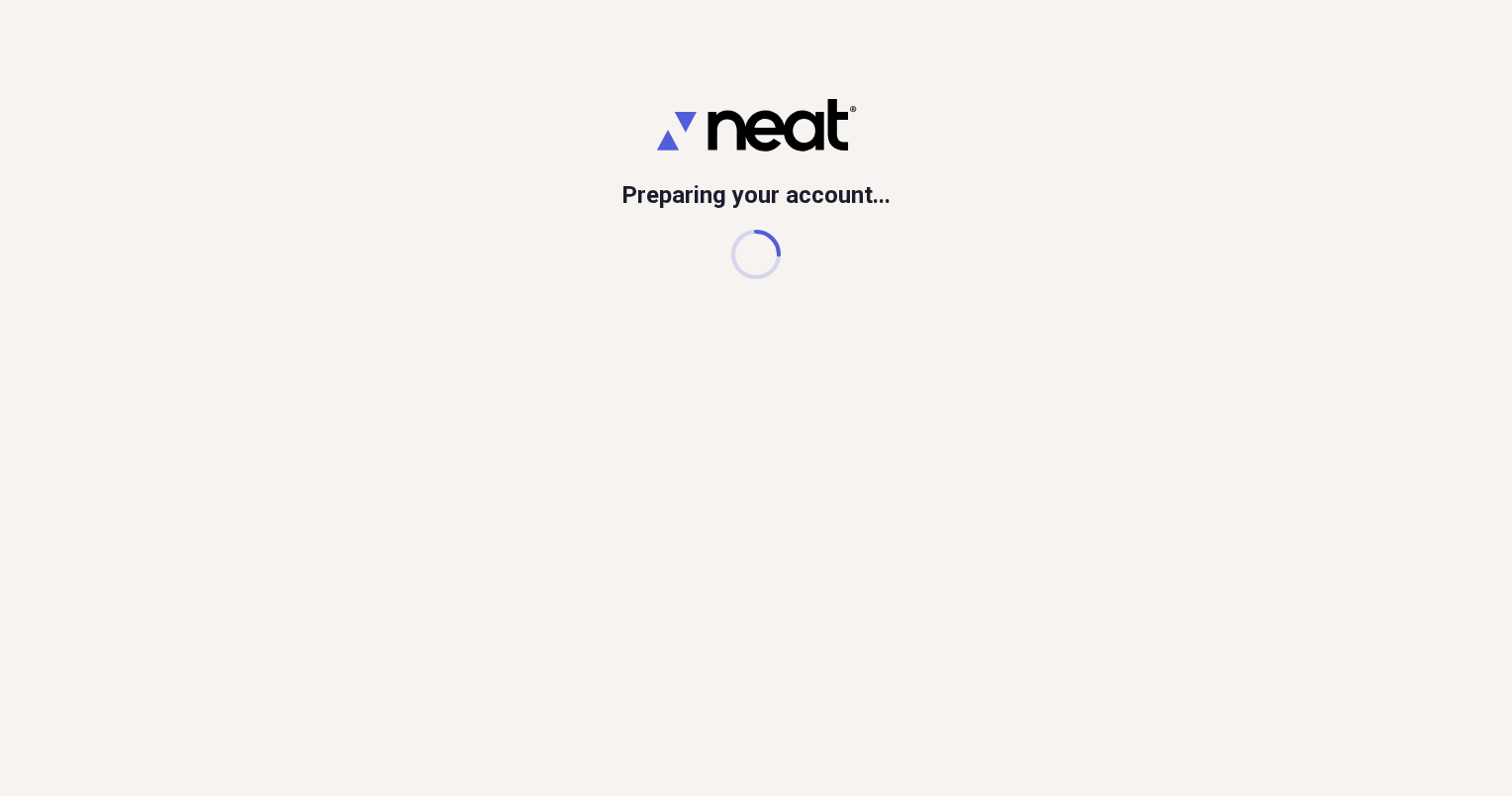 scroll, scrollTop: 0, scrollLeft: 0, axis: both 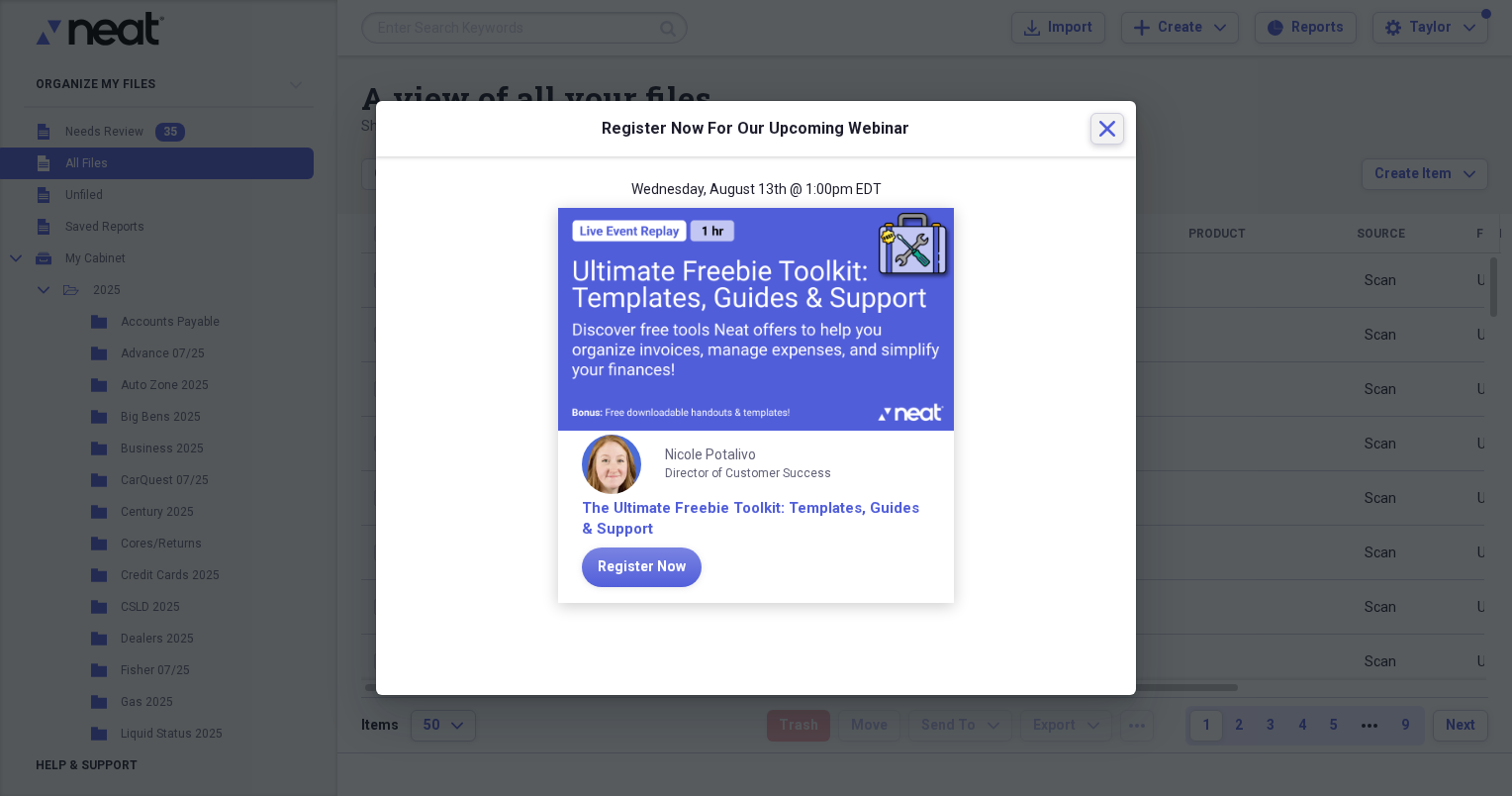 click 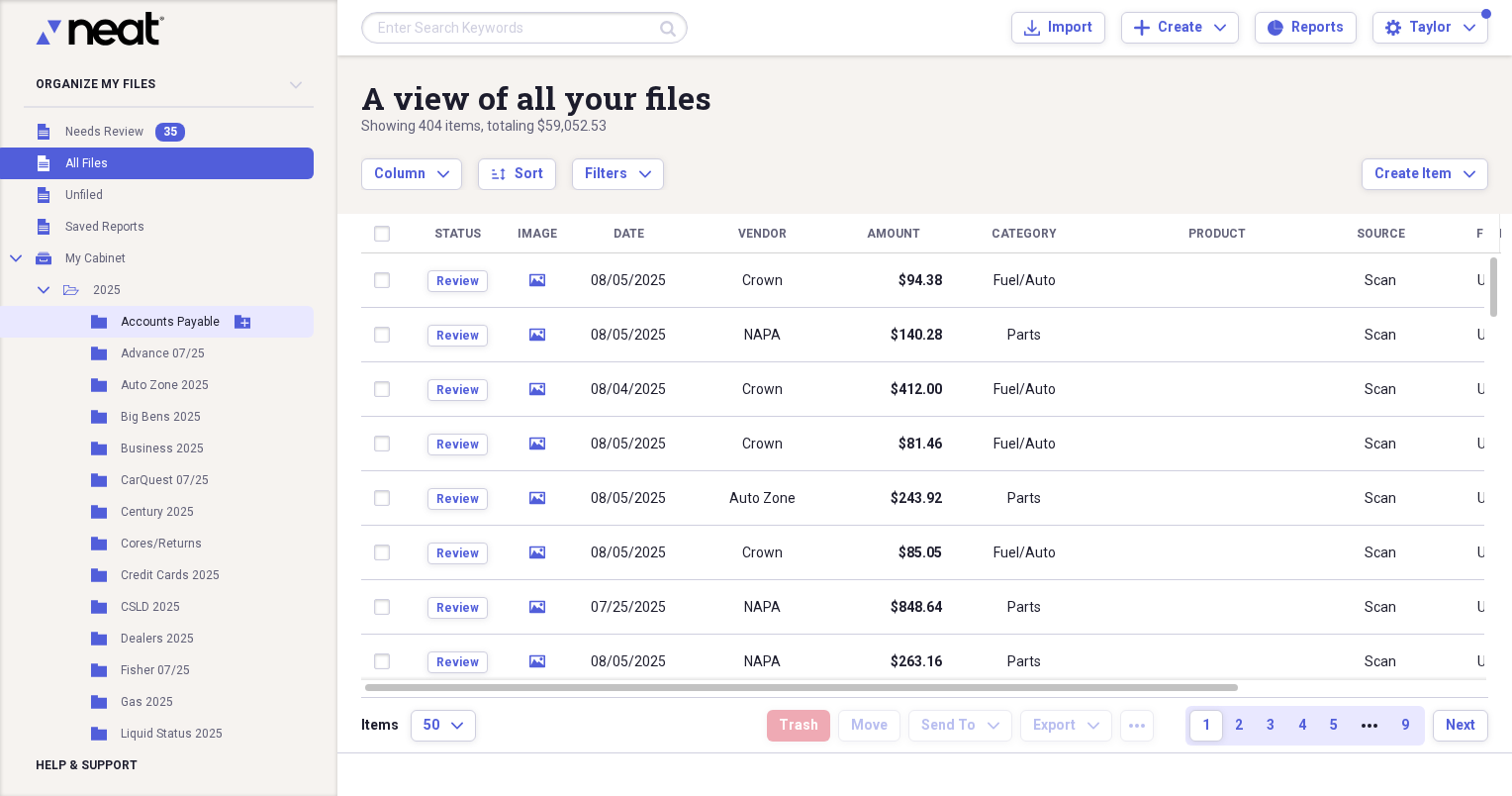 click on "Accounts Payable" at bounding box center (170, 322) 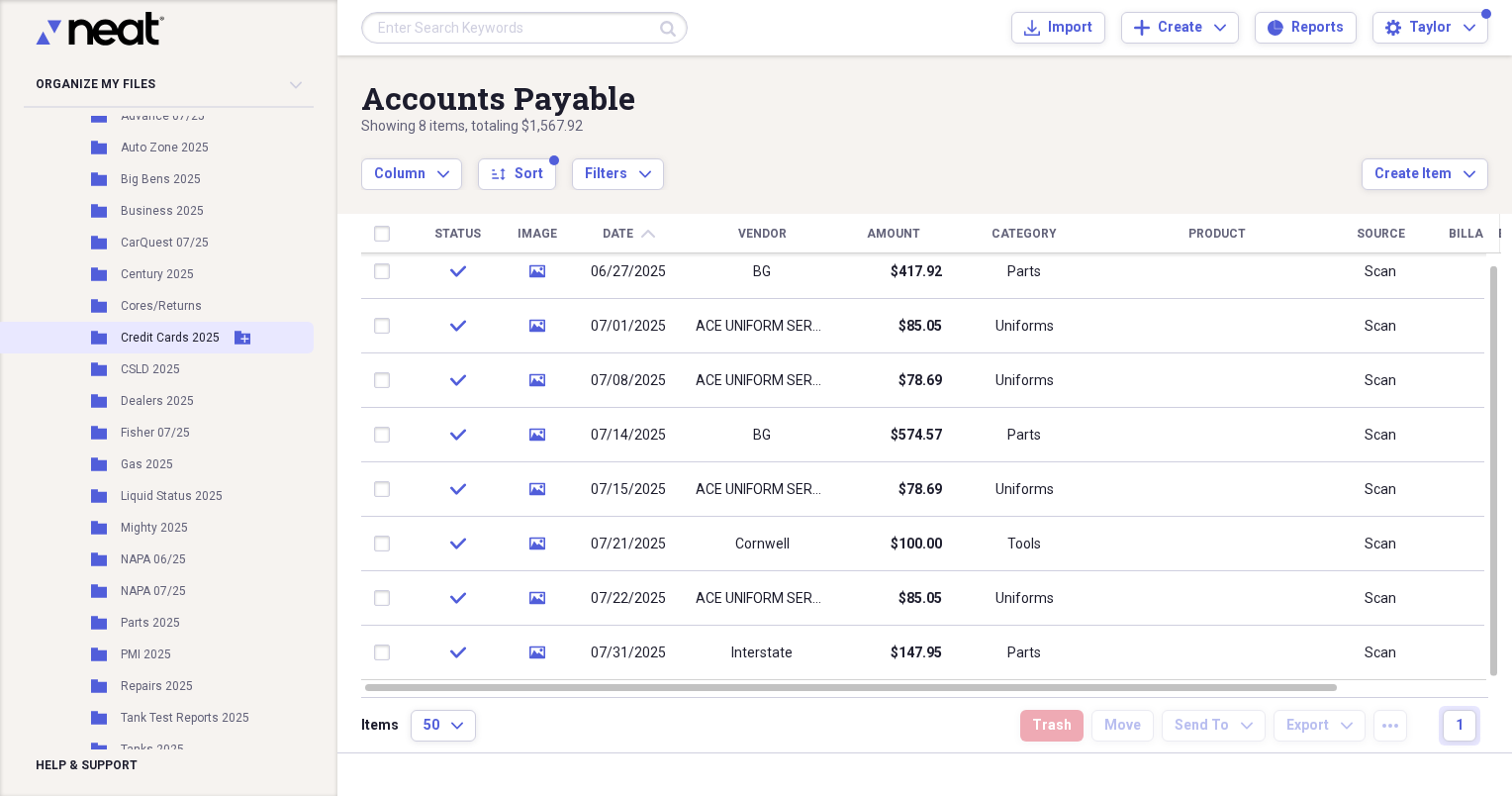 scroll, scrollTop: 230, scrollLeft: 0, axis: vertical 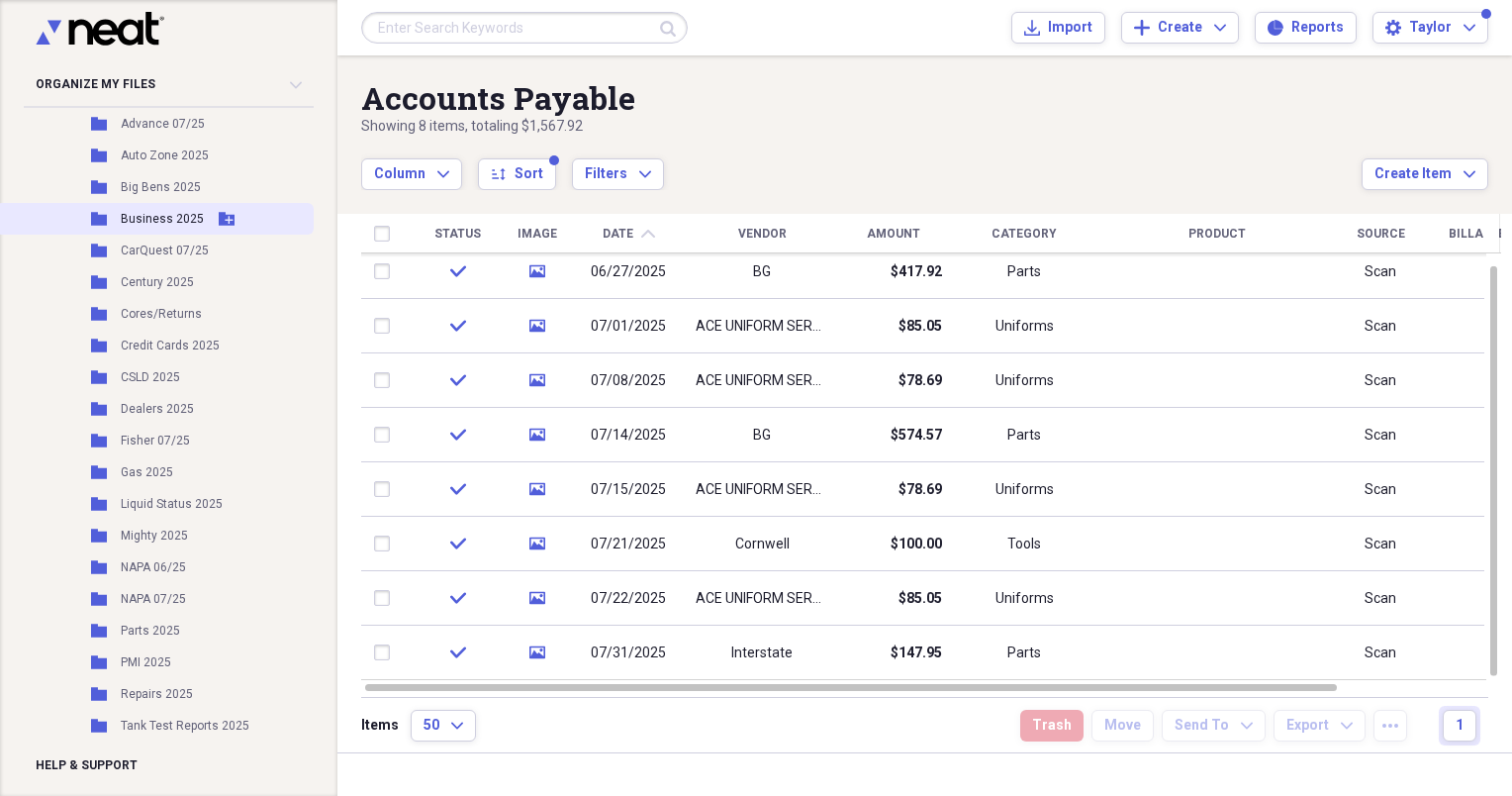 click on "Business 2025" at bounding box center (162, 219) 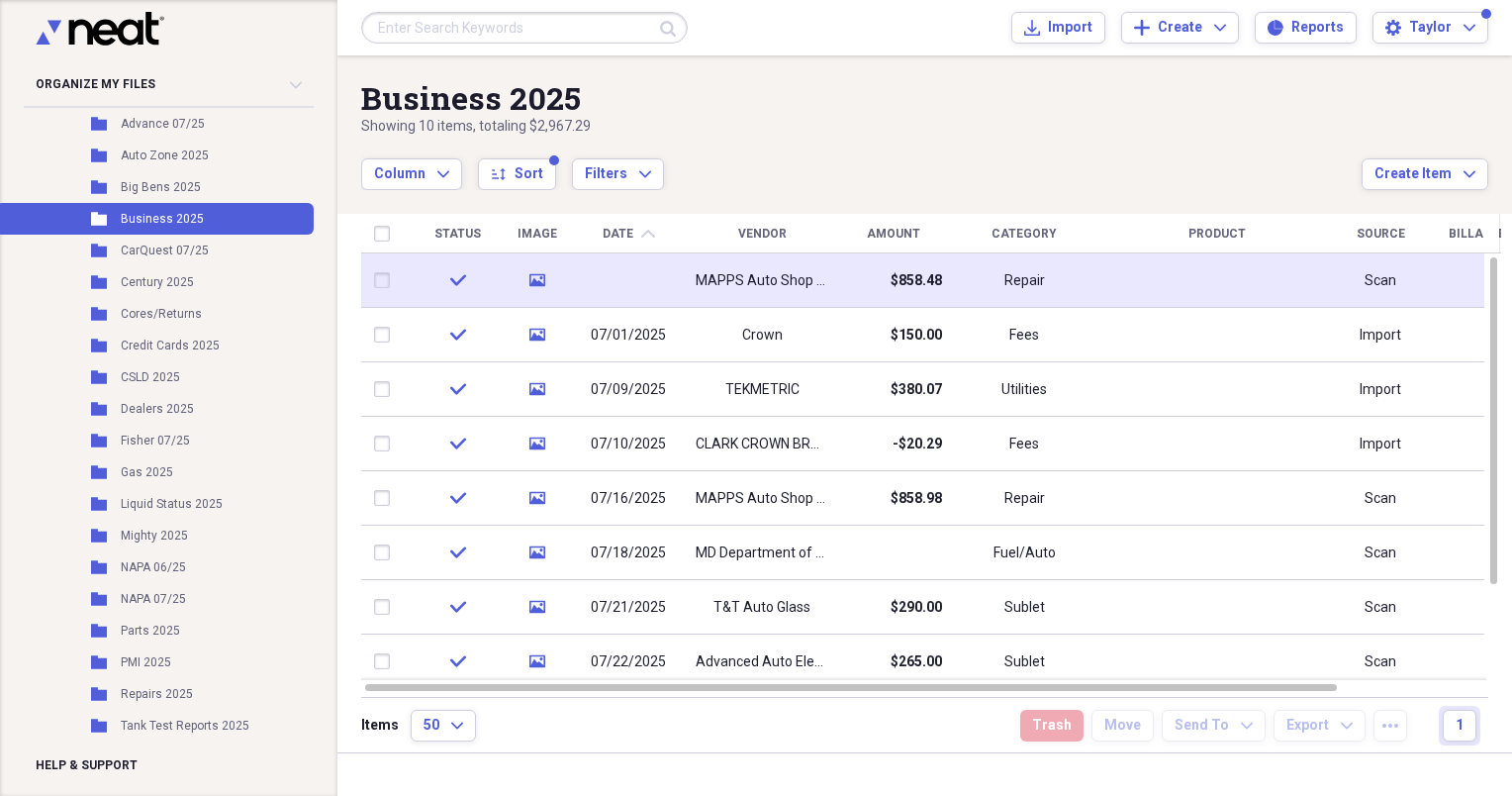 click on "MAPPS Auto Shop Equipment" at bounding box center [762, 281] 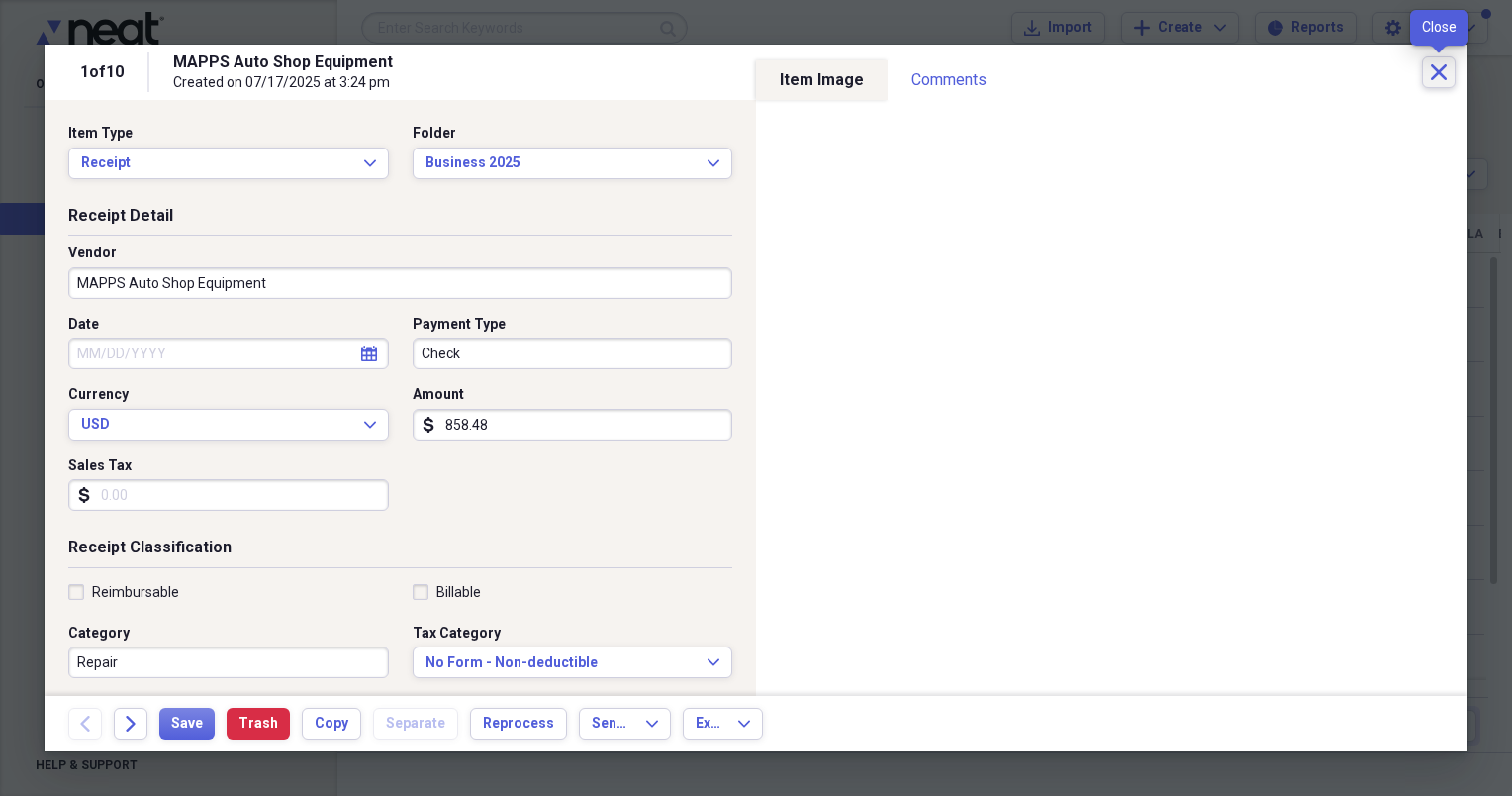 click on "Close" at bounding box center [1439, 72] 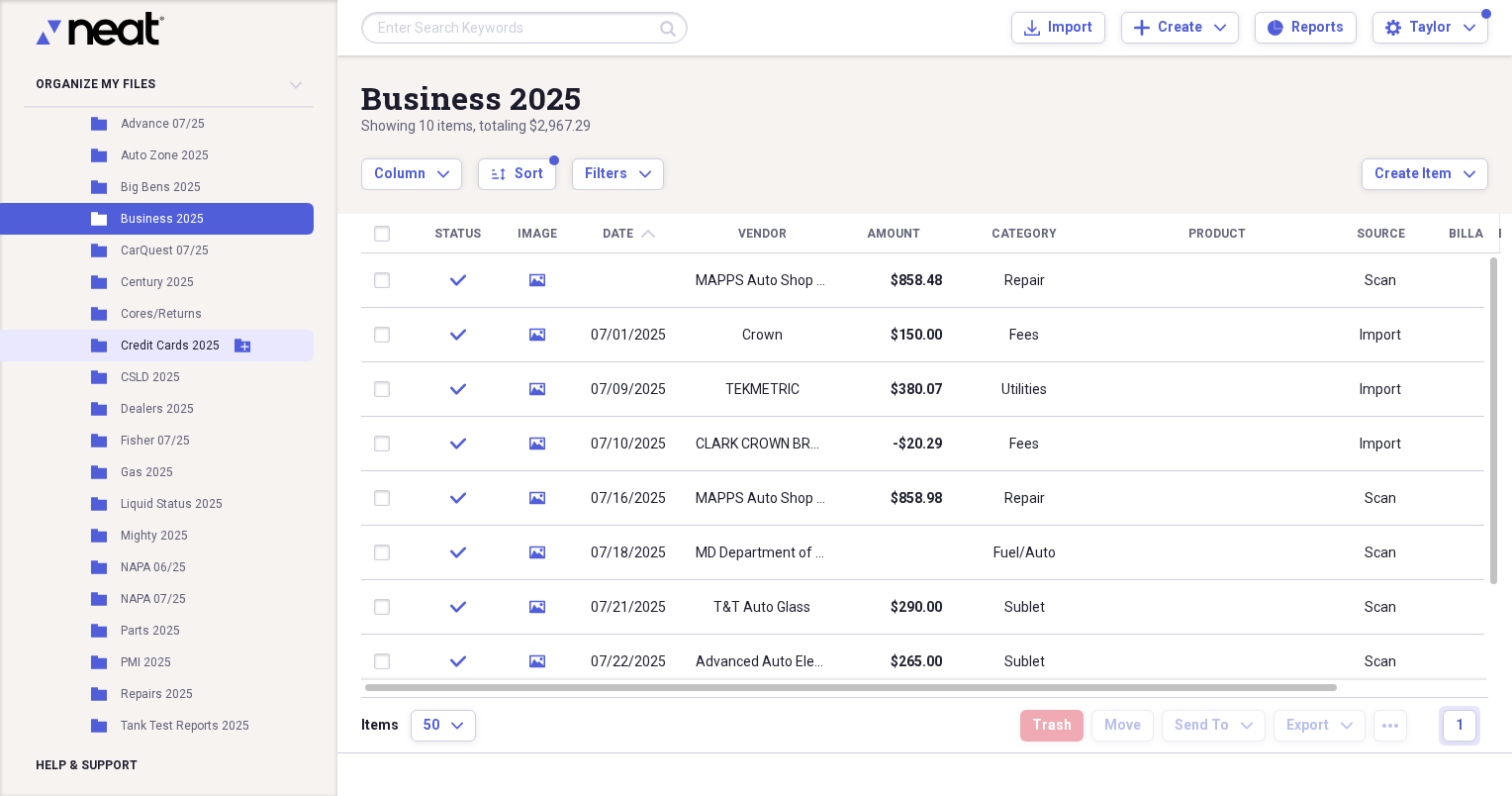 scroll, scrollTop: 0, scrollLeft: 0, axis: both 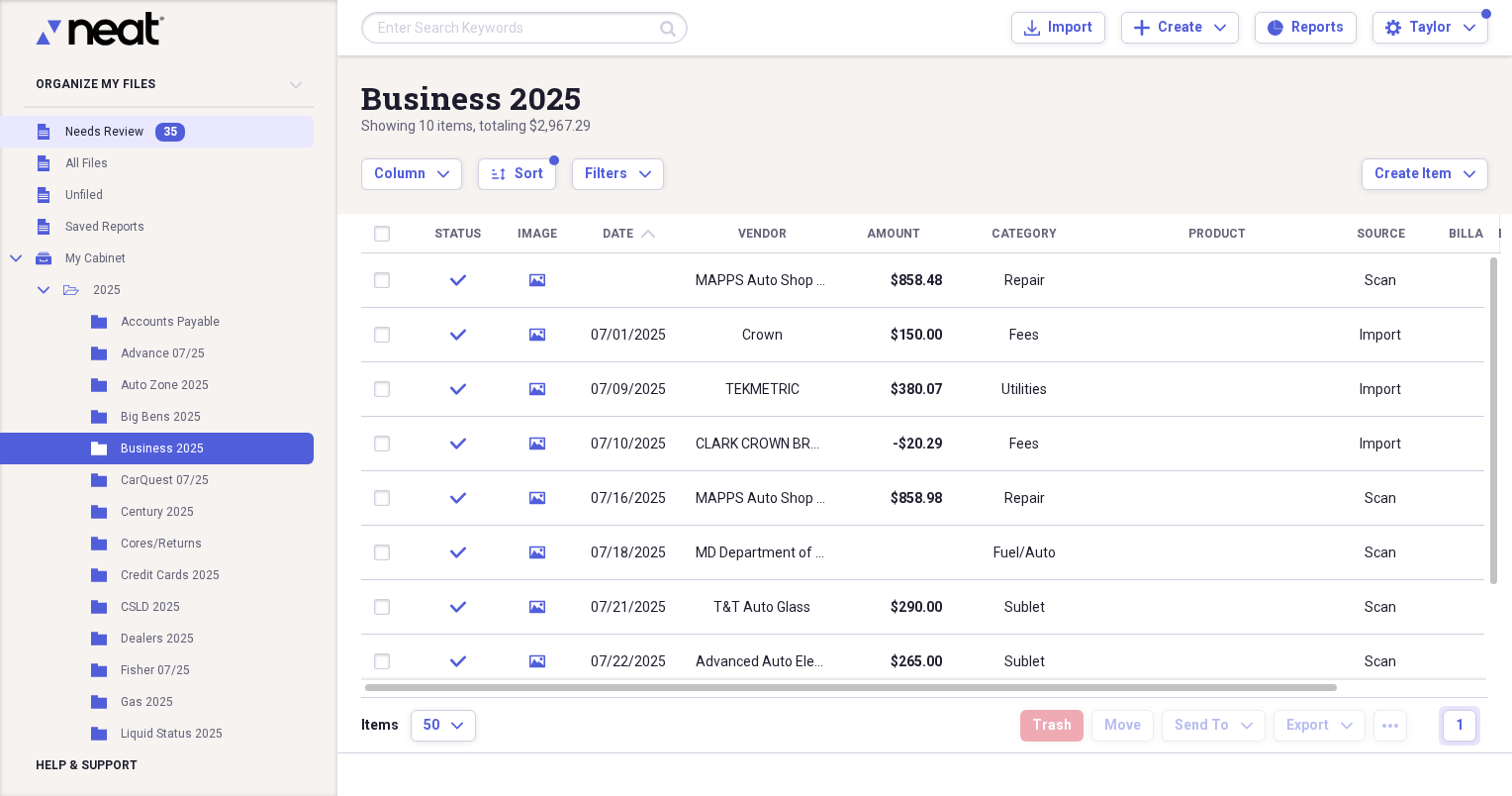 click on "Needs Review" at bounding box center [104, 132] 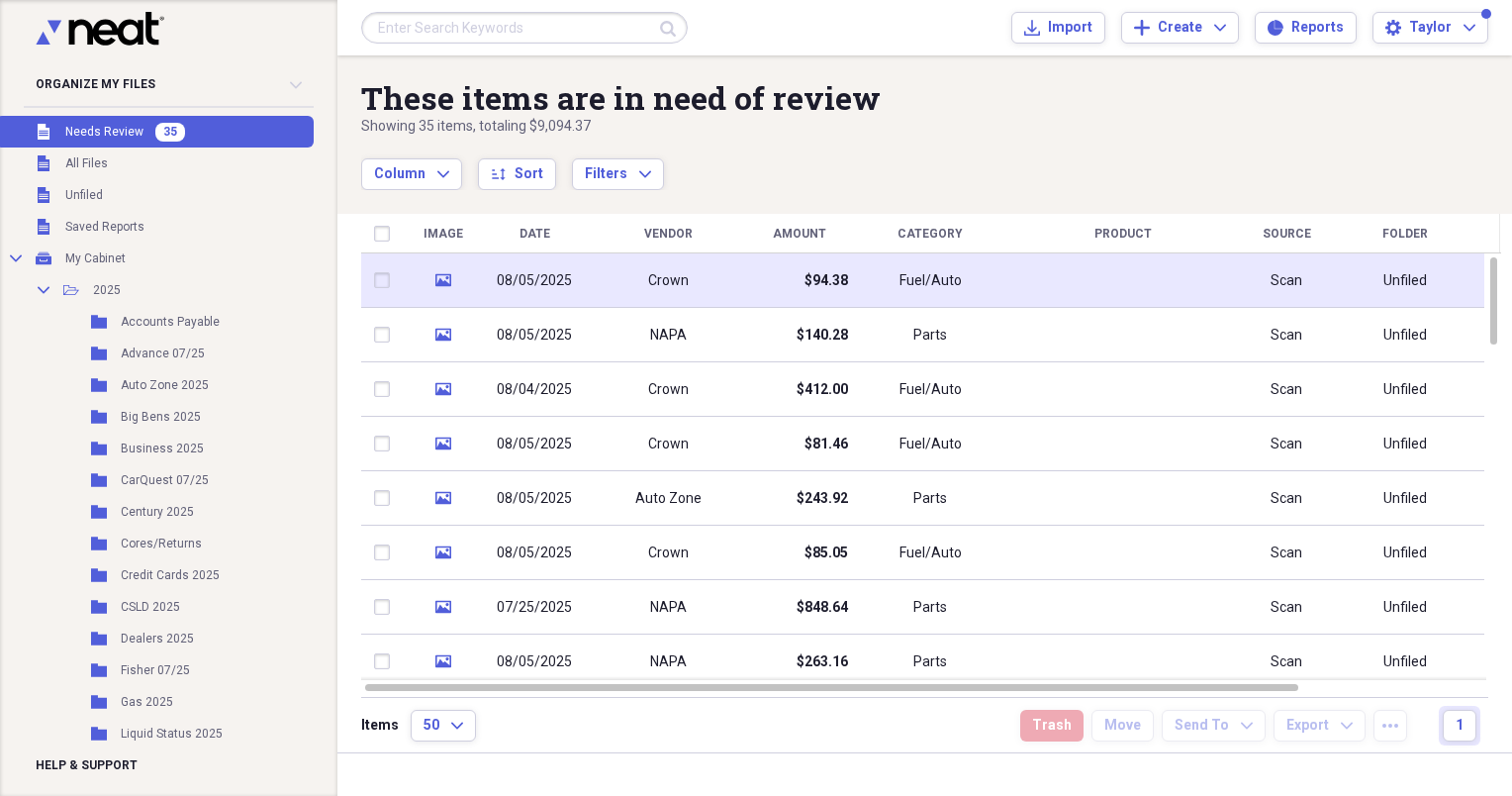 click on "Crown" at bounding box center (668, 280) 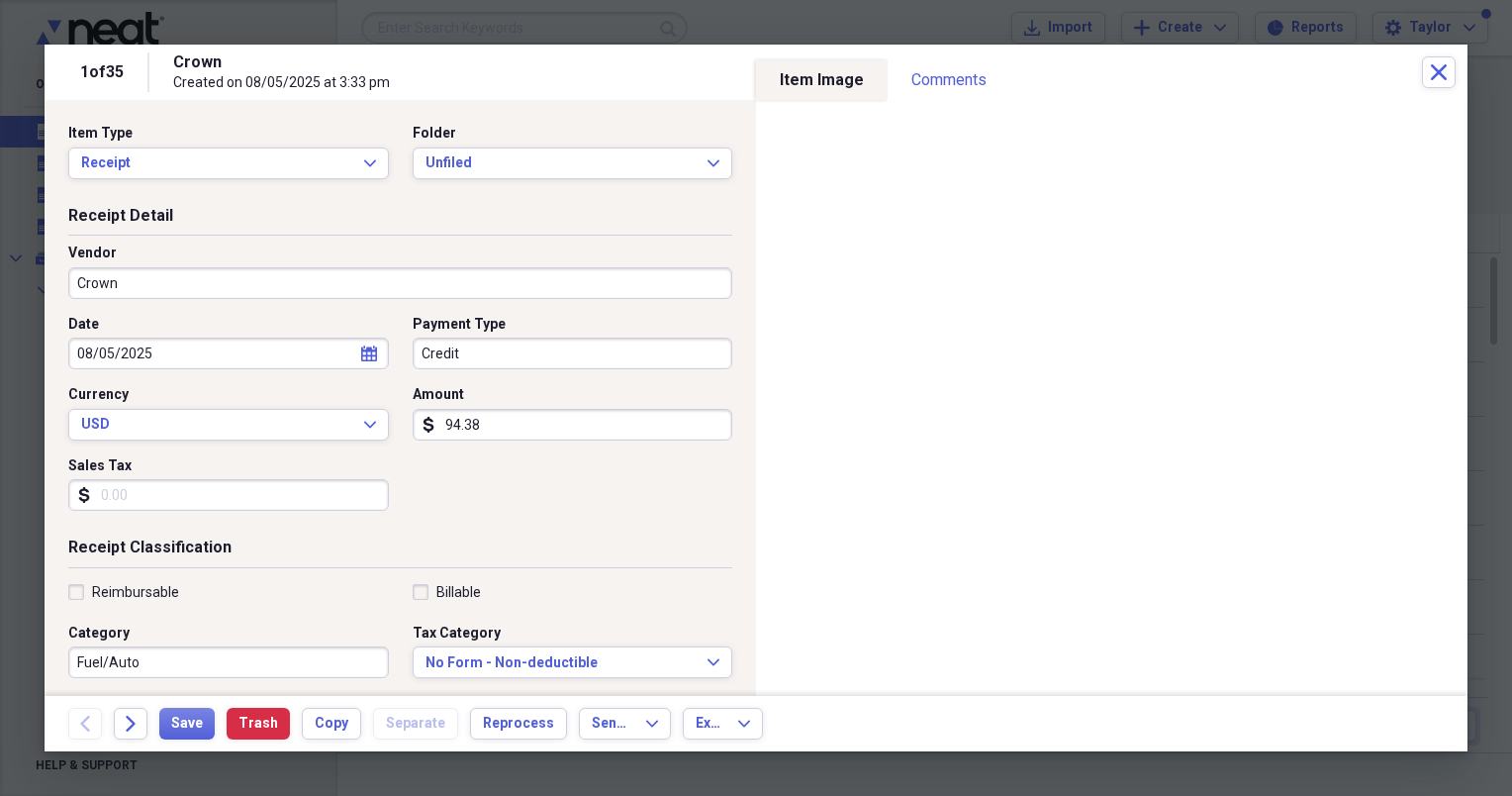 click on "Crown" at bounding box center (400, 283) 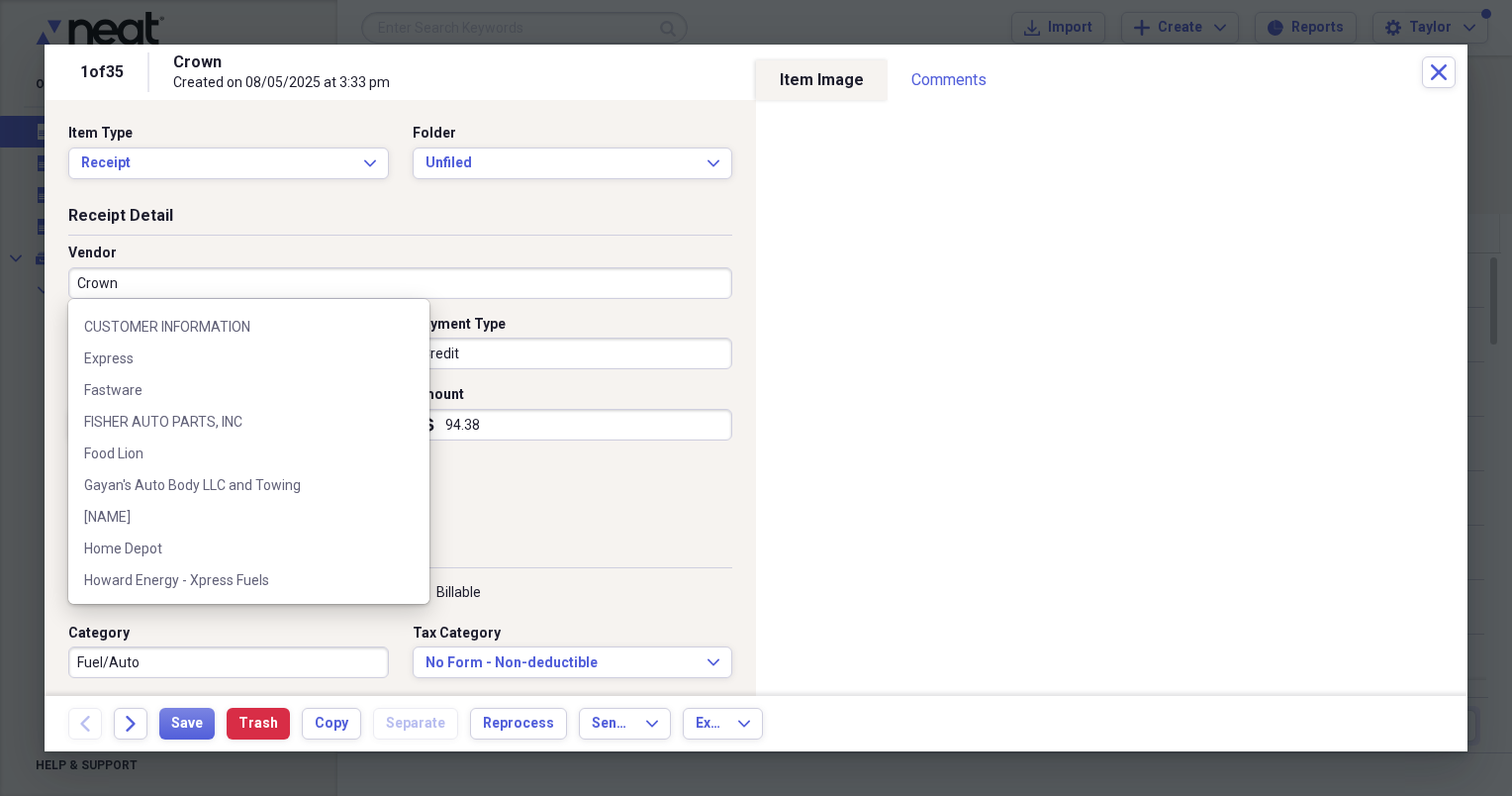 scroll, scrollTop: 541, scrollLeft: 0, axis: vertical 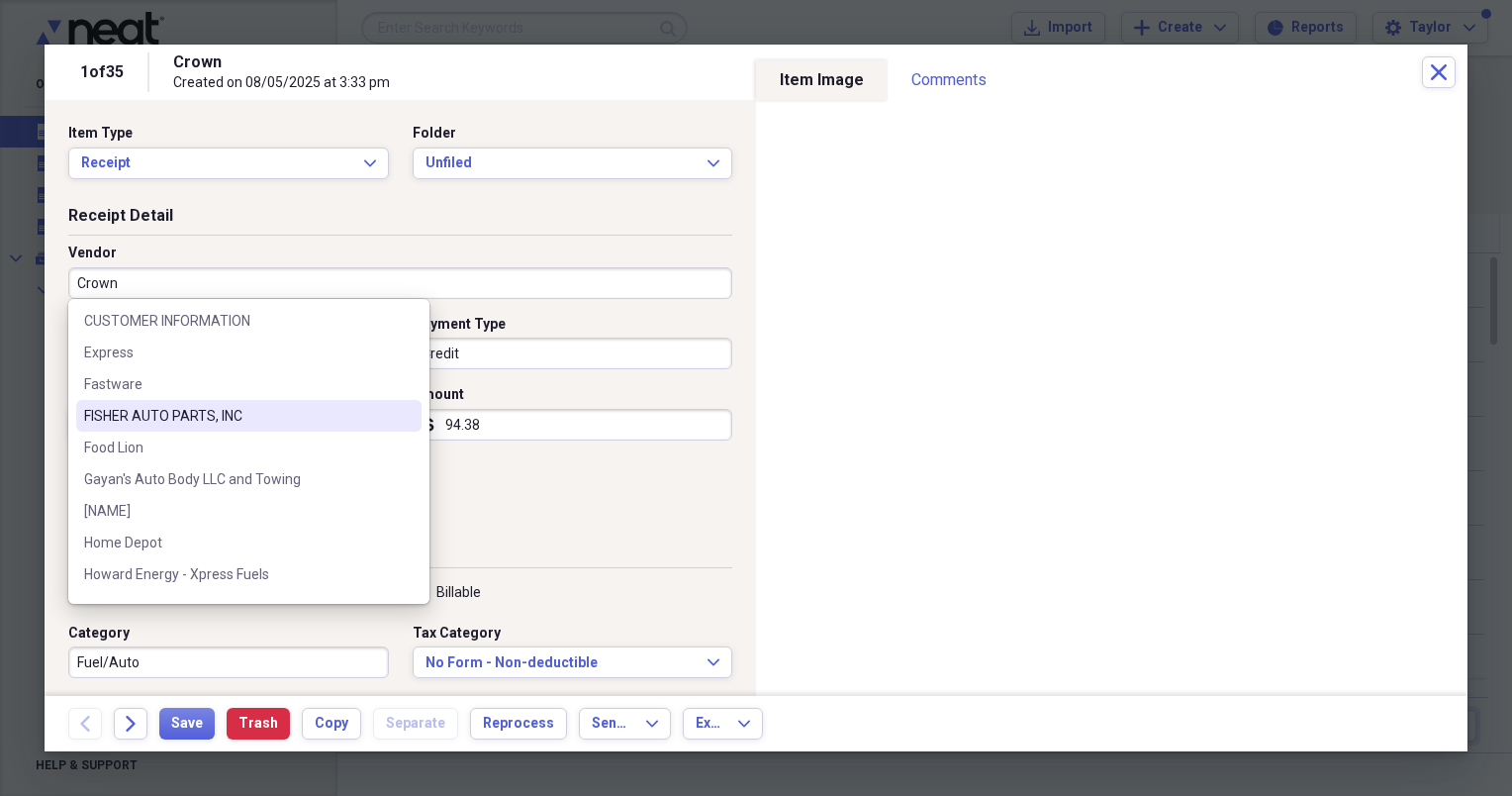 click on "FISHER AUTO PARTS, INC" at bounding box center [236, 416] 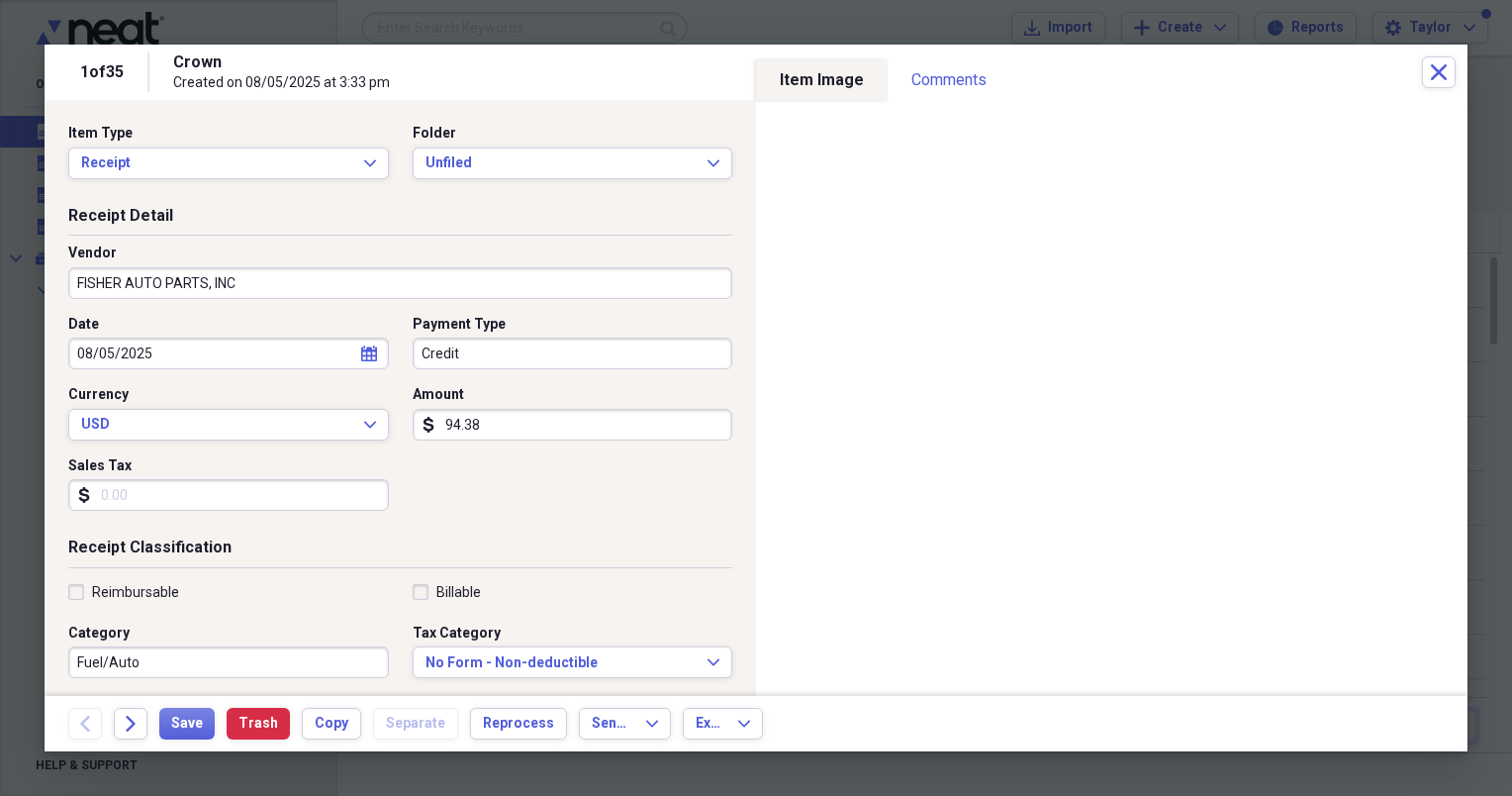 type on "Parts" 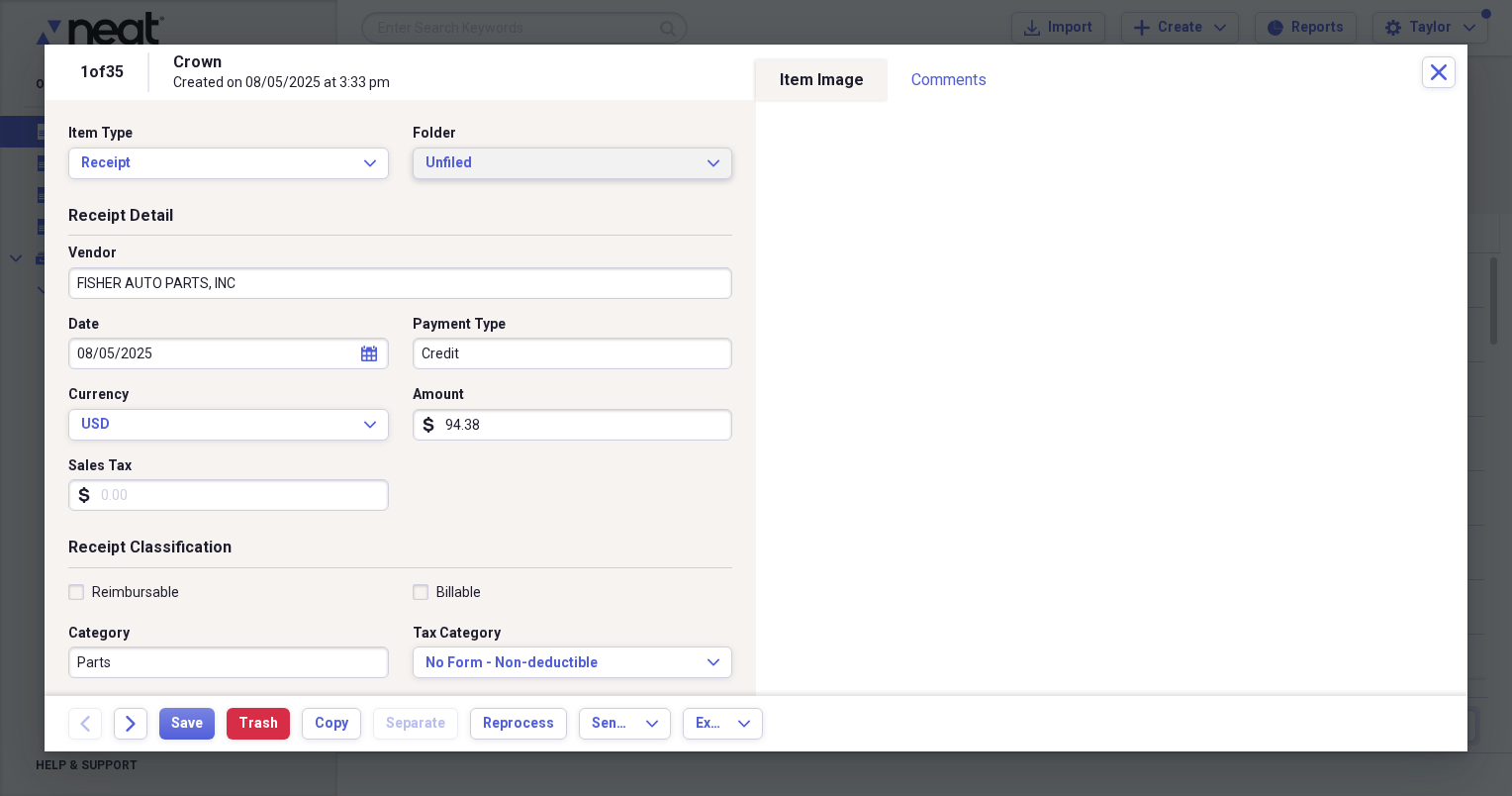 click on "Unfiled" at bounding box center [561, 163] 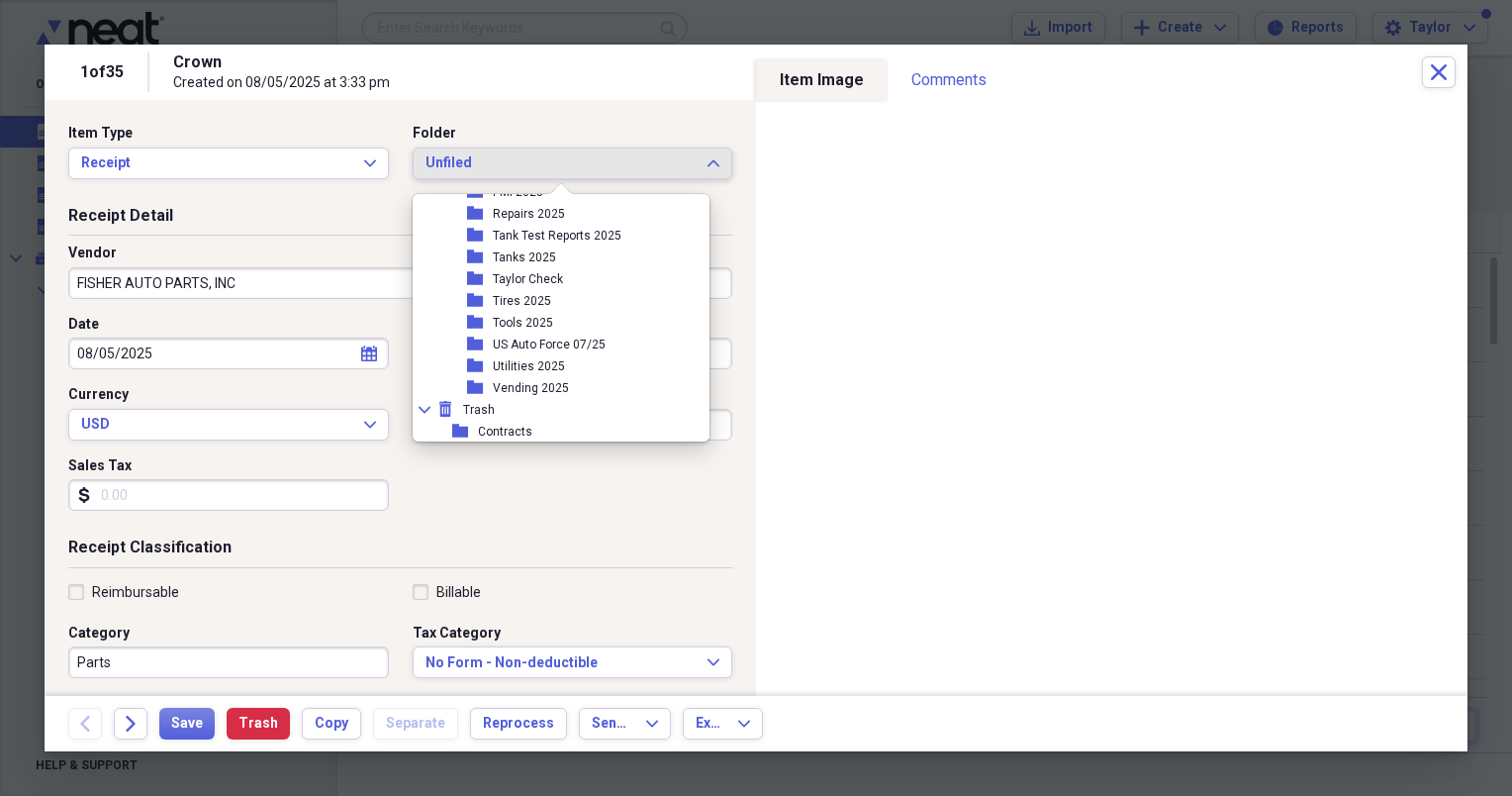 scroll, scrollTop: 487, scrollLeft: 0, axis: vertical 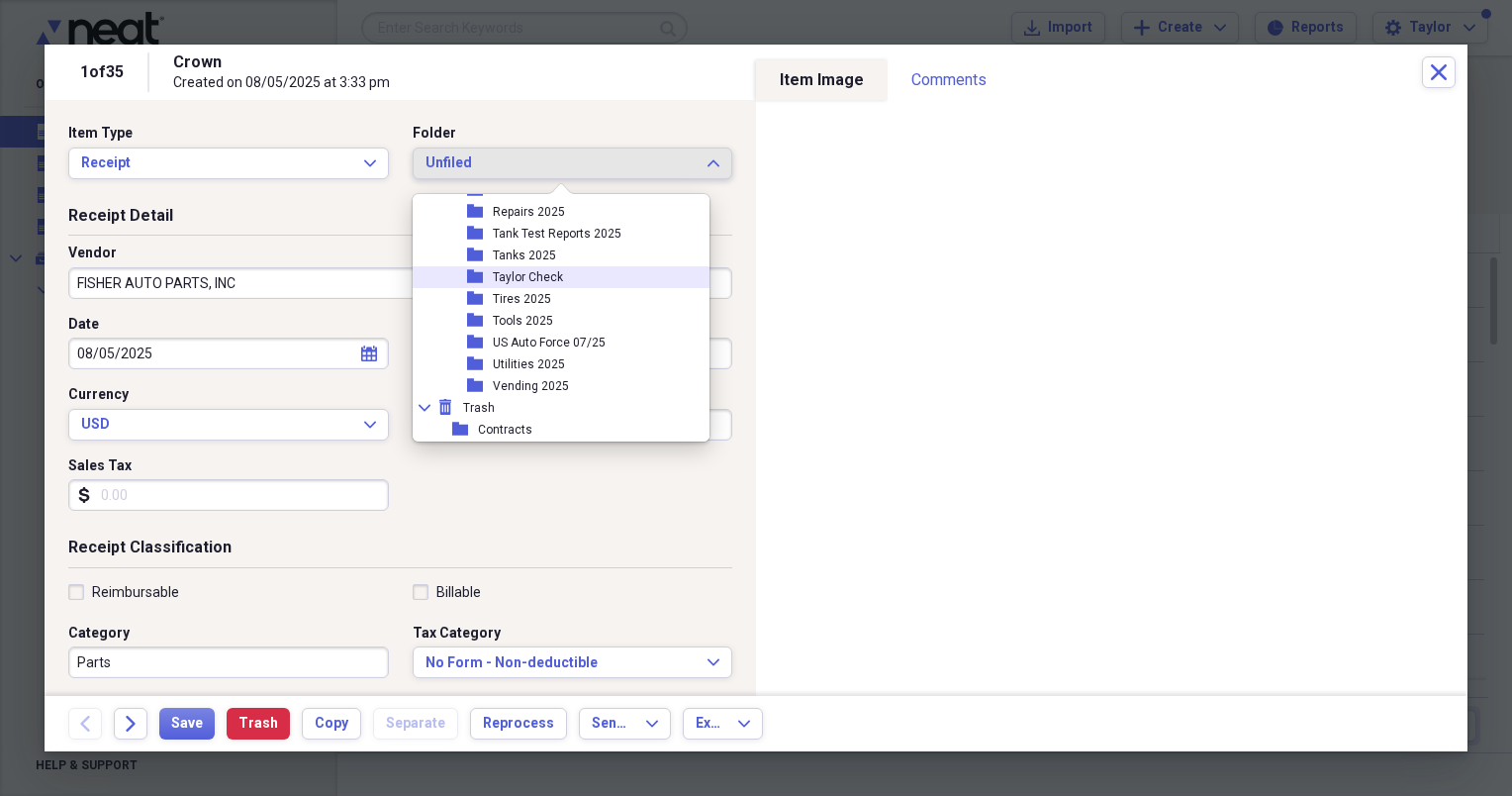 click on "Taylor Check" at bounding box center (527, 277) 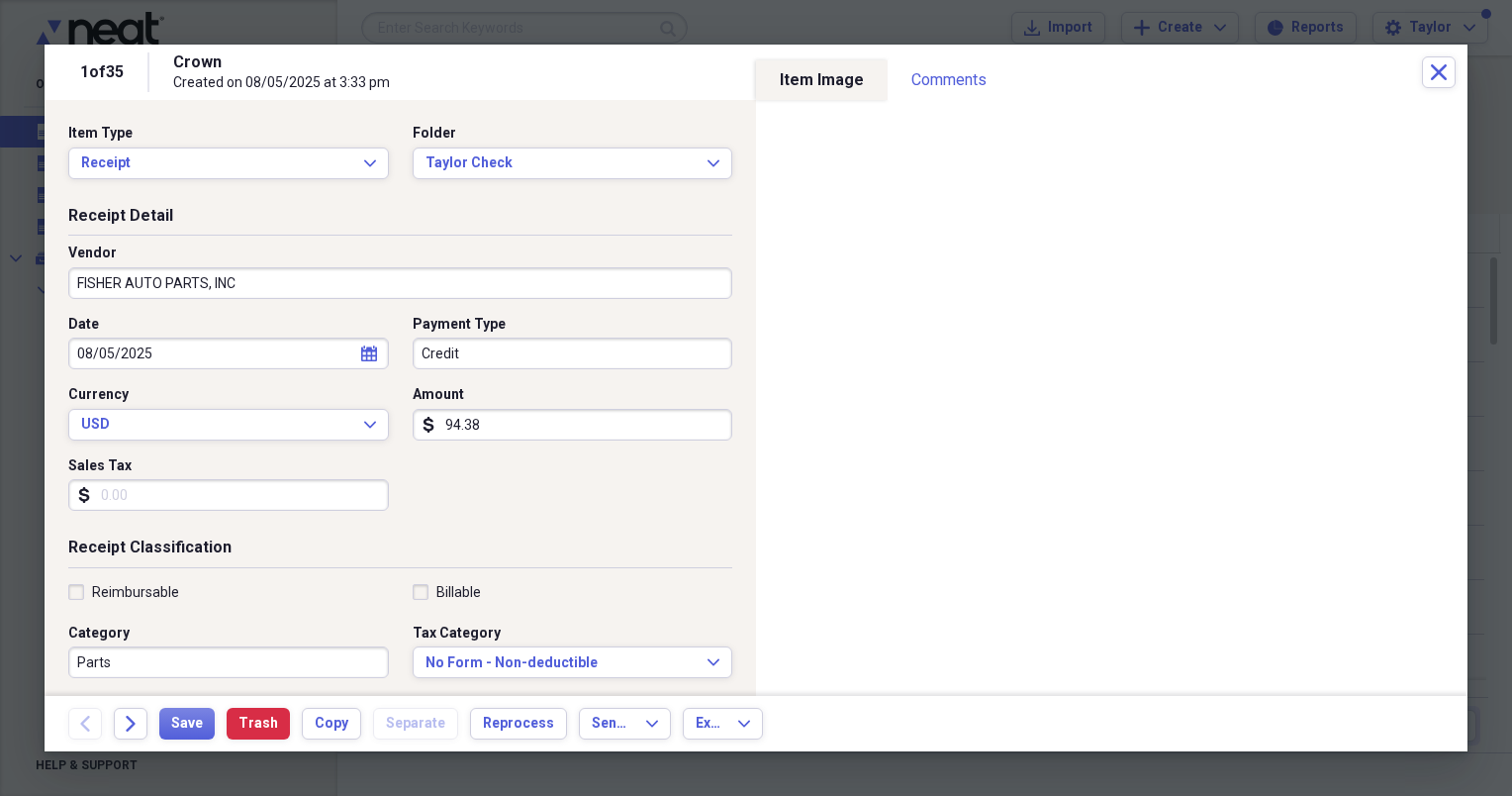 click on "94.38" at bounding box center [573, 425] 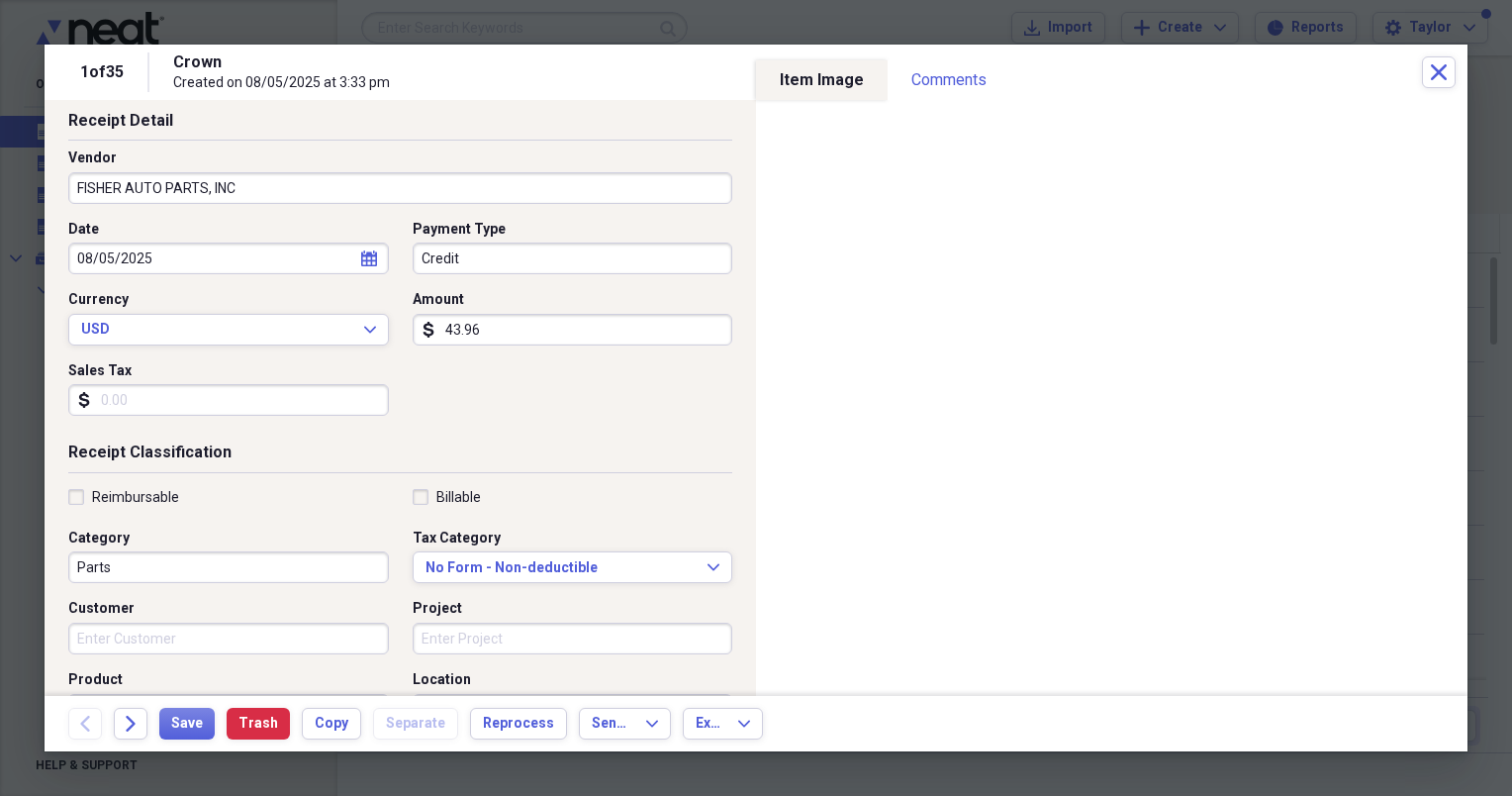 scroll, scrollTop: 99, scrollLeft: 0, axis: vertical 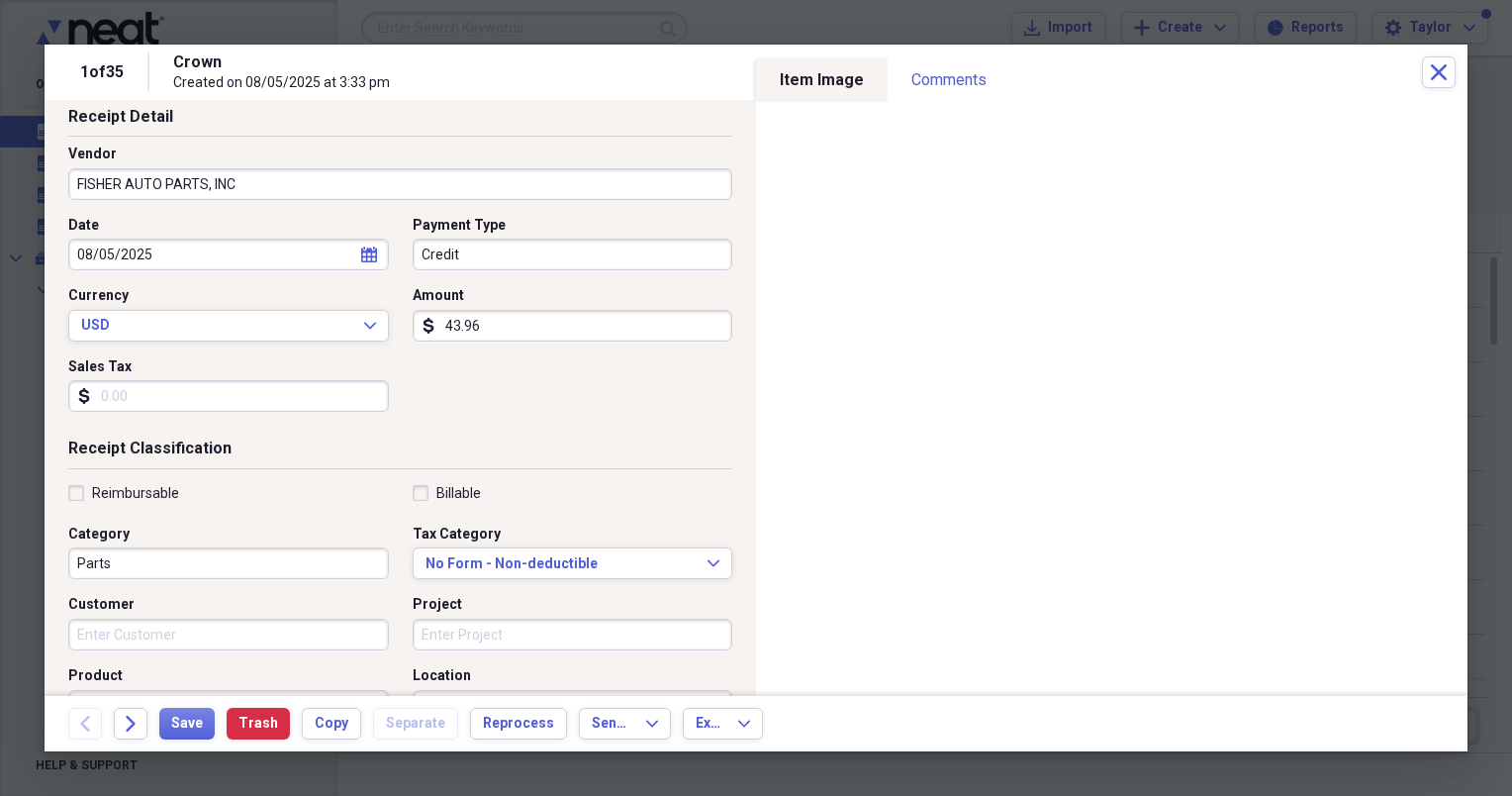 type on "43.96" 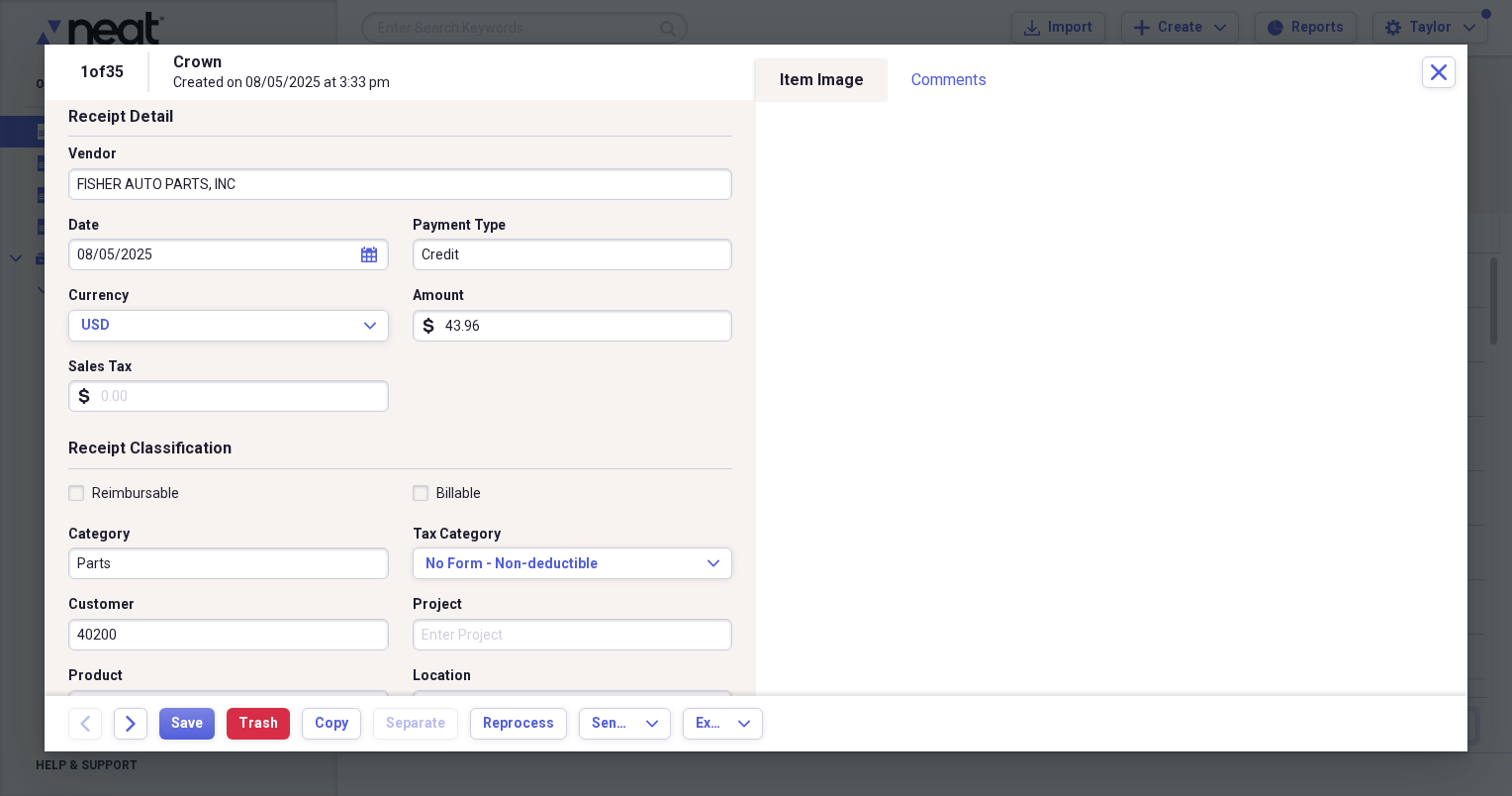 scroll, scrollTop: 0, scrollLeft: 0, axis: both 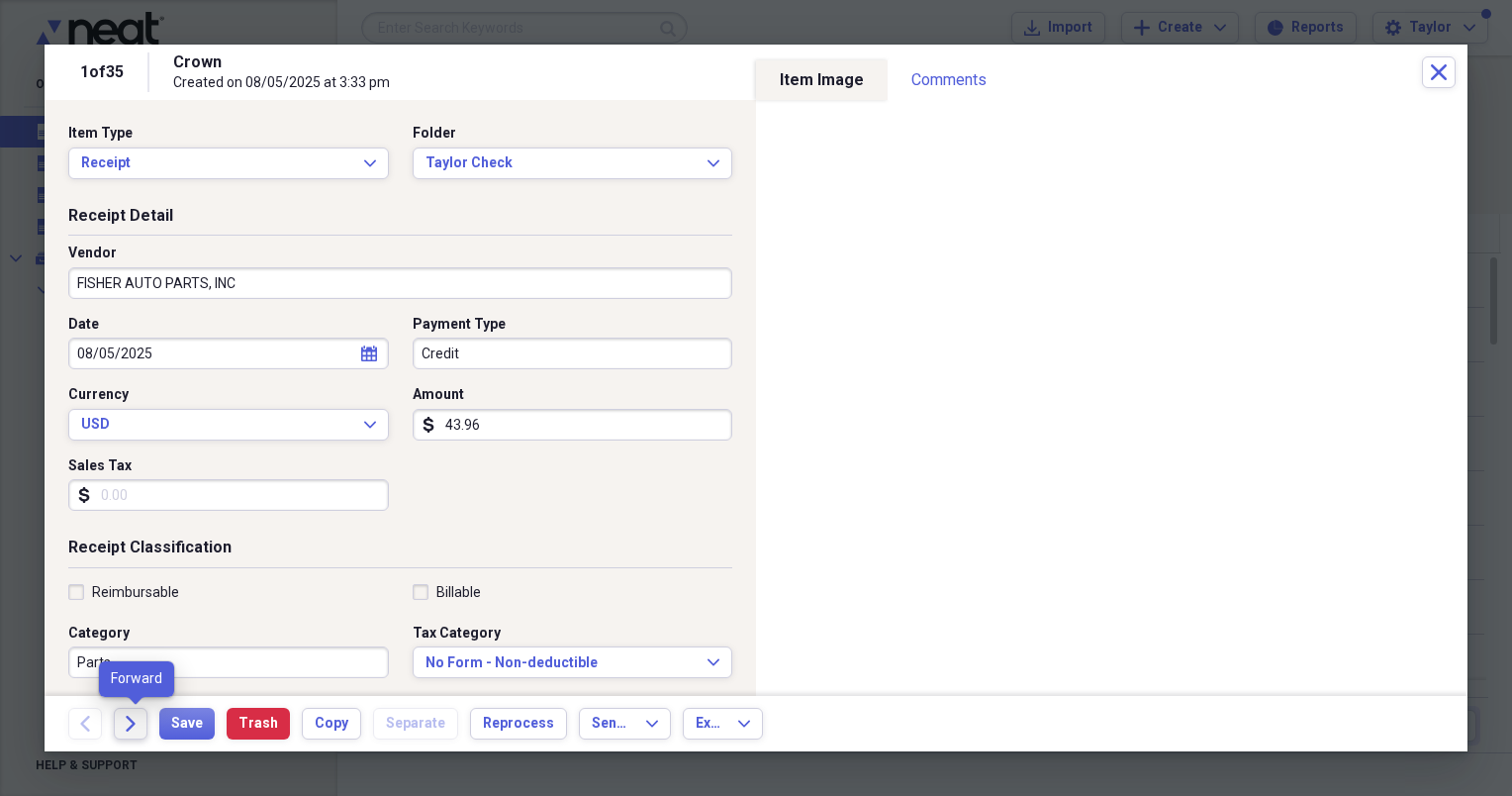 type on "40200" 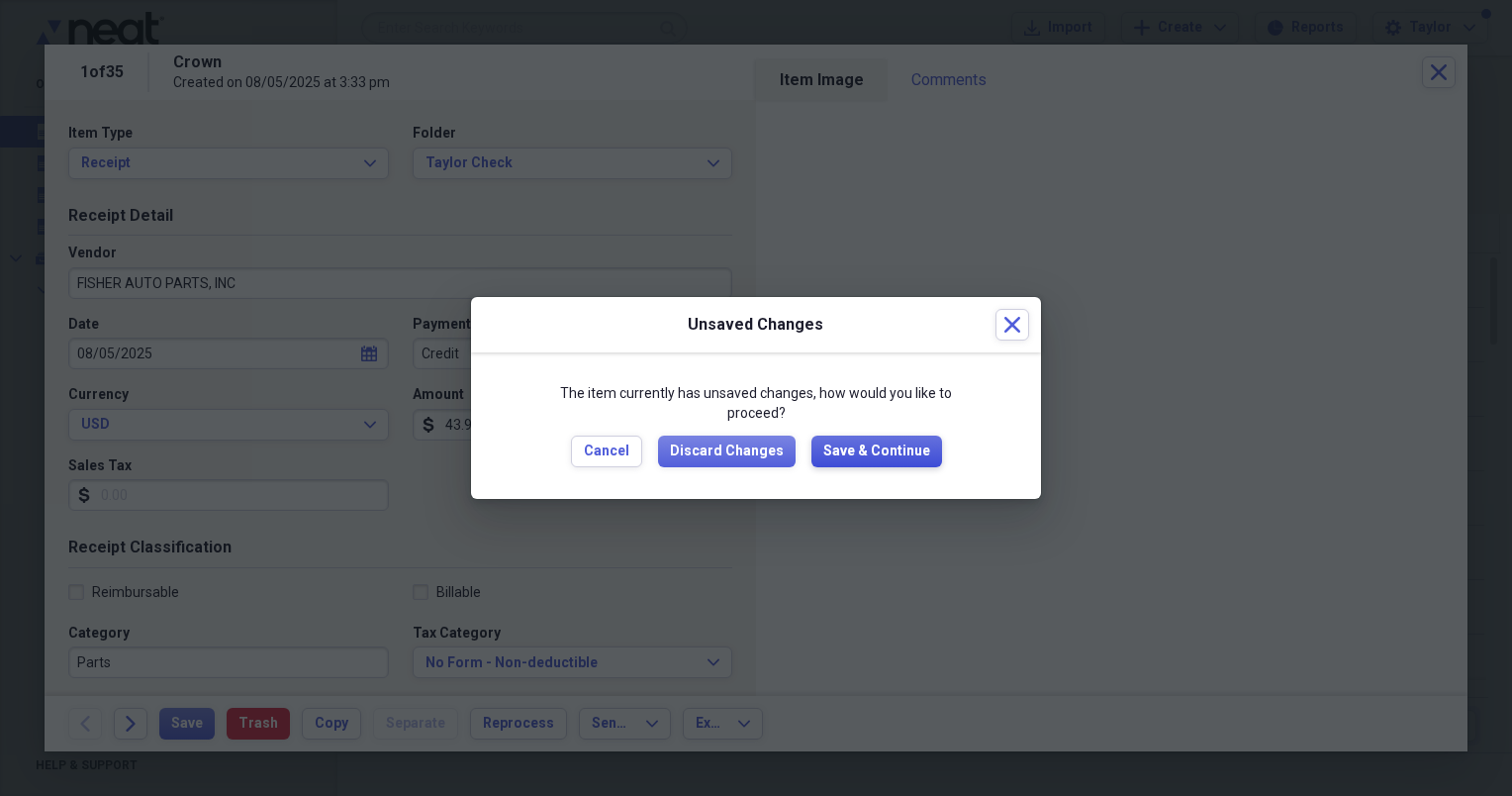 click on "Save & Continue" at bounding box center [877, 451] 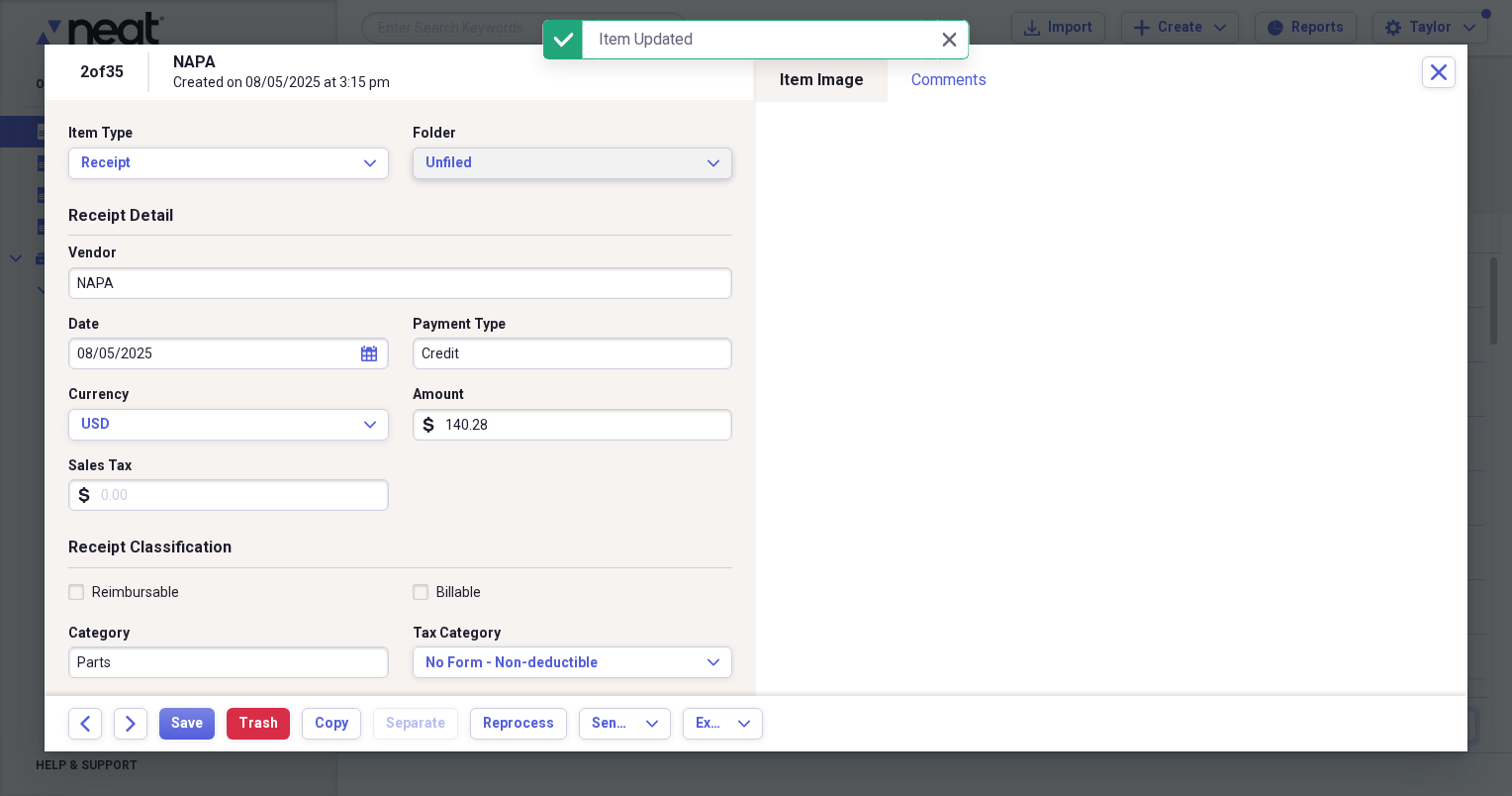 click on "Unfiled Expand" at bounding box center [573, 163] 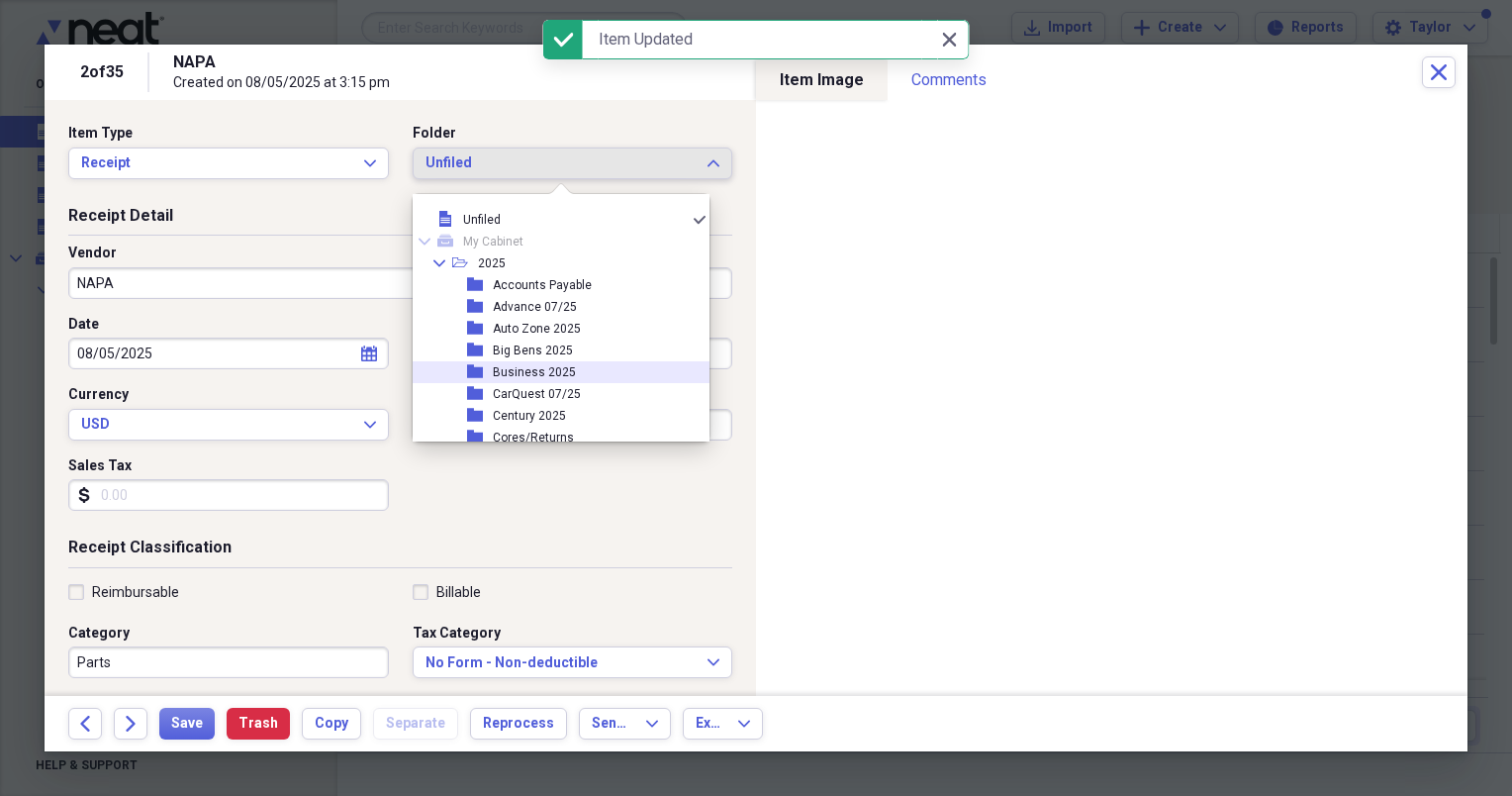 scroll, scrollTop: 547, scrollLeft: 0, axis: vertical 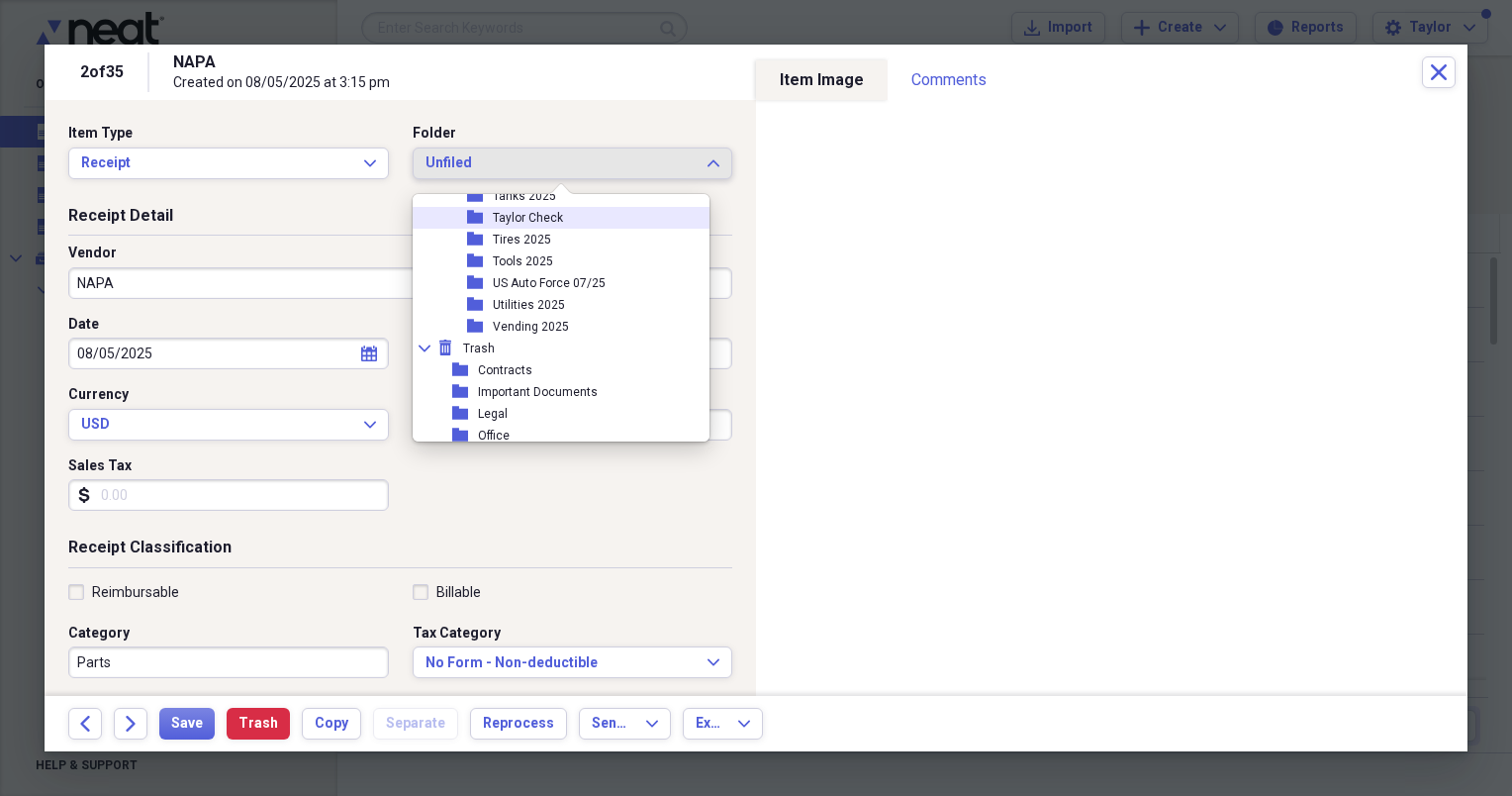 click on "Taylor Check" at bounding box center [527, 218] 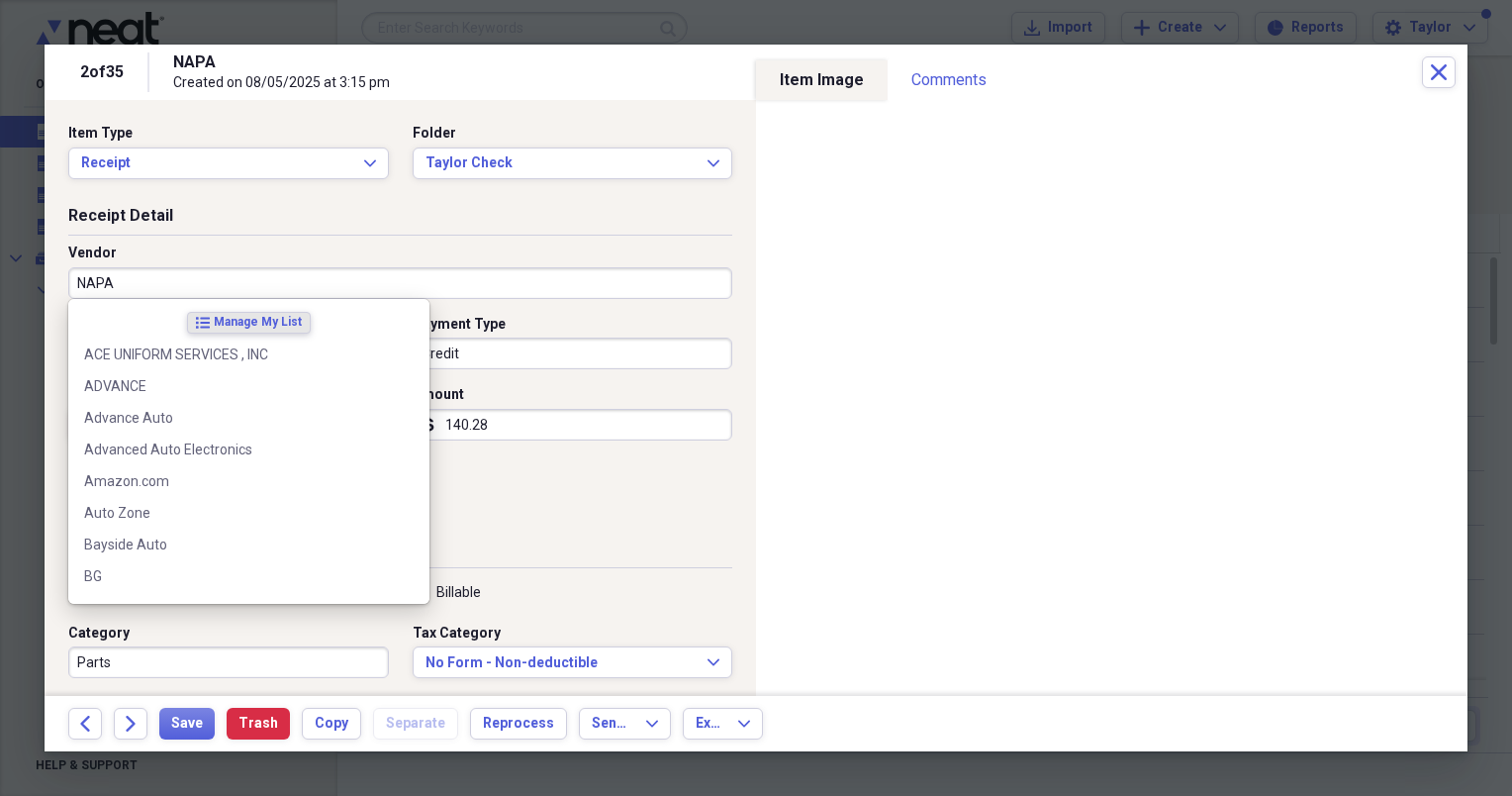 click on "NAPA" at bounding box center (400, 283) 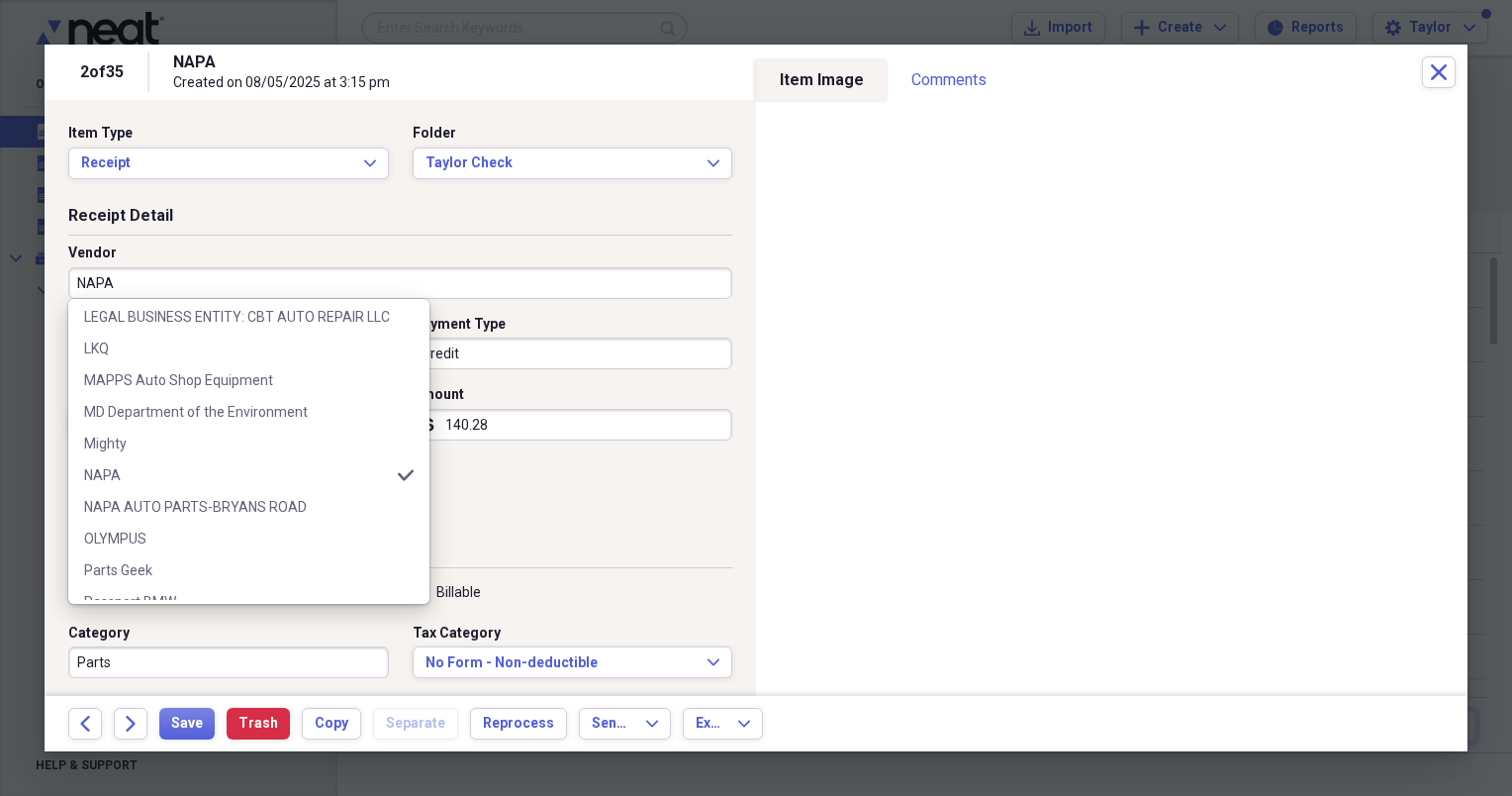 scroll, scrollTop: 895, scrollLeft: 0, axis: vertical 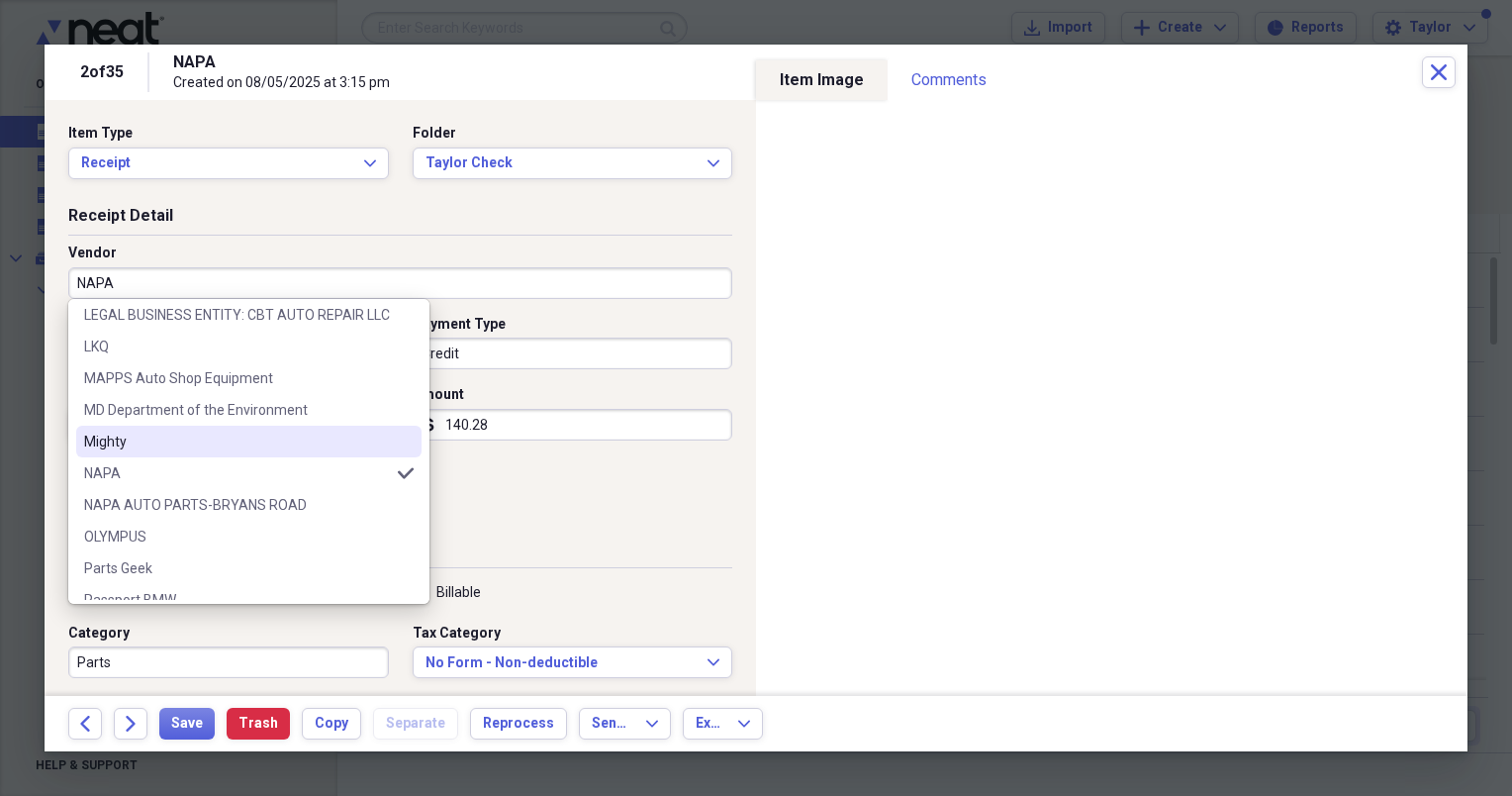 click on "Date 08/05/2025 calendar Calendar Payment Type Credit Currency USD Expand Amount dollar-sign 140.28 Sales Tax dollar-sign" at bounding box center (400, 421) 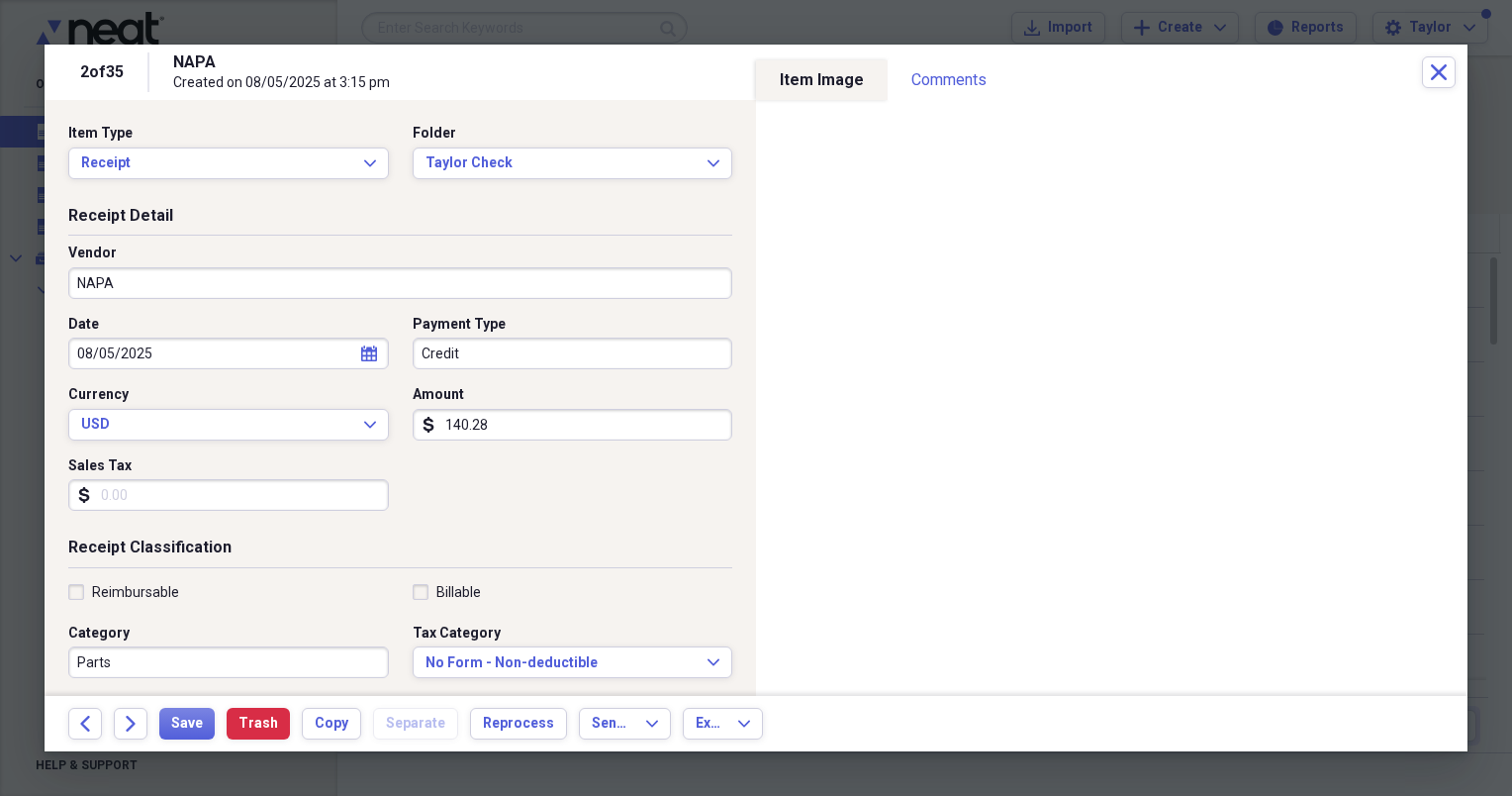 click on "140.28" at bounding box center (573, 425) 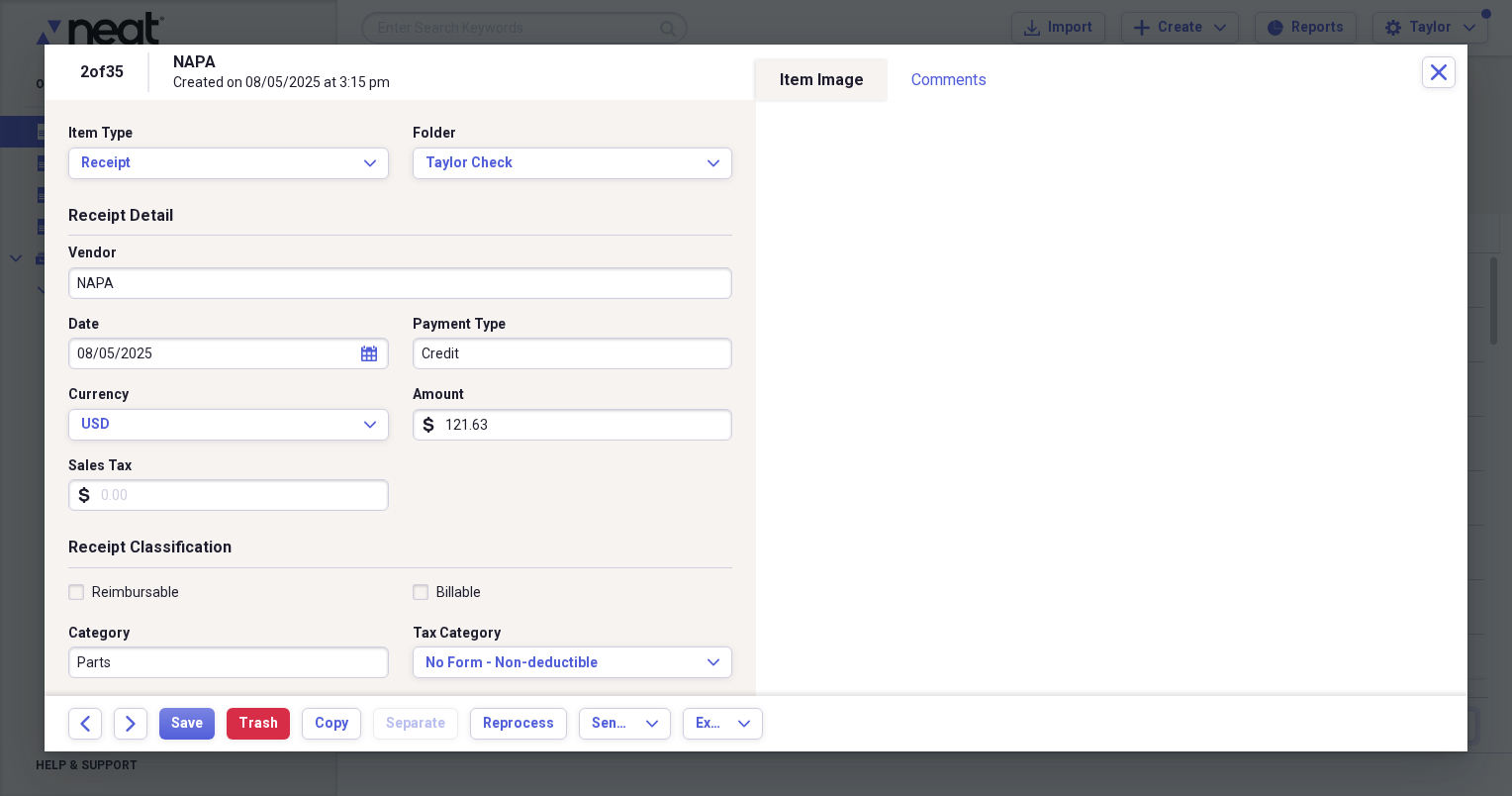 scroll, scrollTop: 246, scrollLeft: 0, axis: vertical 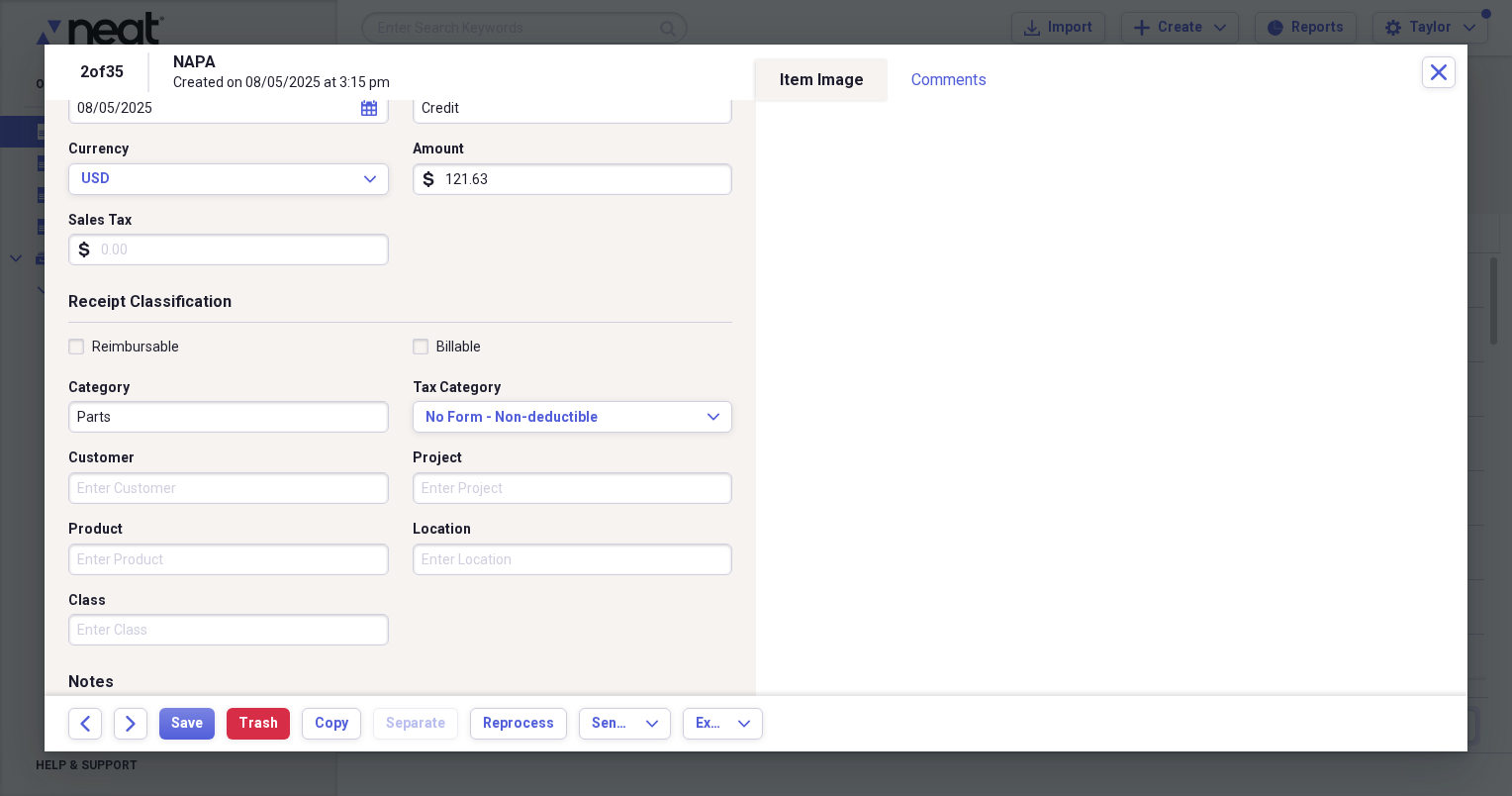 type on "121.63" 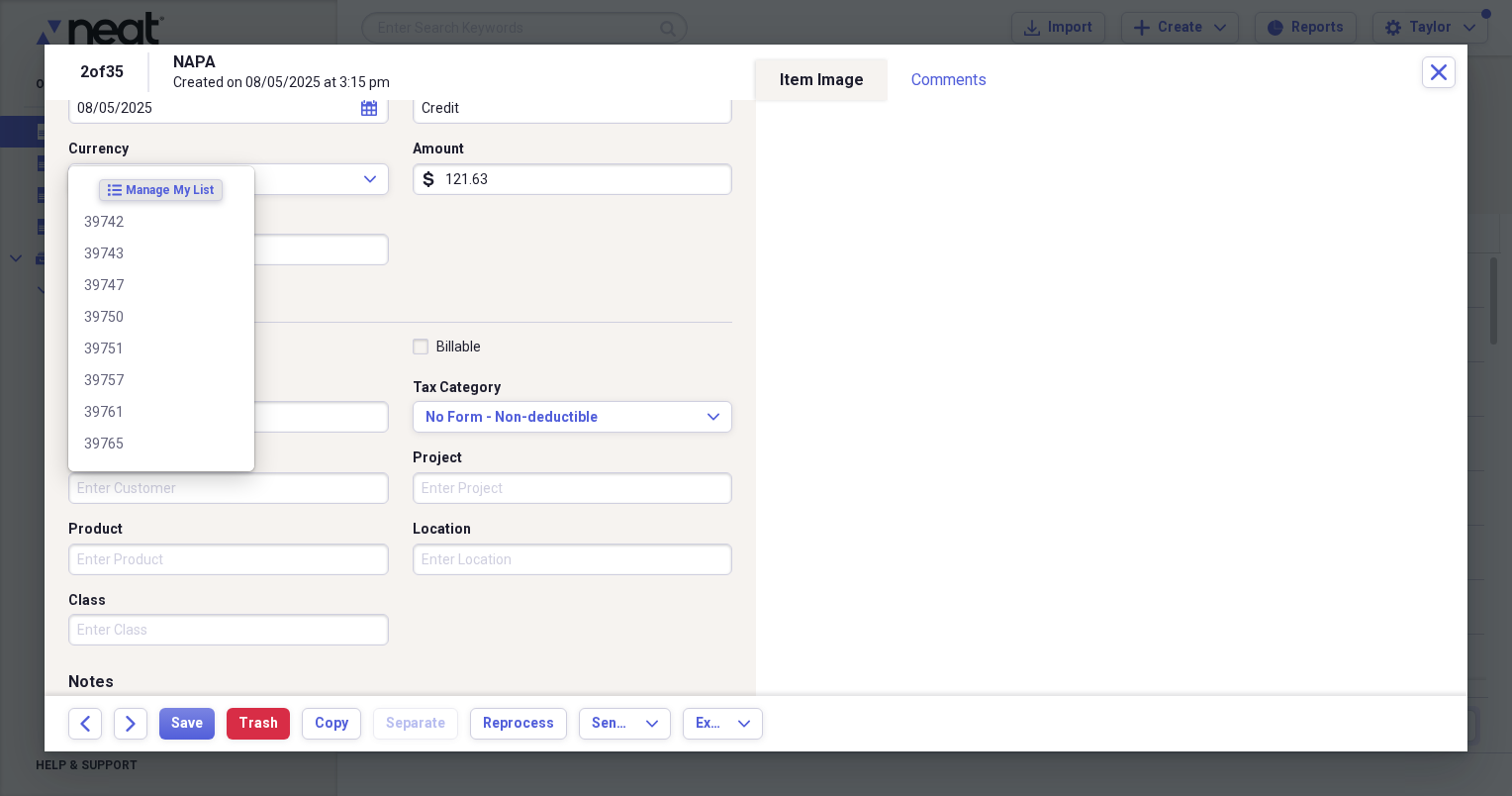 click on "Customer" at bounding box center [229, 488] 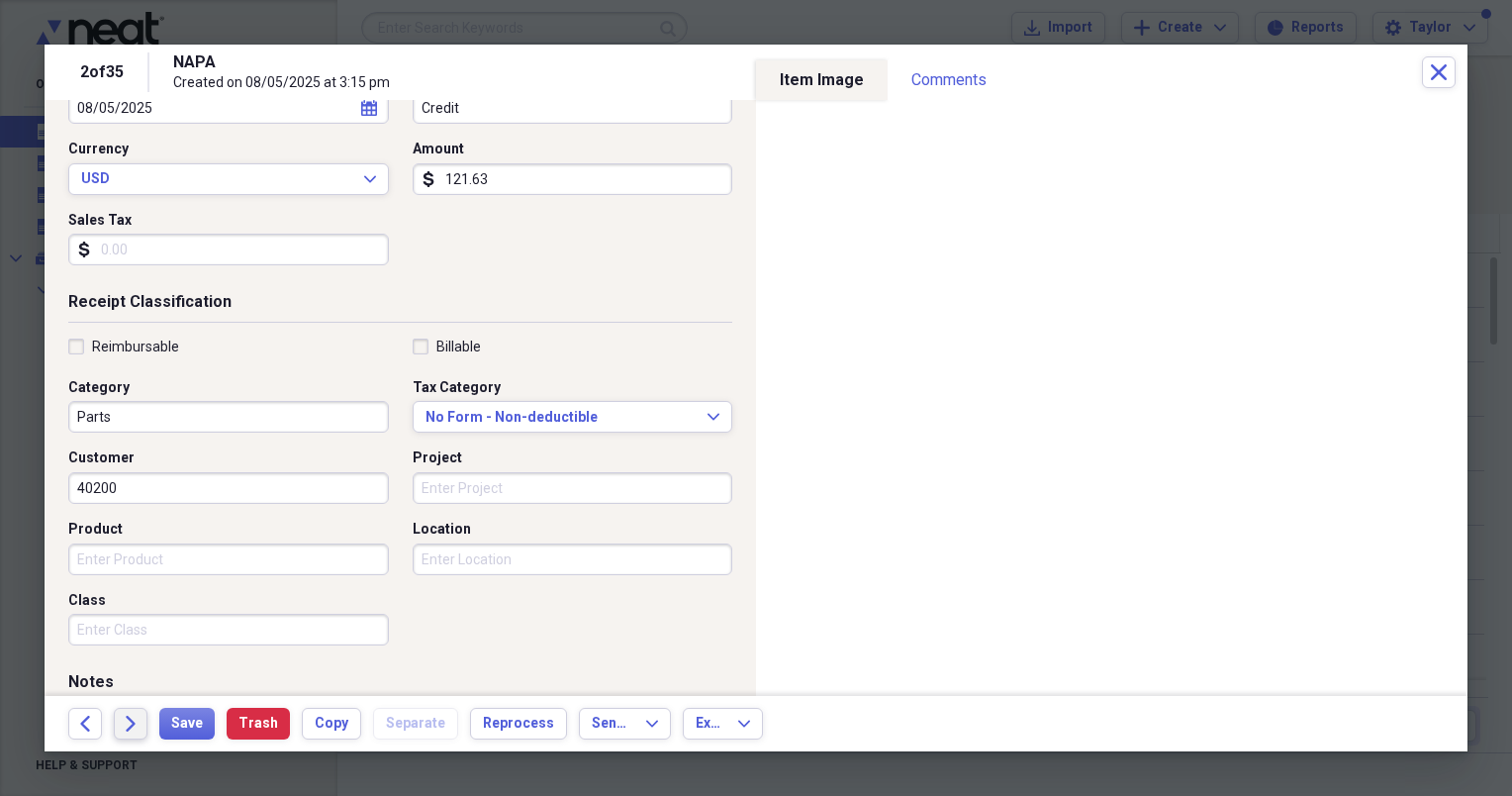 type on "40200" 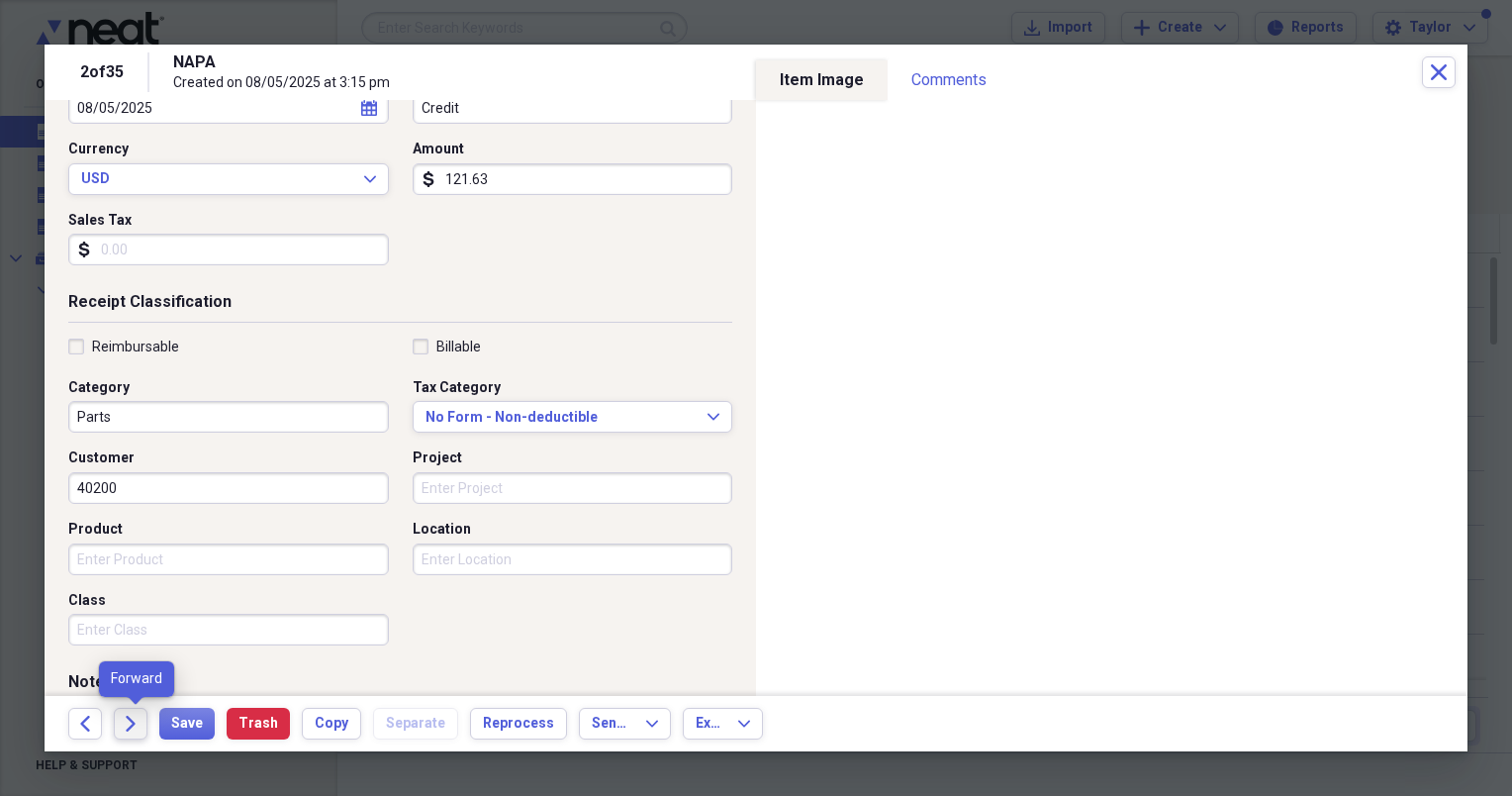 click on "Forward" 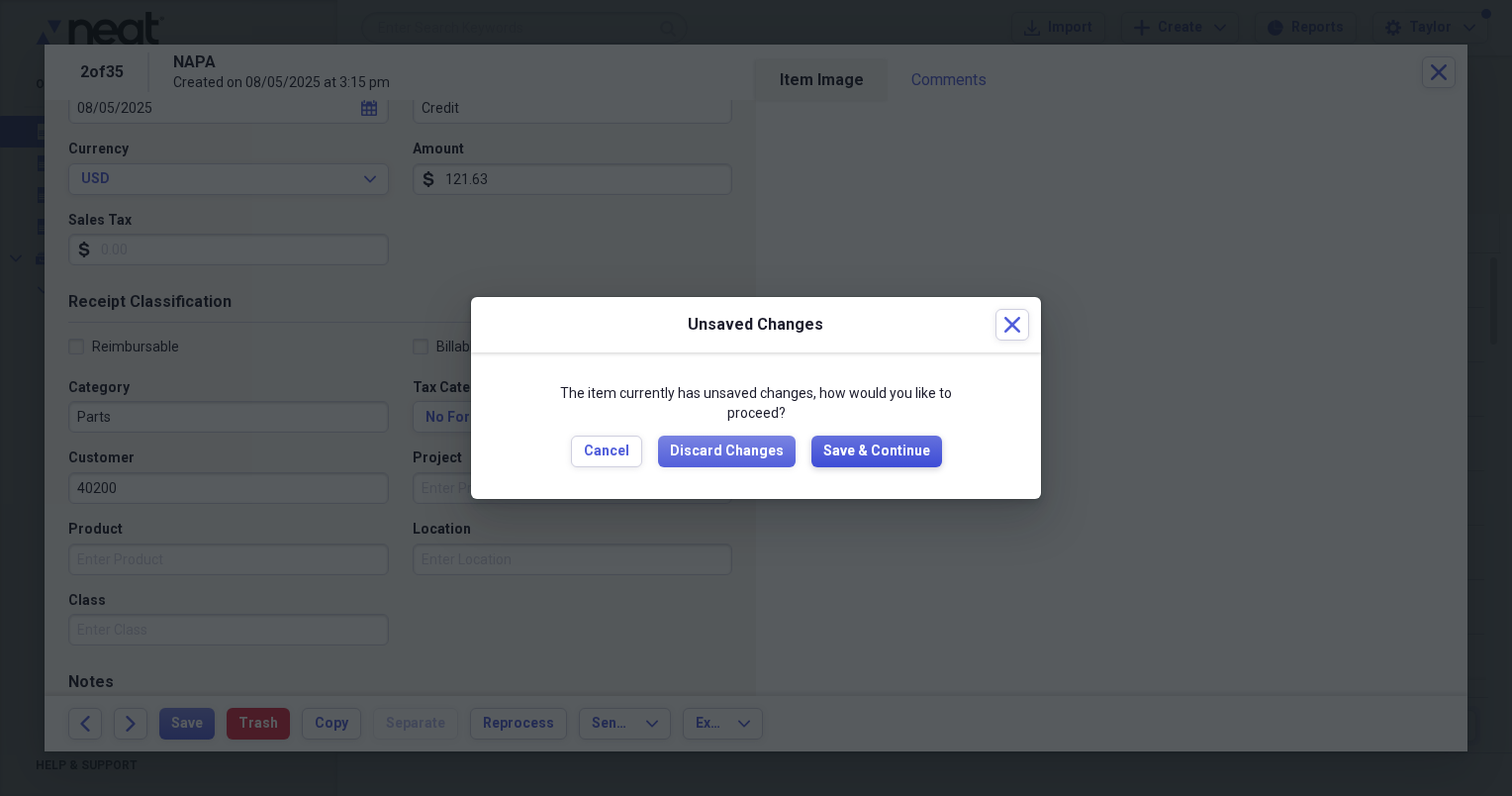 click on "Save & Continue" at bounding box center [877, 451] 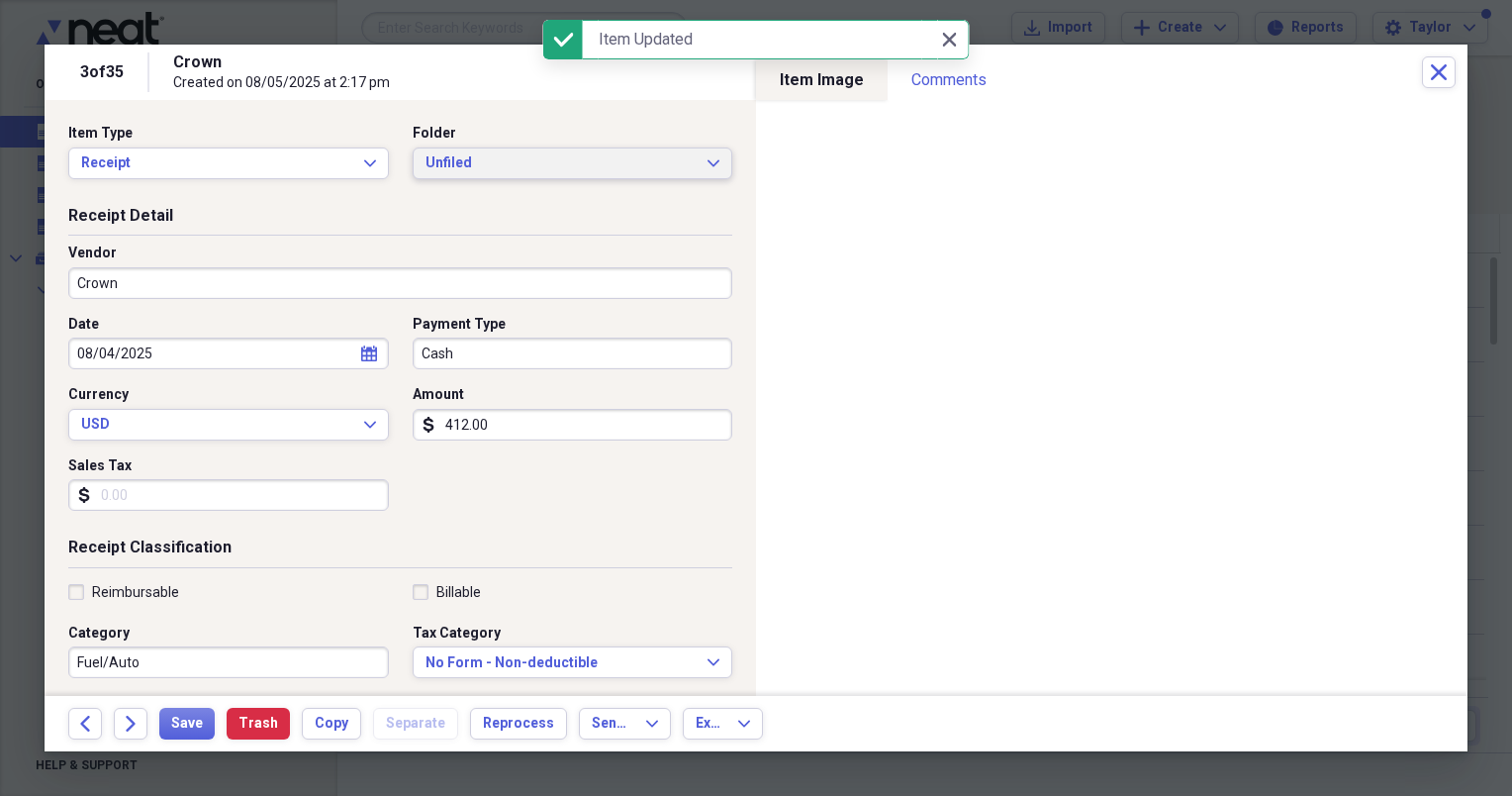 click on "Unfiled" at bounding box center (561, 163) 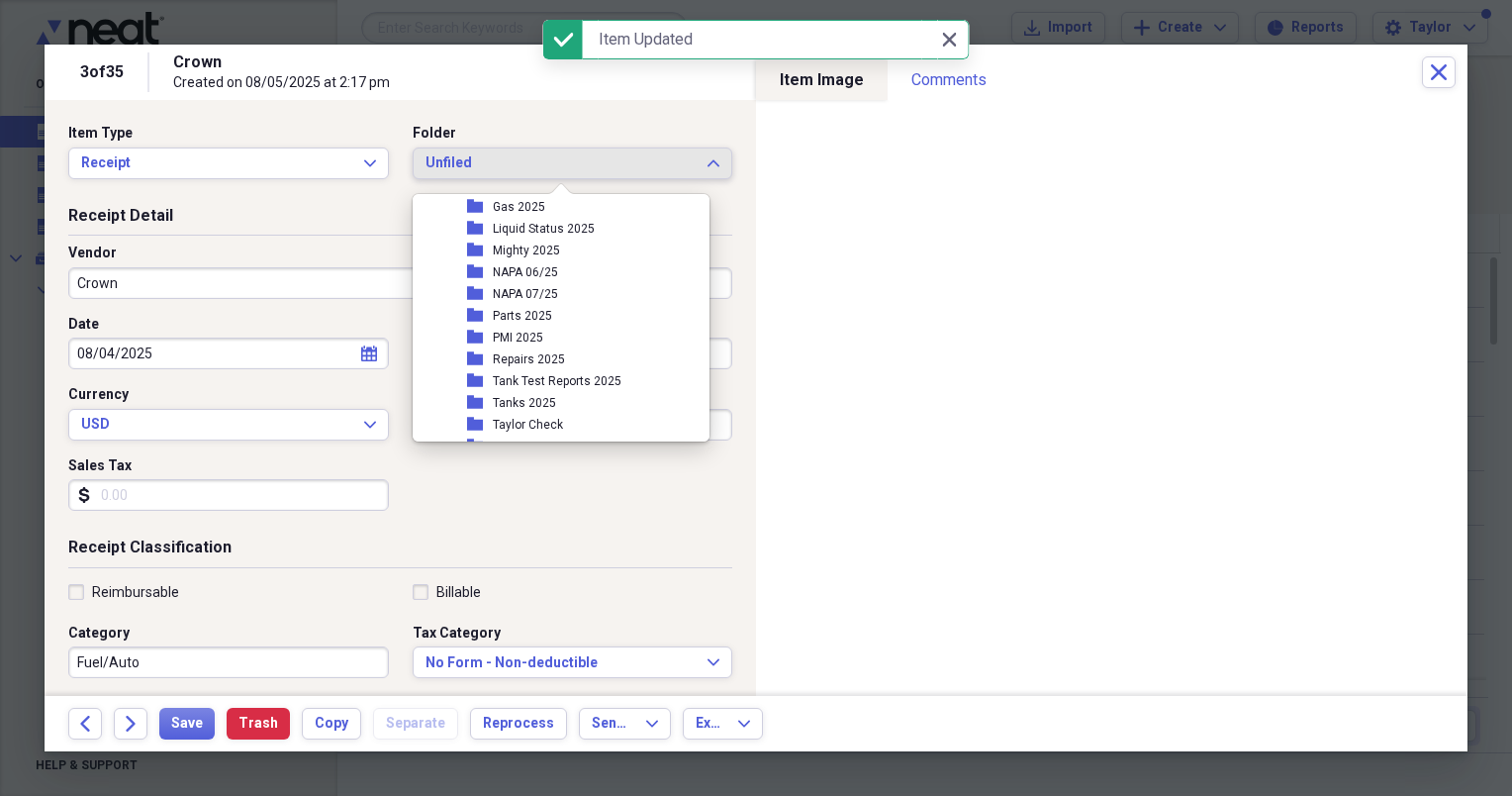 scroll, scrollTop: 396, scrollLeft: 0, axis: vertical 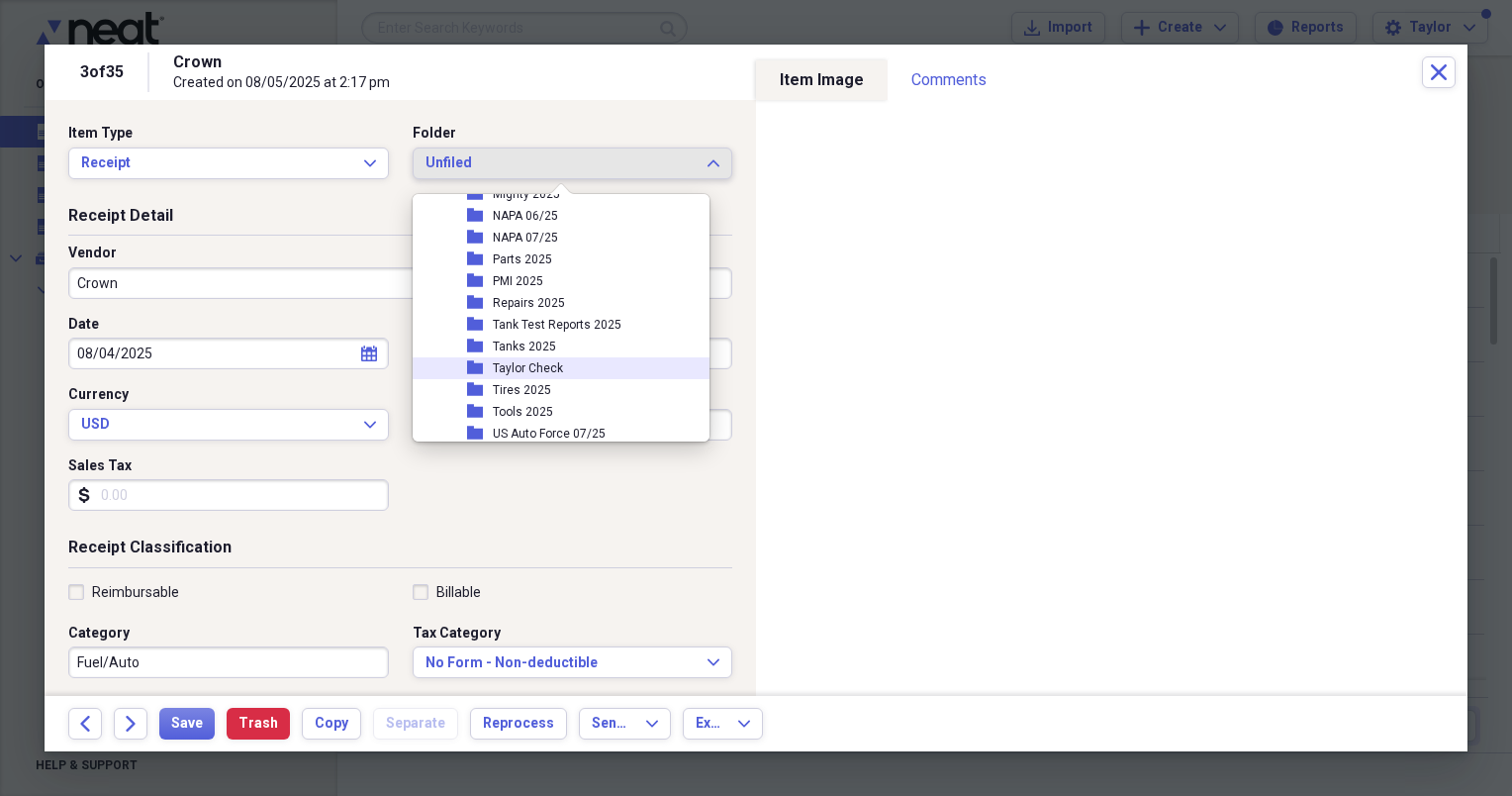 click on "Taylor Check" at bounding box center (527, 368) 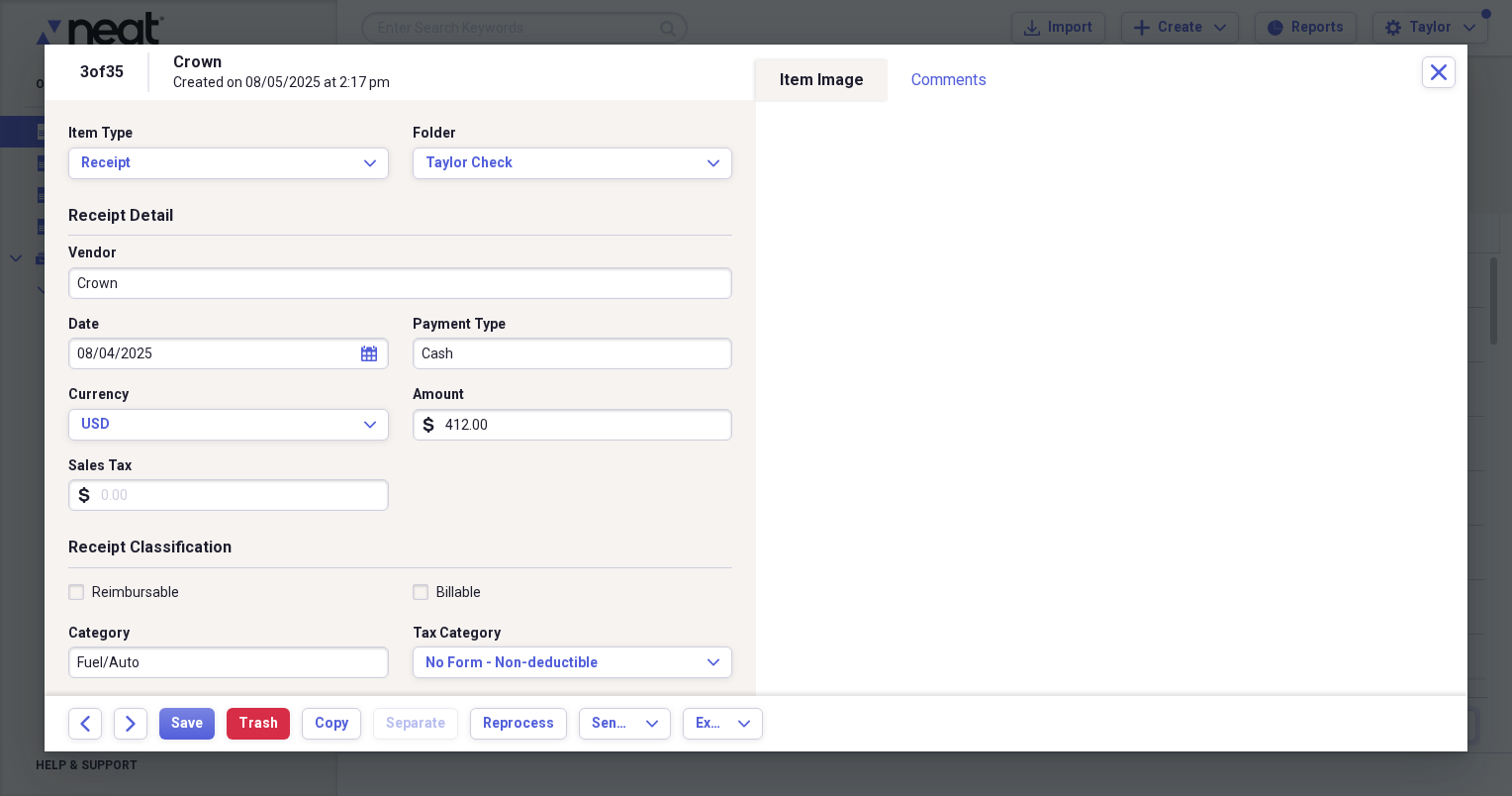 click on "Crown" at bounding box center (400, 283) 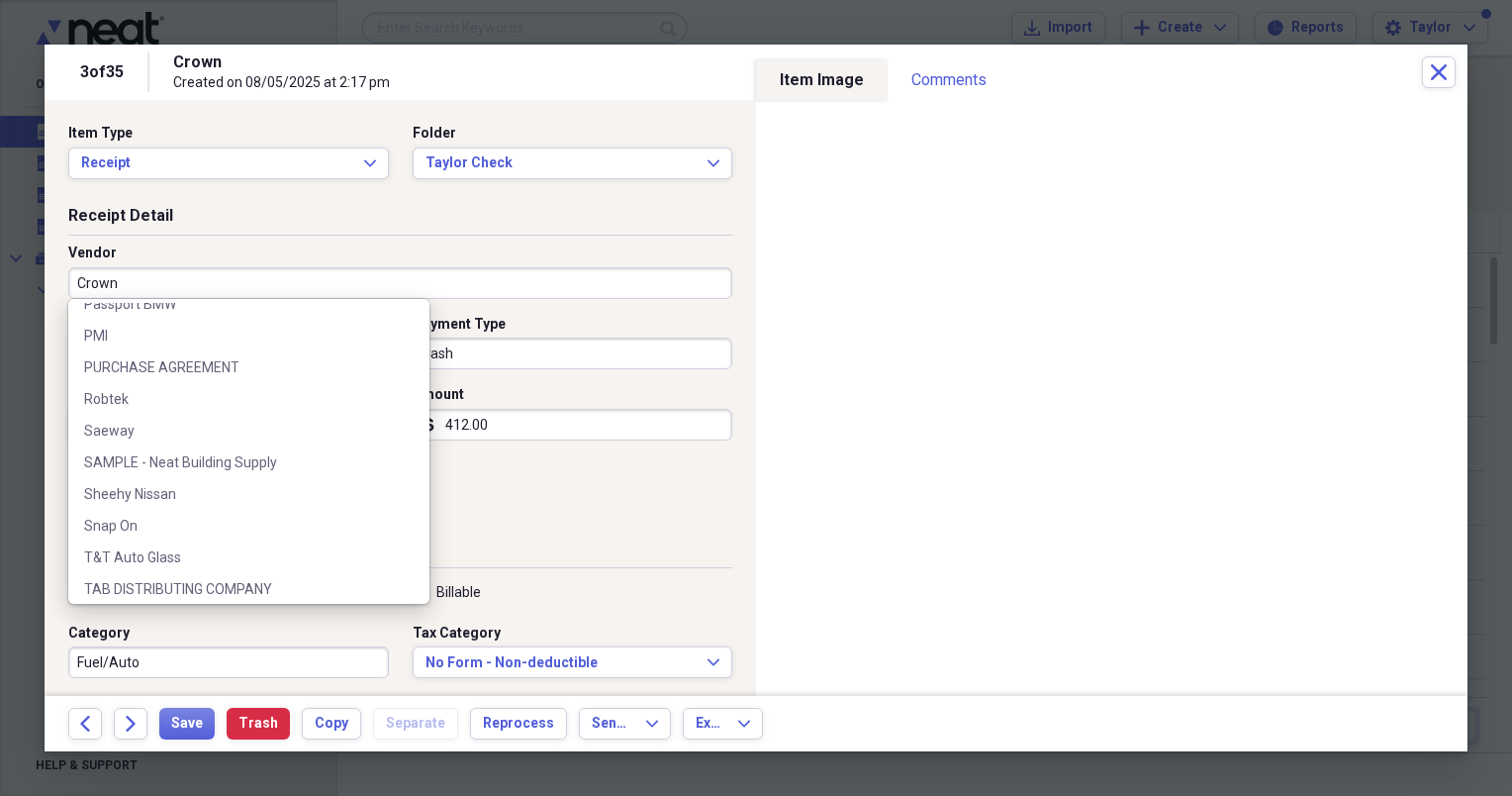 scroll, scrollTop: 1485, scrollLeft: 0, axis: vertical 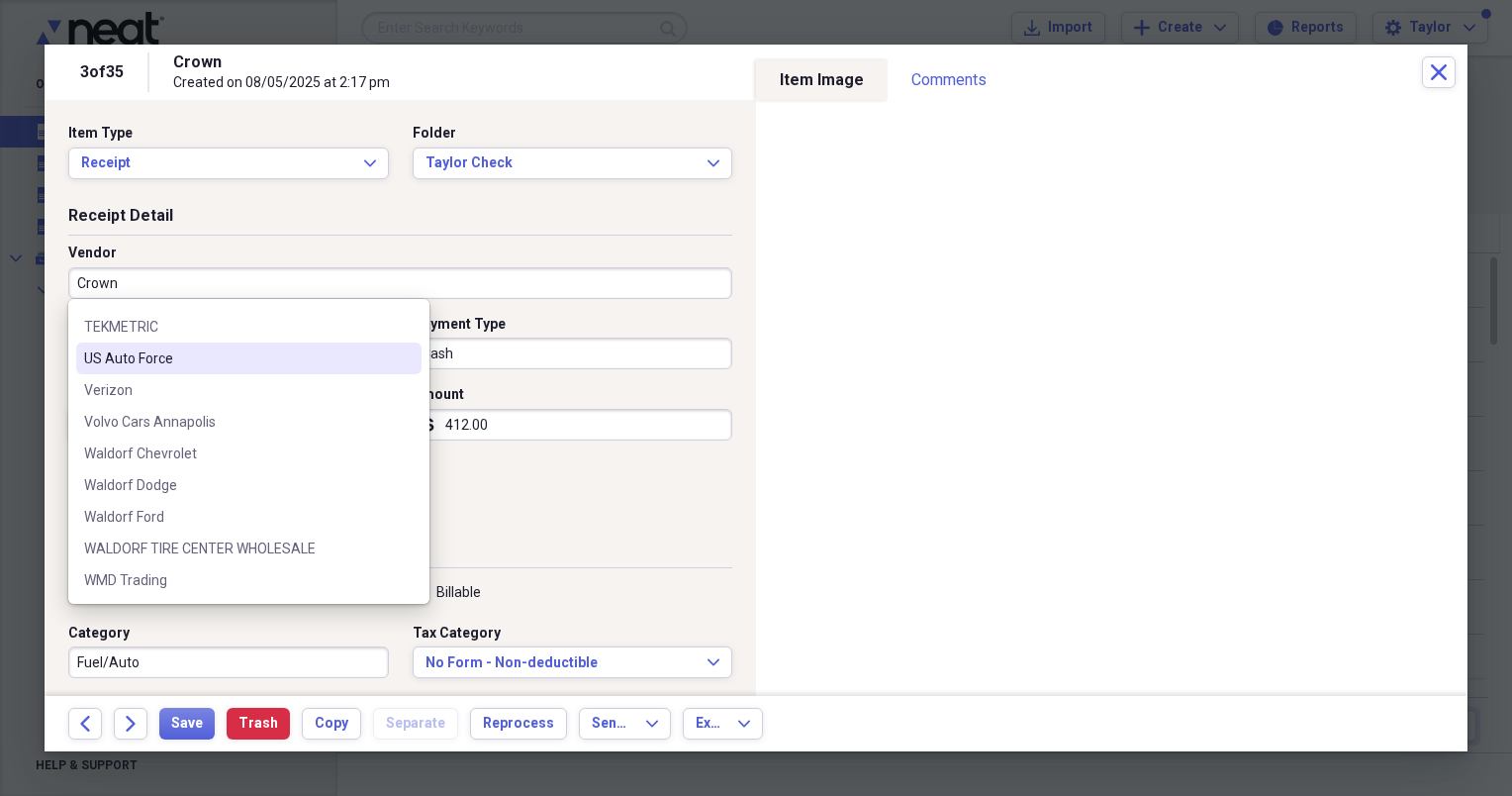 click on "US Auto Force" at bounding box center [236, 358] 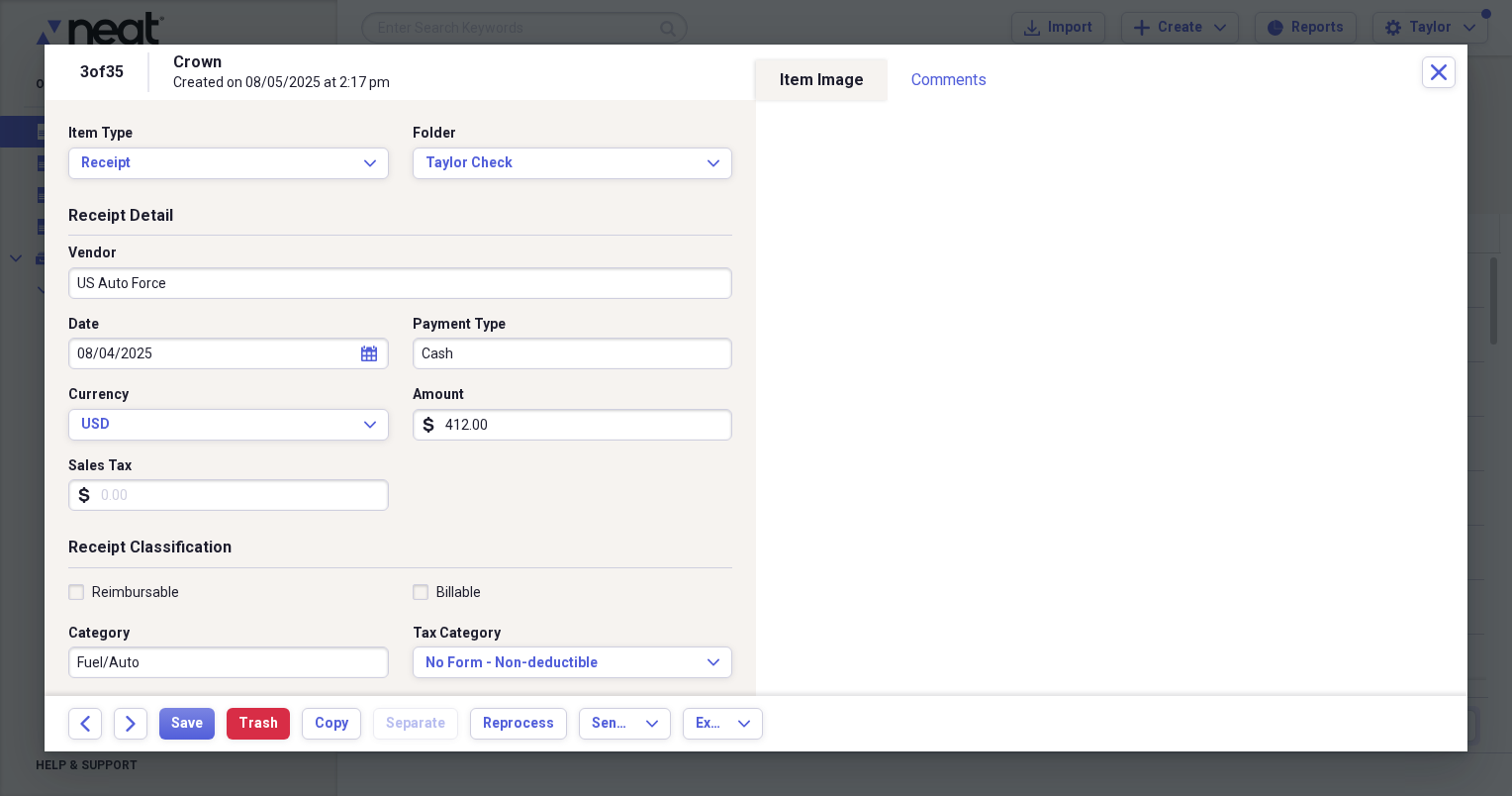 type on "Tires" 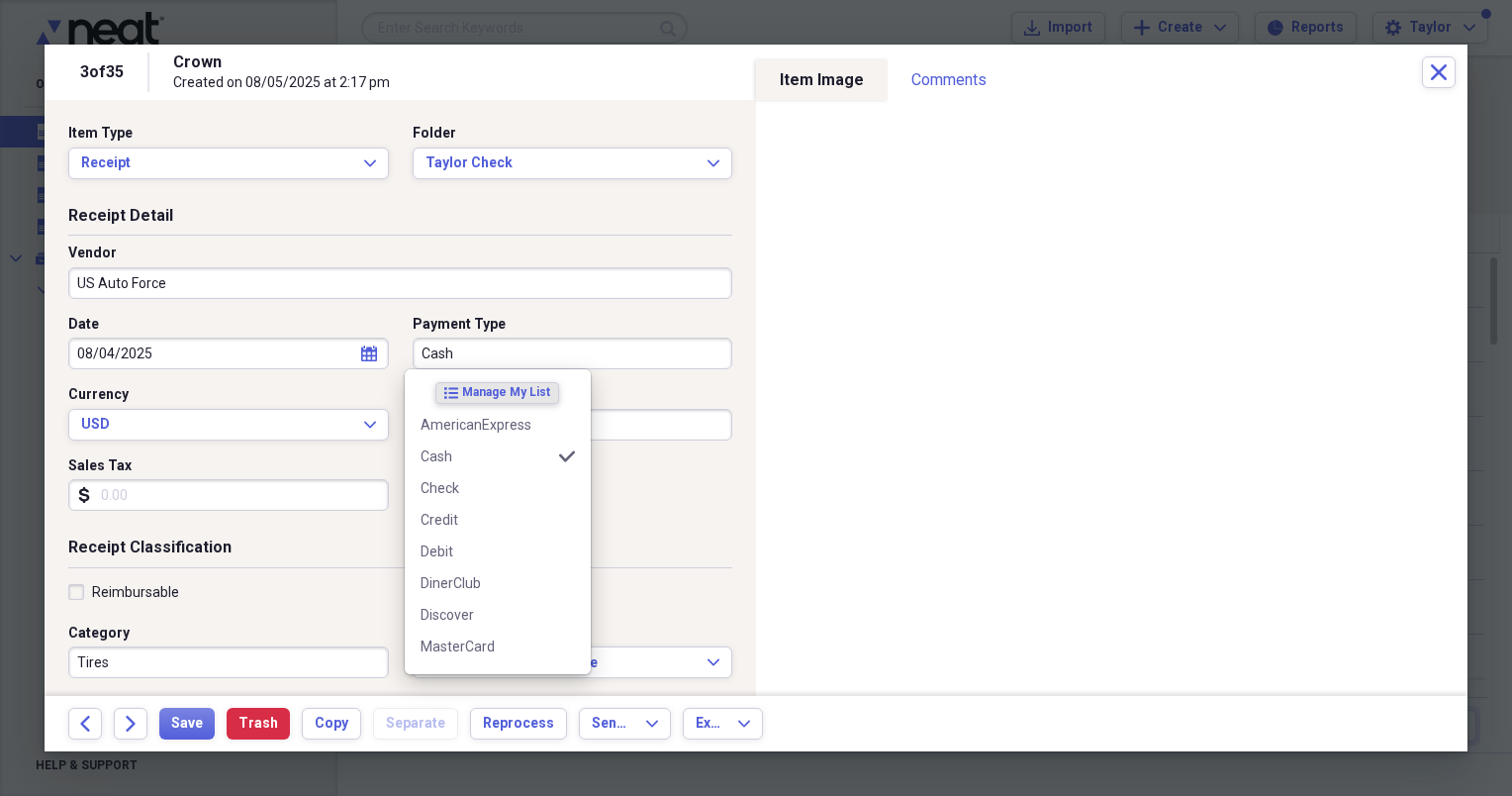 click on "Cash" at bounding box center [573, 353] 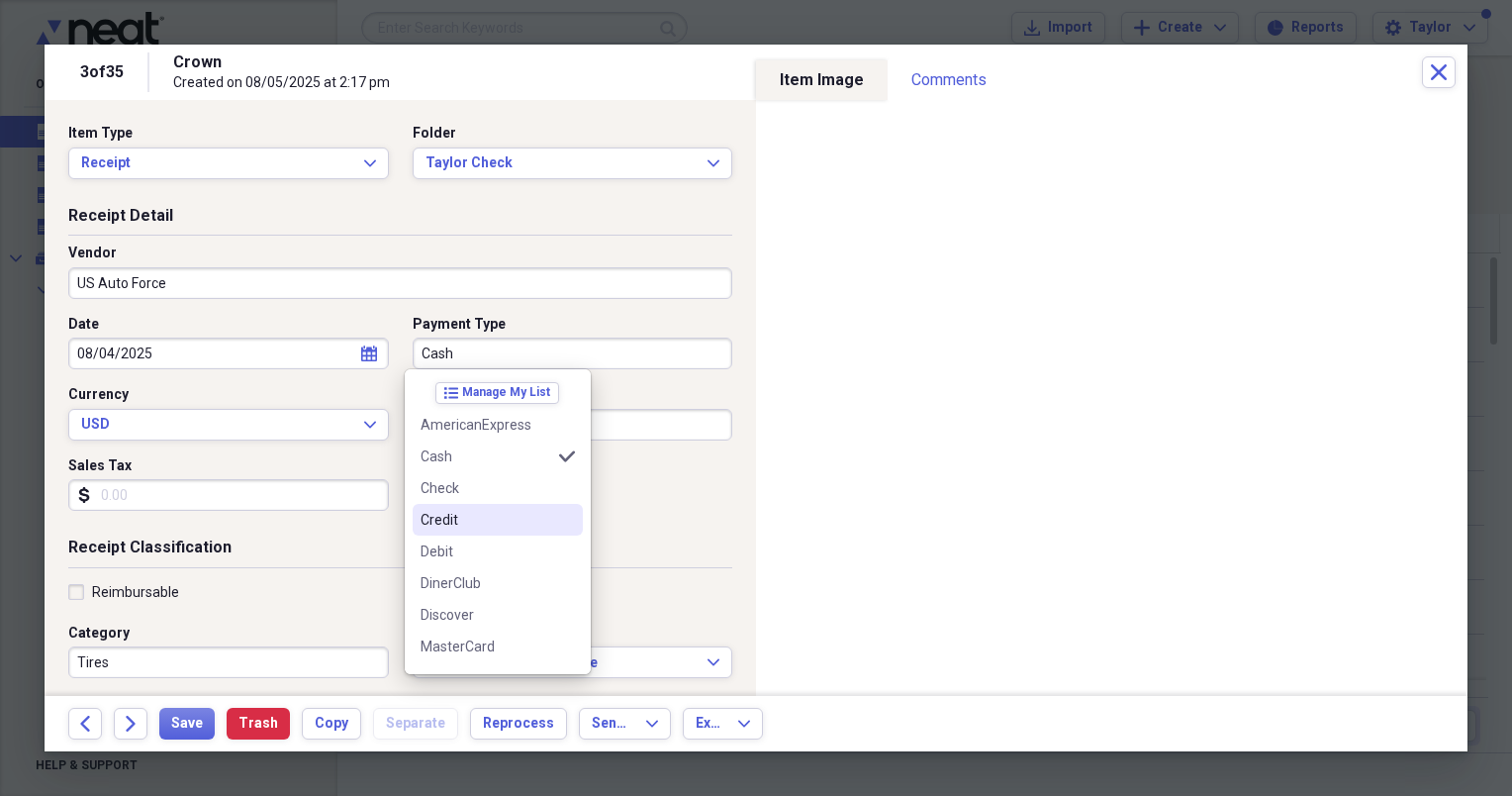 click on "Credit" at bounding box center (486, 520) 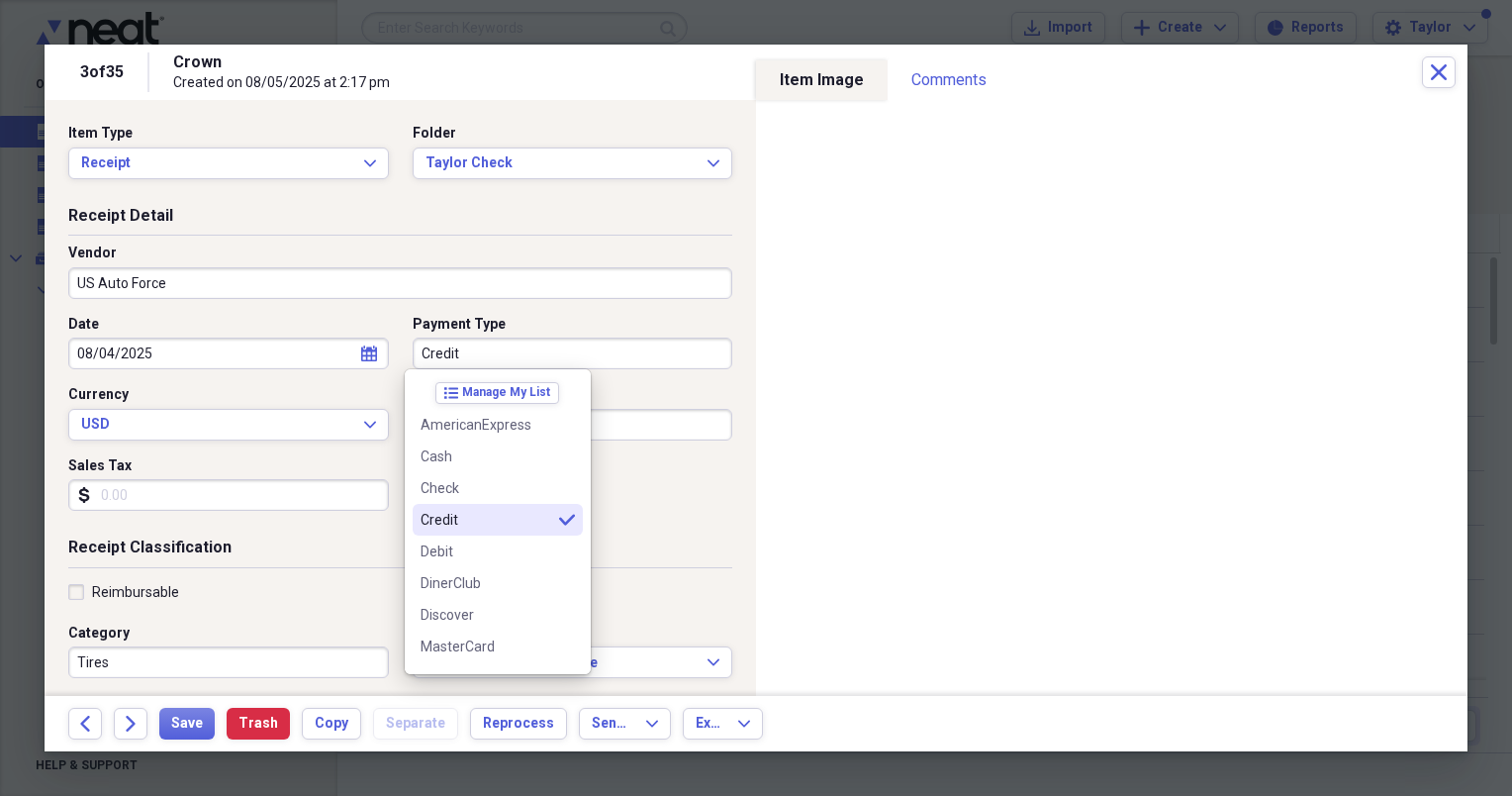 type on "Credit" 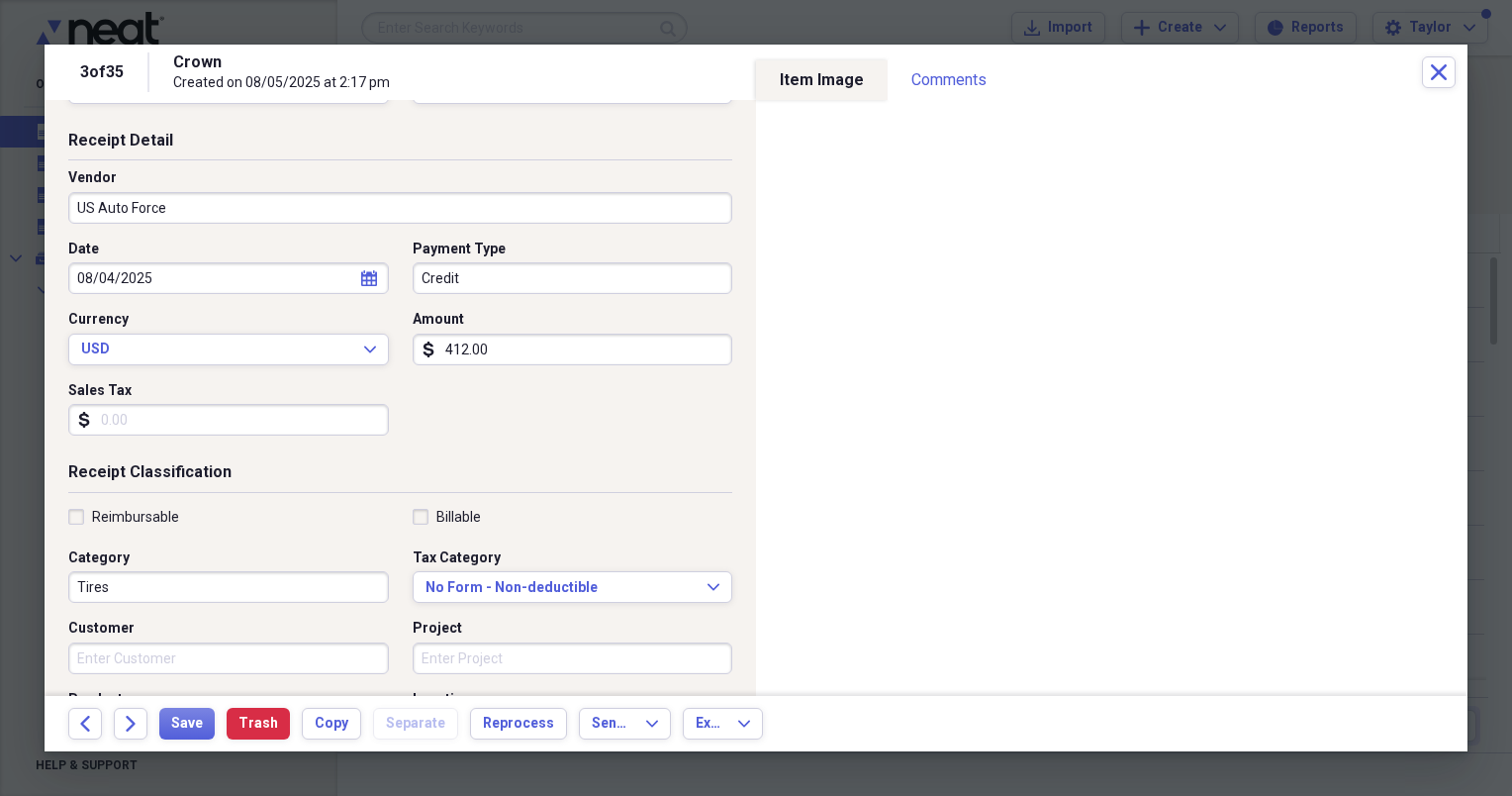 scroll, scrollTop: 77, scrollLeft: 0, axis: vertical 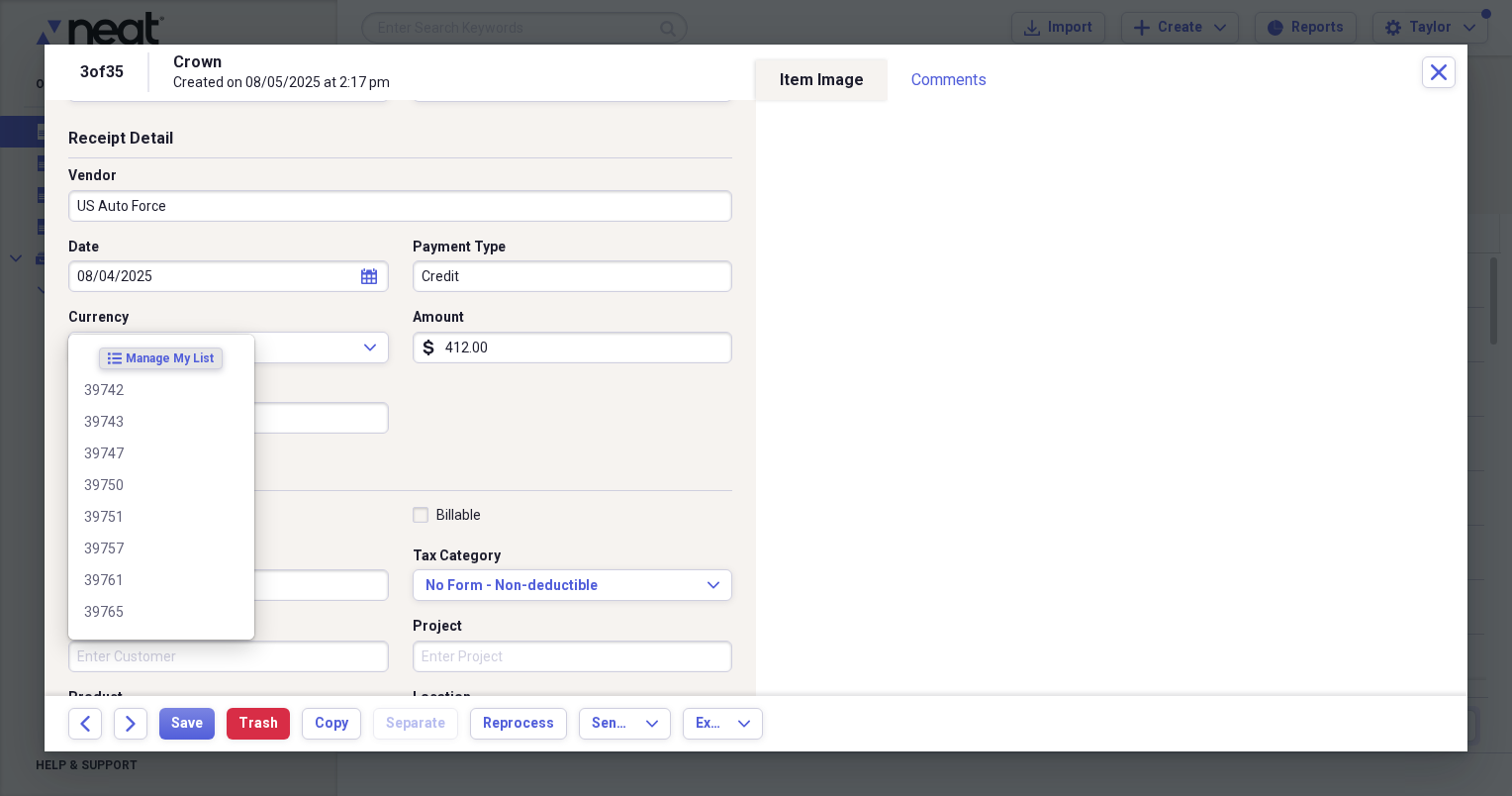 click on "Customer" at bounding box center [229, 656] 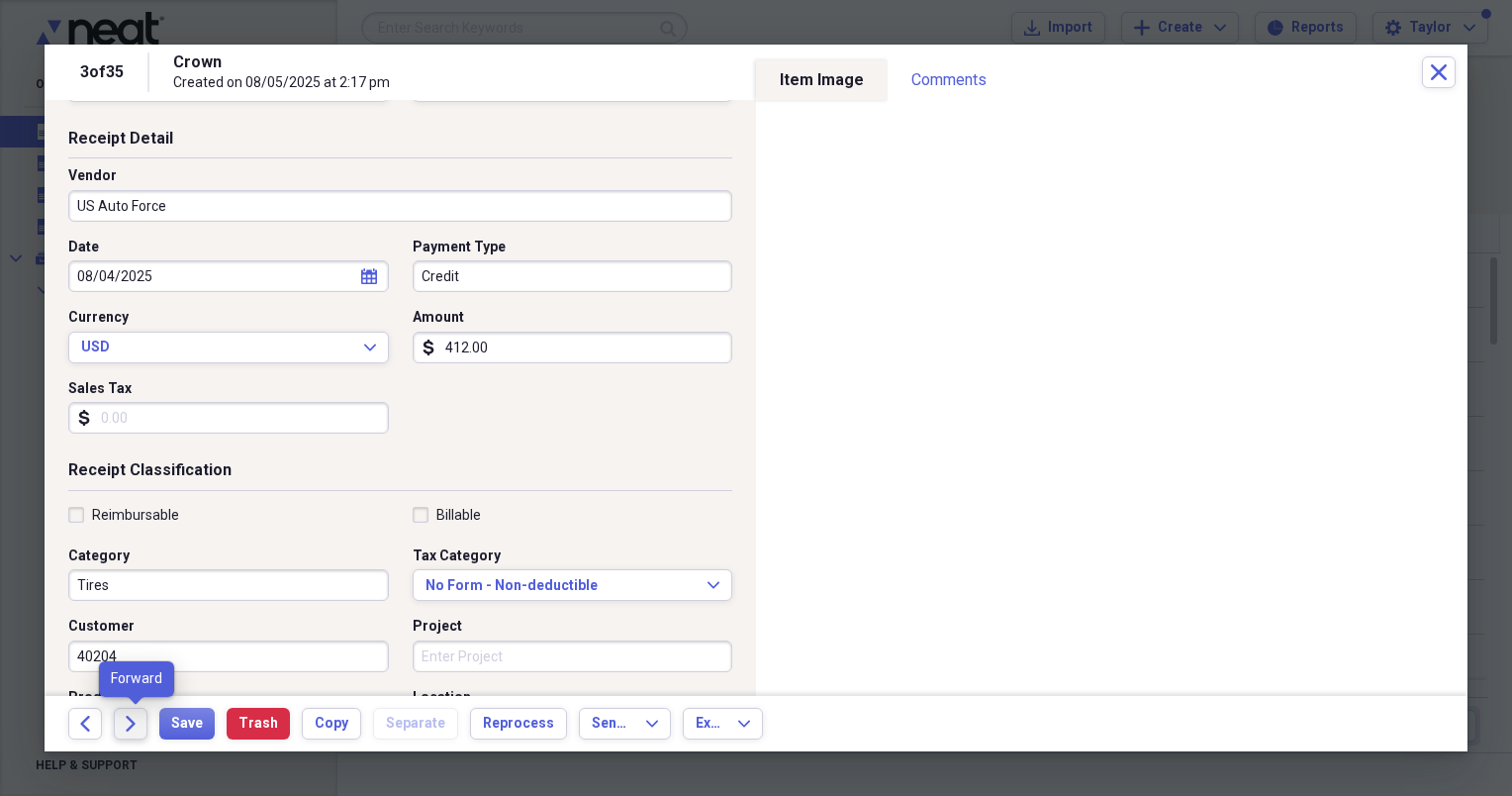 type on "40204" 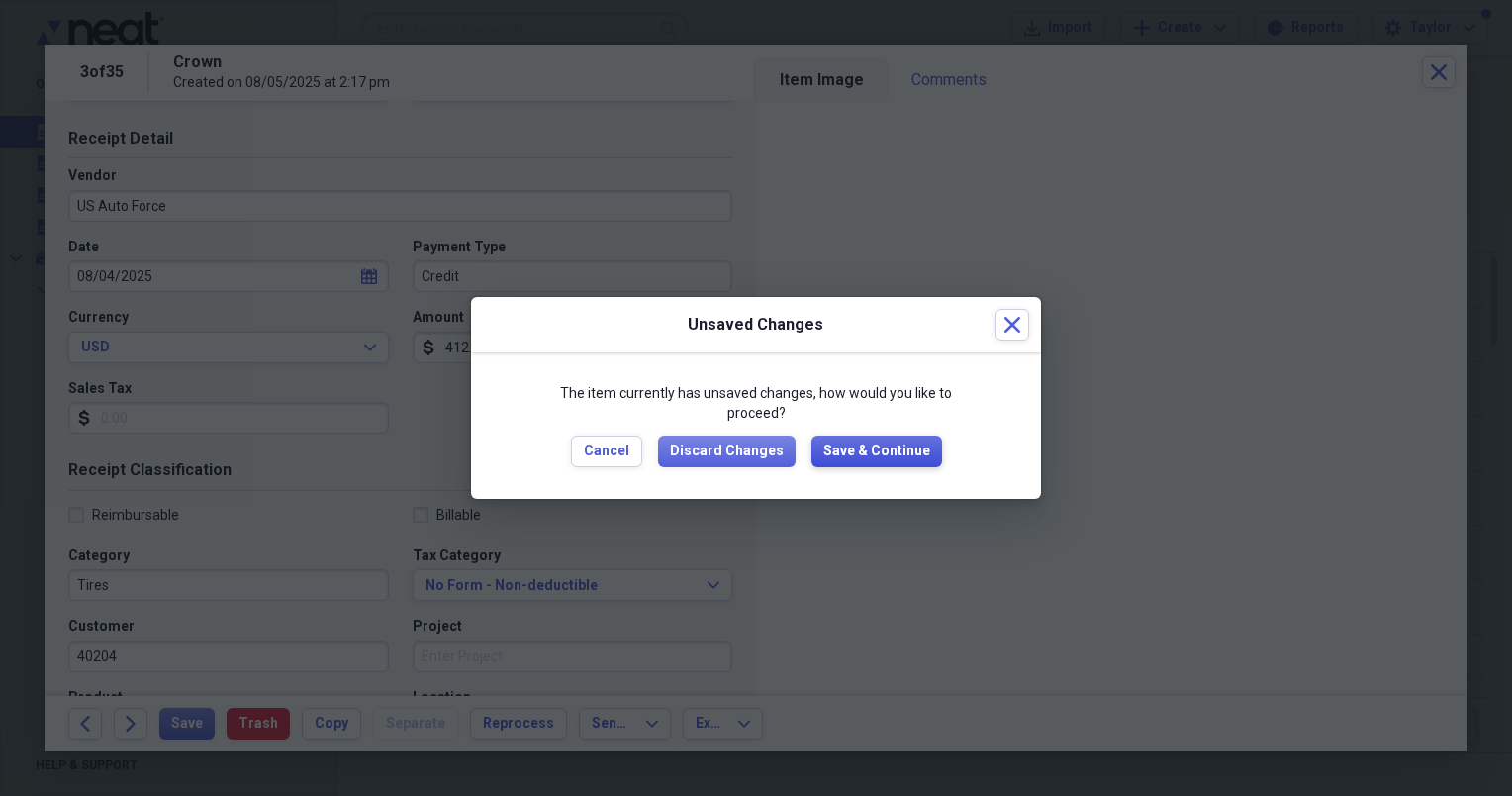 click on "Save & Continue" at bounding box center (877, 451) 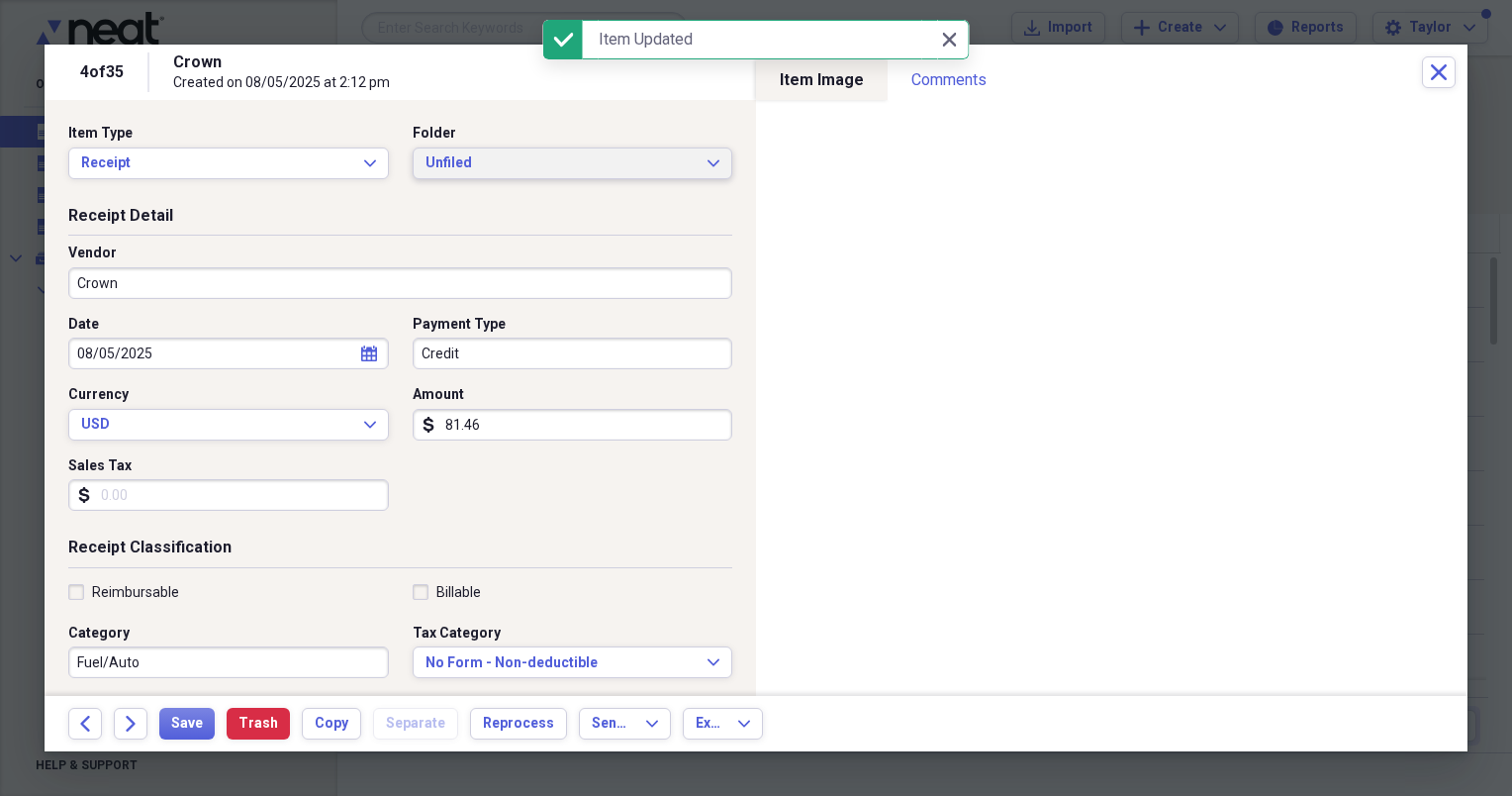 click on "Unfiled" at bounding box center (561, 163) 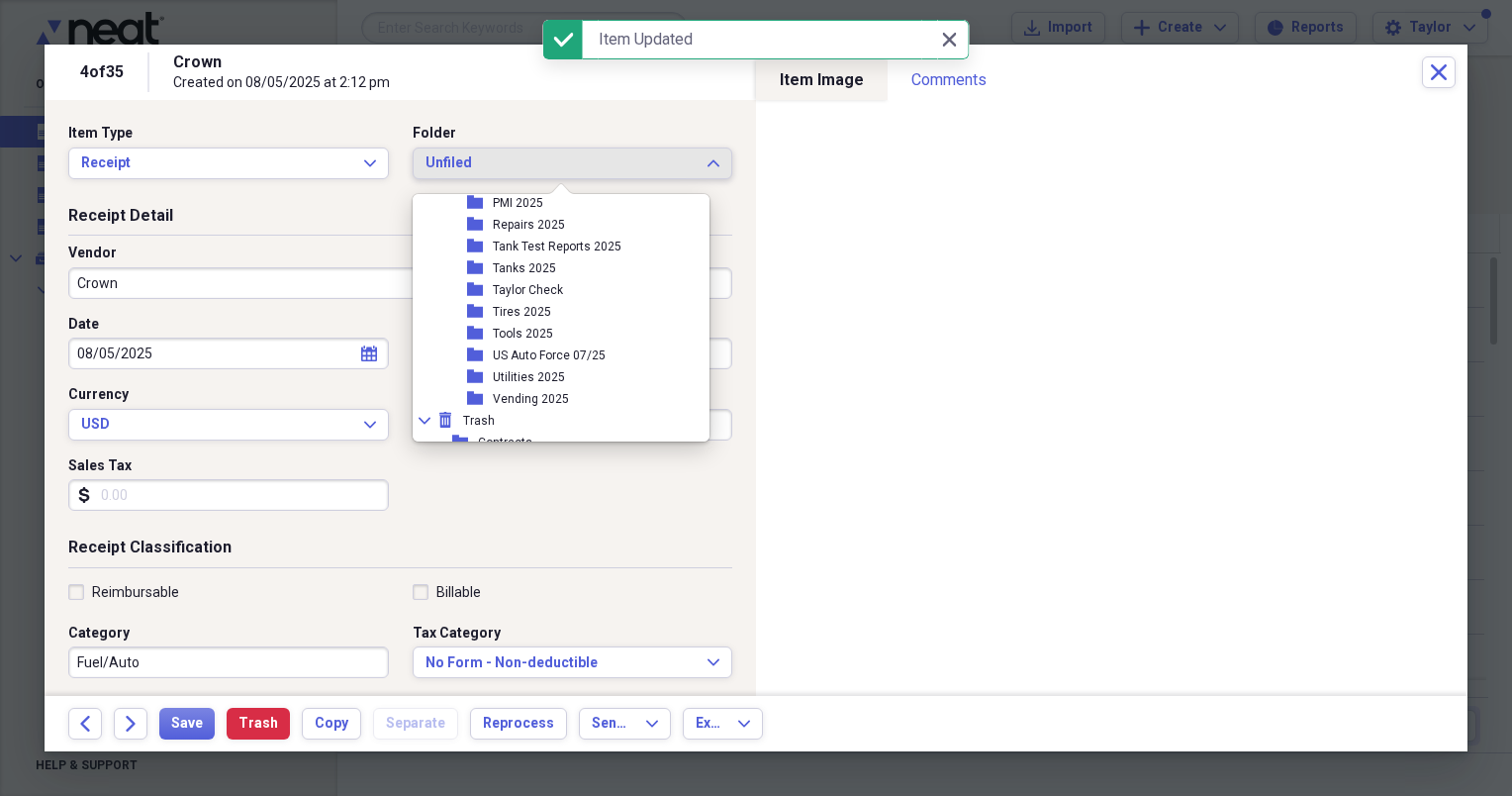 scroll, scrollTop: 479, scrollLeft: 0, axis: vertical 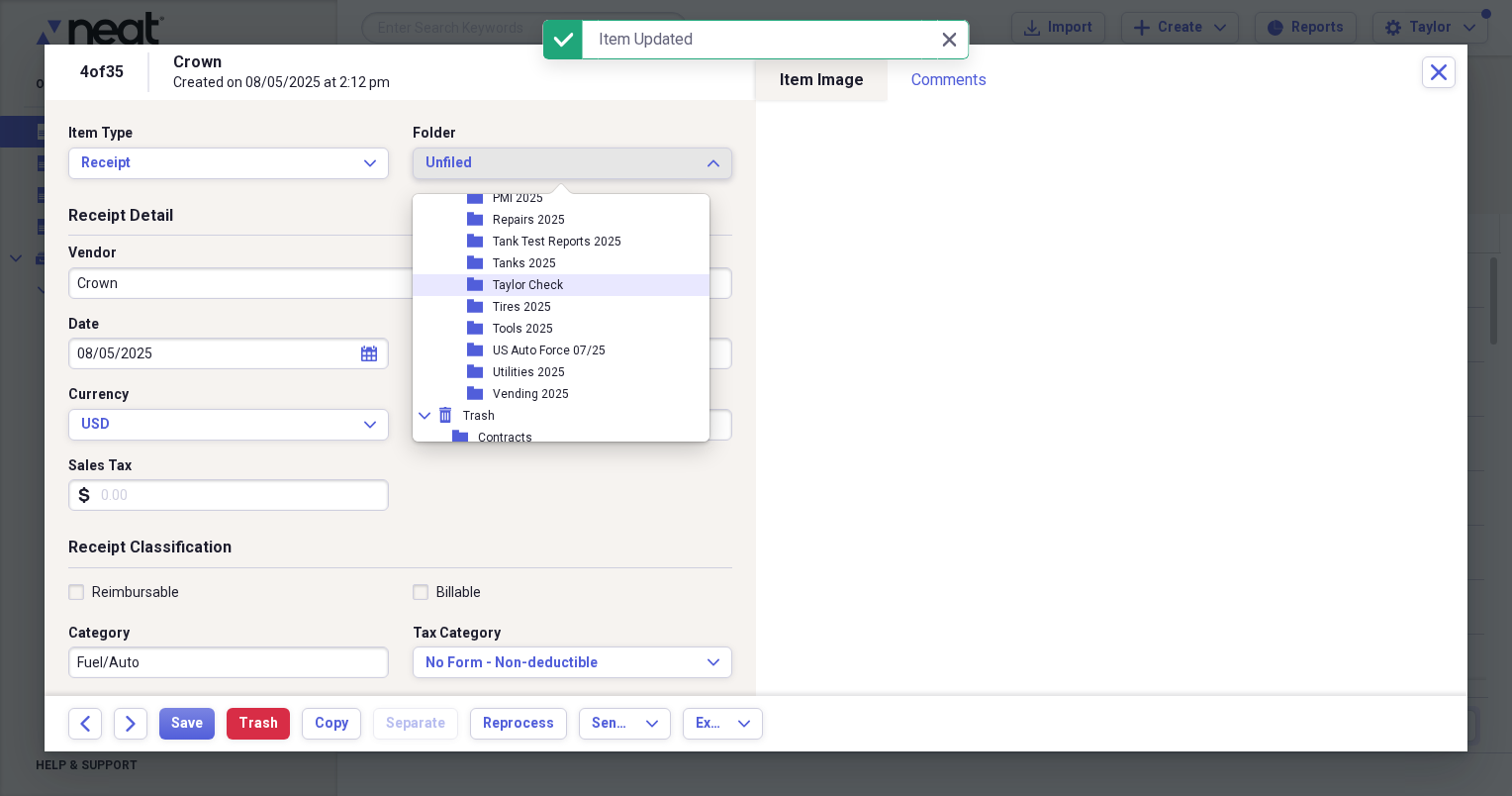 click on "Taylor Check" at bounding box center [527, 285] 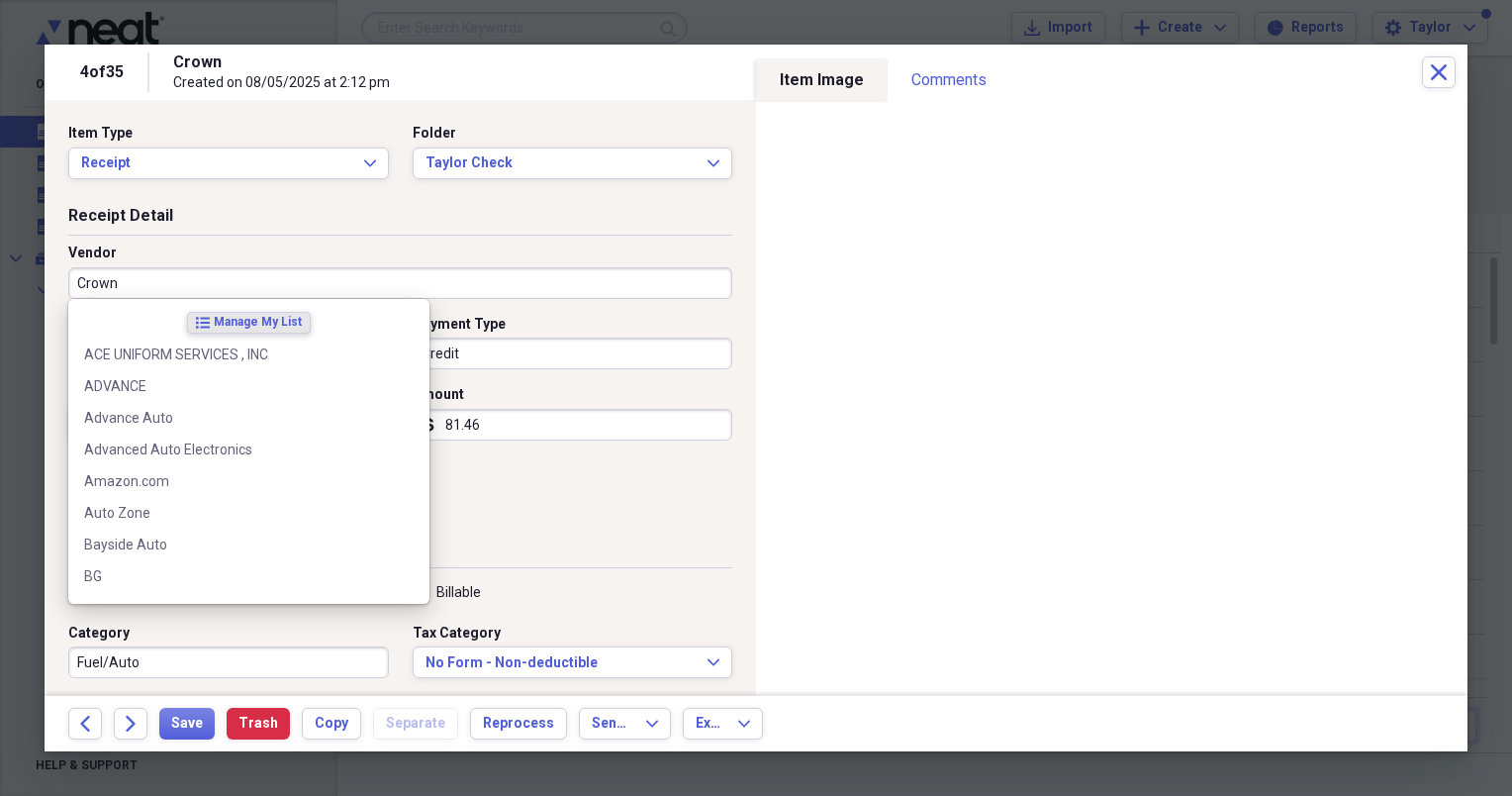 click on "Crown" at bounding box center (400, 283) 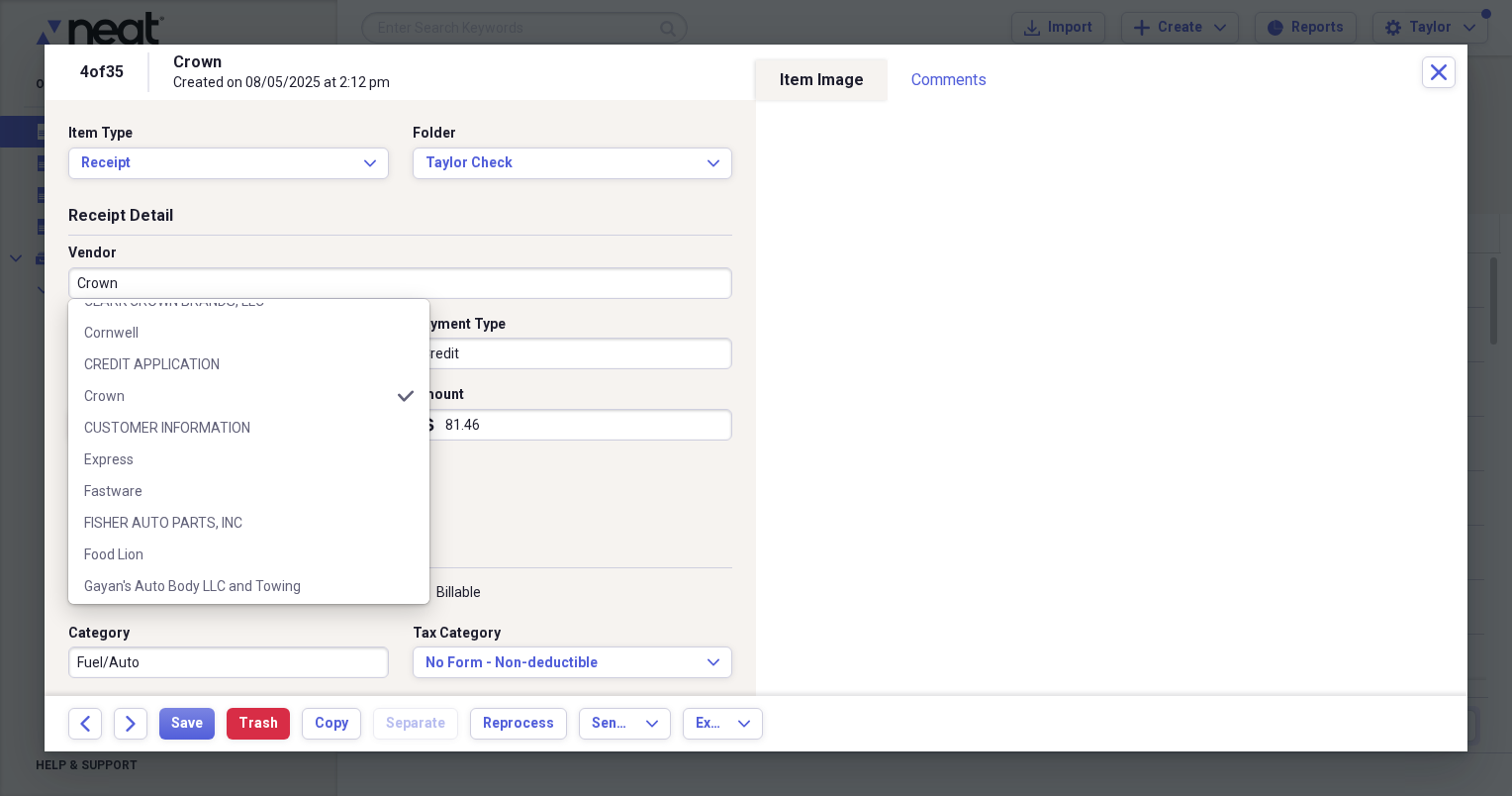 scroll, scrollTop: 450, scrollLeft: 0, axis: vertical 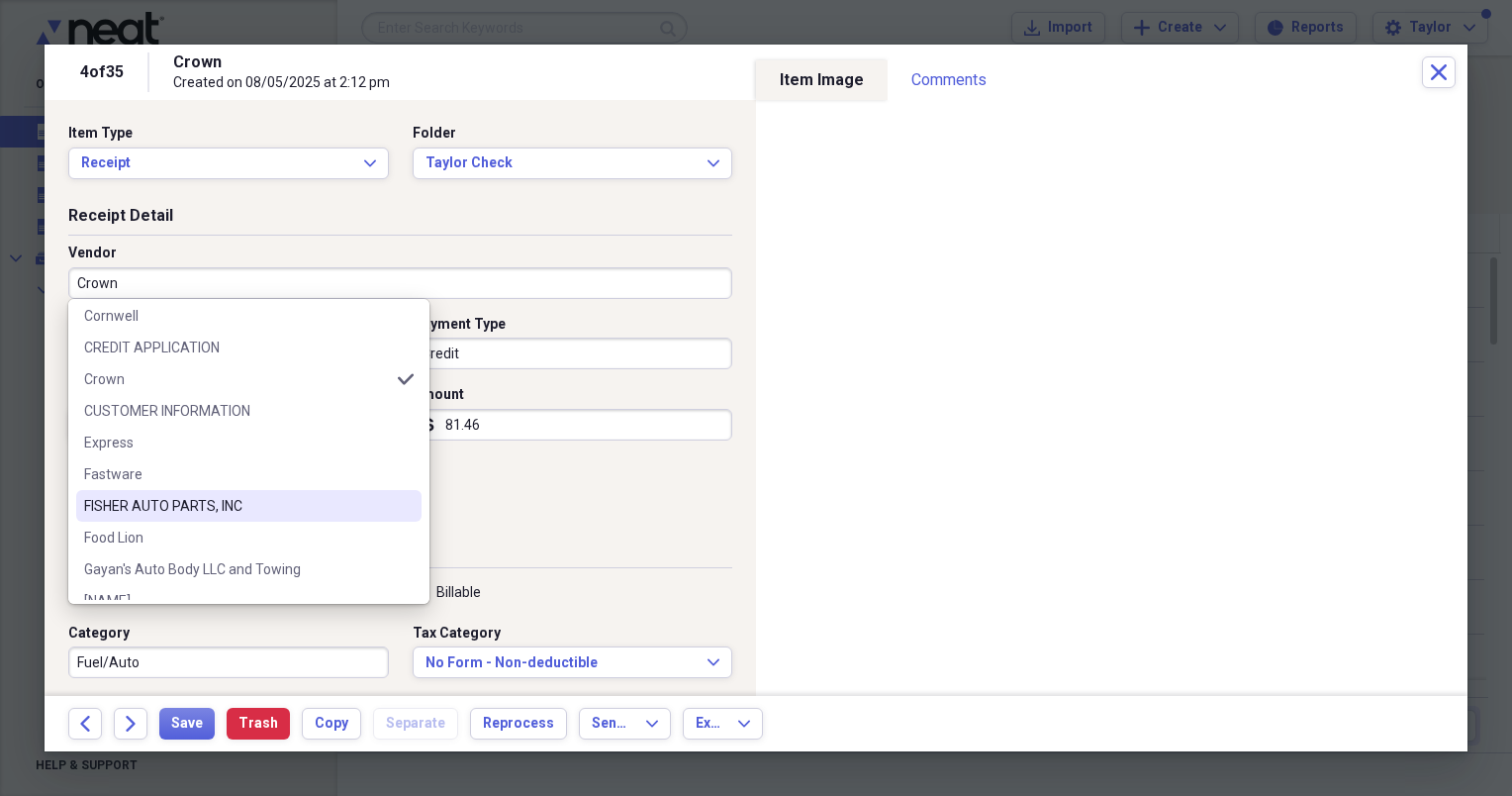 click on "FISHER AUTO PARTS, INC" at bounding box center [236, 506] 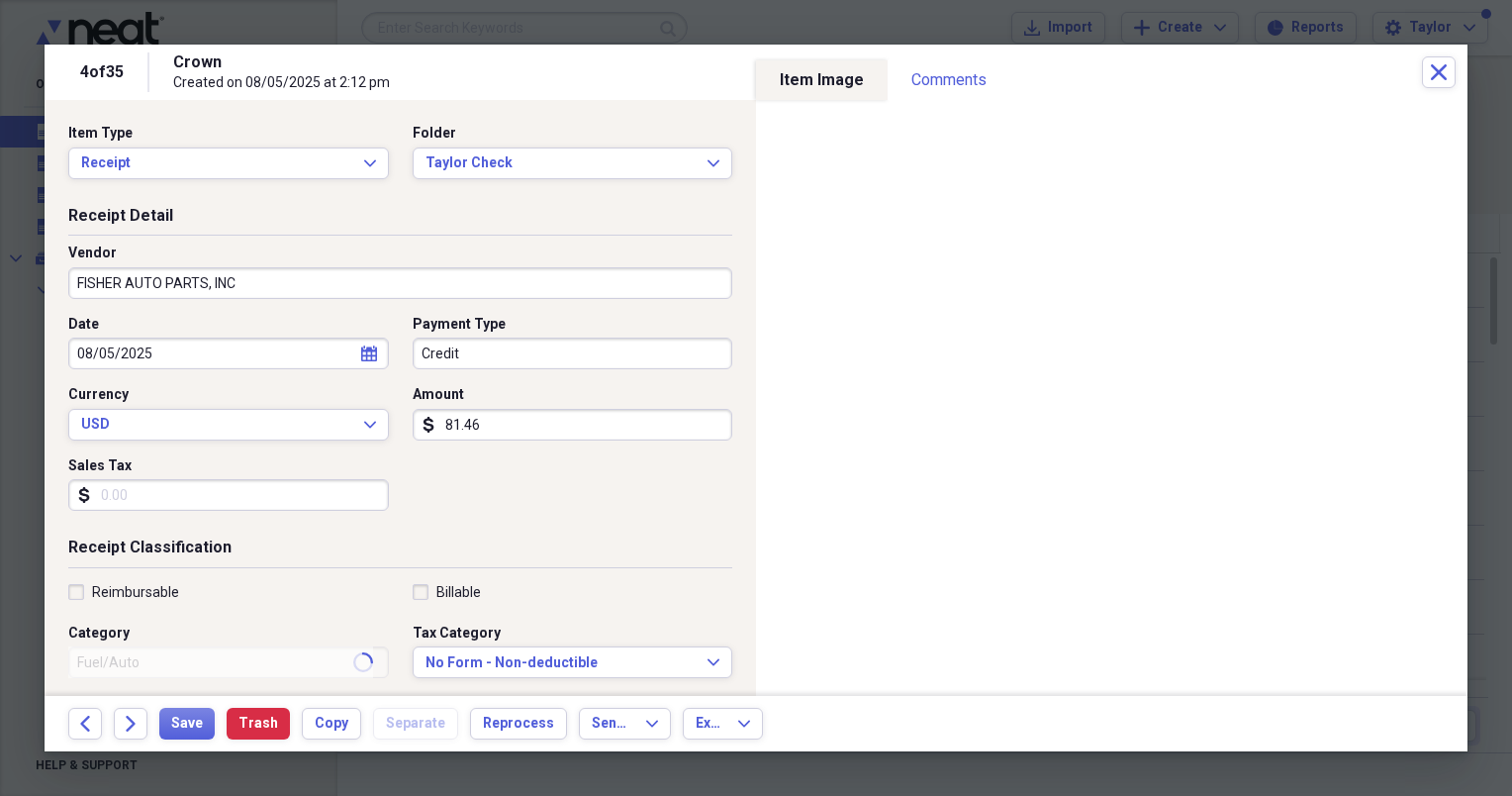 type on "Parts" 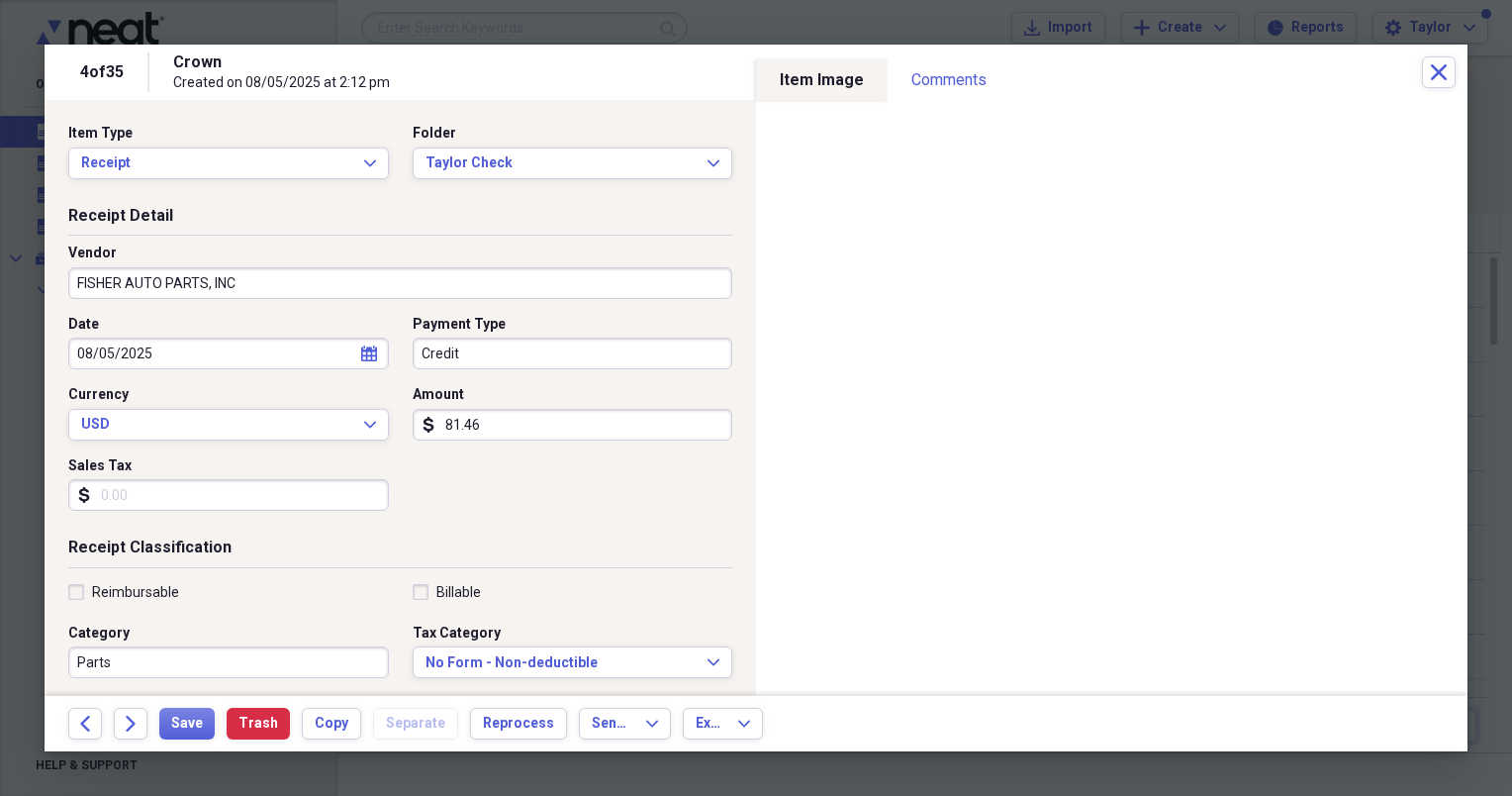 click on "81.46" at bounding box center (573, 425) 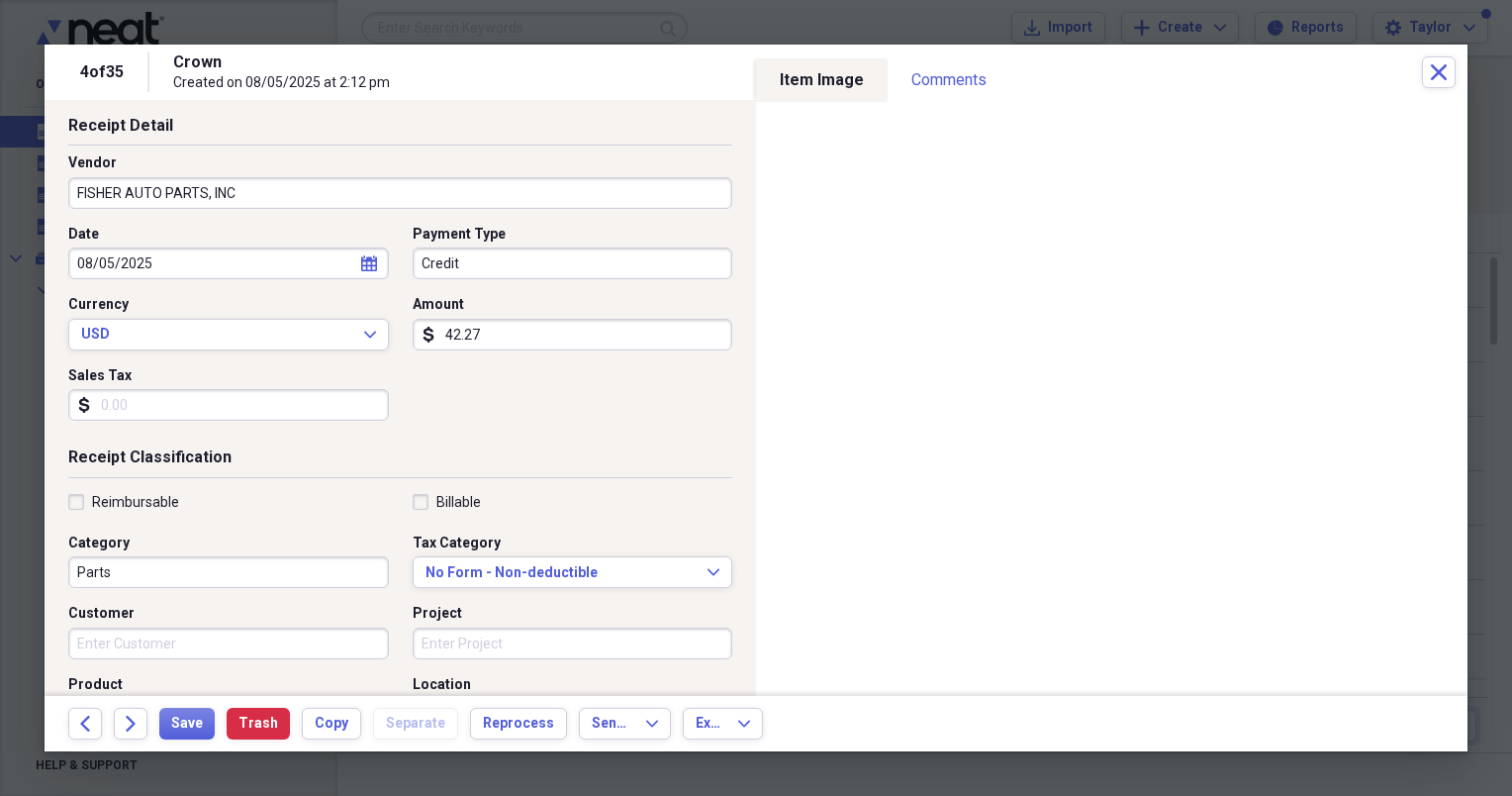 scroll, scrollTop: 91, scrollLeft: 0, axis: vertical 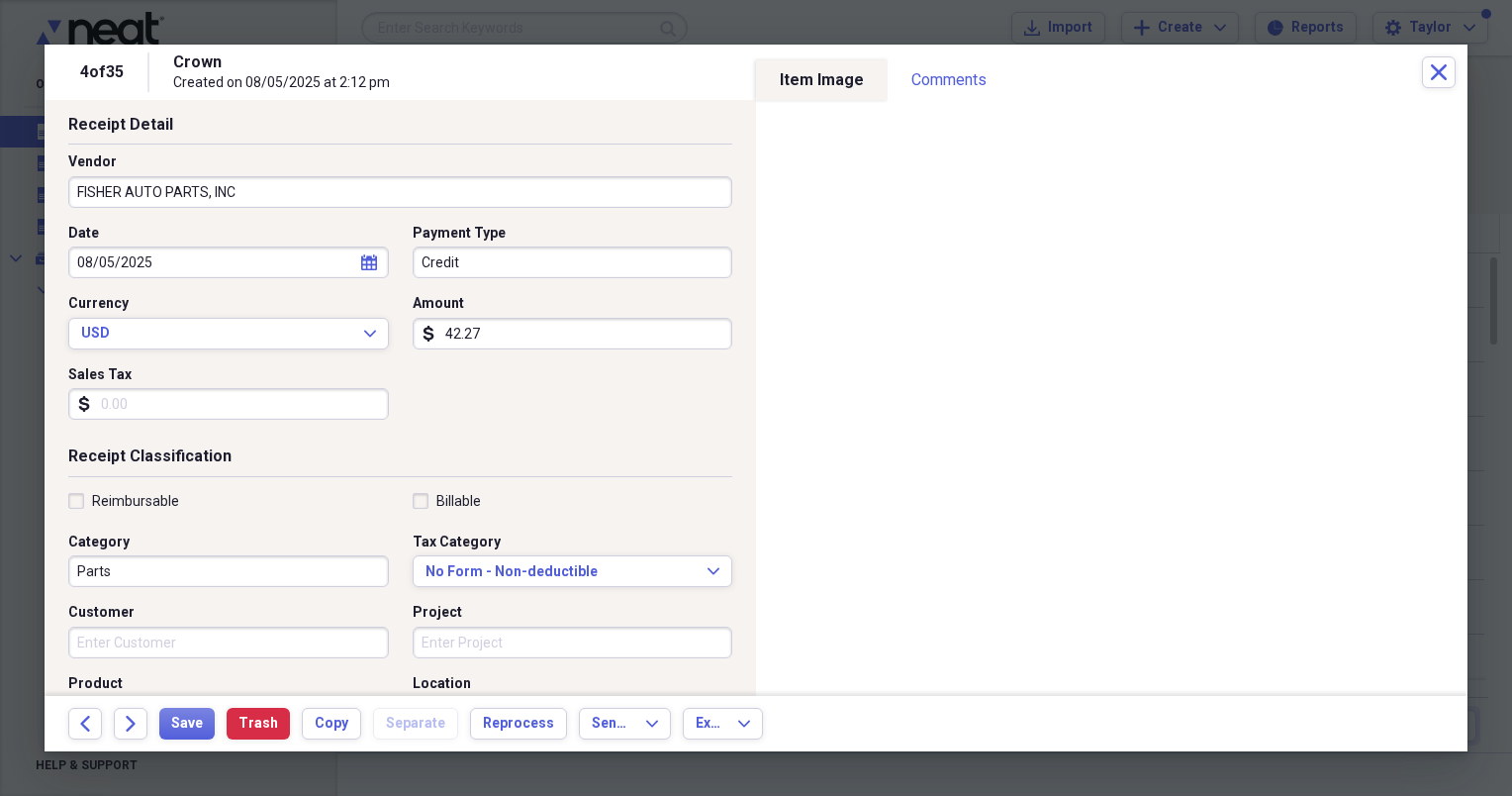 type on "42.27" 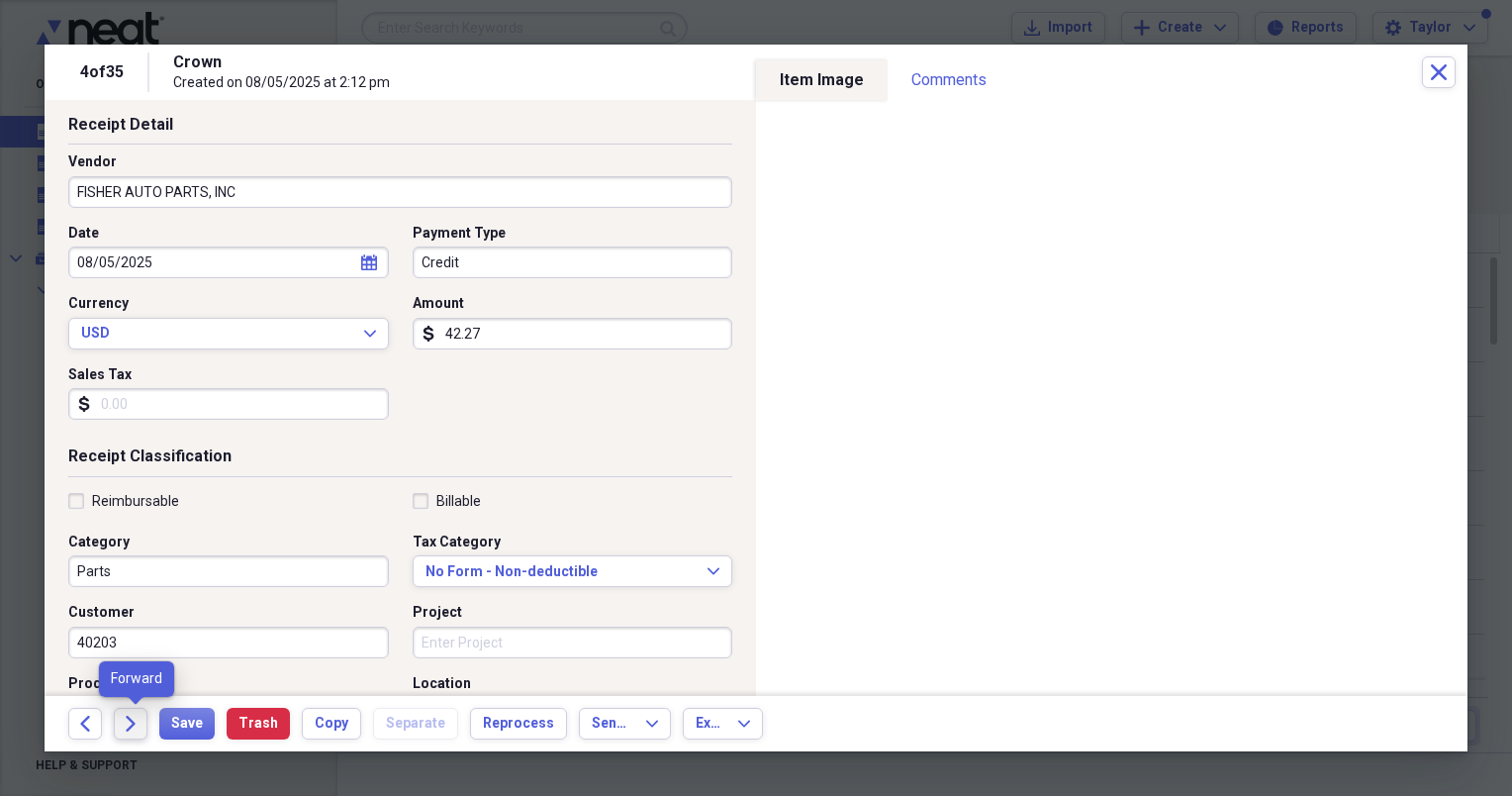 type on "40203" 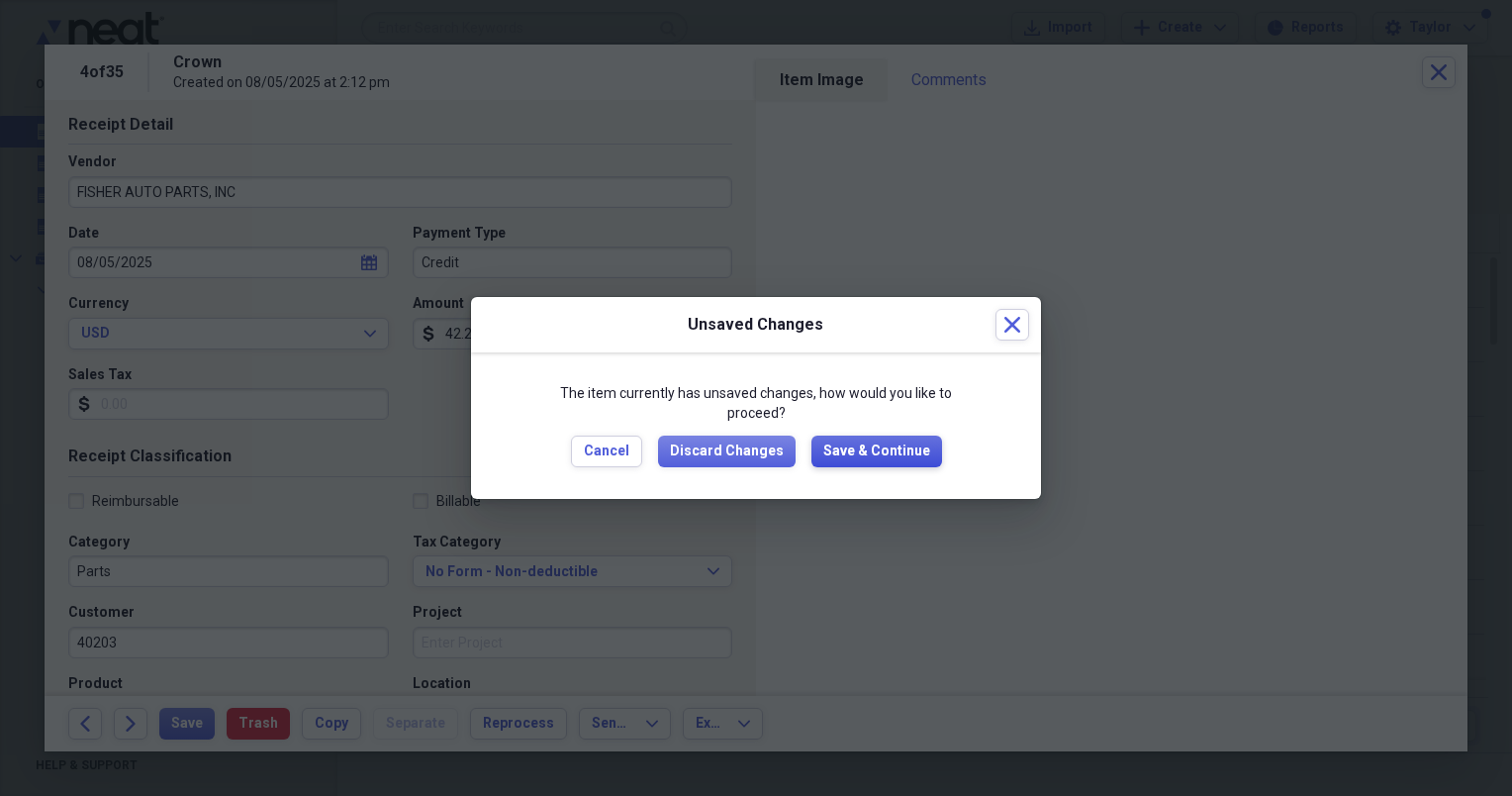 click on "Save & Continue" at bounding box center (877, 451) 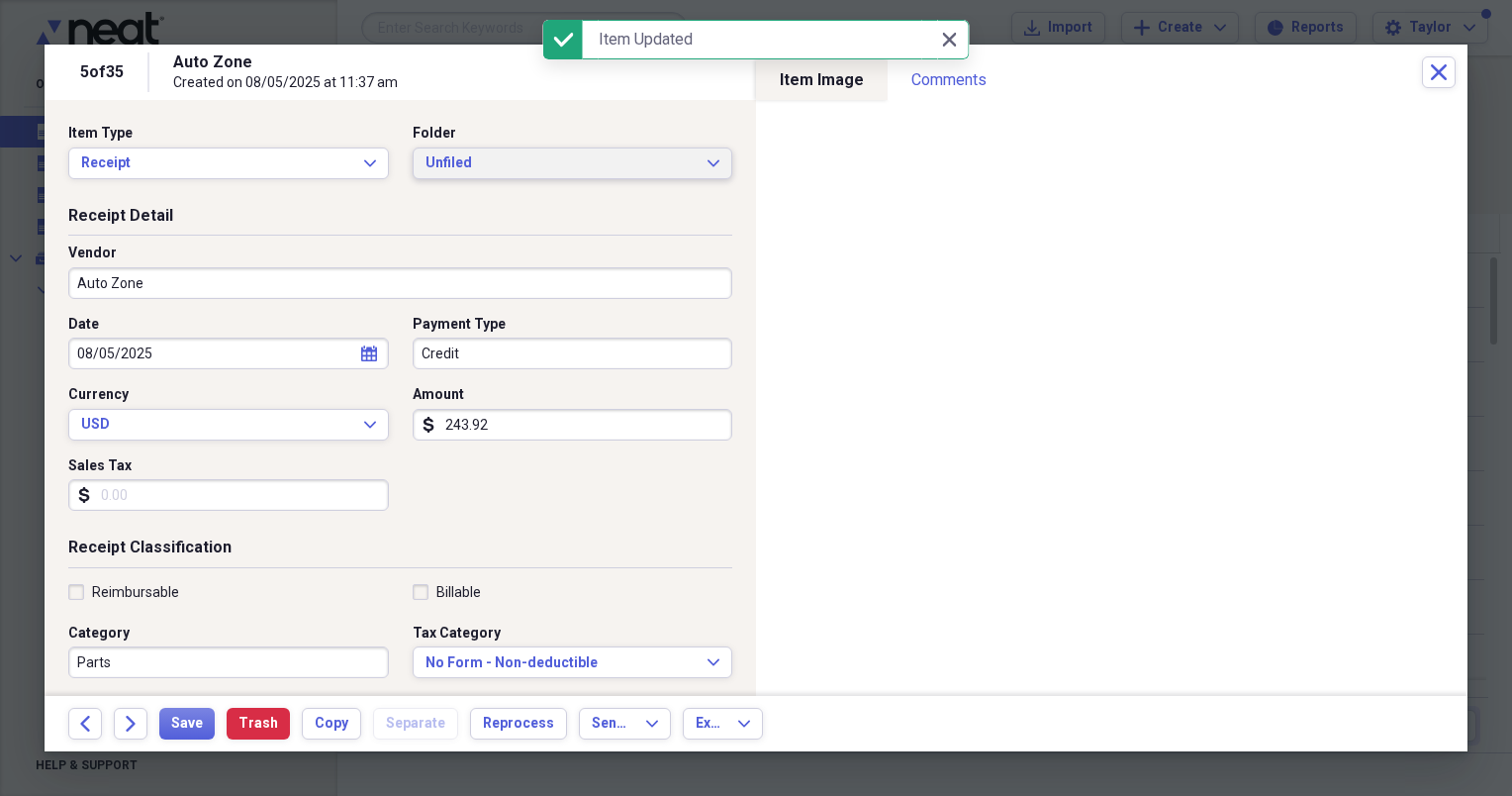 click on "Unfiled" at bounding box center [561, 163] 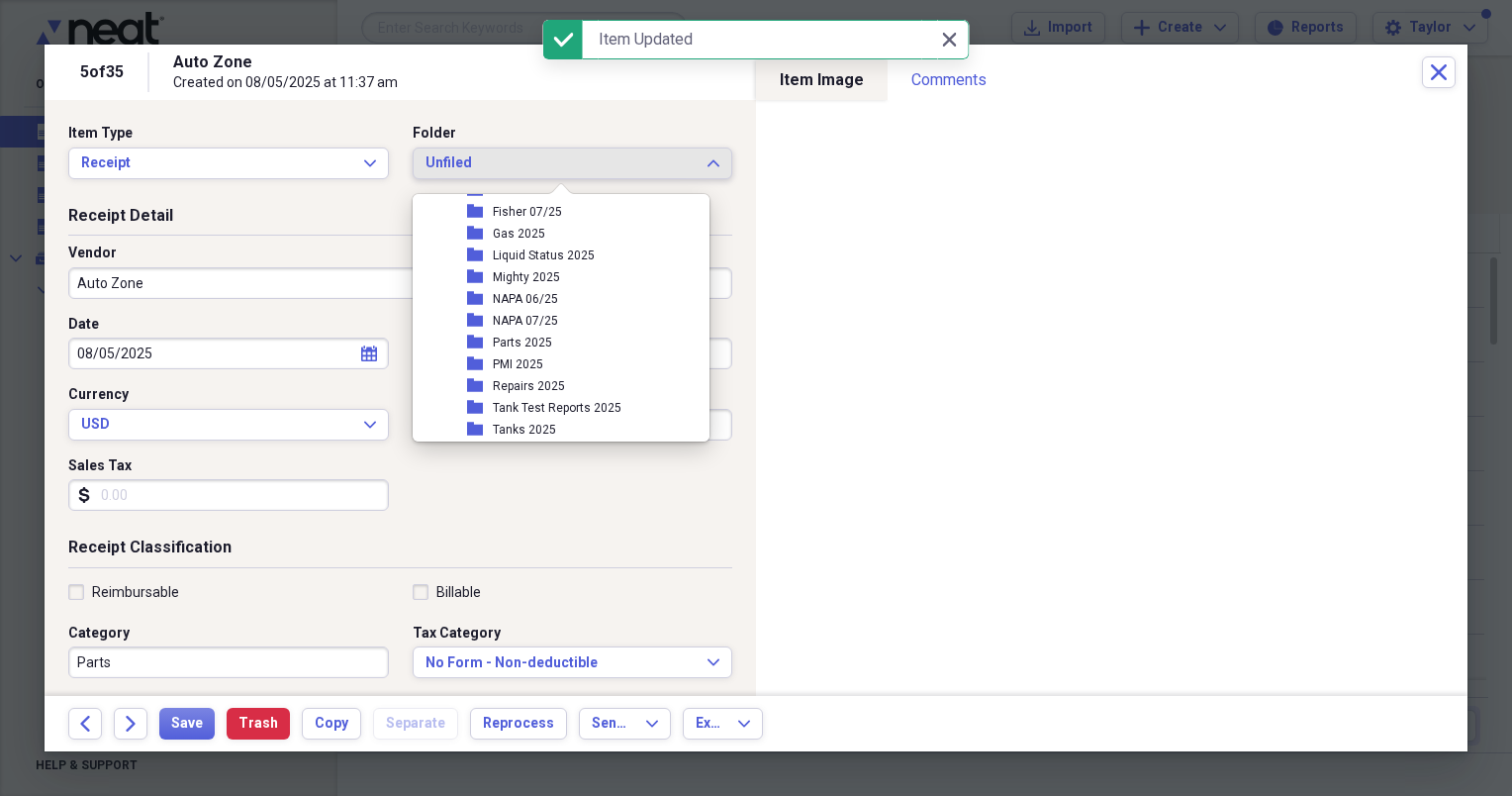 scroll, scrollTop: 333, scrollLeft: 0, axis: vertical 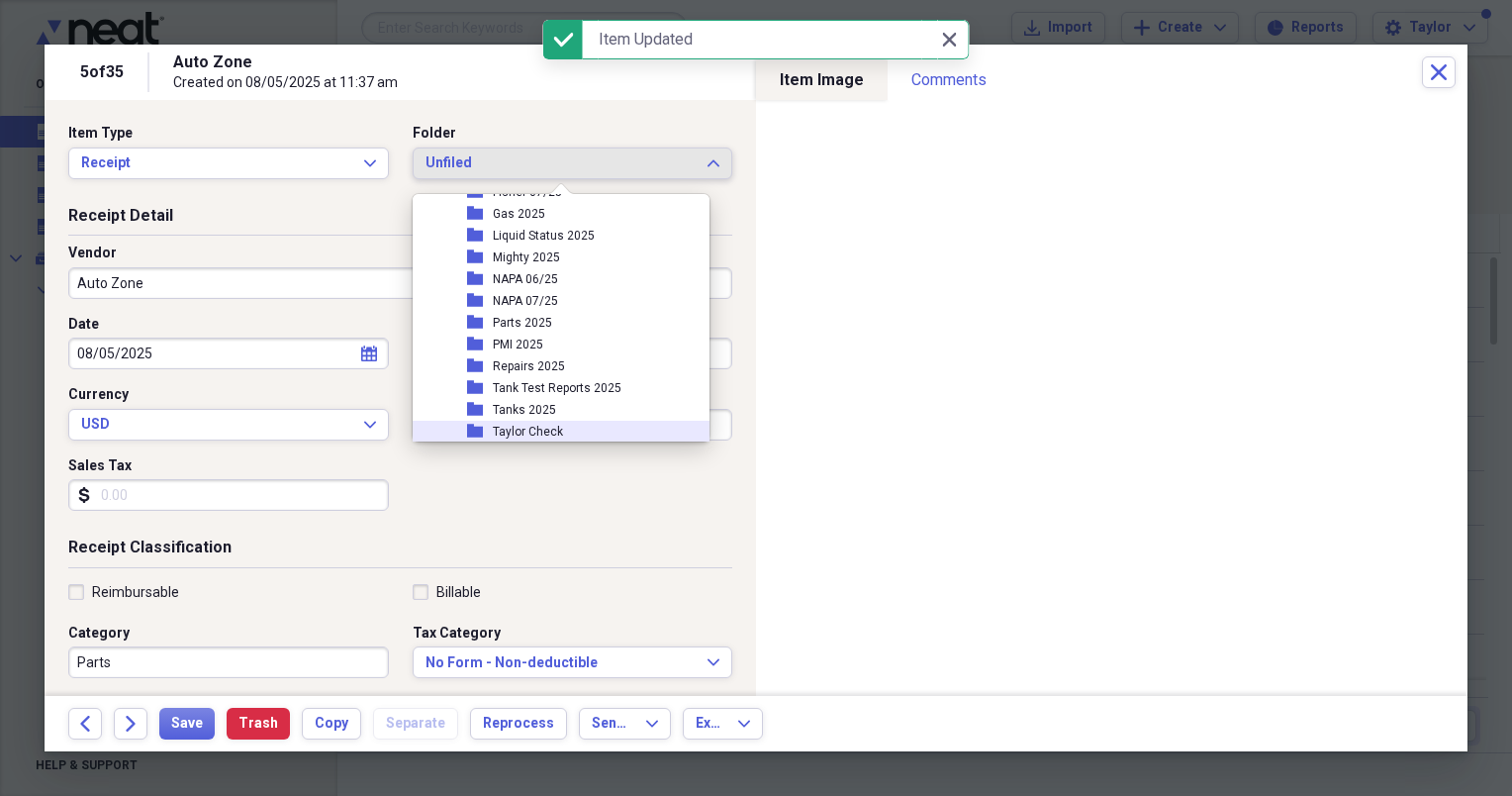 click on "Taylor Check" at bounding box center [527, 432] 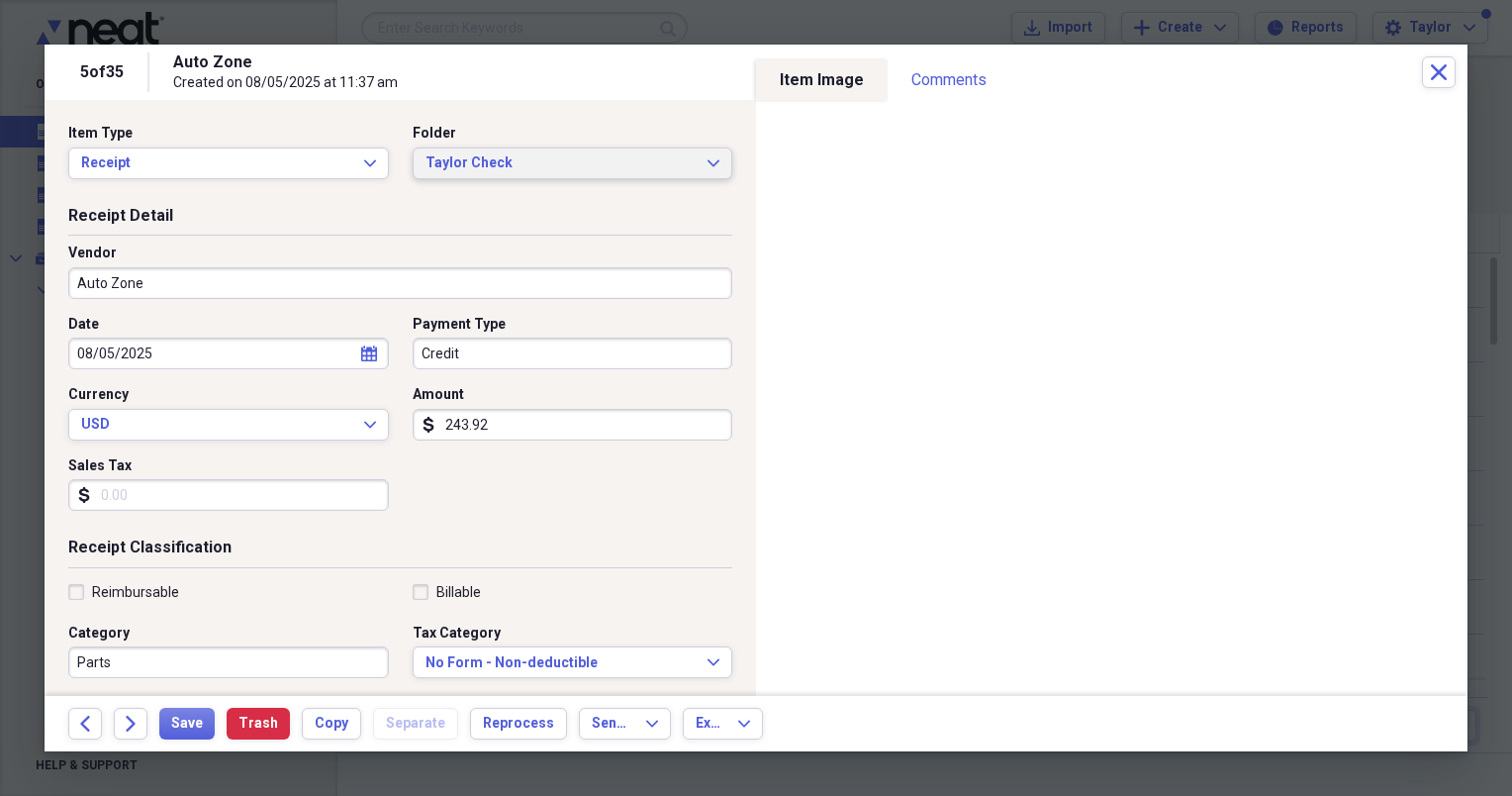 scroll, scrollTop: 75, scrollLeft: 0, axis: vertical 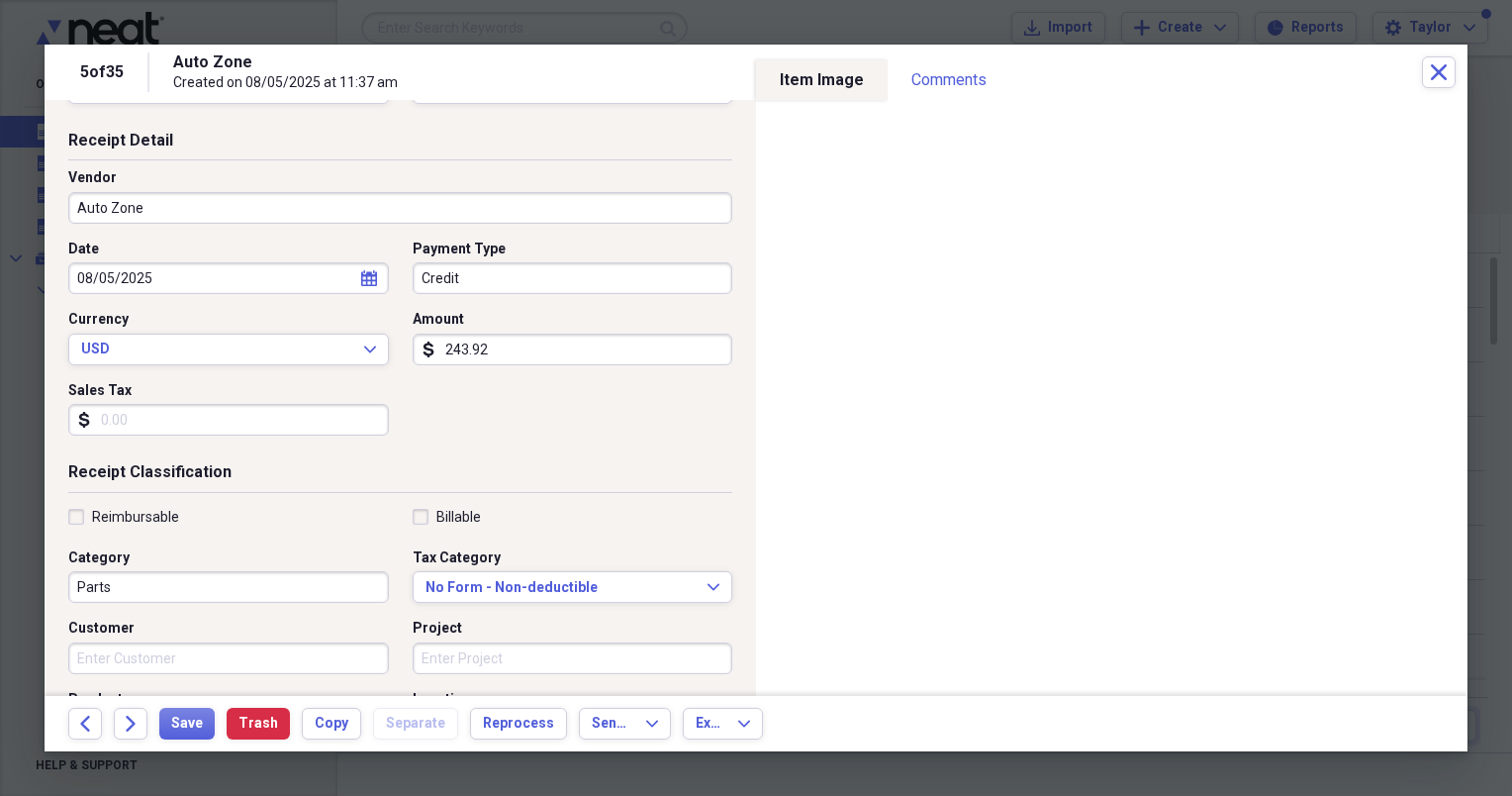 click on "Customer" at bounding box center (229, 658) 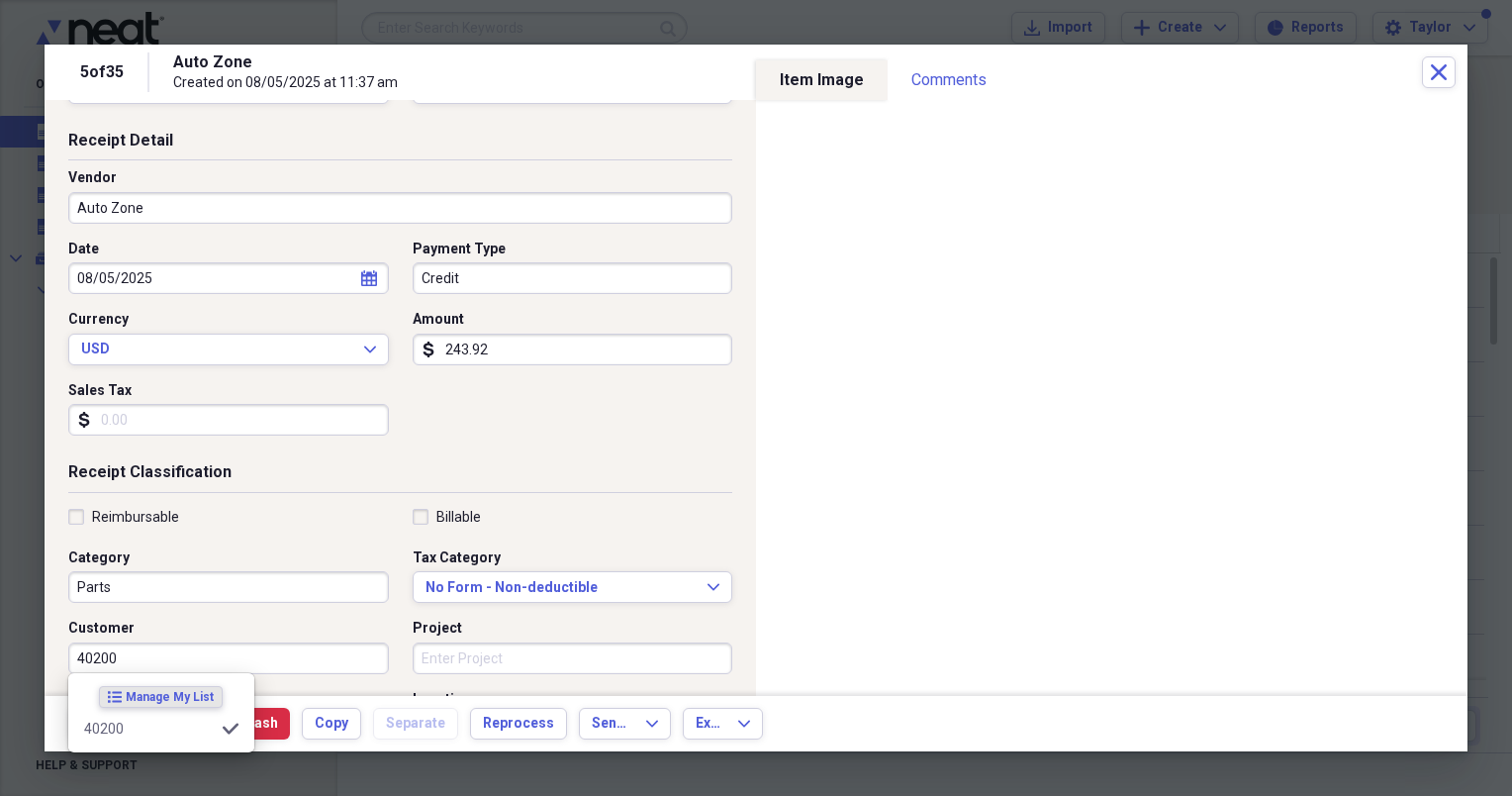 type on "40200" 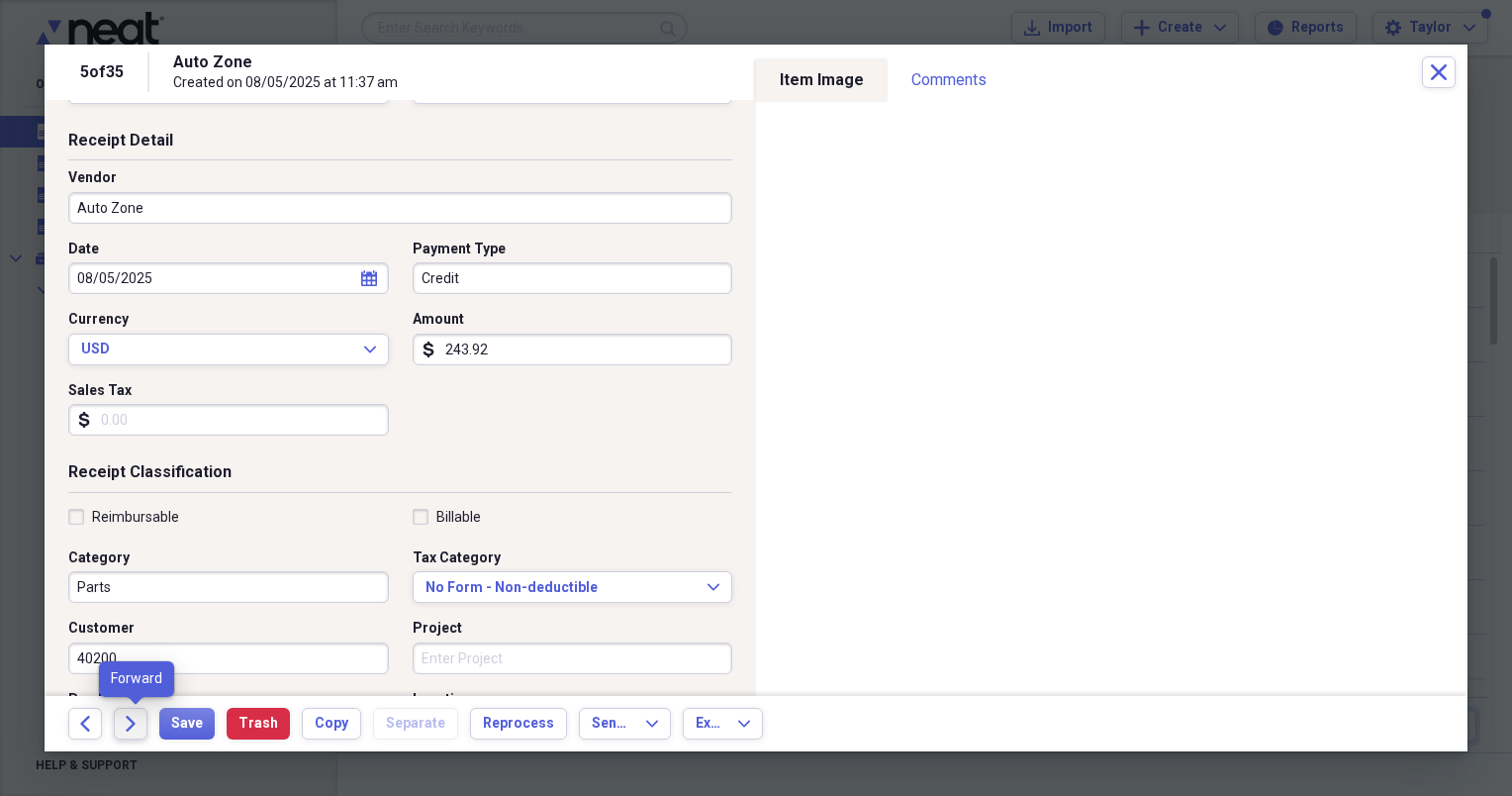 click on "Forward" 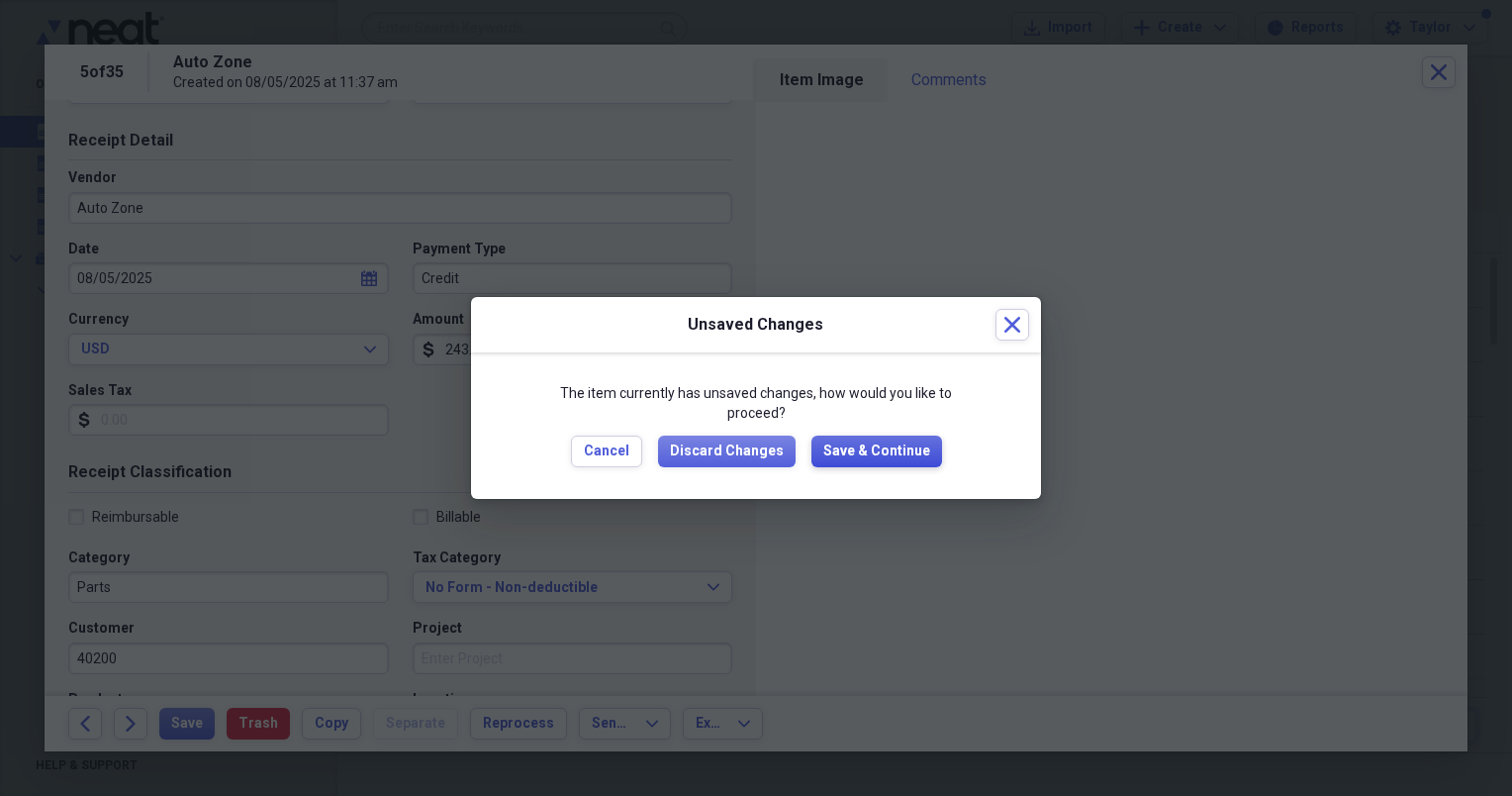 click on "Save & Continue" at bounding box center (877, 451) 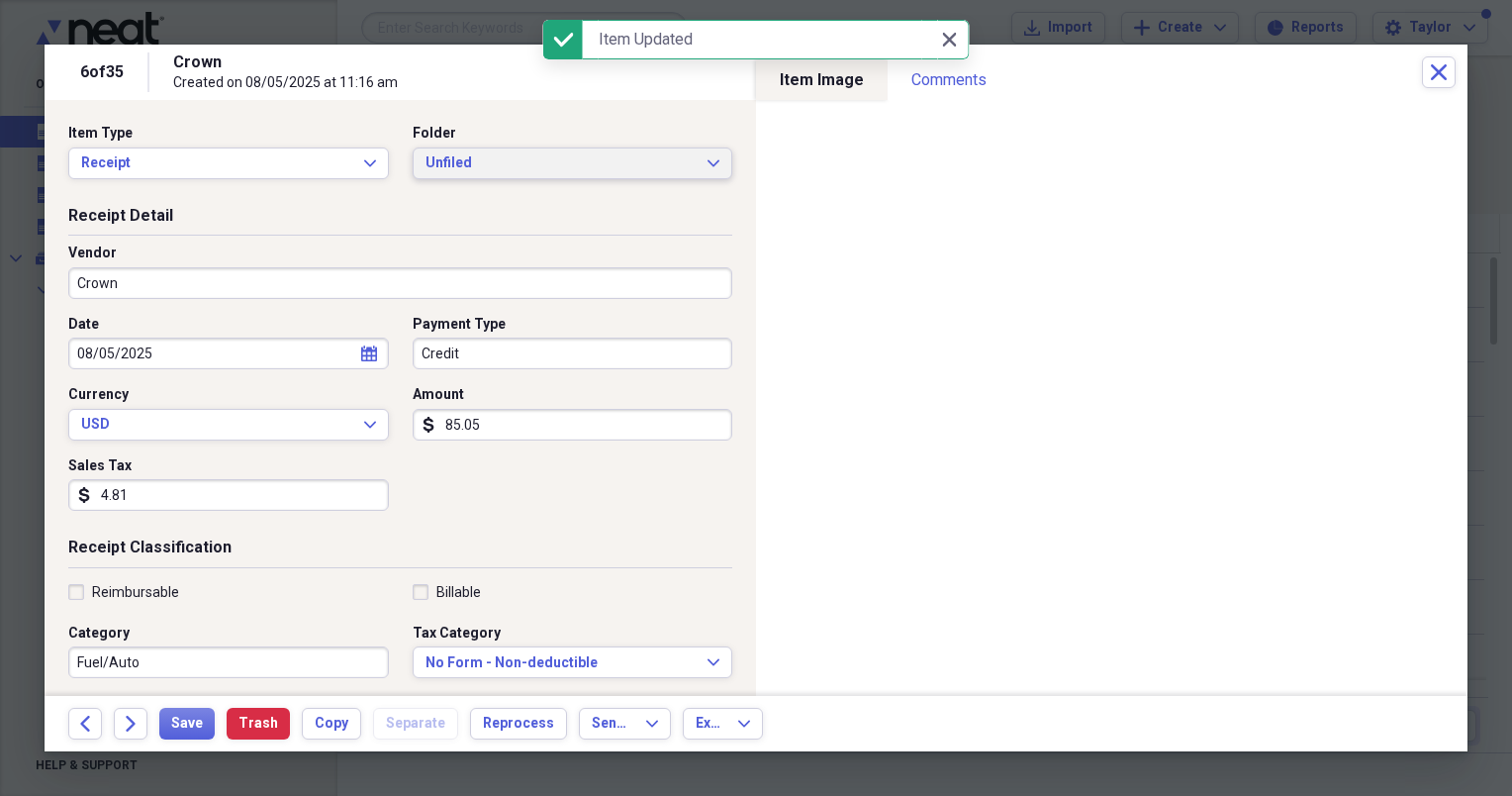 click on "Unfiled" at bounding box center [561, 163] 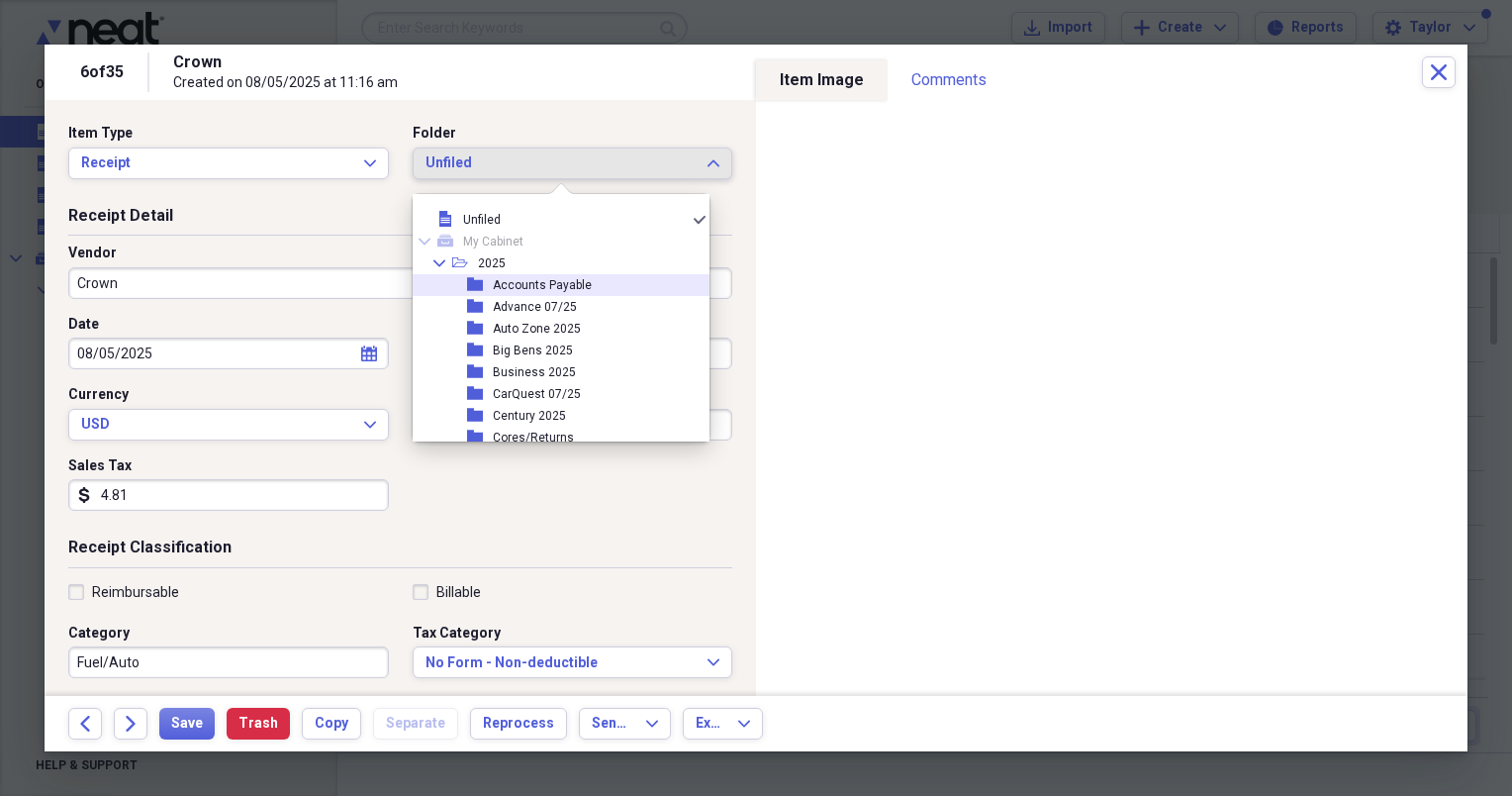 click on "Accounts Payable" at bounding box center [542, 285] 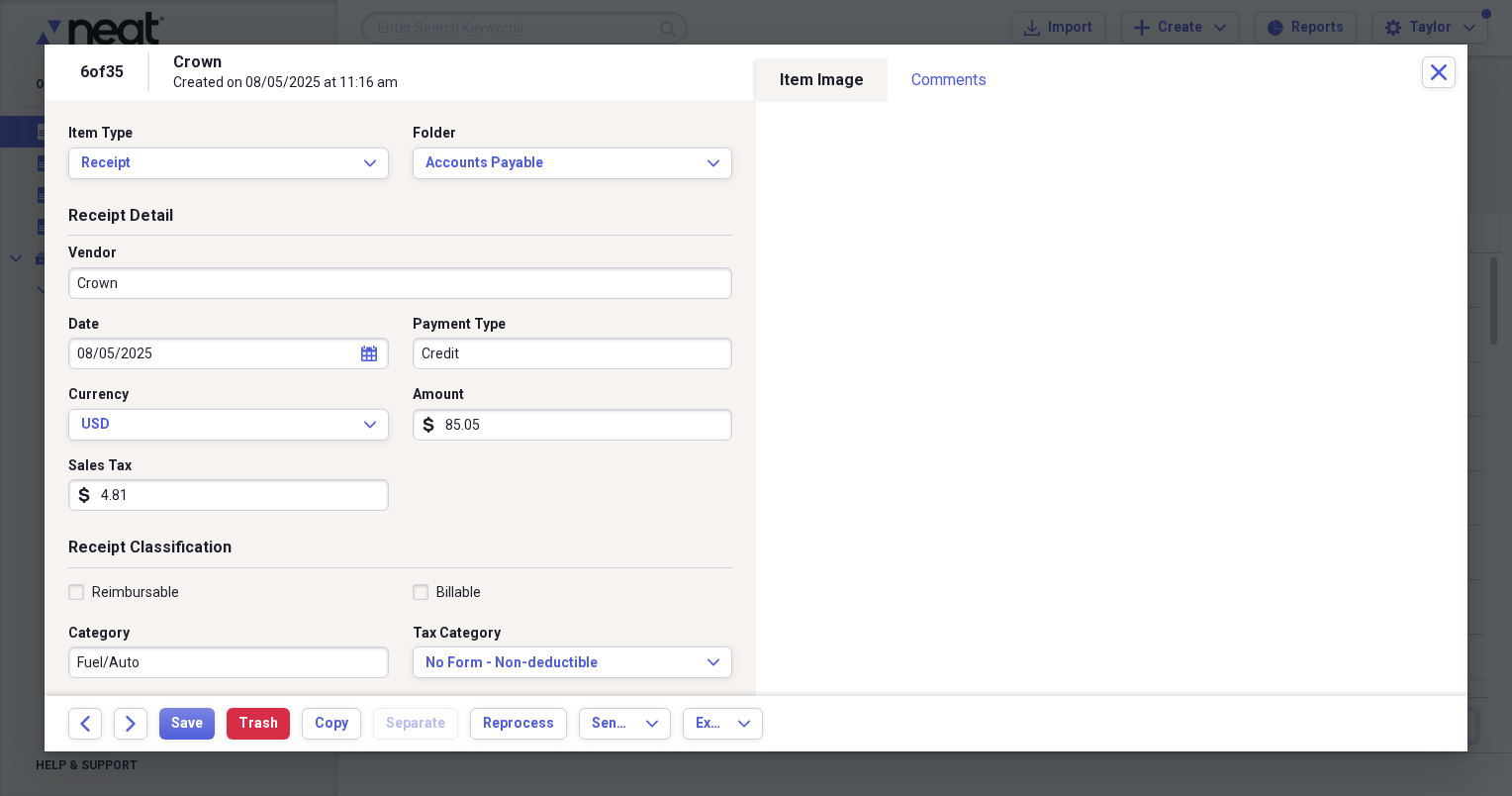 click on "Crown" at bounding box center (400, 283) 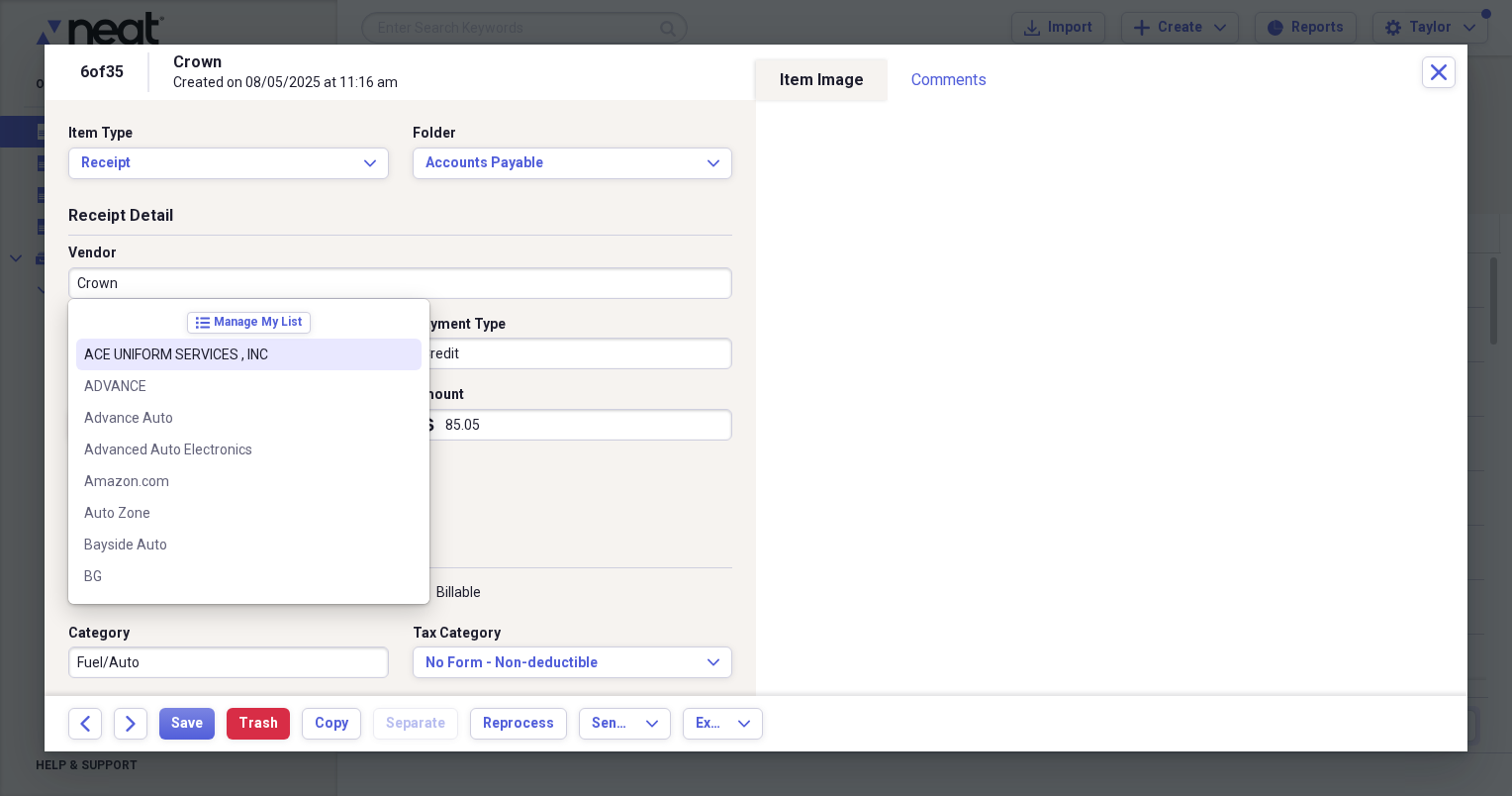 click on "ACE UNIFORM SERVICES , INC" at bounding box center [236, 354] 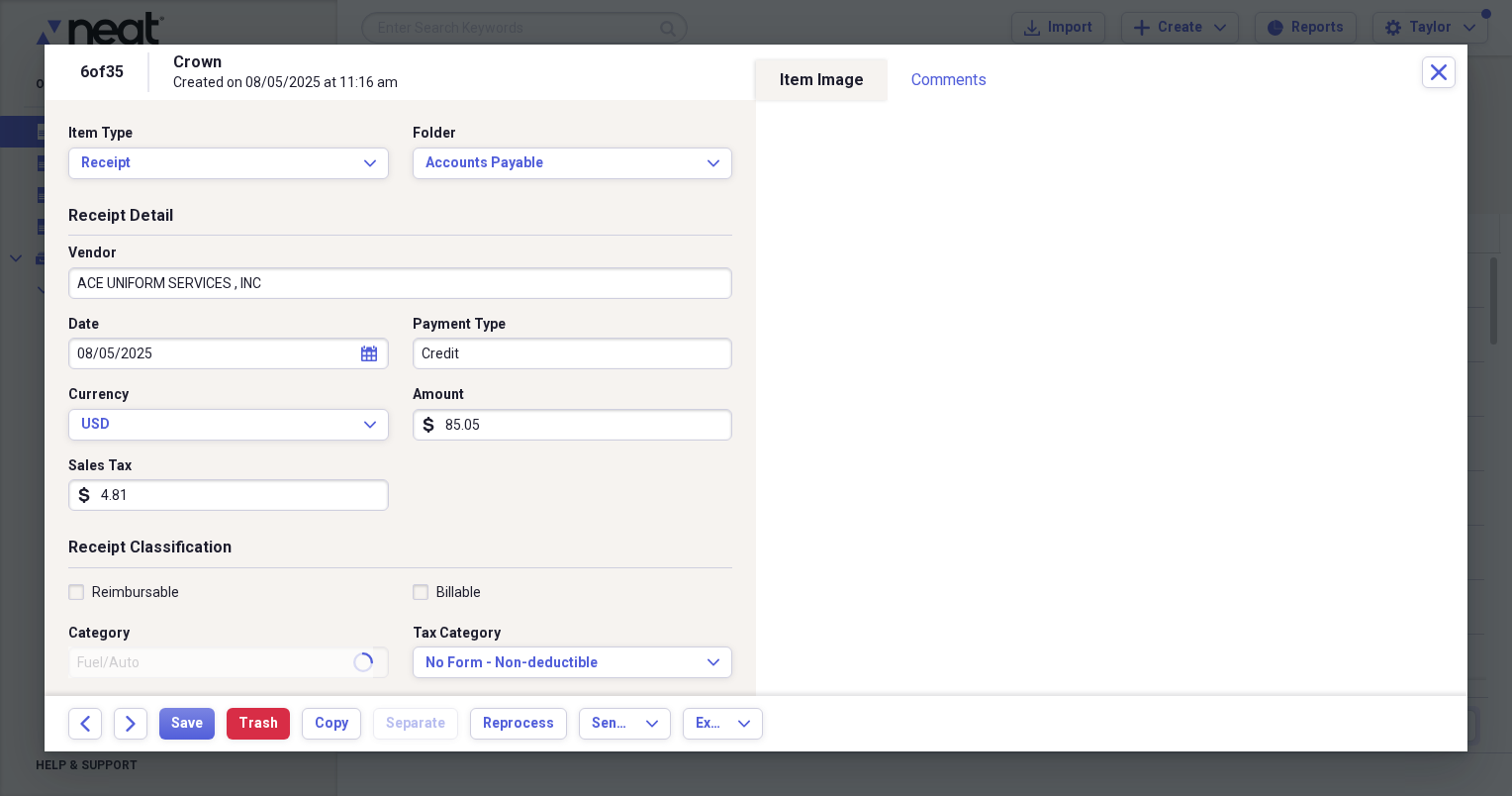 type on "Uniforms" 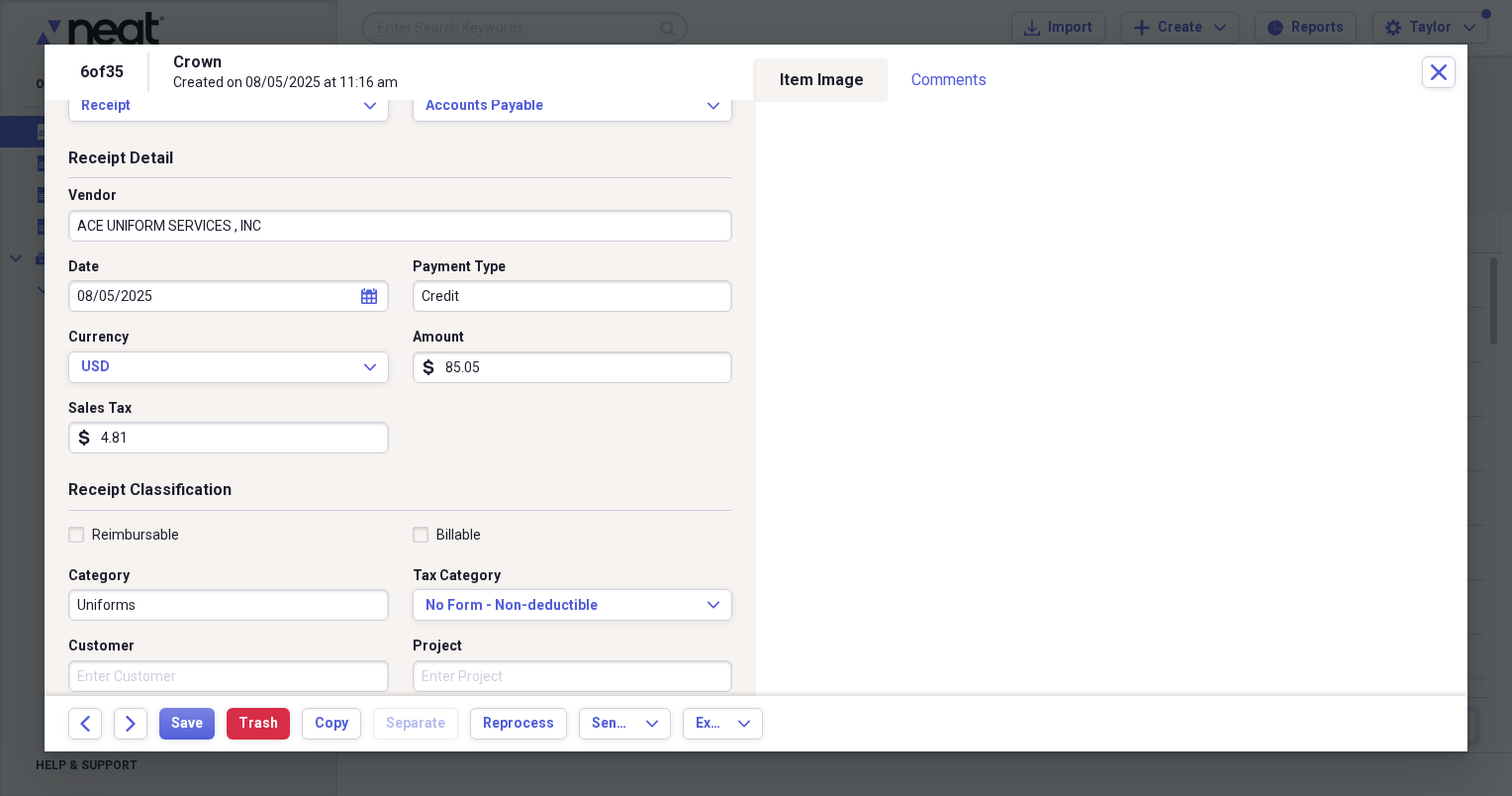 scroll, scrollTop: 59, scrollLeft: 0, axis: vertical 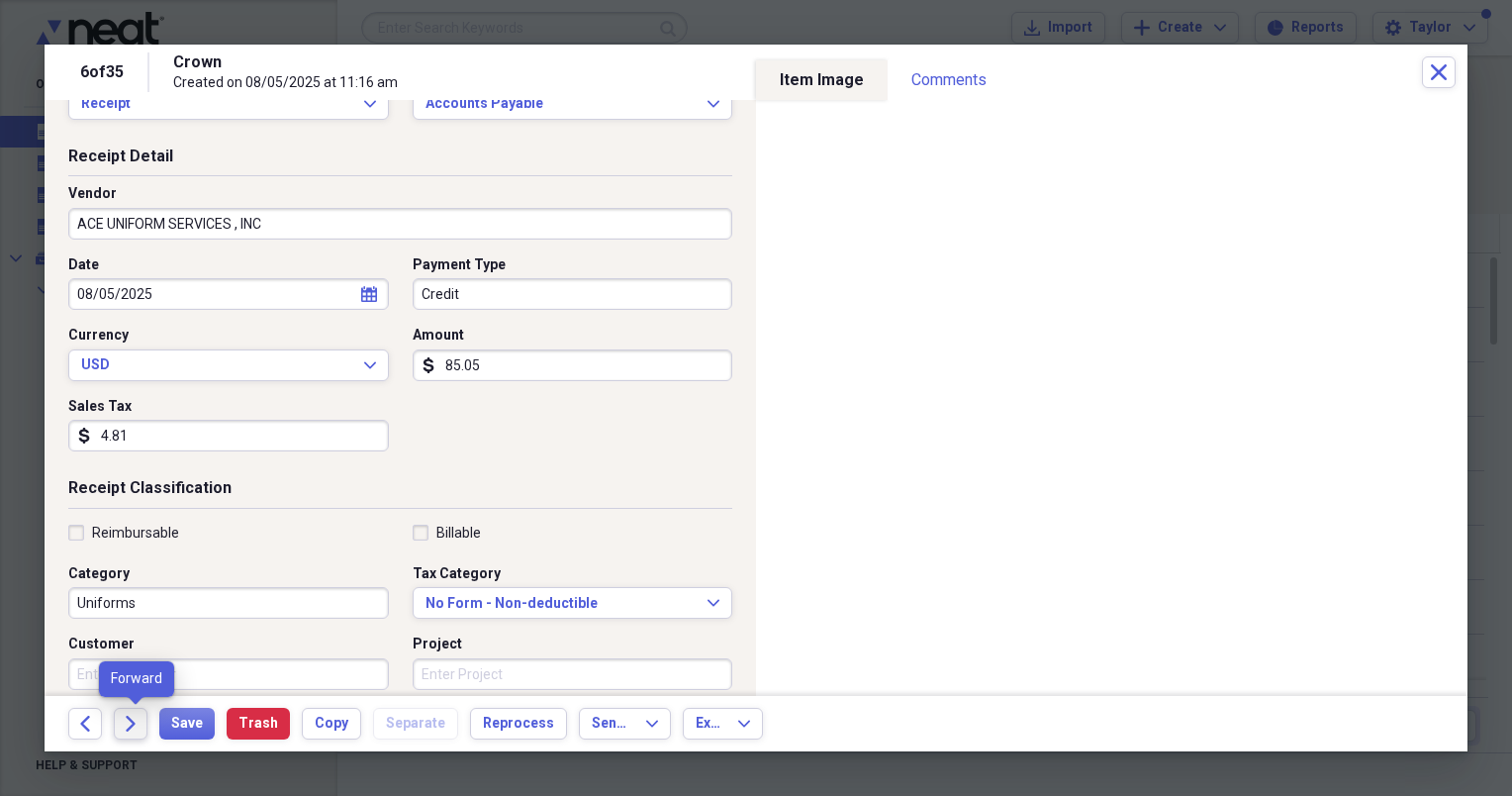 click on "Forward" at bounding box center [131, 724] 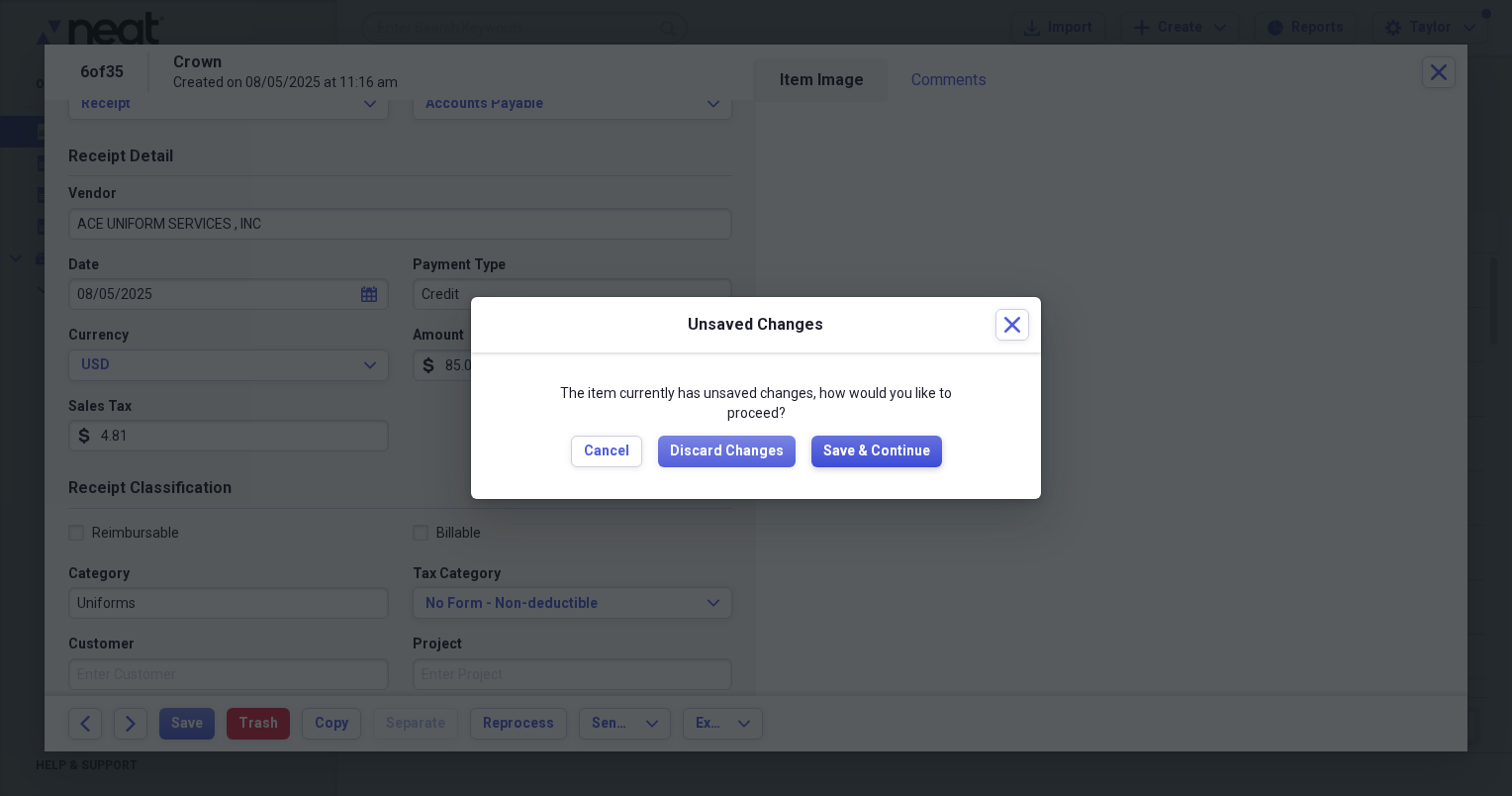 click on "Save & Continue" at bounding box center [877, 451] 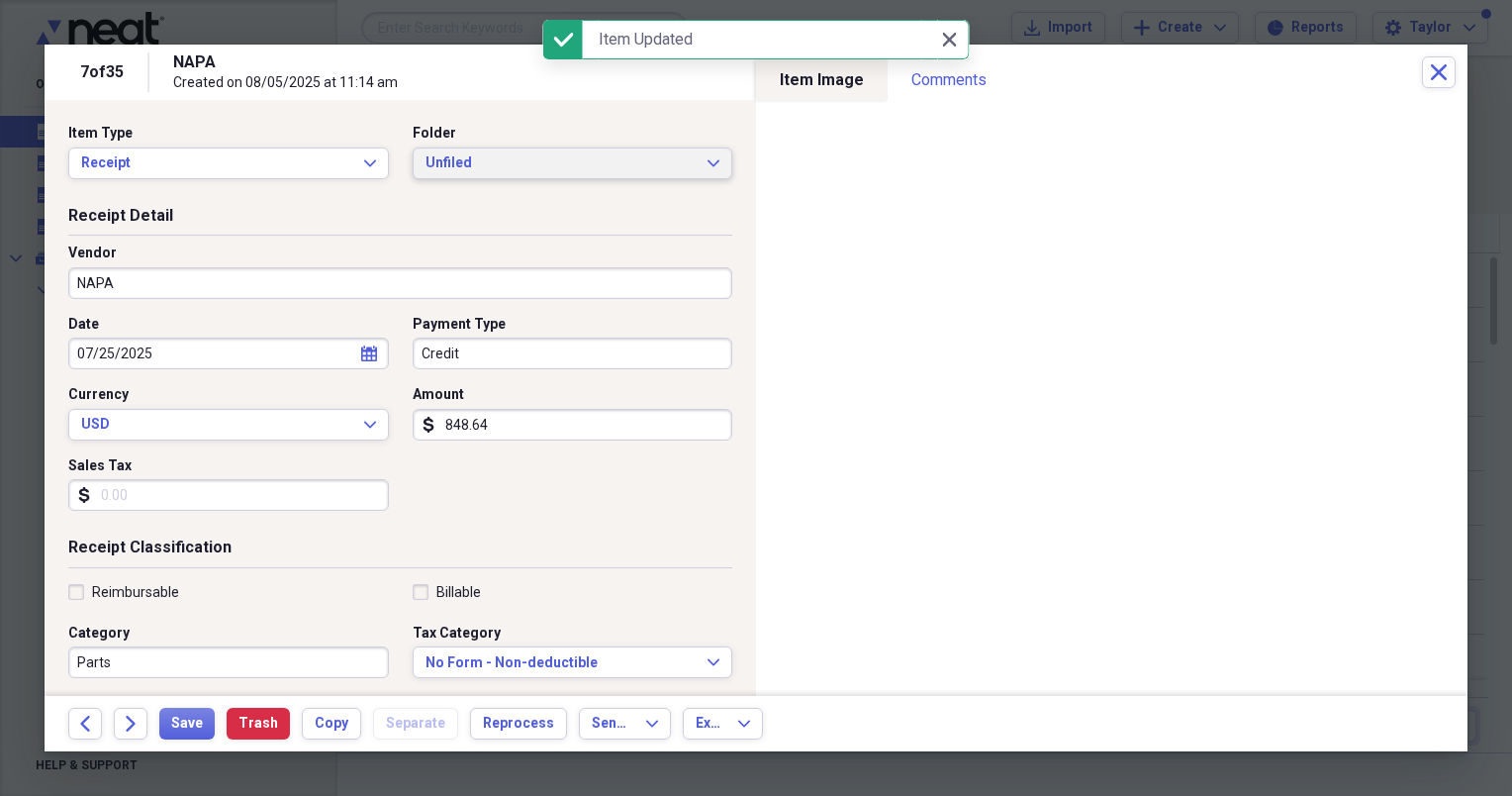 click on "Unfiled" at bounding box center [561, 163] 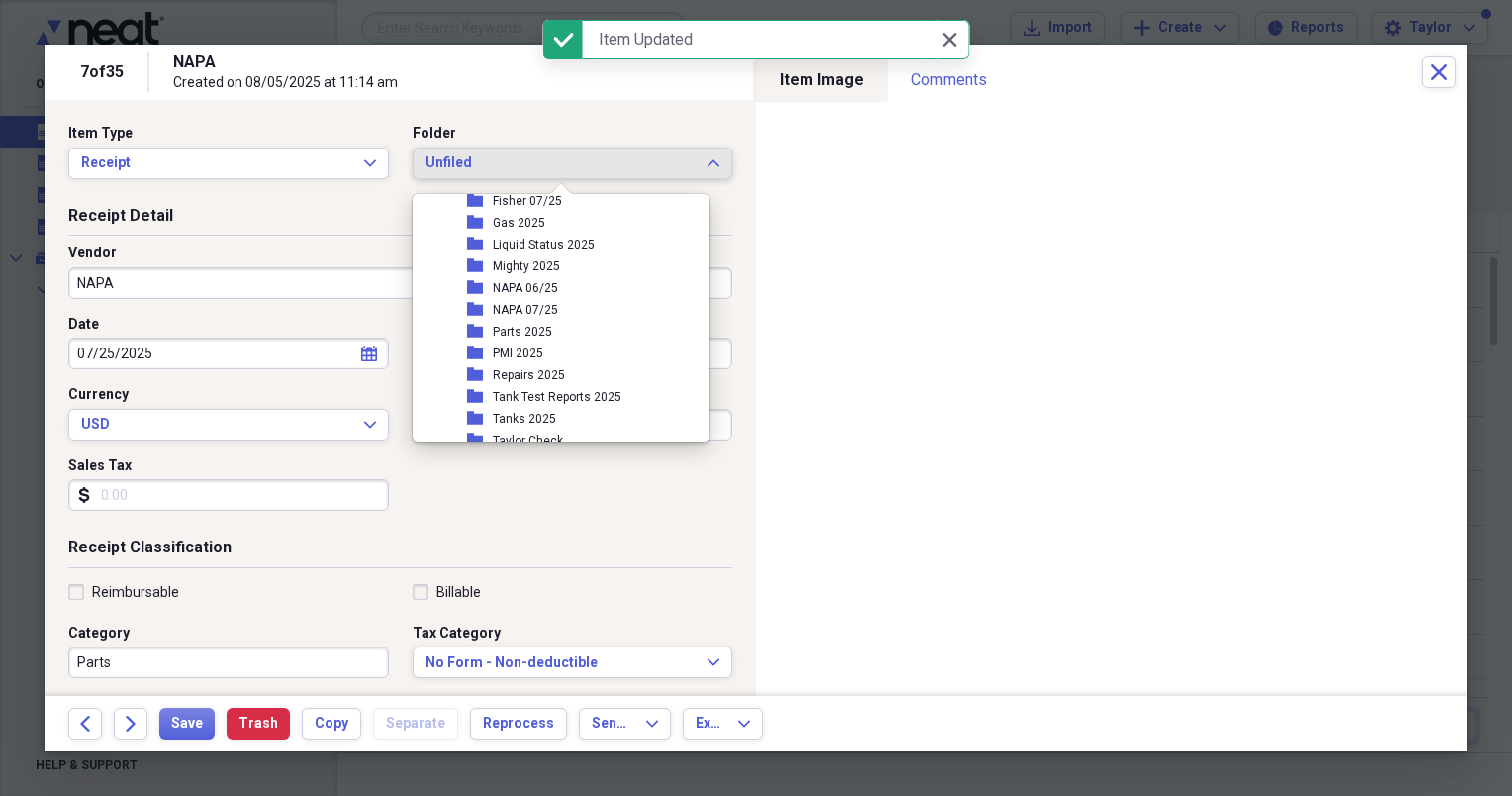 scroll, scrollTop: 366, scrollLeft: 0, axis: vertical 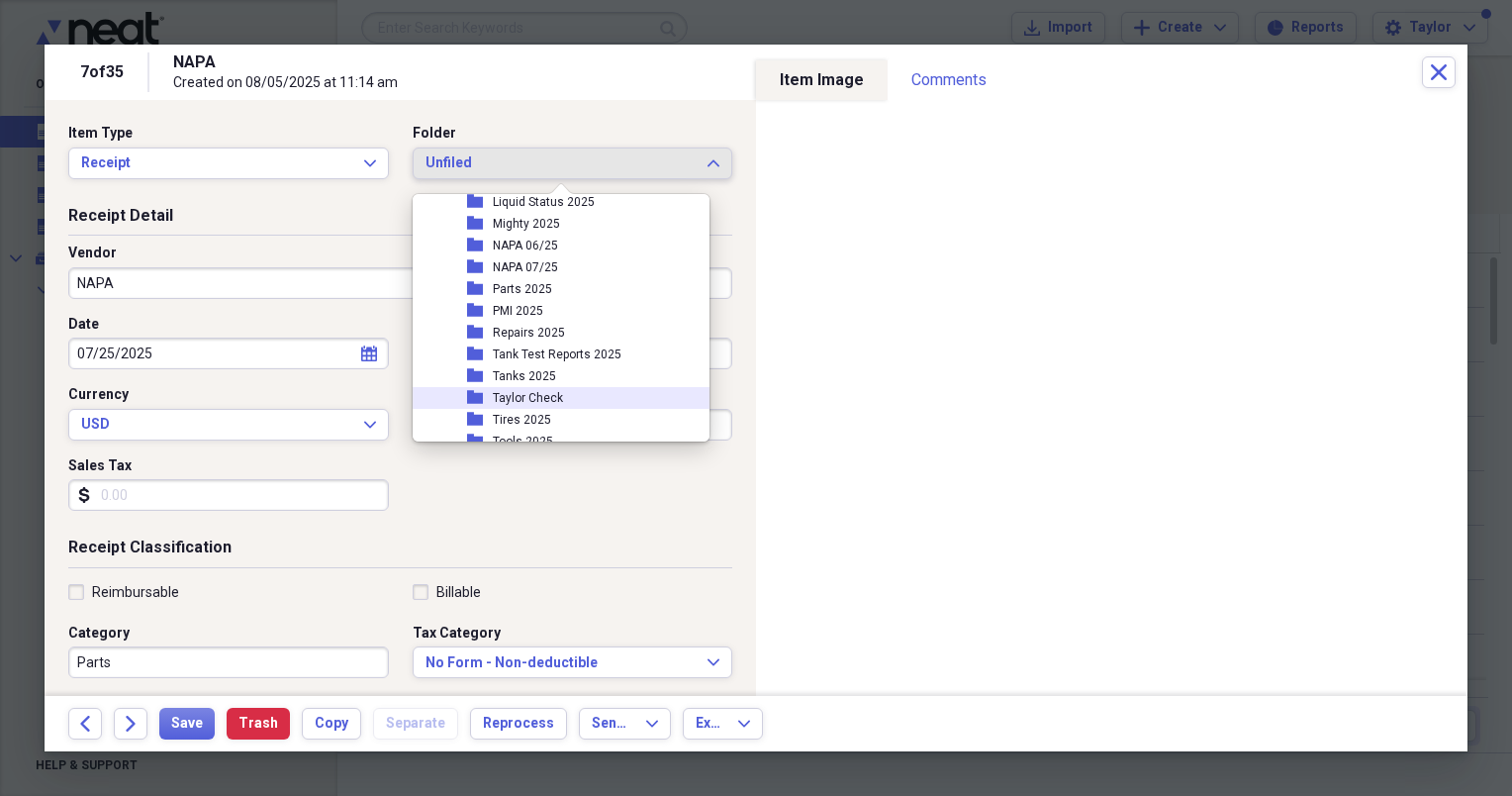 click on "Taylor Check" at bounding box center (527, 398) 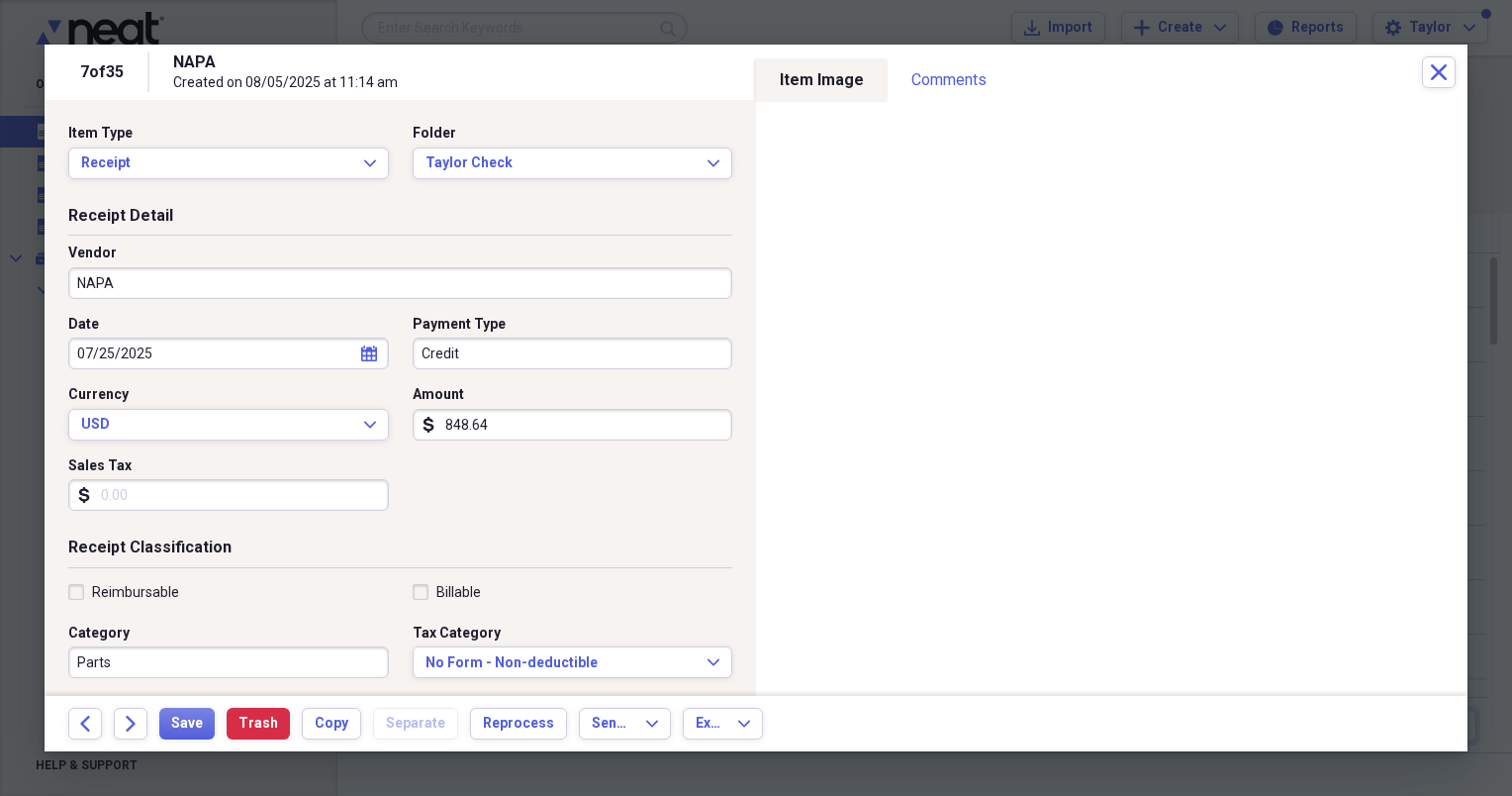 click on "848.64" at bounding box center [573, 425] 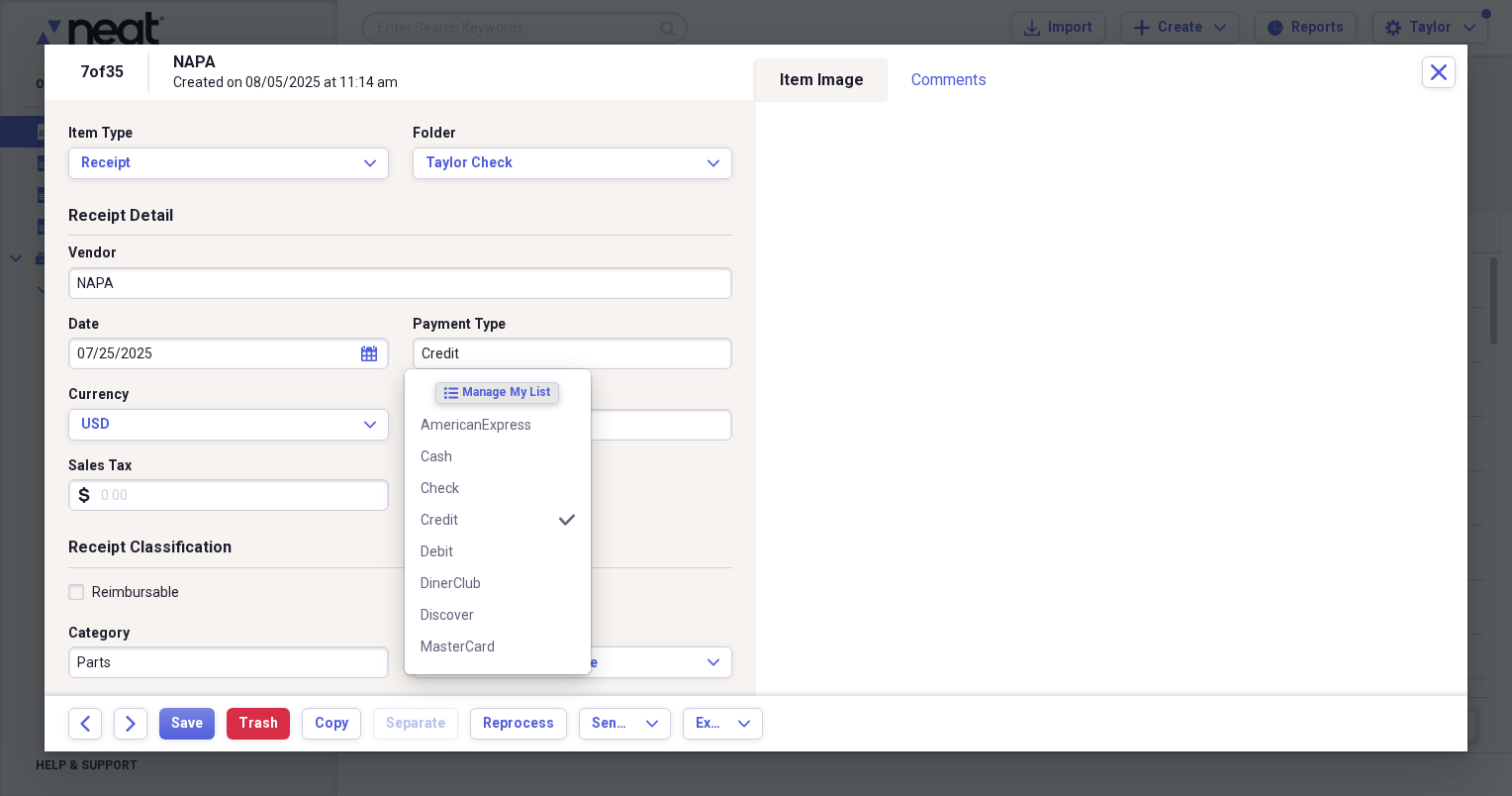 click on "Credit" at bounding box center (573, 353) 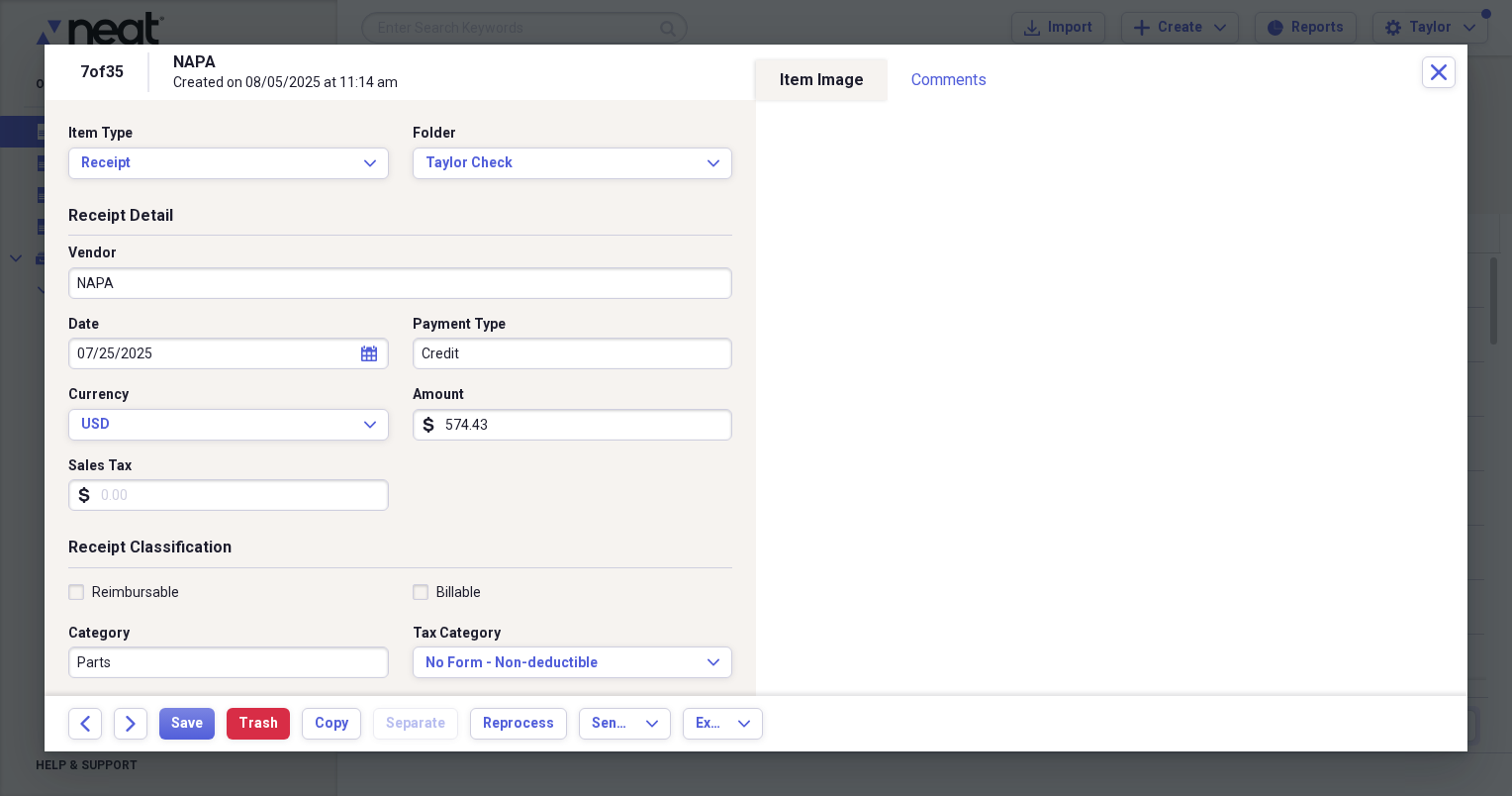 click on "574.43" at bounding box center (573, 425) 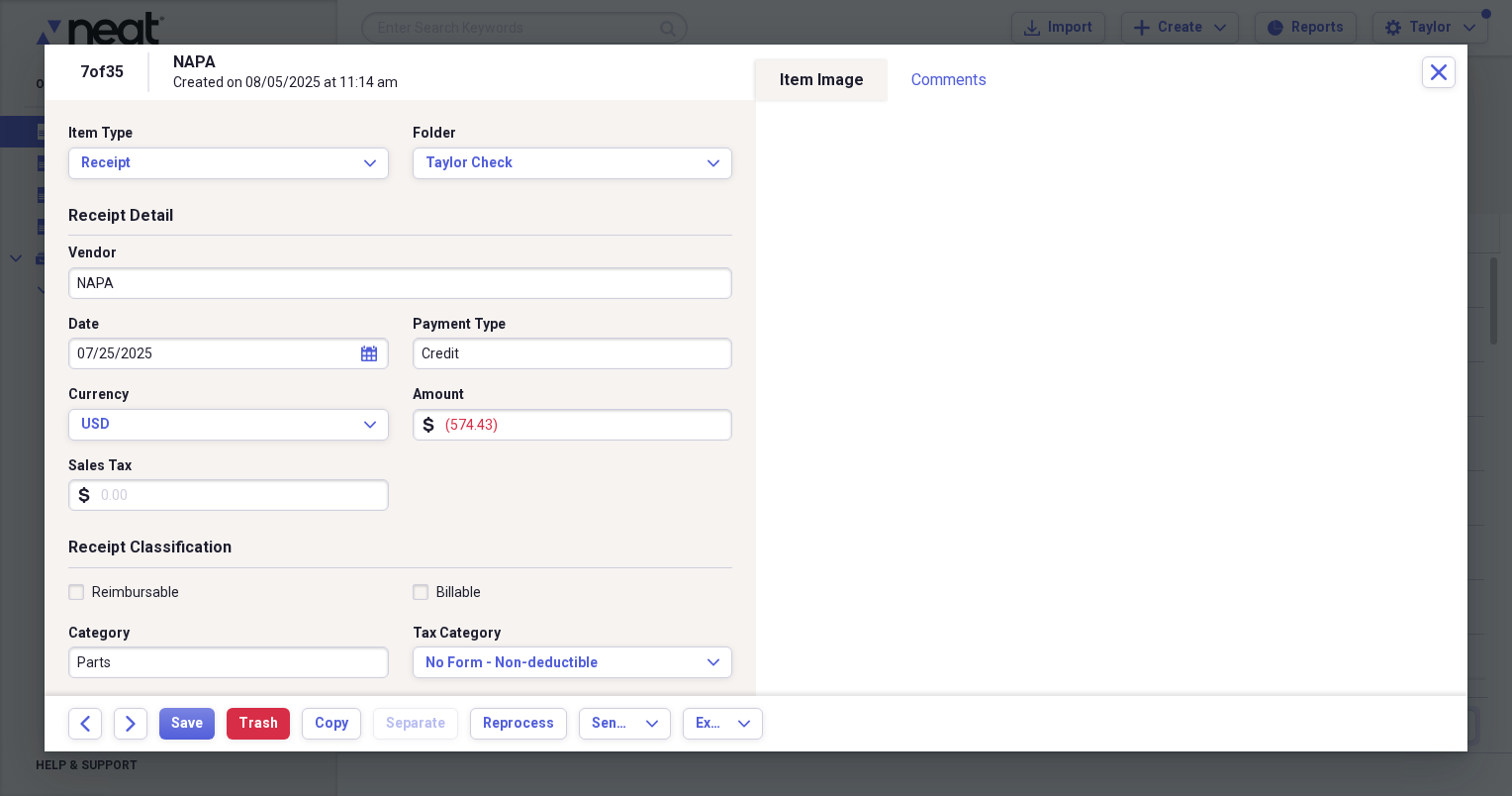 click on "Date 07/25/2025 calendar Calendar Payment Type Credit Currency USD Expand Amount dollar-sign (574.43) Sales Tax dollar-sign" at bounding box center (400, 421) 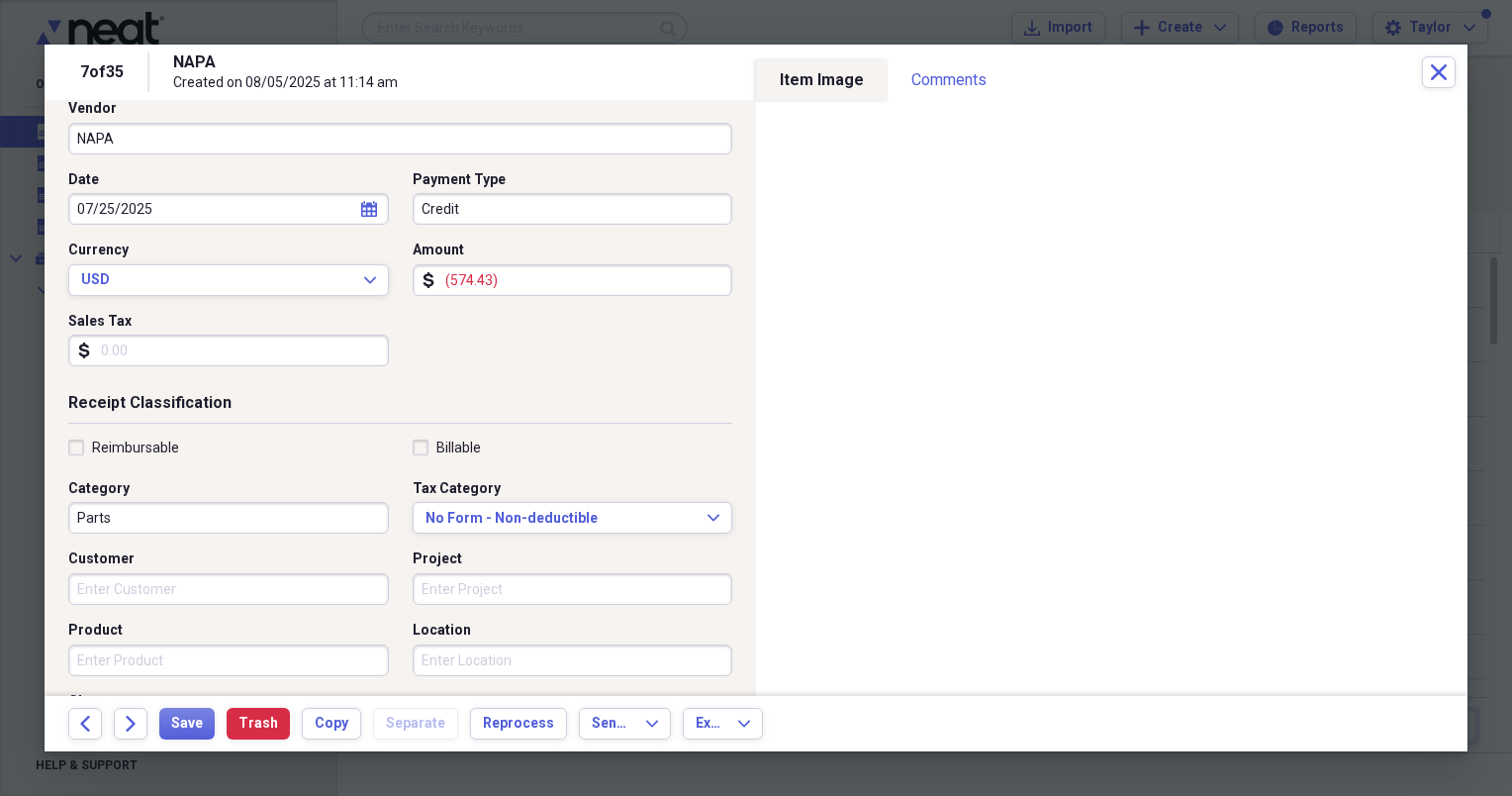 scroll, scrollTop: 162, scrollLeft: 0, axis: vertical 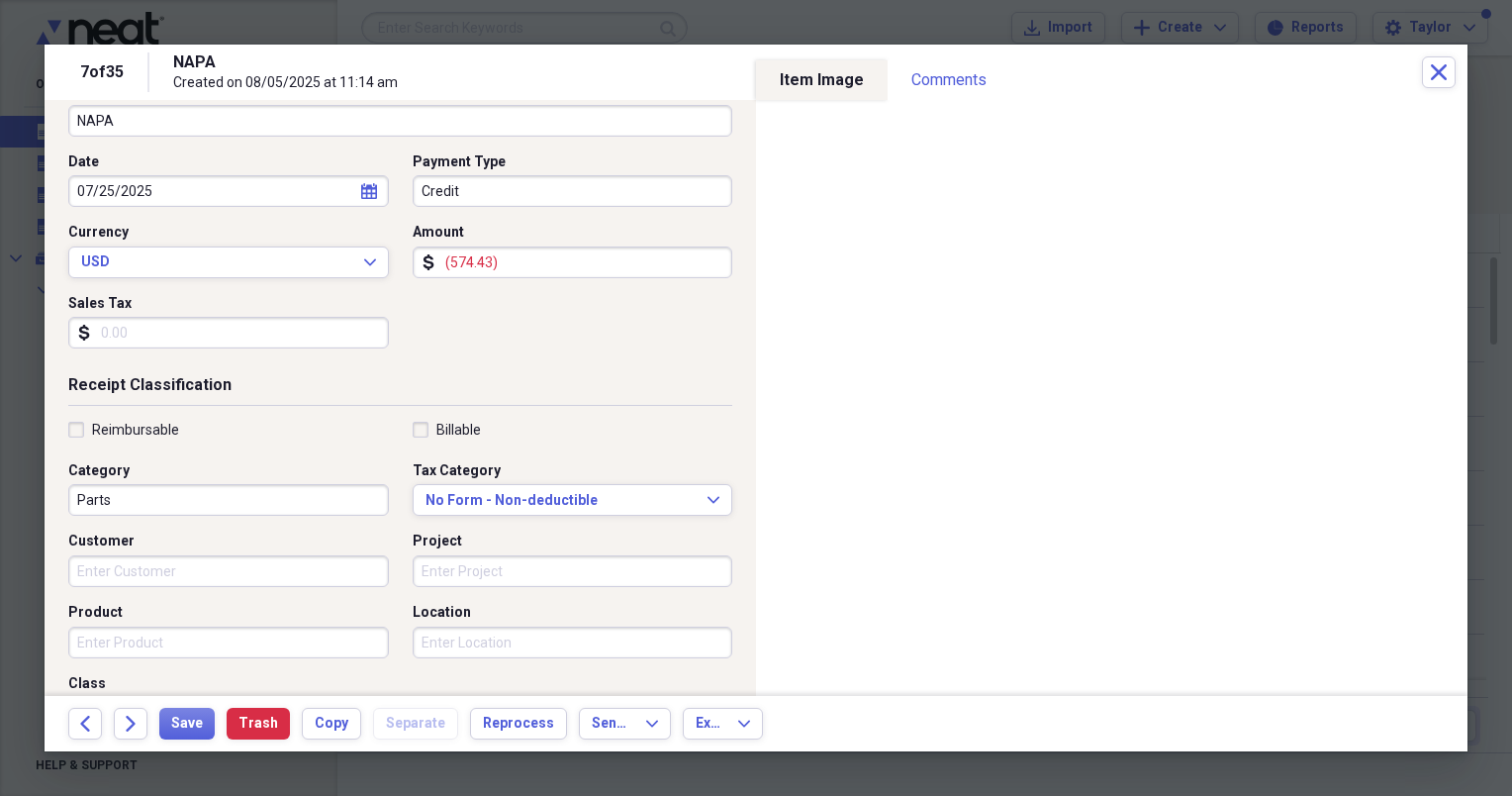 click on "Parts" at bounding box center [229, 500] 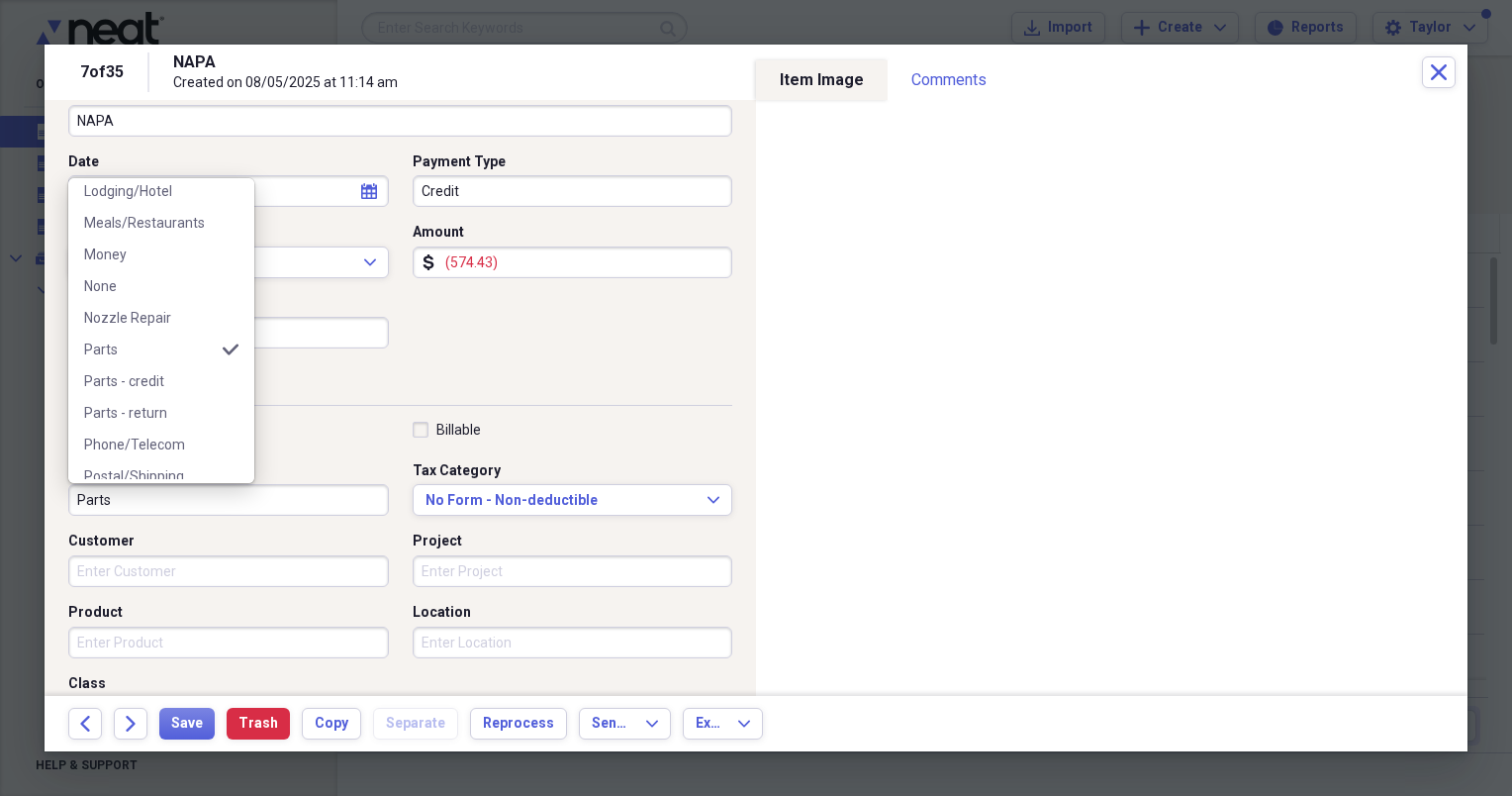 scroll, scrollTop: 277, scrollLeft: 0, axis: vertical 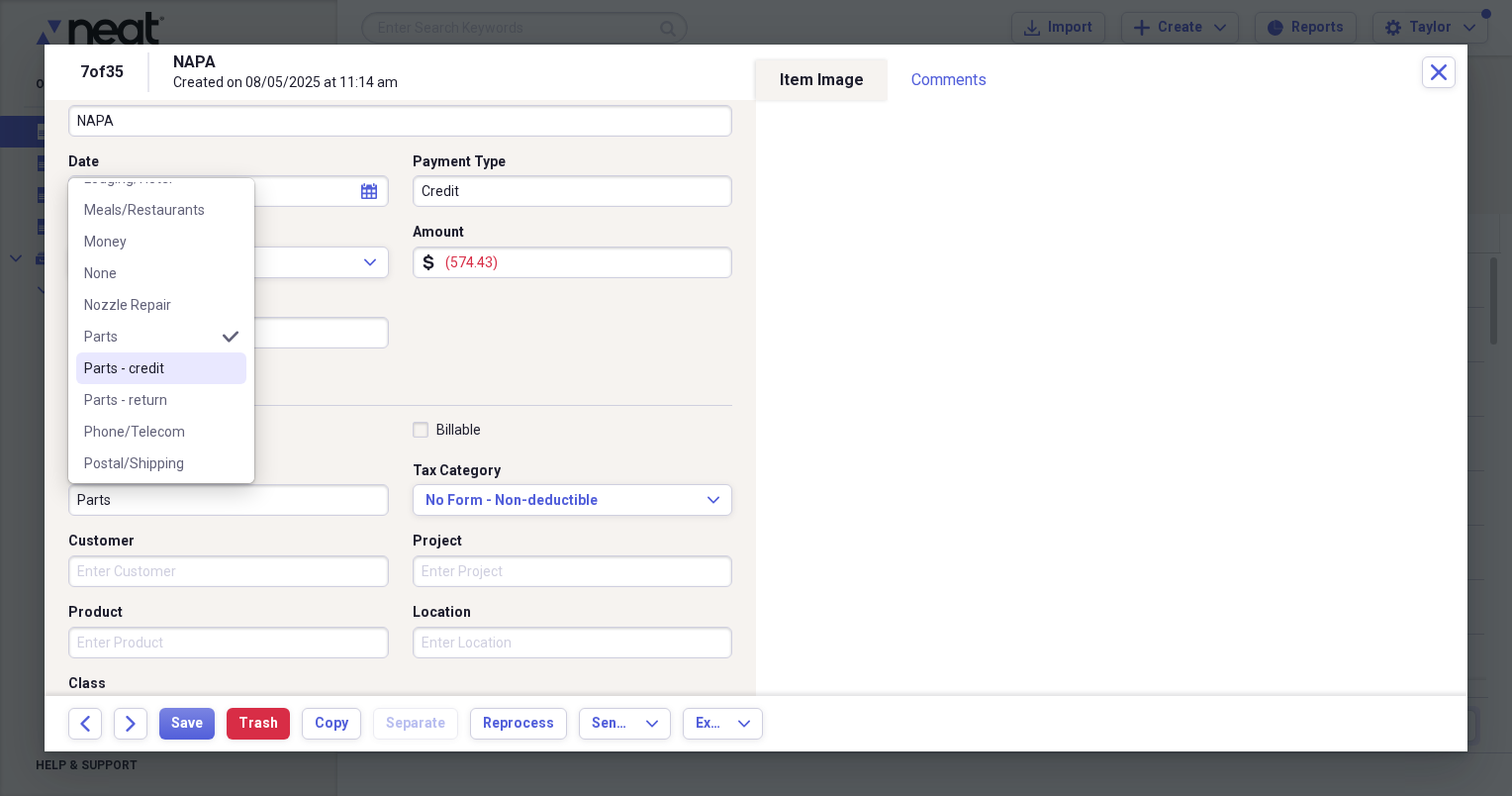 click on "Parts - credit" at bounding box center [149, 368] 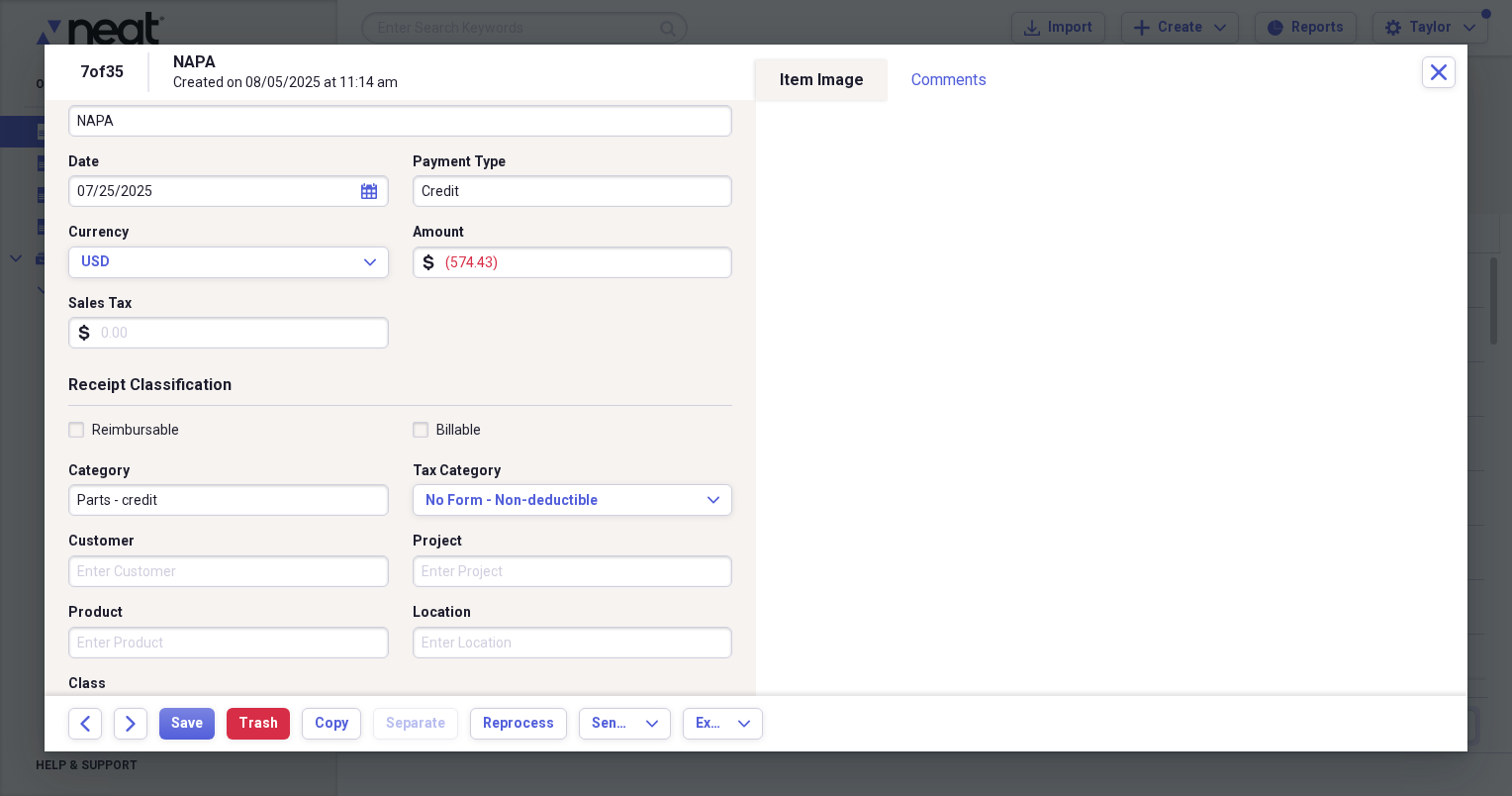 scroll, scrollTop: 413, scrollLeft: 0, axis: vertical 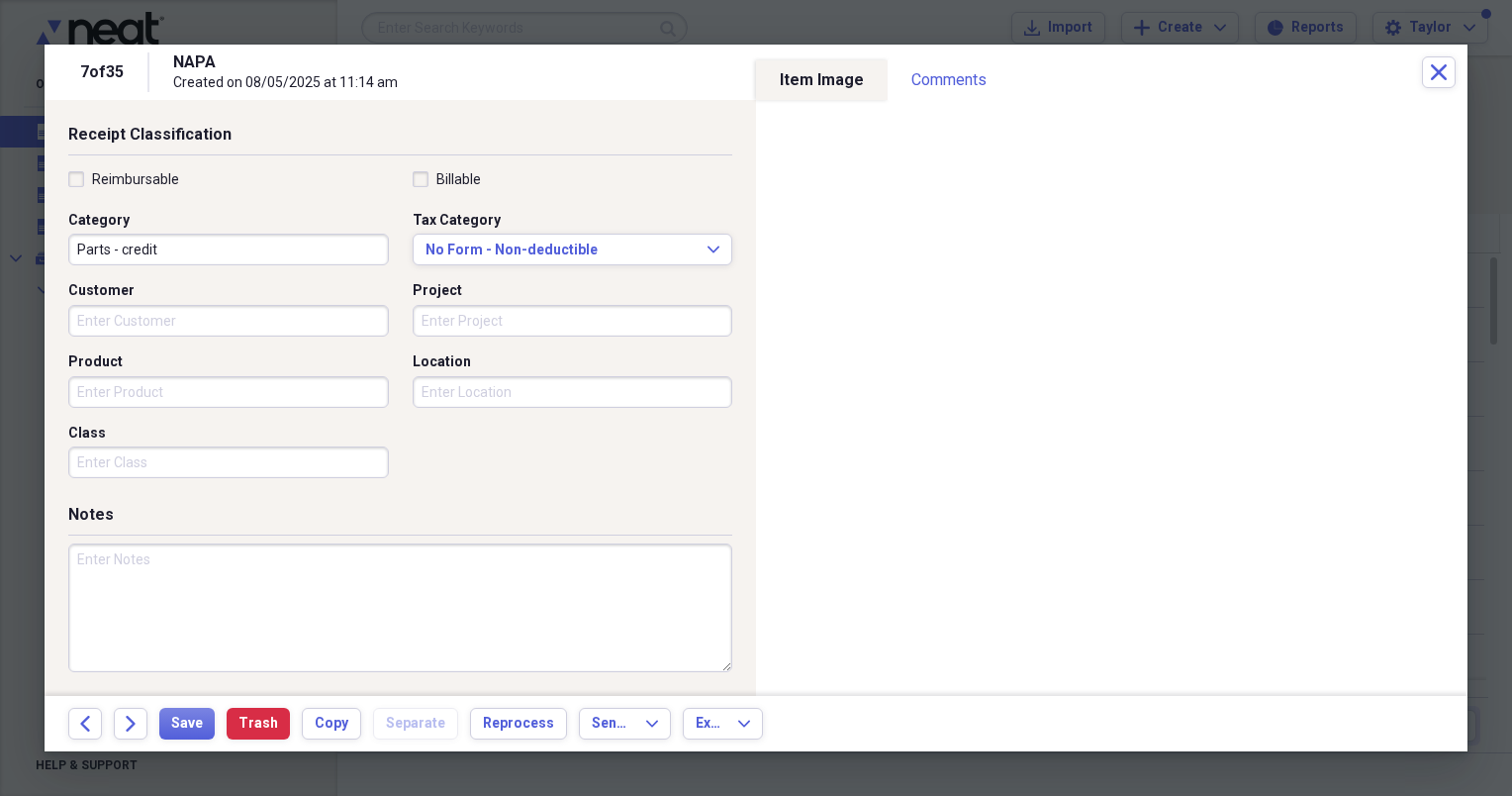 click at bounding box center (400, 608) 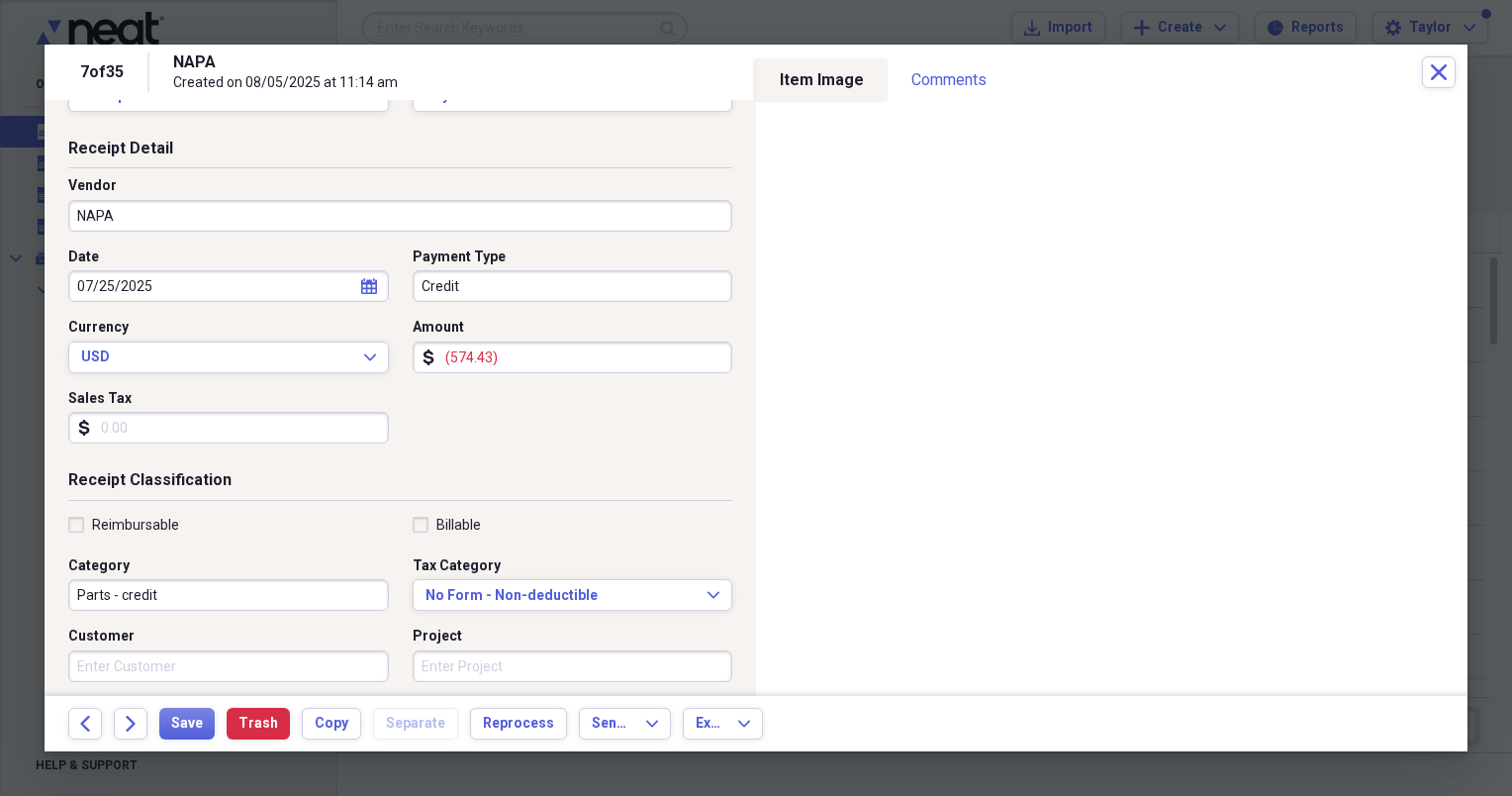 scroll, scrollTop: 65, scrollLeft: 0, axis: vertical 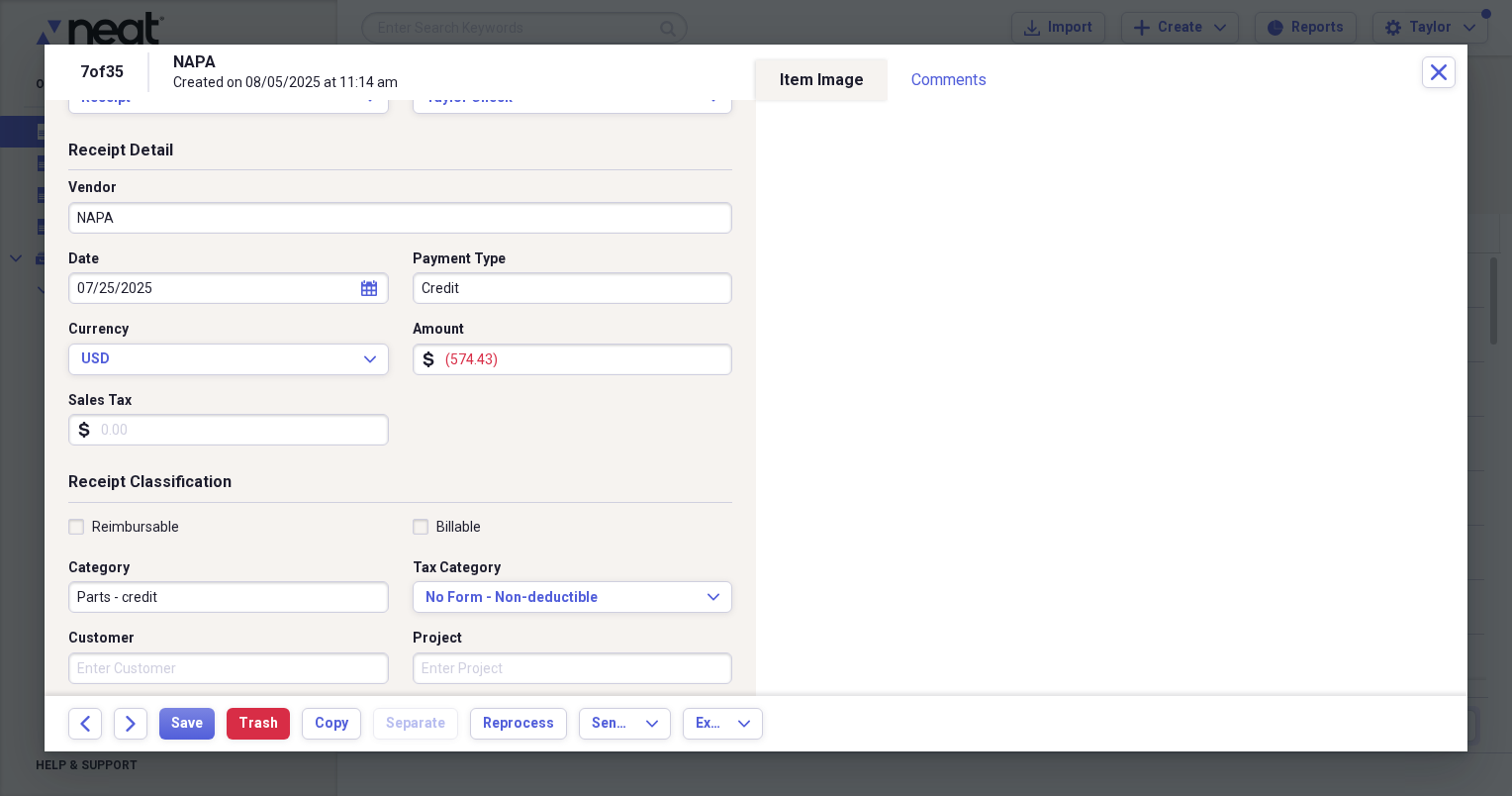 type on "warranty, credit and core deposit" 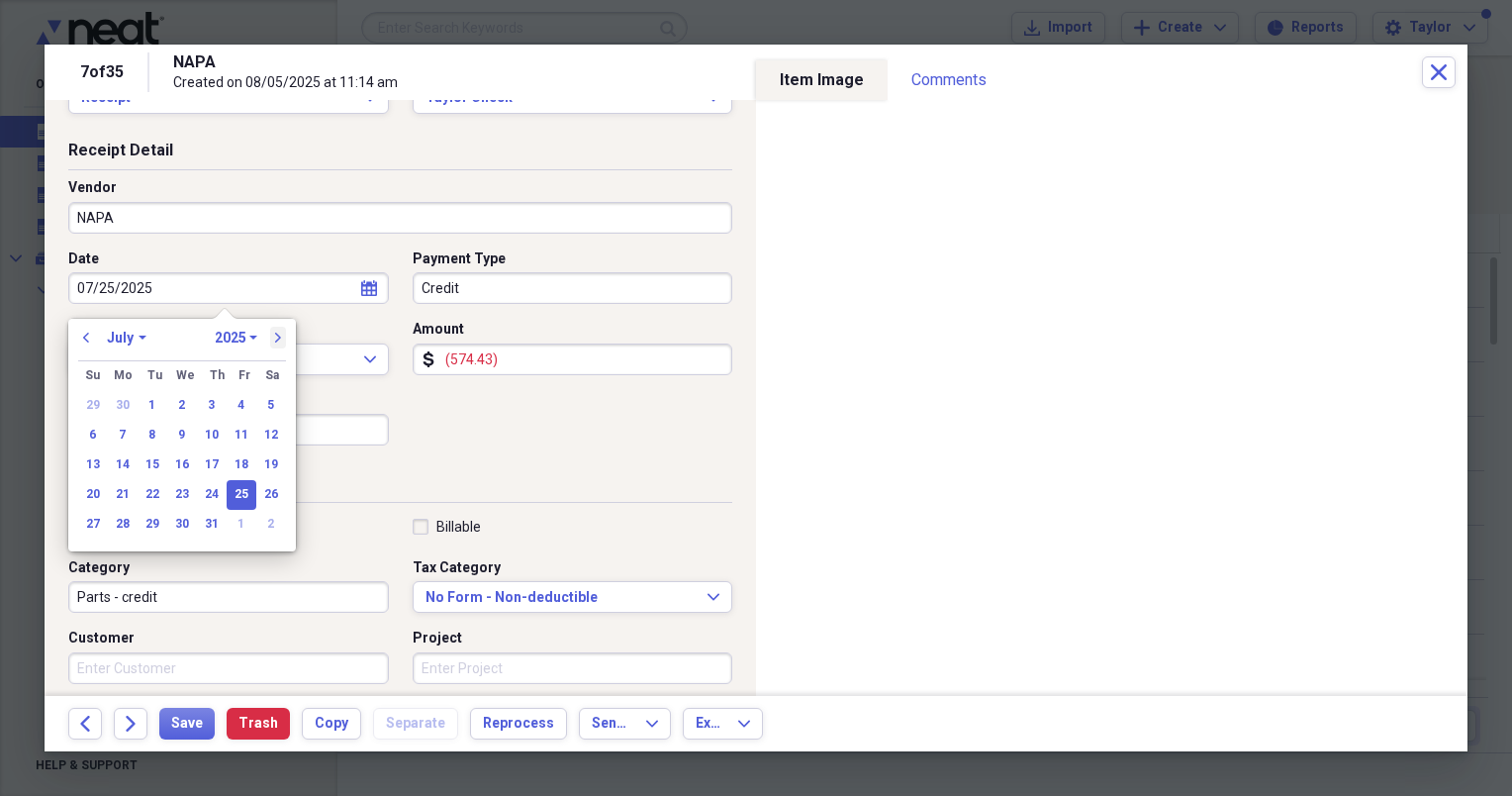 click on "next" at bounding box center [278, 338] 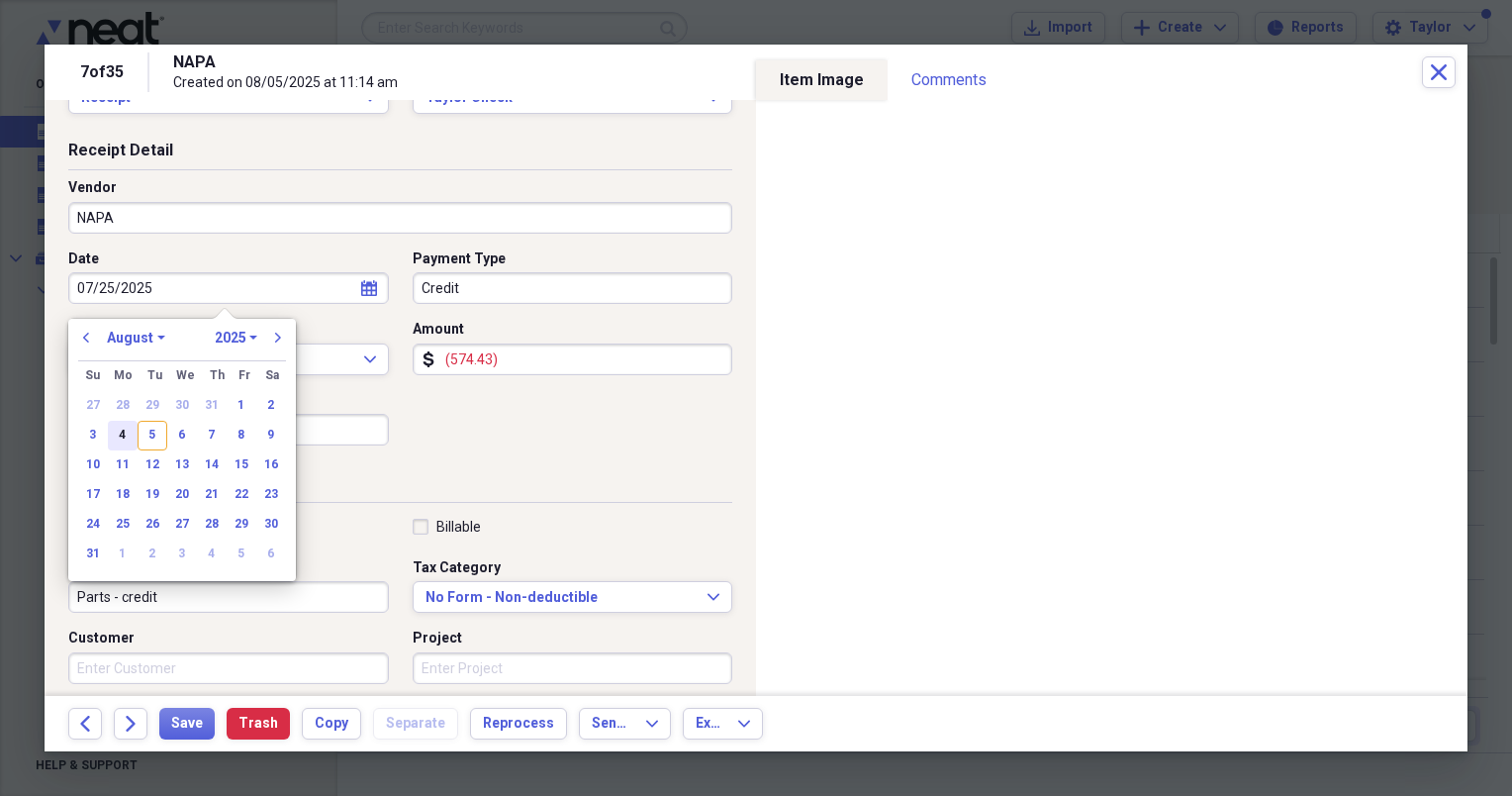 click on "4" at bounding box center [123, 436] 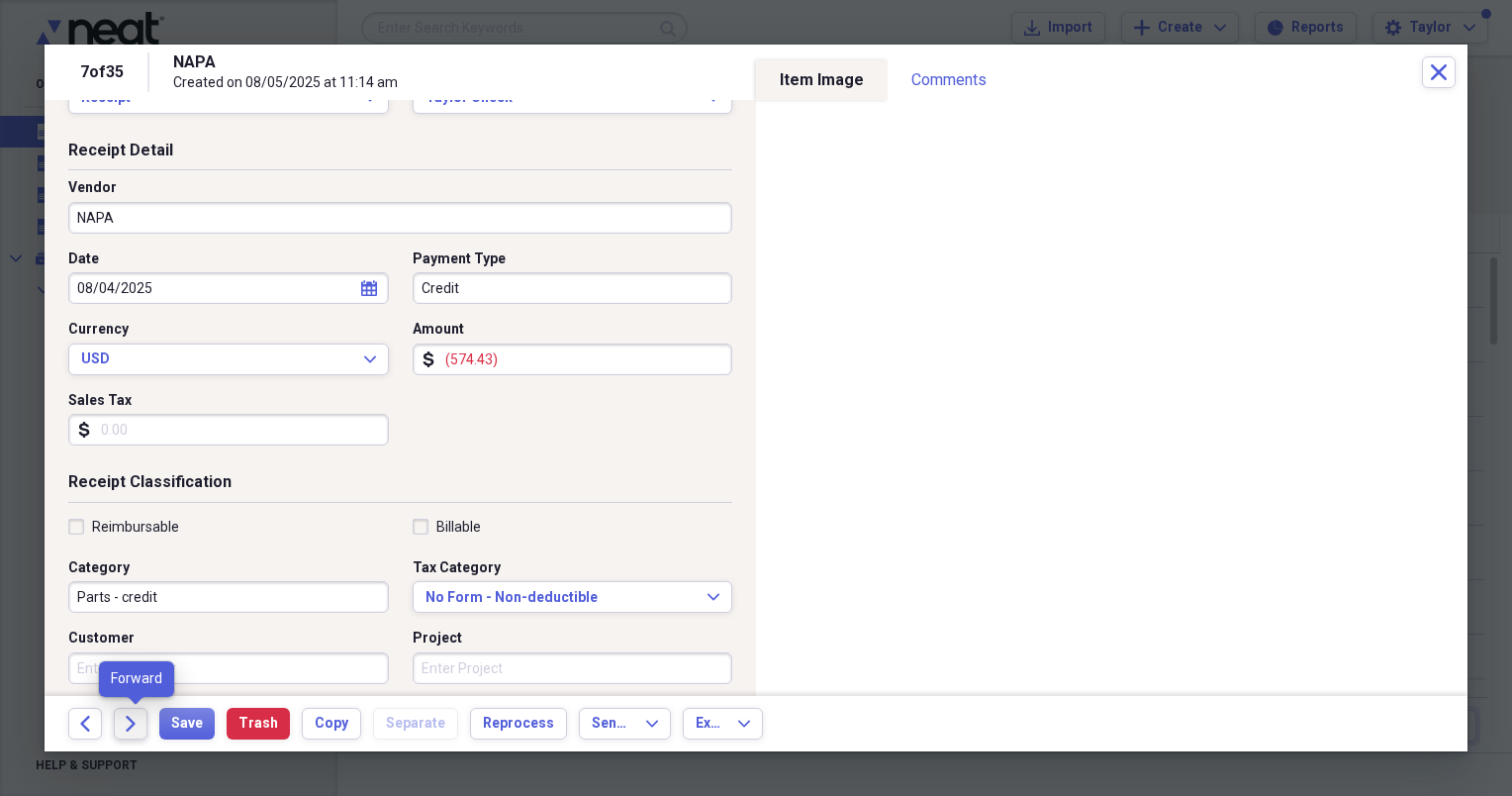 click on "Forward" at bounding box center [131, 724] 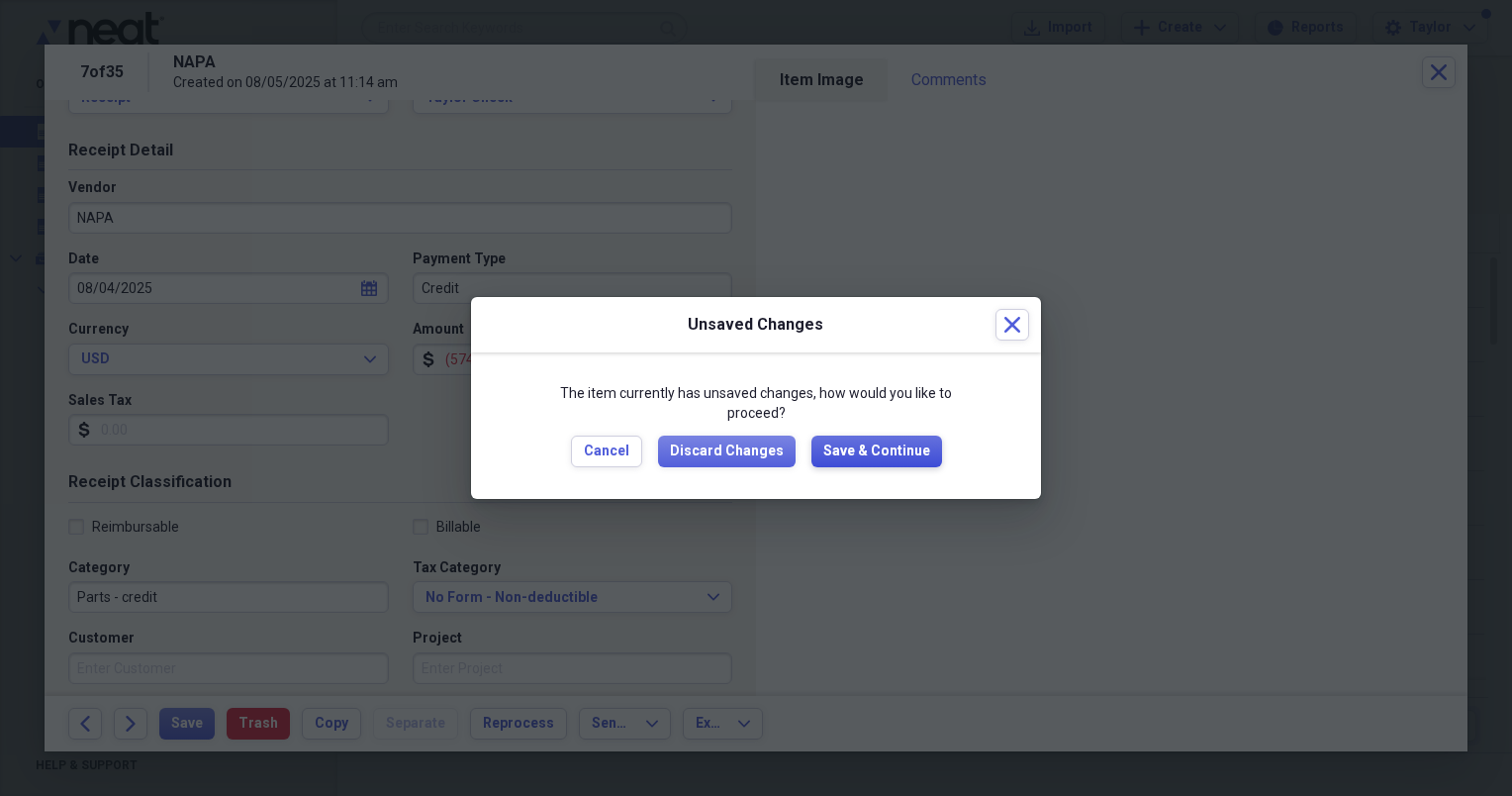click on "Save & Continue" at bounding box center [877, 451] 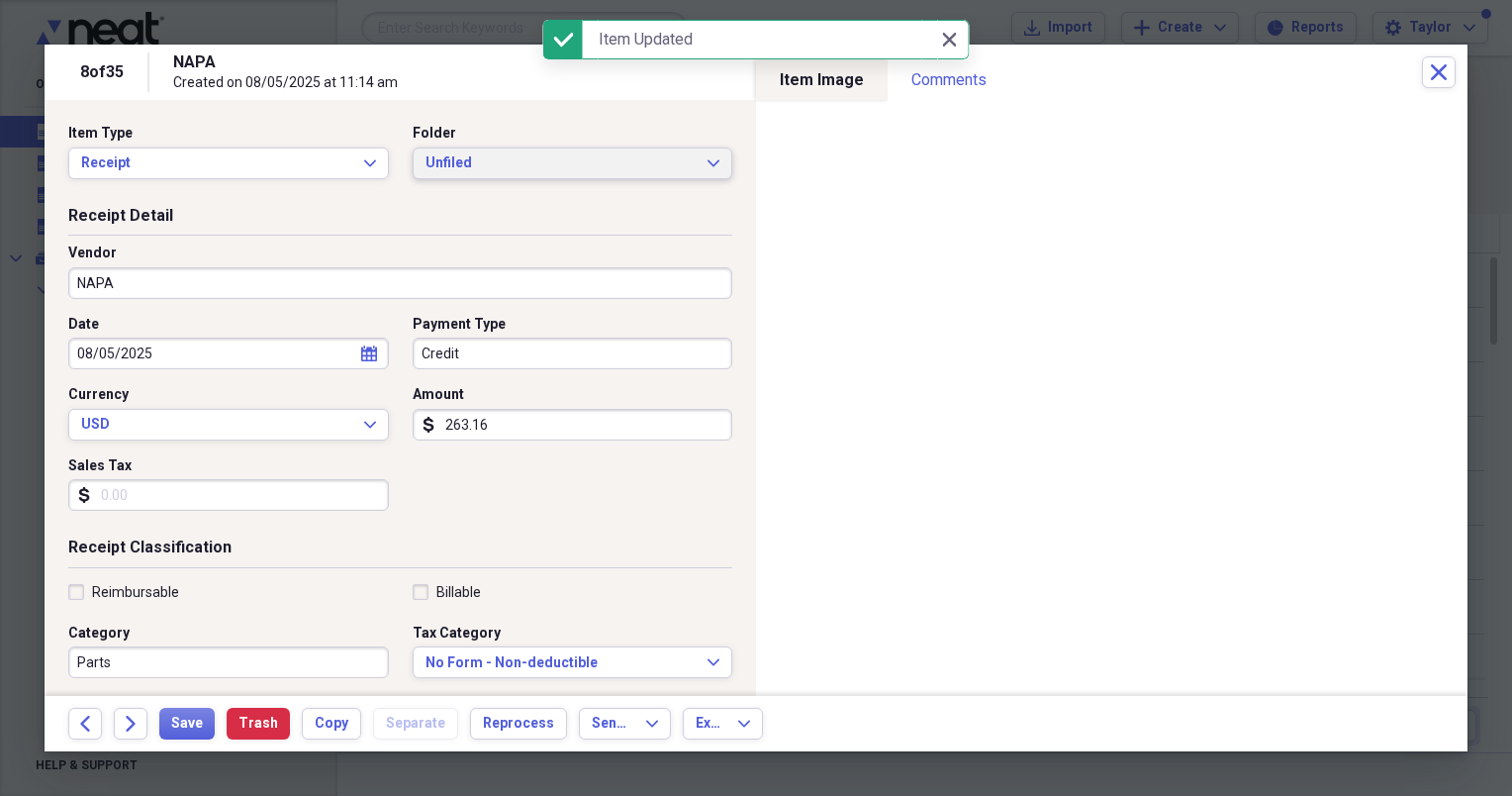 click on "Unfiled" at bounding box center [561, 163] 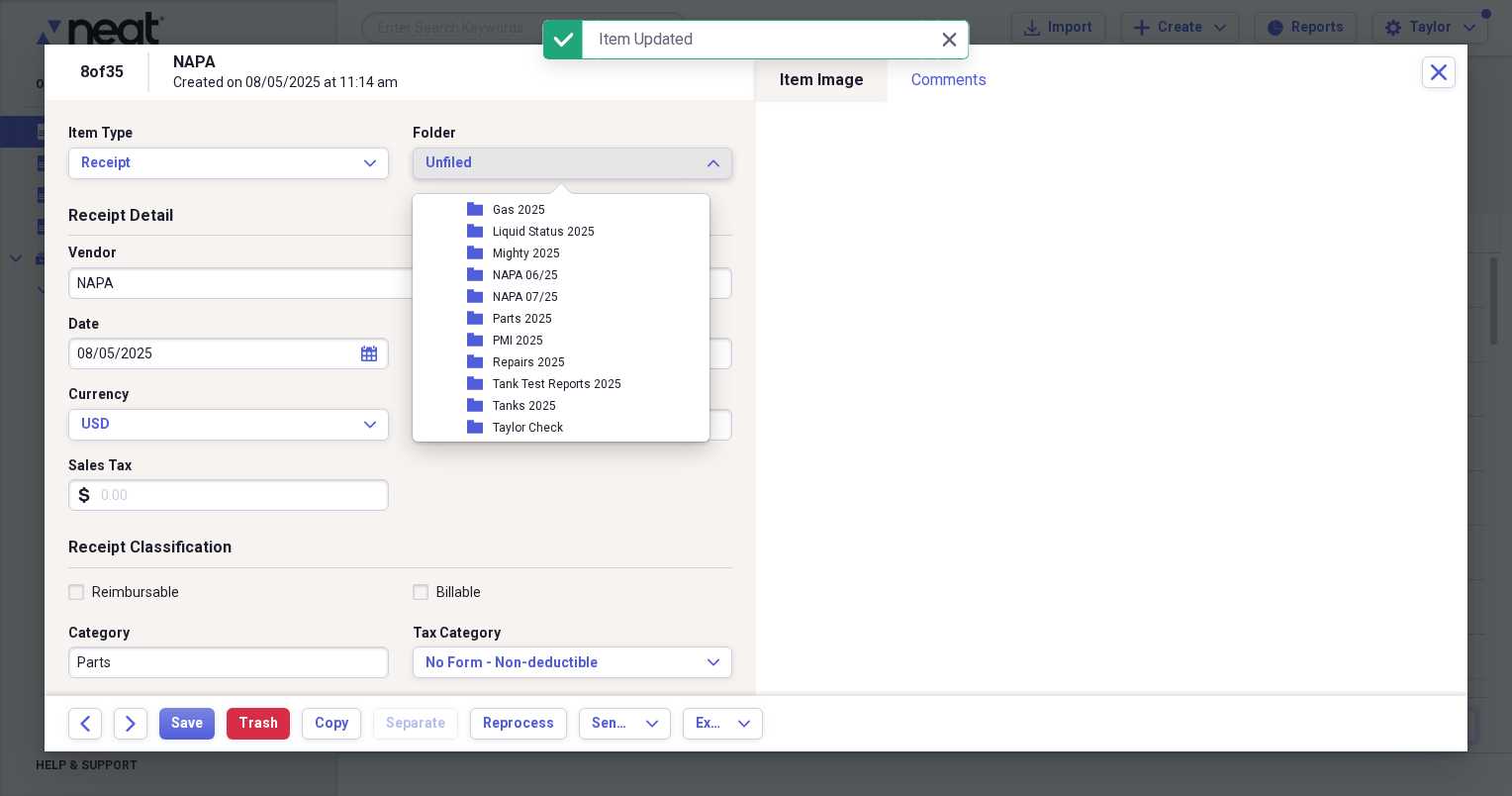 scroll, scrollTop: 360, scrollLeft: 0, axis: vertical 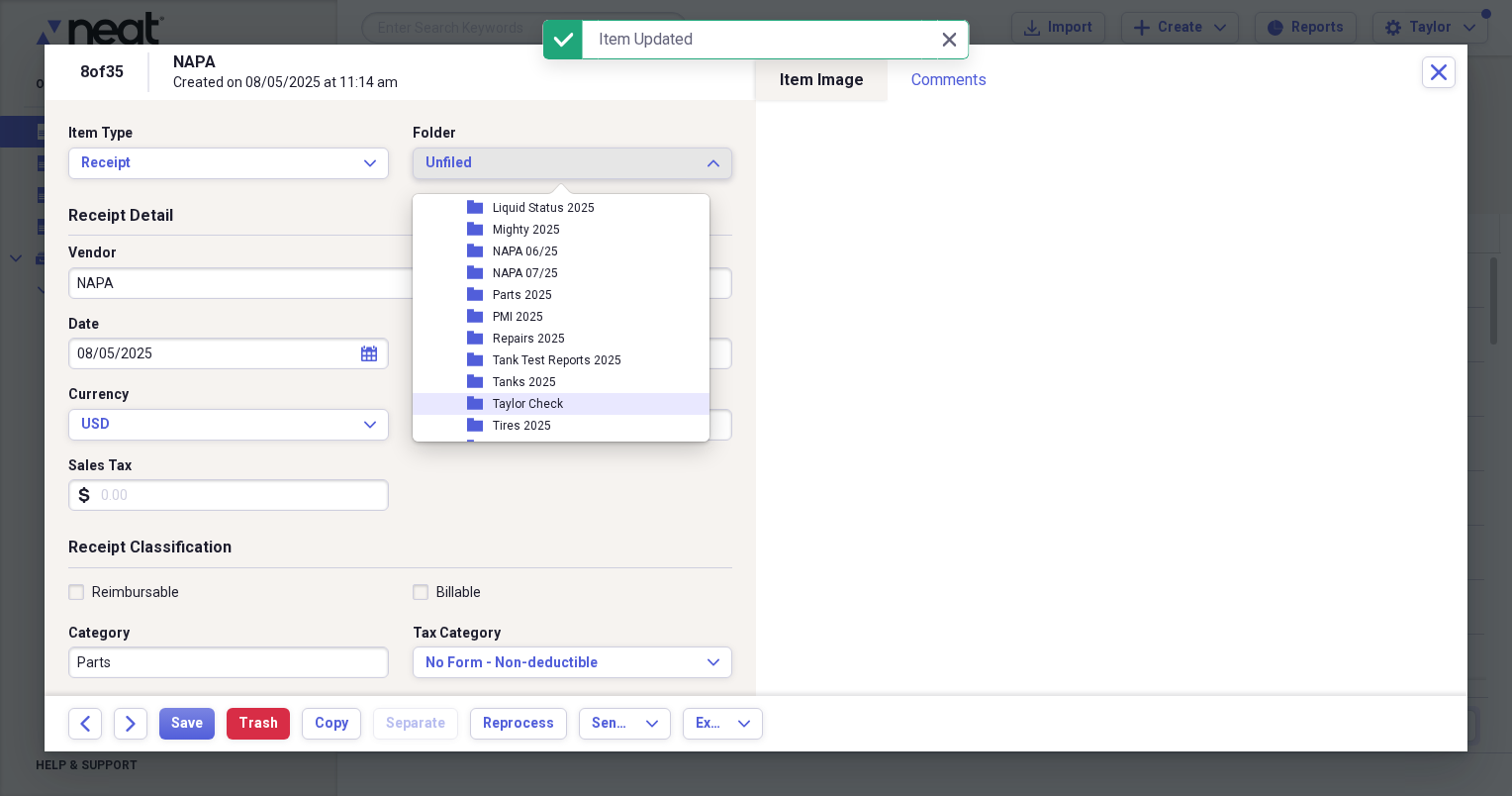 click on "Taylor Check" at bounding box center [527, 404] 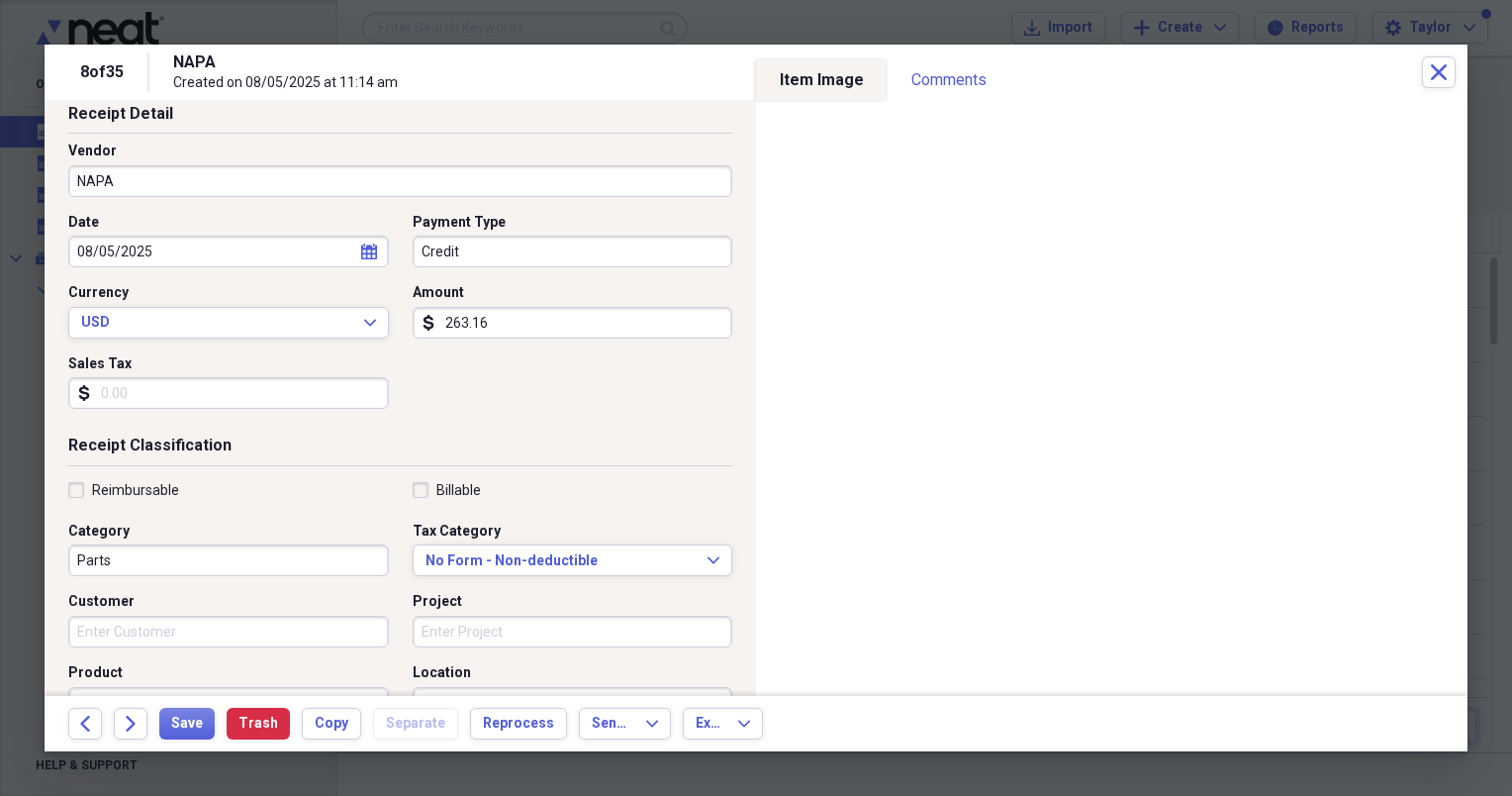 scroll, scrollTop: 156, scrollLeft: 0, axis: vertical 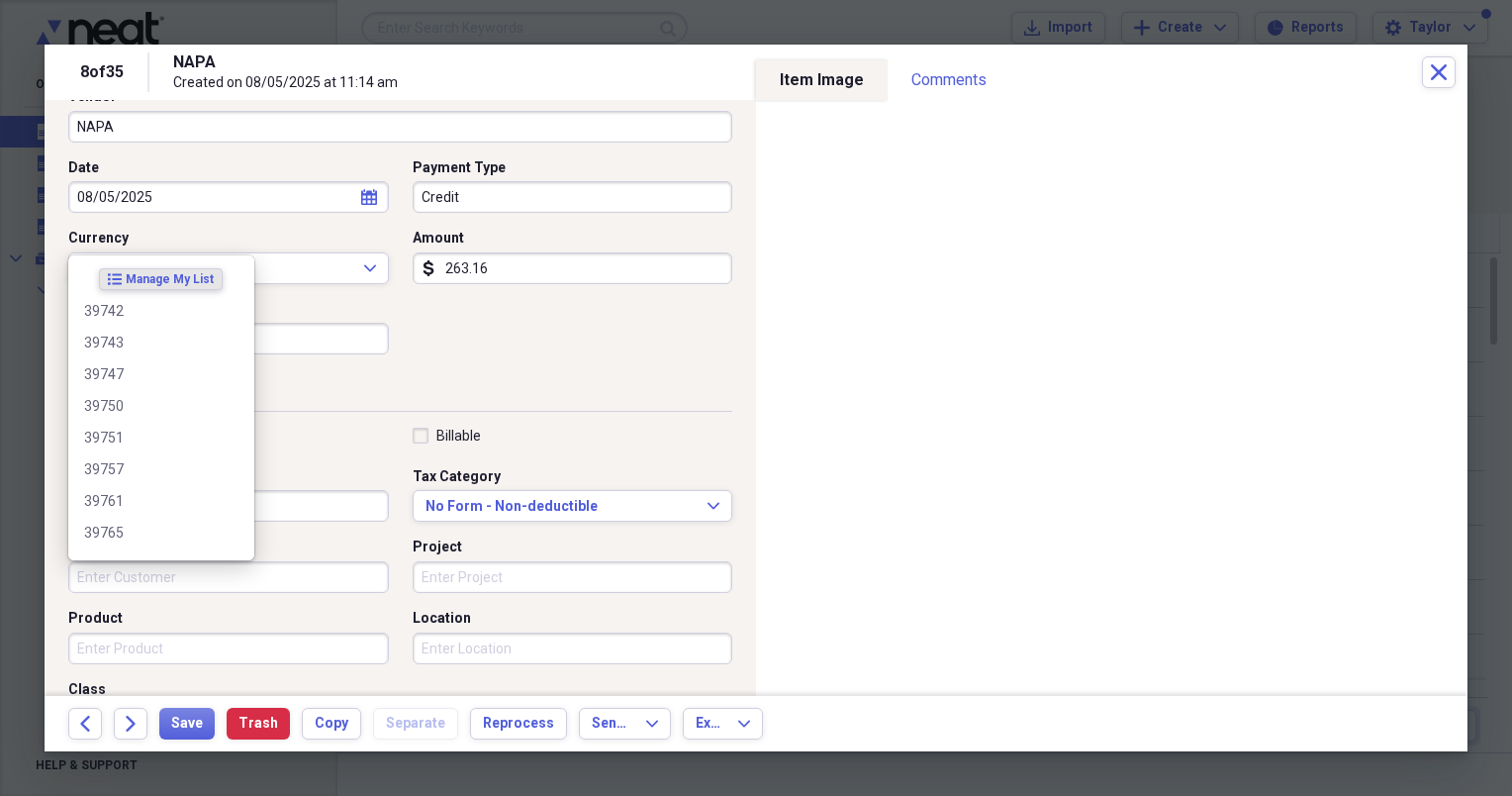 click on "Customer" at bounding box center (229, 577) 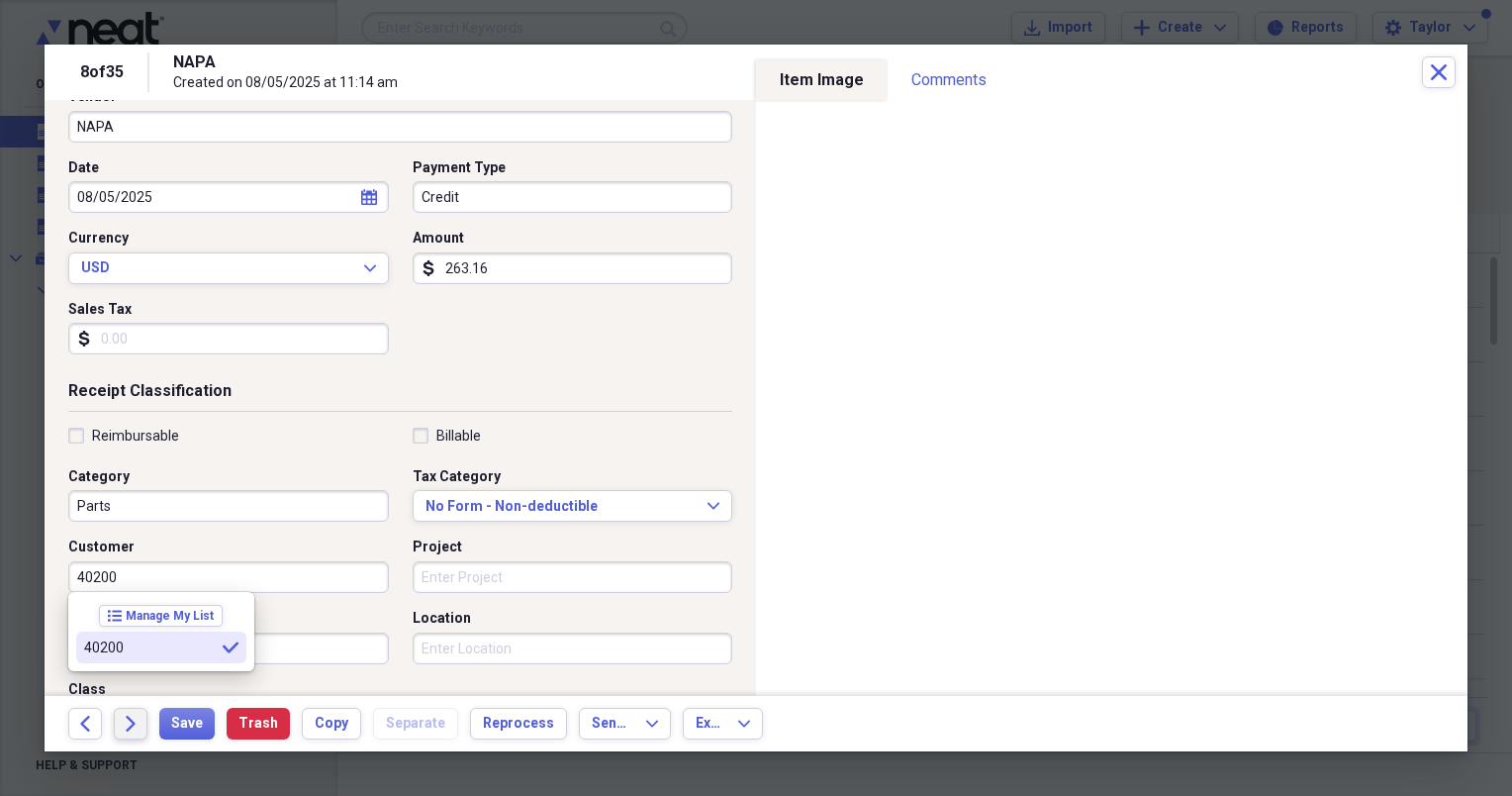 type on "40200" 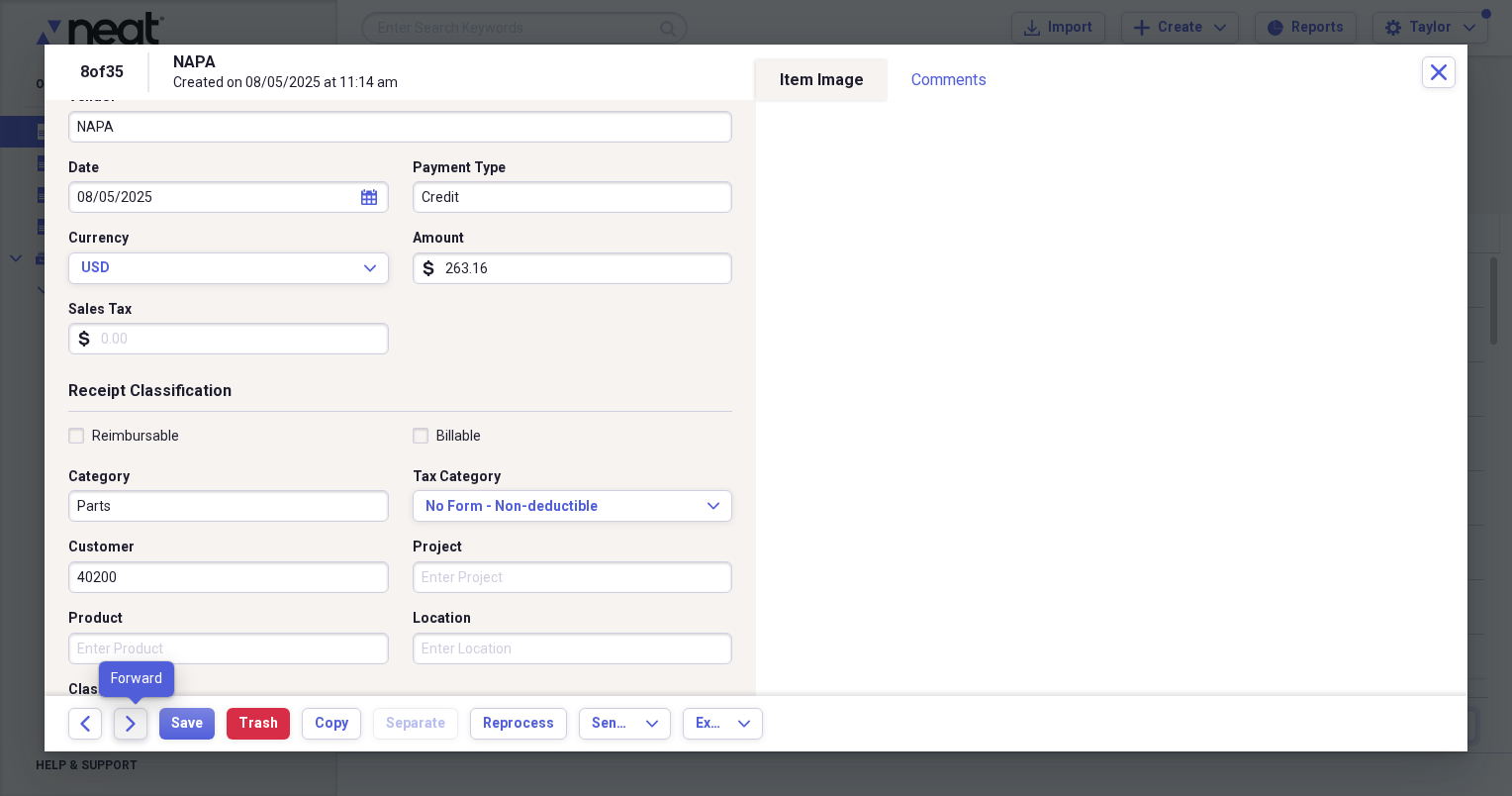 click 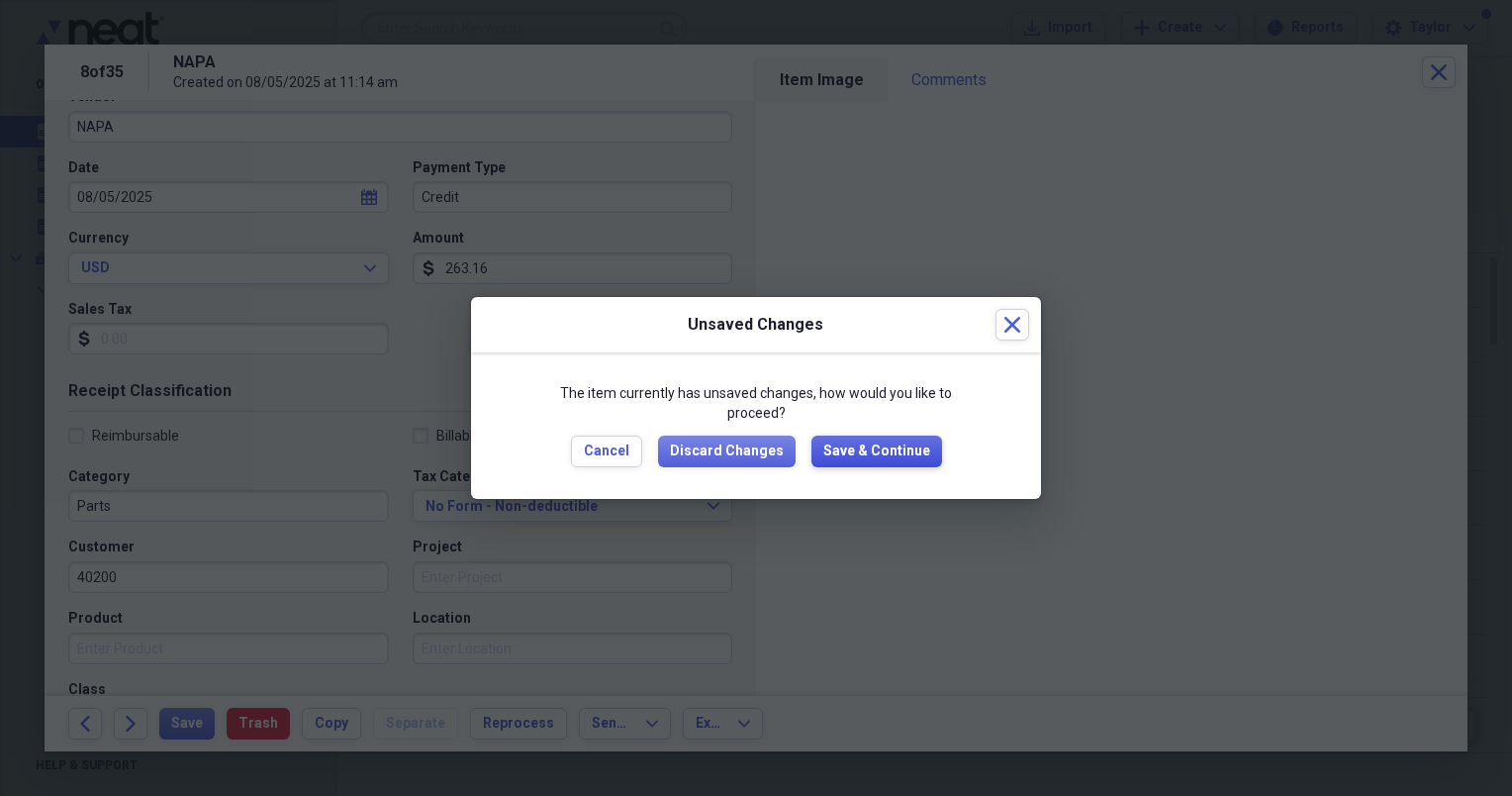 click on "Save & Continue" at bounding box center (877, 451) 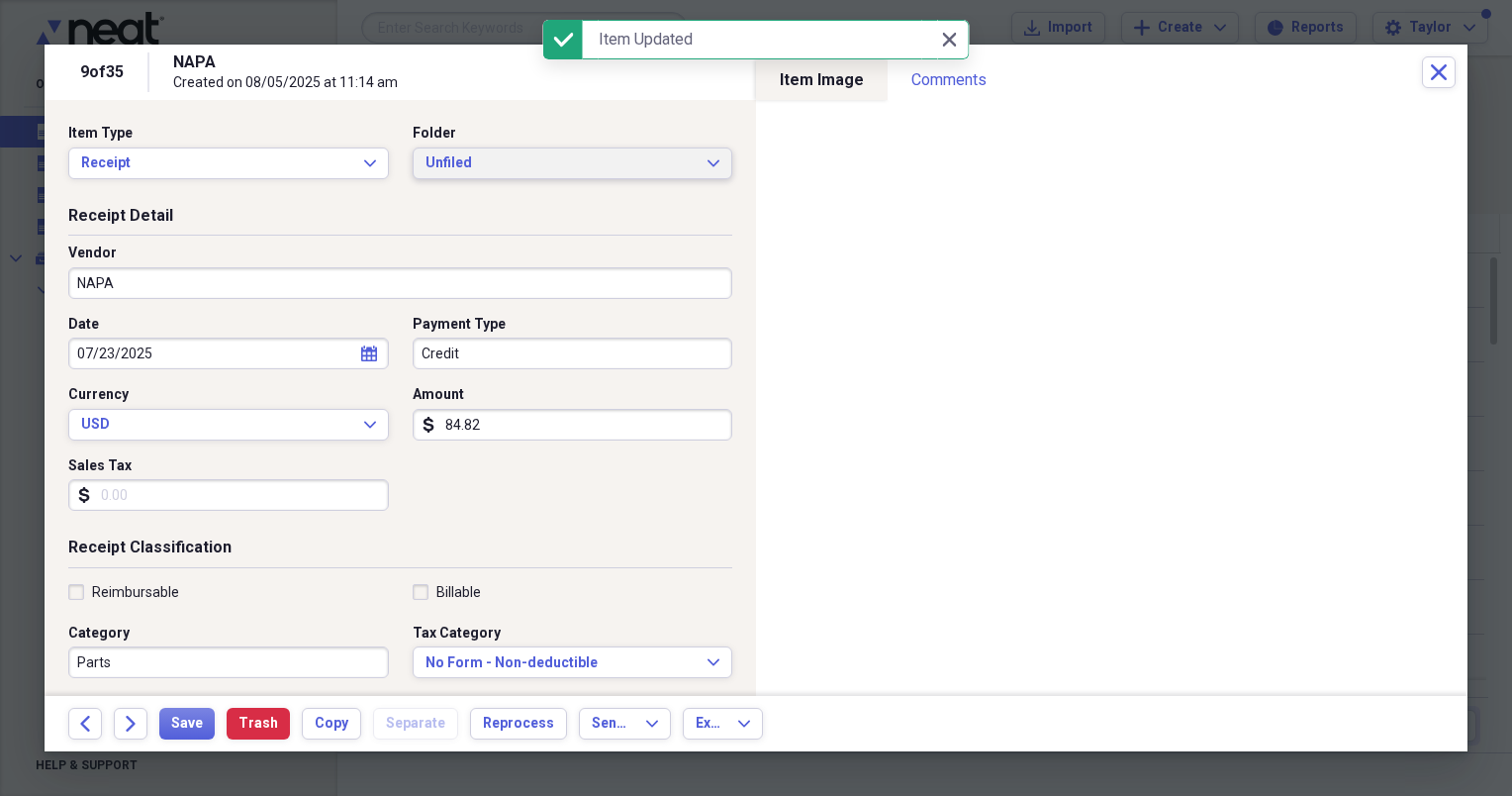 click on "Unfiled" at bounding box center [561, 163] 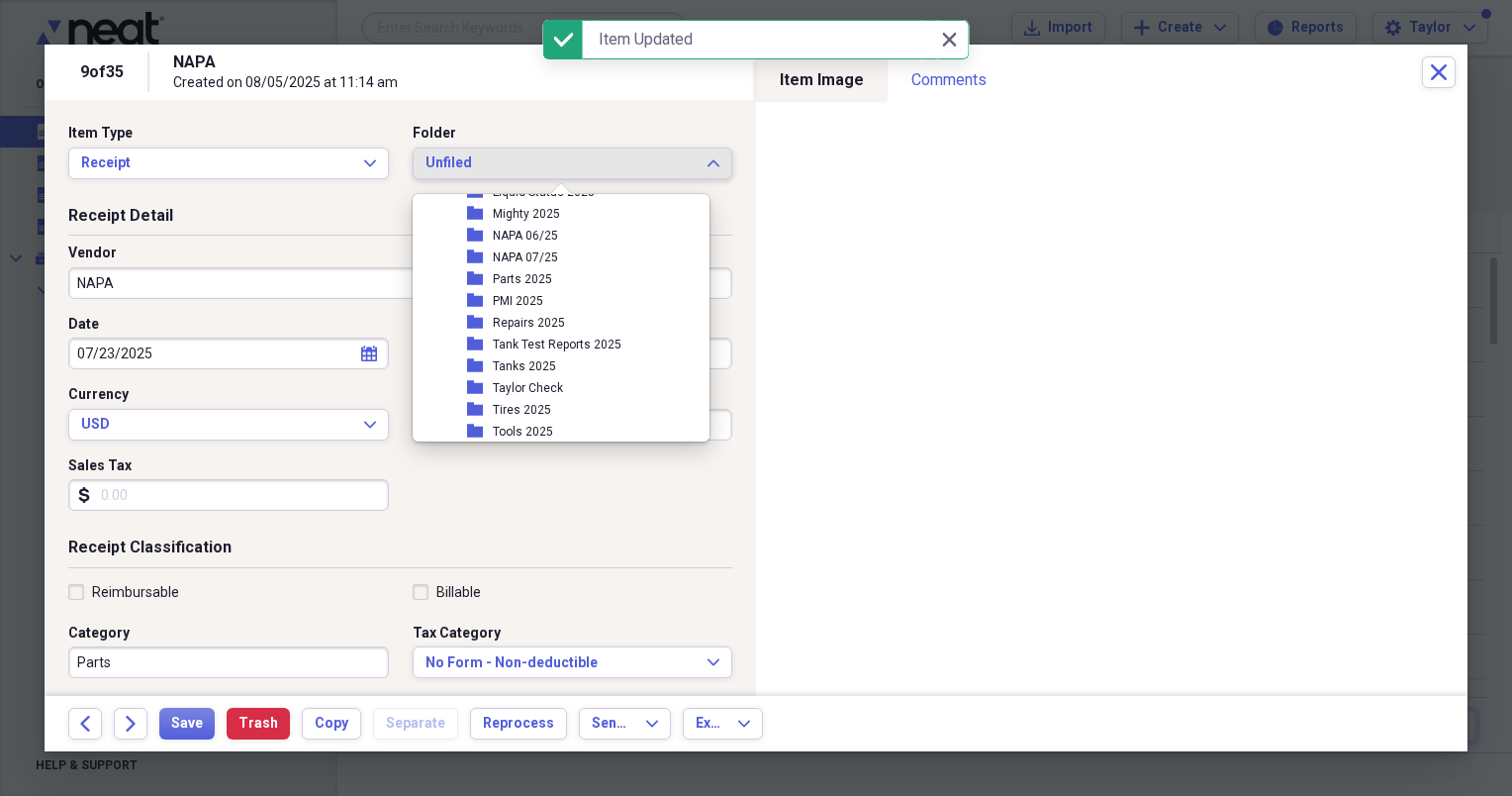 scroll, scrollTop: 416, scrollLeft: 0, axis: vertical 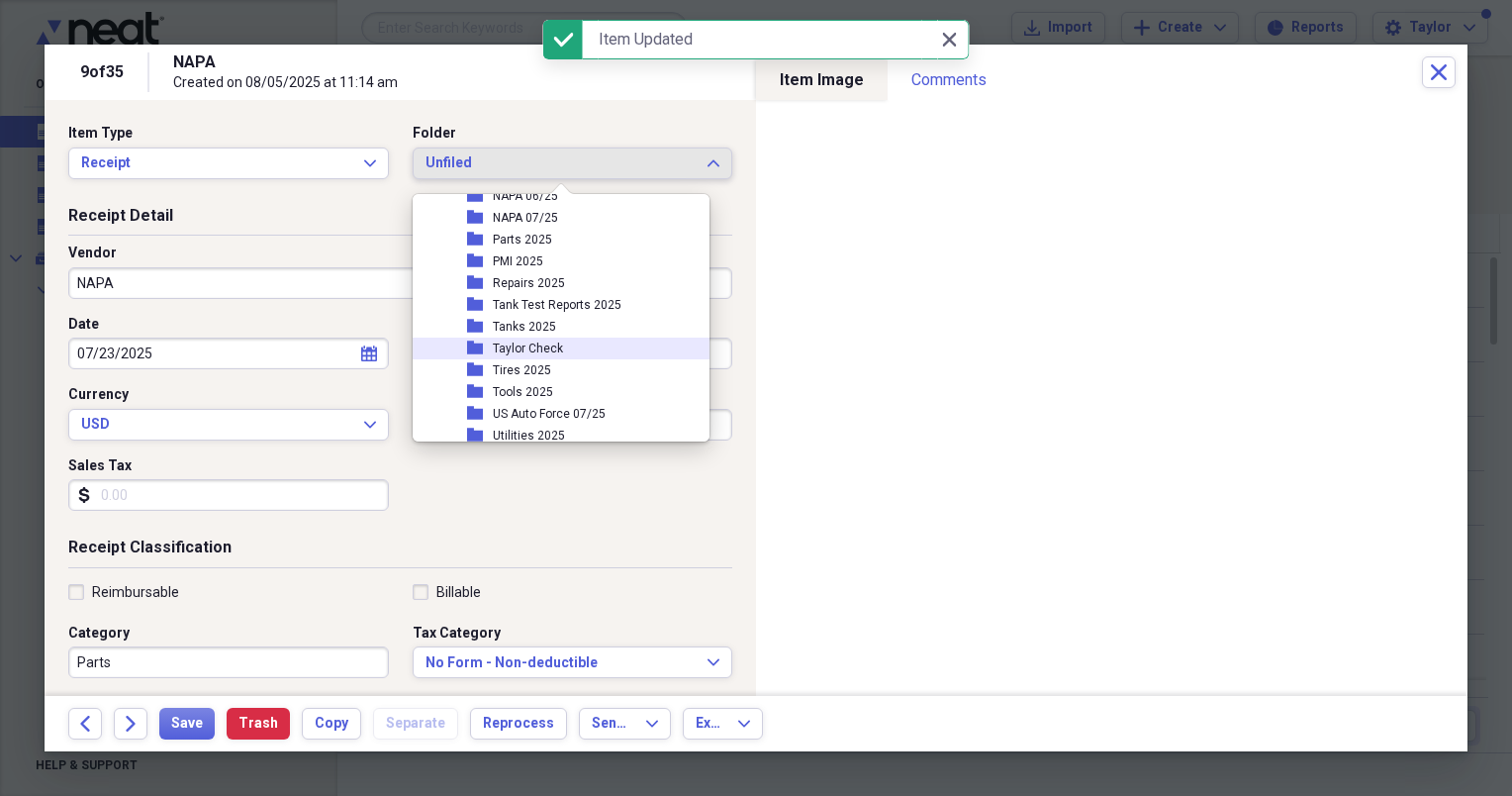 click on "Taylor Check" at bounding box center (527, 348) 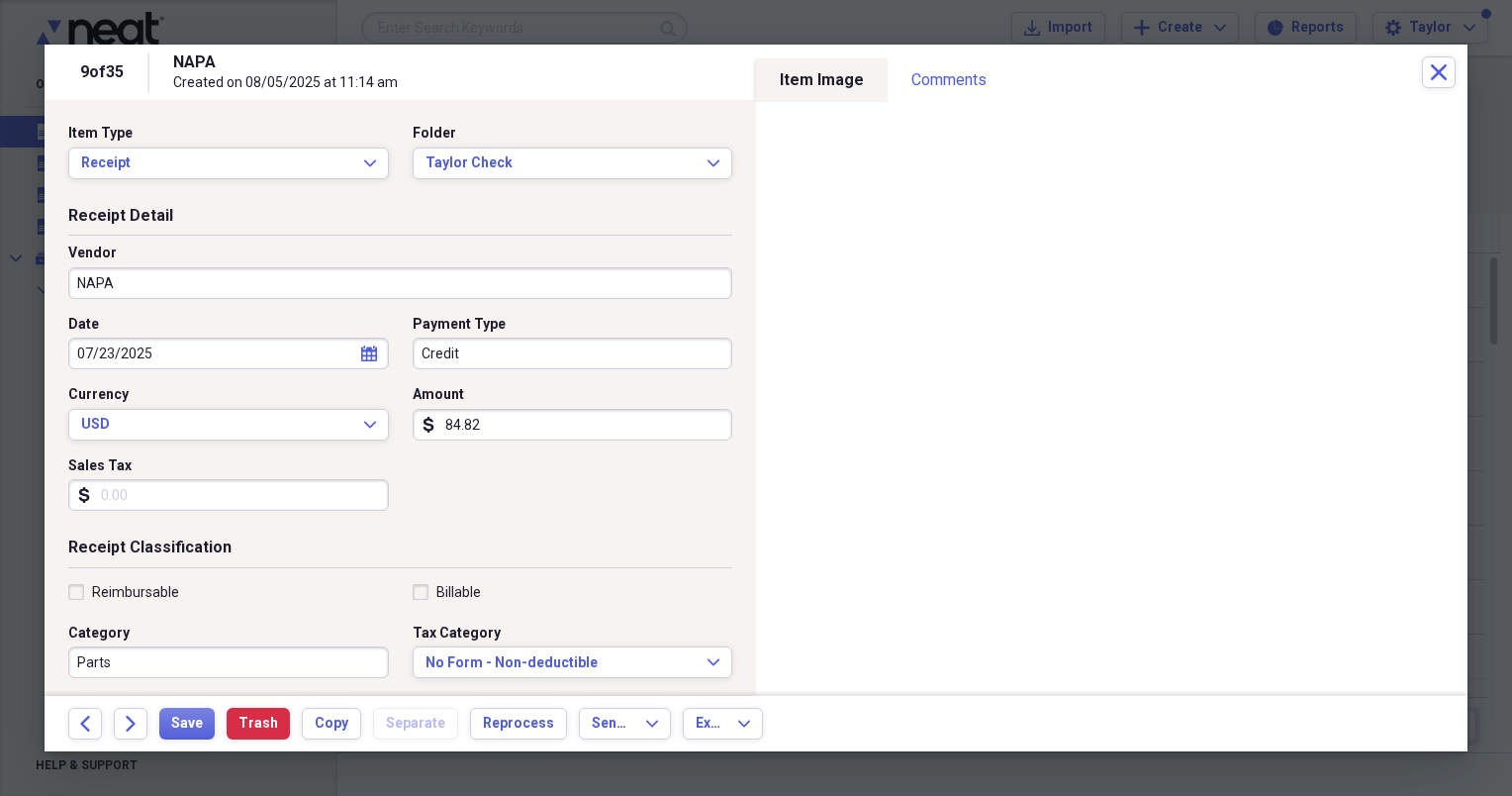 click on "07/23/2025" at bounding box center (229, 353) 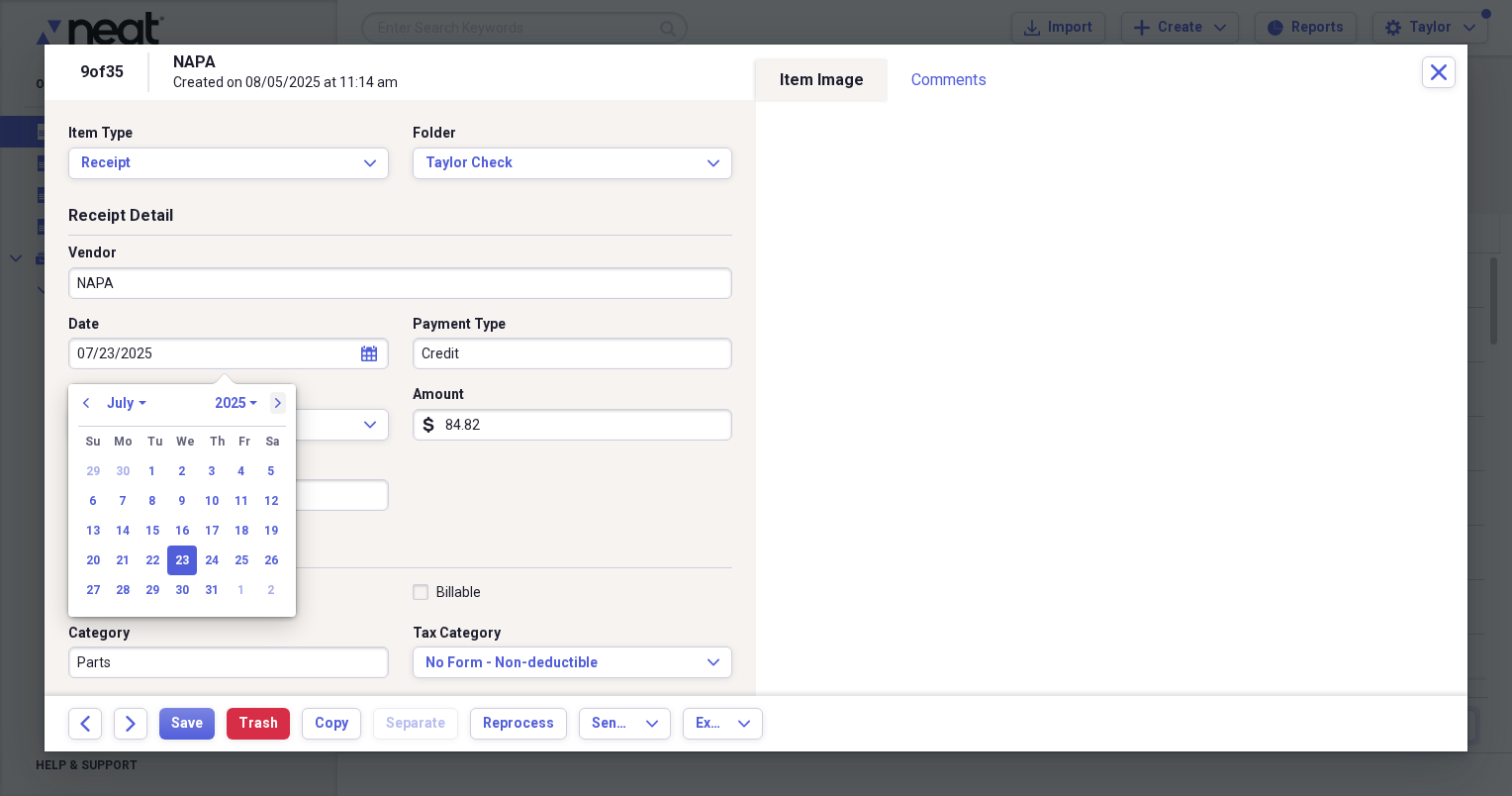 click on "next" at bounding box center (278, 403) 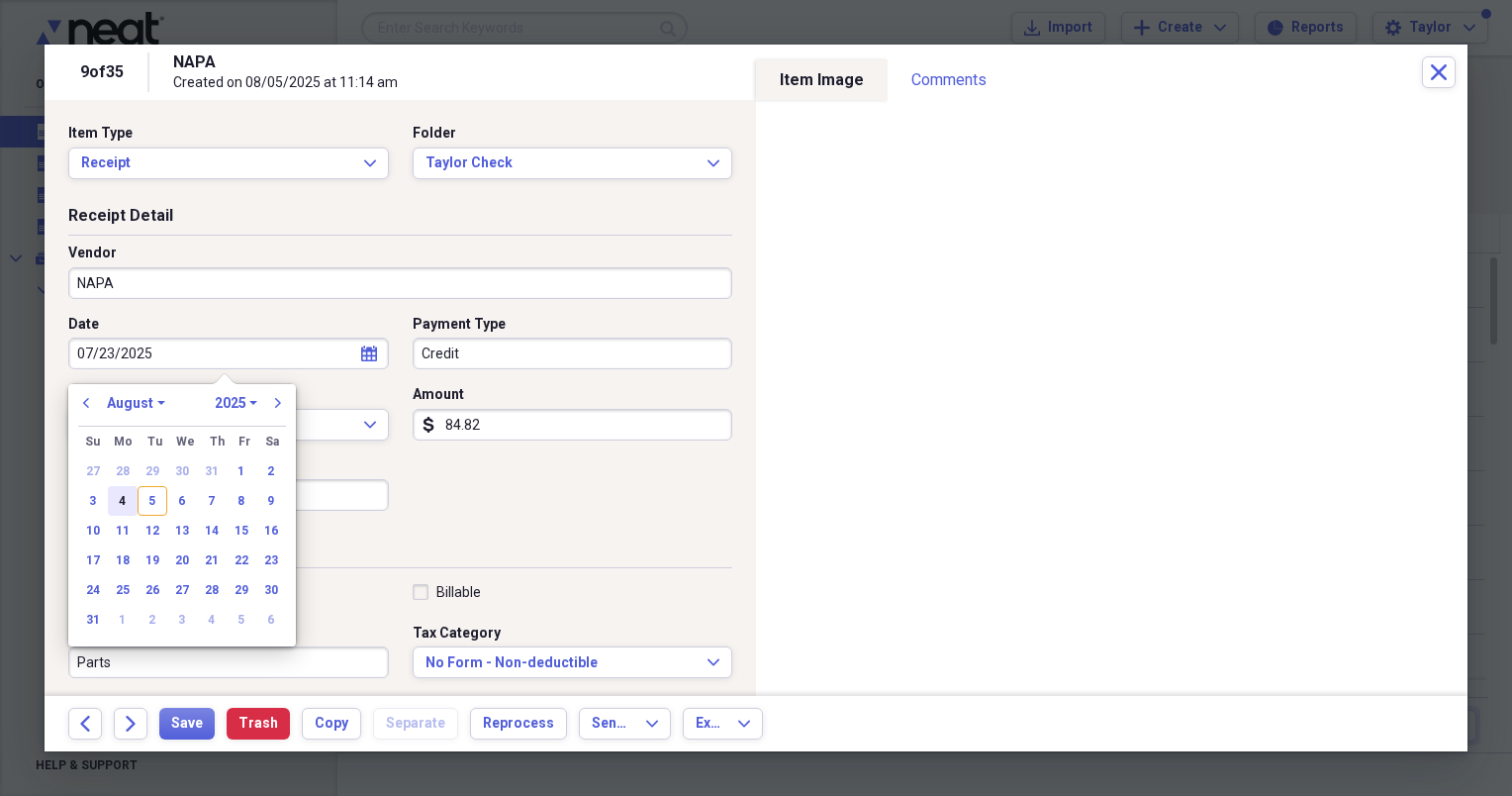 click on "4" at bounding box center (123, 501) 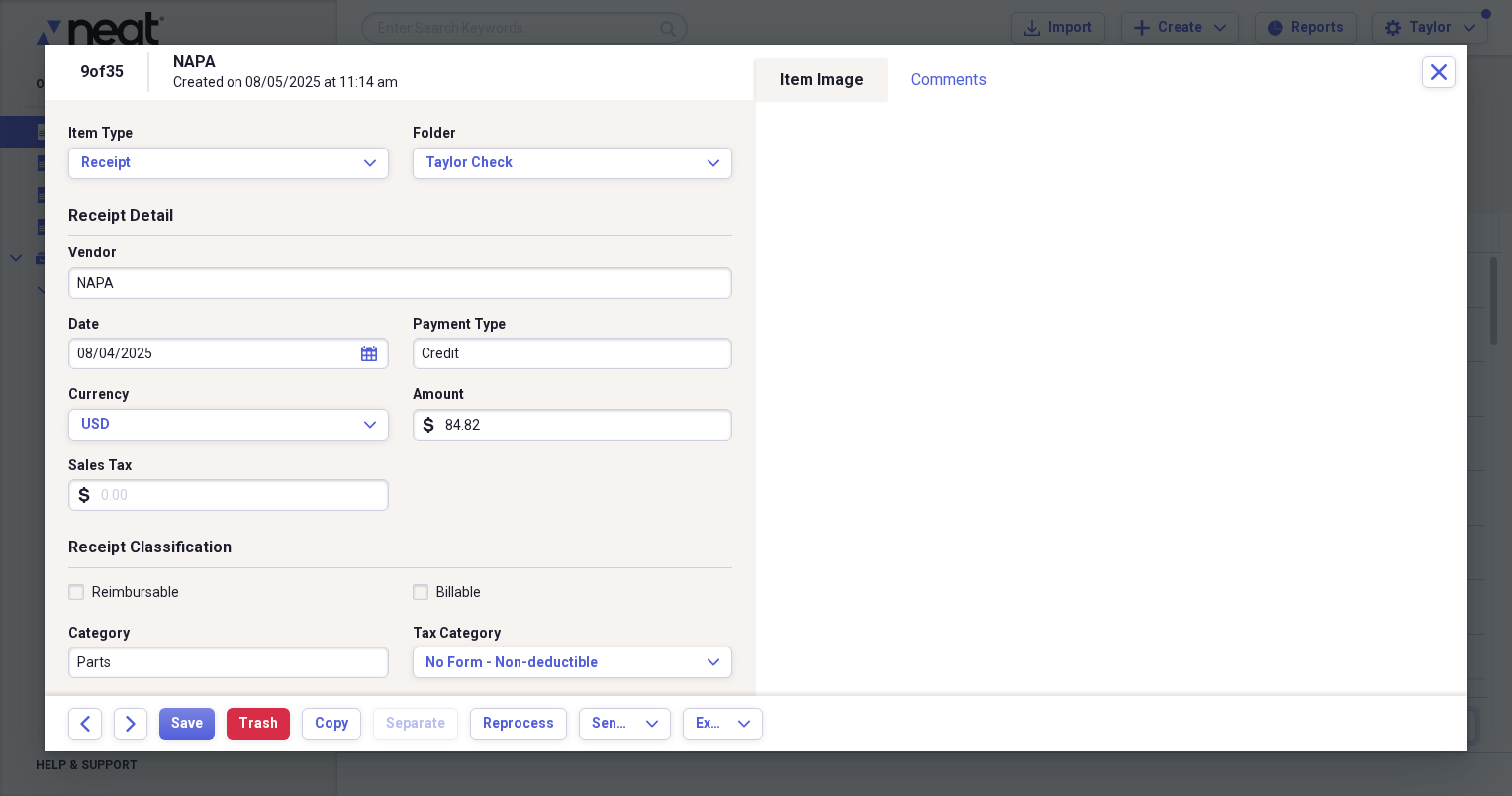 click on "84.82" at bounding box center [573, 425] 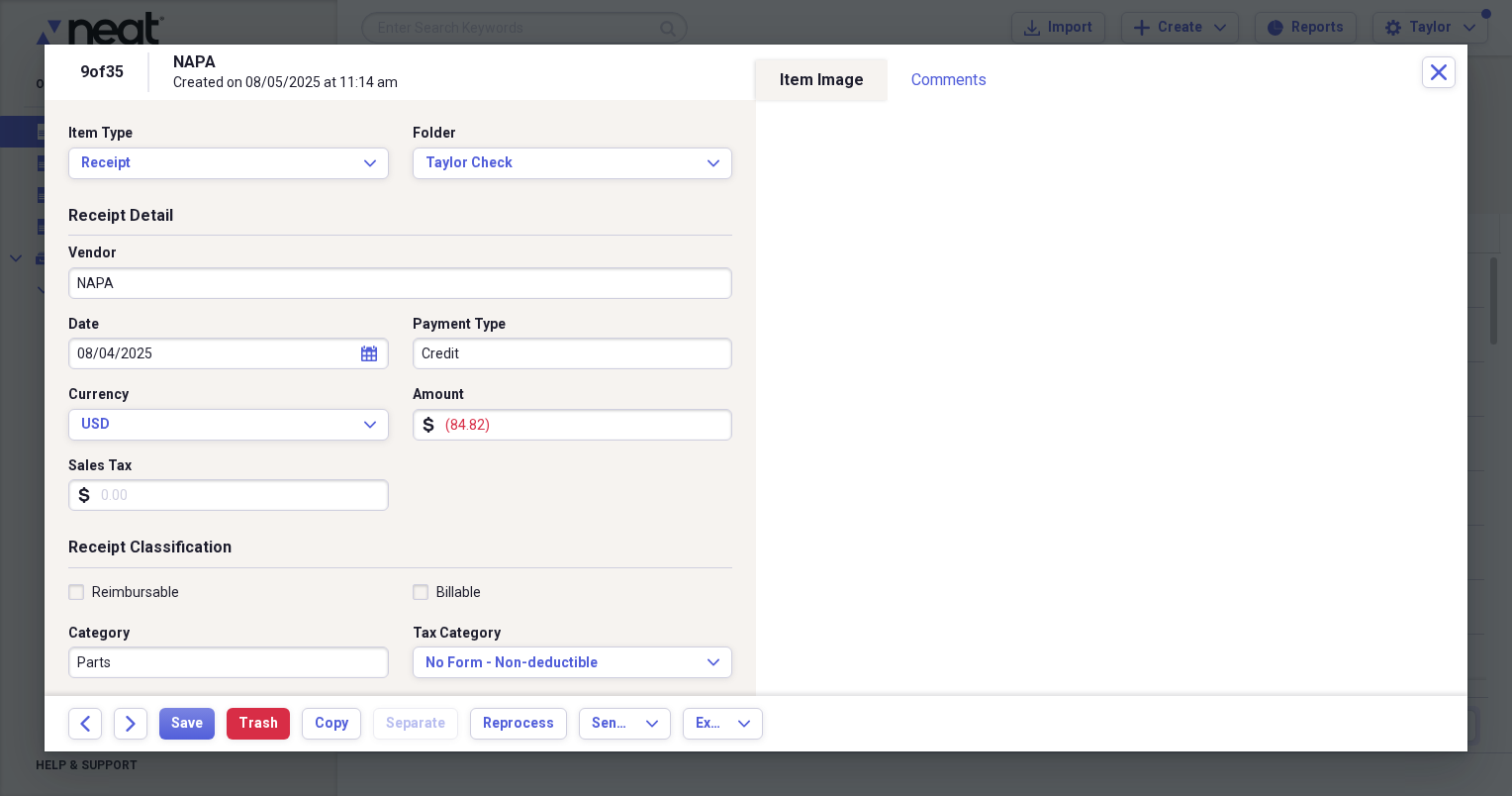 type on "(84.82)" 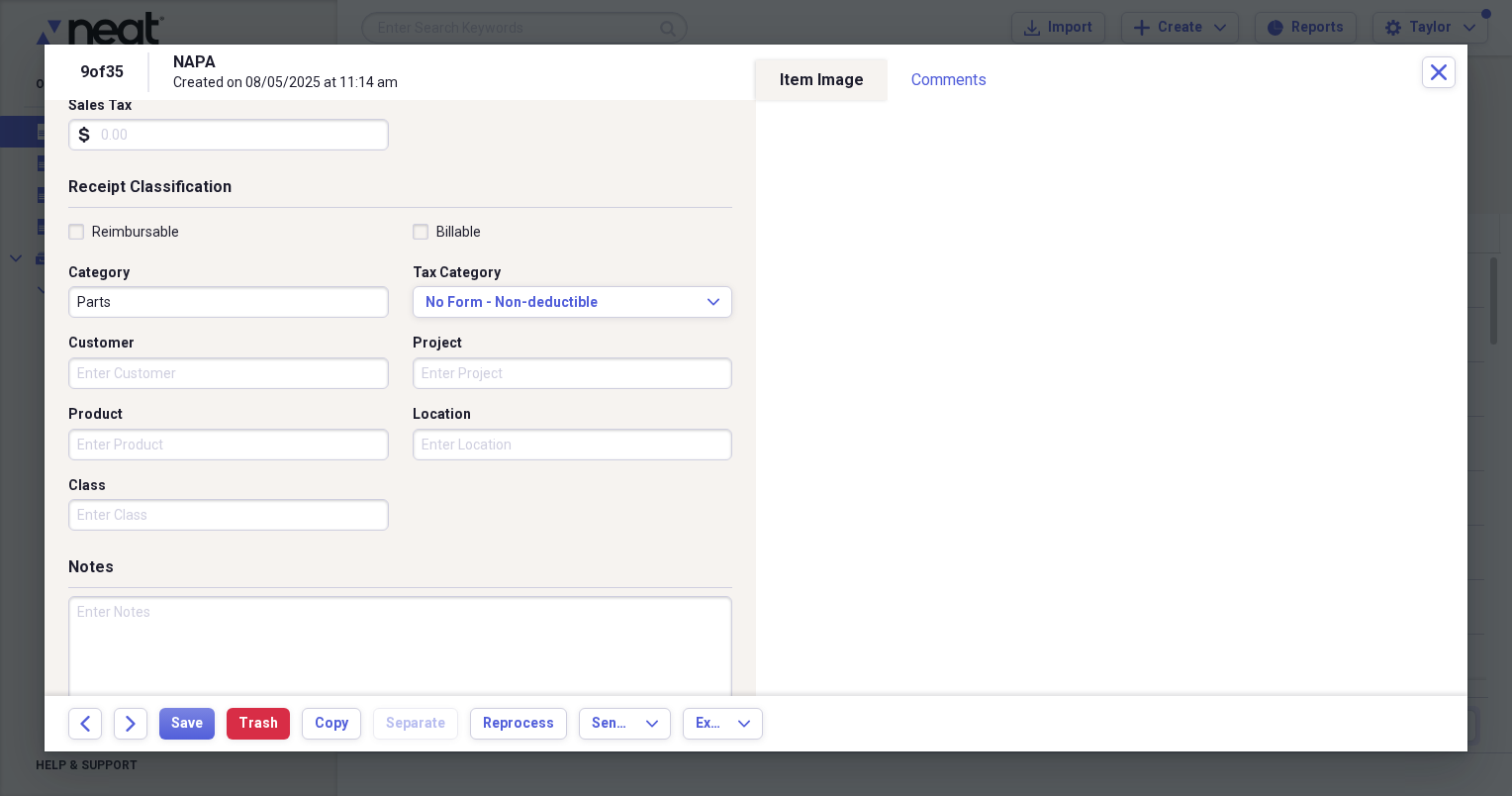 scroll, scrollTop: 363, scrollLeft: 0, axis: vertical 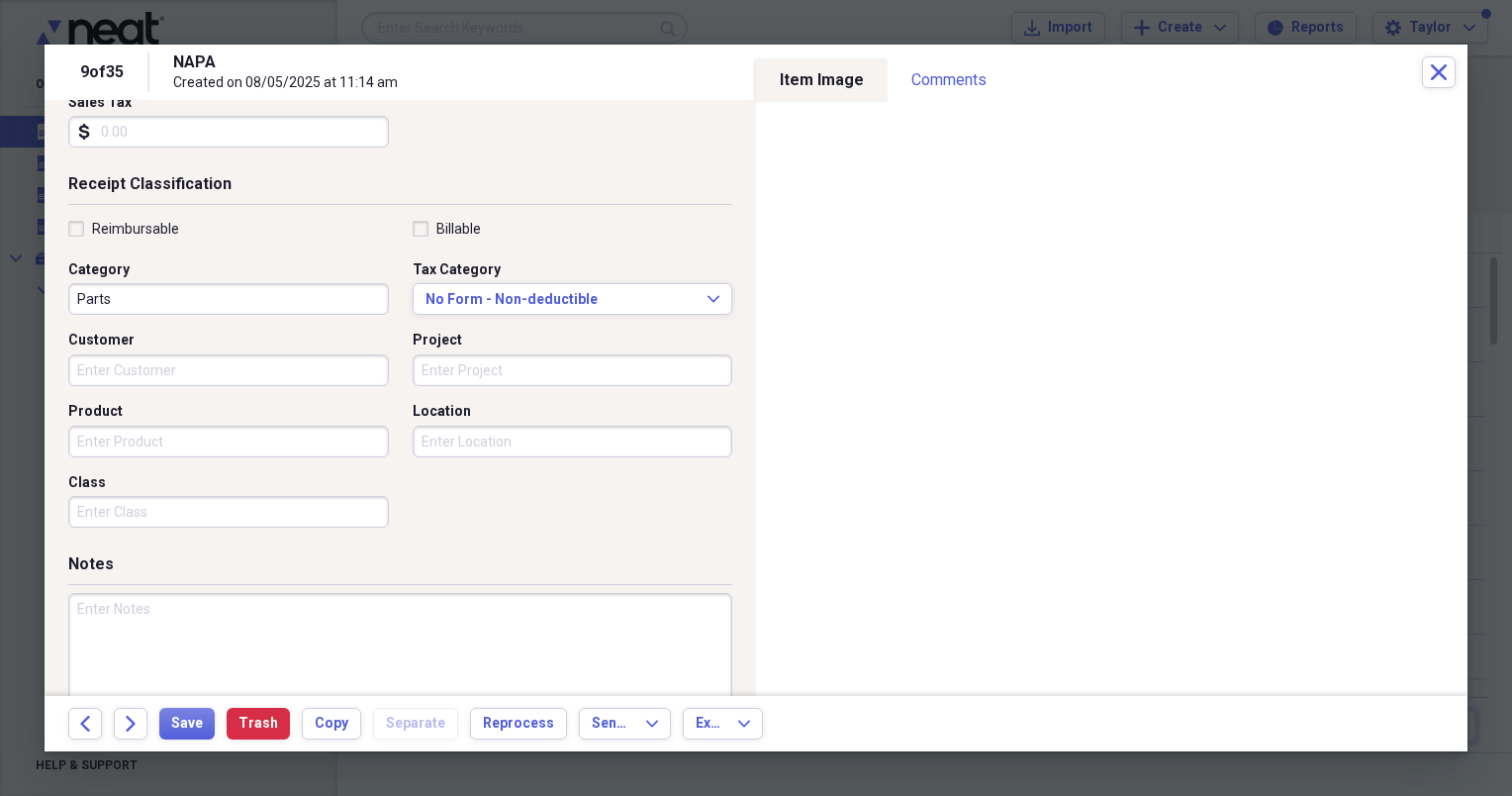 click at bounding box center (400, 657) 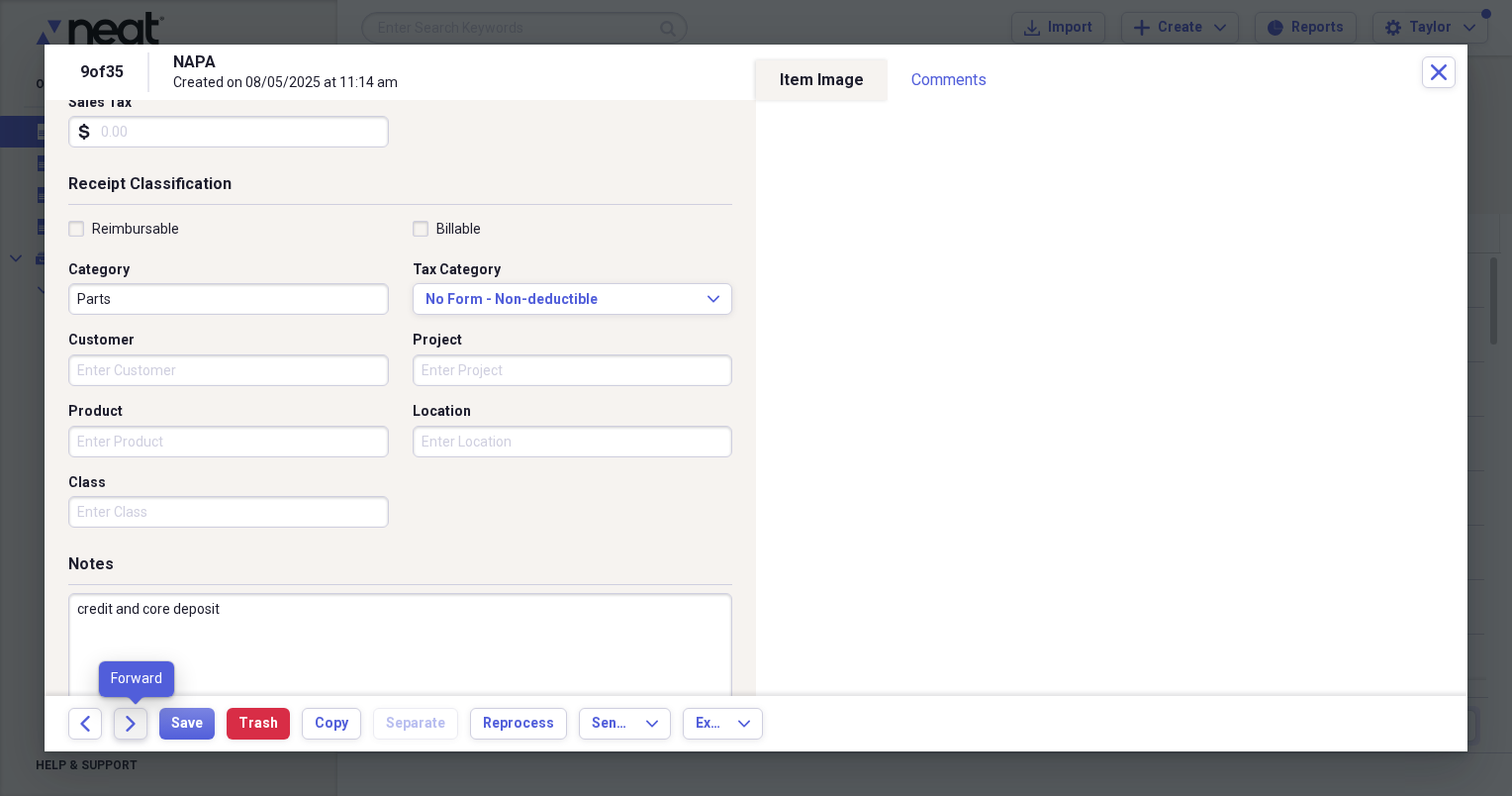 type on "credit and core deposit" 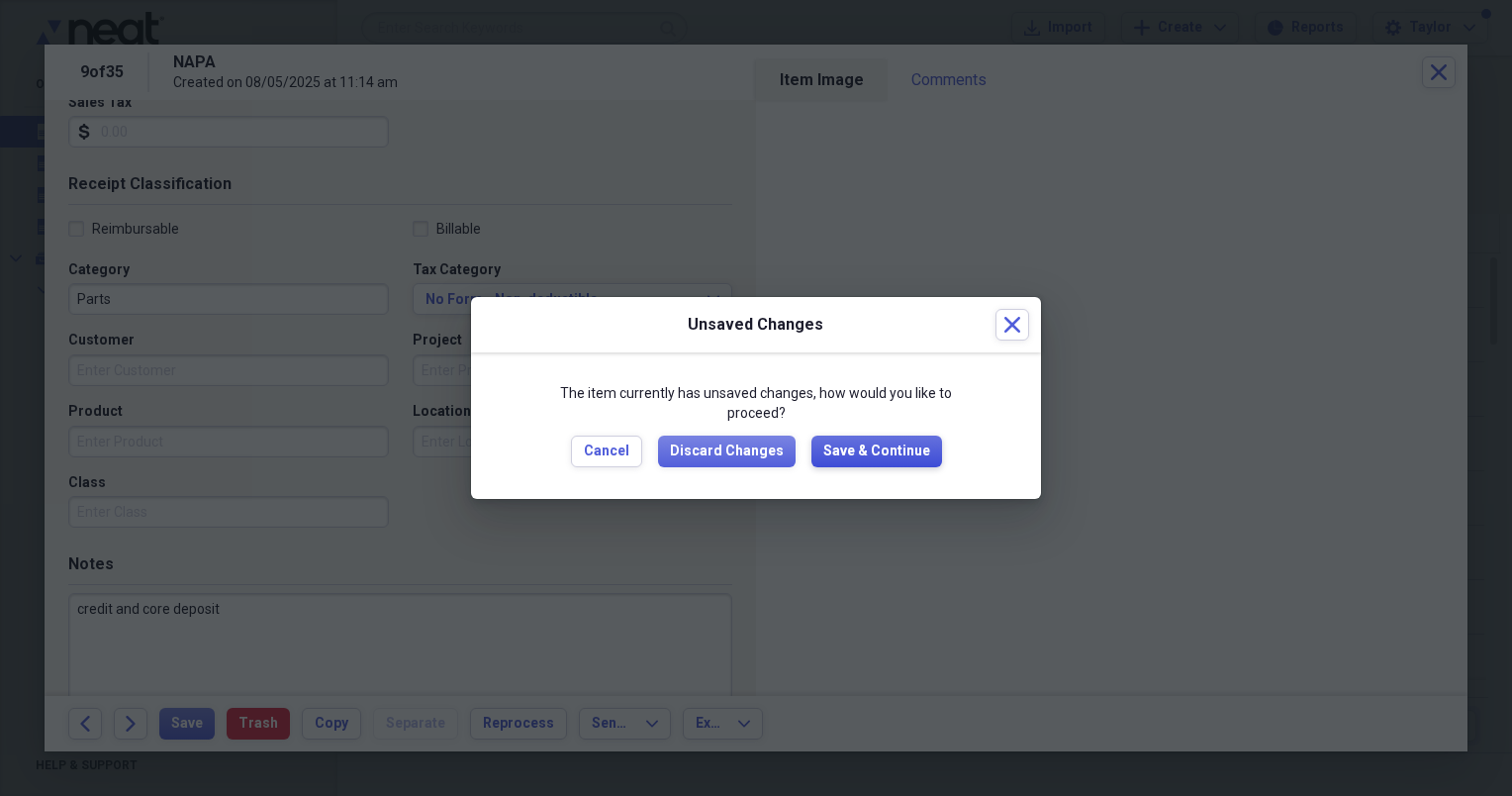 click on "Save & Continue" at bounding box center (877, 451) 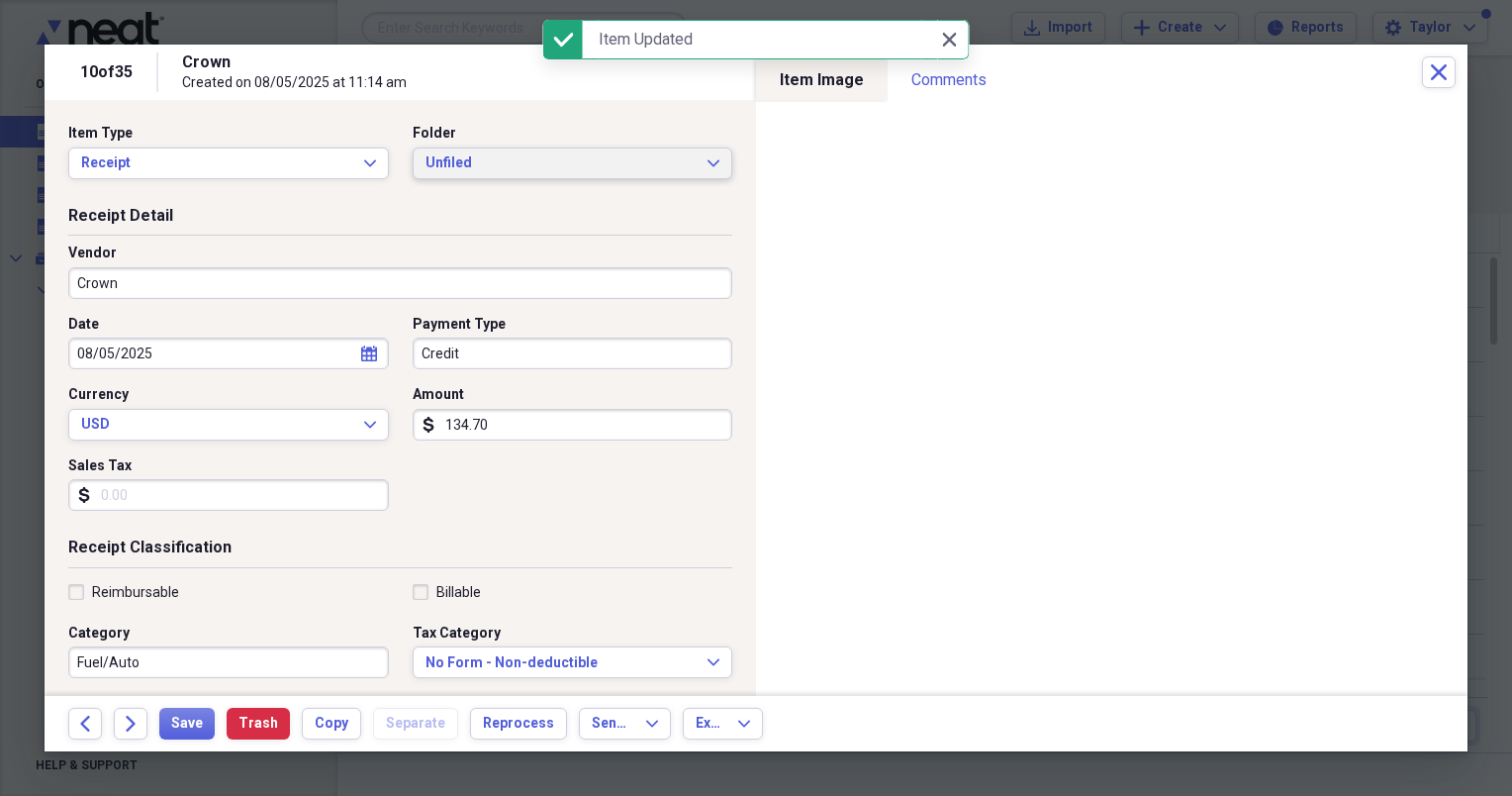 click on "Unfiled" at bounding box center (561, 163) 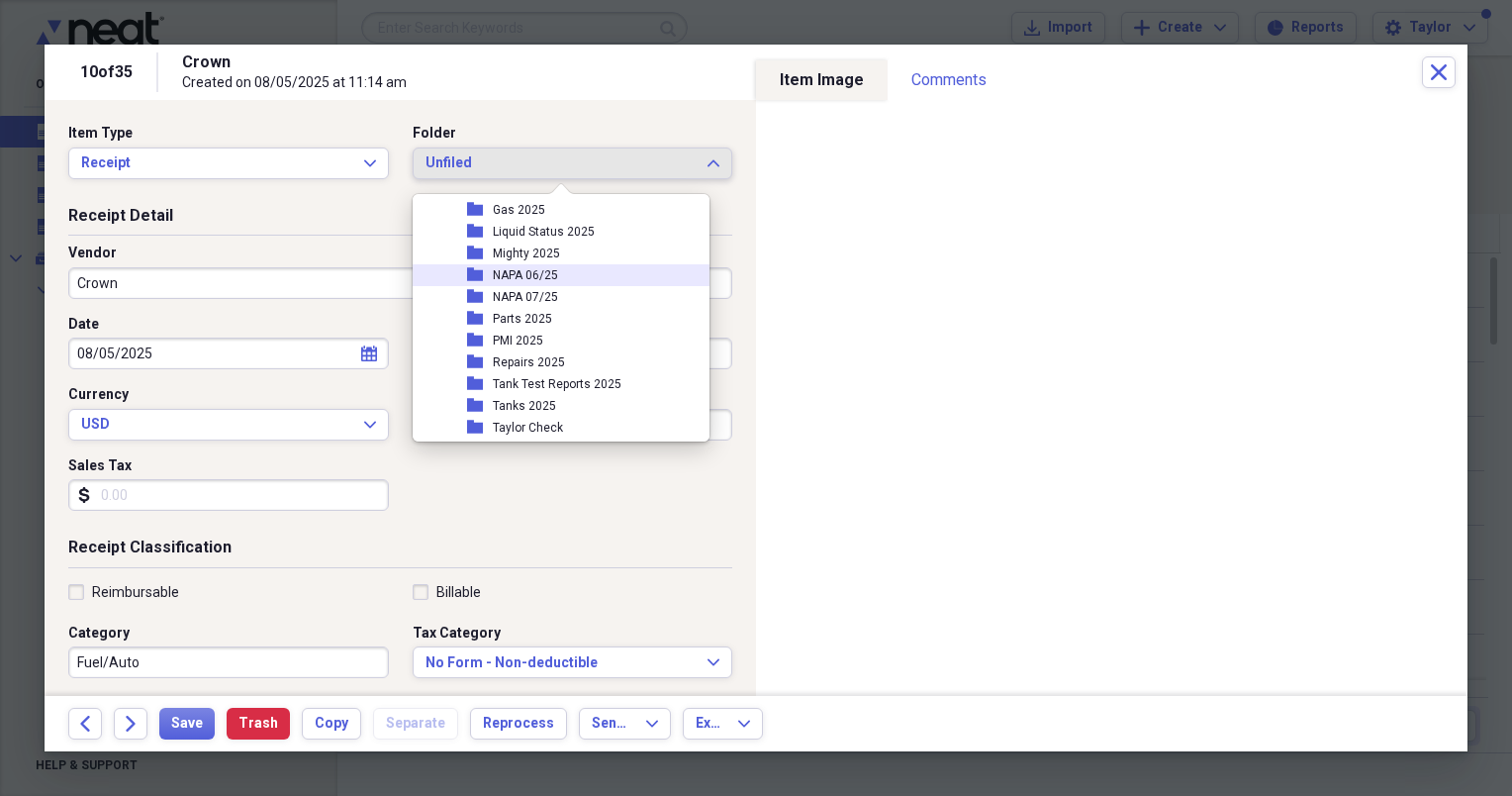 scroll, scrollTop: 345, scrollLeft: 0, axis: vertical 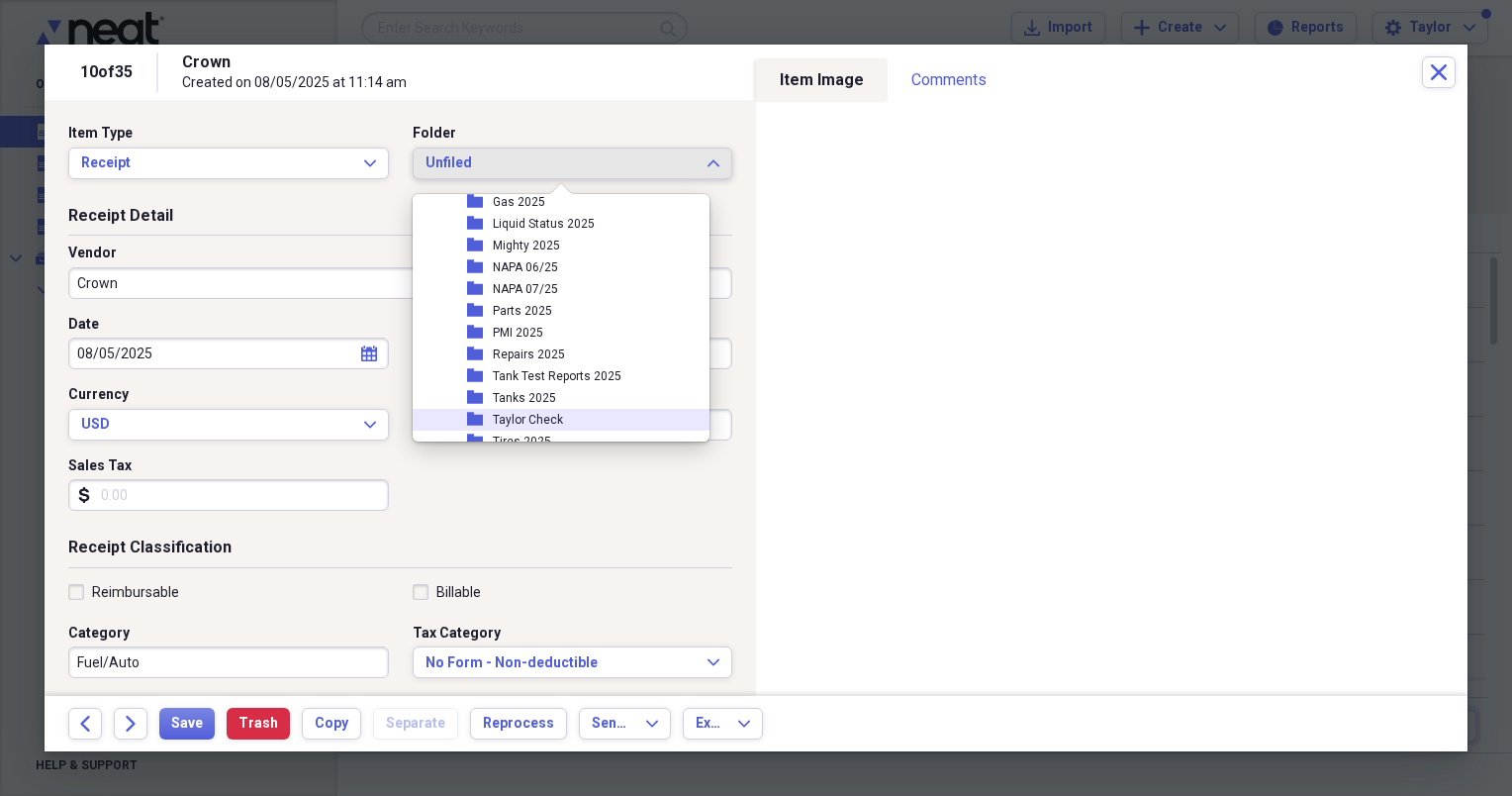 click on "Taylor Check" at bounding box center (527, 420) 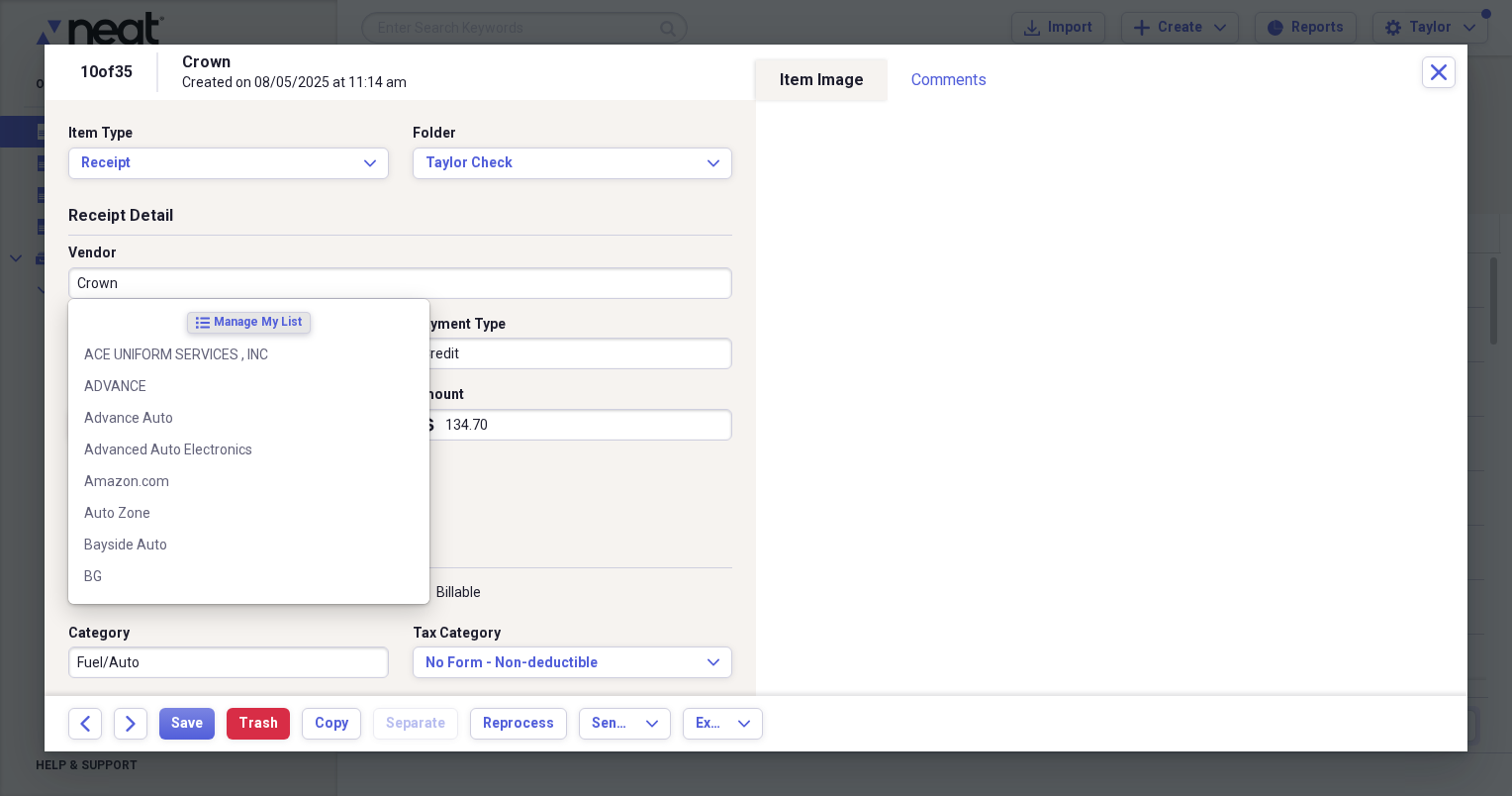 click on "Crown" at bounding box center (400, 283) 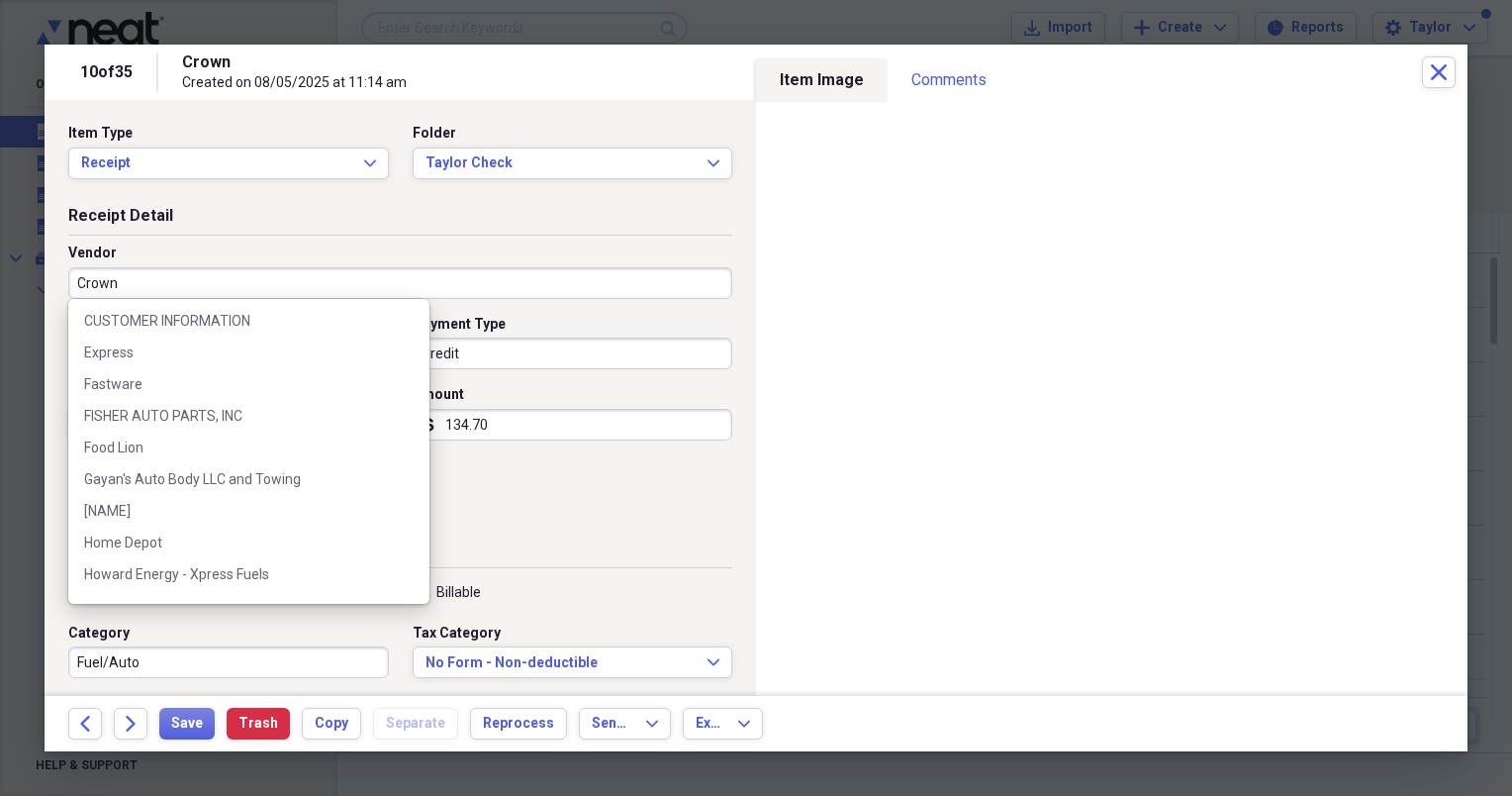 scroll, scrollTop: 543, scrollLeft: 0, axis: vertical 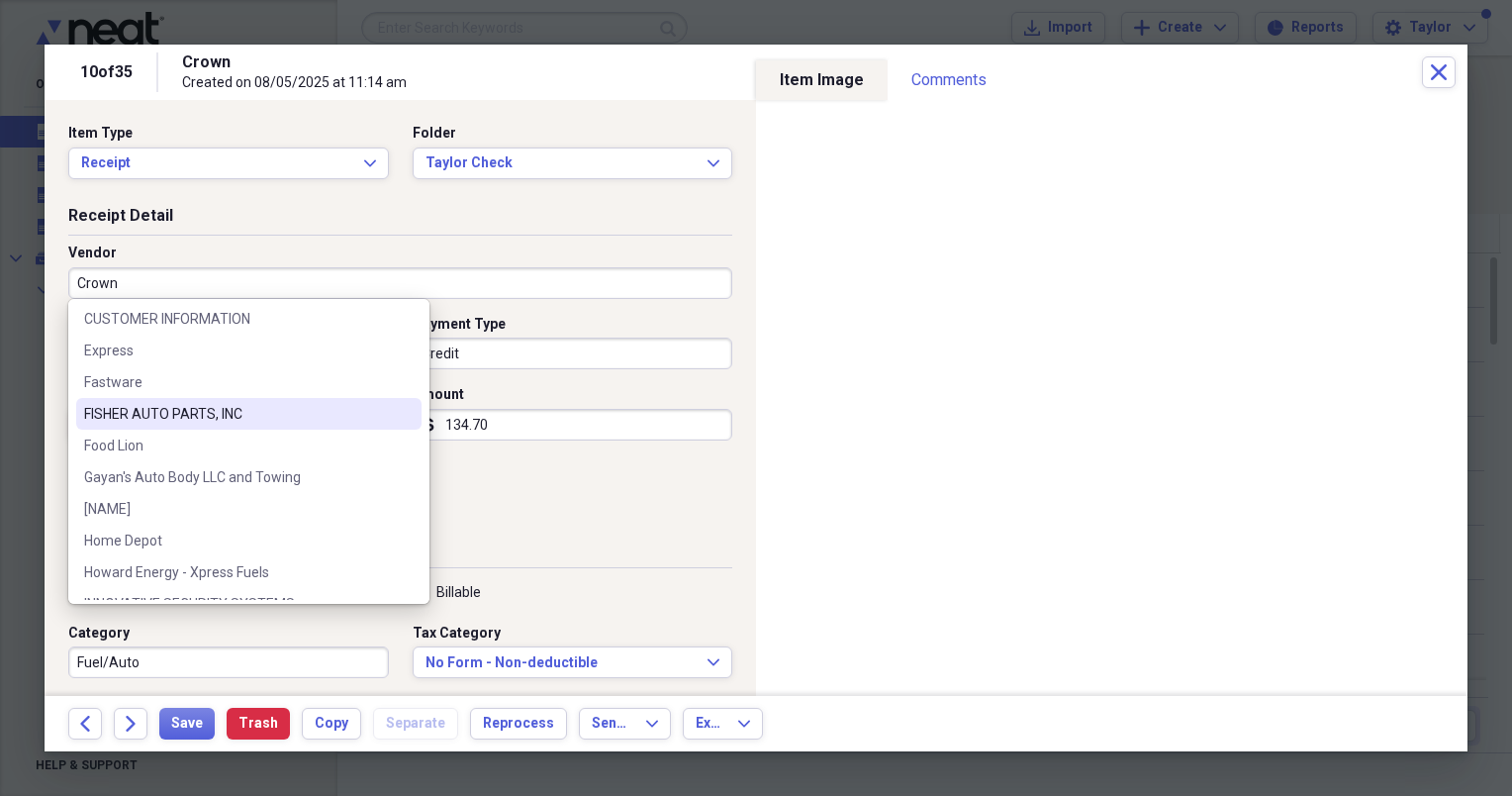 click on "FISHER AUTO PARTS, INC" at bounding box center [236, 414] 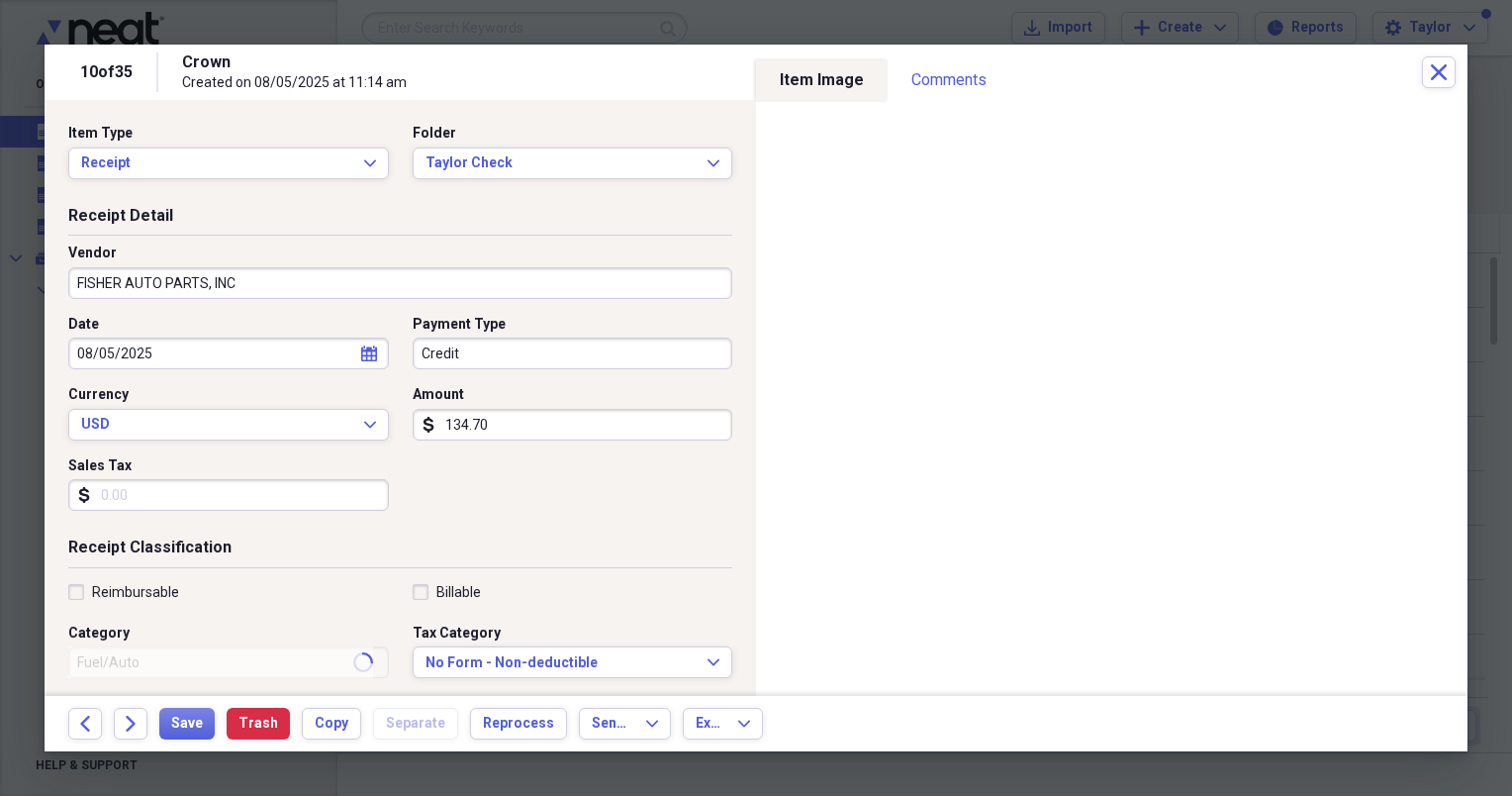type on "Parts" 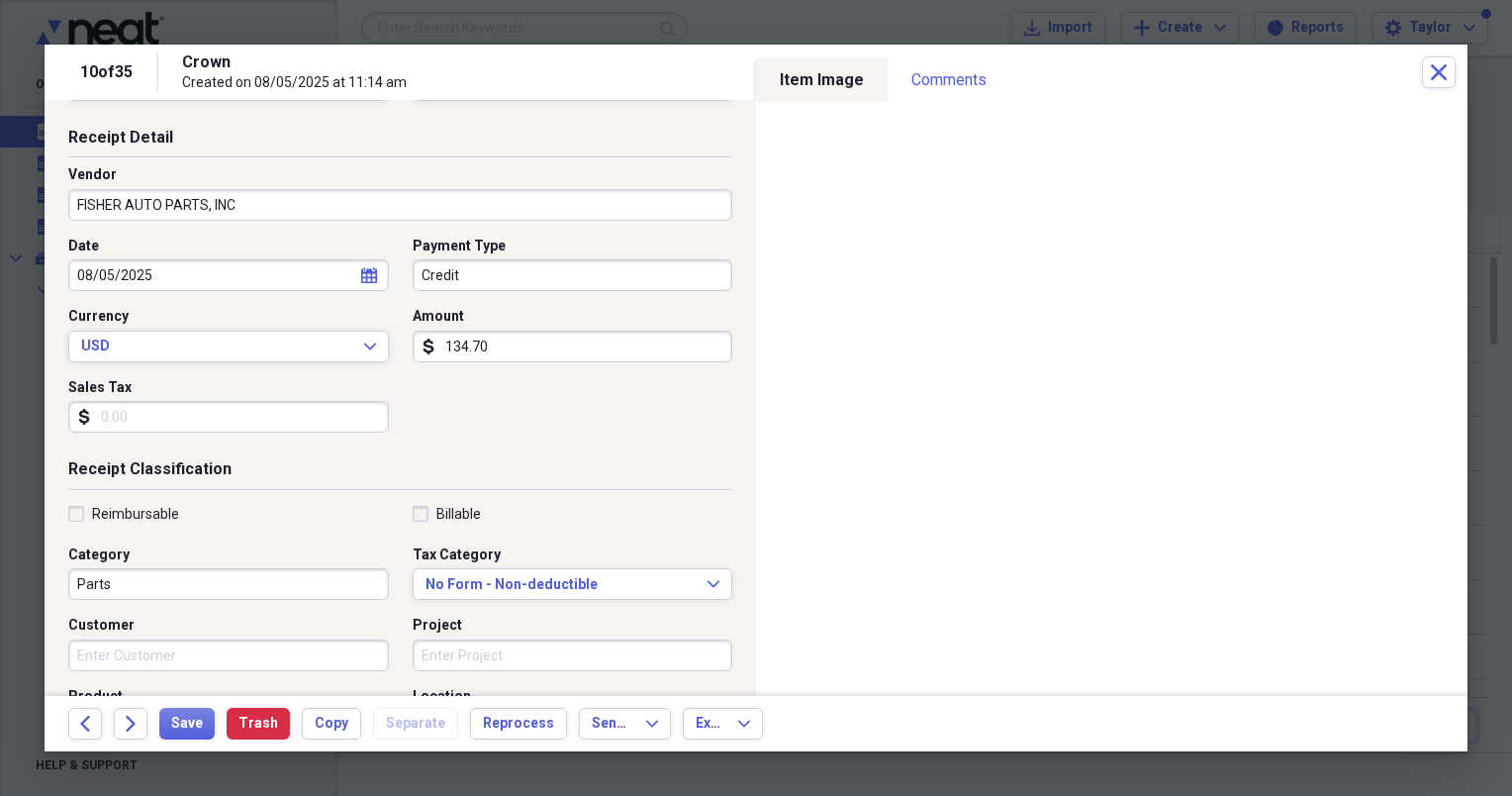 scroll, scrollTop: 81, scrollLeft: 0, axis: vertical 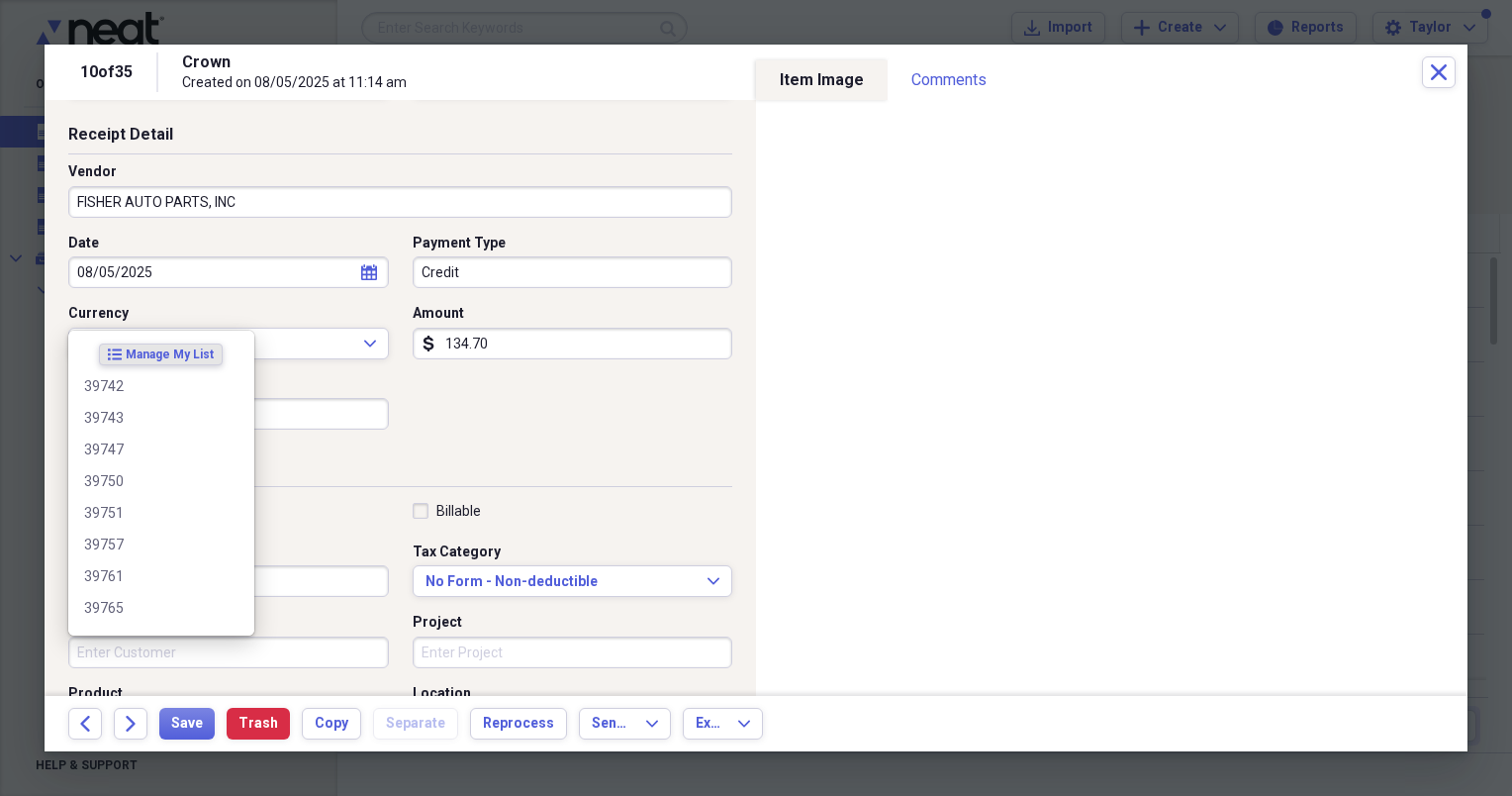 click on "Customer" at bounding box center [229, 652] 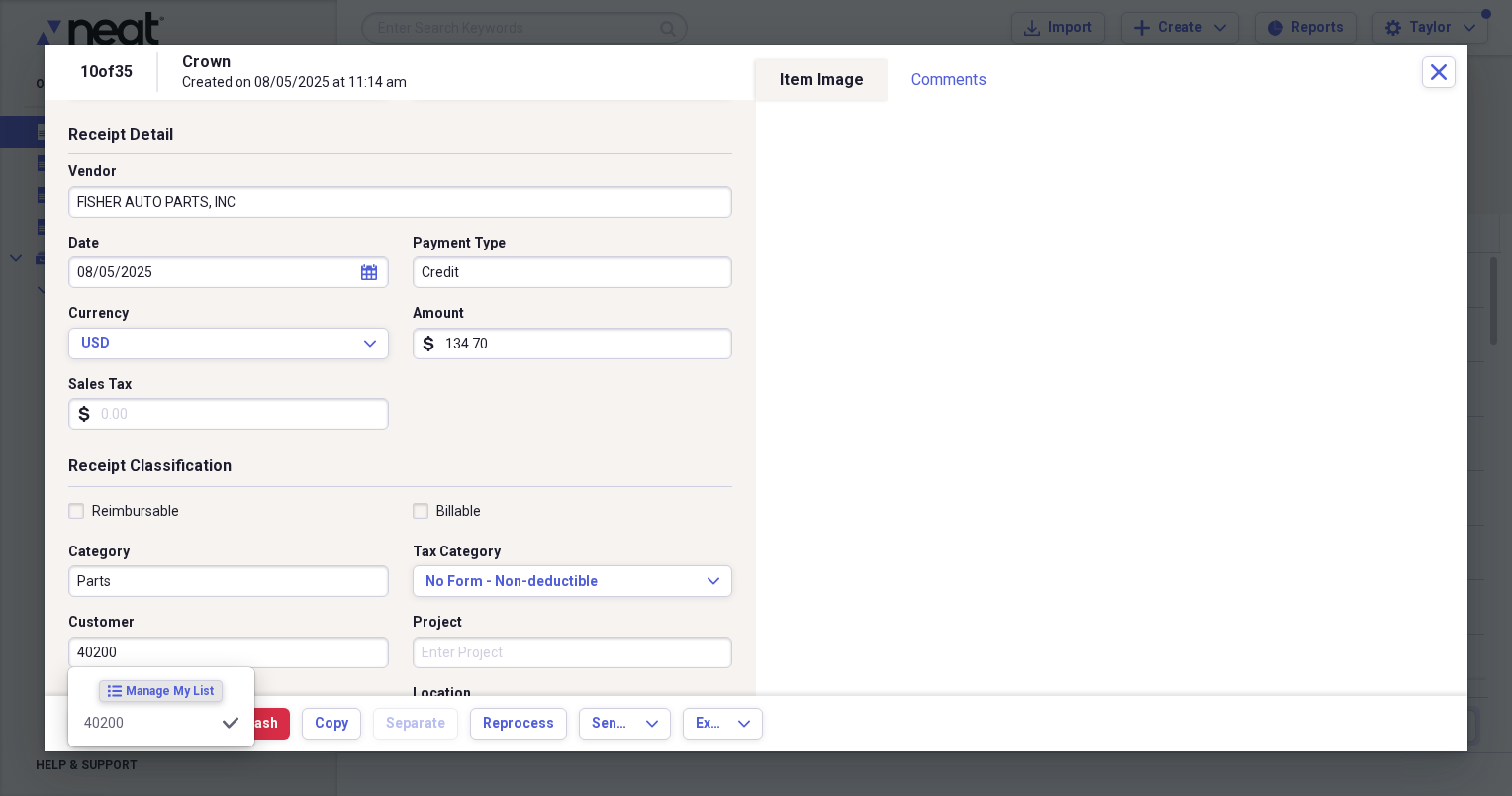 type on "40200" 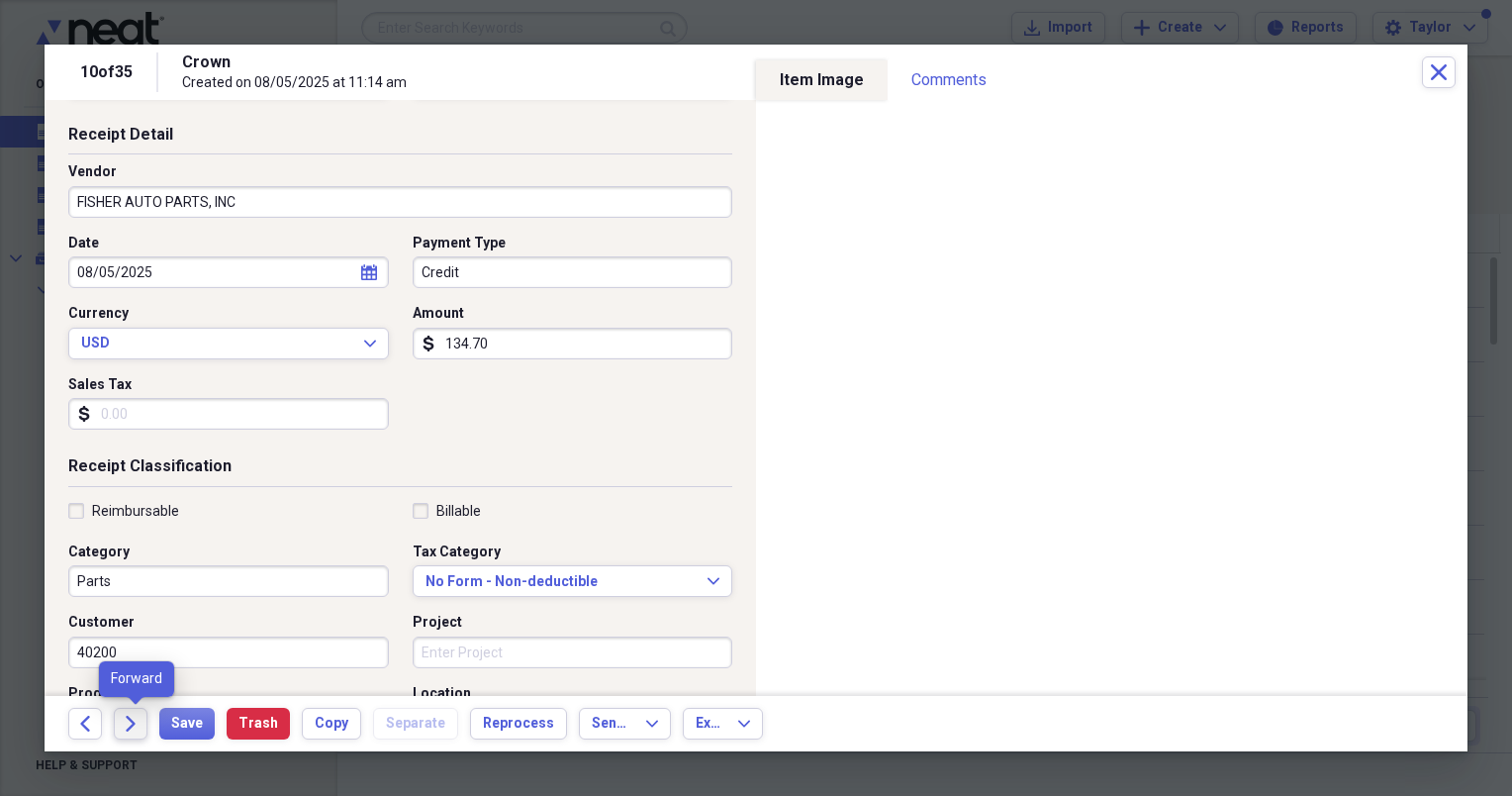 click 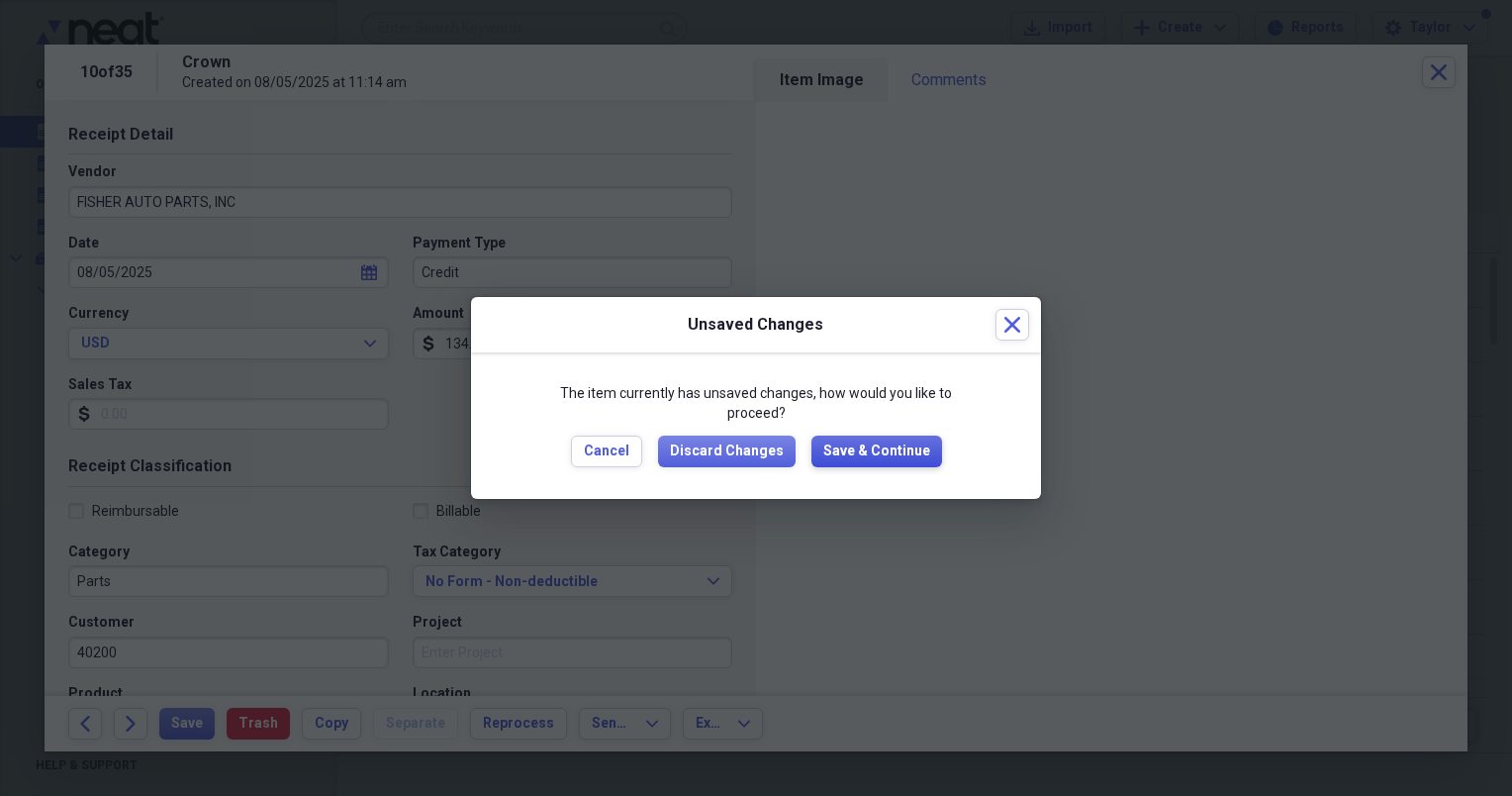 click on "Save & Continue" at bounding box center (877, 451) 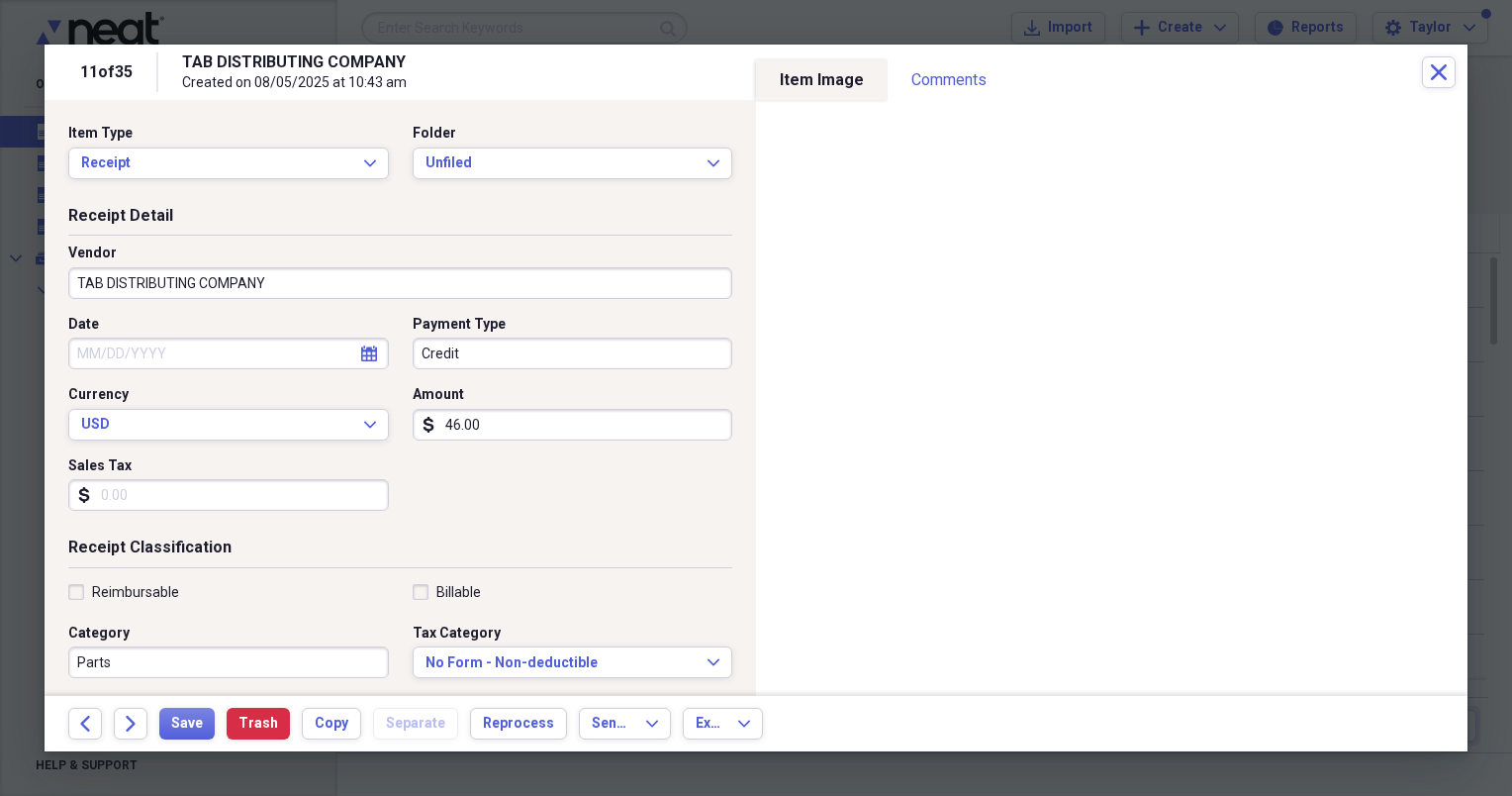 click on "Item Type Receipt Expand Folder Unfiled Expand" at bounding box center (400, 159) 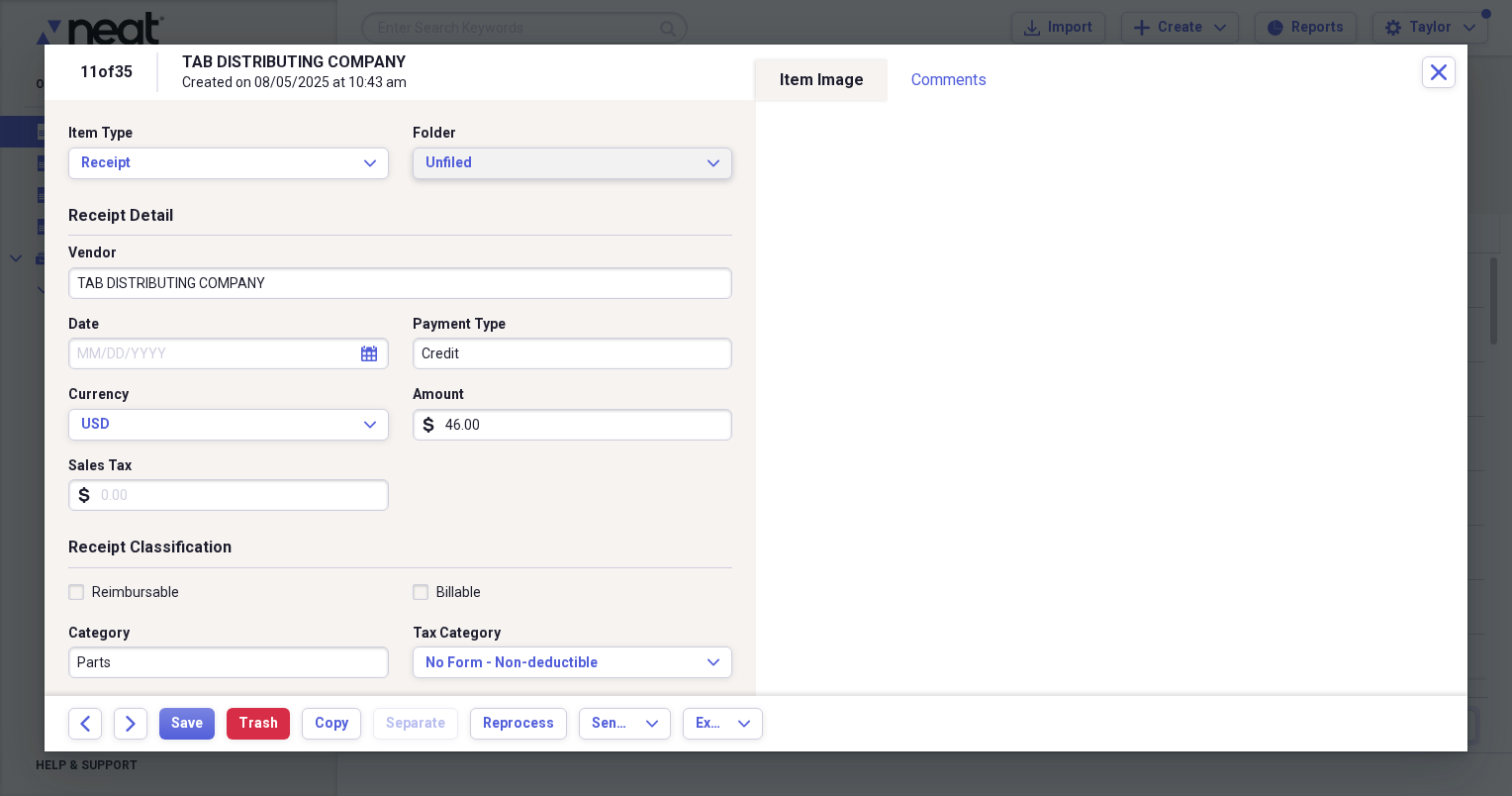 click on "Unfiled" at bounding box center (561, 163) 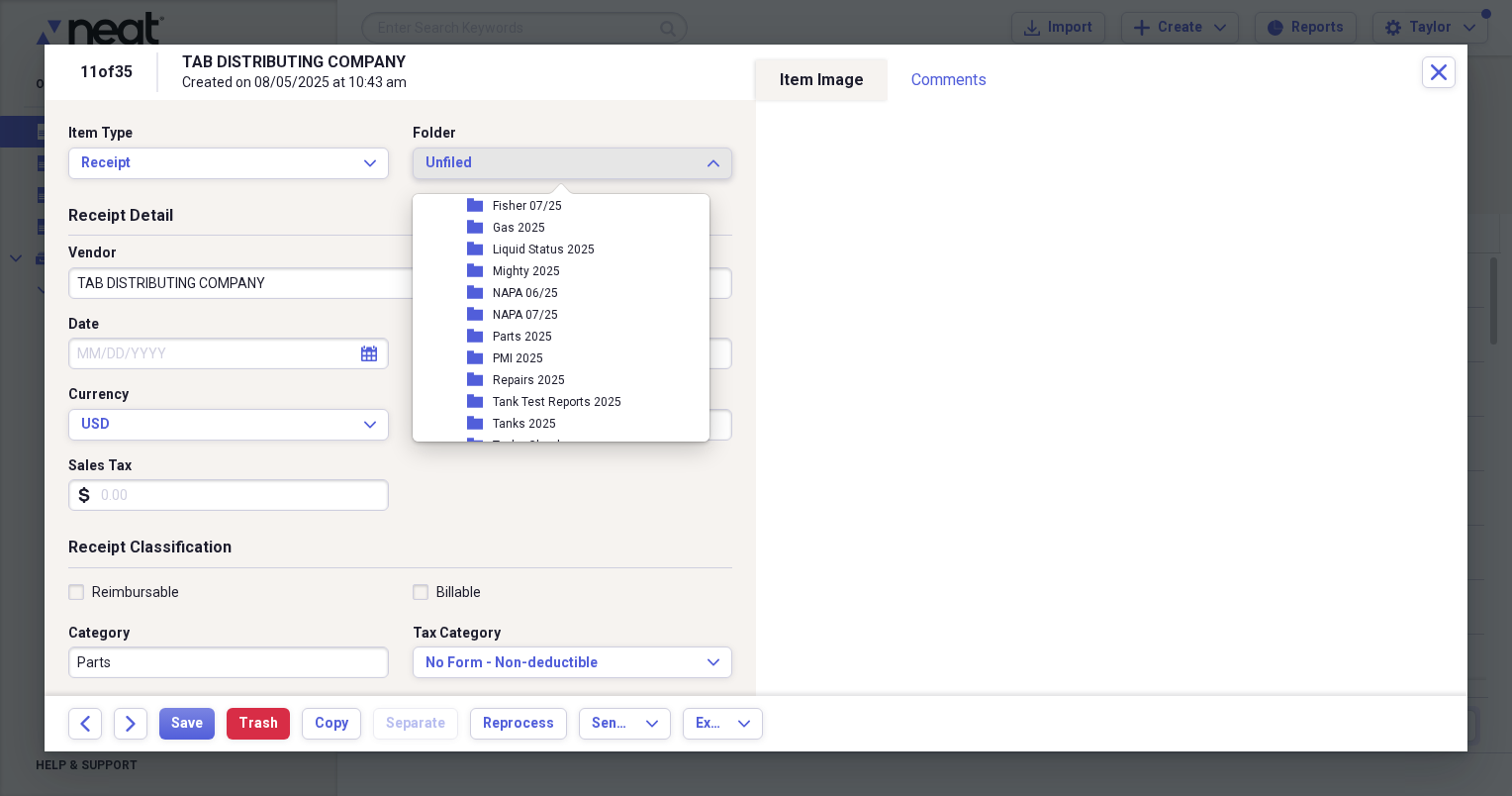scroll, scrollTop: 360, scrollLeft: 0, axis: vertical 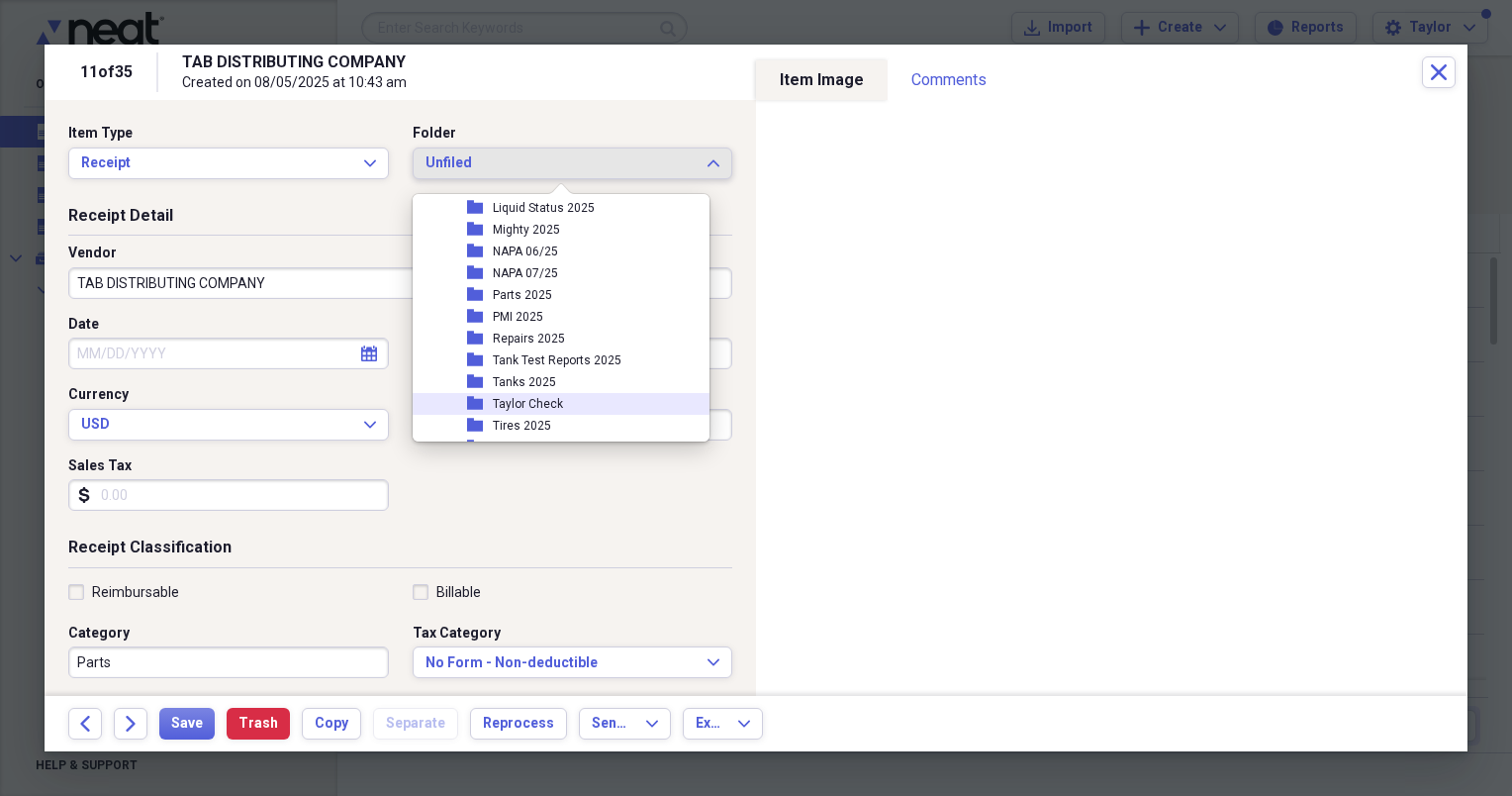 click on "Taylor Check" at bounding box center [527, 404] 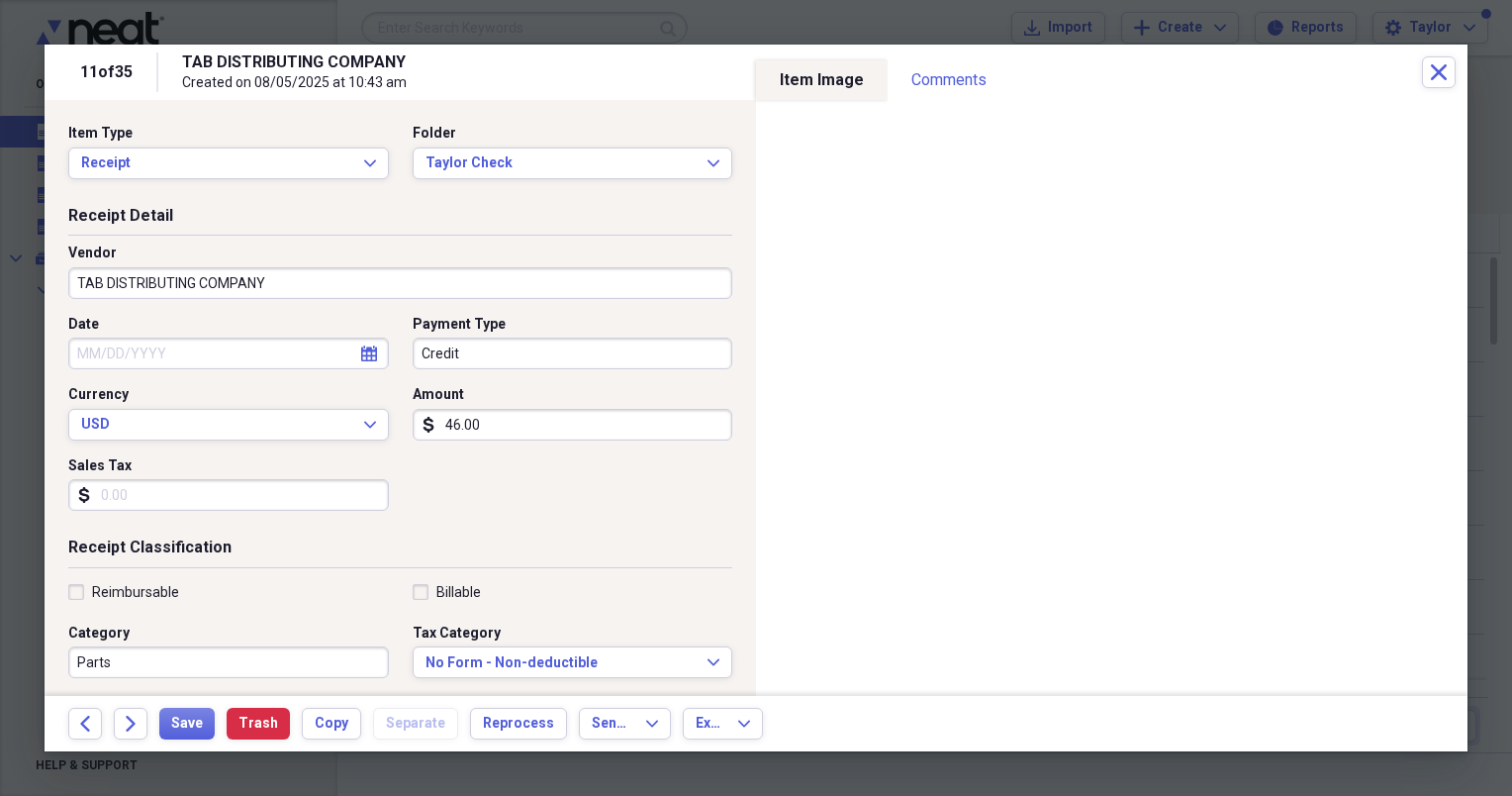 click 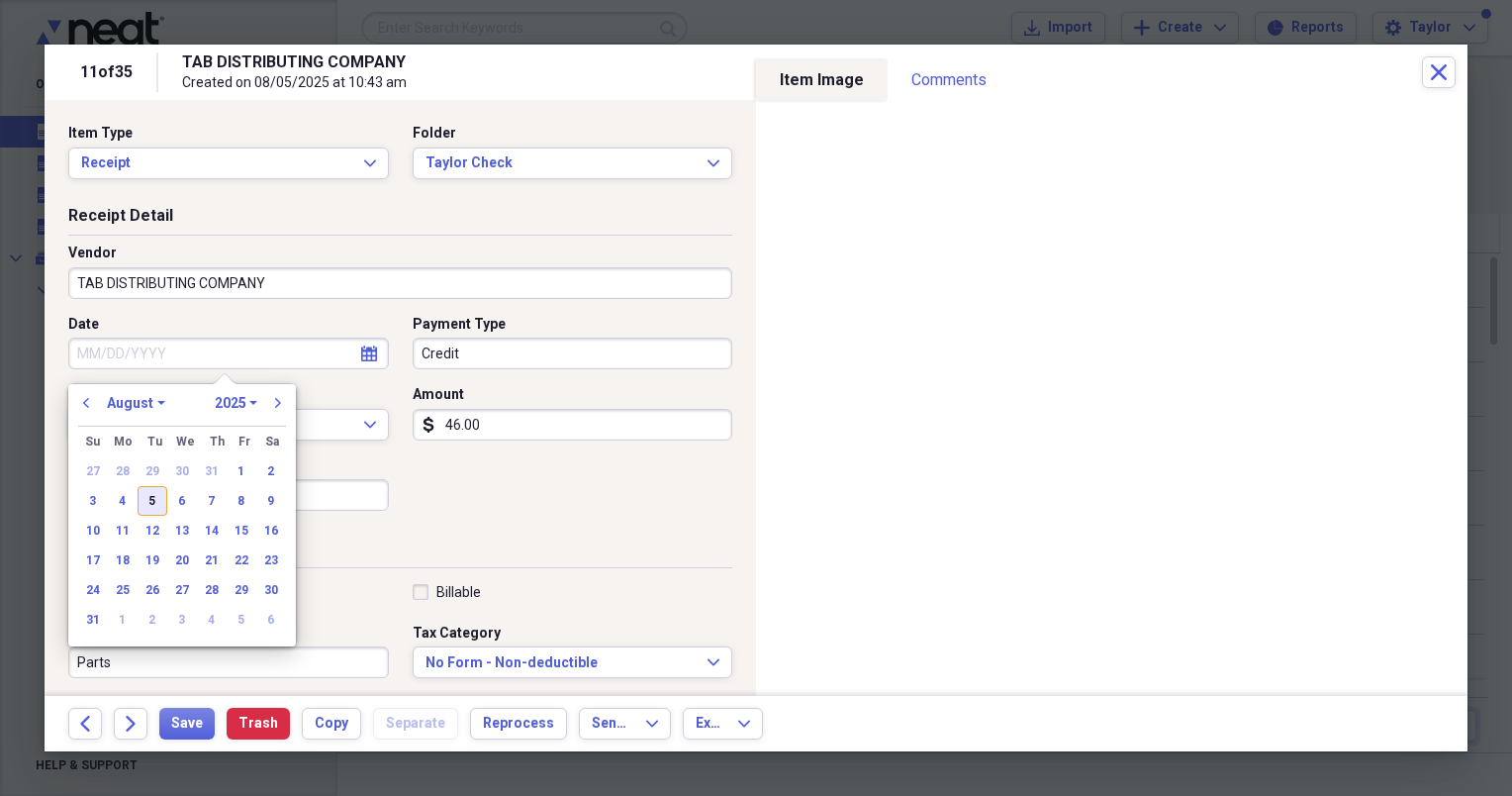 click on "5" at bounding box center [152, 501] 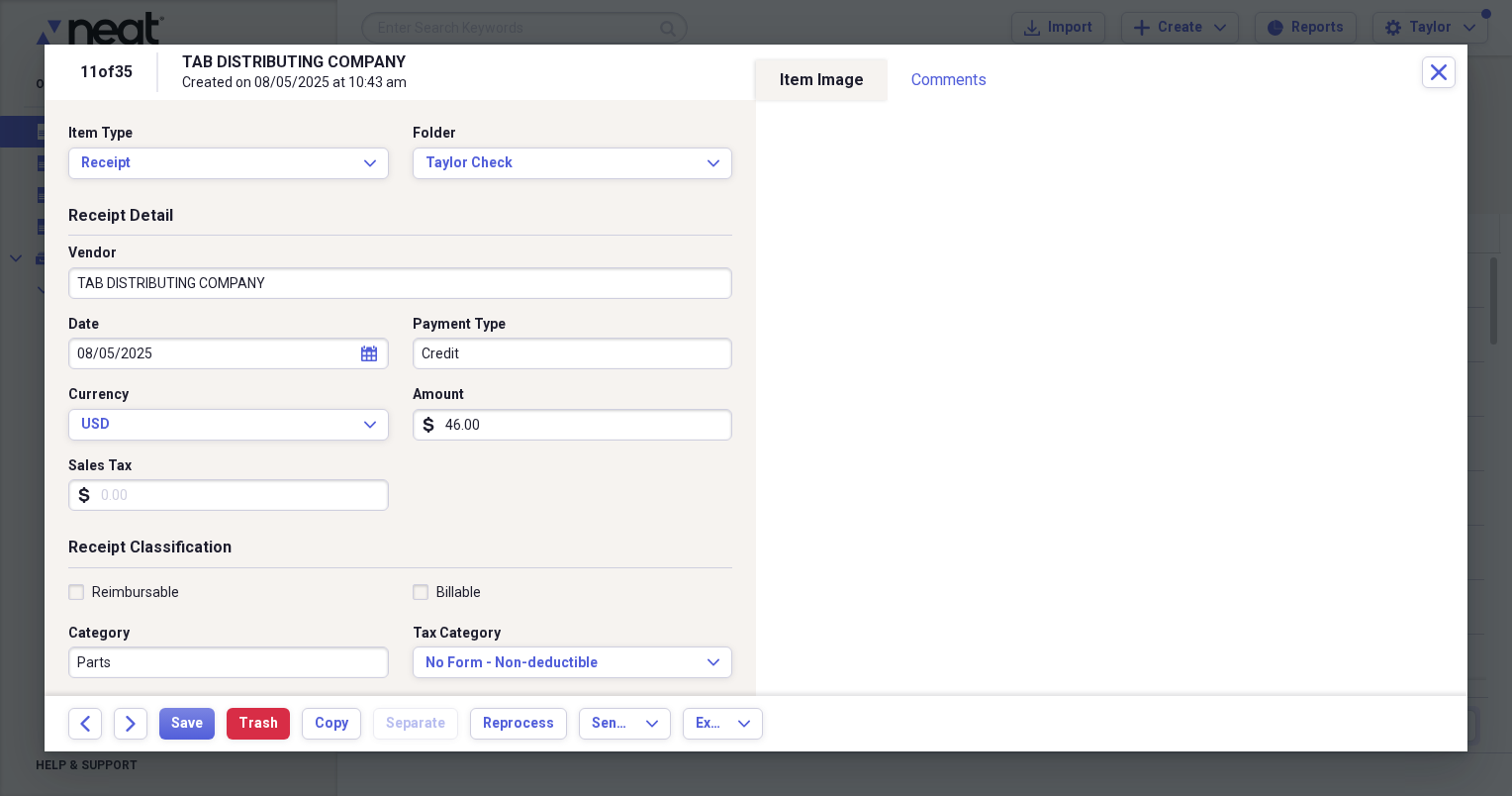 click on "46.00" at bounding box center (573, 425) 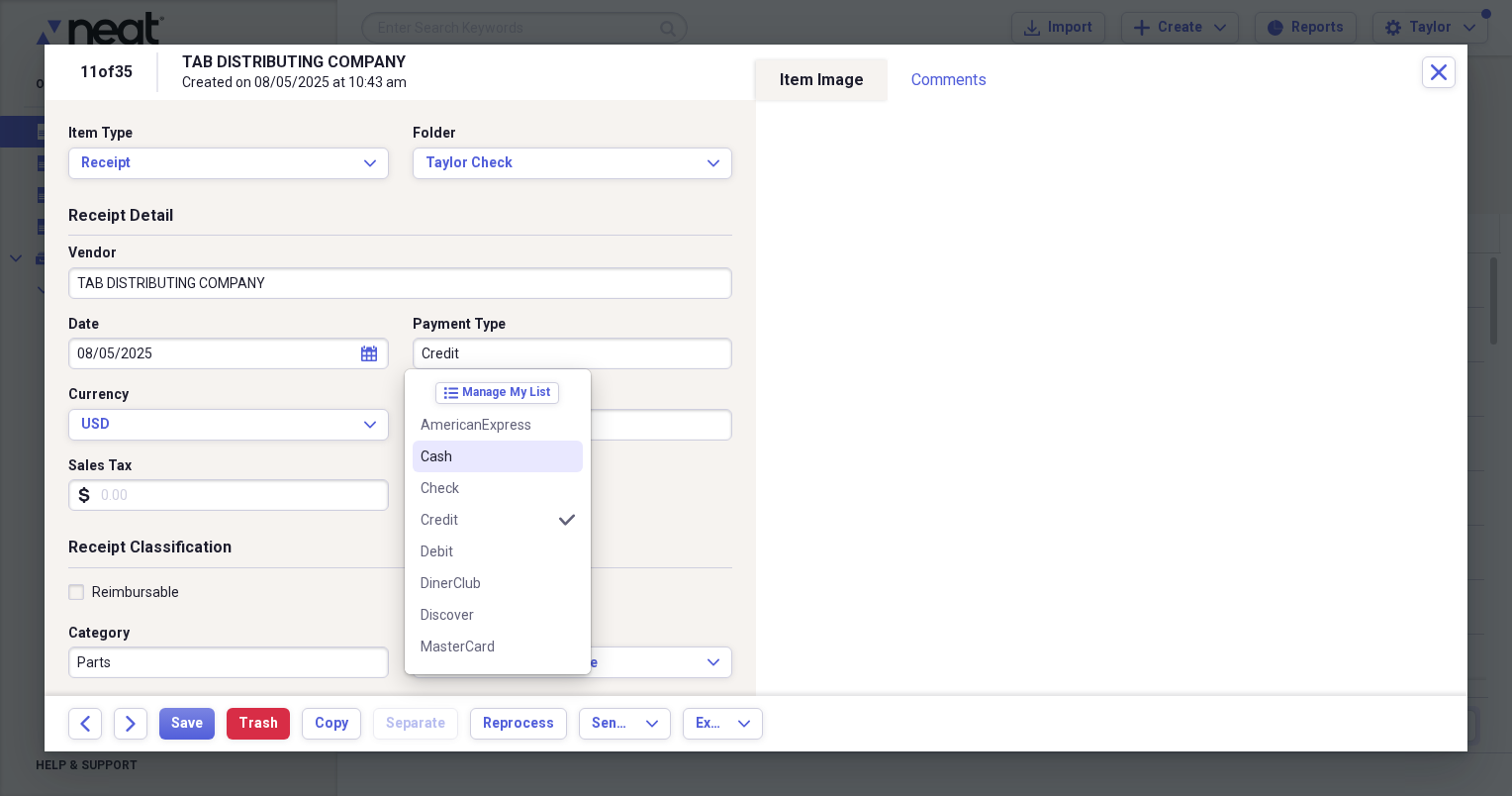 click on "Cash" at bounding box center [498, 456] 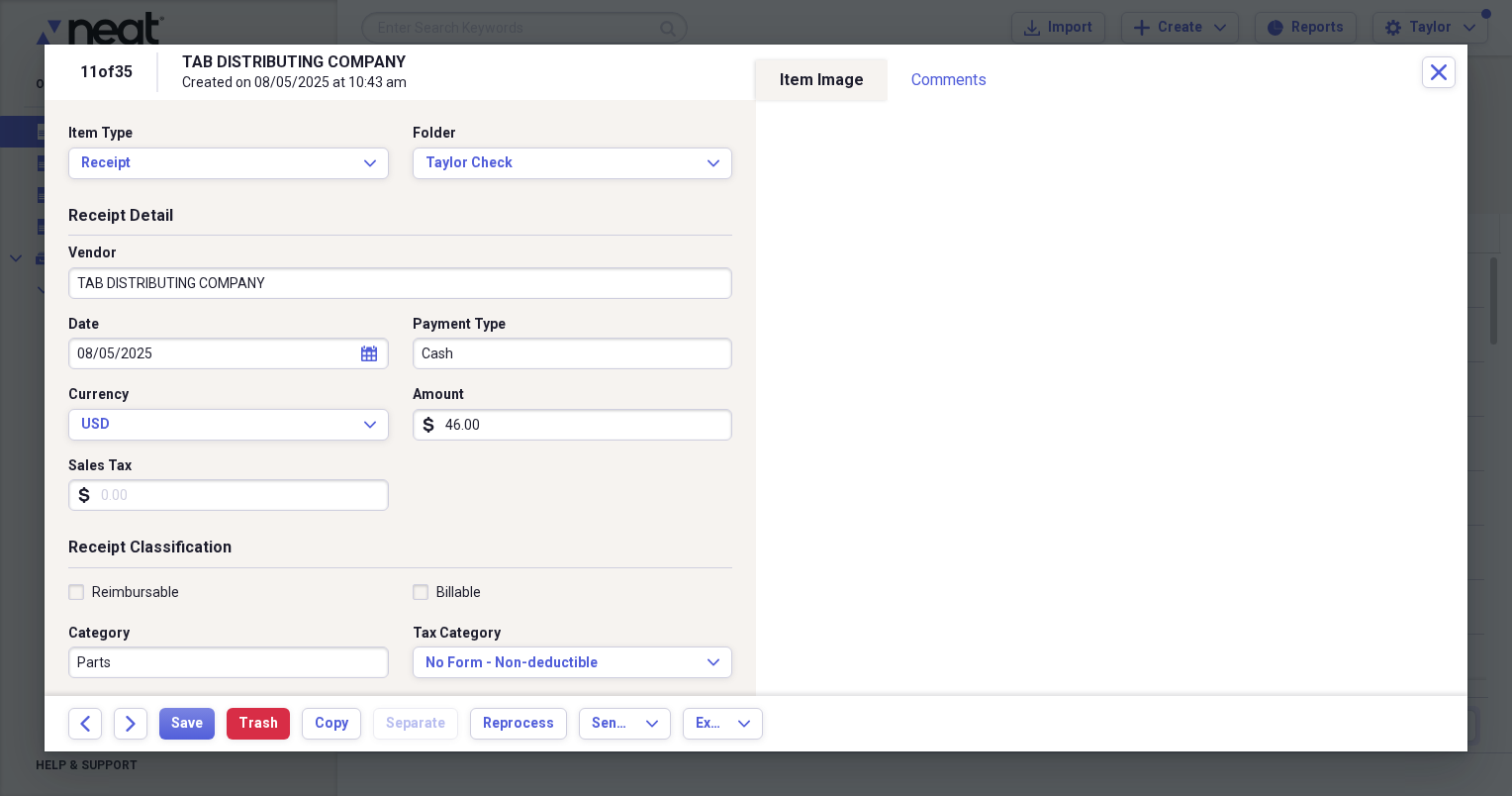 click on "46.00" at bounding box center (573, 425) 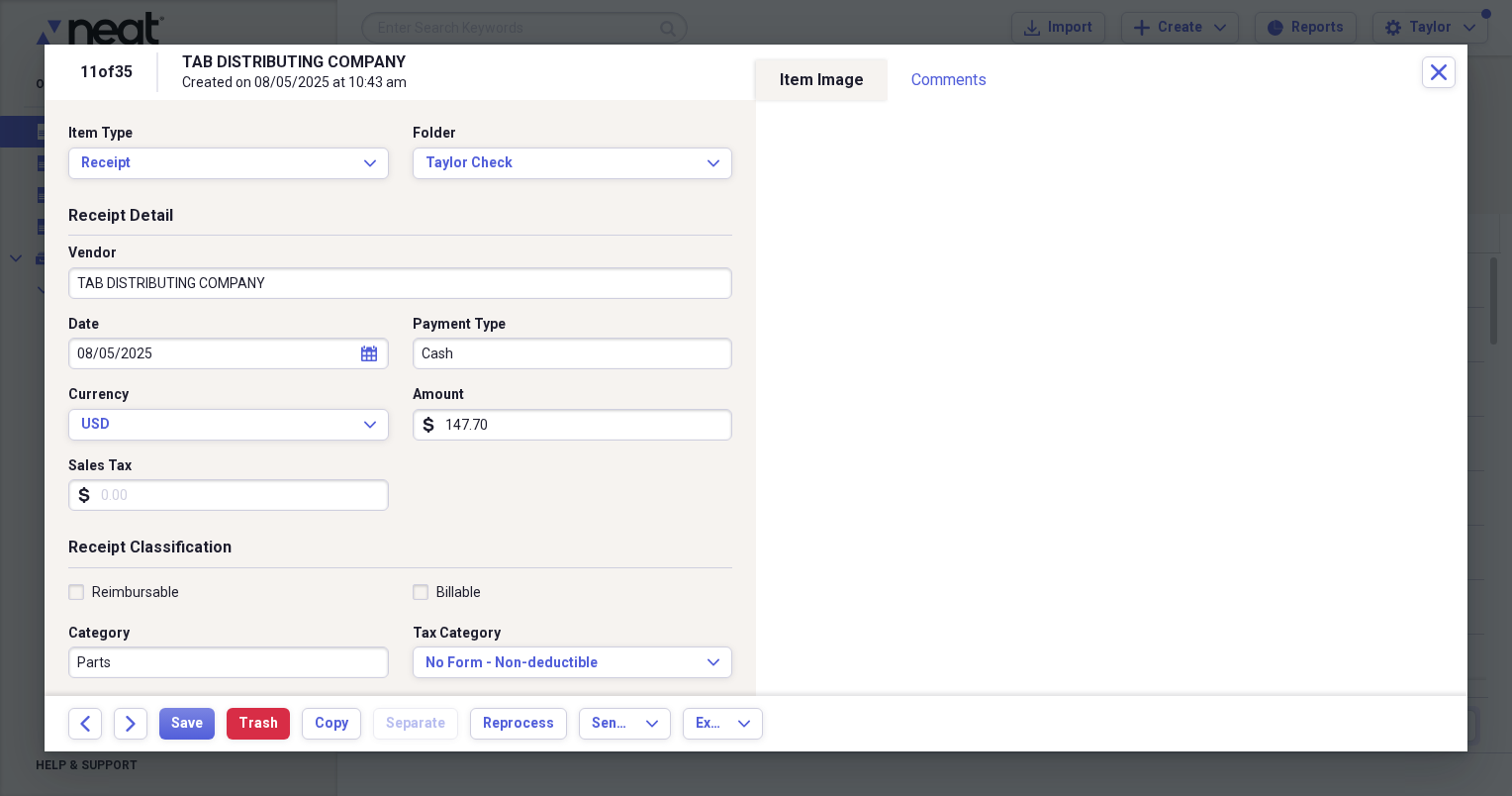 type on "147.70" 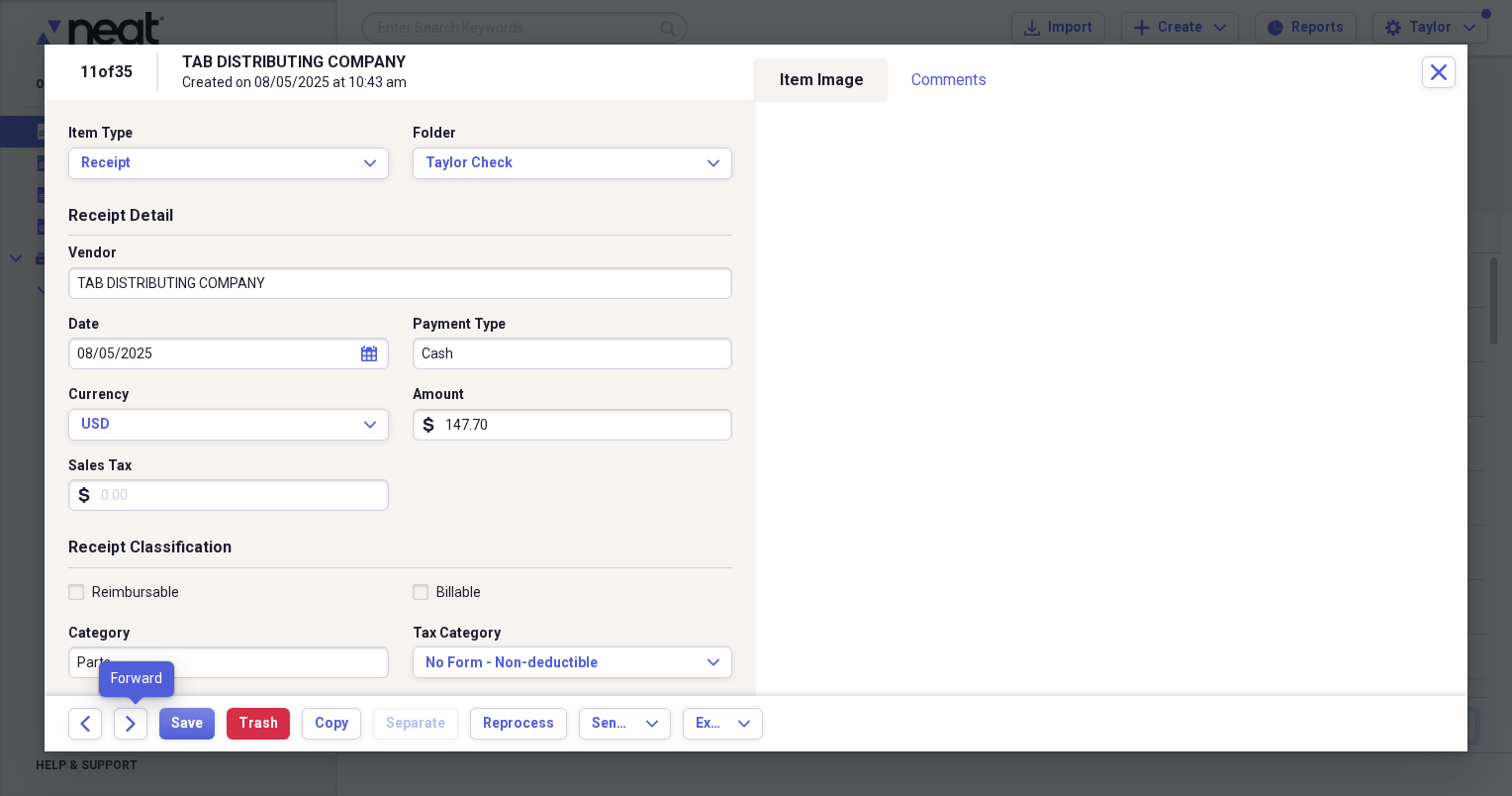 click on "Back" at bounding box center [91, 724] 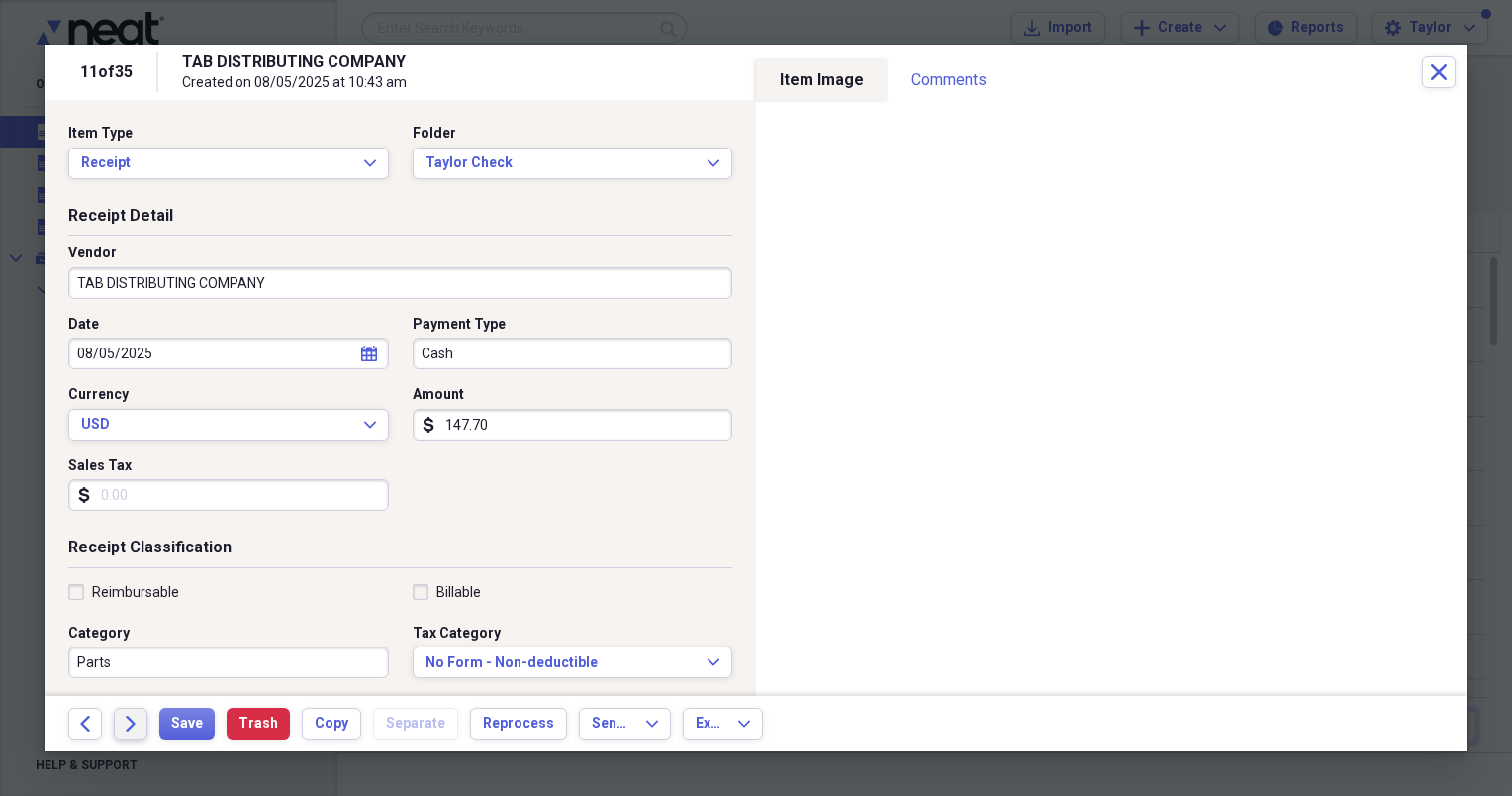 click on "Forward" 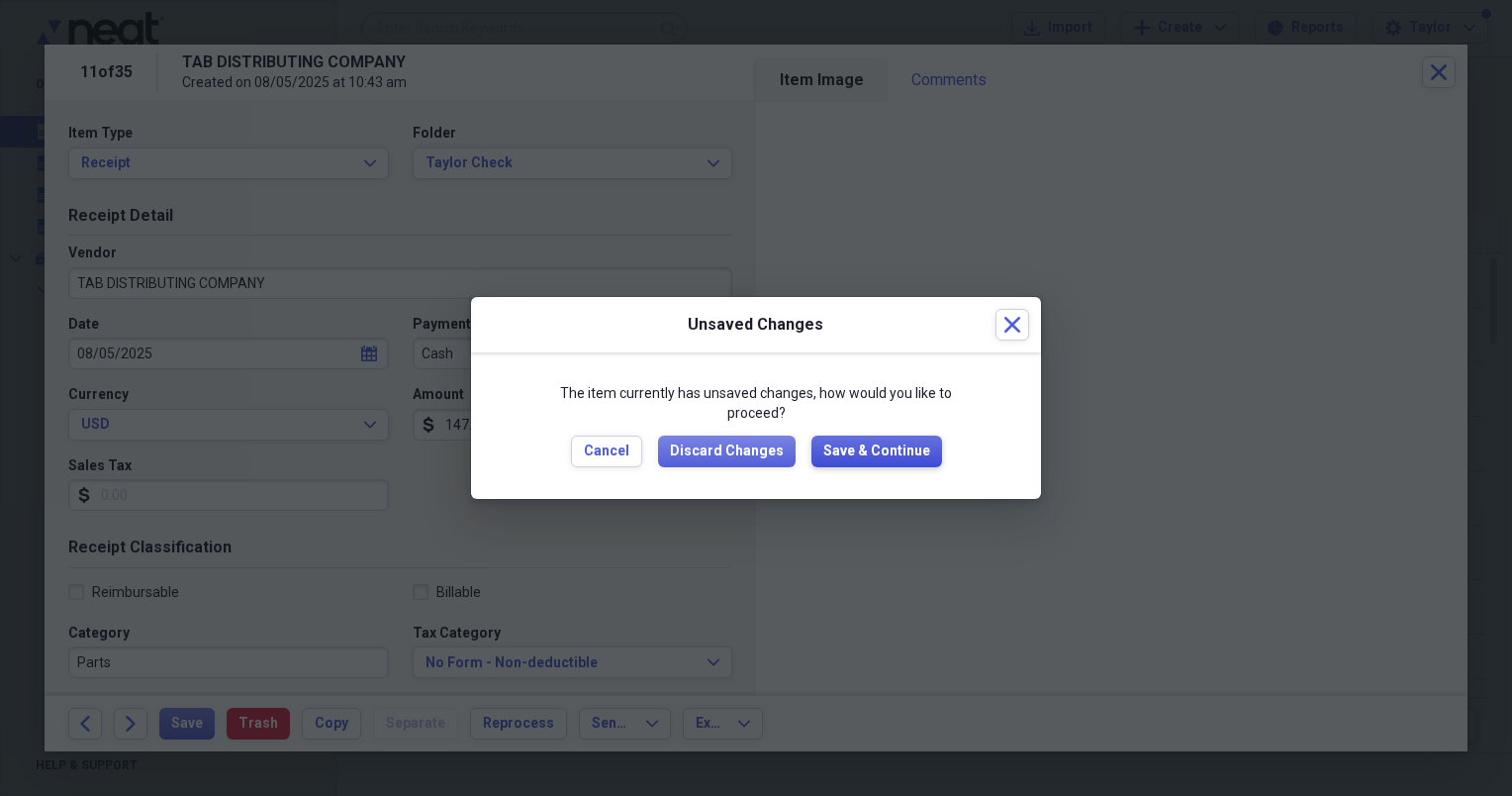 click on "Save & Continue" at bounding box center [877, 451] 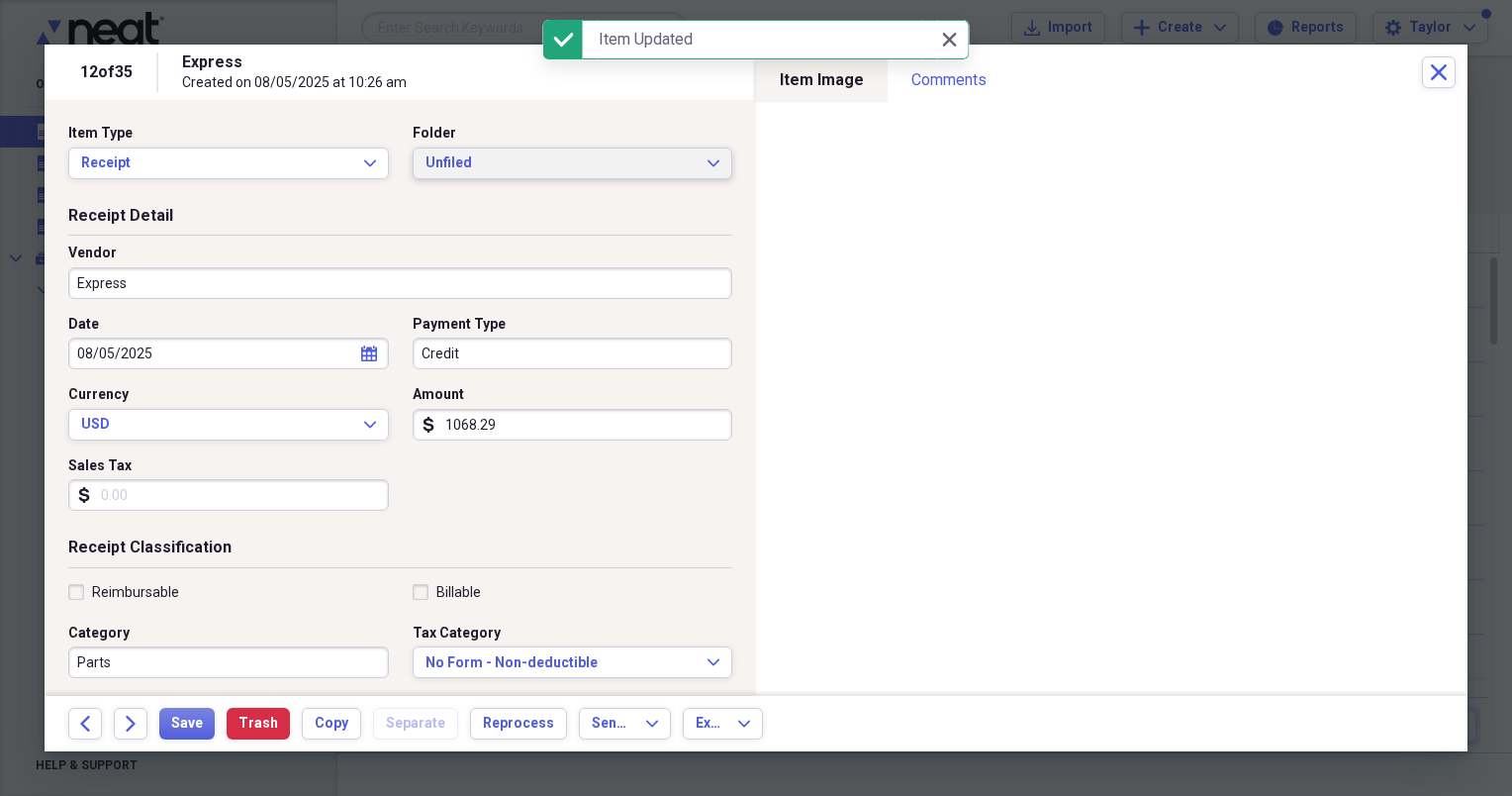 click on "Unfiled" at bounding box center (561, 163) 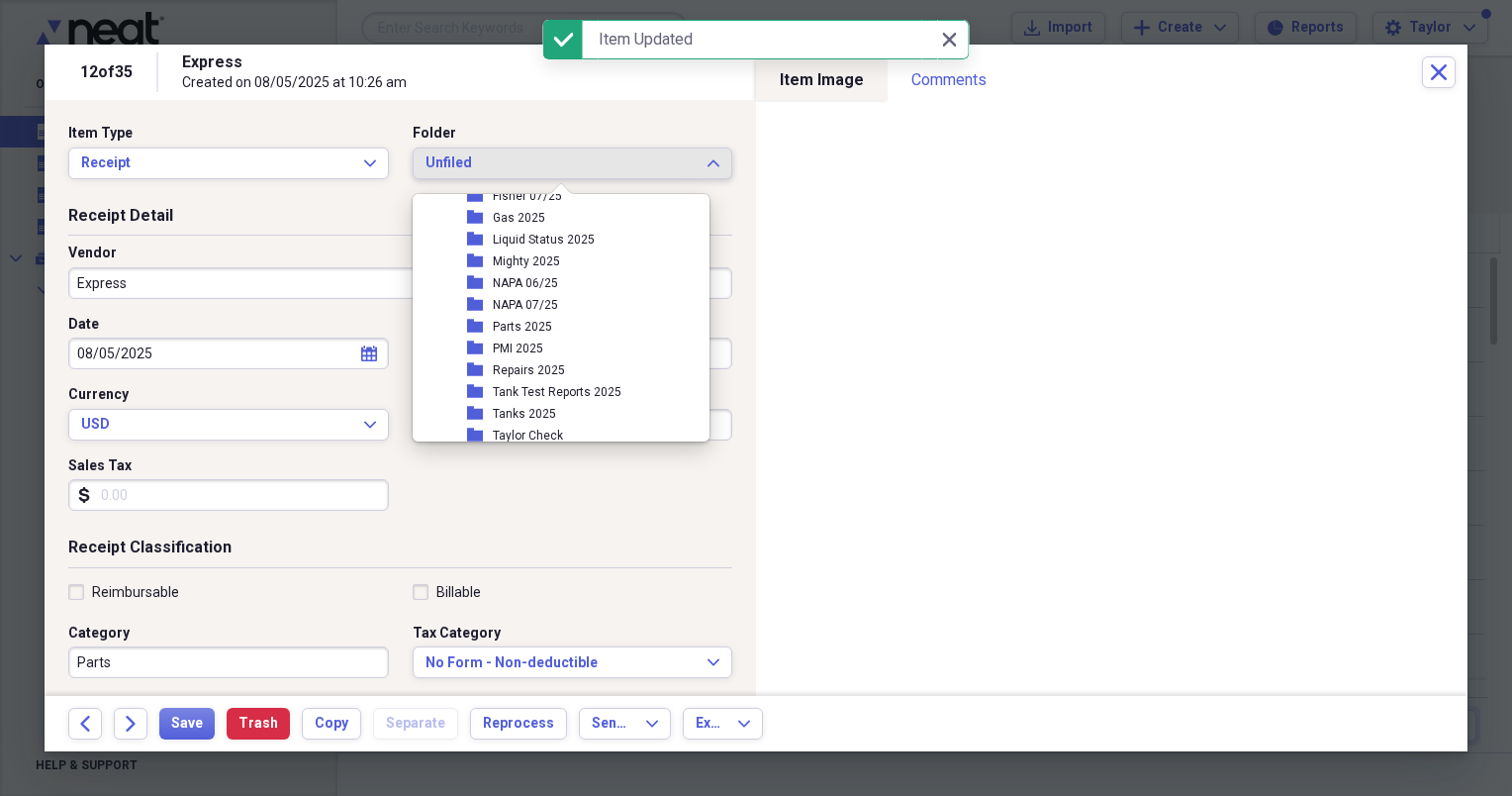 scroll, scrollTop: 329, scrollLeft: 0, axis: vertical 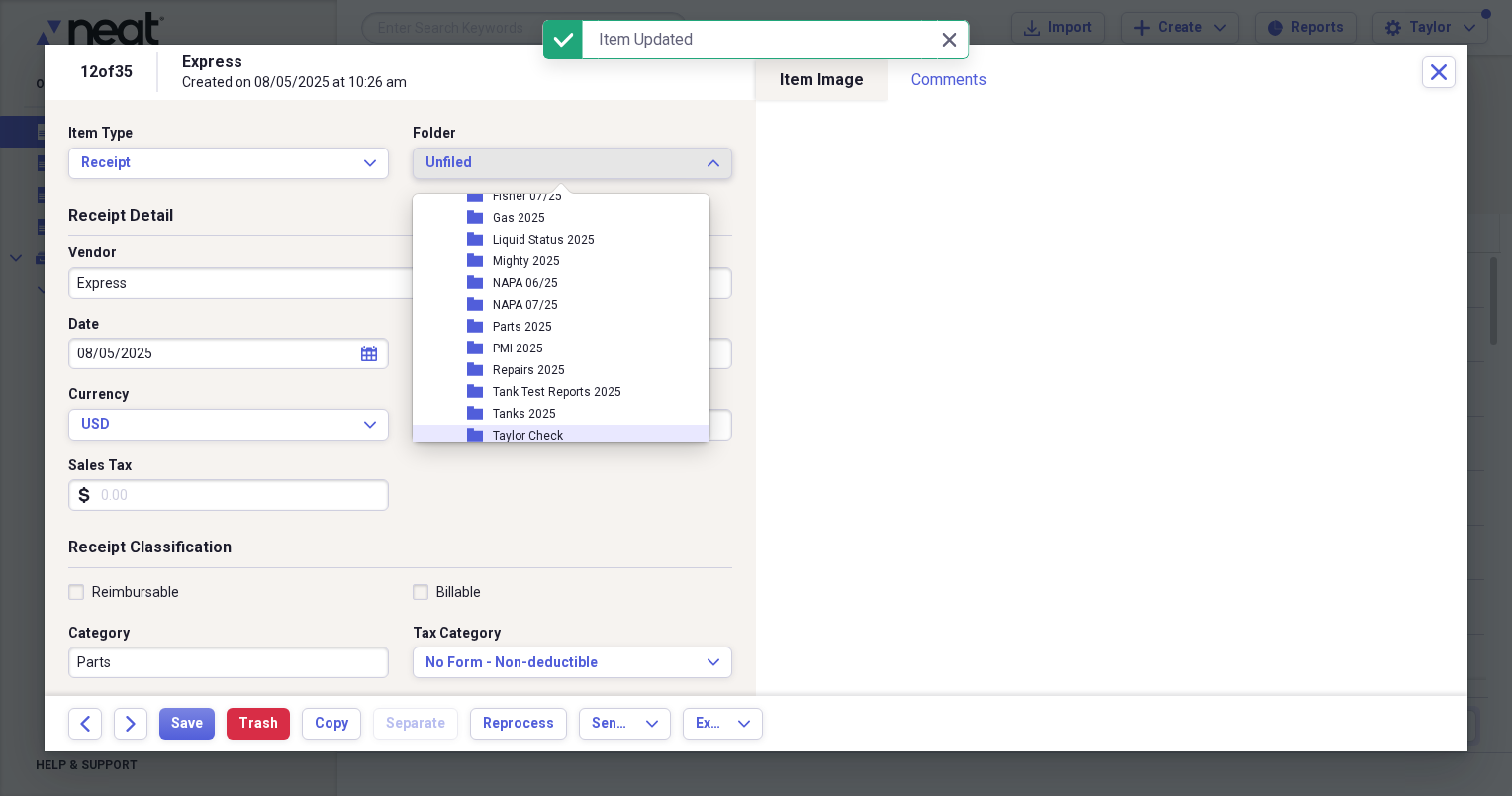 click on "Taylor Check" at bounding box center [527, 436] 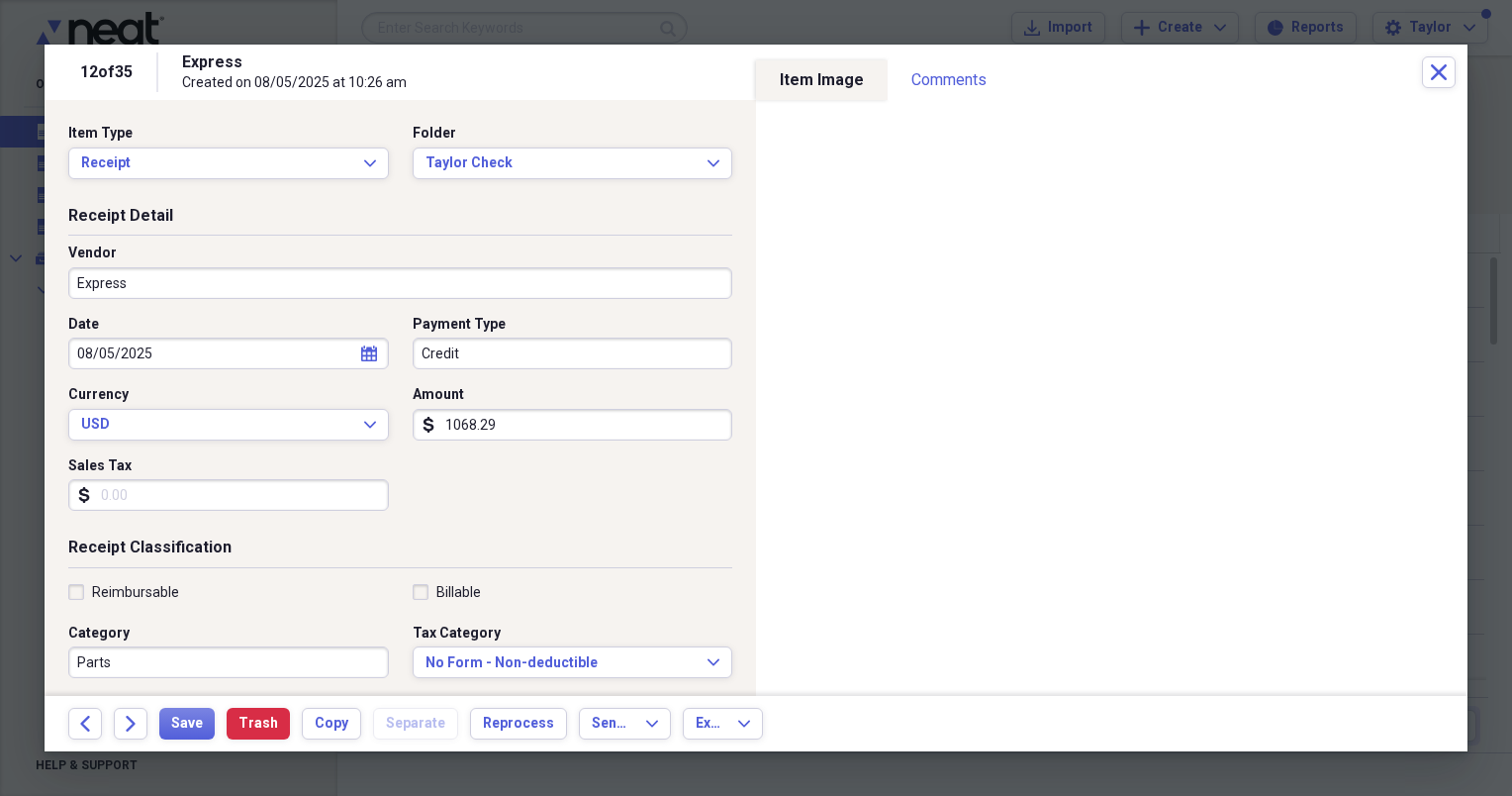 click on "Express" at bounding box center (400, 283) 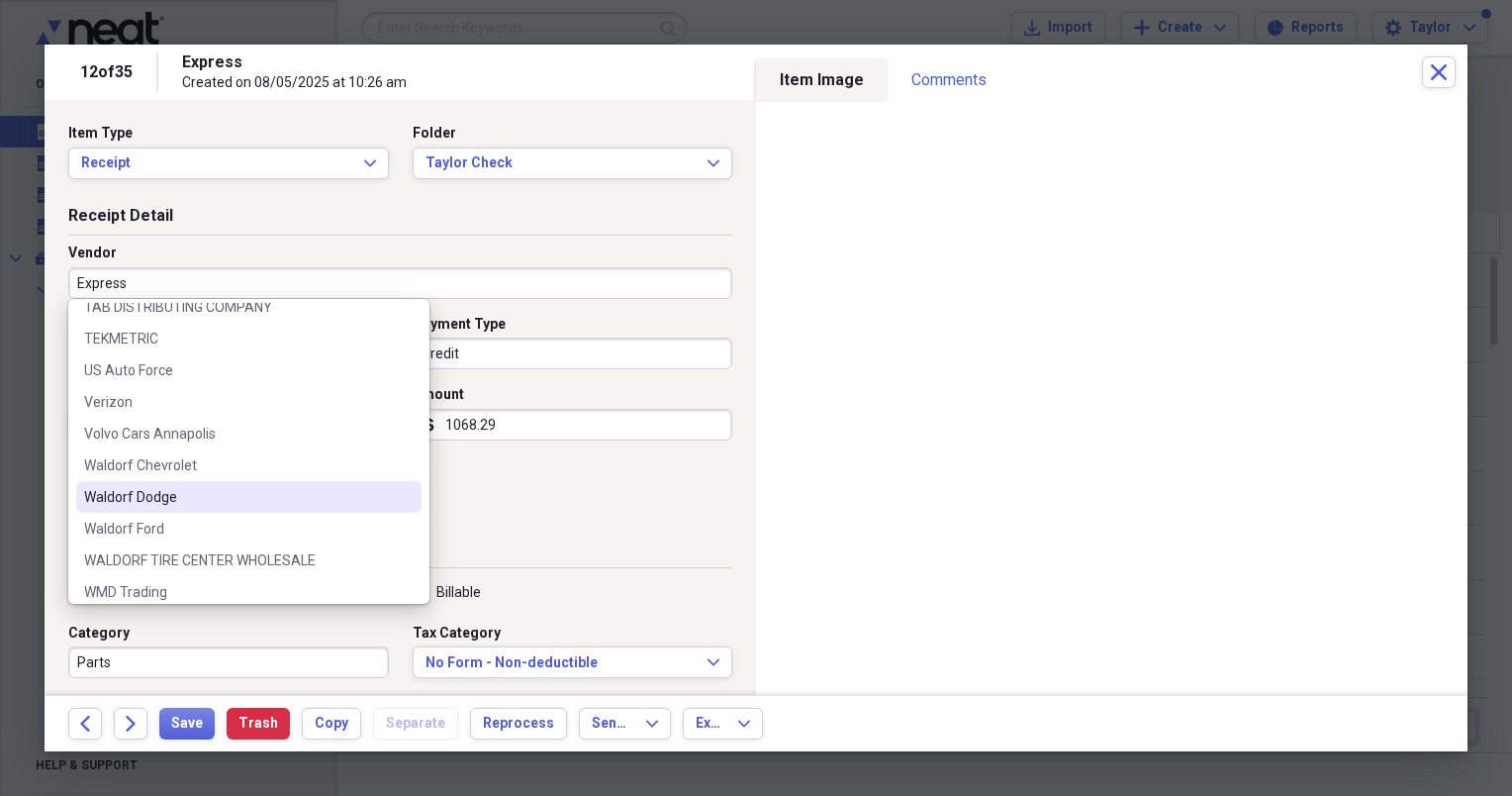 scroll, scrollTop: 1477, scrollLeft: 0, axis: vertical 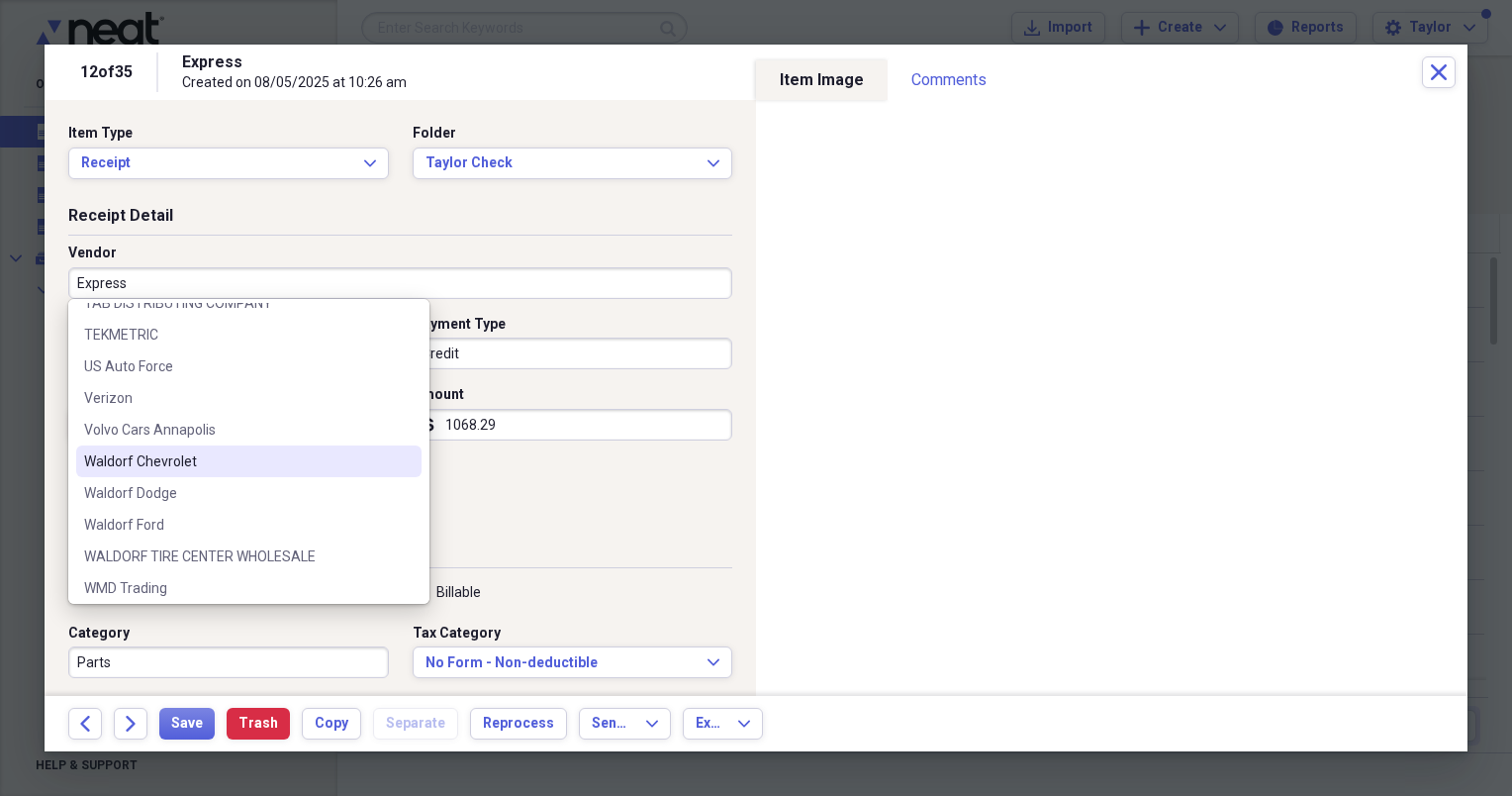 click on "Waldorf Chevrolet" at bounding box center (236, 461) 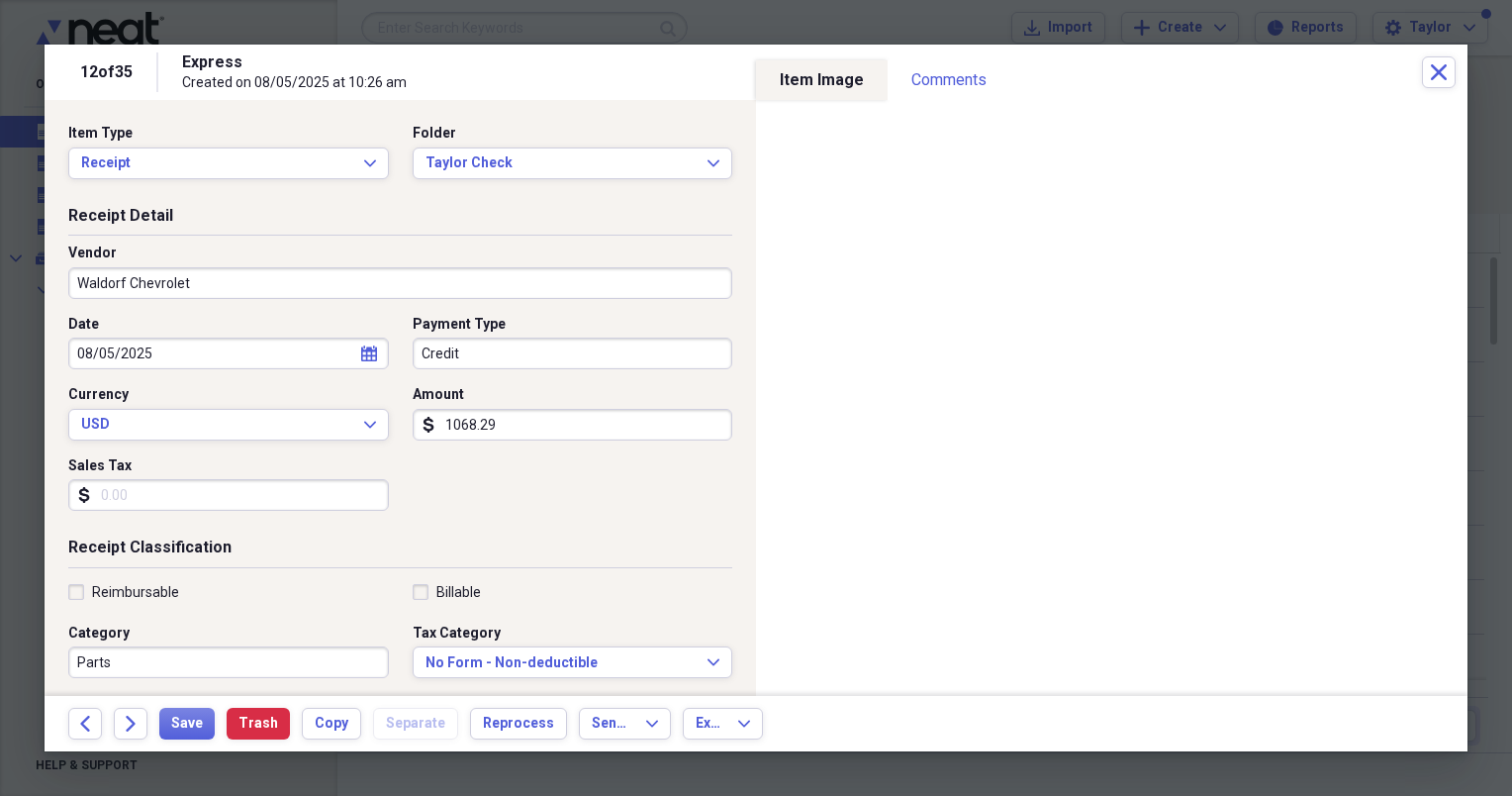 click on "Waldorf Chevrolet" at bounding box center [400, 283] 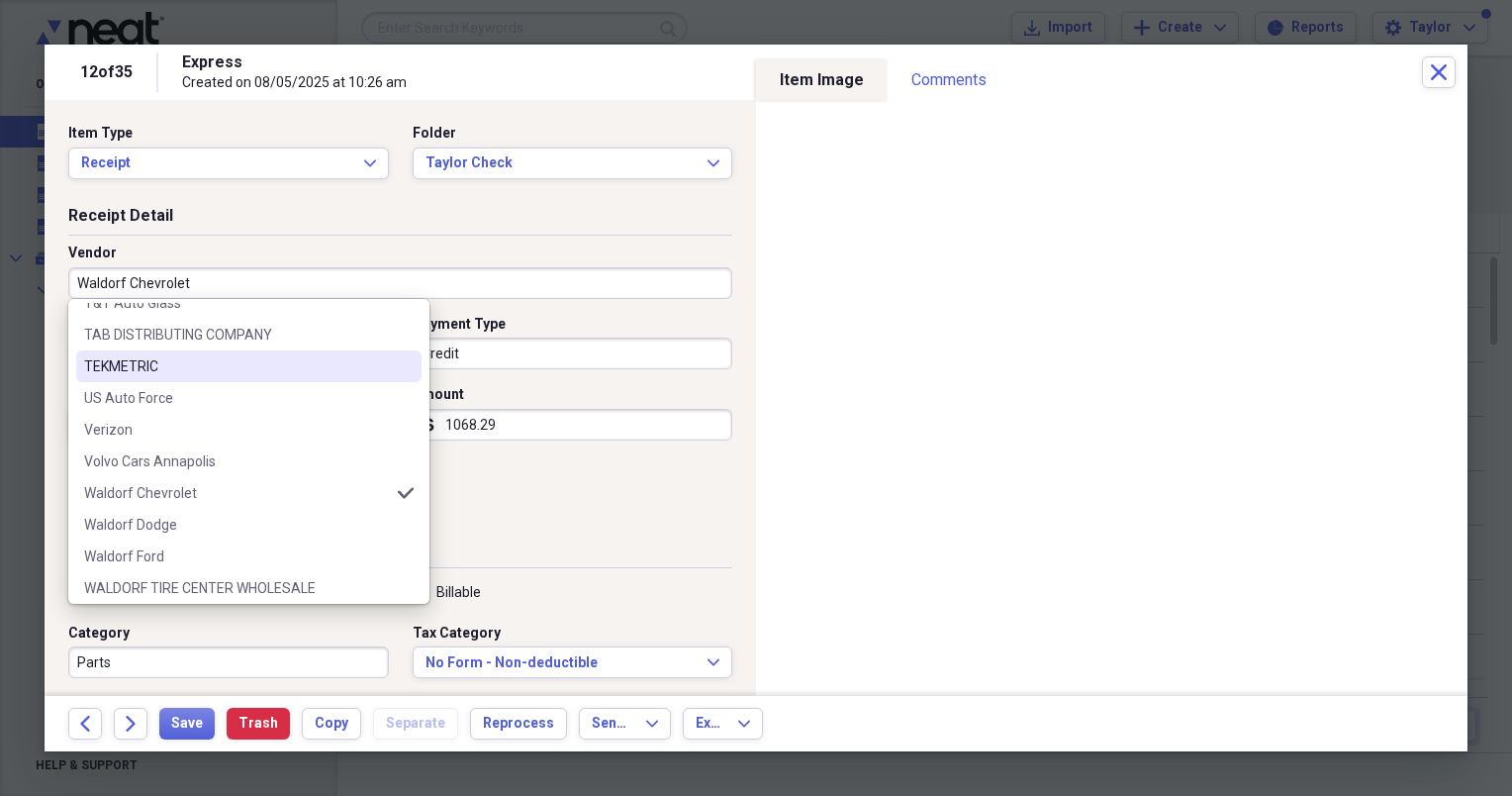 scroll, scrollTop: 1455, scrollLeft: 0, axis: vertical 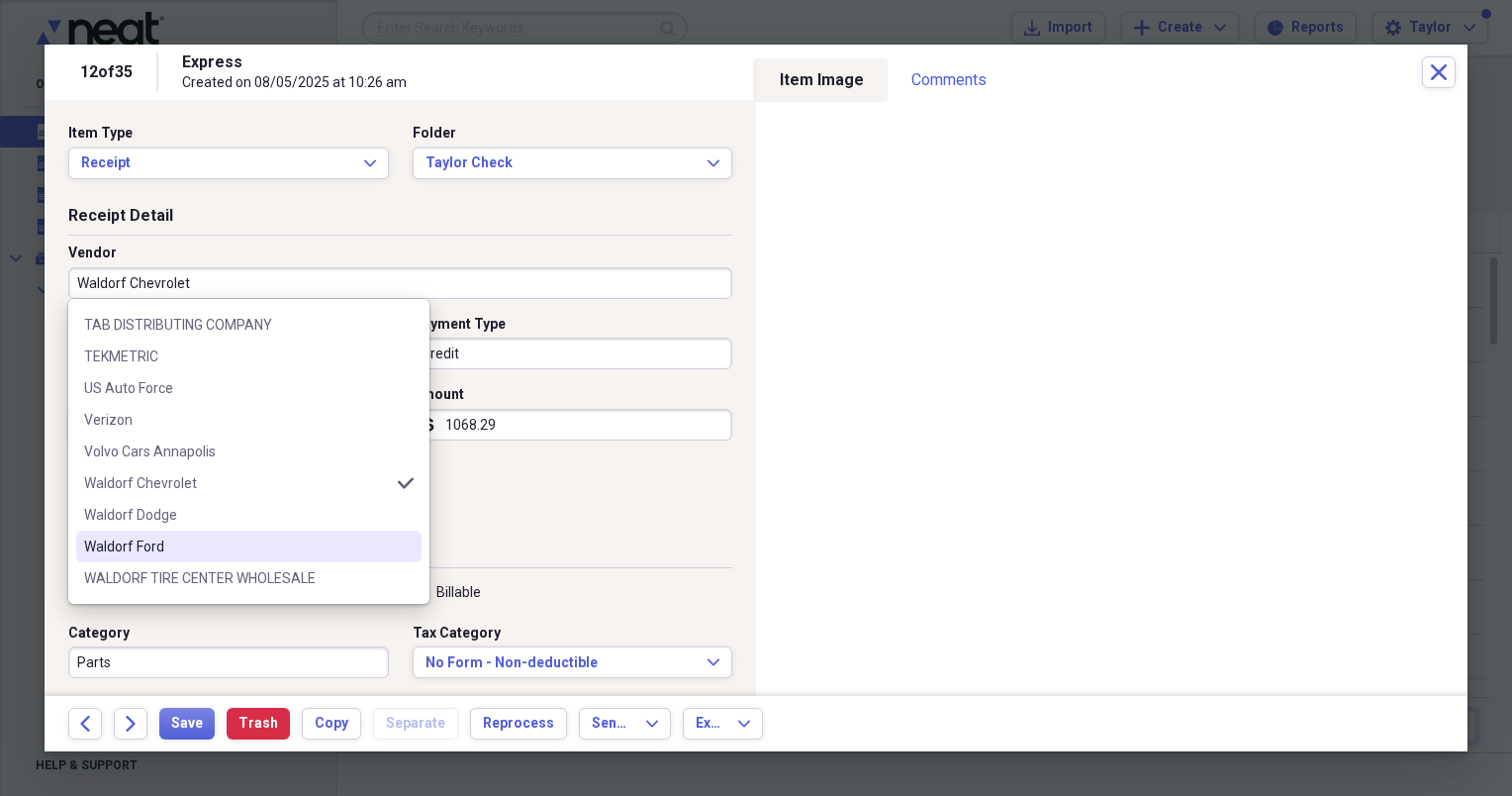 click on "Waldorf Ford" at bounding box center [236, 547] 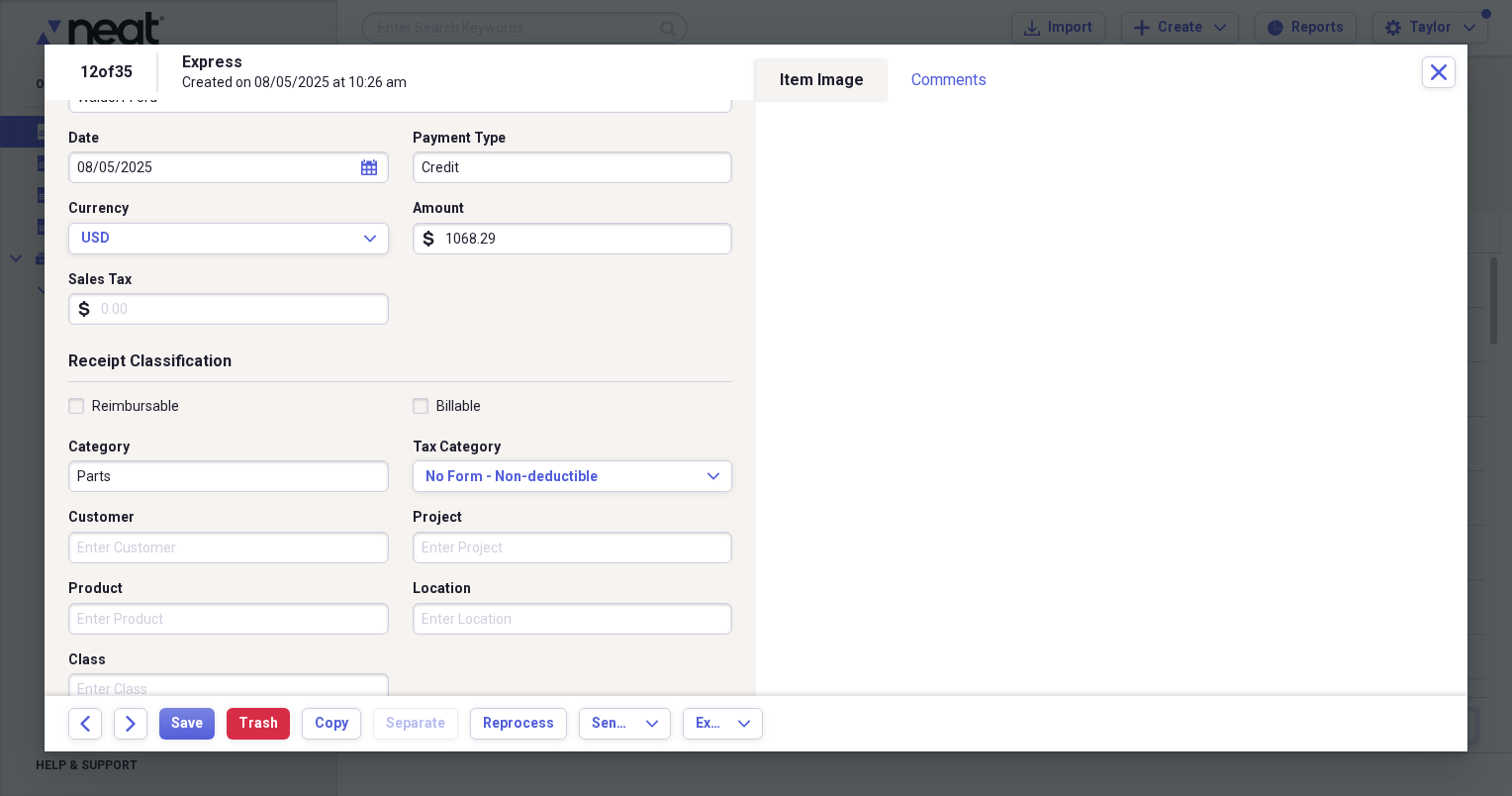 scroll, scrollTop: 214, scrollLeft: 0, axis: vertical 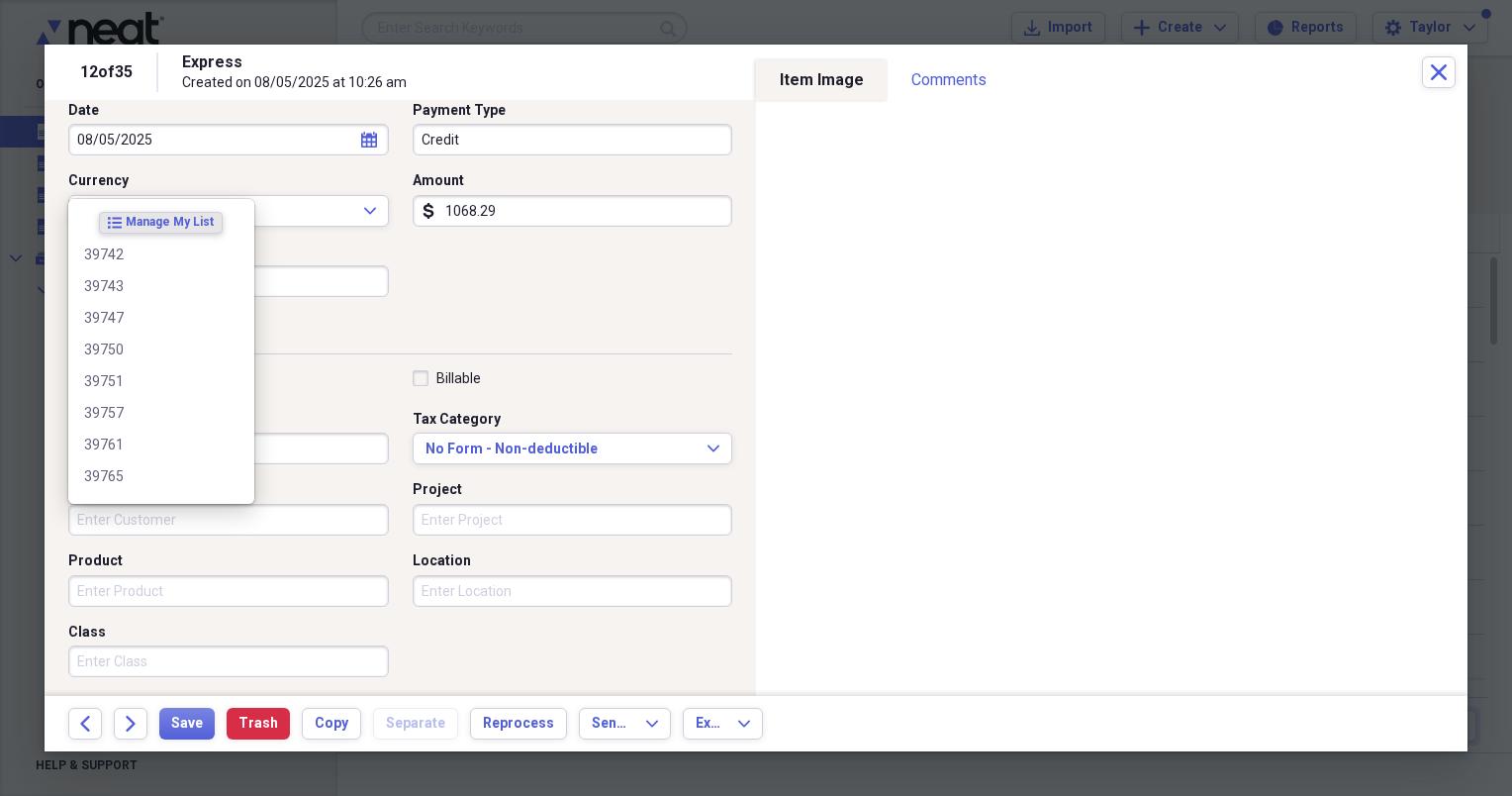 click on "Customer" at bounding box center [229, 520] 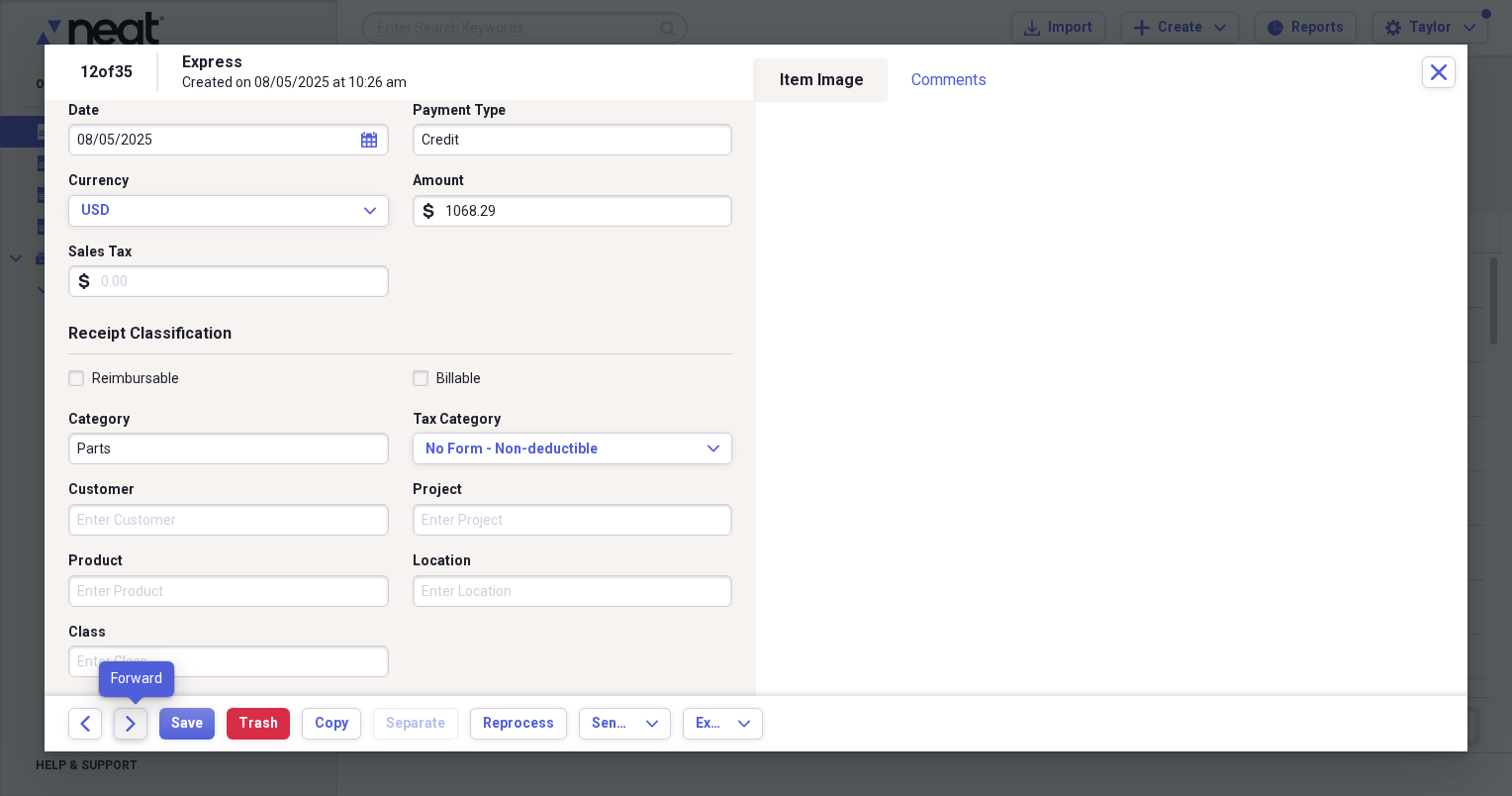 click 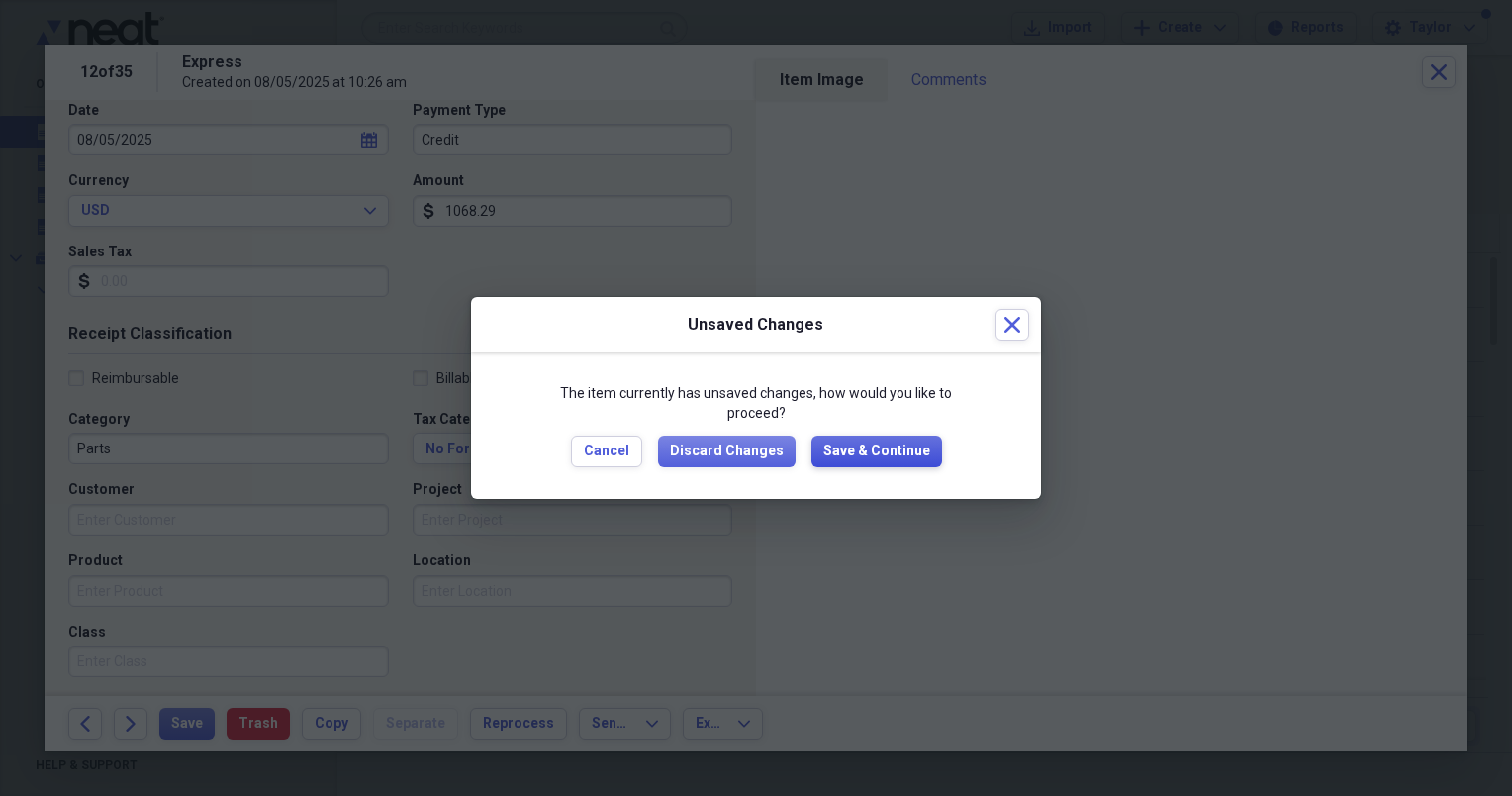 click on "Save & Continue" at bounding box center (877, 451) 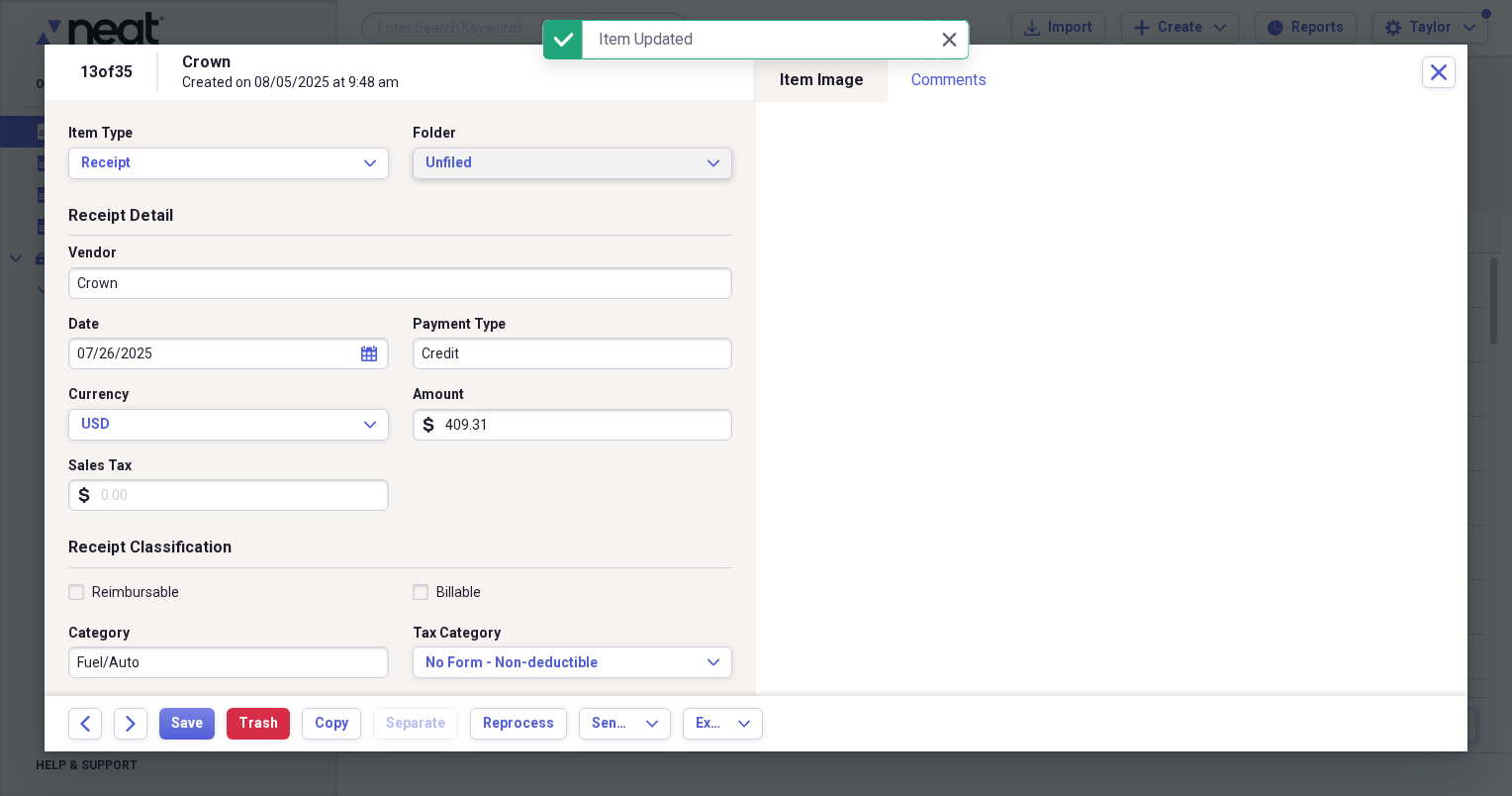 click on "Unfiled Expand" at bounding box center [573, 163] 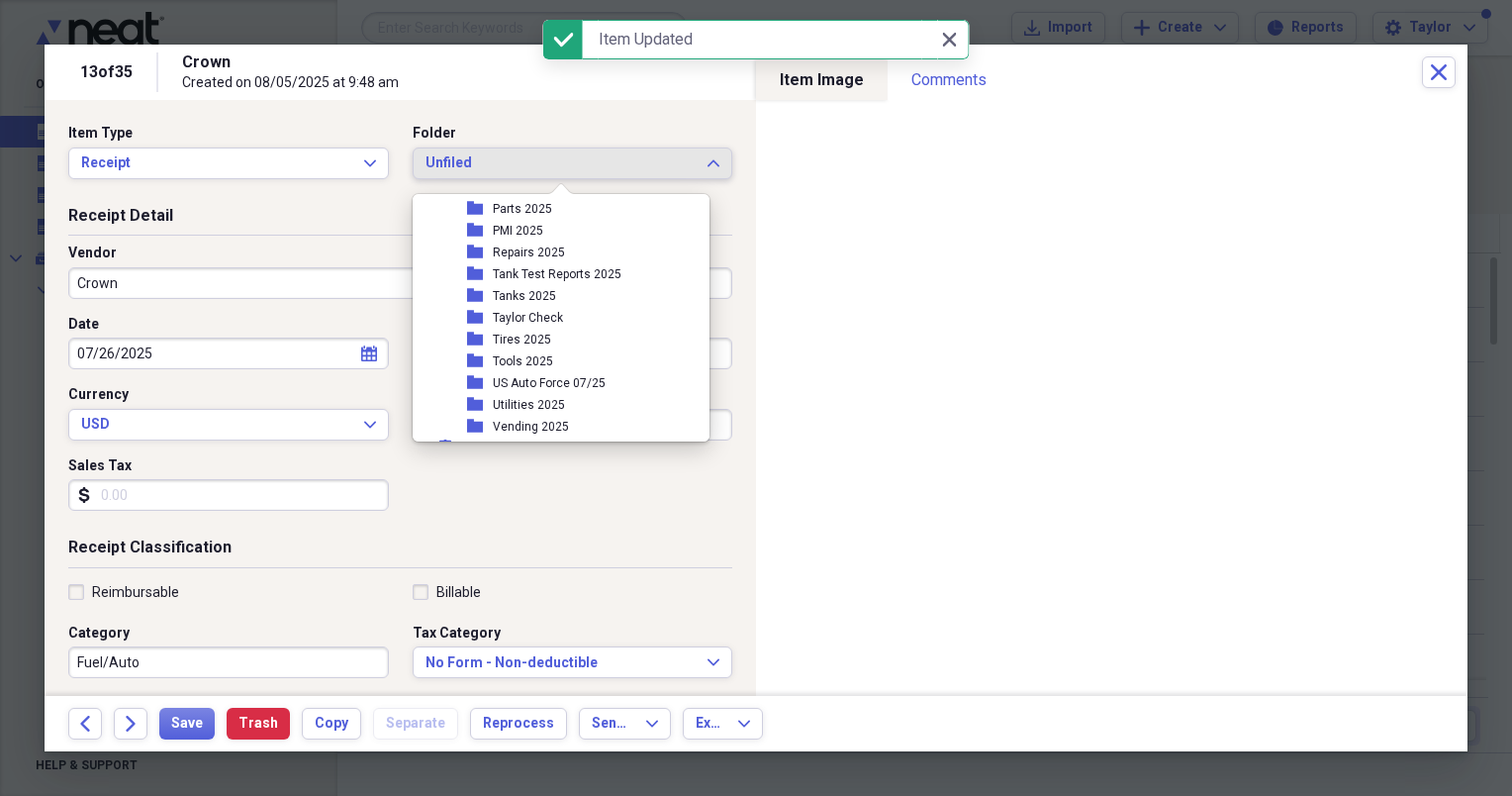 scroll, scrollTop: 448, scrollLeft: 0, axis: vertical 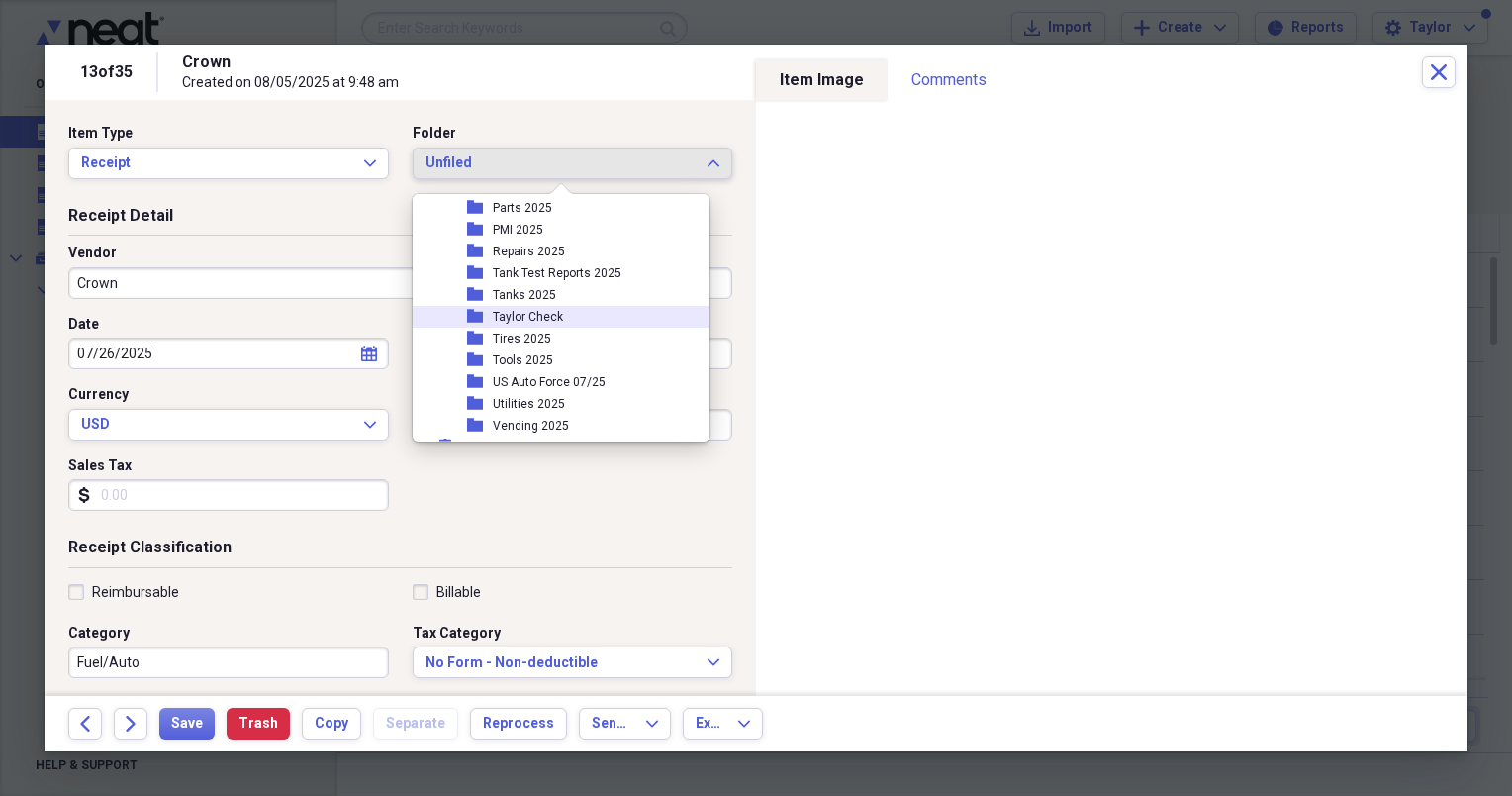 click on "Taylor Check" at bounding box center [527, 317] 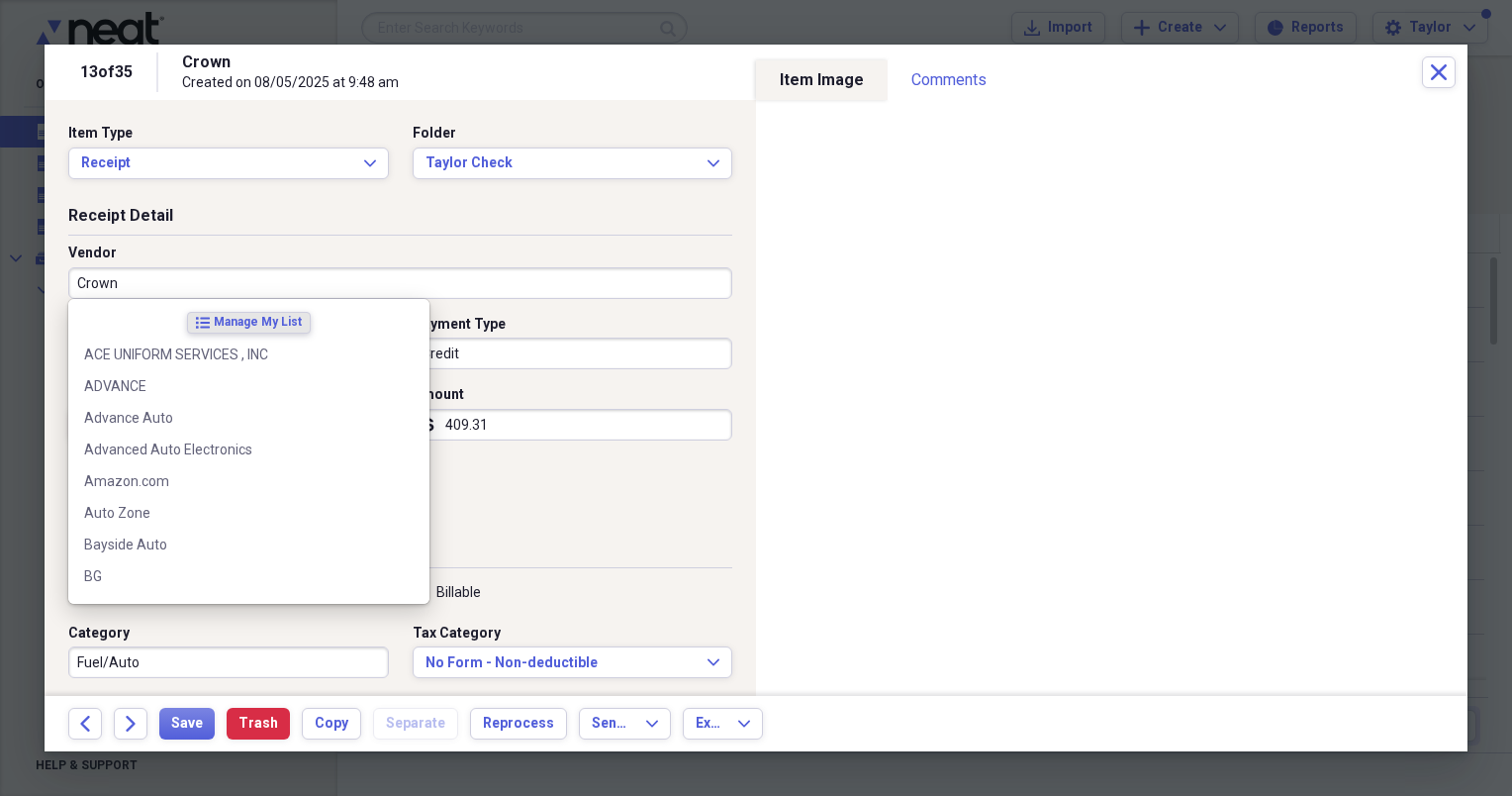 click on "Crown" at bounding box center (400, 283) 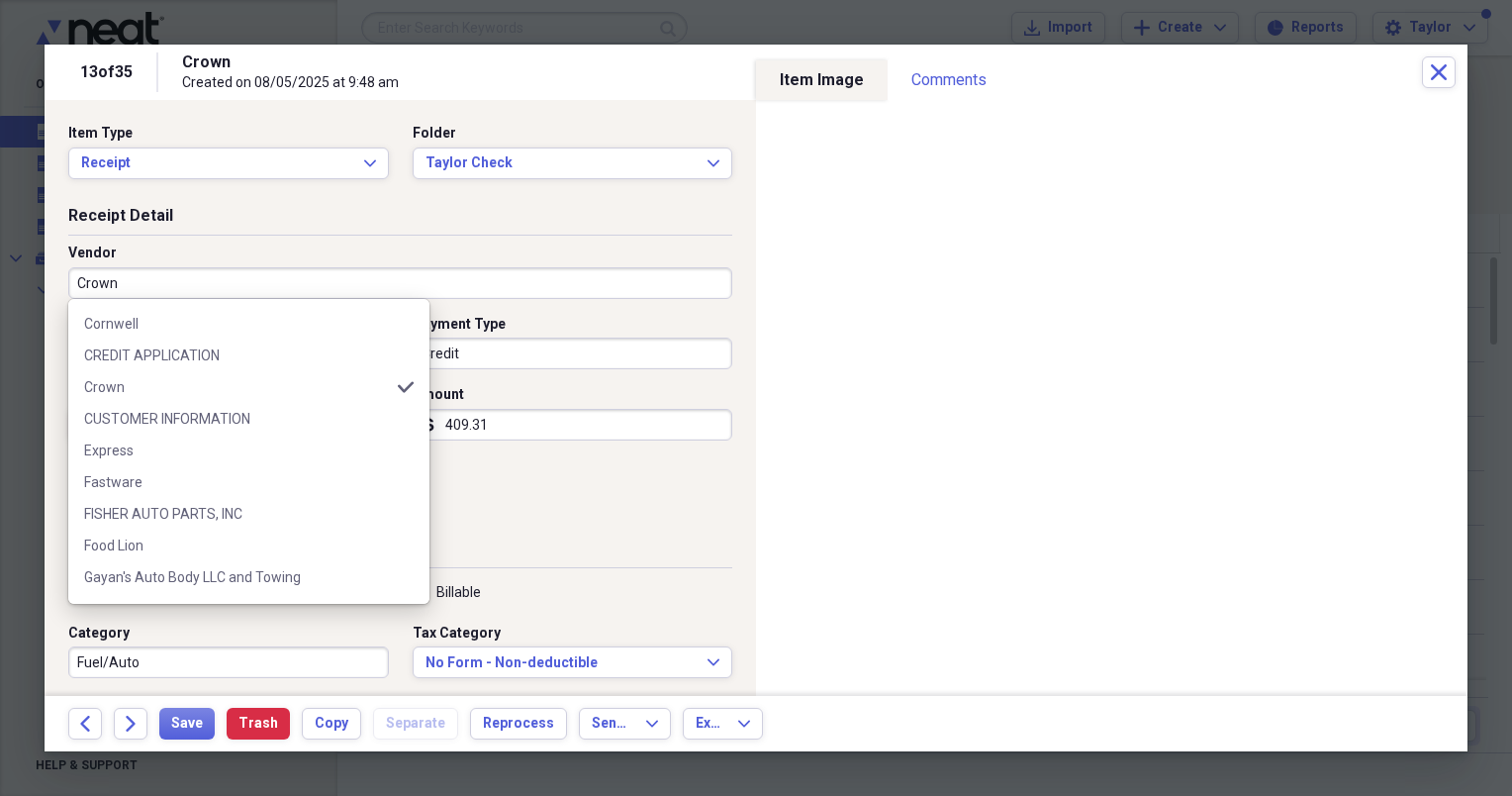 scroll, scrollTop: 444, scrollLeft: 0, axis: vertical 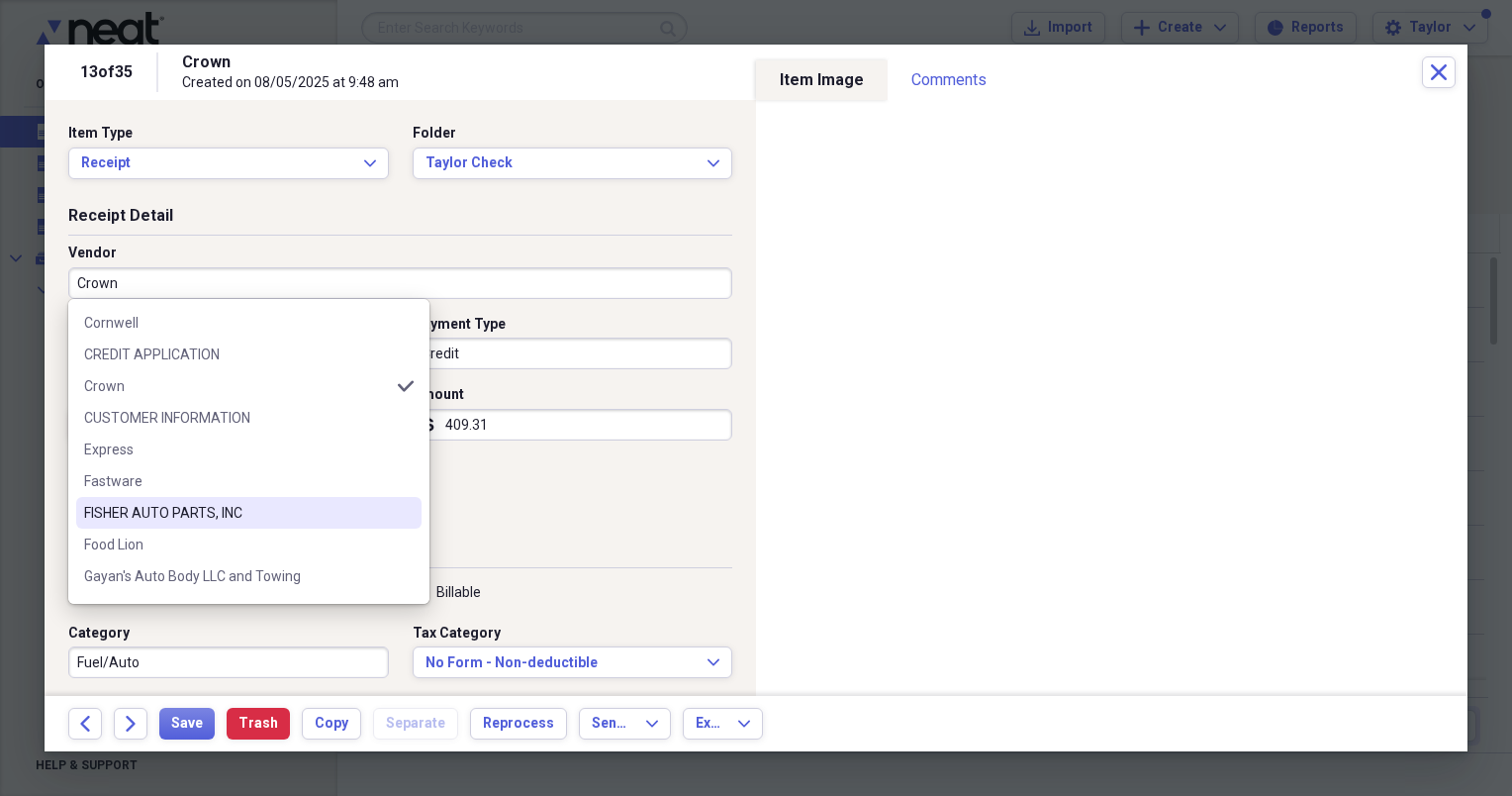 click on "FISHER AUTO PARTS, INC" at bounding box center [236, 513] 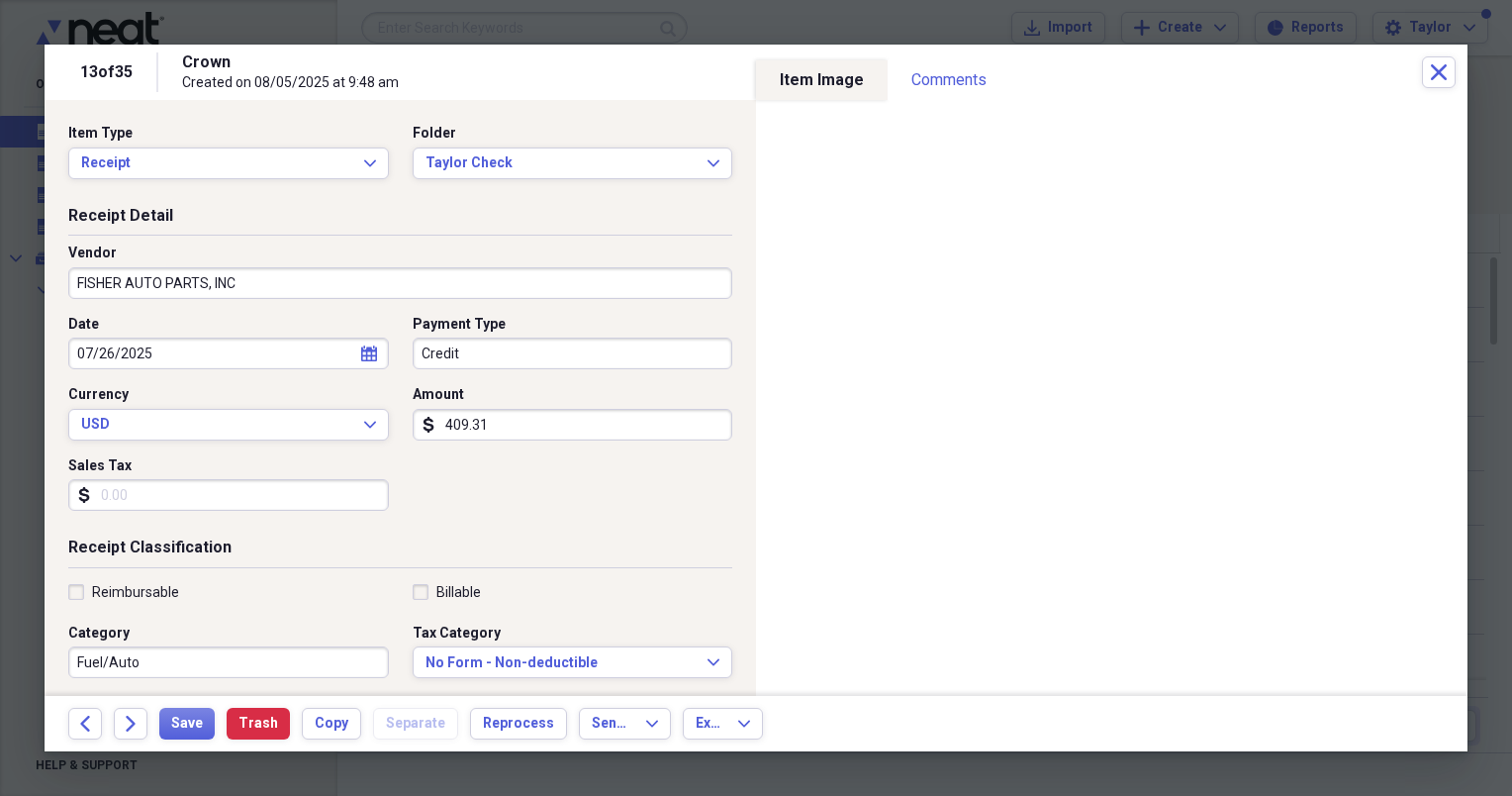 type on "Parts" 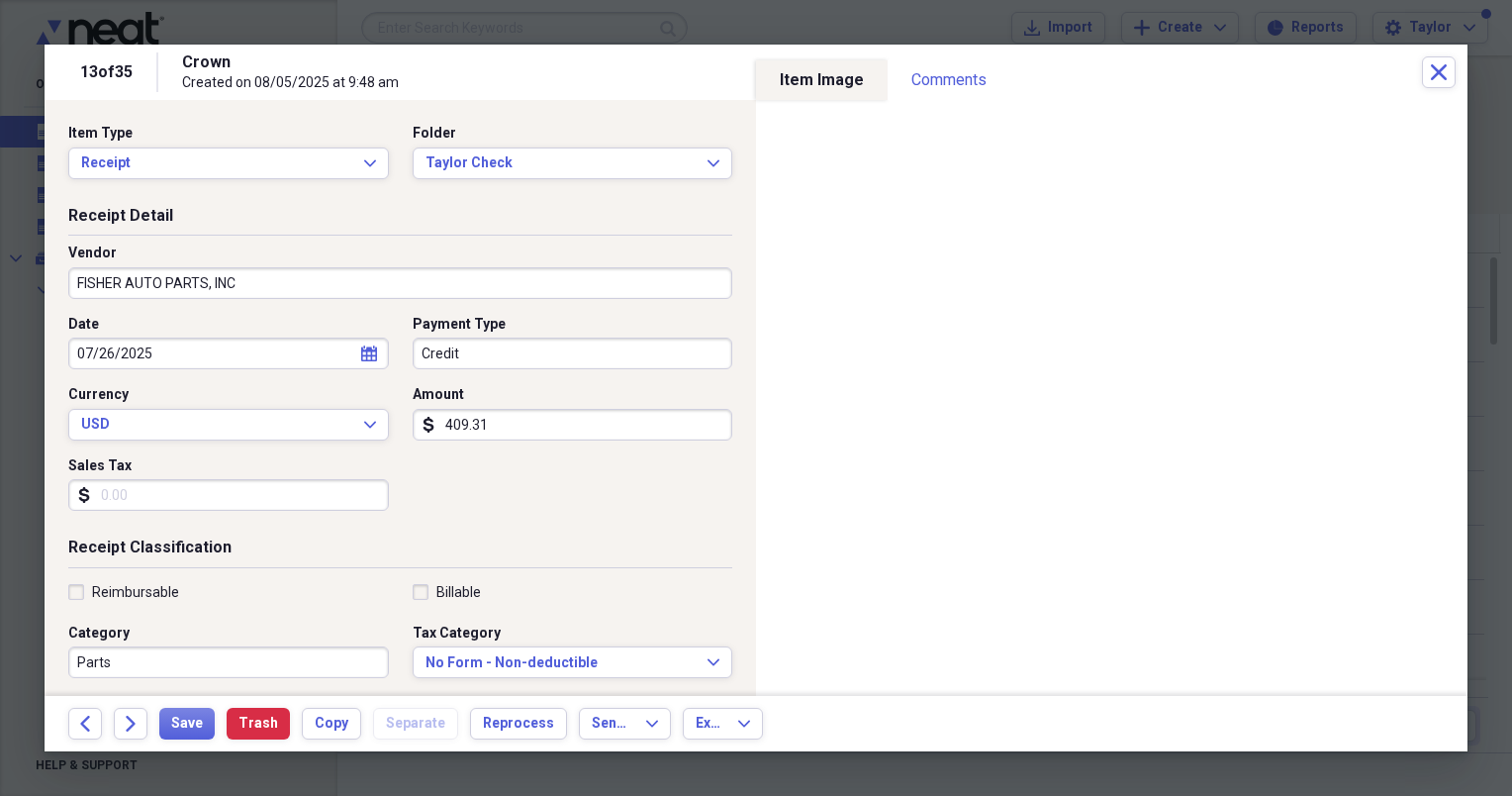 click 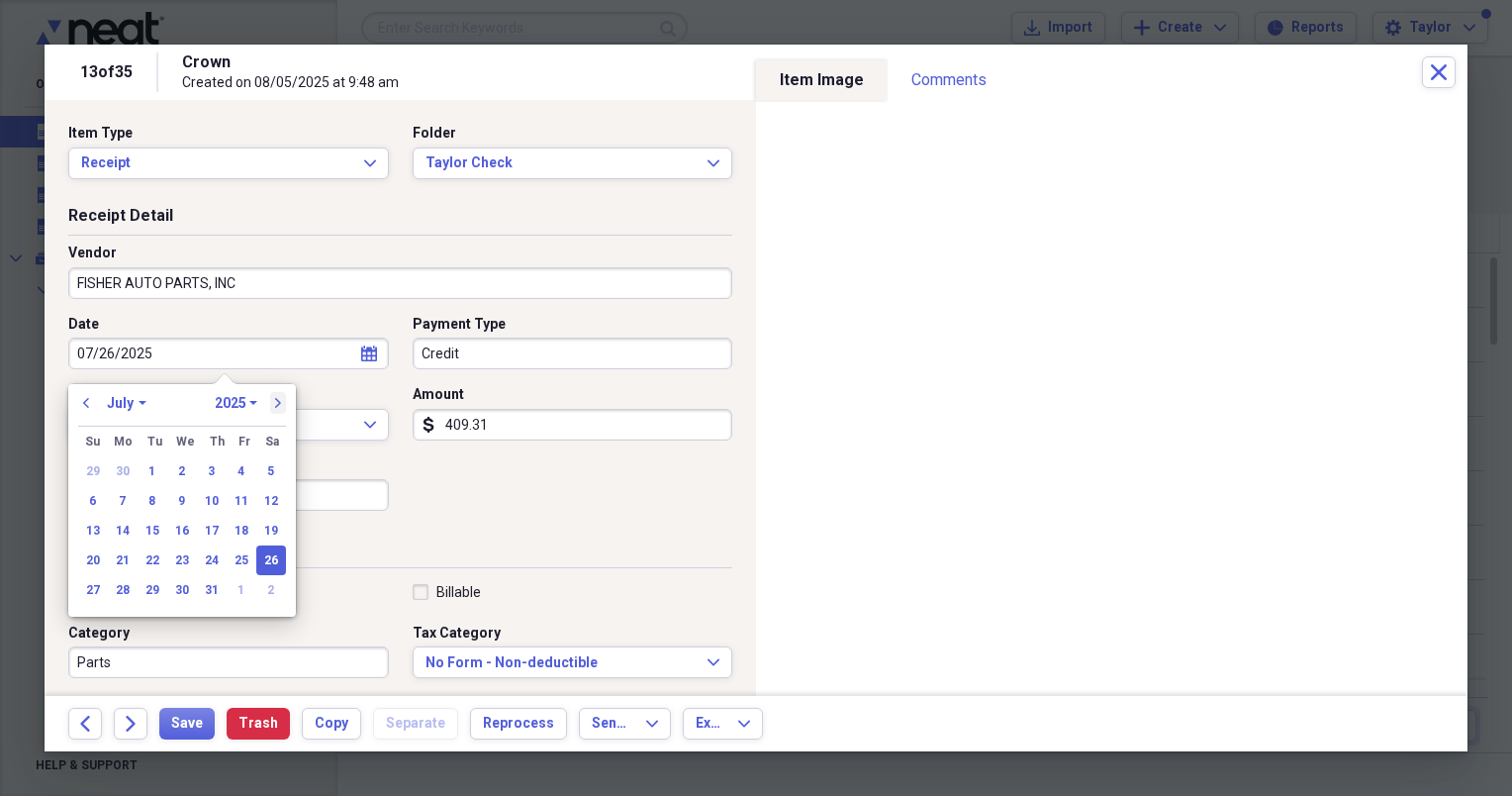 click on "next" at bounding box center [278, 403] 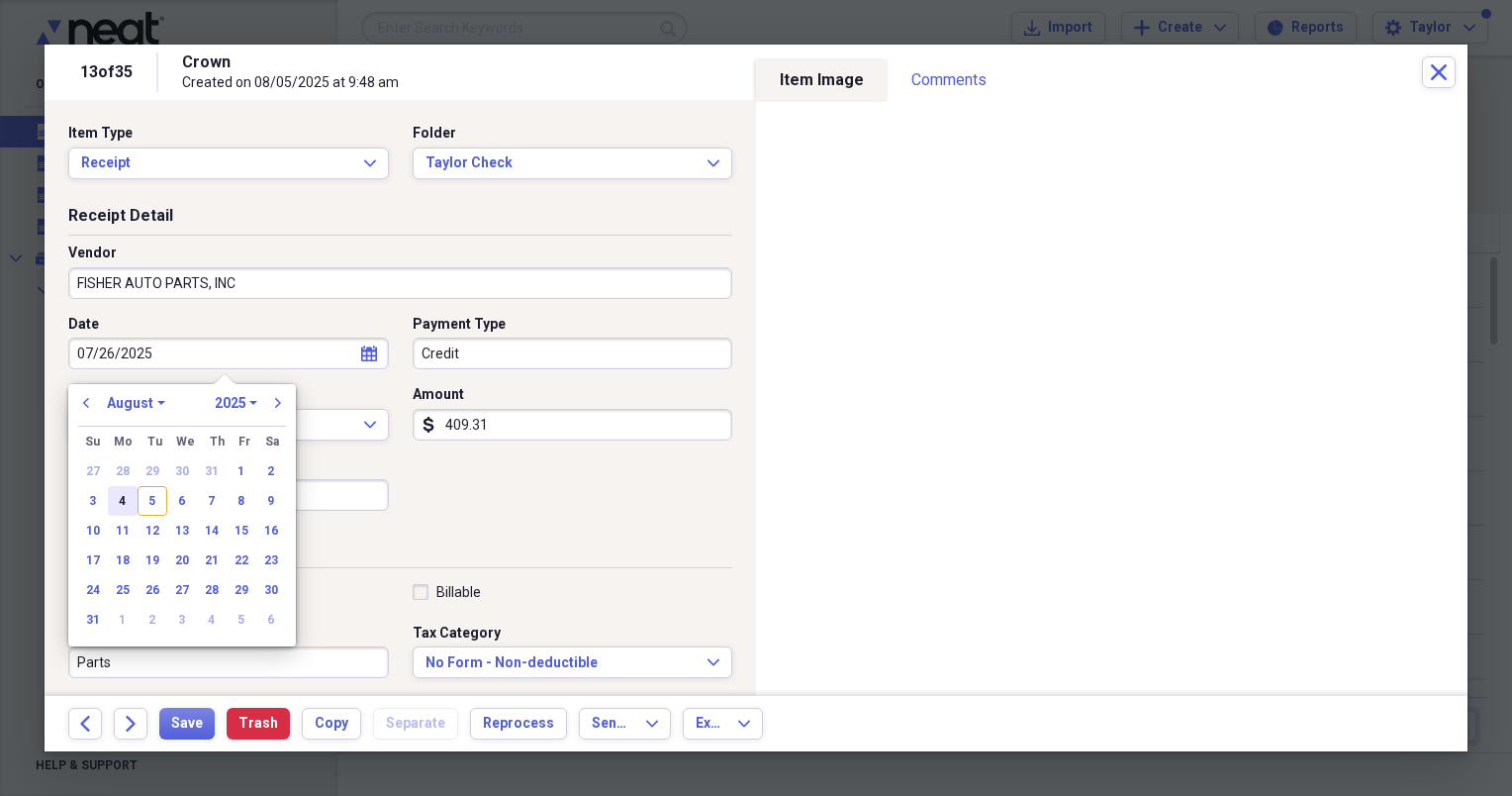 click on "4" at bounding box center (123, 501) 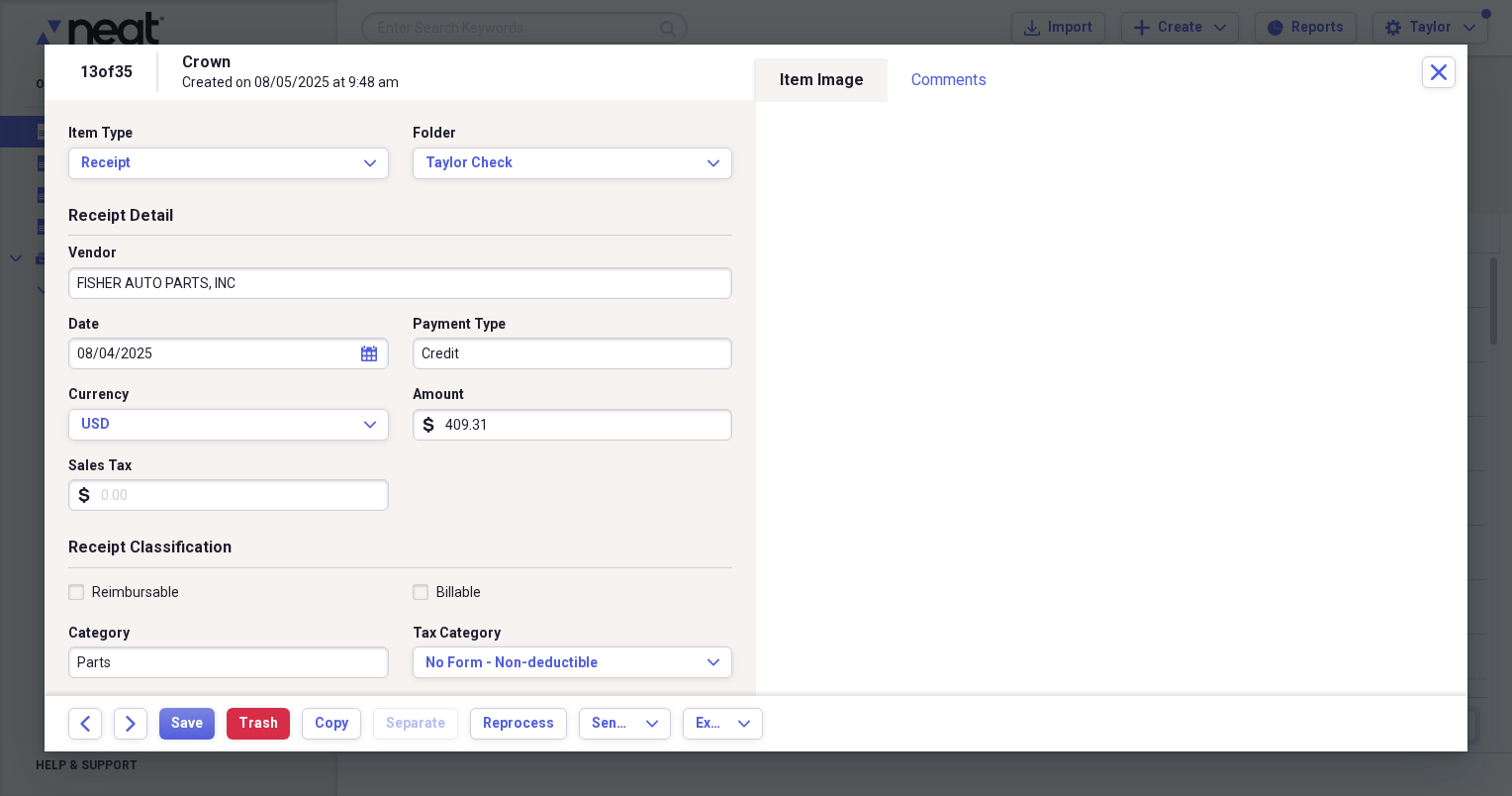 click on "Parts" at bounding box center [229, 662] 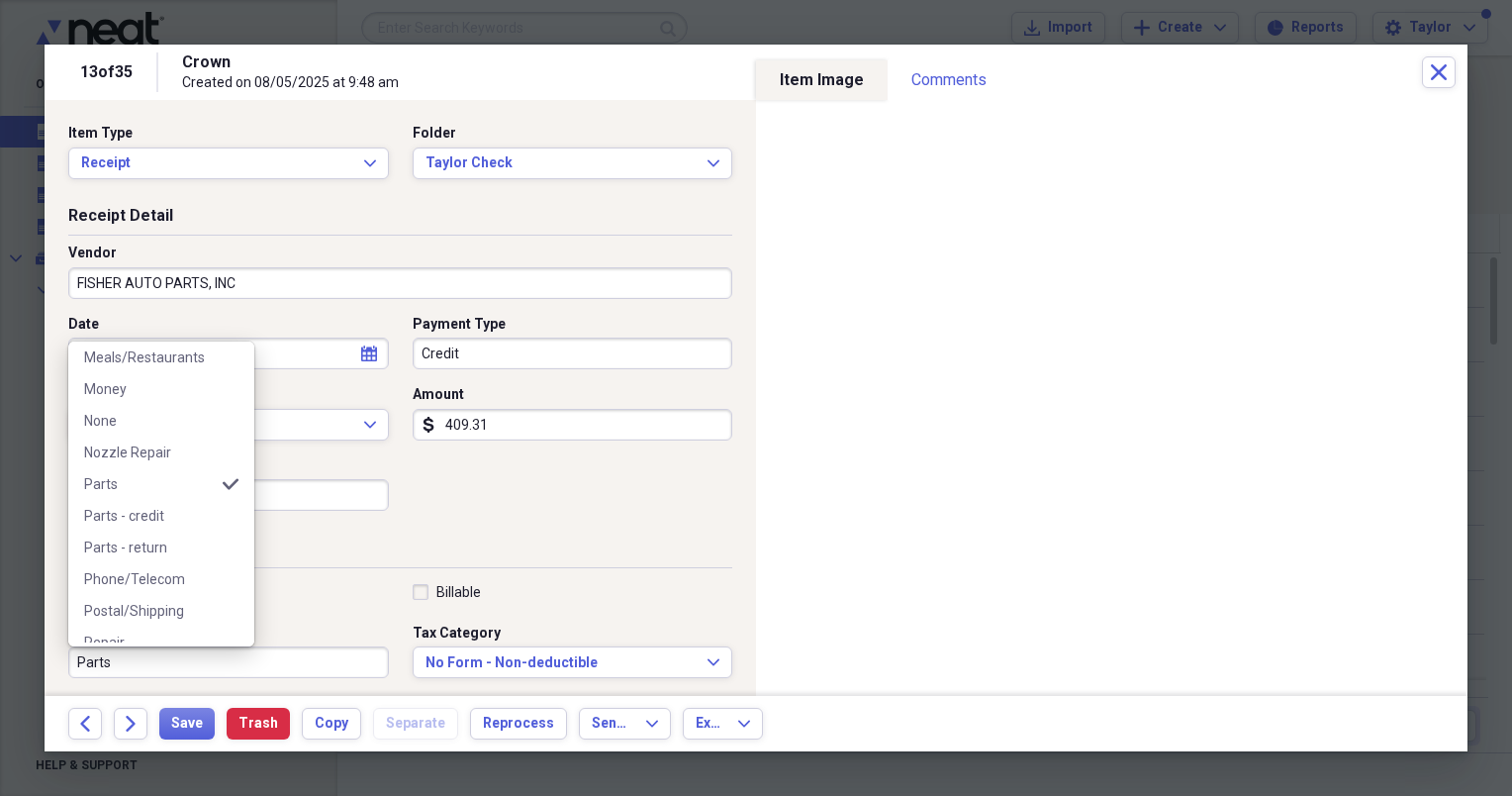 scroll, scrollTop: 299, scrollLeft: 0, axis: vertical 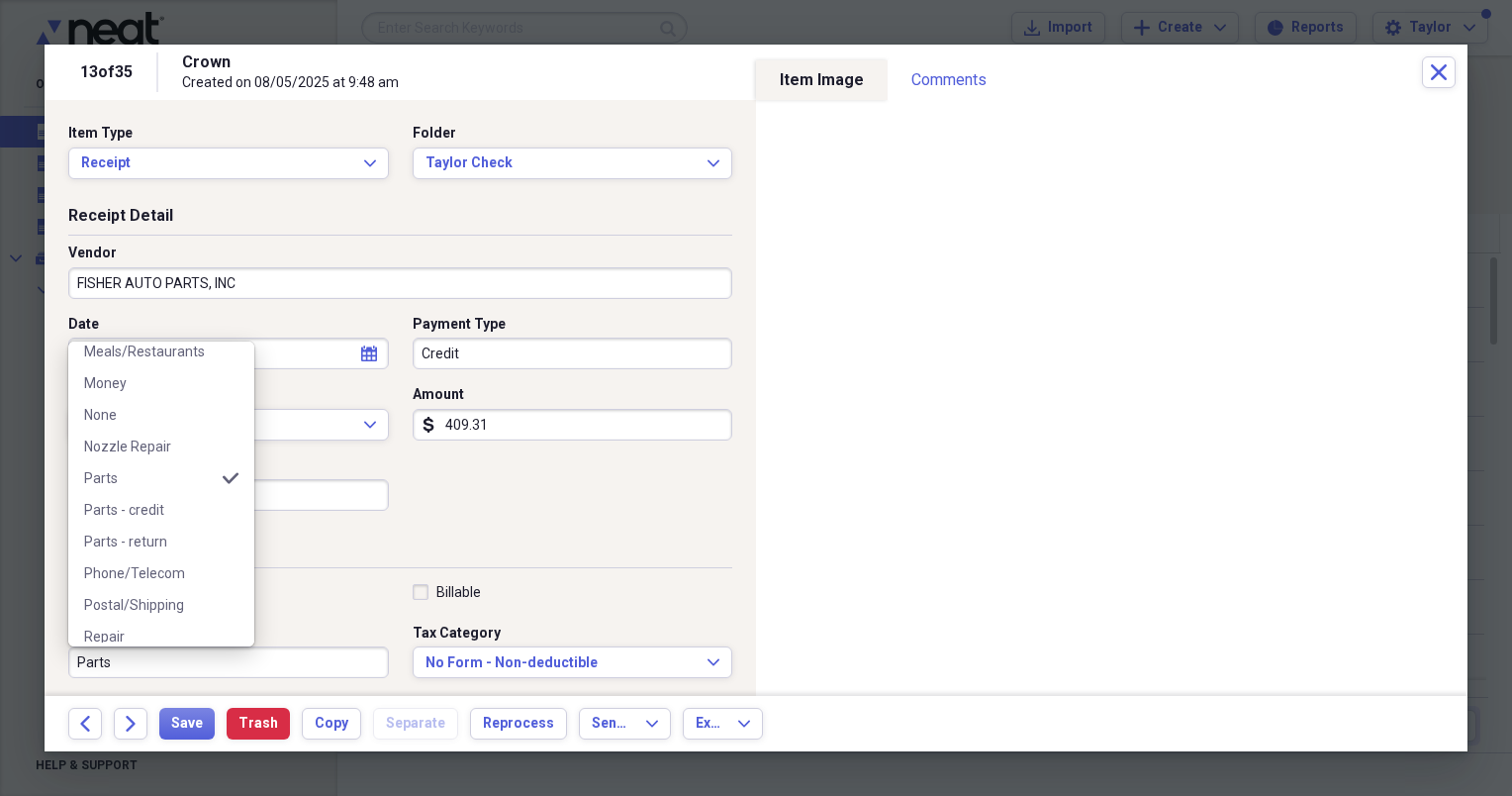 click on "Parts - return" at bounding box center [149, 542] 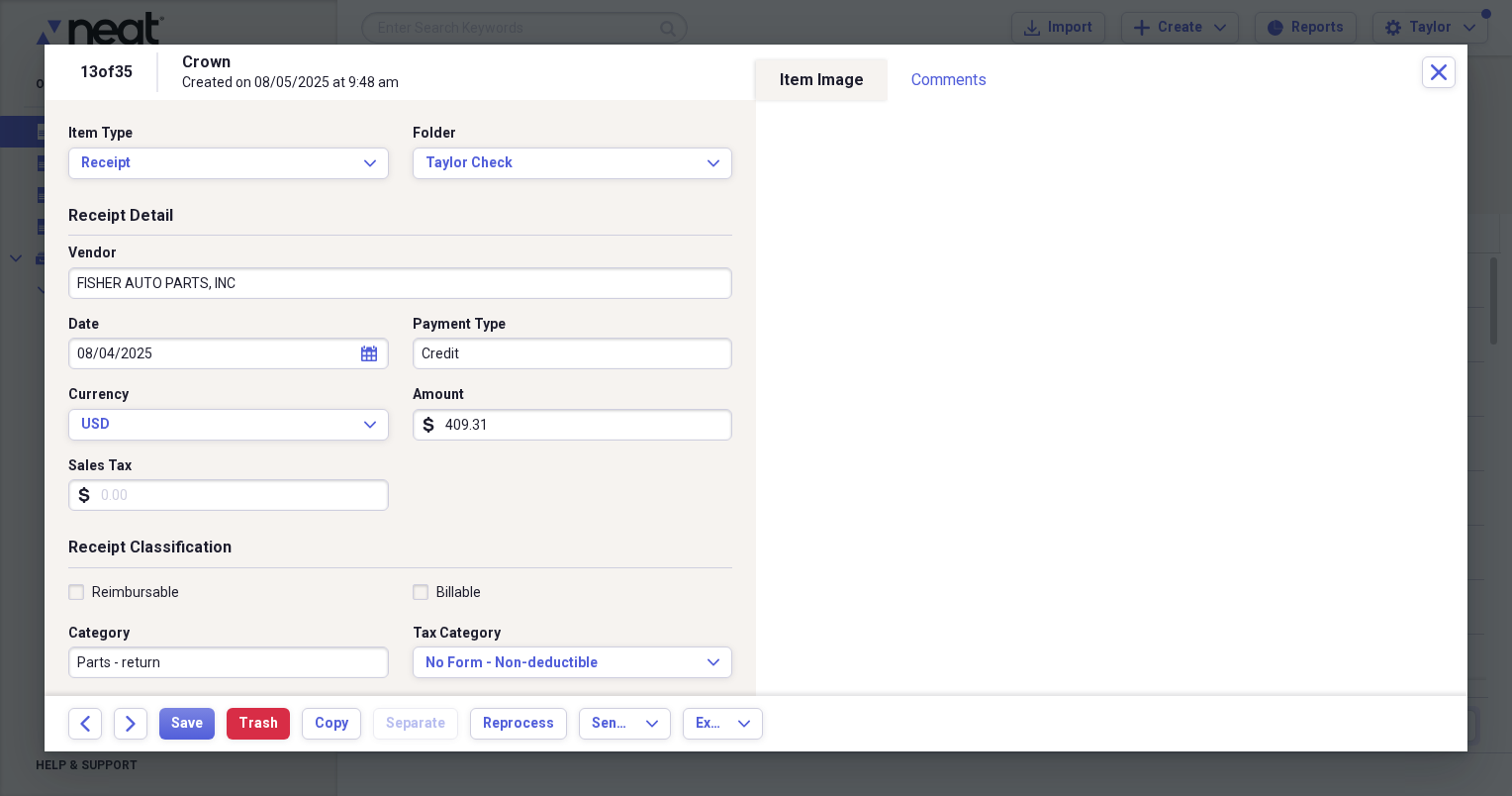 click on "409.31" at bounding box center [573, 425] 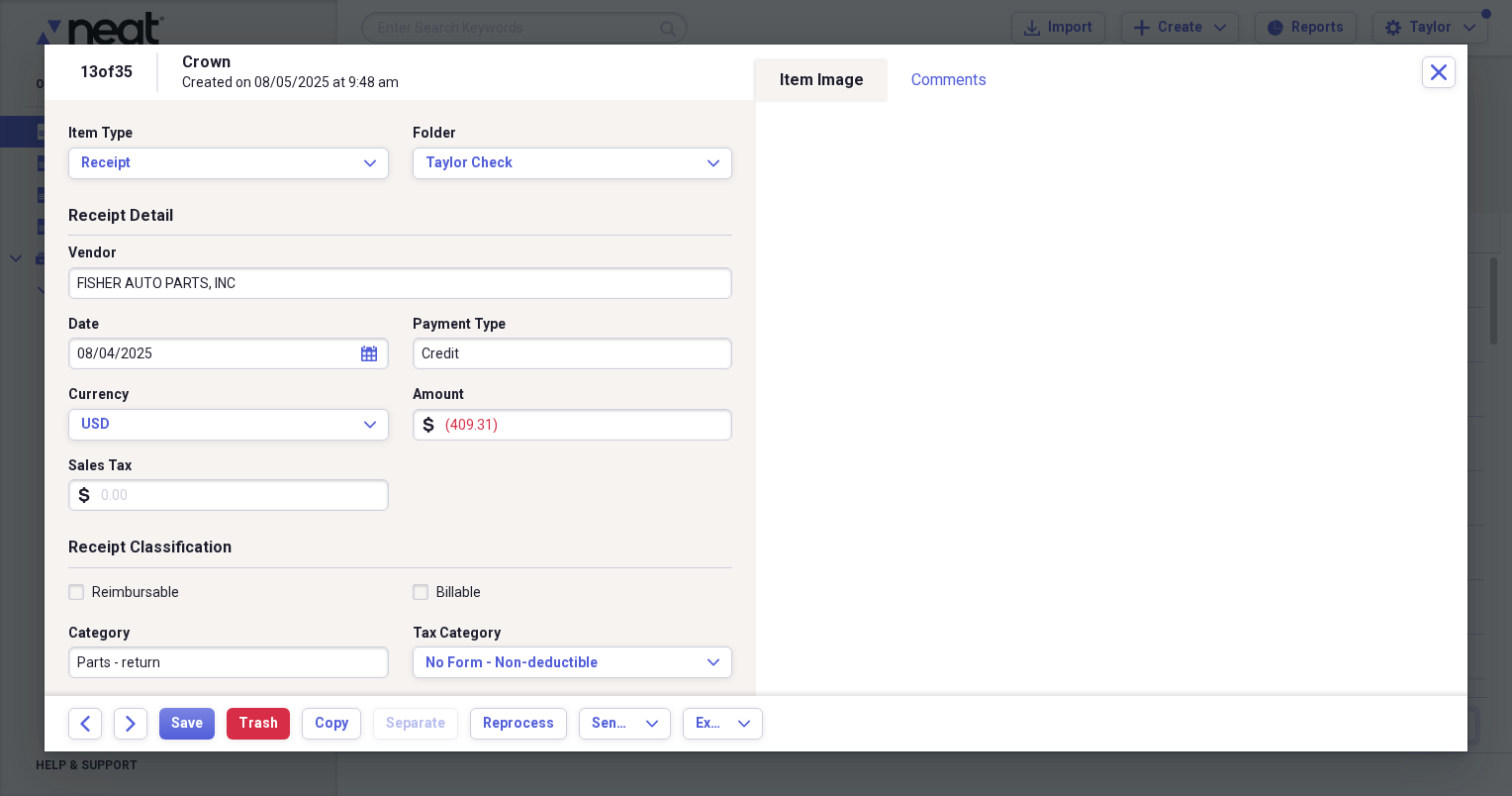 click on "Date 08/04/2025 calendar Calendar Payment Type Credit Currency USD Expand Amount dollar-sign (409.31) Sales Tax dollar-sign" at bounding box center [400, 421] 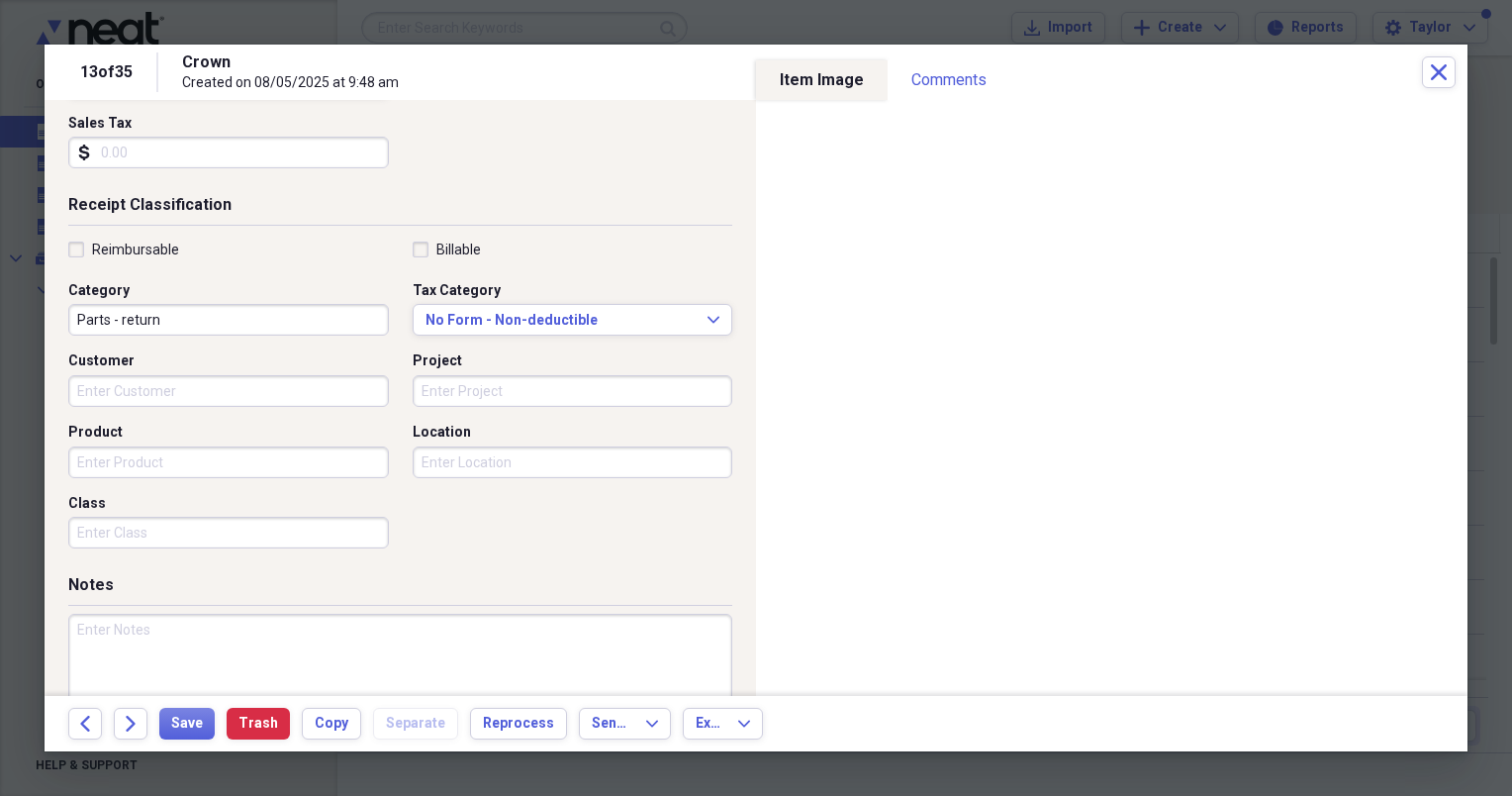 scroll, scrollTop: 344, scrollLeft: 0, axis: vertical 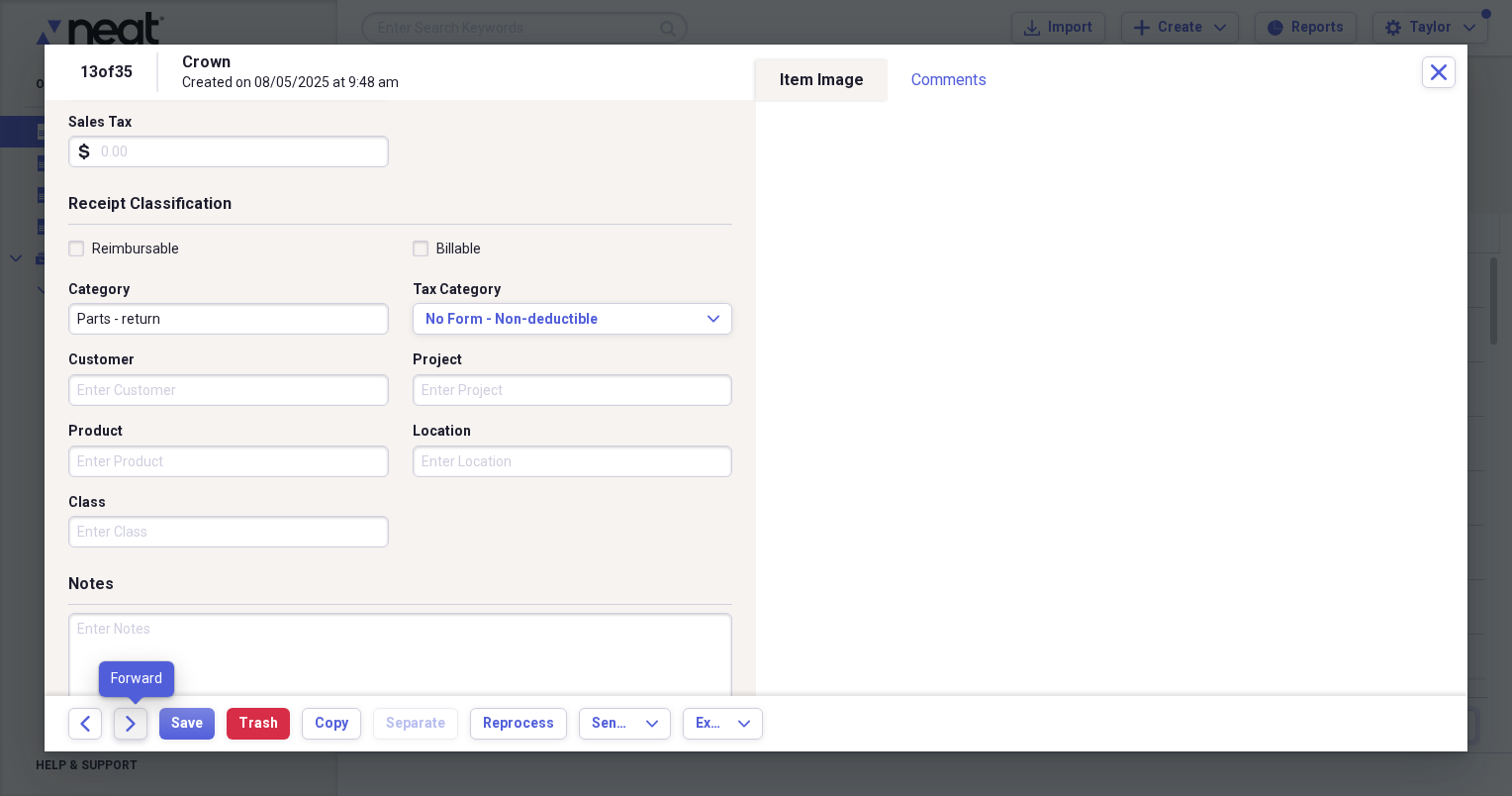 click on "Forward" 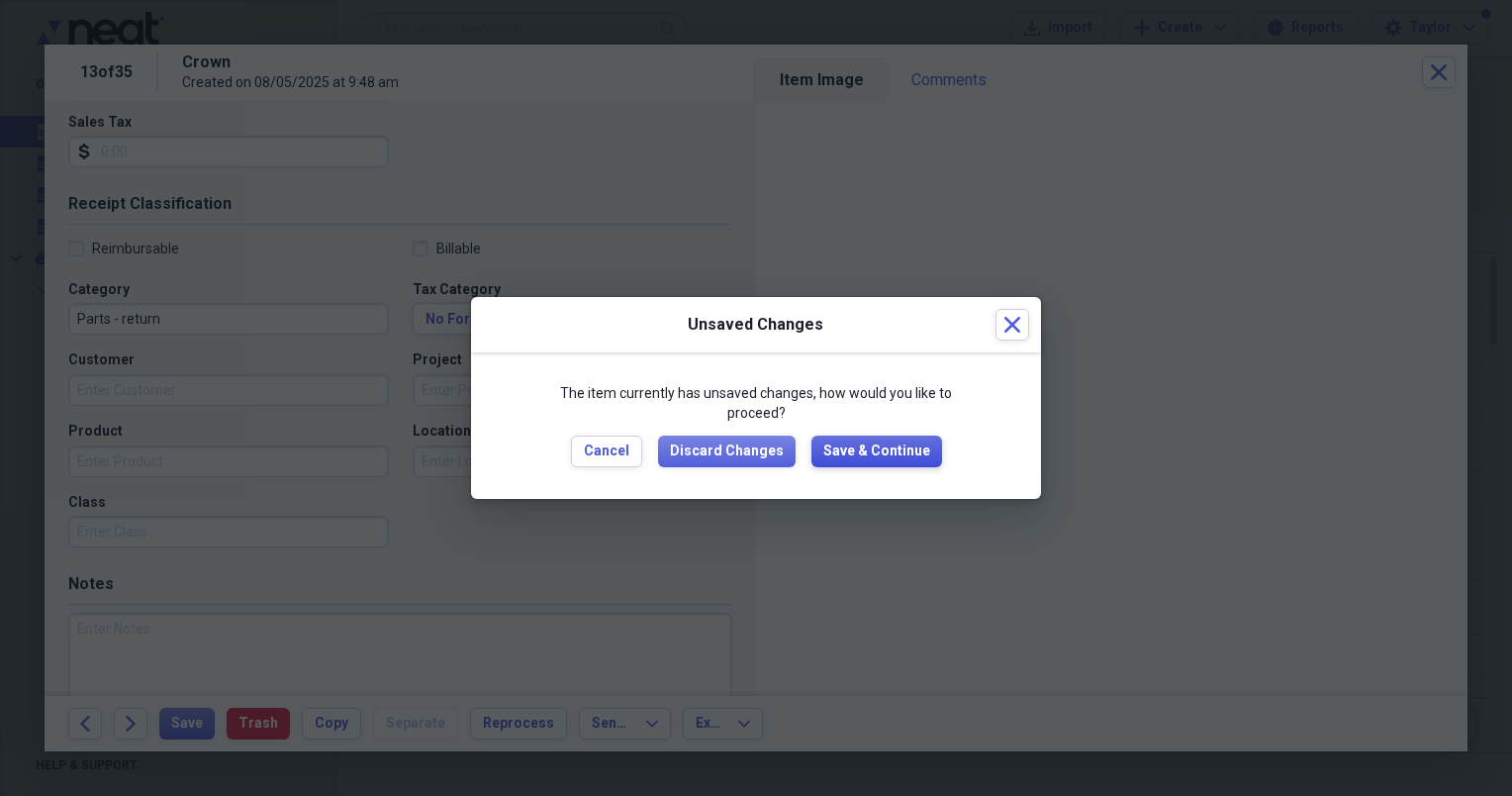 click on "Save & Continue" at bounding box center (877, 451) 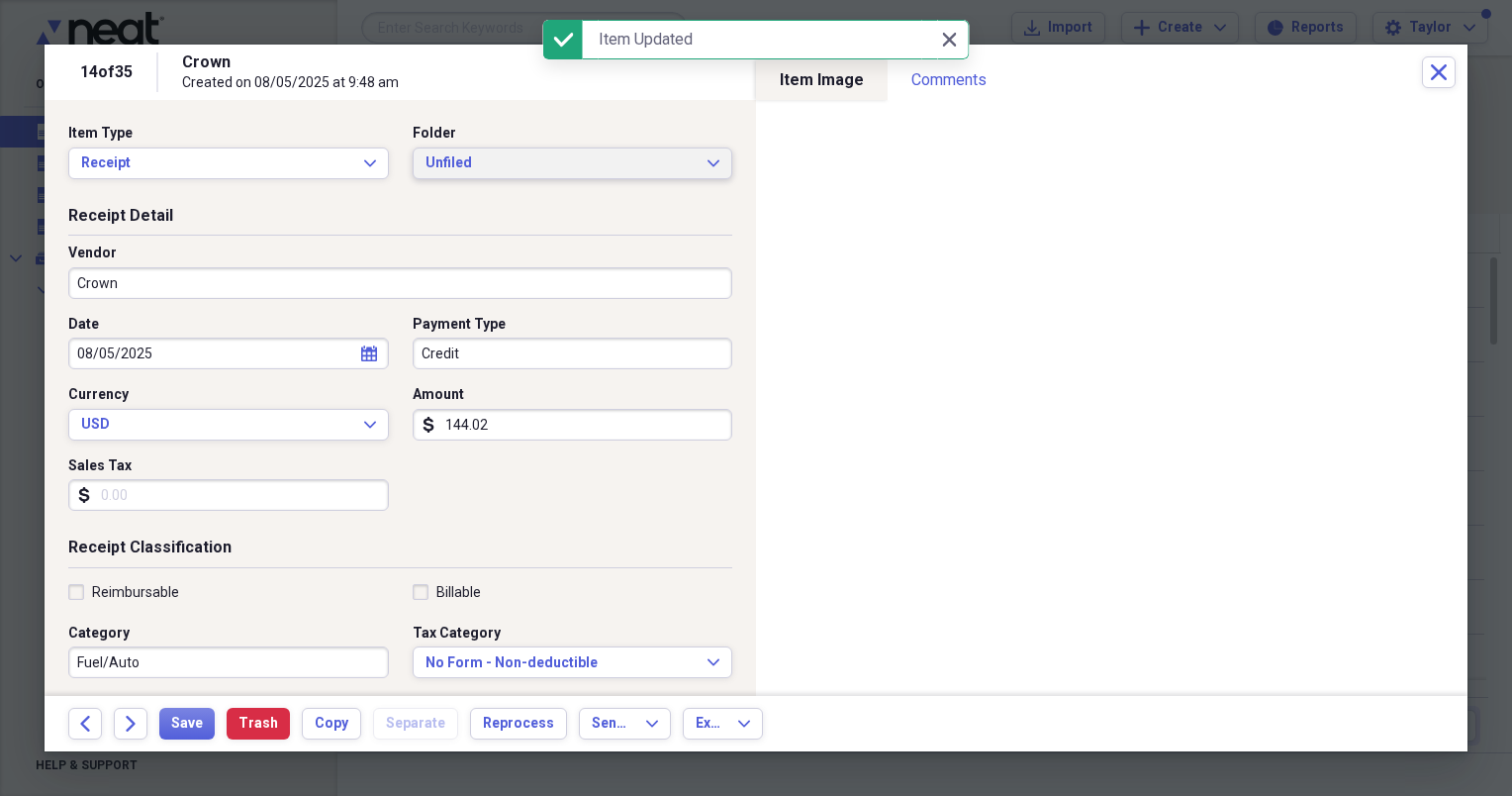click on "Unfiled" at bounding box center (561, 163) 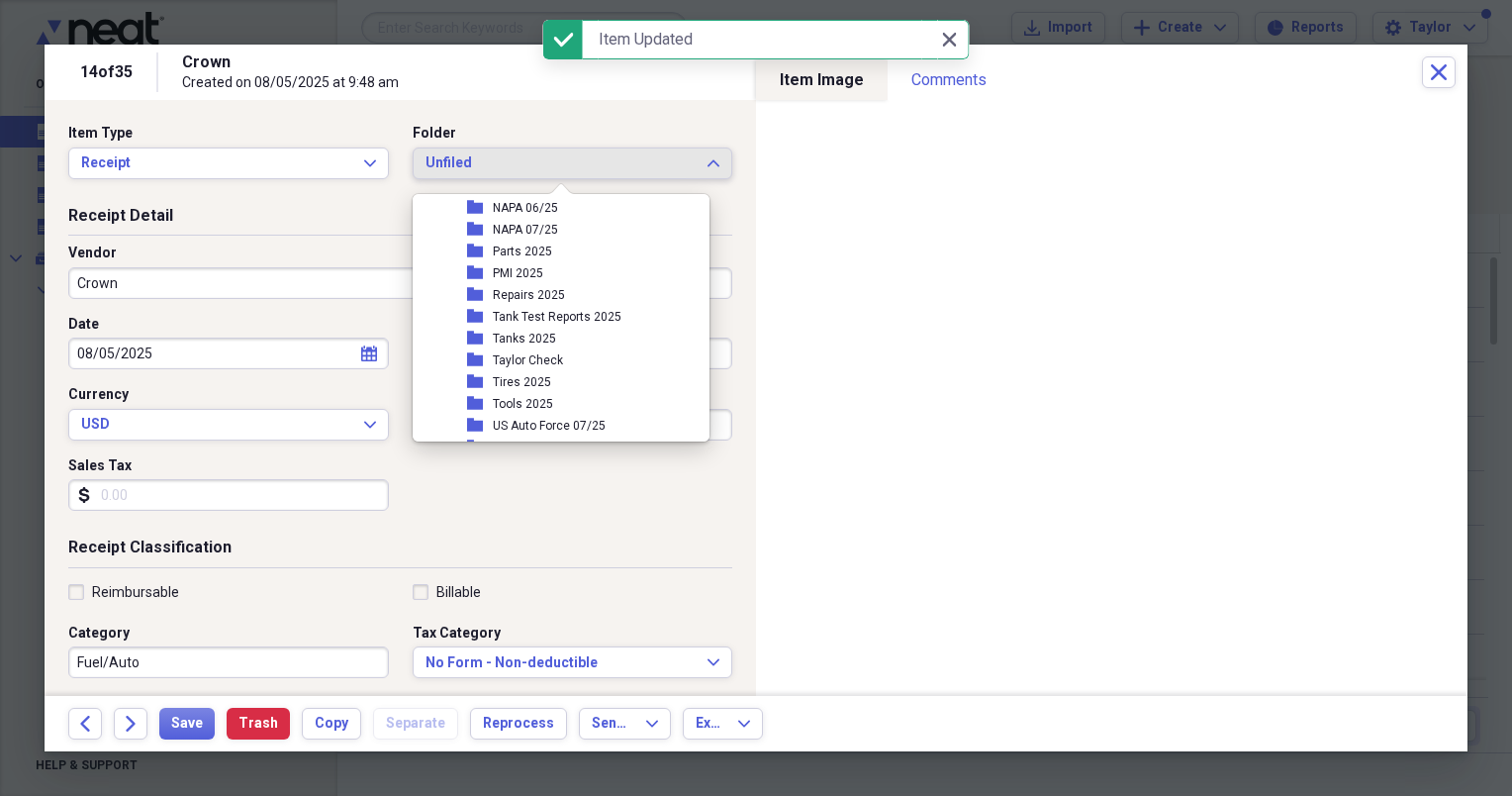 scroll, scrollTop: 410, scrollLeft: 0, axis: vertical 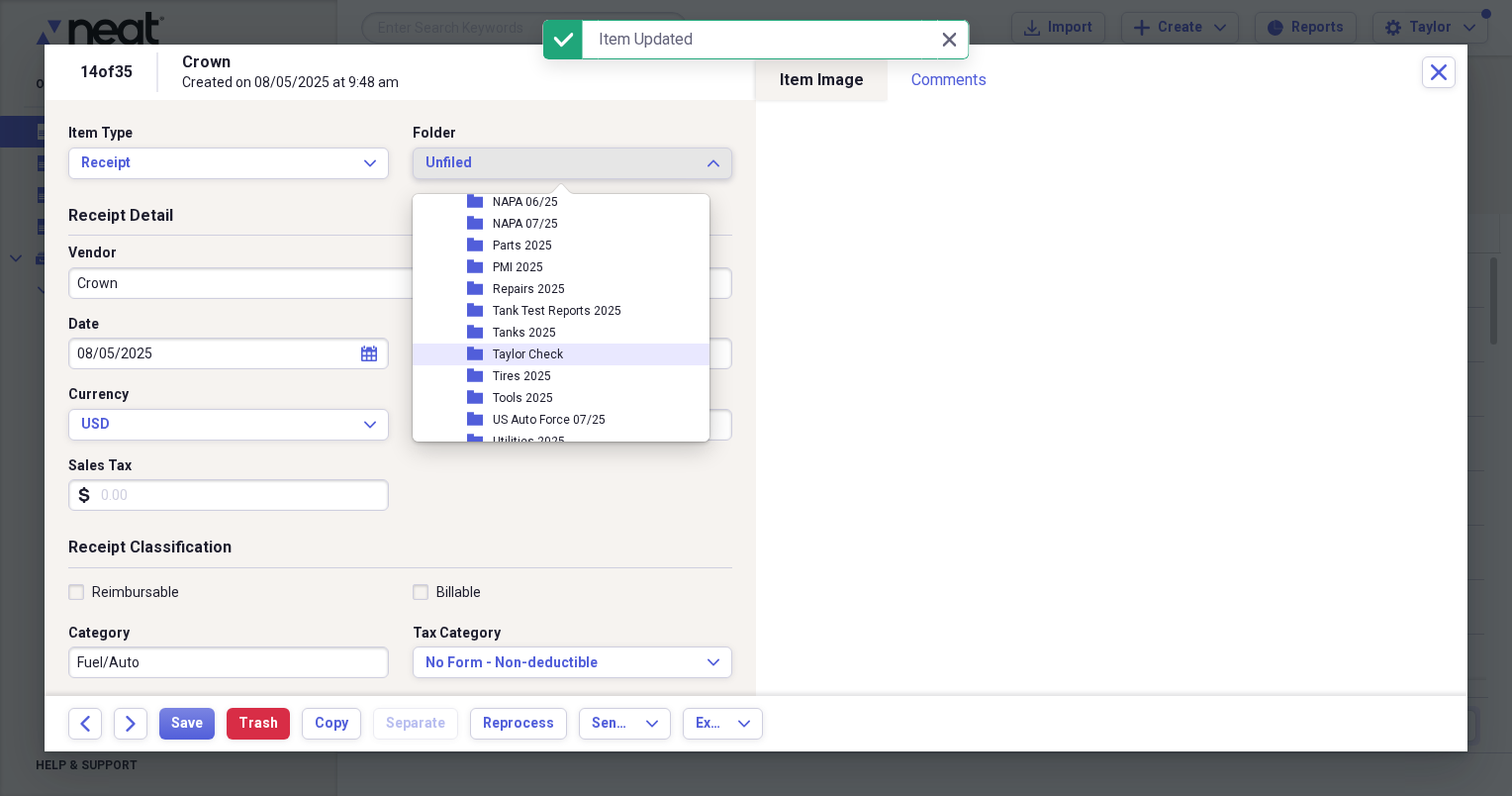 click on "Taylor Check" at bounding box center (527, 354) 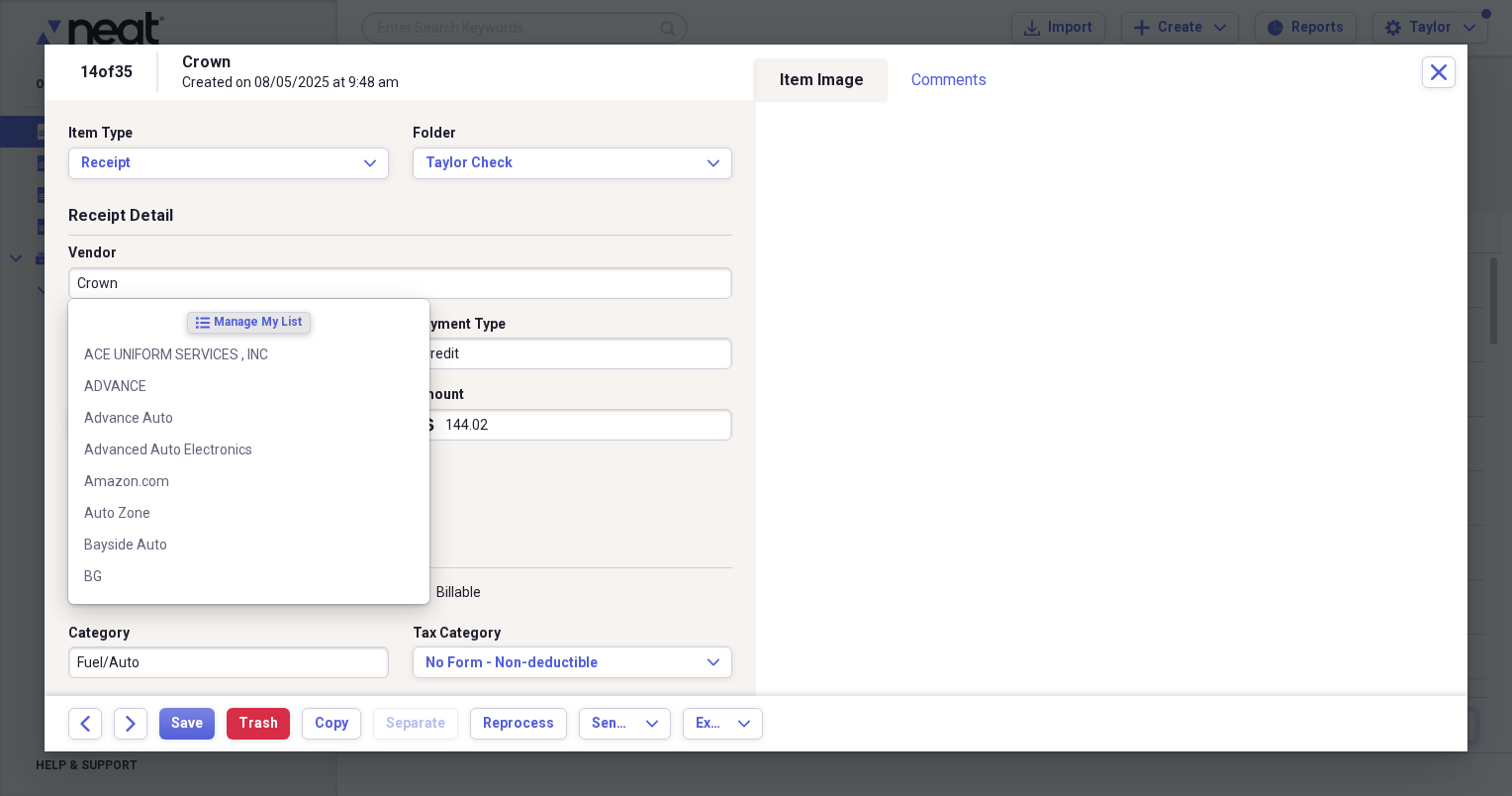 click on "Crown" at bounding box center (400, 283) 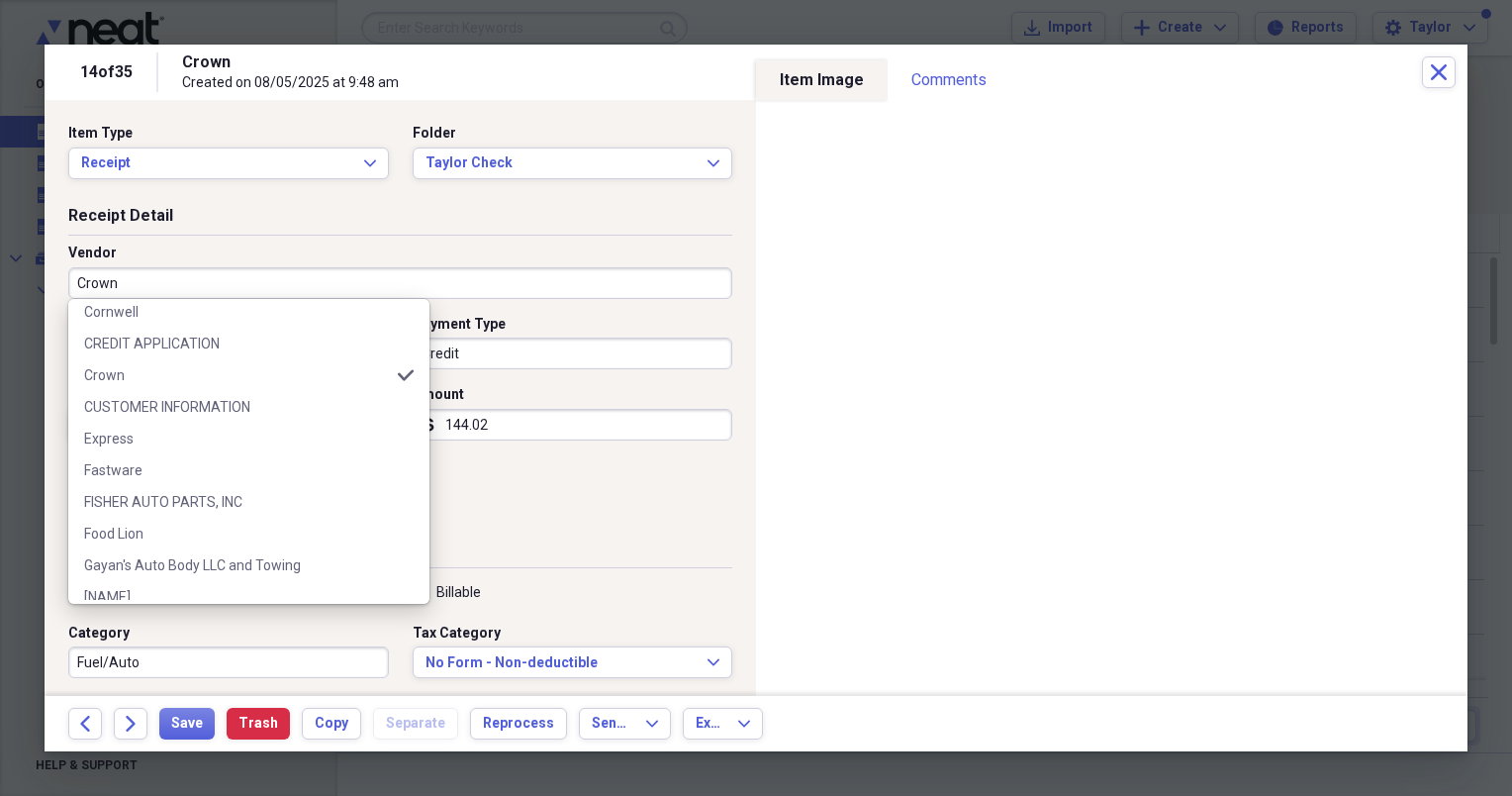 scroll, scrollTop: 455, scrollLeft: 0, axis: vertical 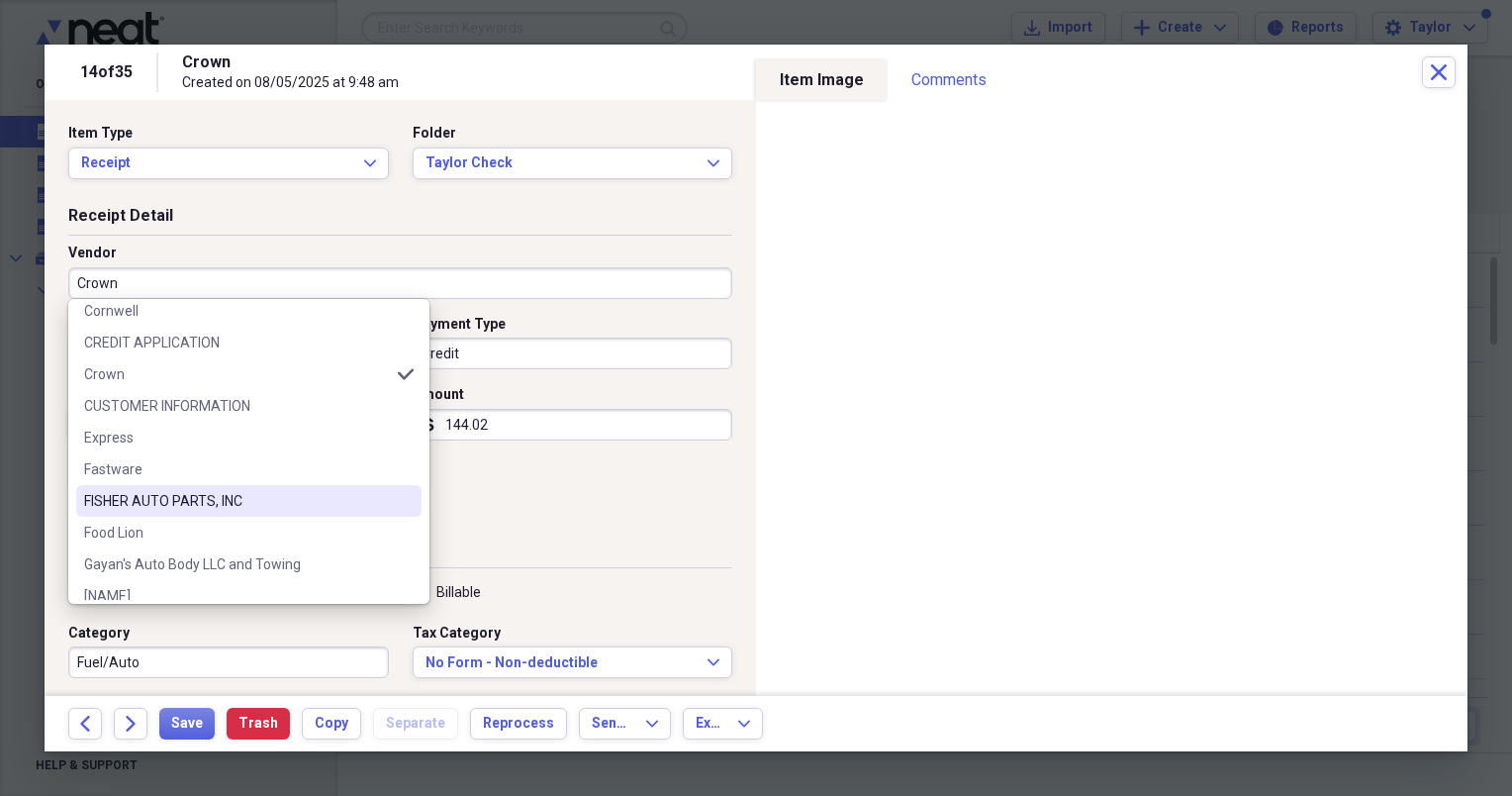 click on "FISHER AUTO PARTS, INC" at bounding box center [236, 501] 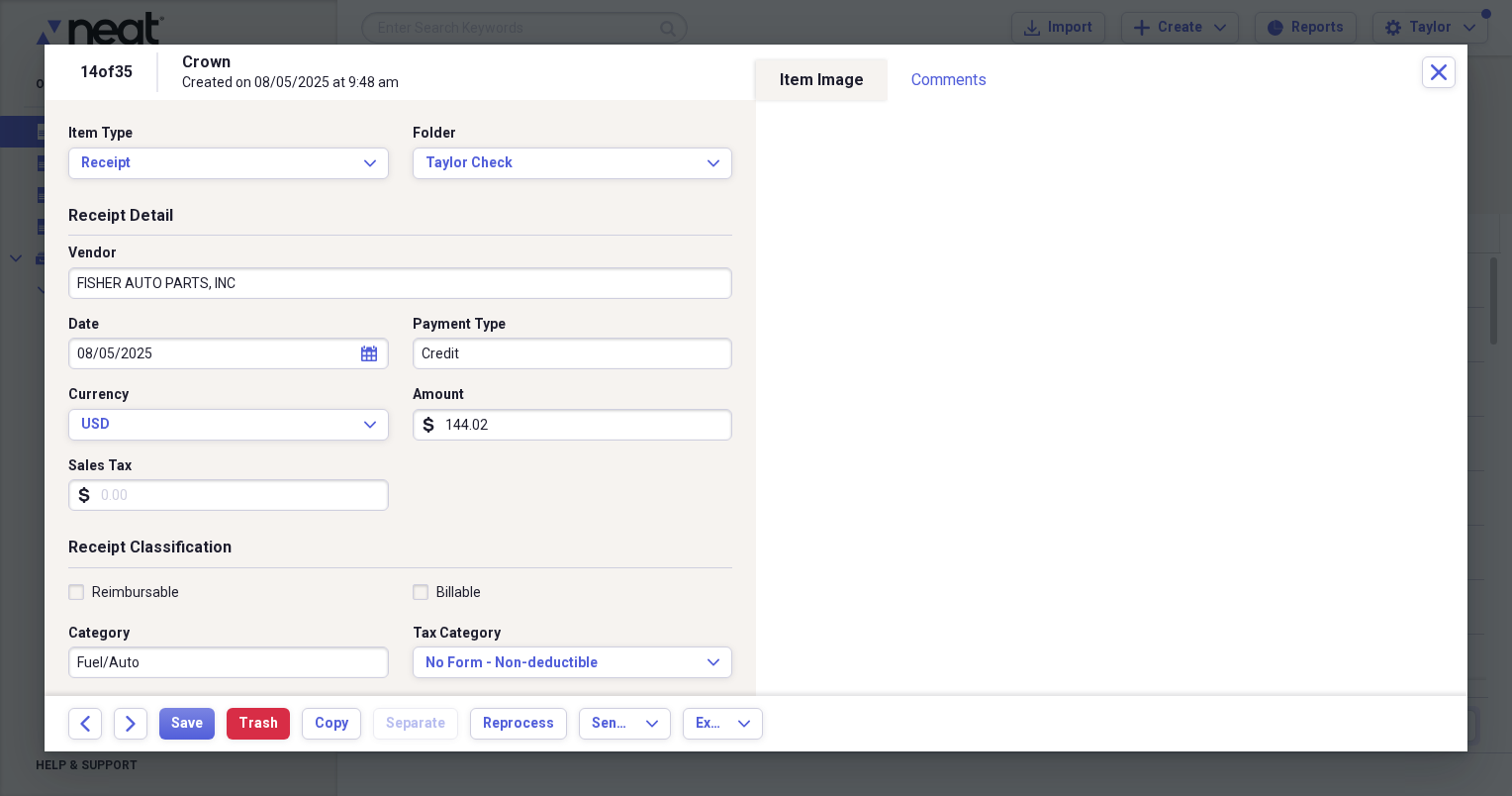 type on "Parts" 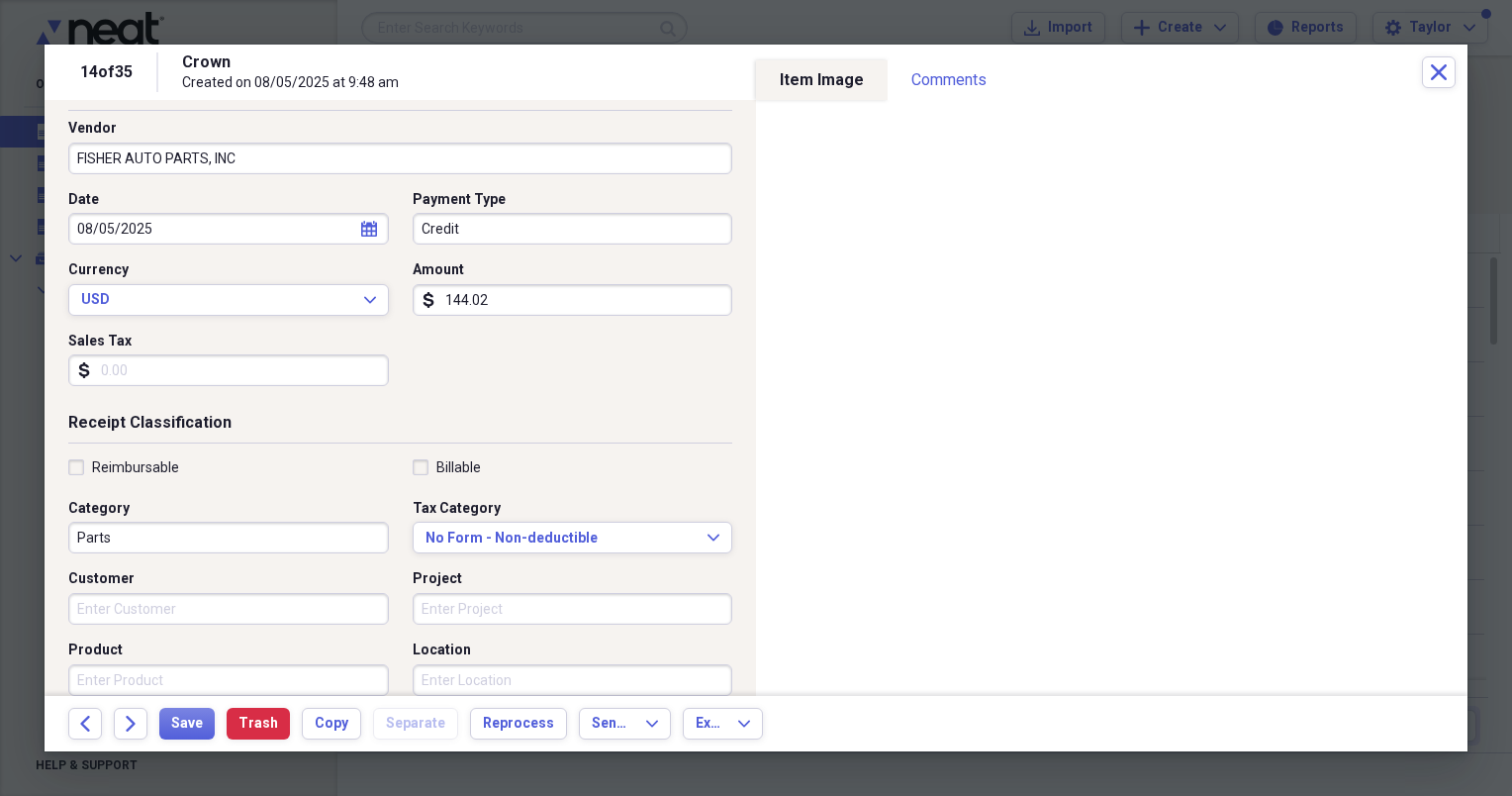 scroll, scrollTop: 126, scrollLeft: 0, axis: vertical 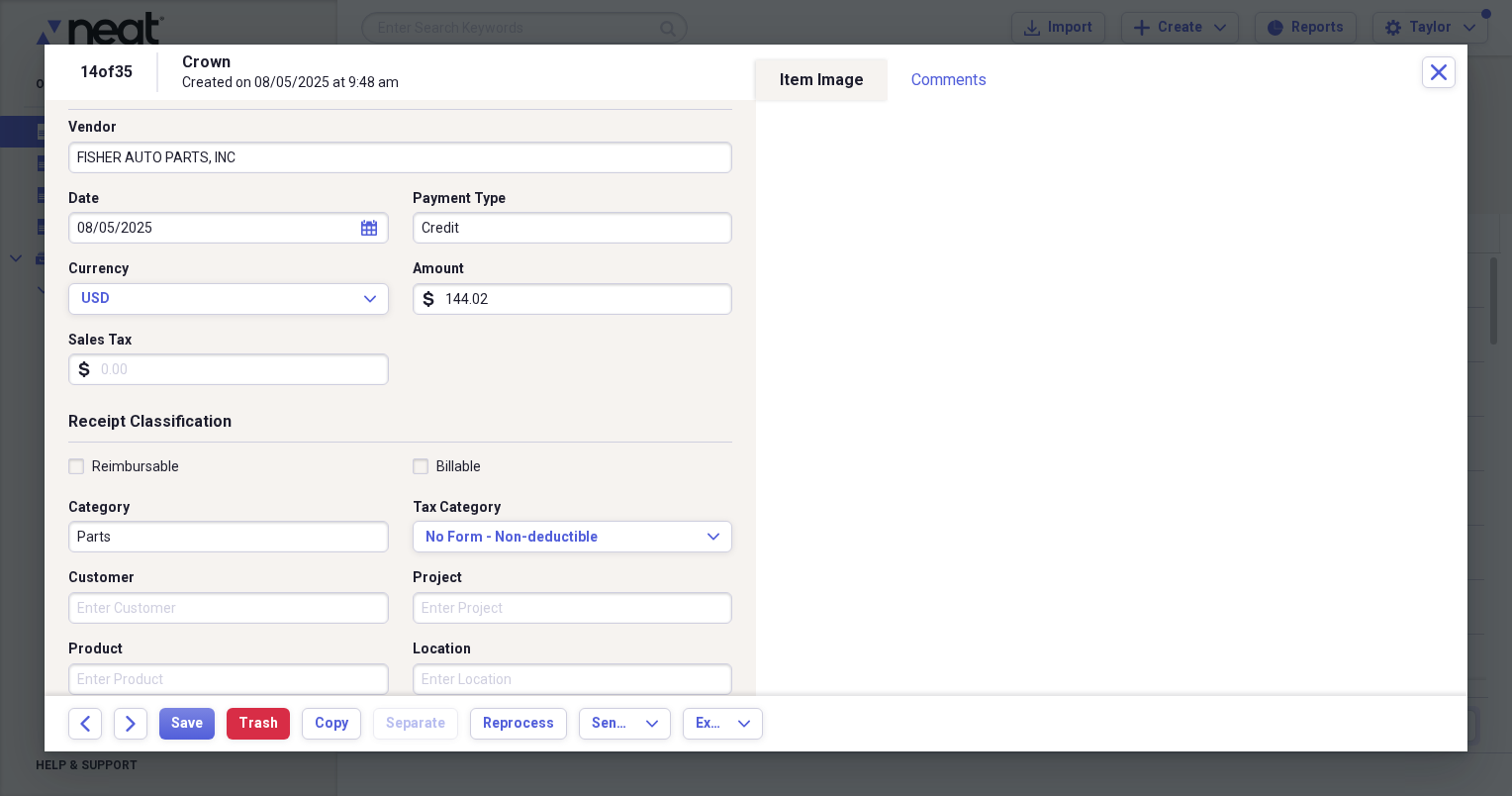 click on "Customer" at bounding box center (229, 608) 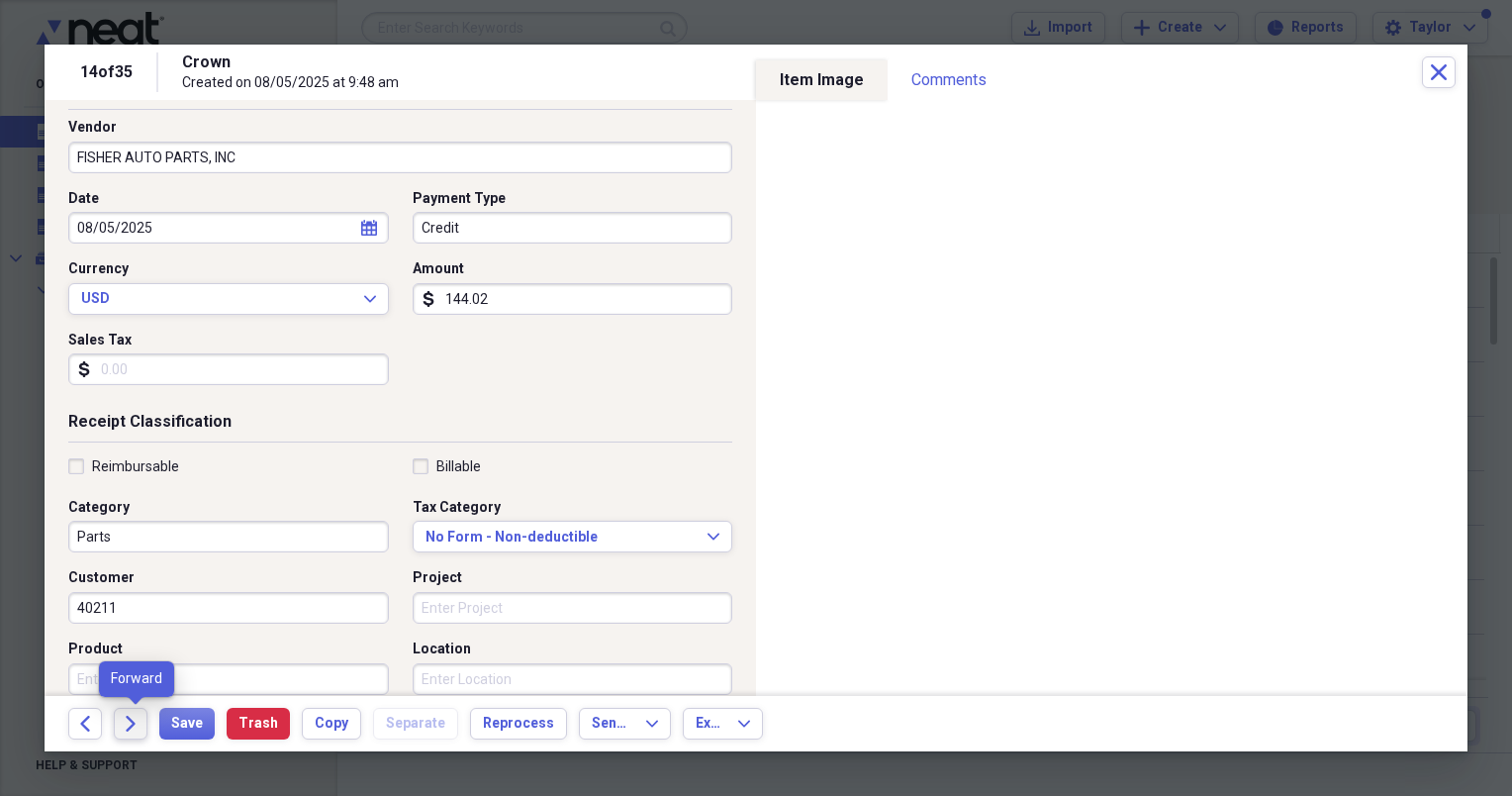 type on "40211" 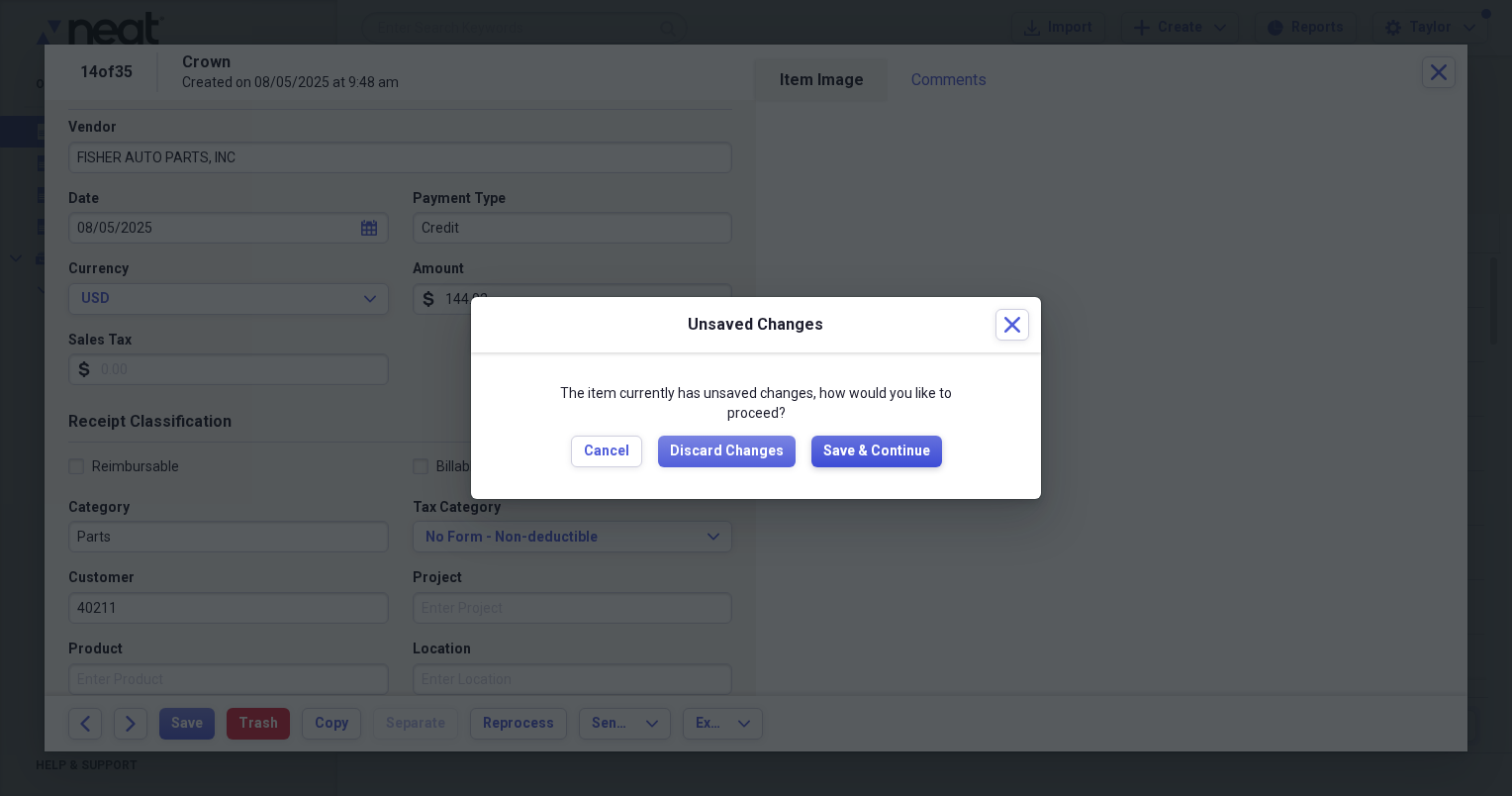 click on "Save & Continue" at bounding box center [877, 451] 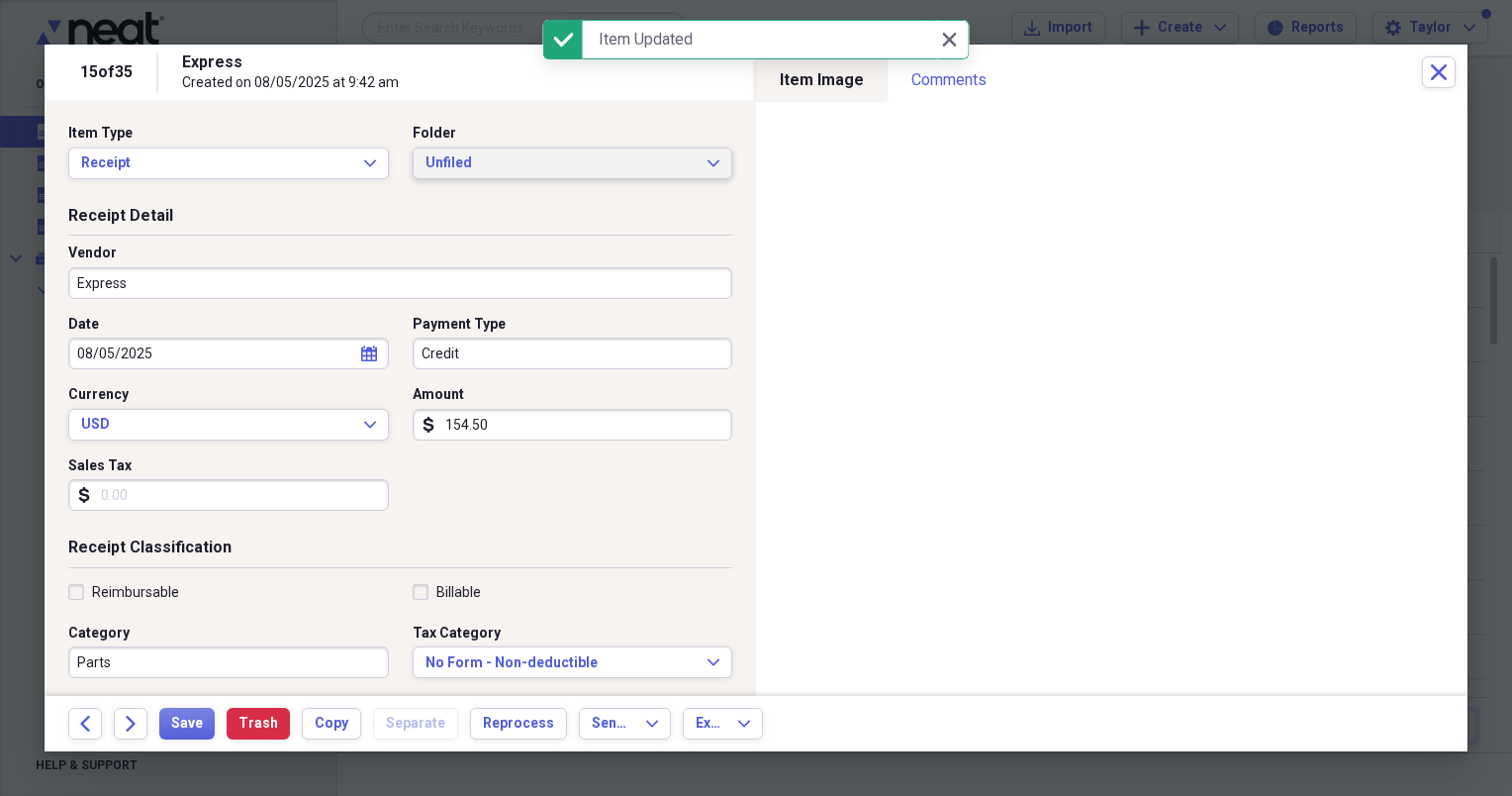click on "Unfiled" at bounding box center (561, 163) 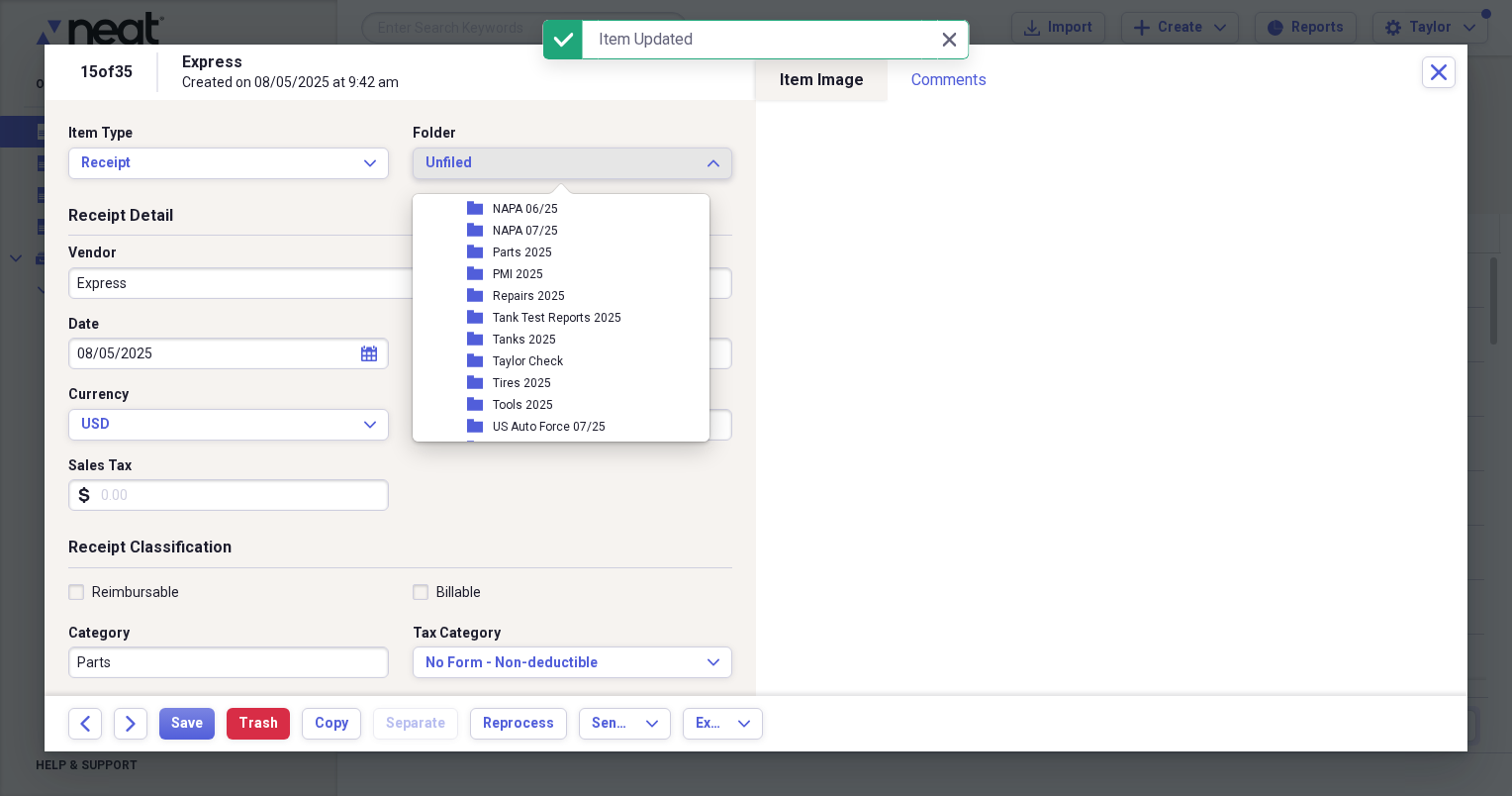 scroll, scrollTop: 450, scrollLeft: 0, axis: vertical 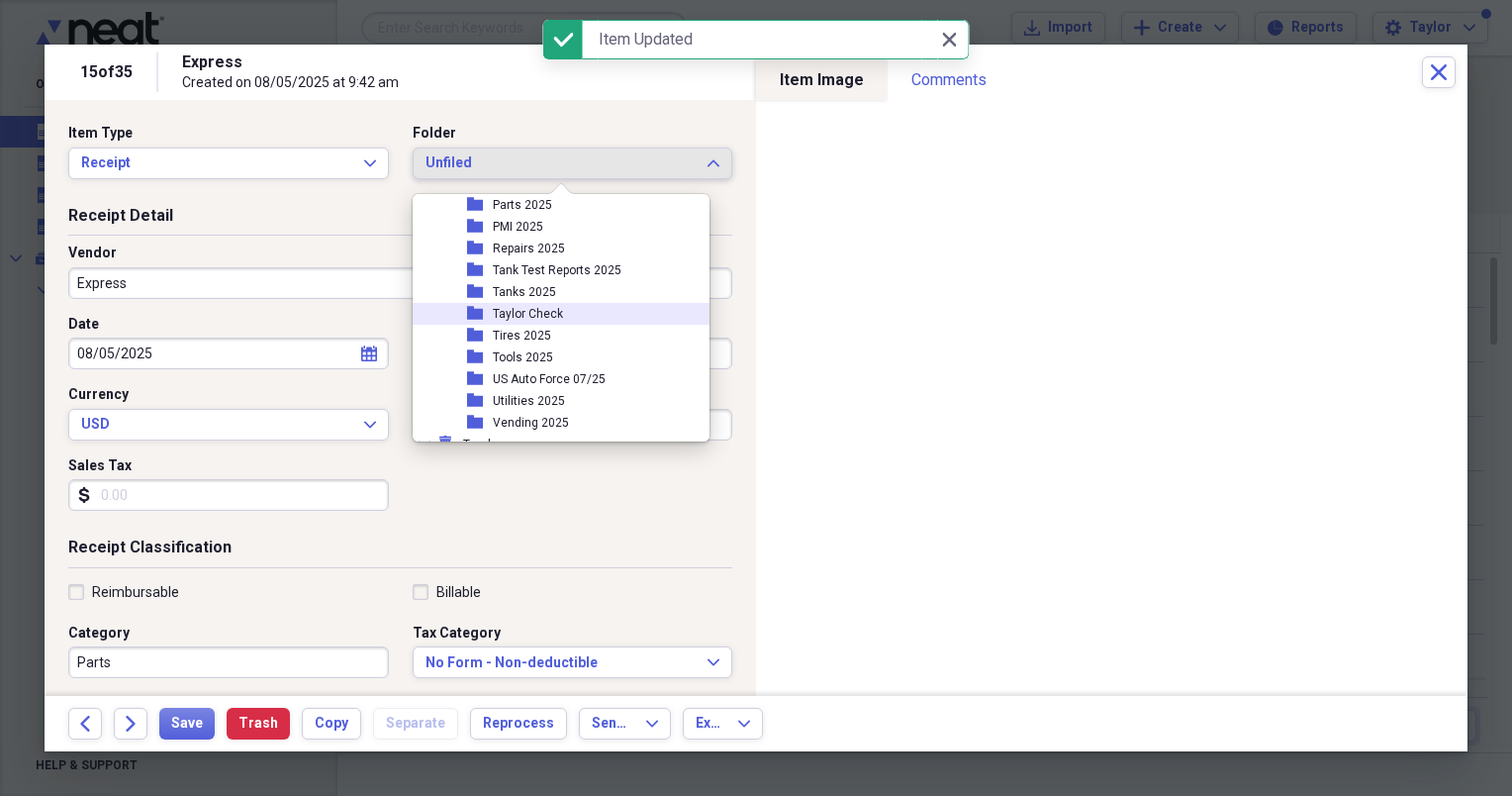 click on "Taylor Check" at bounding box center (527, 314) 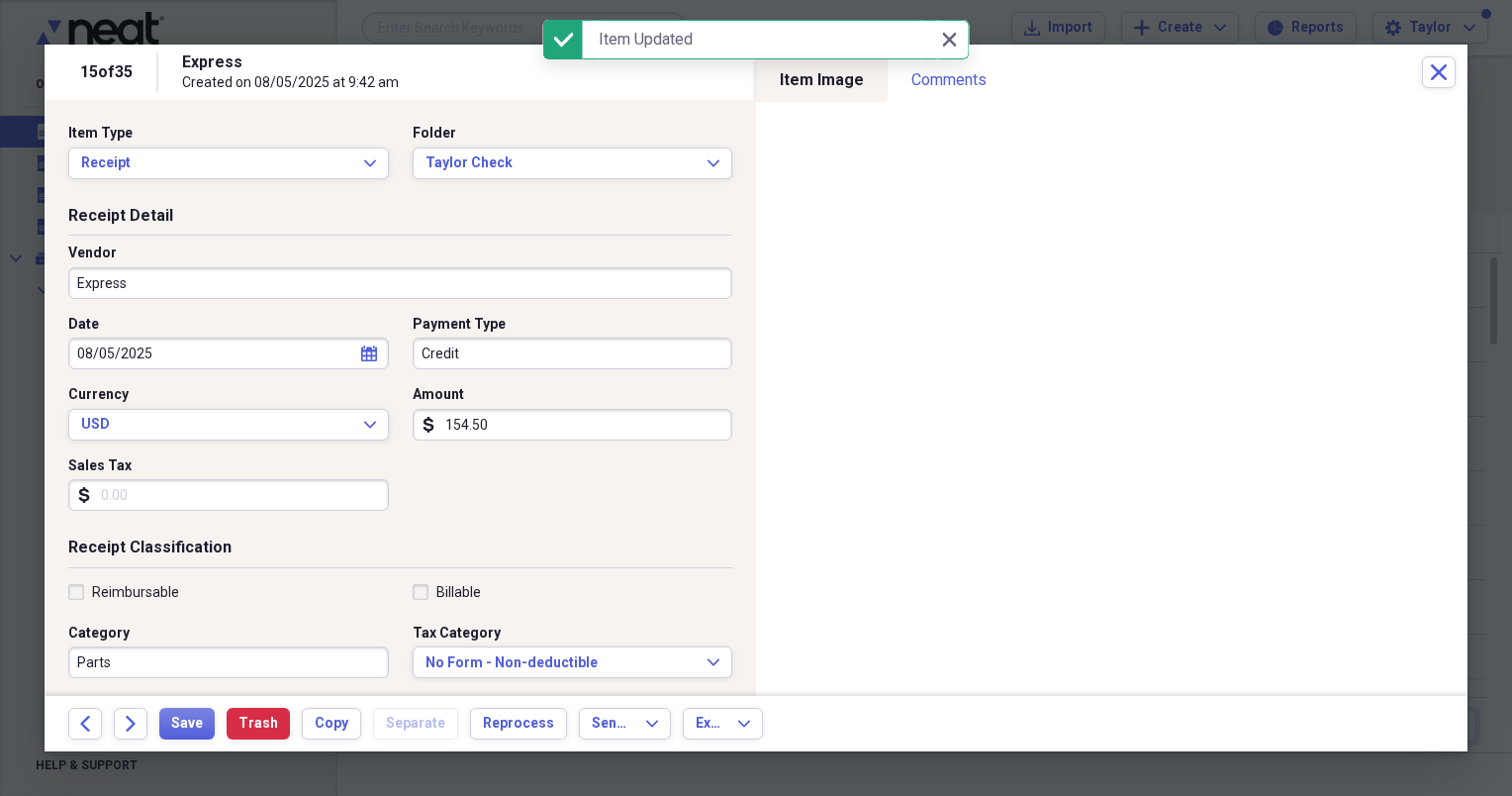 click on "Vendor Express" at bounding box center (400, 271) 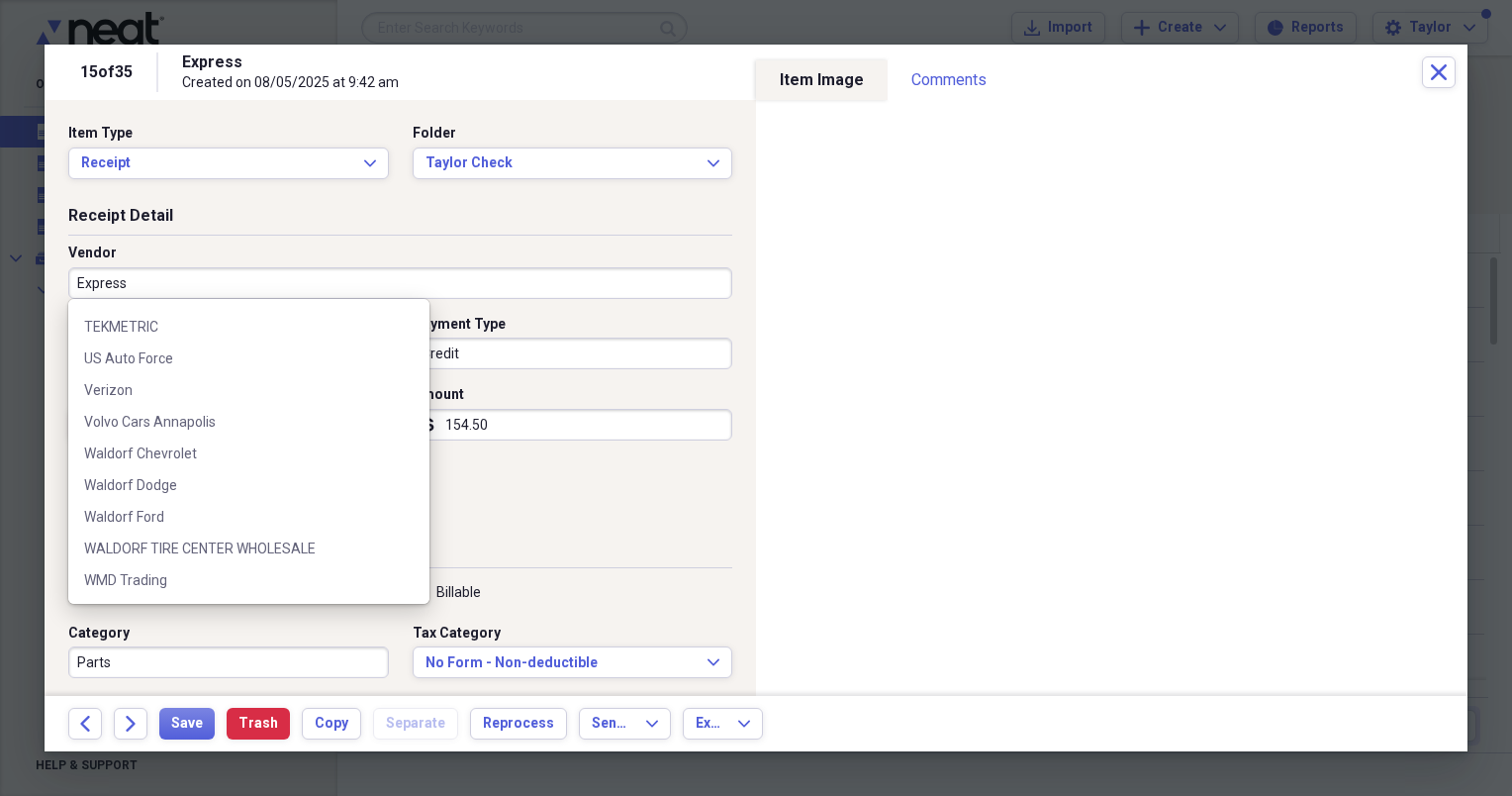 scroll, scrollTop: 1484, scrollLeft: 0, axis: vertical 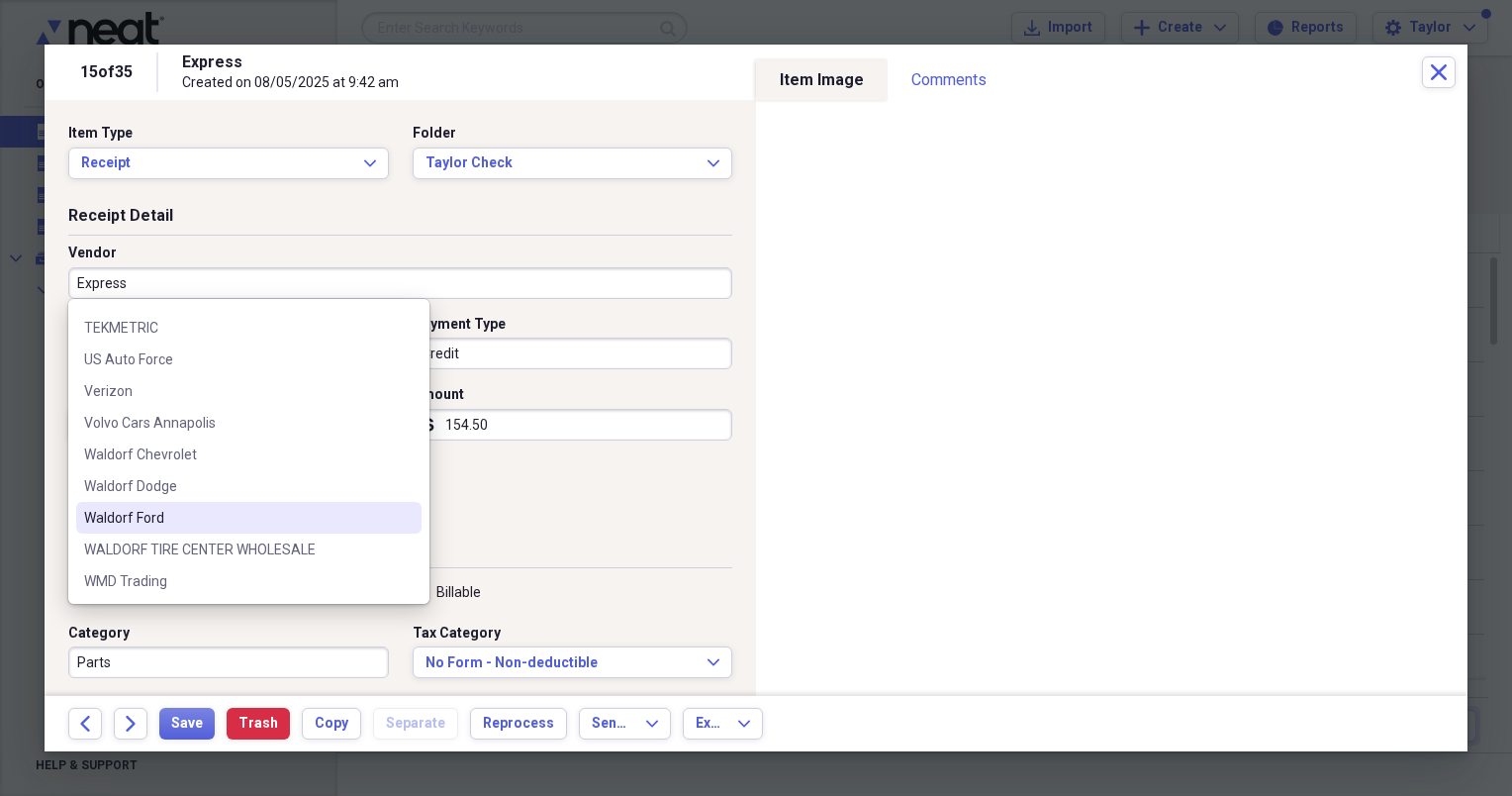 click on "Waldorf Ford" at bounding box center [236, 518] 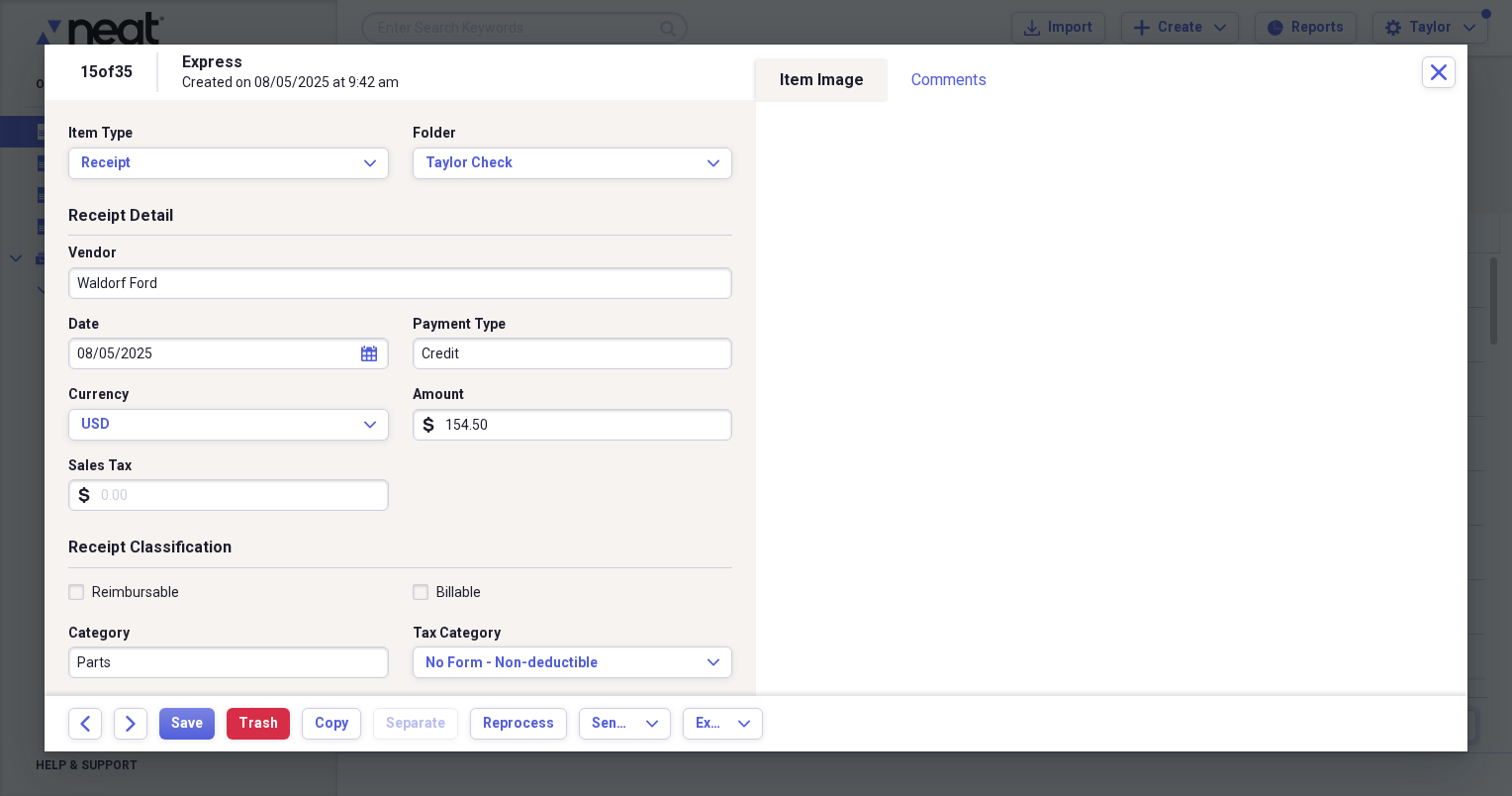 click on "154.50" at bounding box center [573, 425] 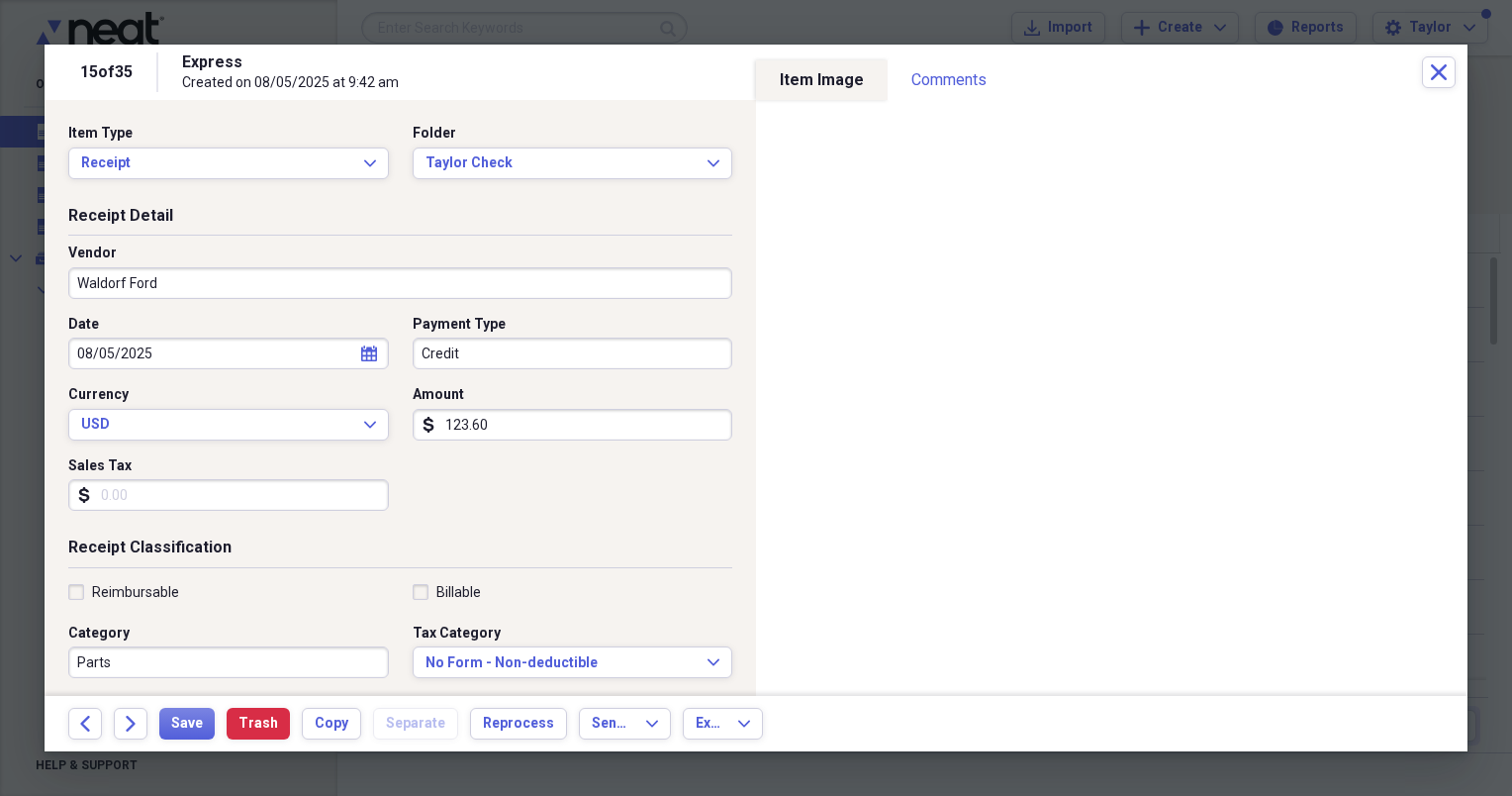 scroll, scrollTop: 74, scrollLeft: 0, axis: vertical 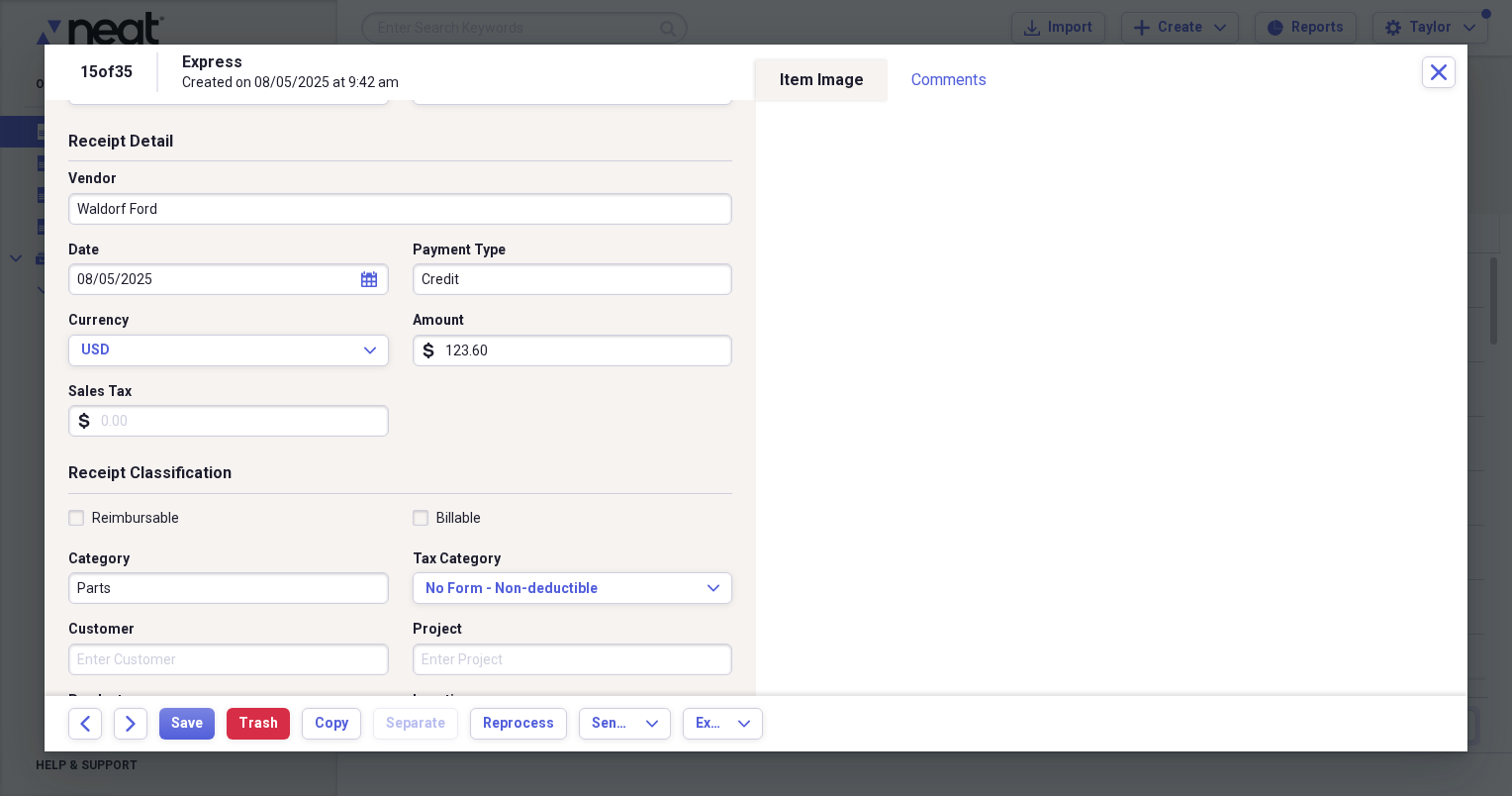 type on "123.60" 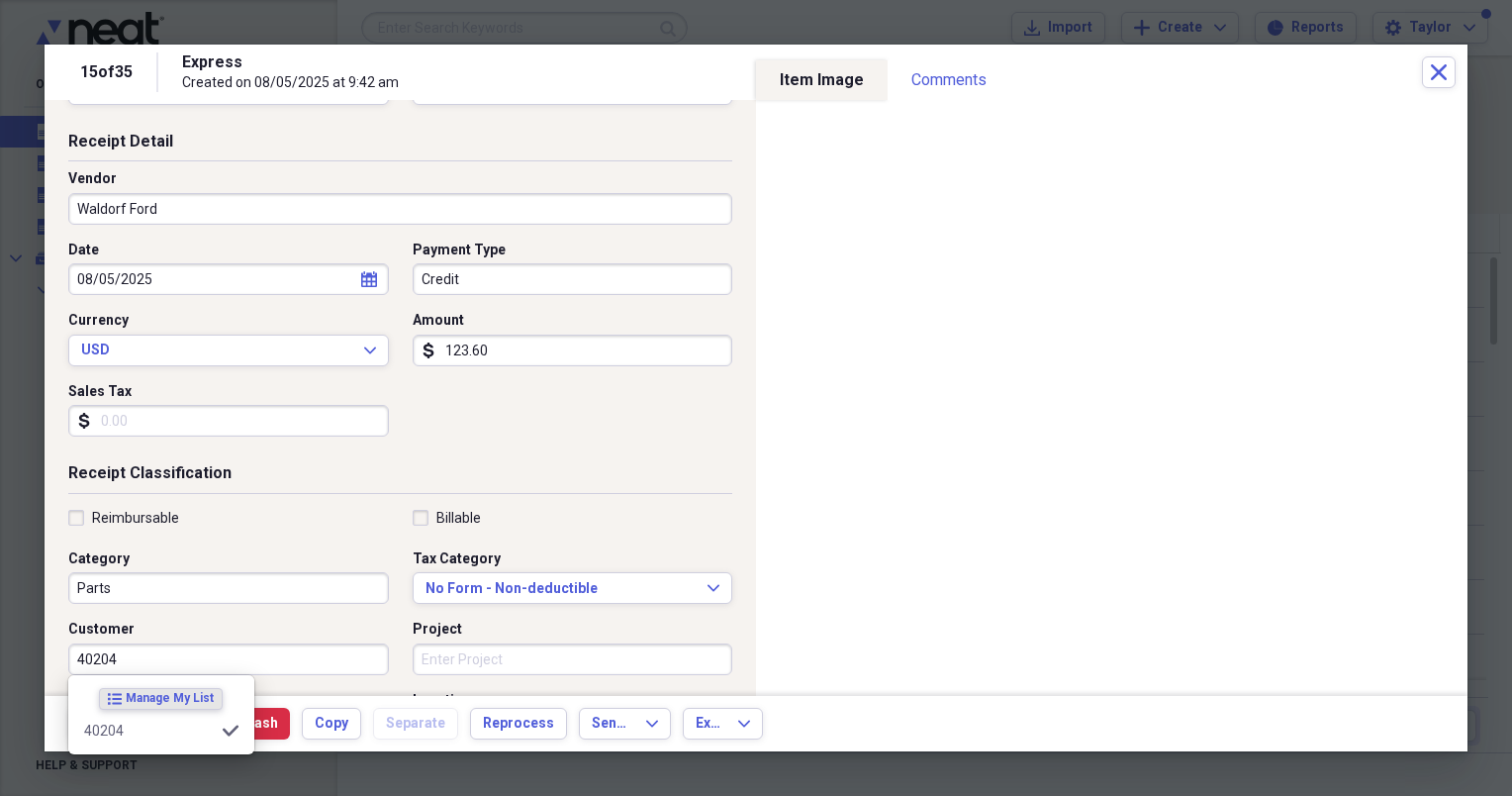 type on "40204" 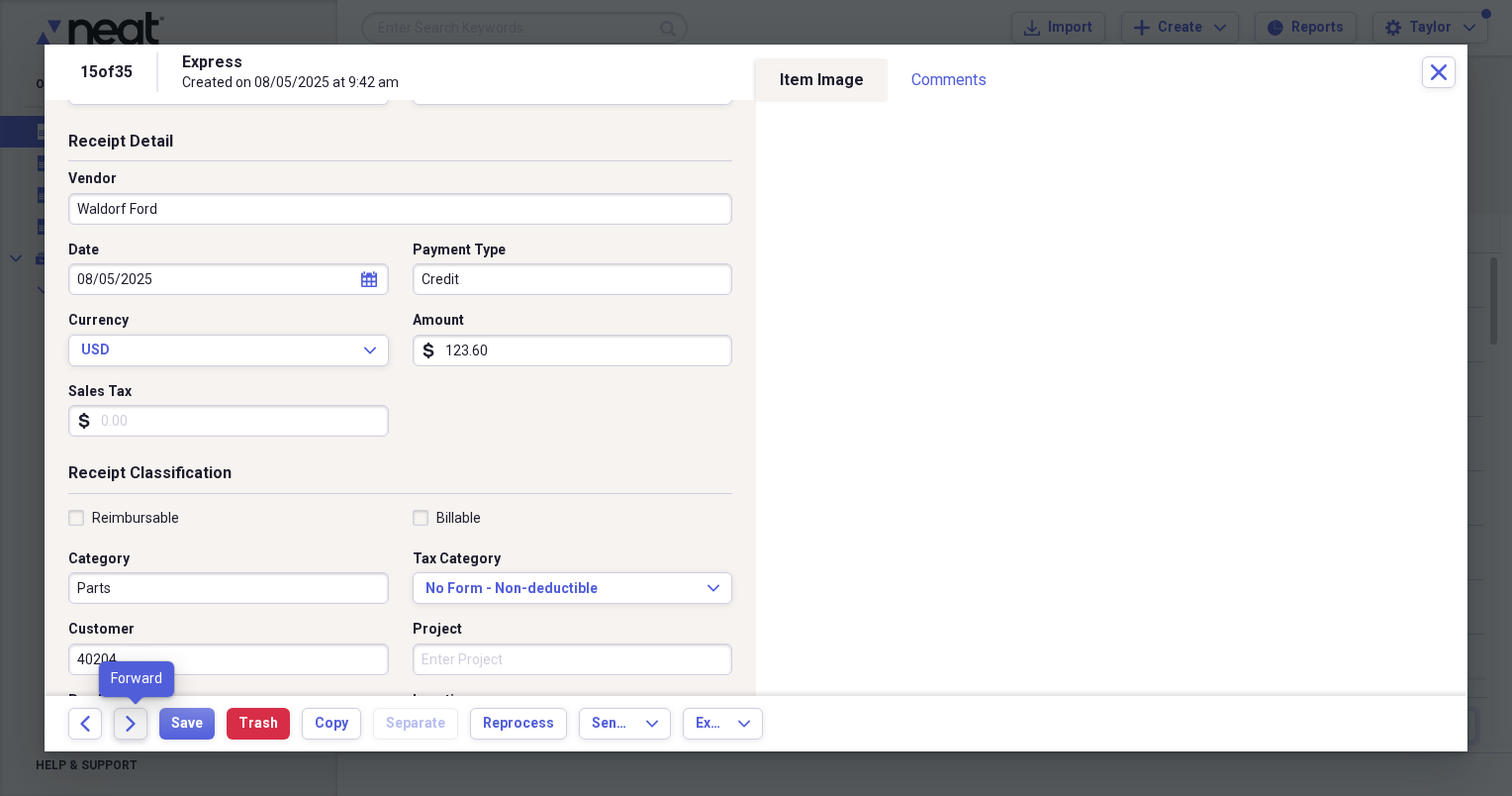 click on "Forward" at bounding box center [131, 724] 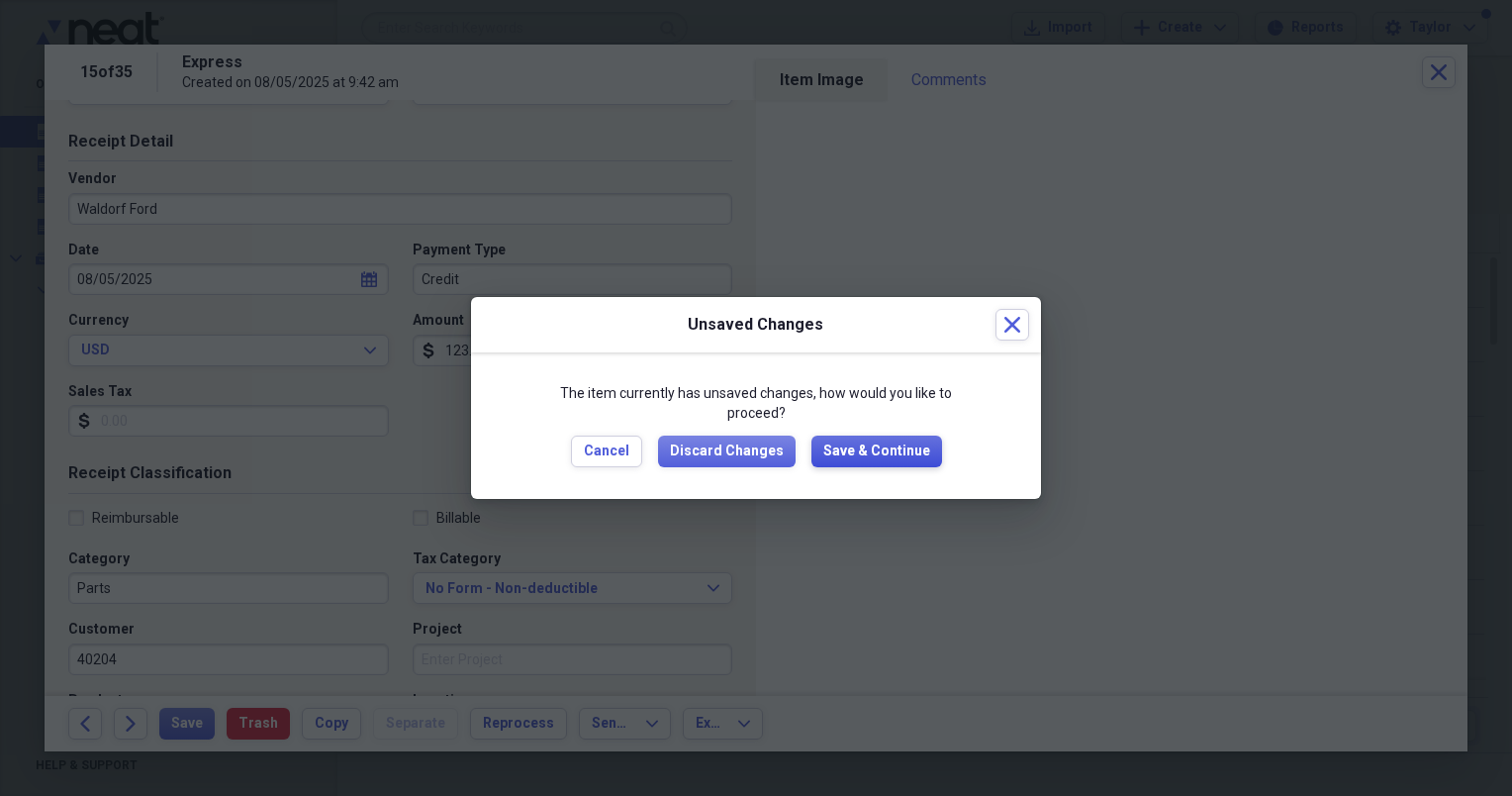 click on "Save & Continue" at bounding box center (877, 451) 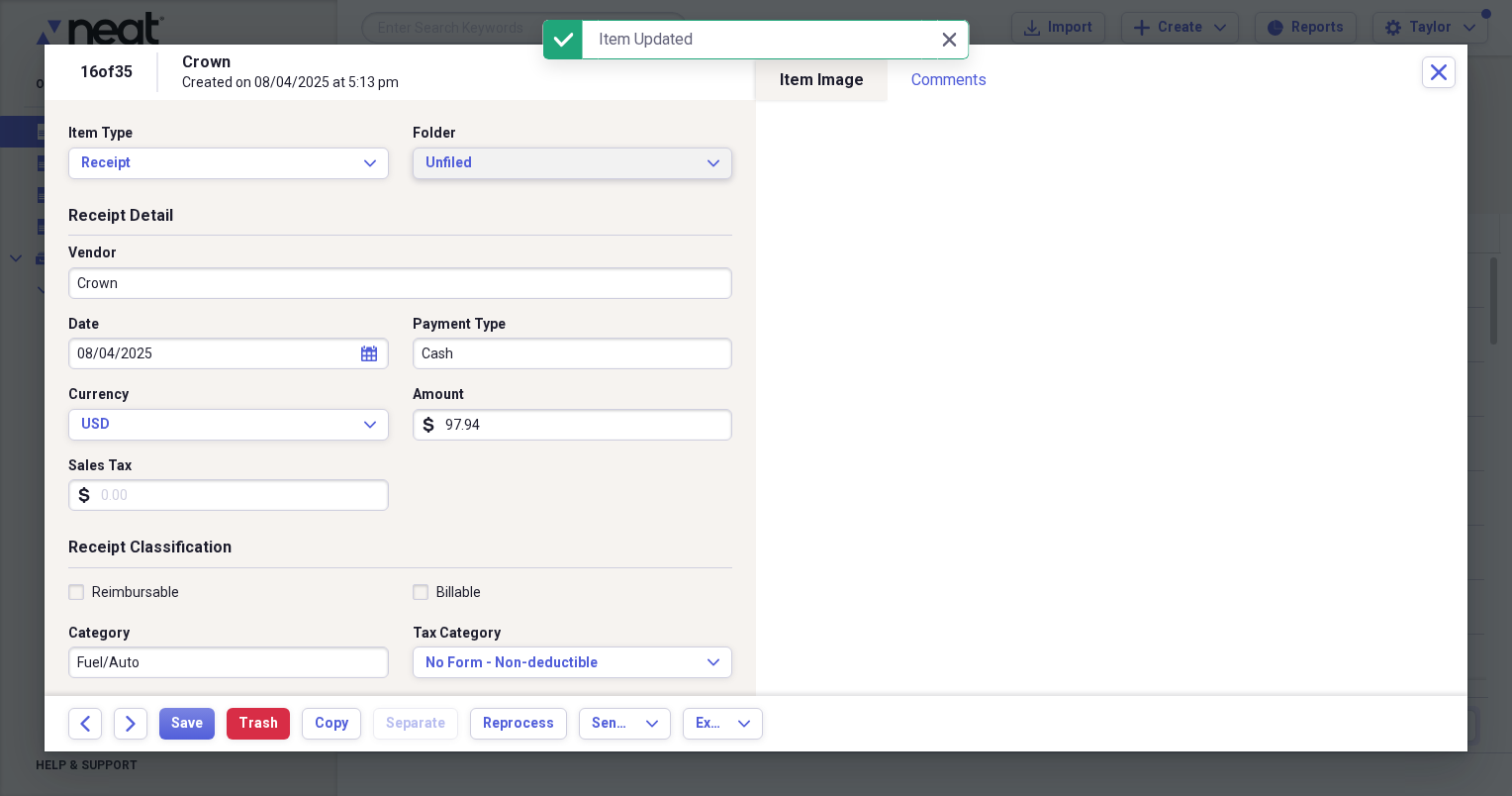 click on "Unfiled" at bounding box center (561, 163) 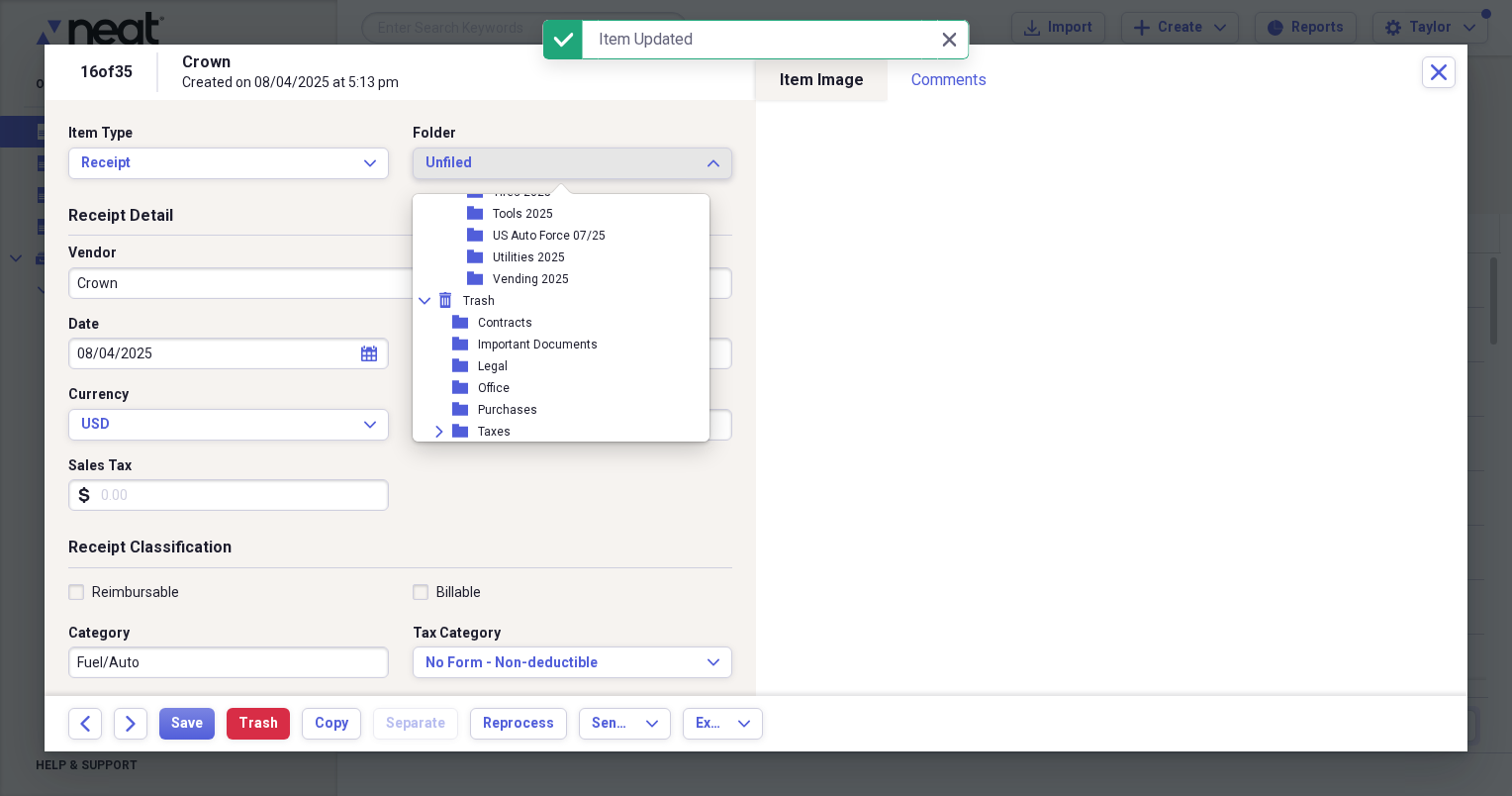 scroll, scrollTop: 510, scrollLeft: 0, axis: vertical 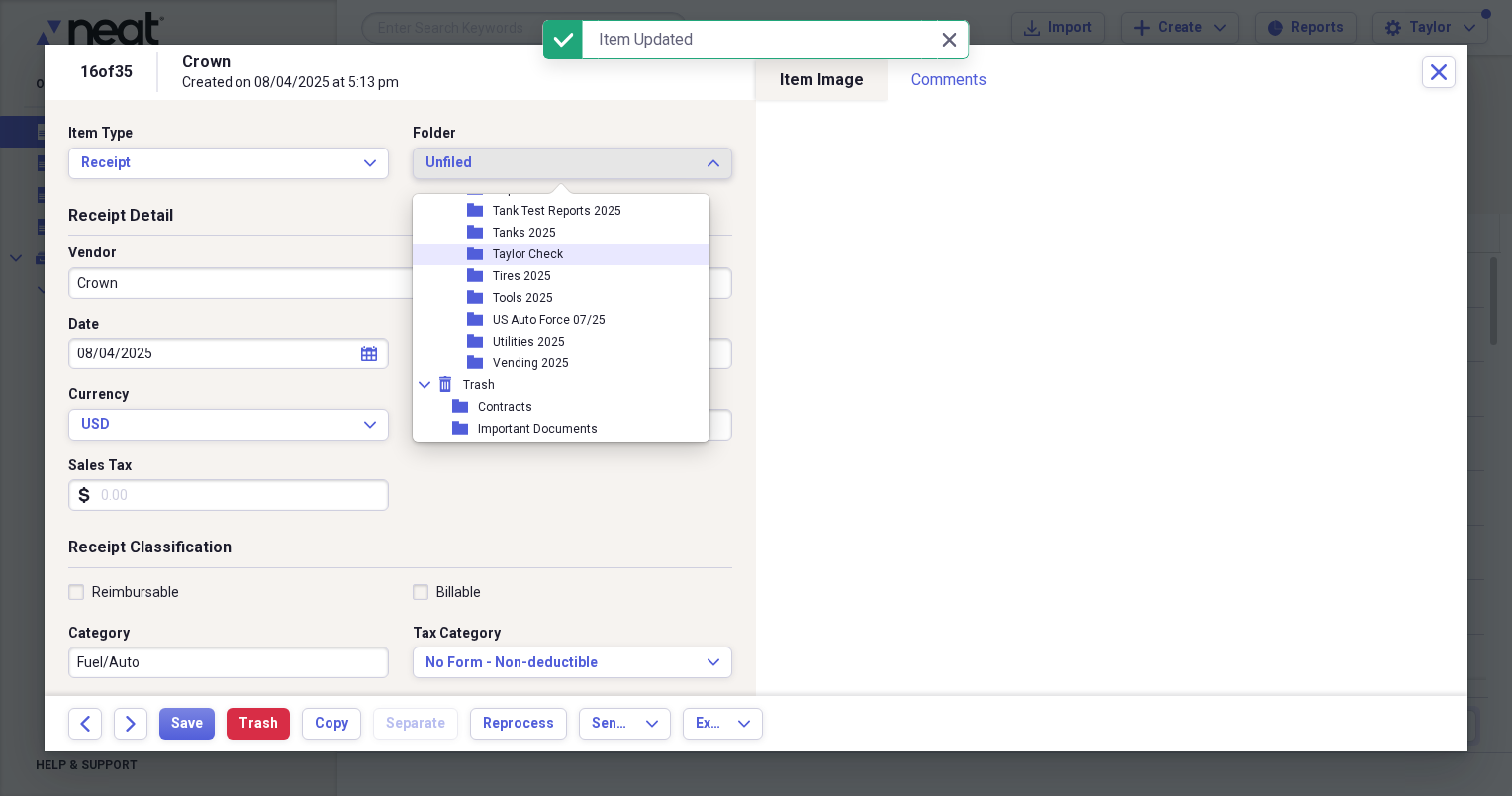 click on "Taylor Check" at bounding box center (527, 254) 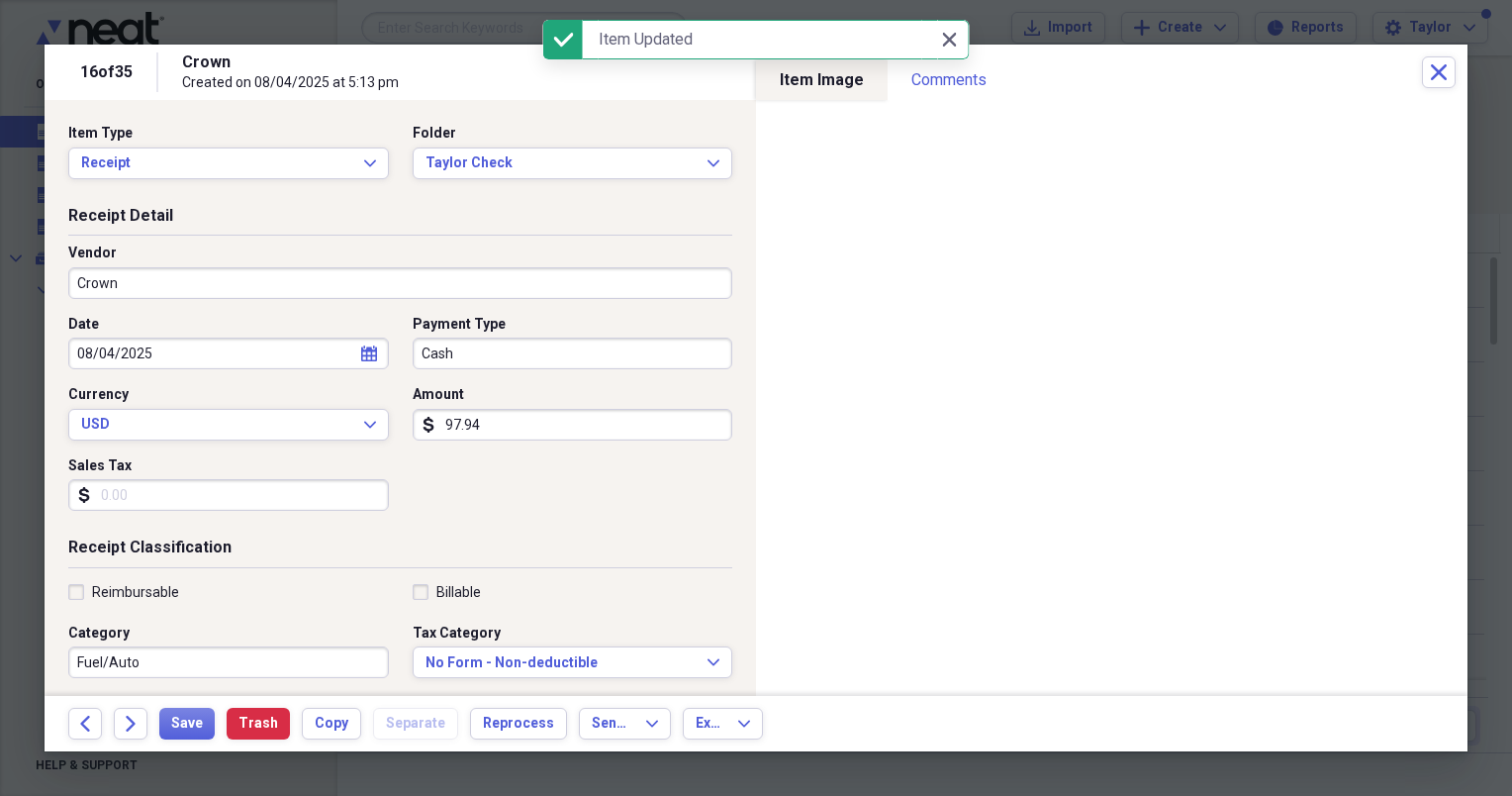click on "Crown" at bounding box center [400, 283] 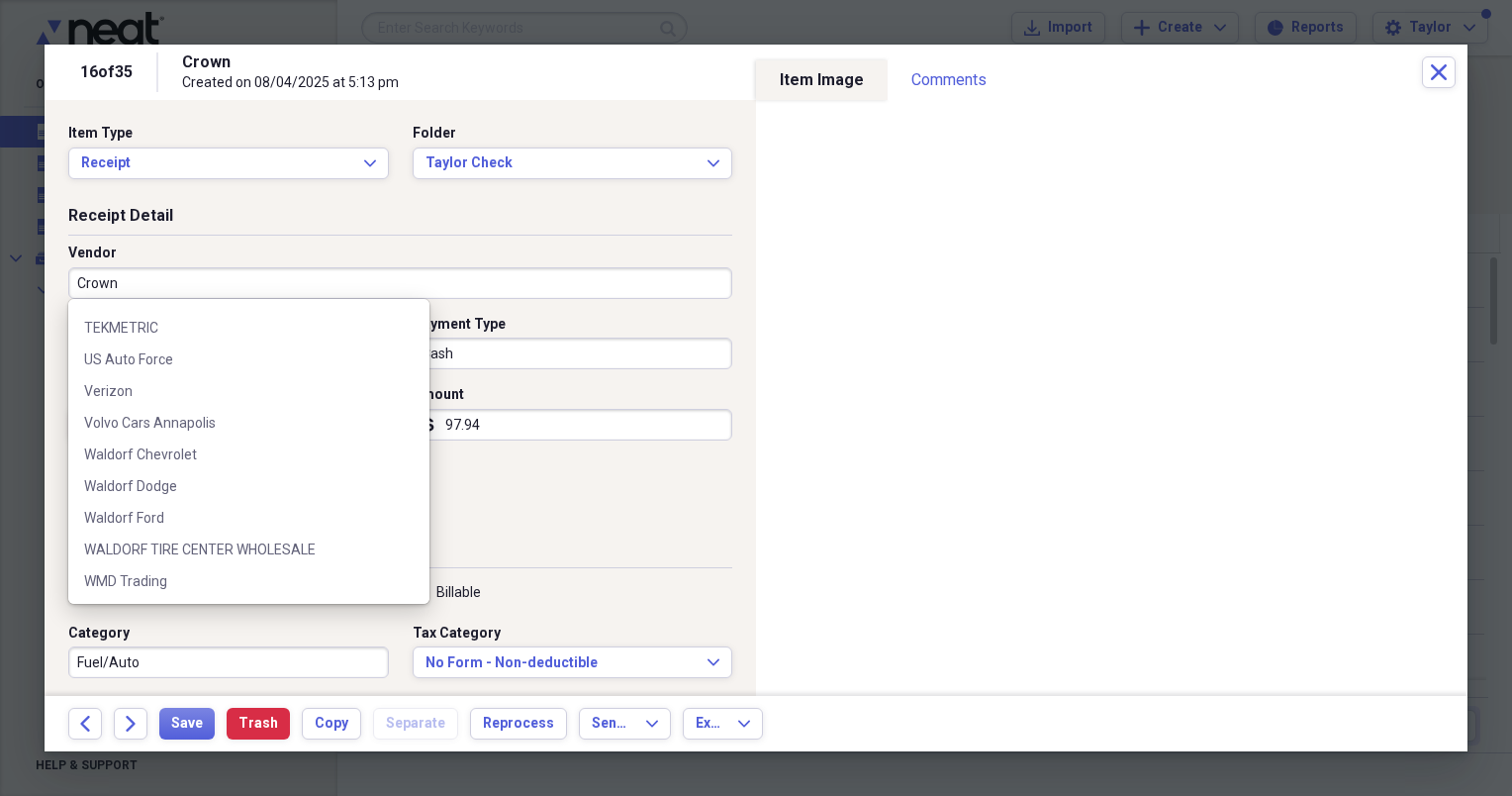scroll, scrollTop: 1485, scrollLeft: 0, axis: vertical 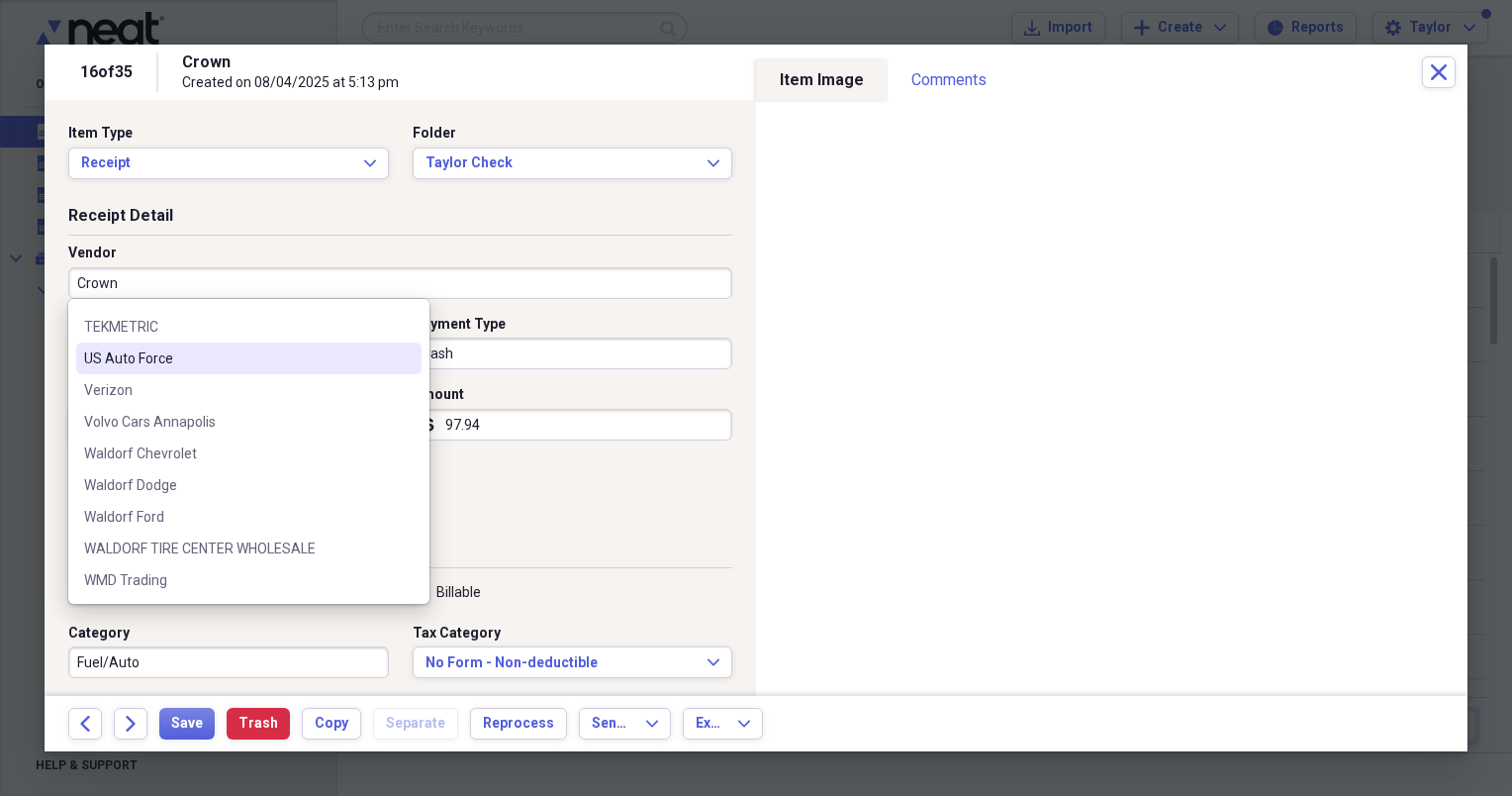 click on "US Auto Force" at bounding box center (248, 358) 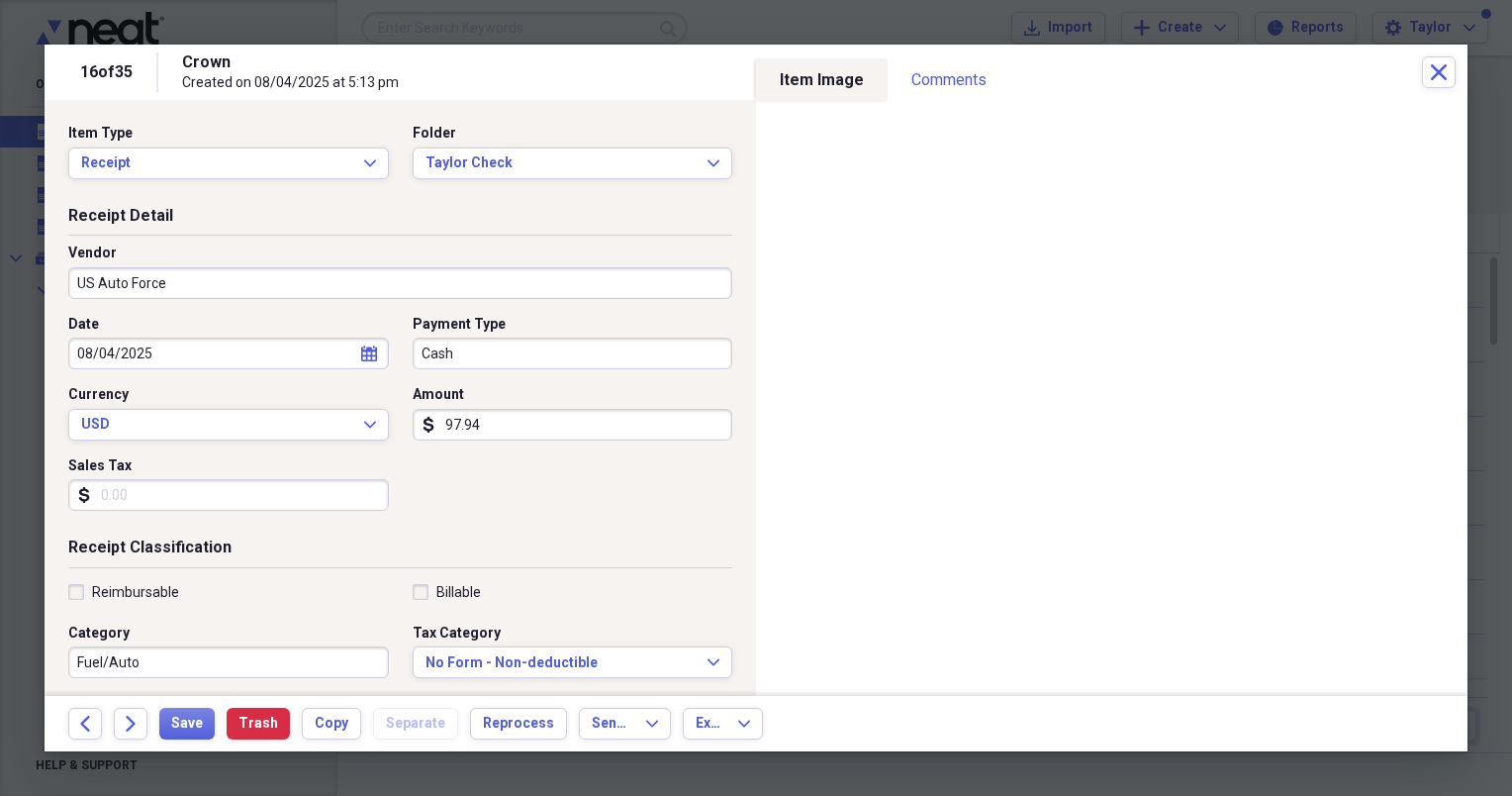 type on "Tires" 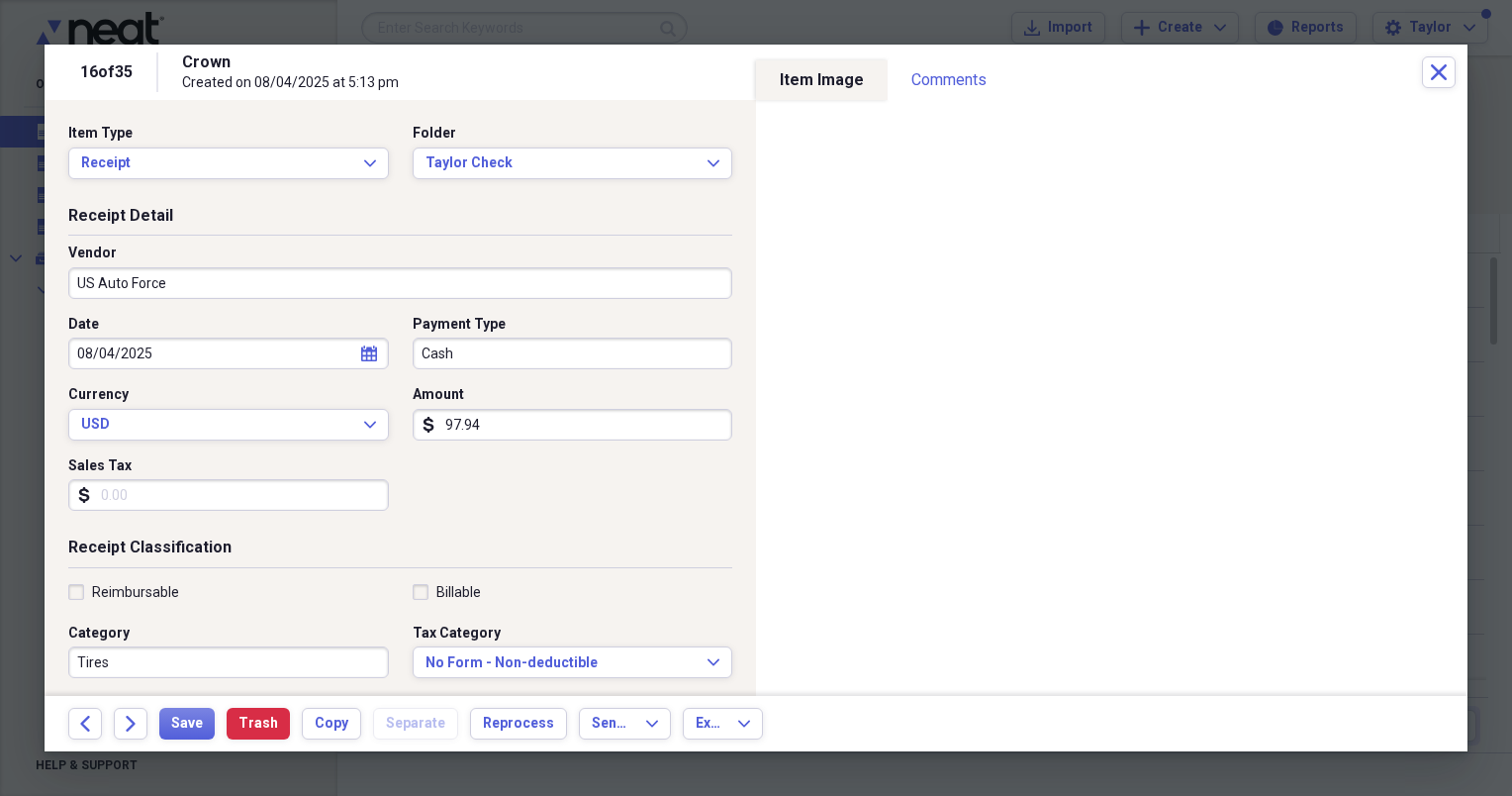 click on "Cash" at bounding box center (573, 353) 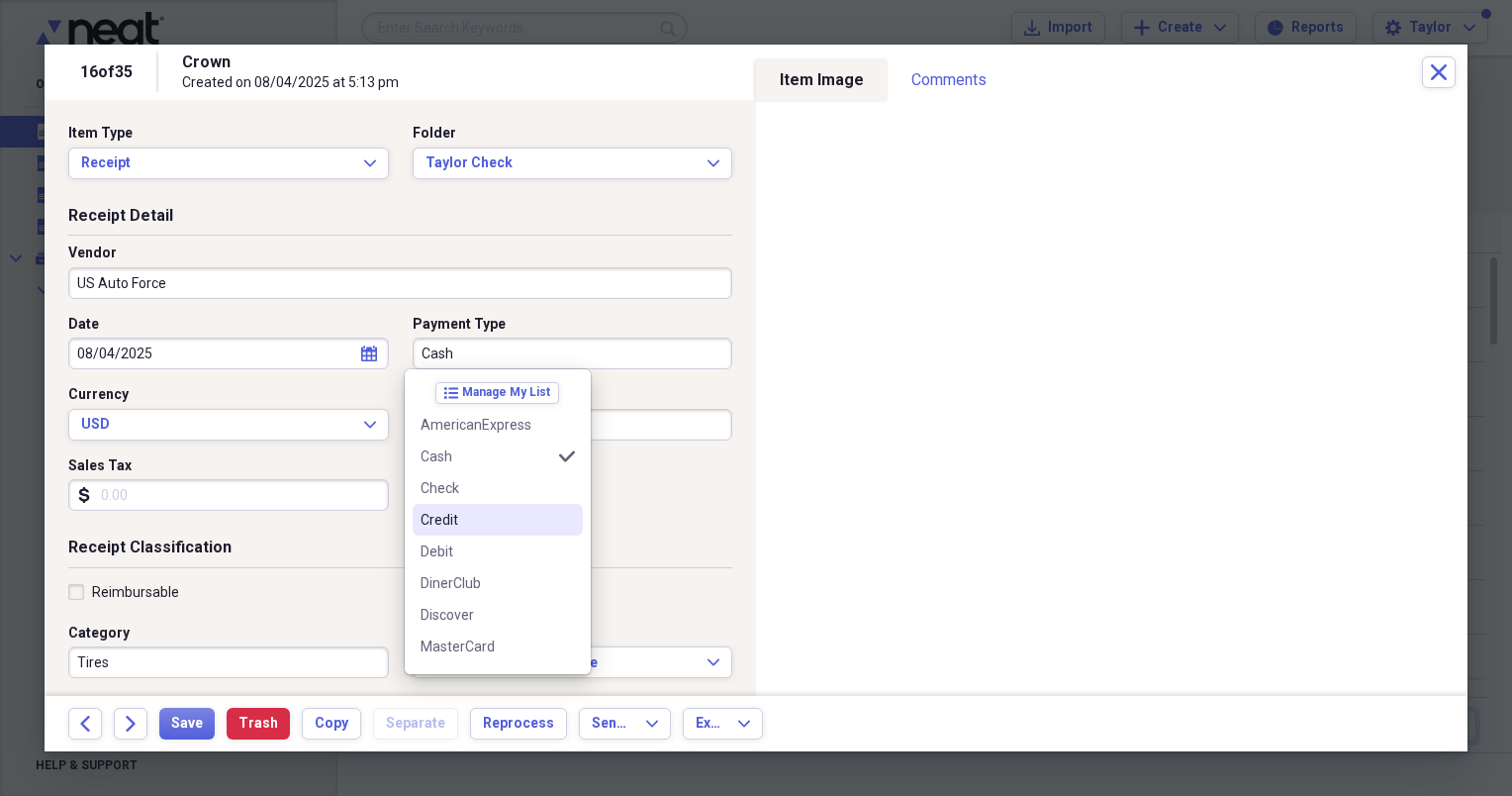 click on "Credit" at bounding box center [498, 520] 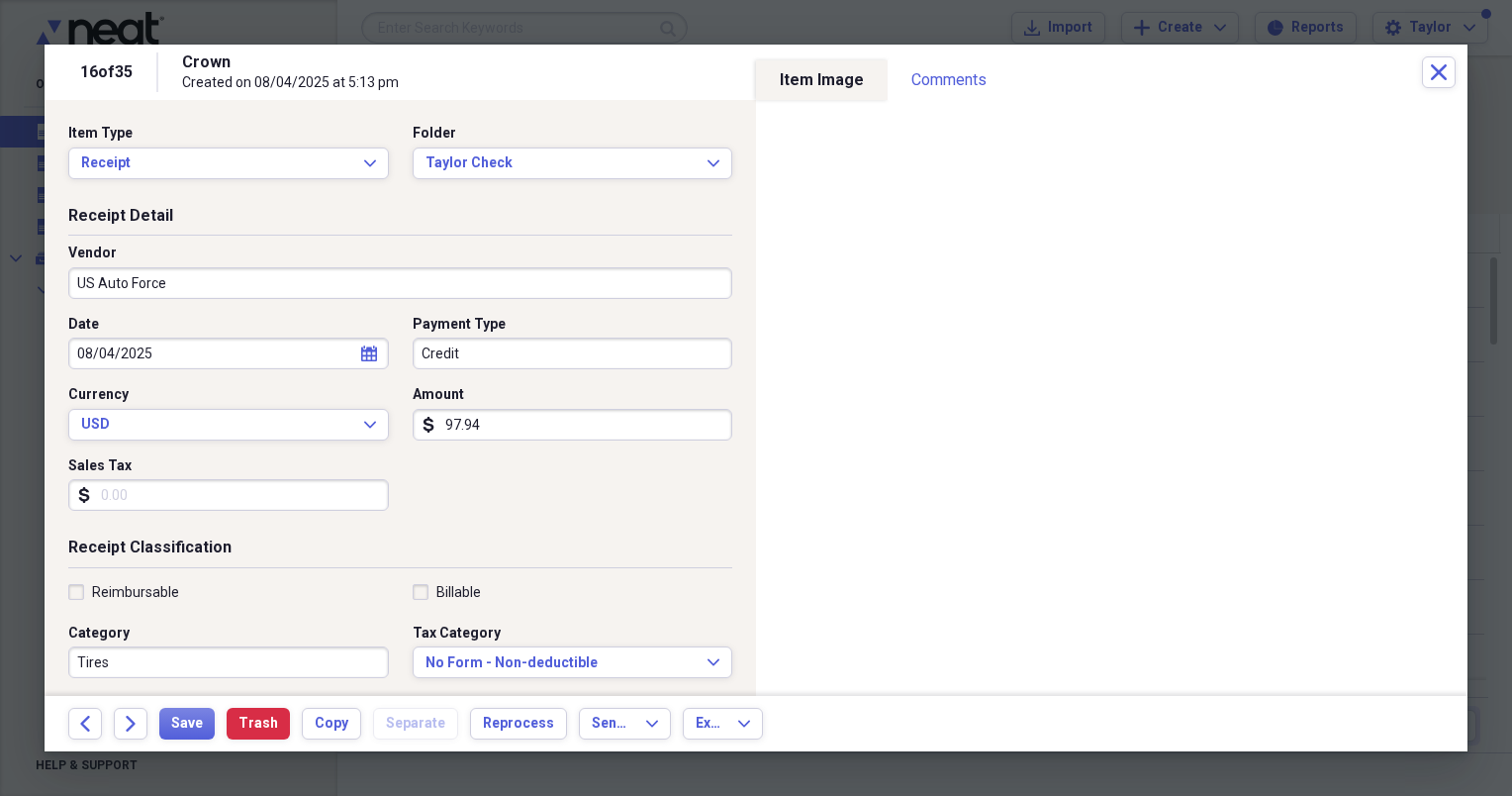 click on "97.94" at bounding box center (573, 425) 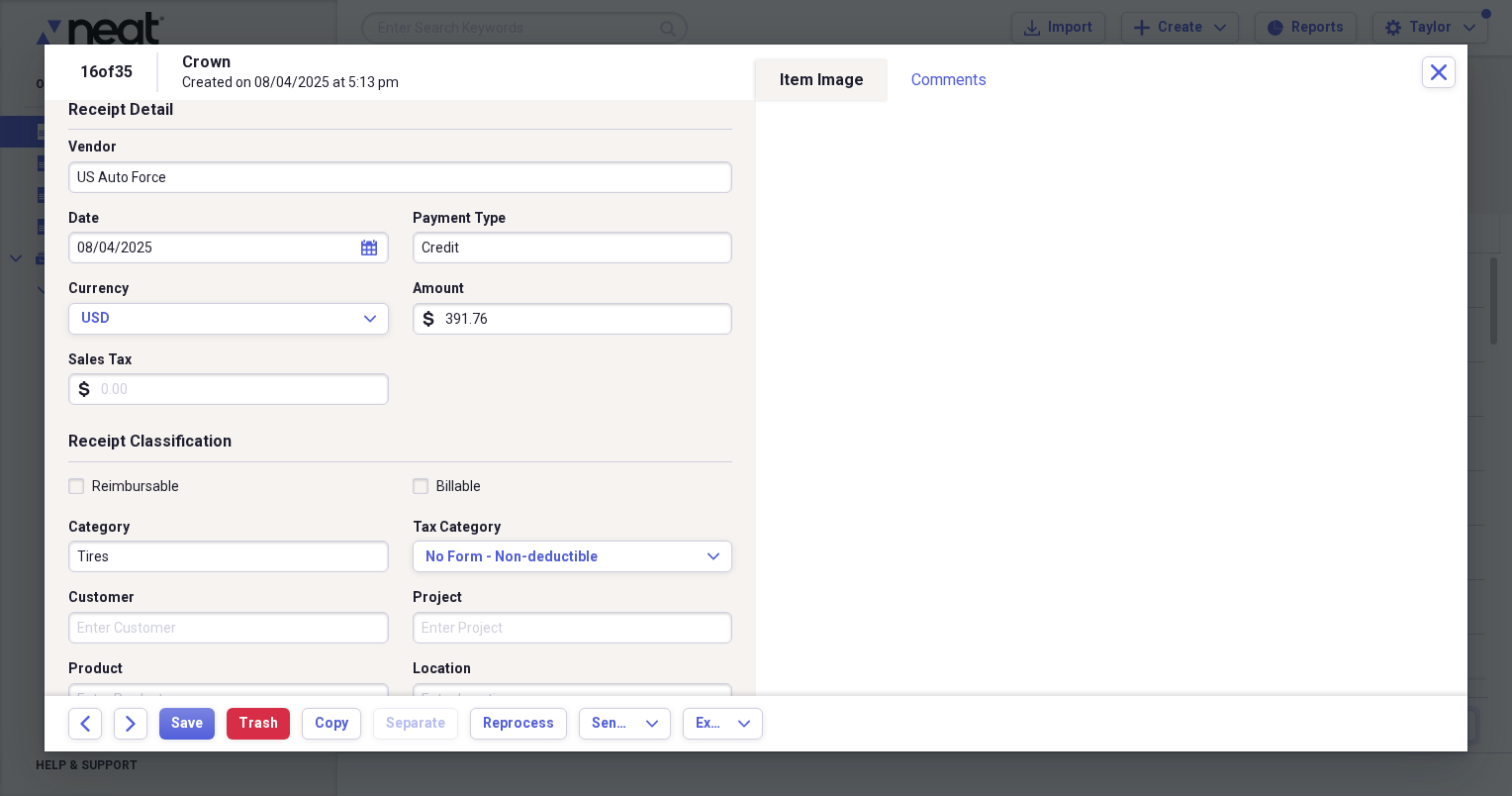 scroll, scrollTop: 115, scrollLeft: 0, axis: vertical 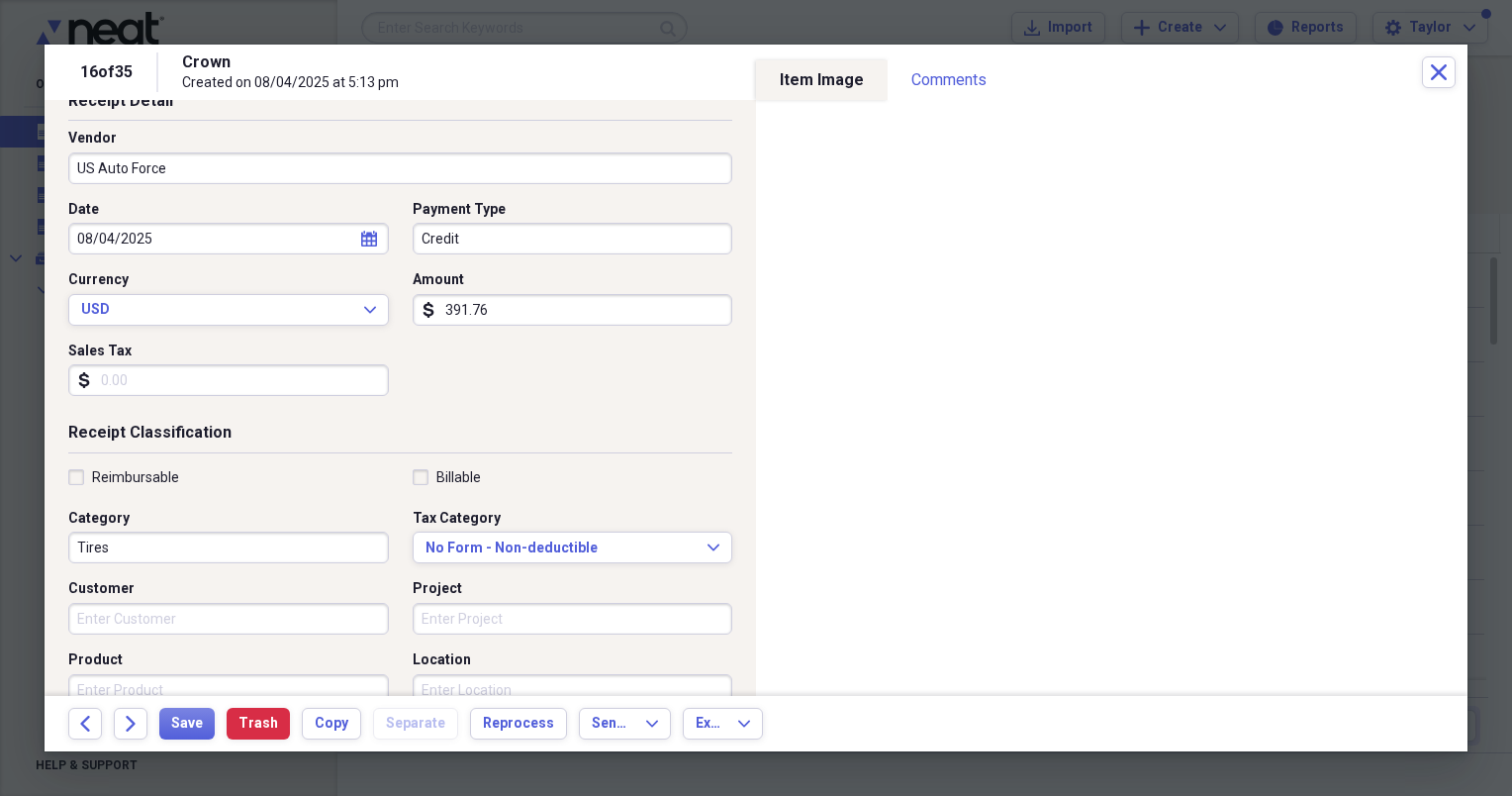 type on "391.76" 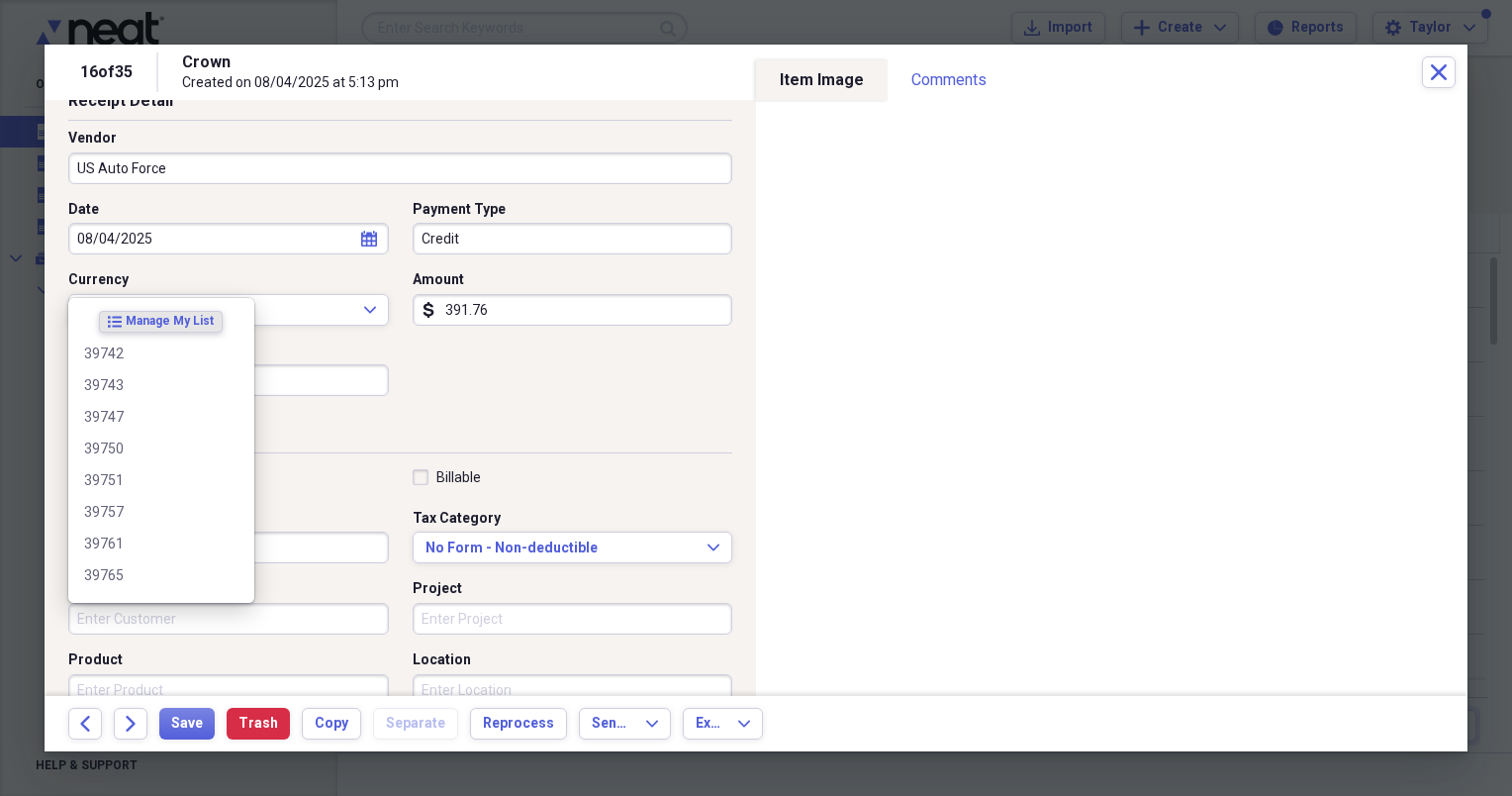 click on "Customer" at bounding box center (229, 619) 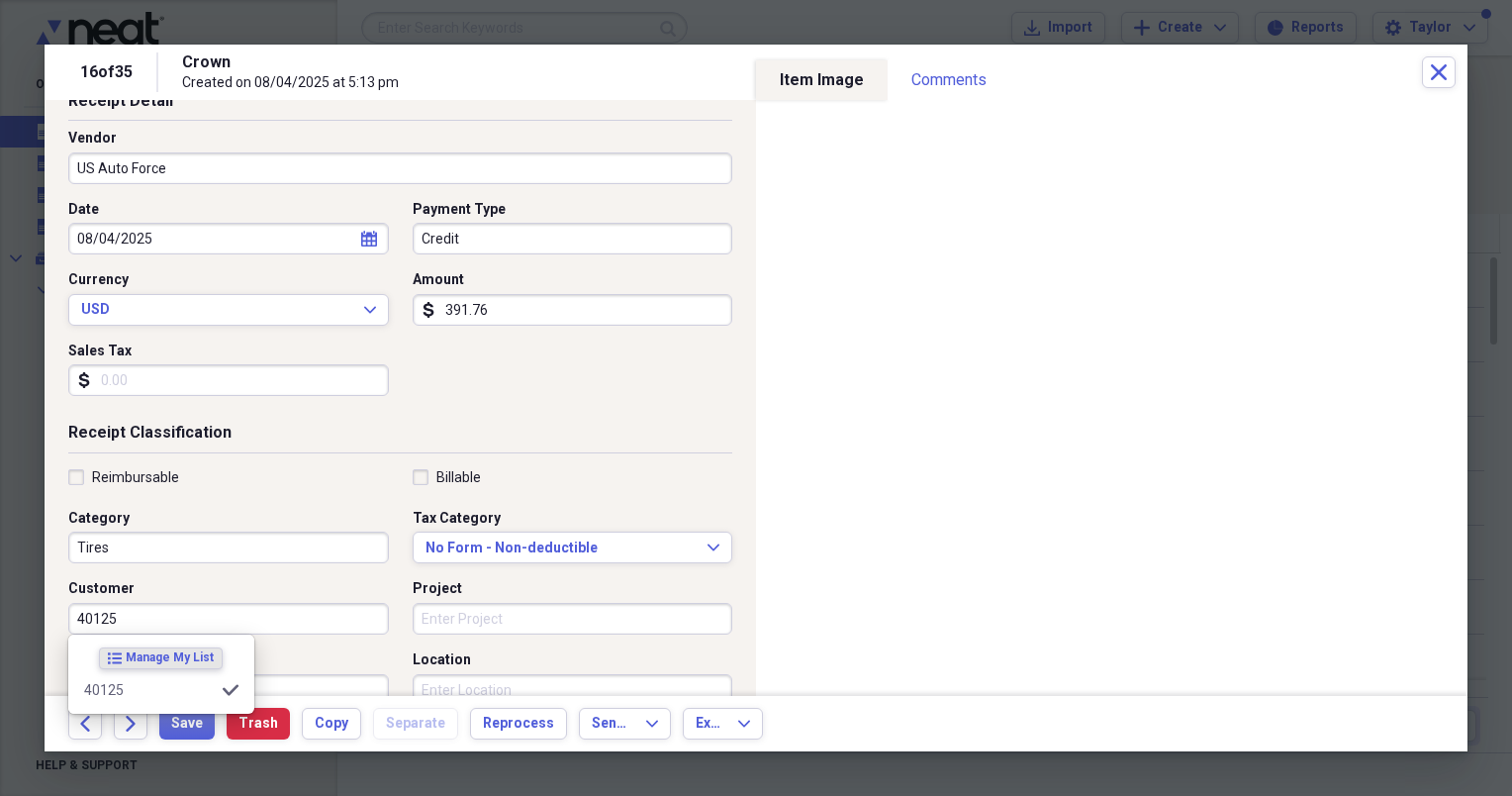 type on "40125" 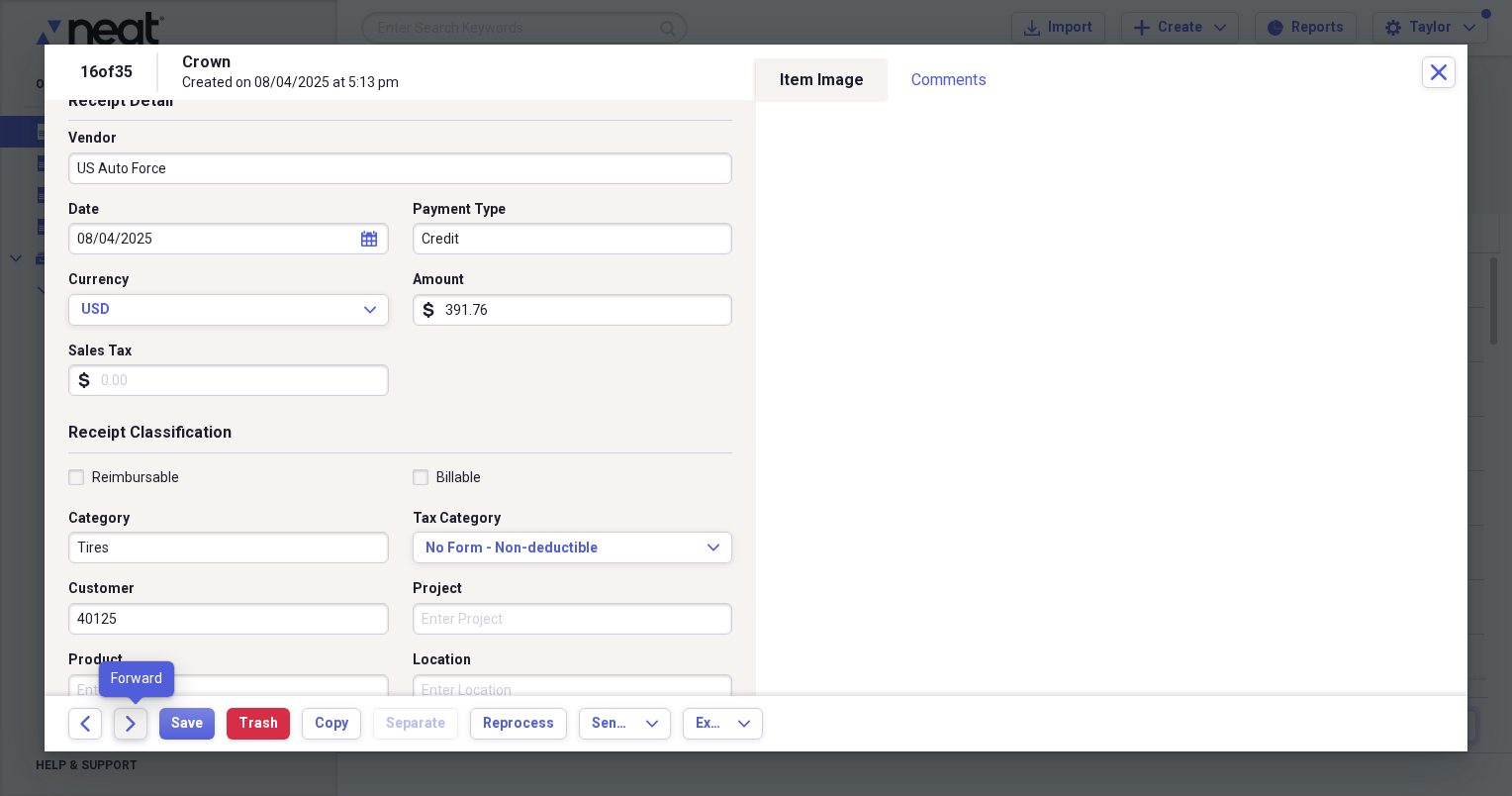 click on "Forward" 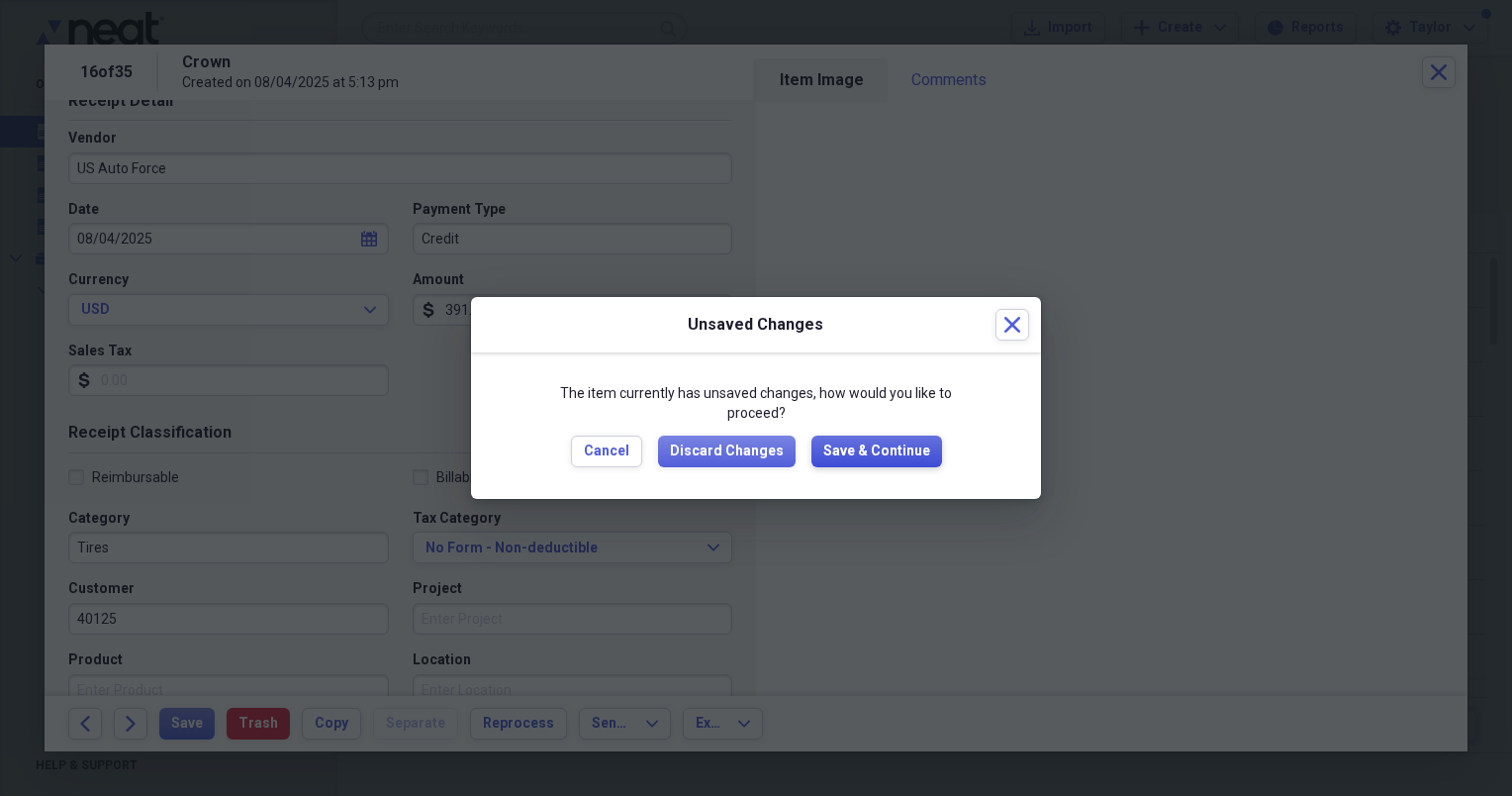 click on "Save & Continue" at bounding box center (877, 451) 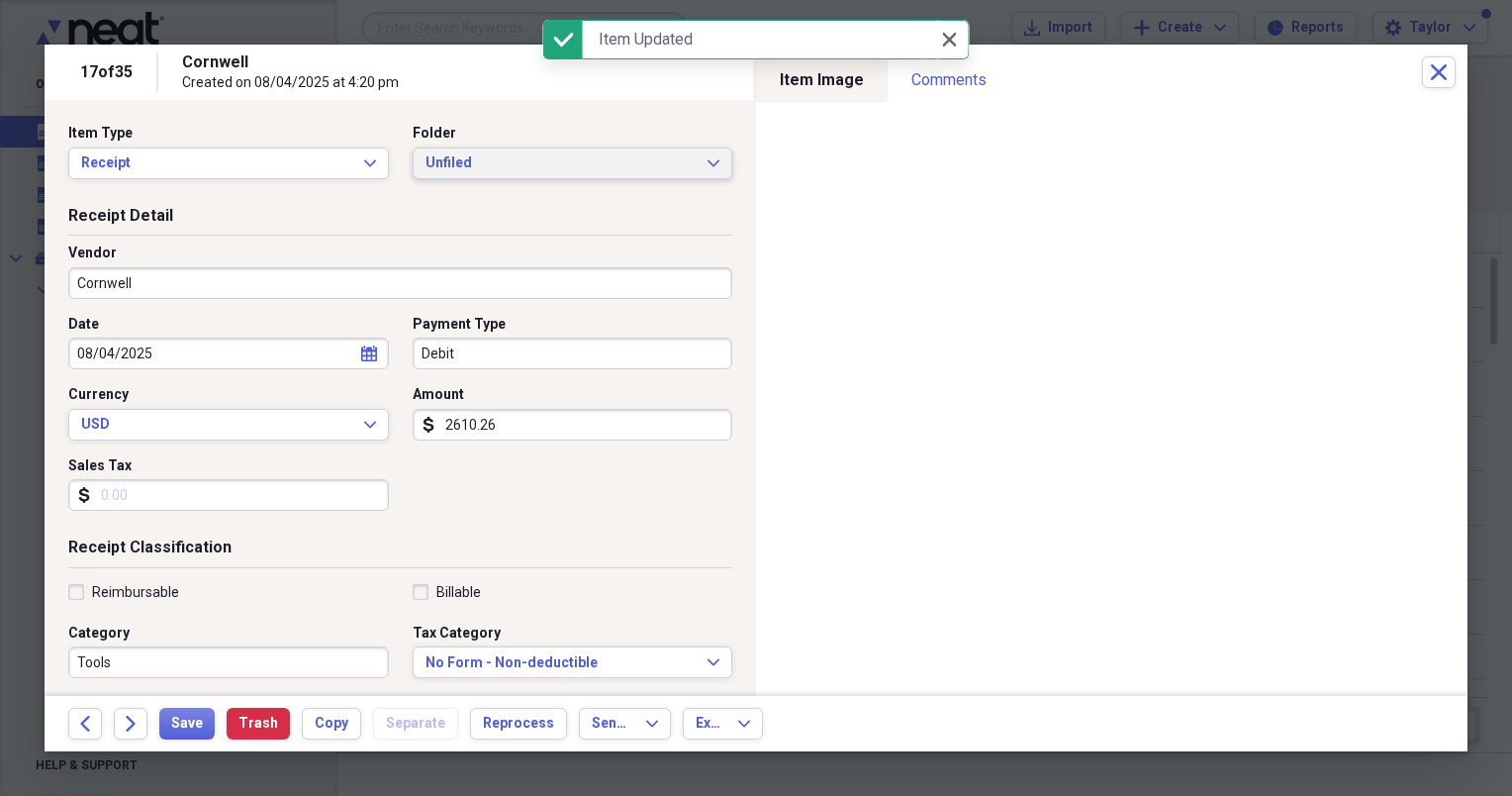 click on "Unfiled" at bounding box center [561, 163] 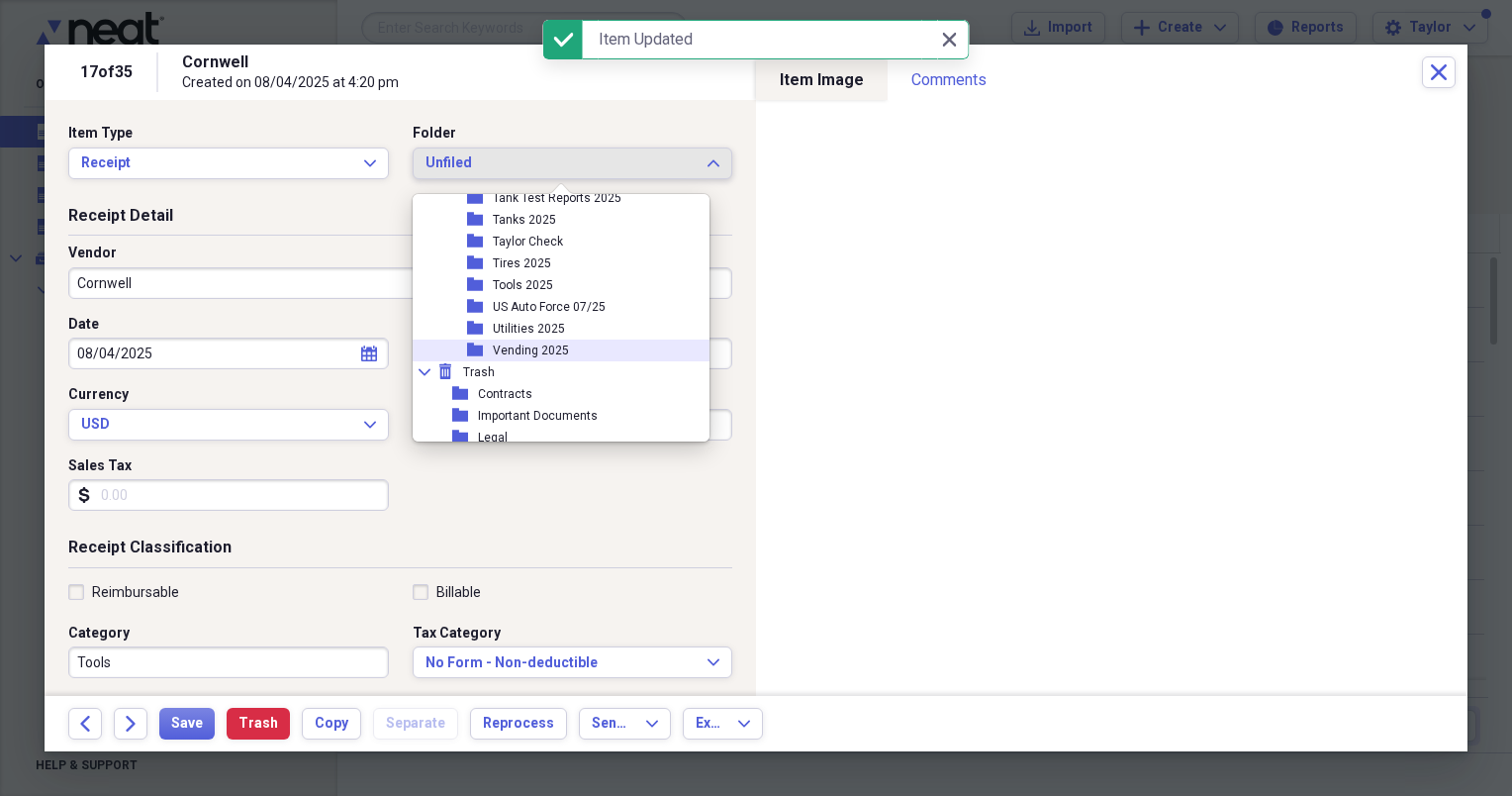 scroll, scrollTop: 519, scrollLeft: 0, axis: vertical 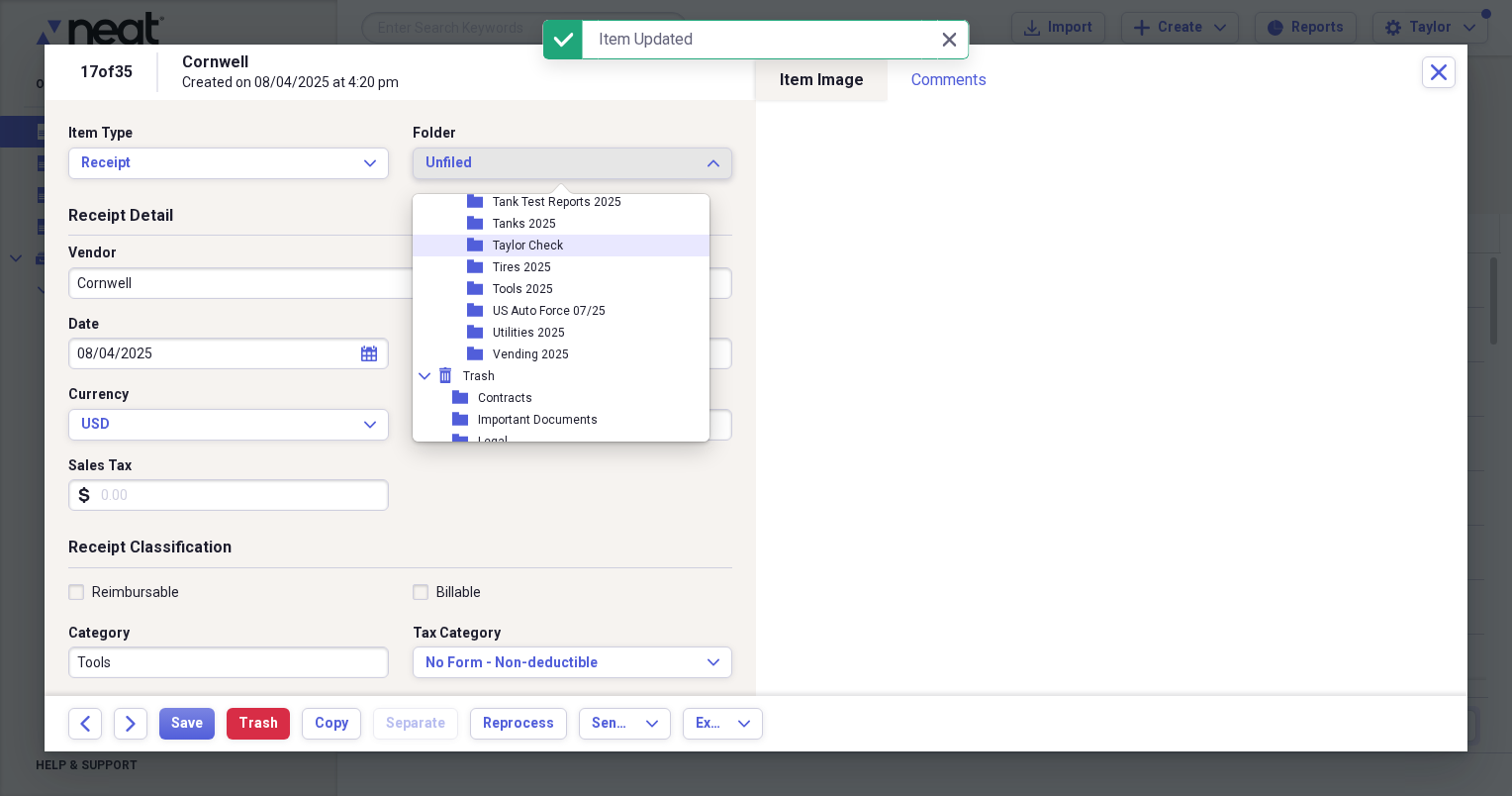 click on "Taylor Check" at bounding box center [527, 246] 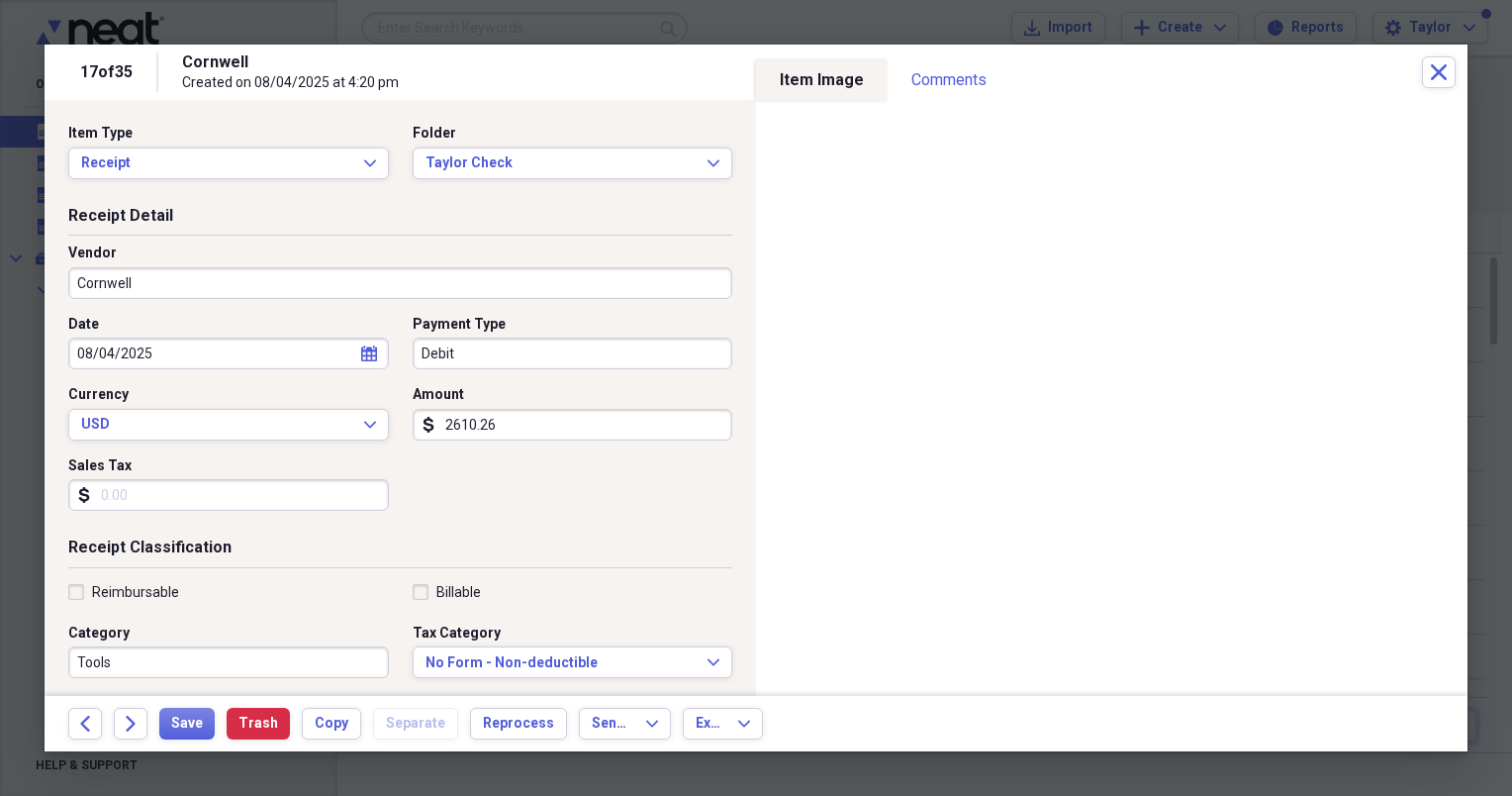 click on "Debit" at bounding box center (573, 353) 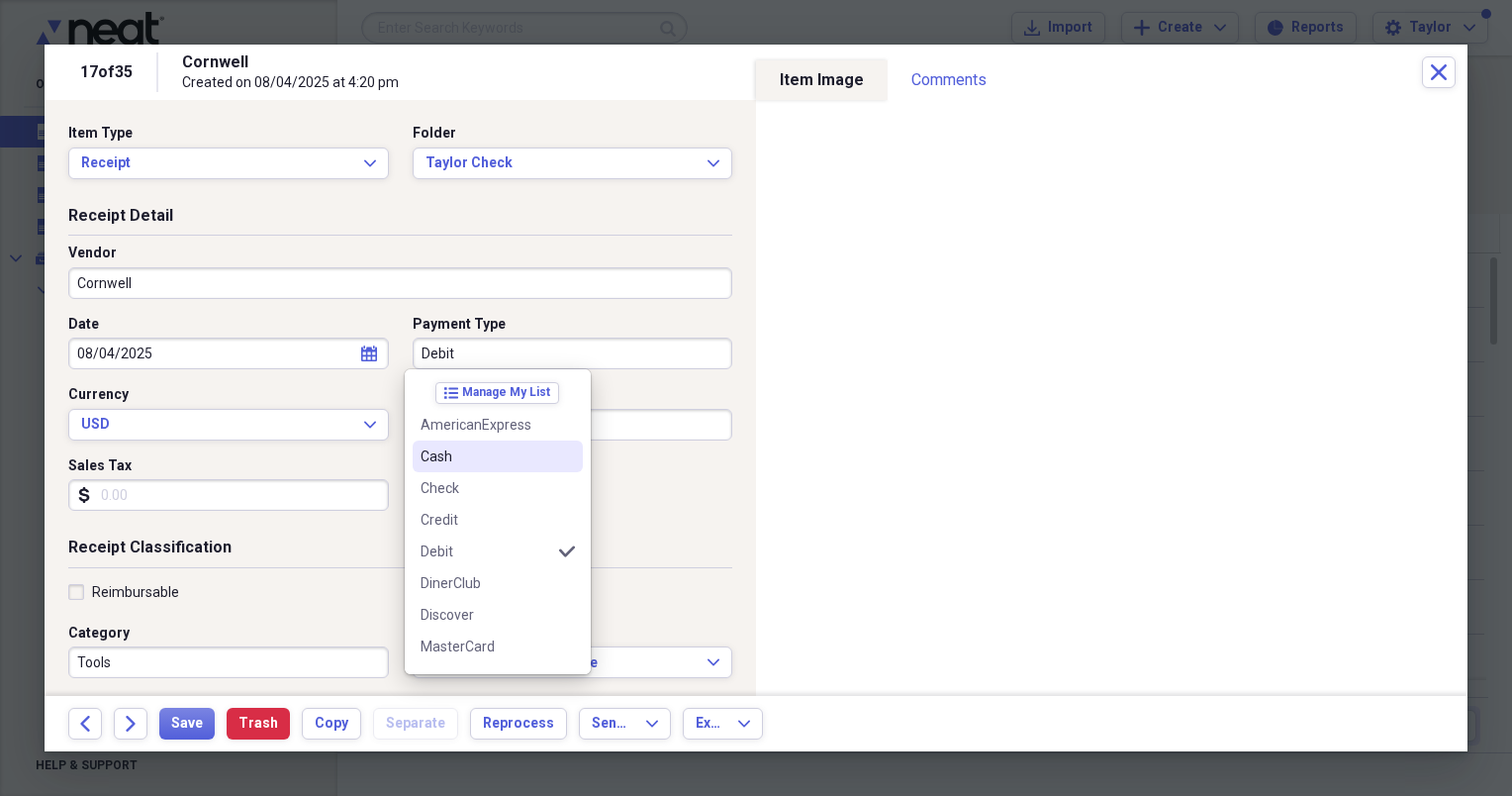 click on "Cash" at bounding box center (486, 456) 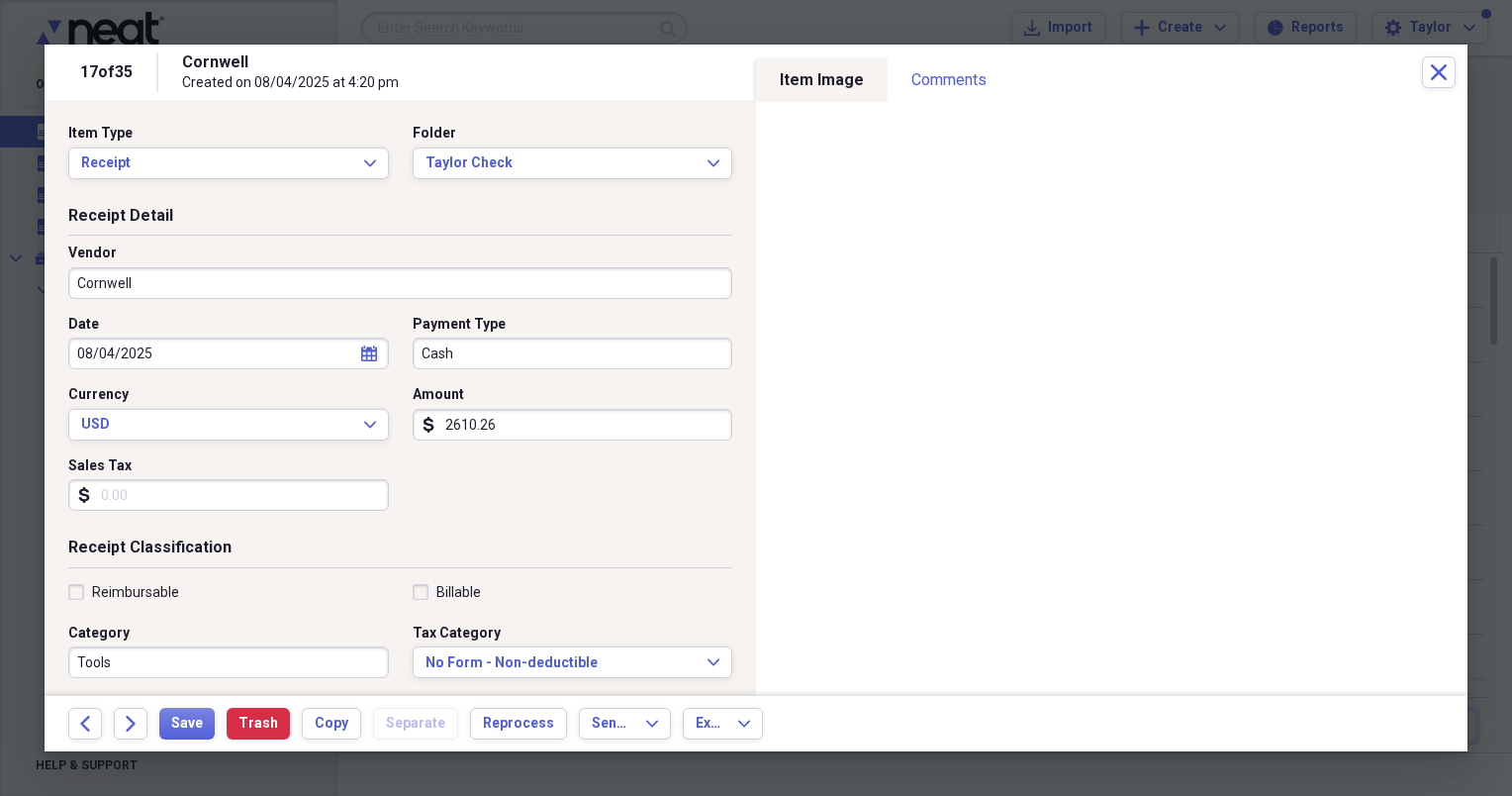 click on "2610.26" at bounding box center [573, 425] 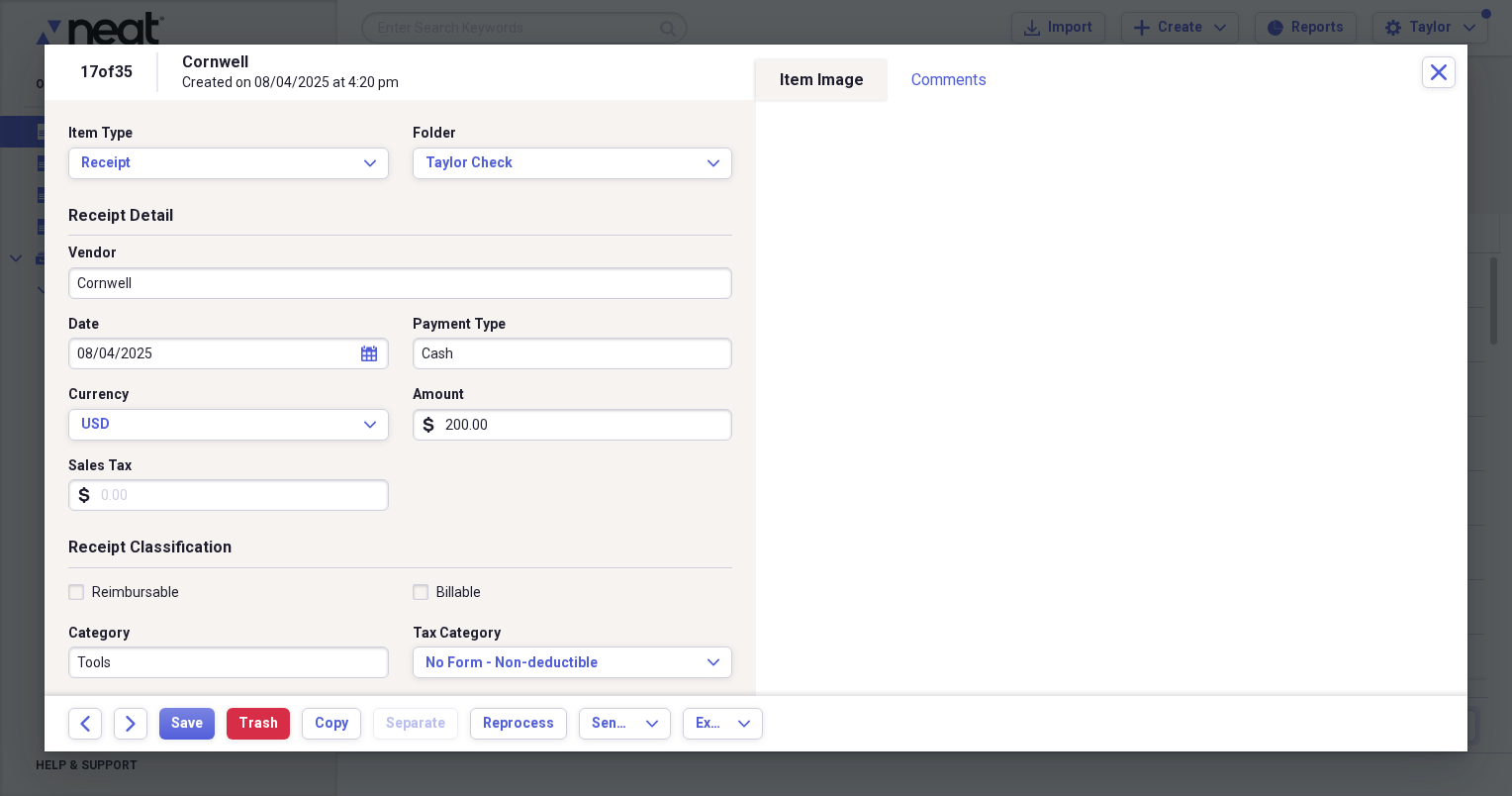 type on "200.00" 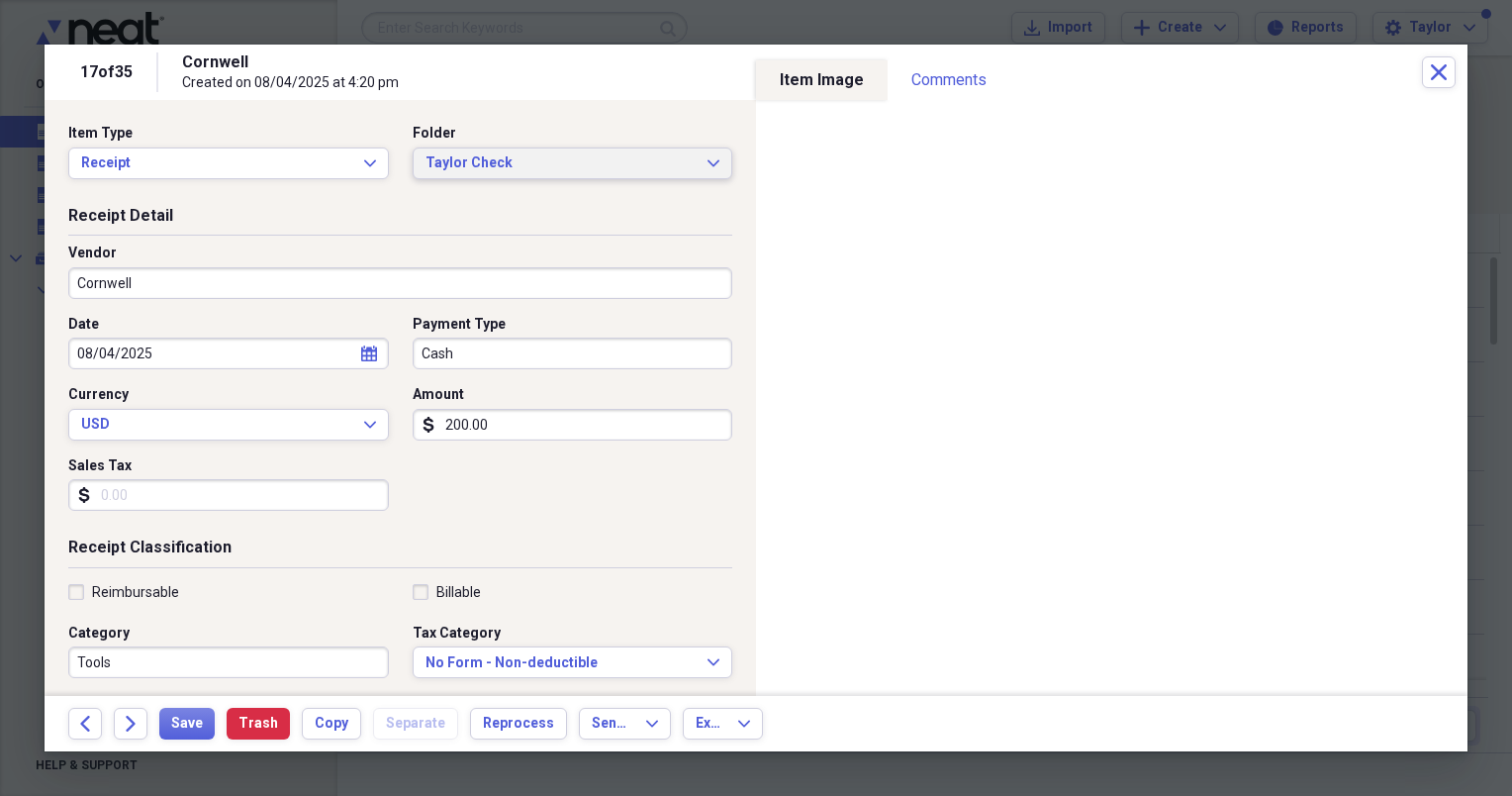click on "Taylor Check" at bounding box center [561, 163] 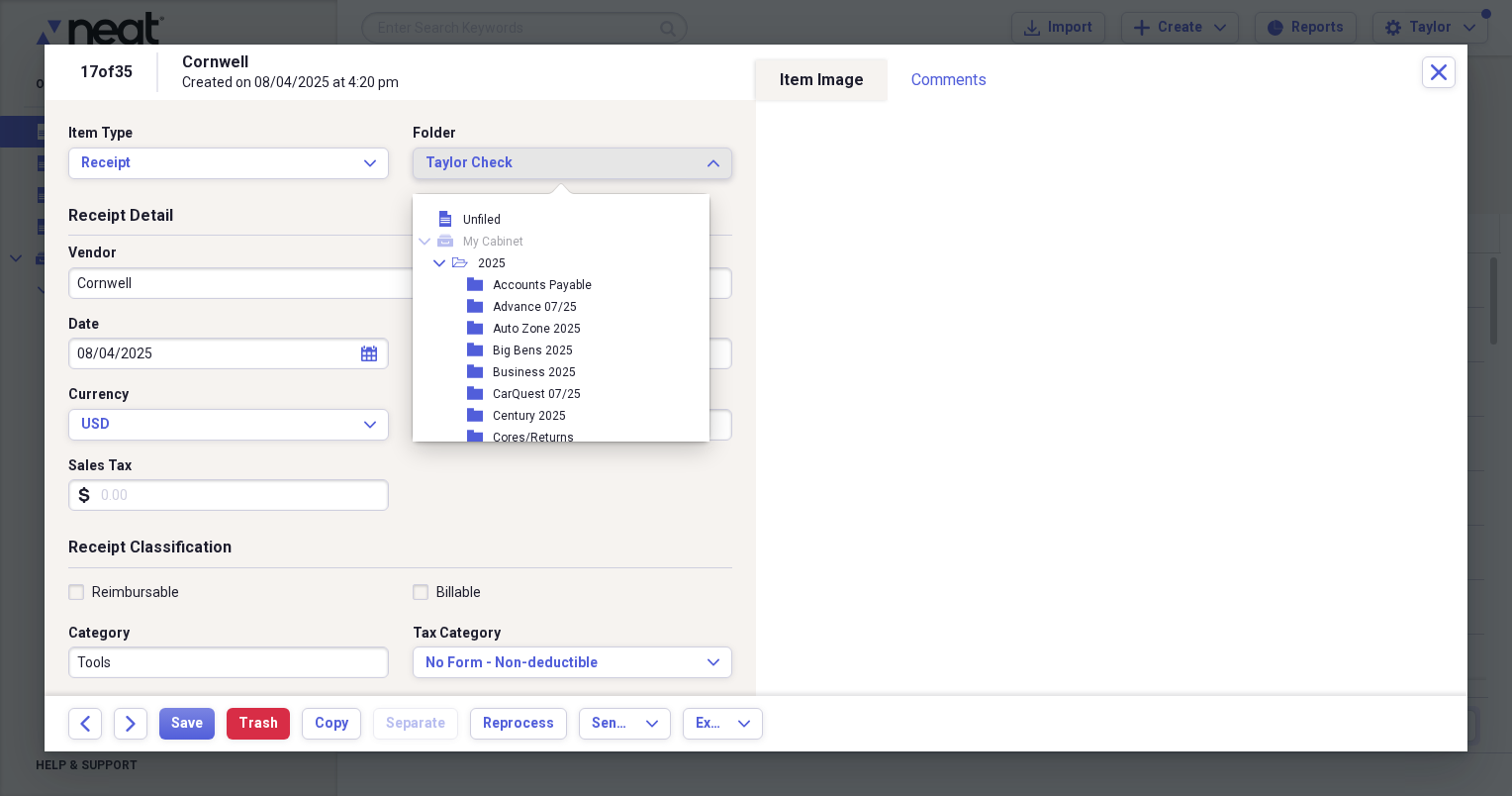 scroll, scrollTop: 447, scrollLeft: 0, axis: vertical 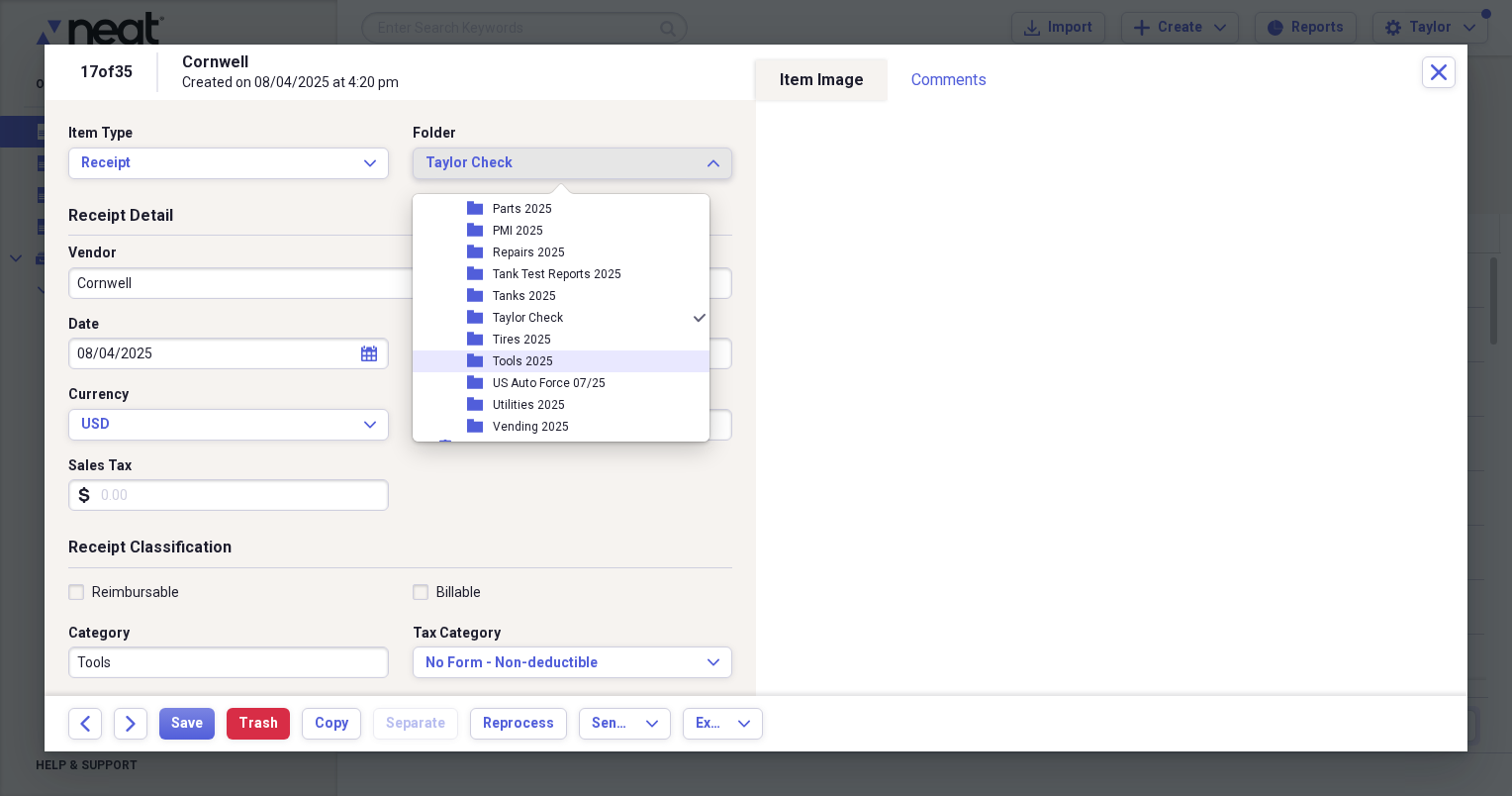 click on "Tools 2025" at bounding box center [522, 361] 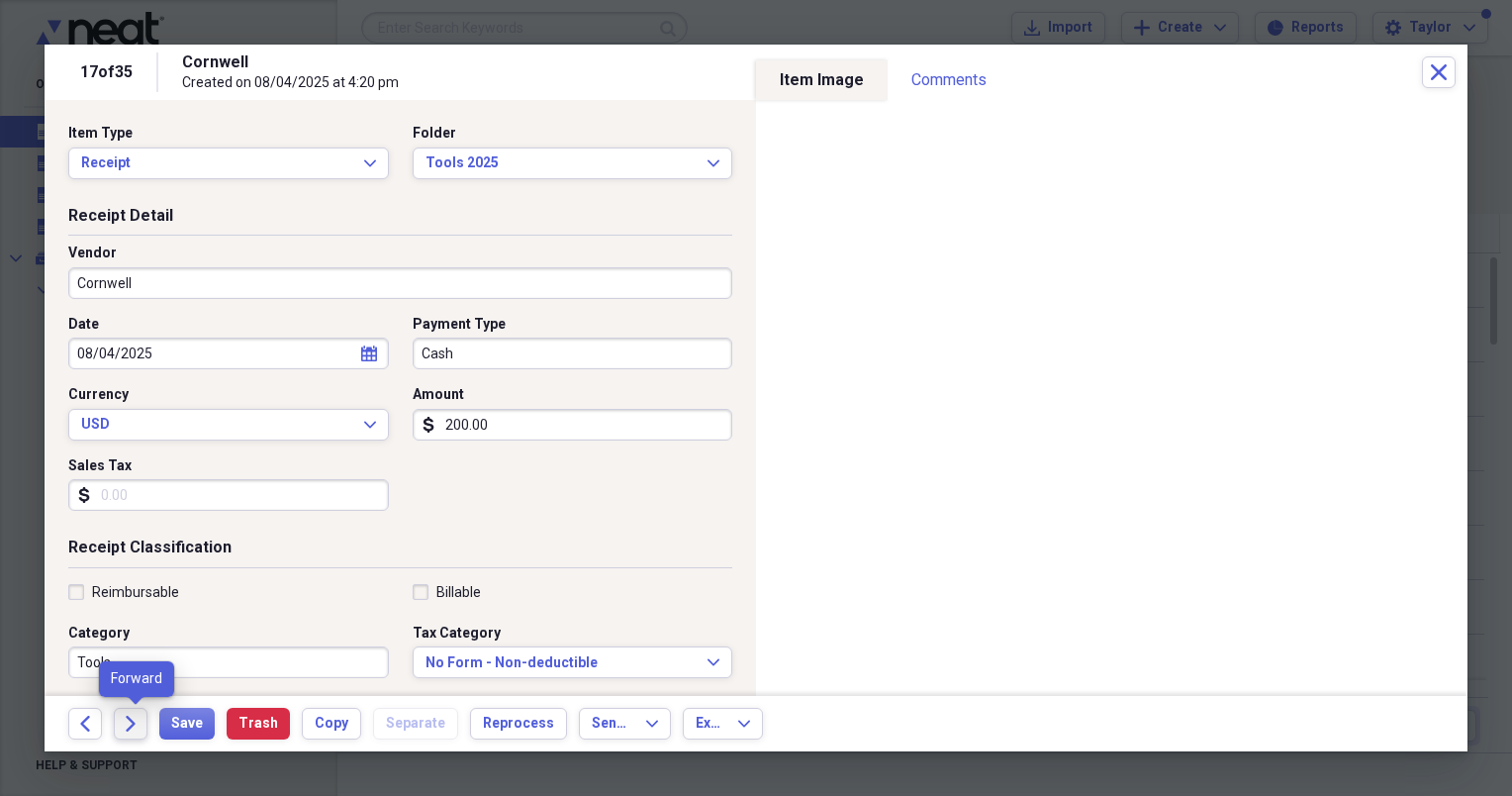 click on "Forward" 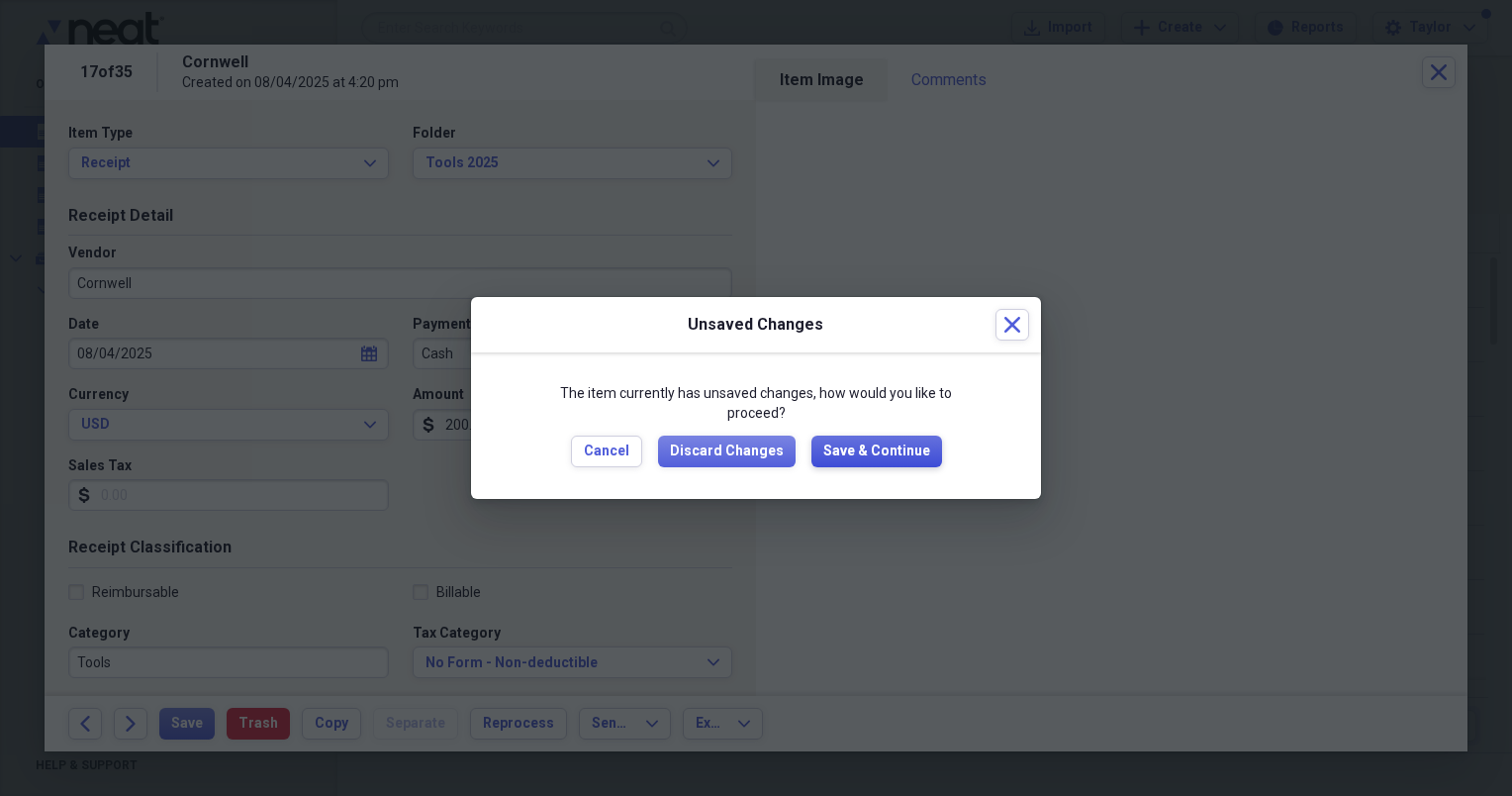 click on "Save & Continue" at bounding box center (877, 451) 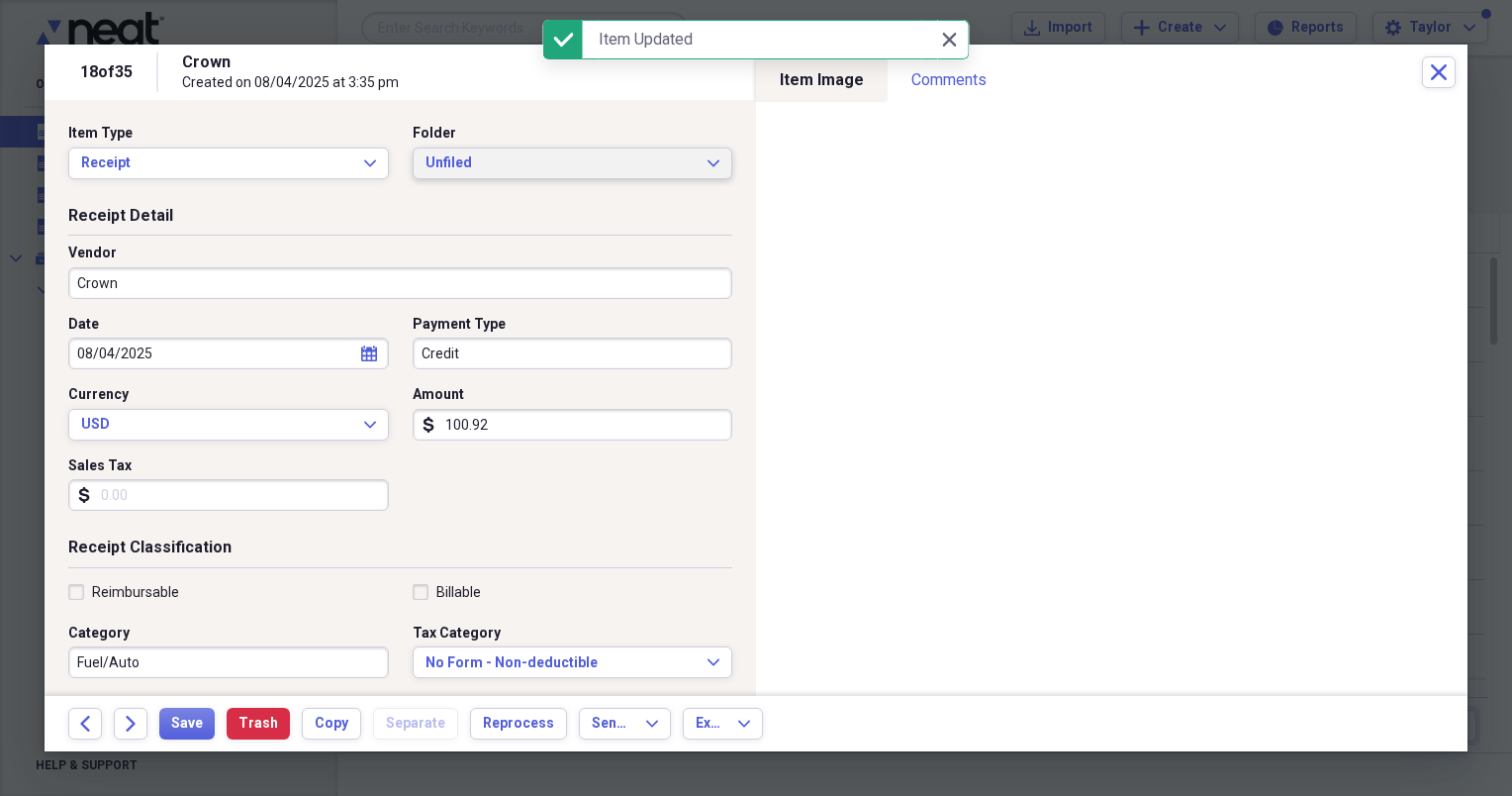 click on "Unfiled" at bounding box center [561, 163] 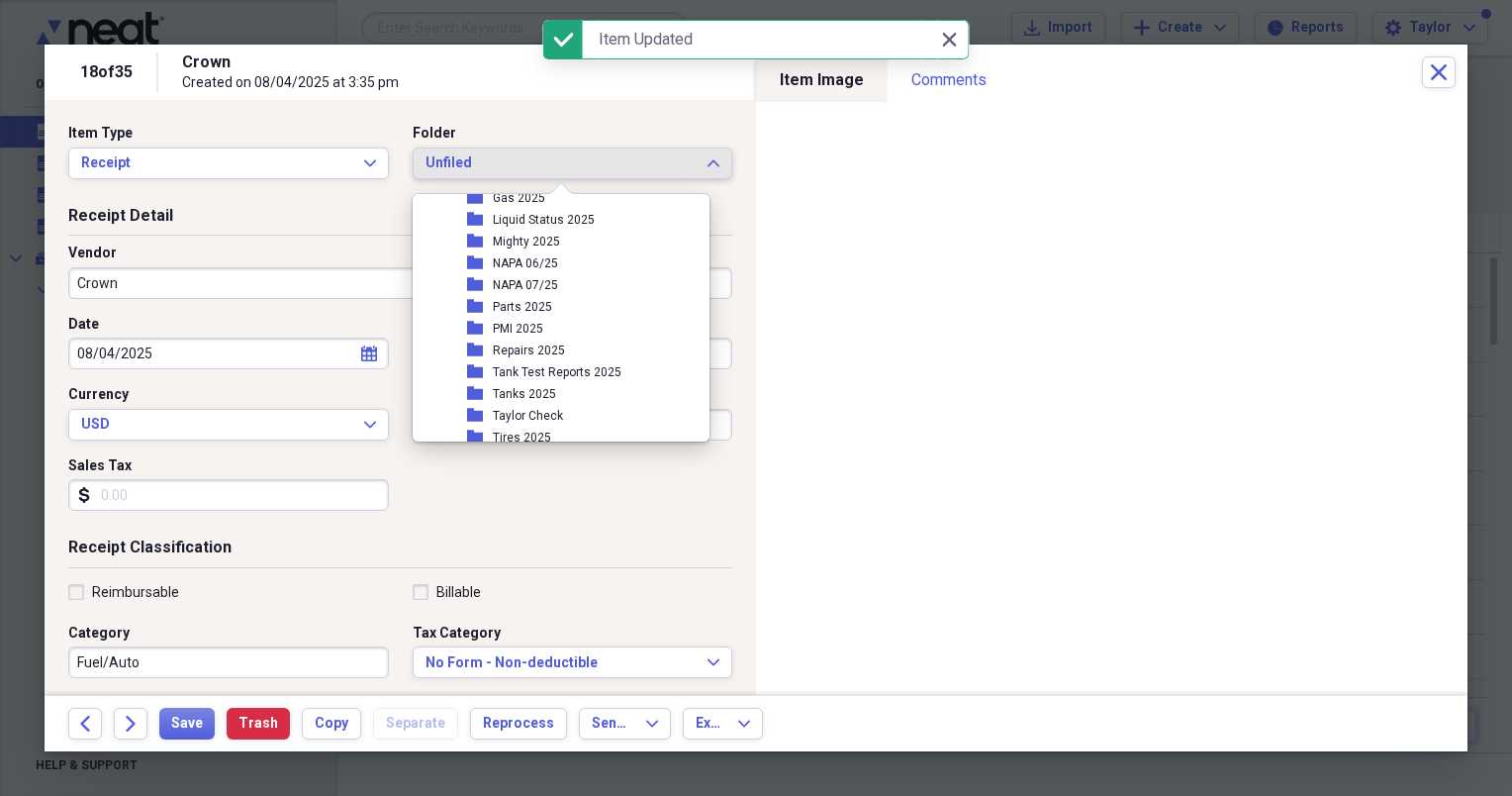 scroll, scrollTop: 348, scrollLeft: 0, axis: vertical 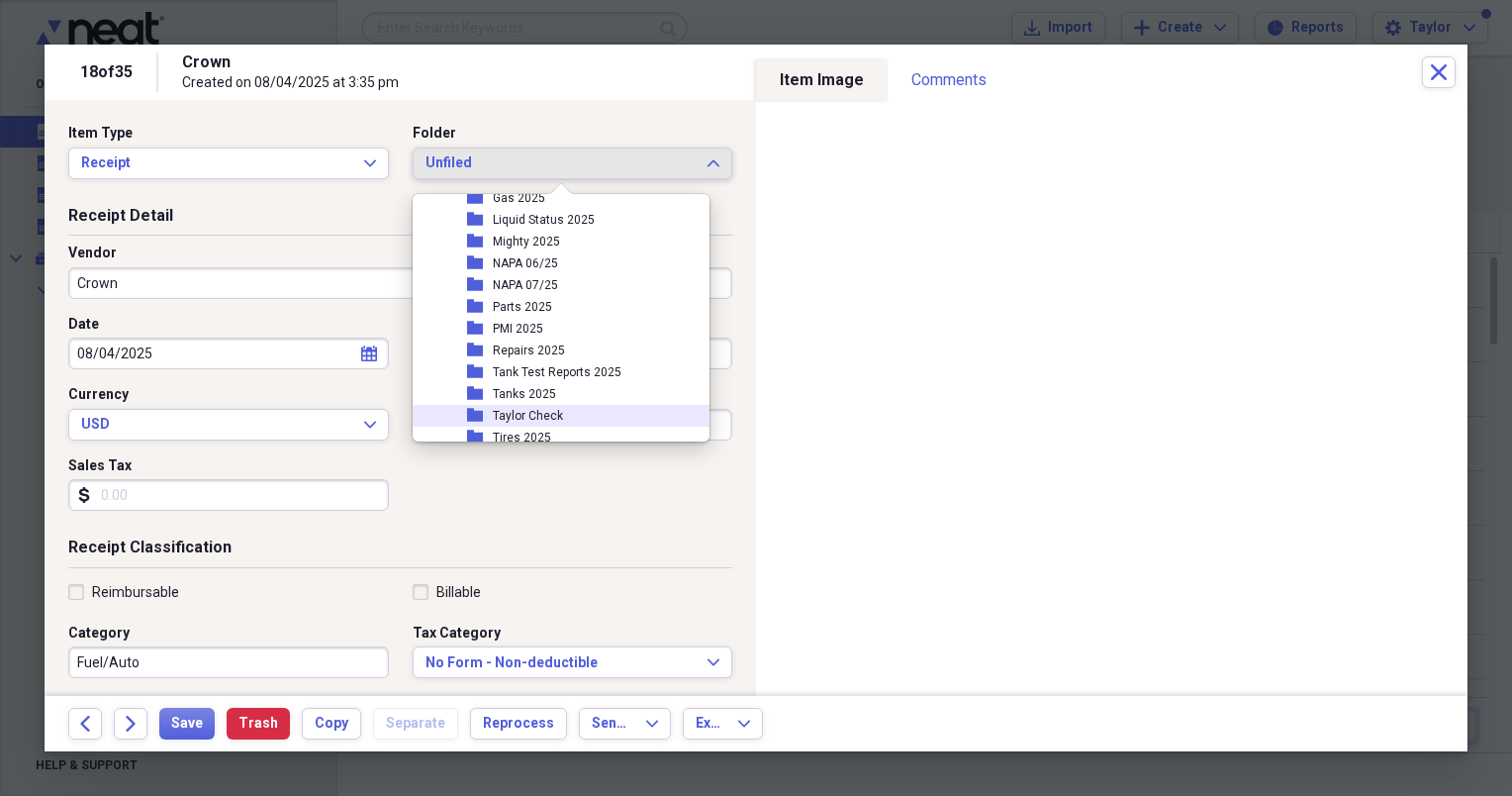 click on "Taylor Check" at bounding box center (527, 416) 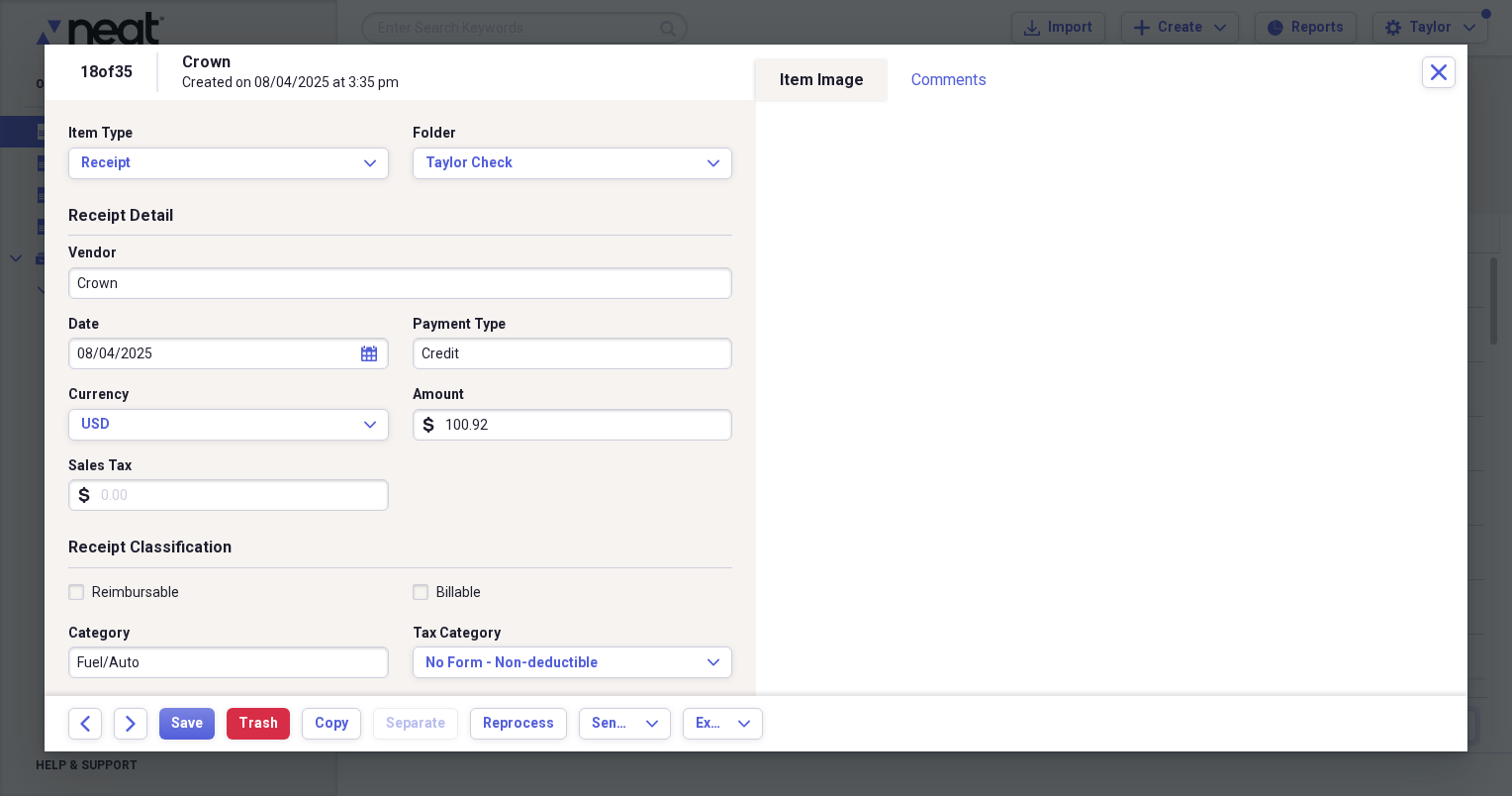 click on "Crown" at bounding box center (400, 283) 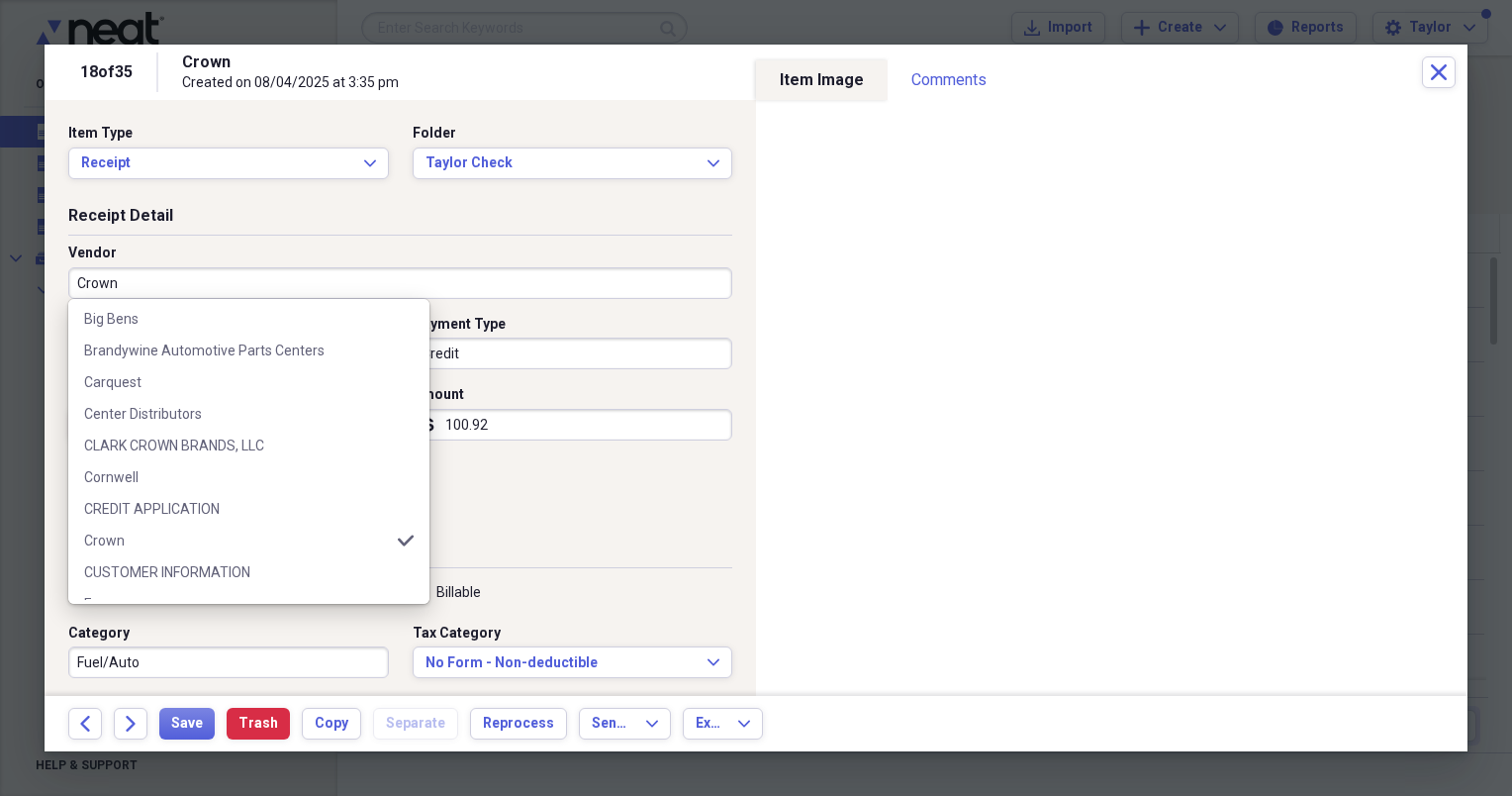scroll, scrollTop: 505, scrollLeft: 0, axis: vertical 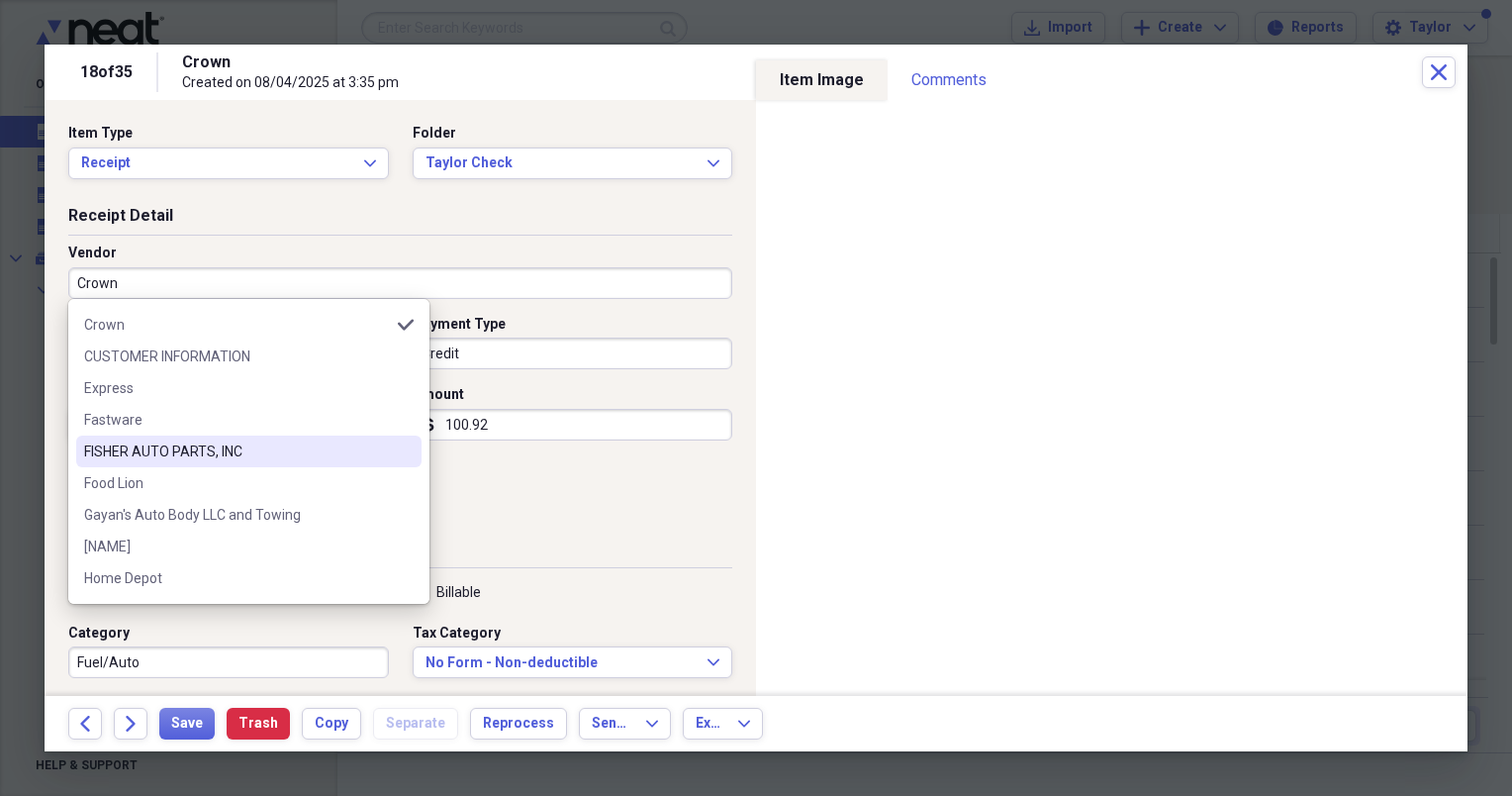 click on "FISHER AUTO PARTS, INC" at bounding box center [236, 451] 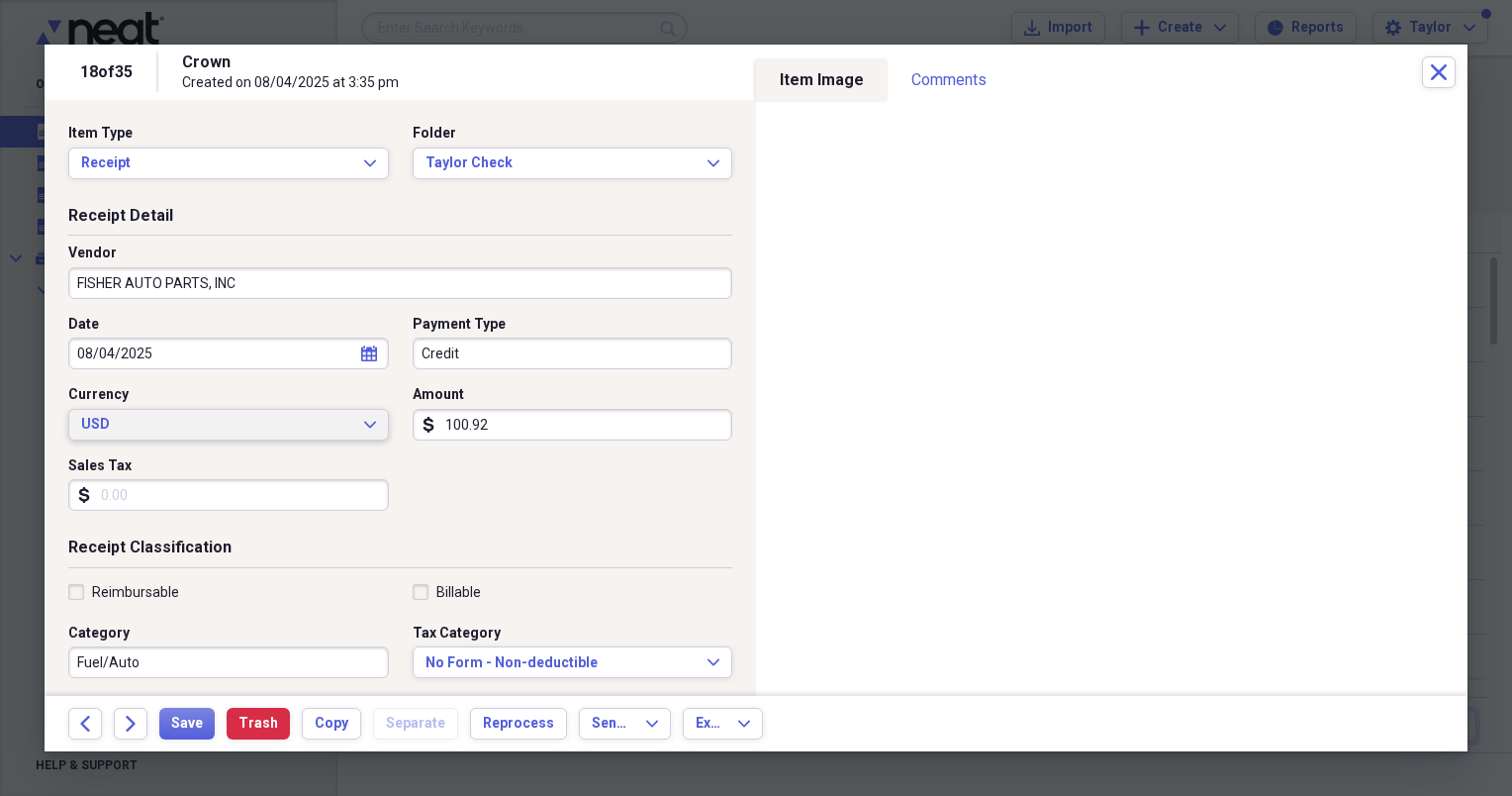type on "Parts" 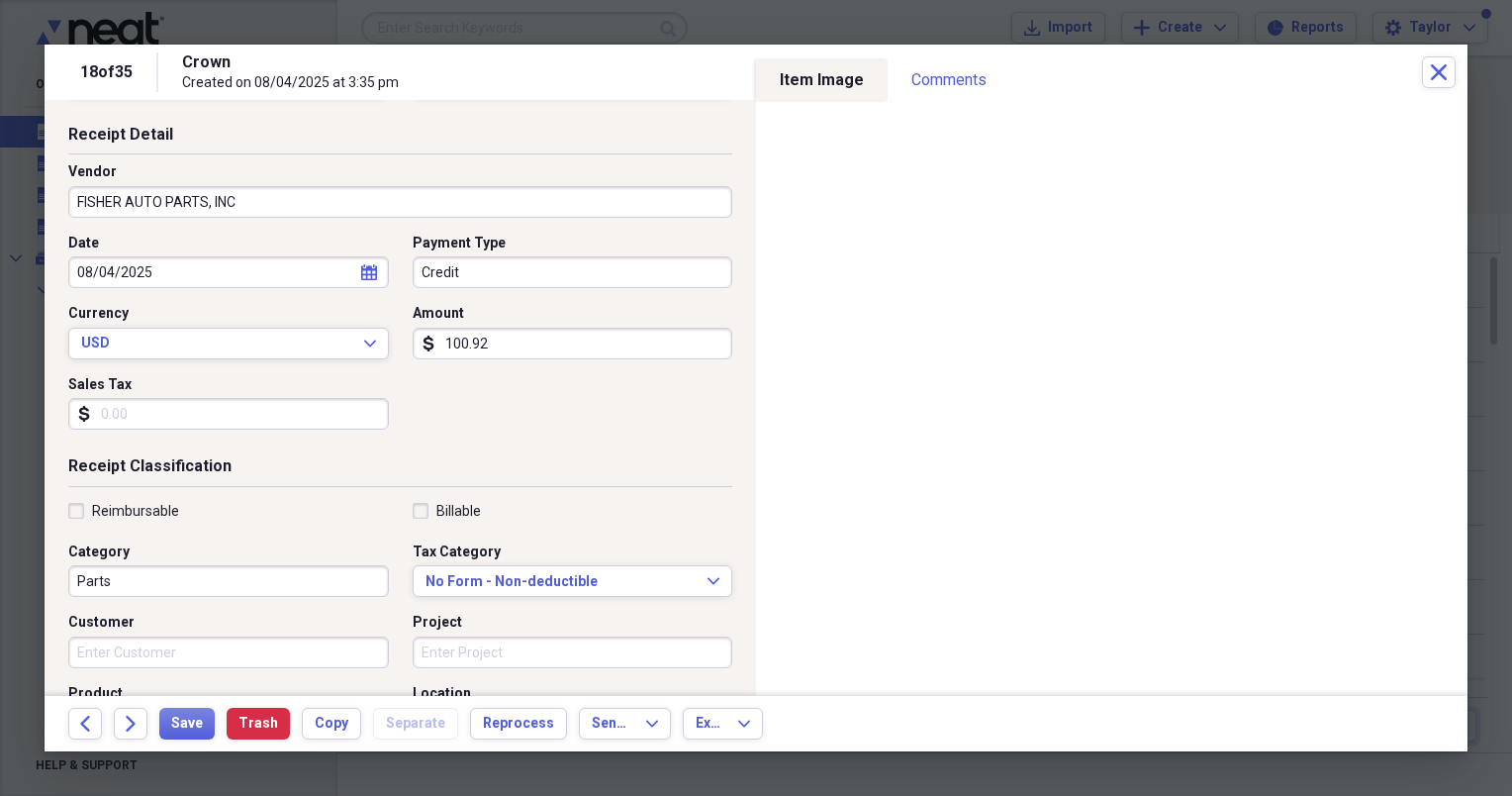 scroll, scrollTop: 82, scrollLeft: 0, axis: vertical 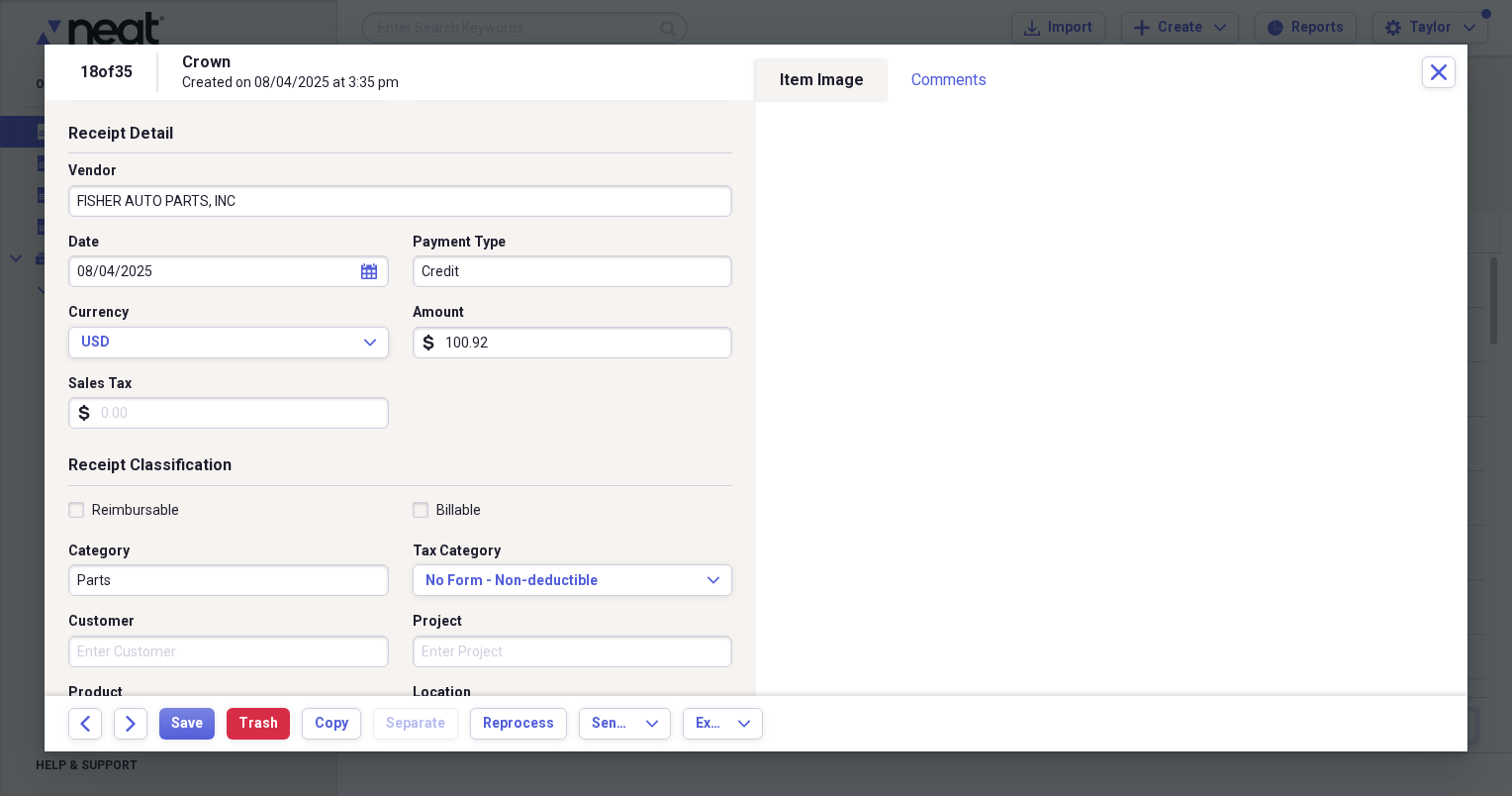 click on "Customer" at bounding box center [229, 651] 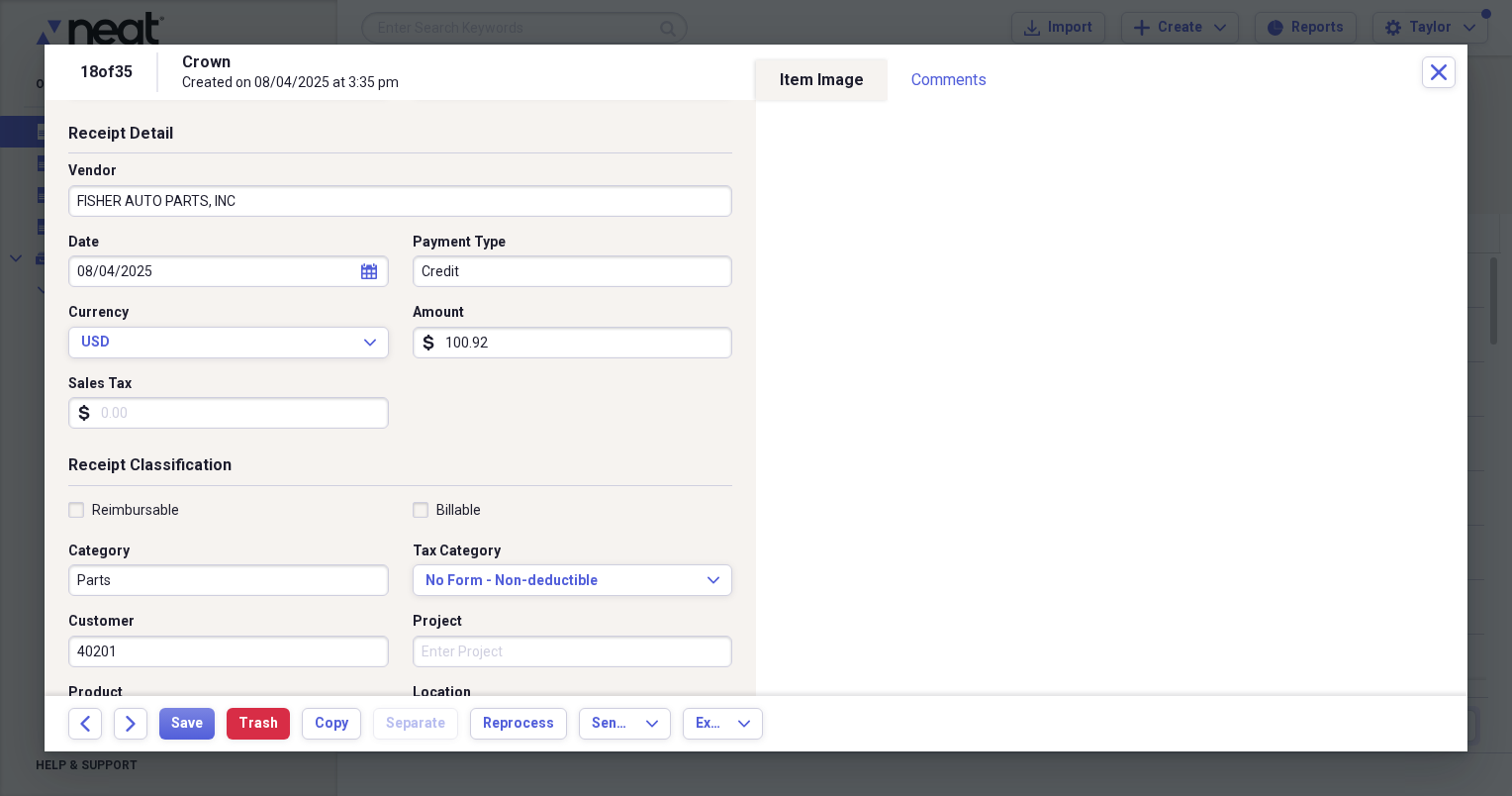 type on "40201" 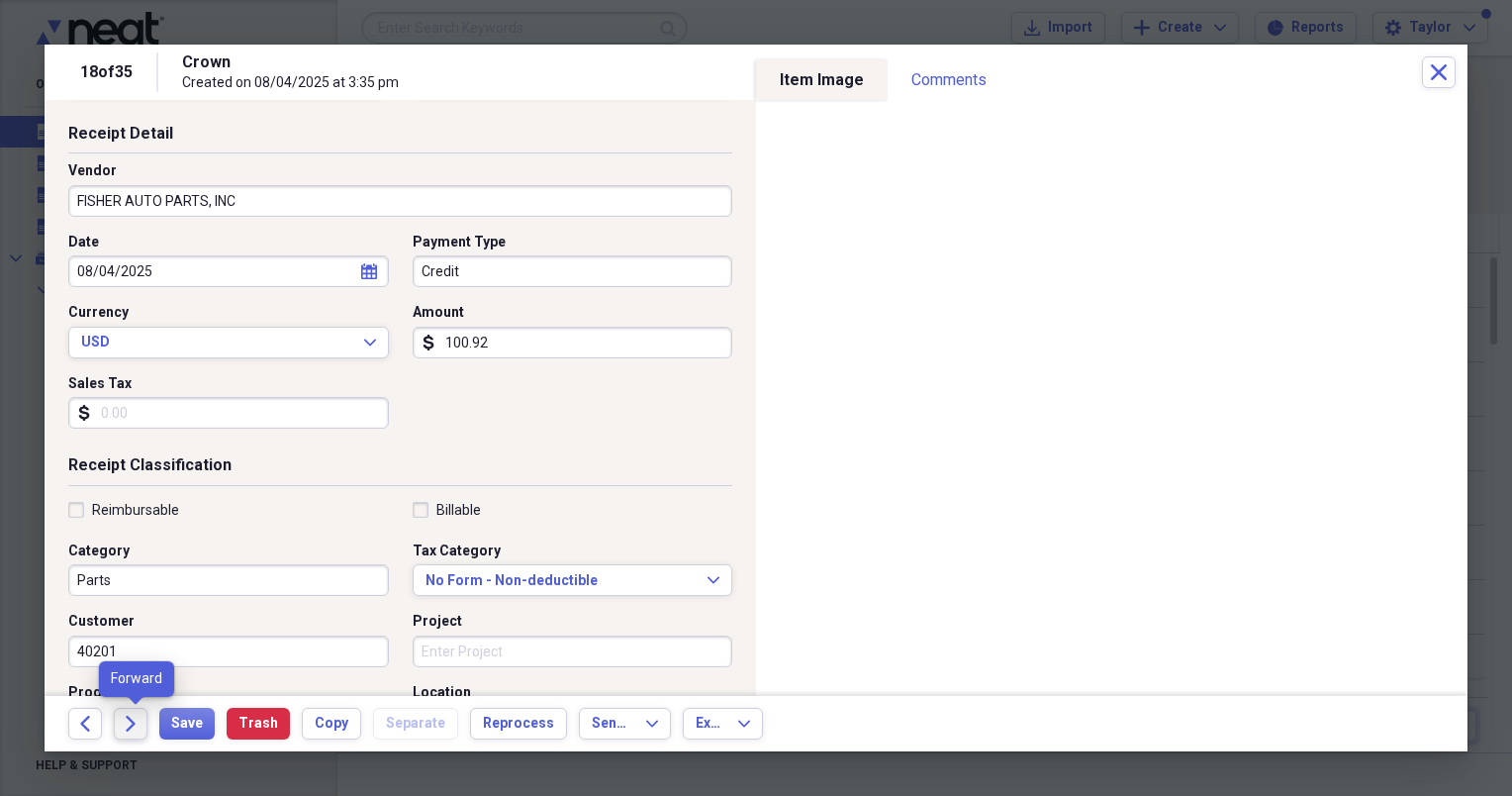 click on "Forward" at bounding box center (131, 724) 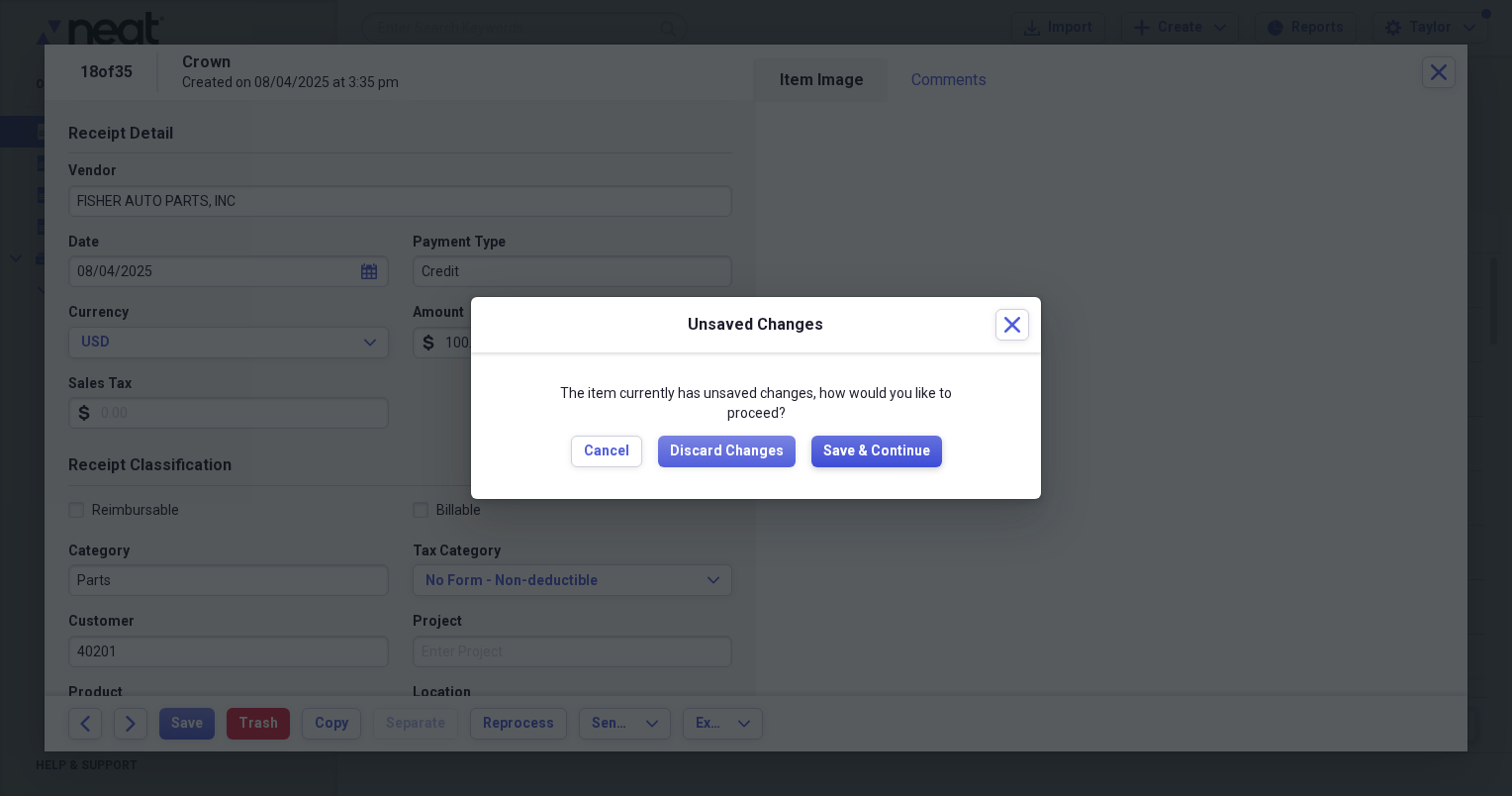 click on "Save & Continue" at bounding box center (877, 451) 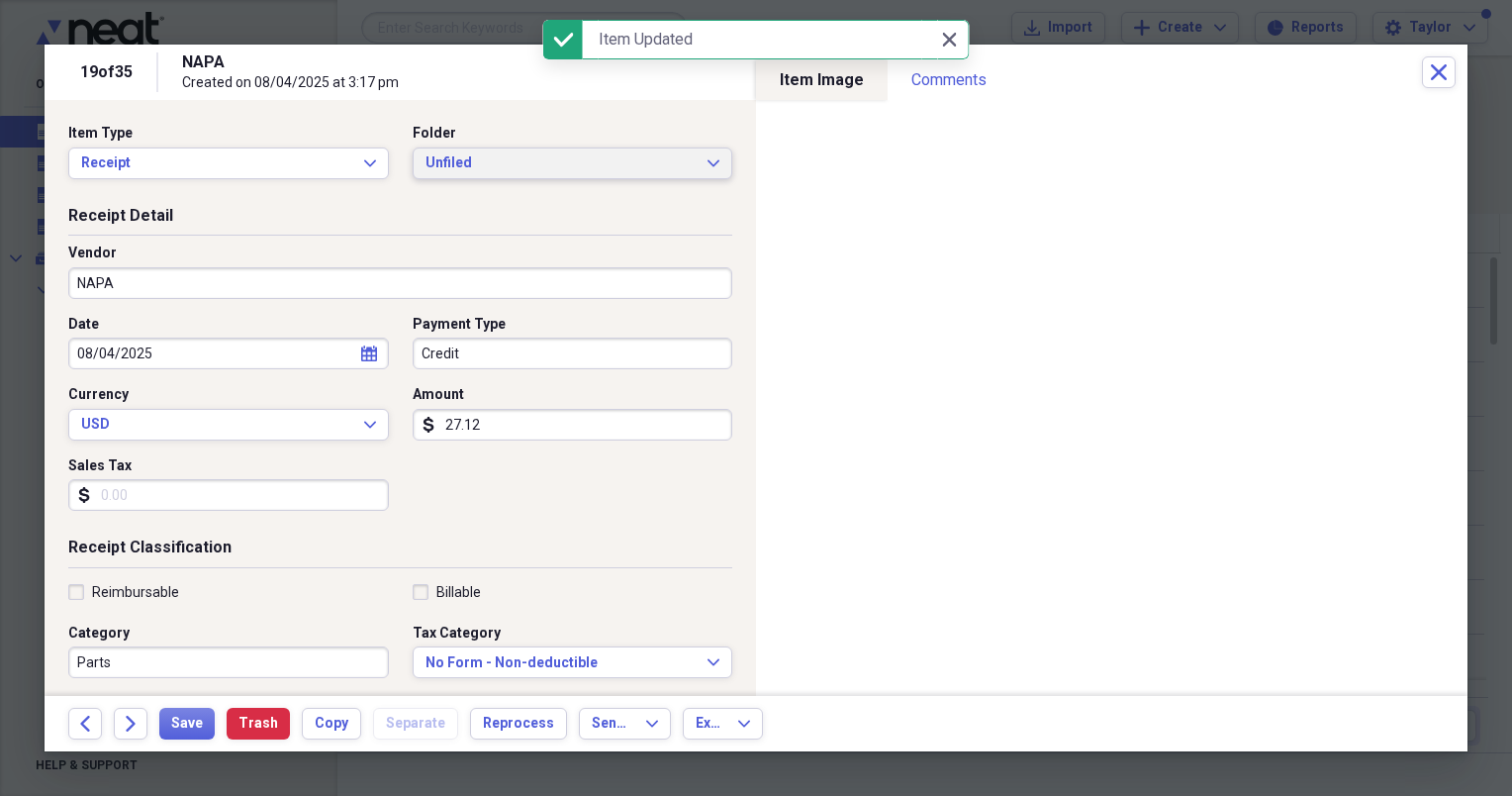 click on "Unfiled Expand" at bounding box center (573, 163) 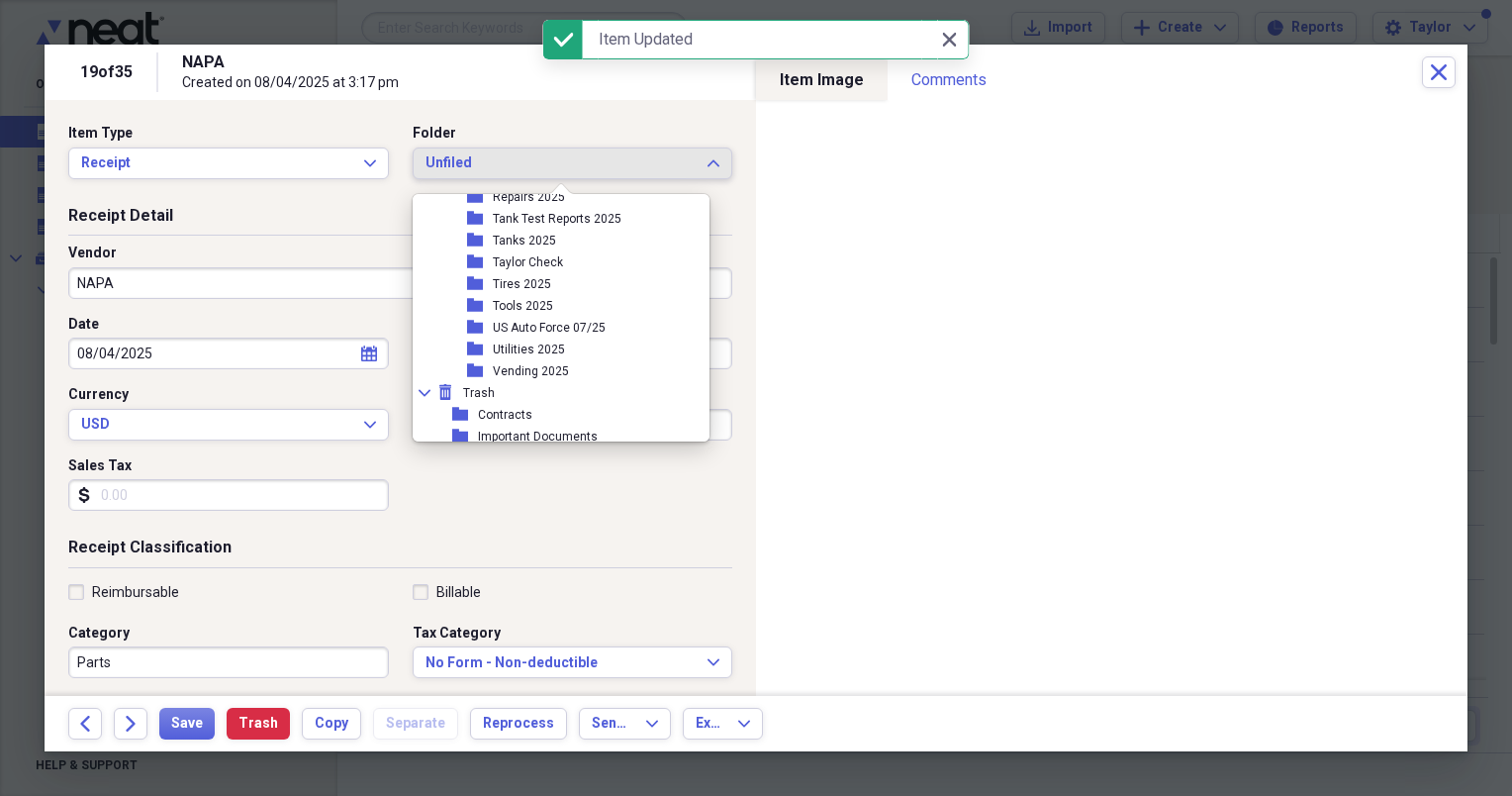 scroll, scrollTop: 499, scrollLeft: 0, axis: vertical 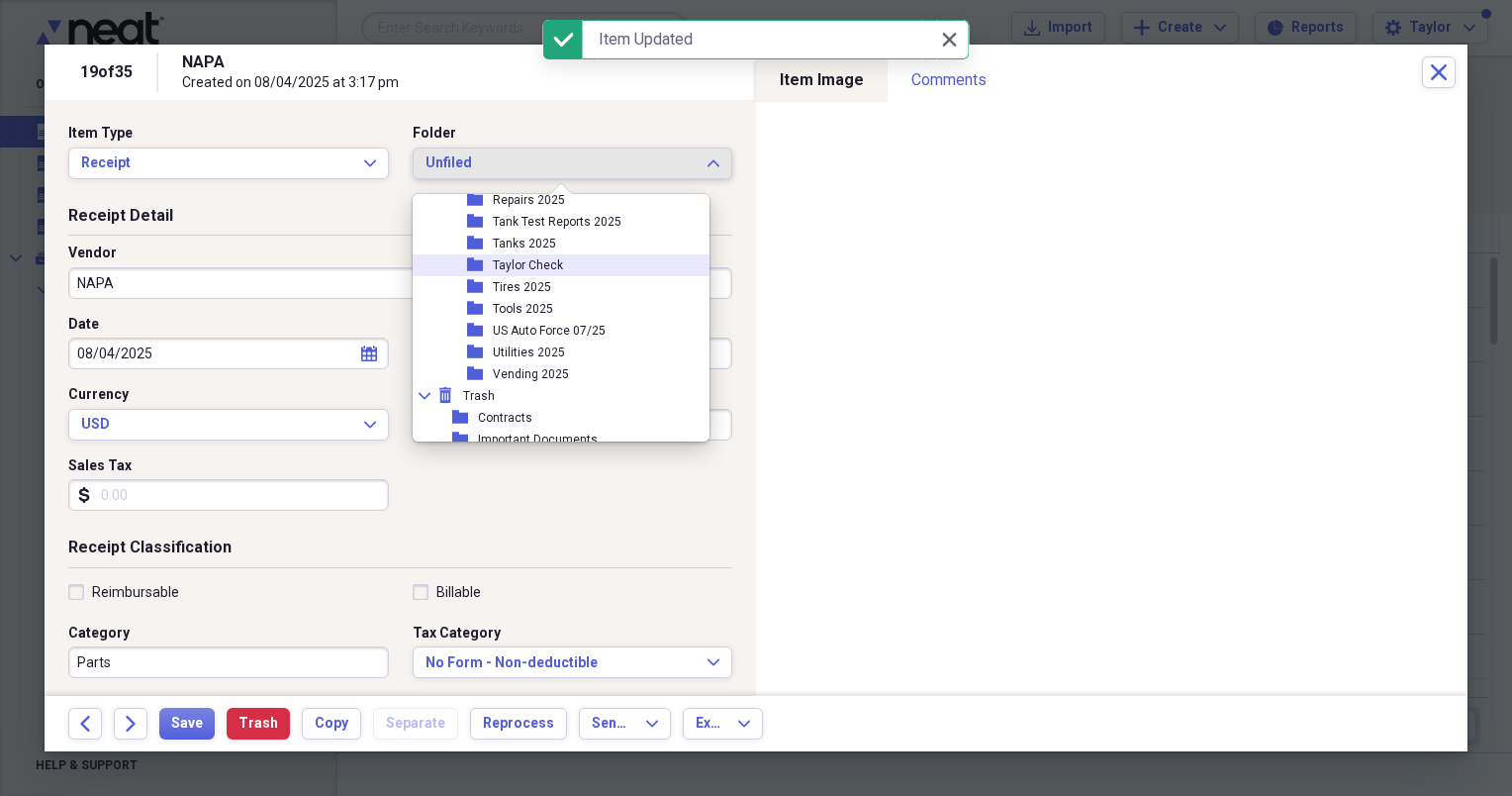 click on "Taylor Check" at bounding box center (527, 265) 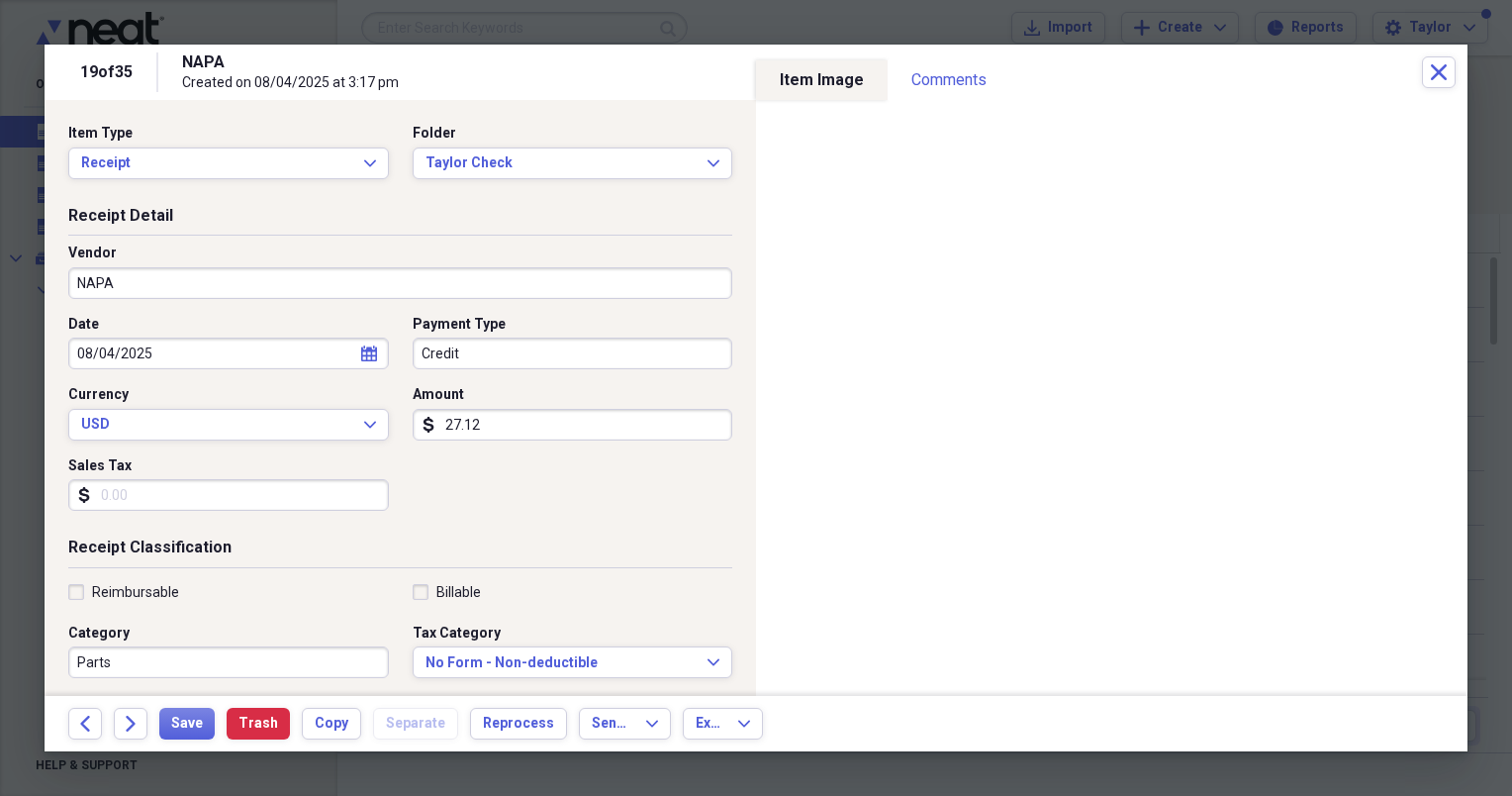 click on "27.12" at bounding box center [573, 425] 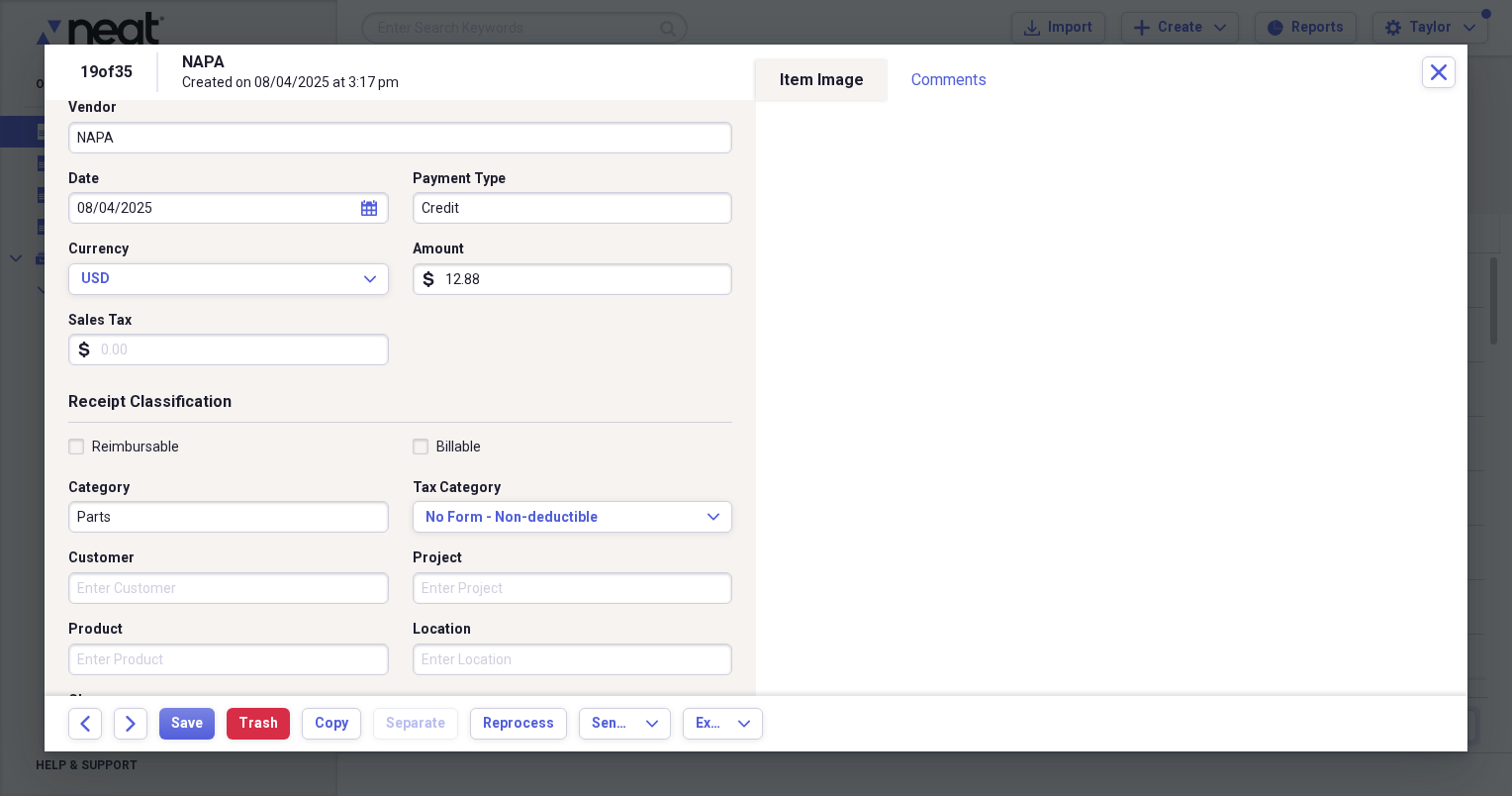 scroll, scrollTop: 150, scrollLeft: 0, axis: vertical 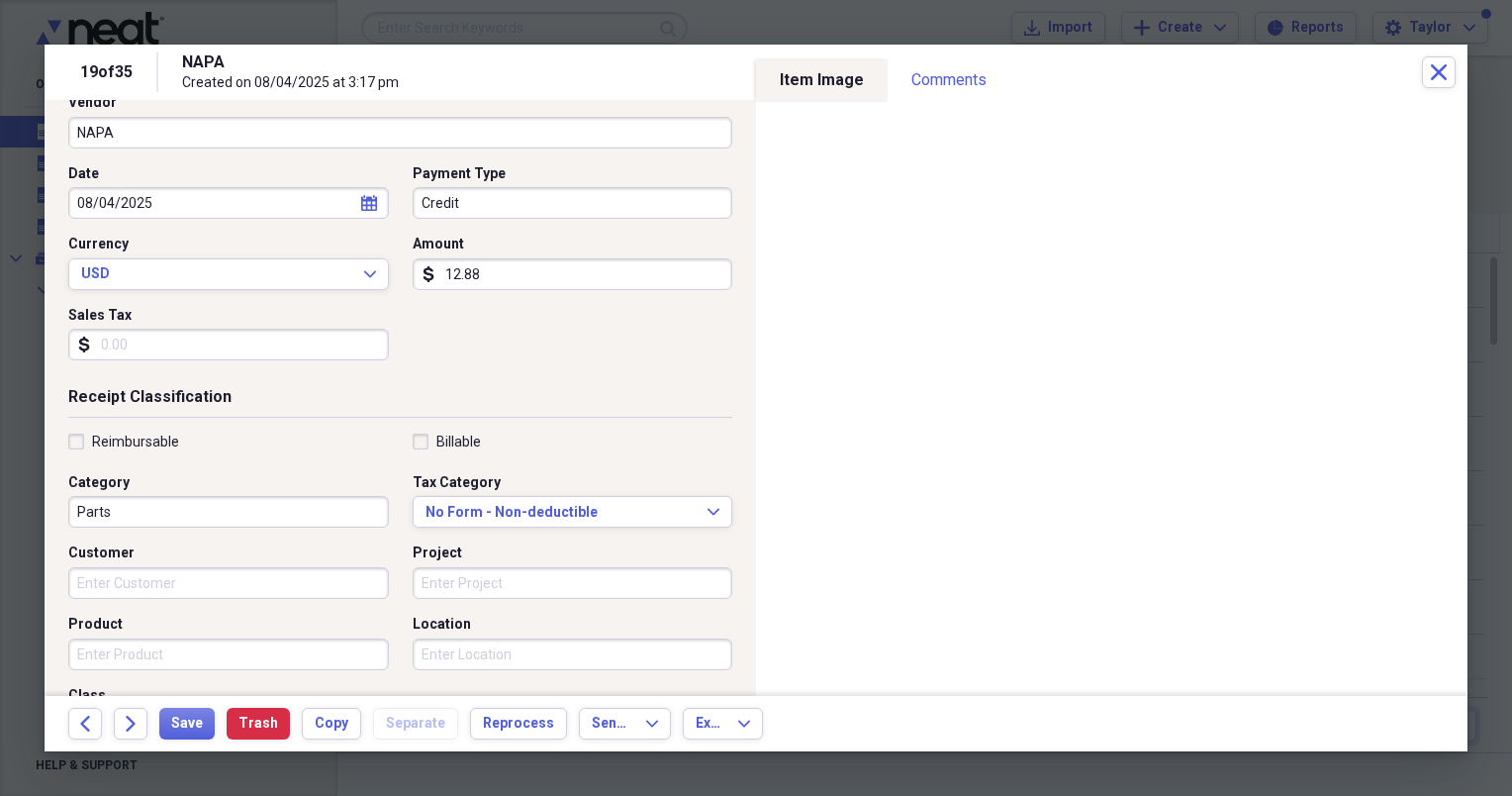 type on "12.88" 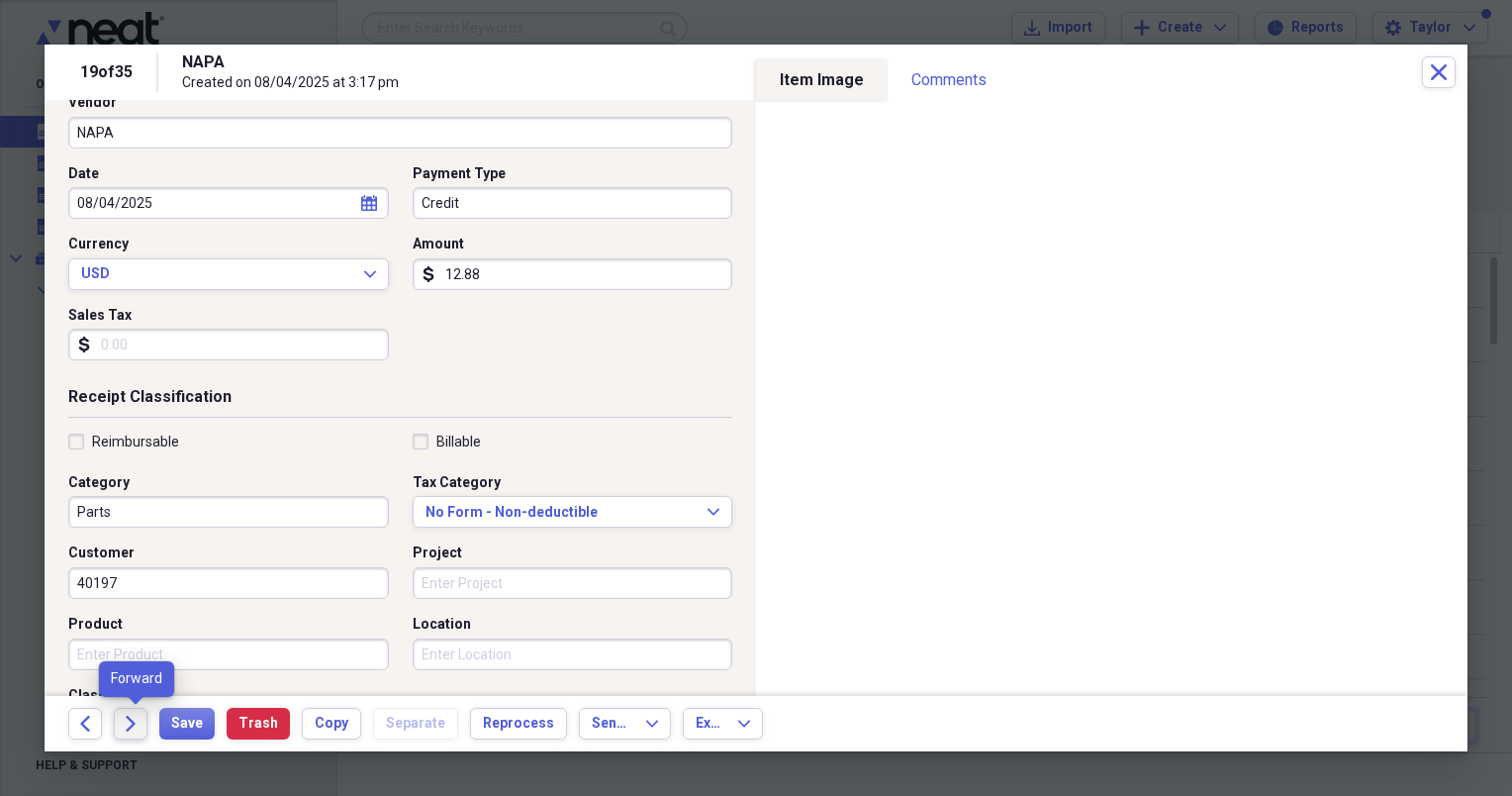 type on "40197" 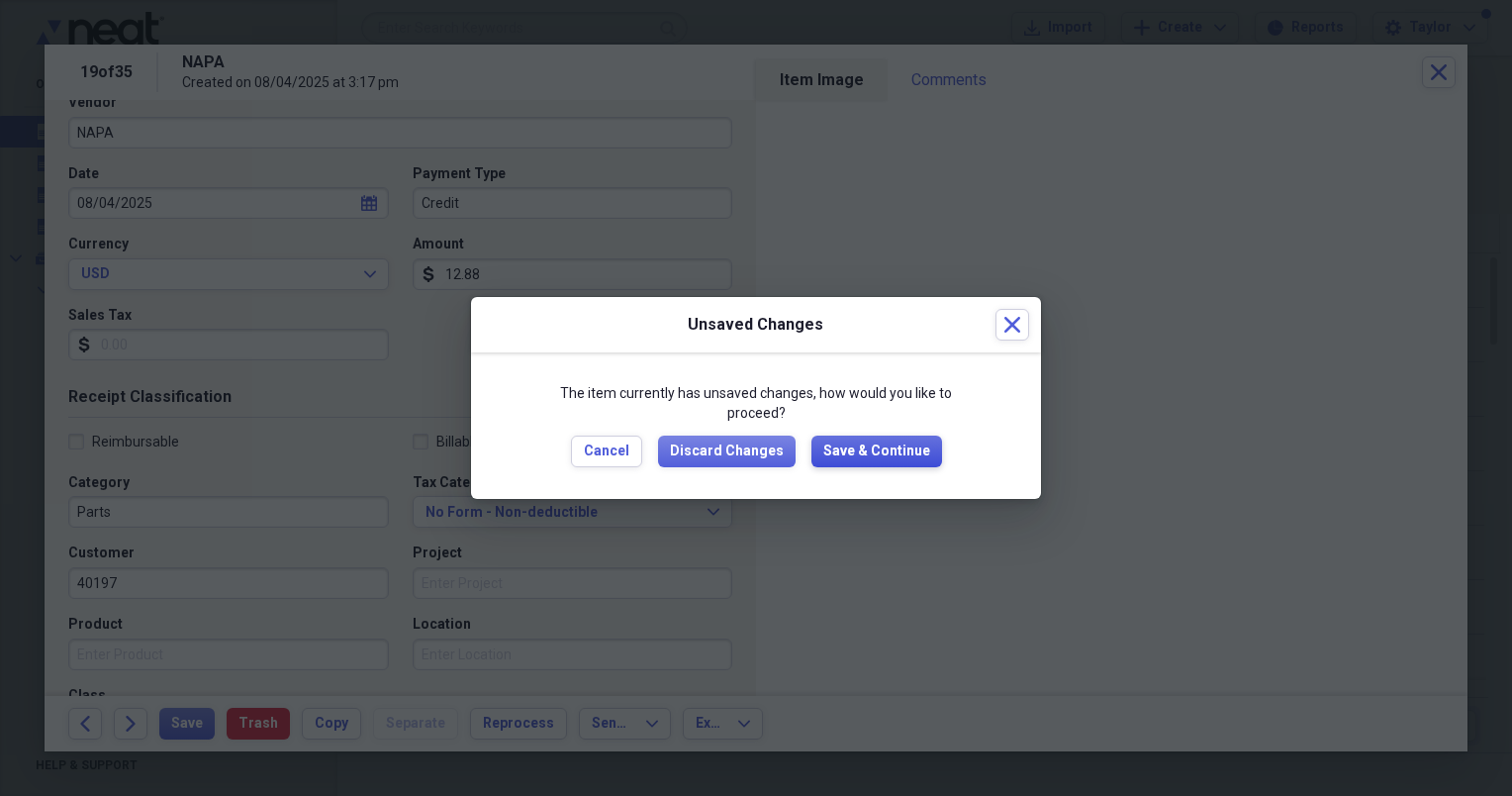 click on "Save & Continue" at bounding box center [877, 451] 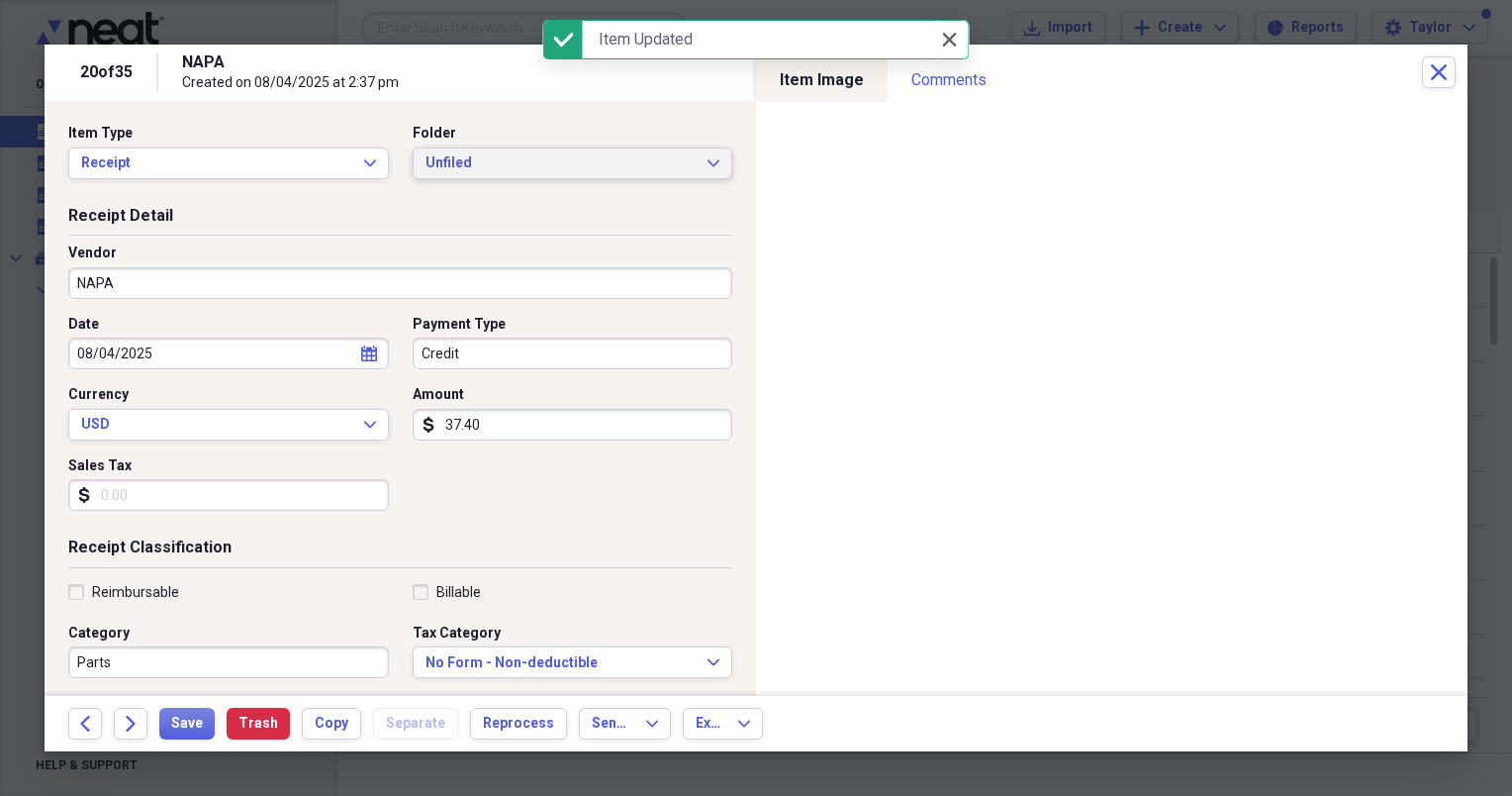 click on "Unfiled" at bounding box center (561, 163) 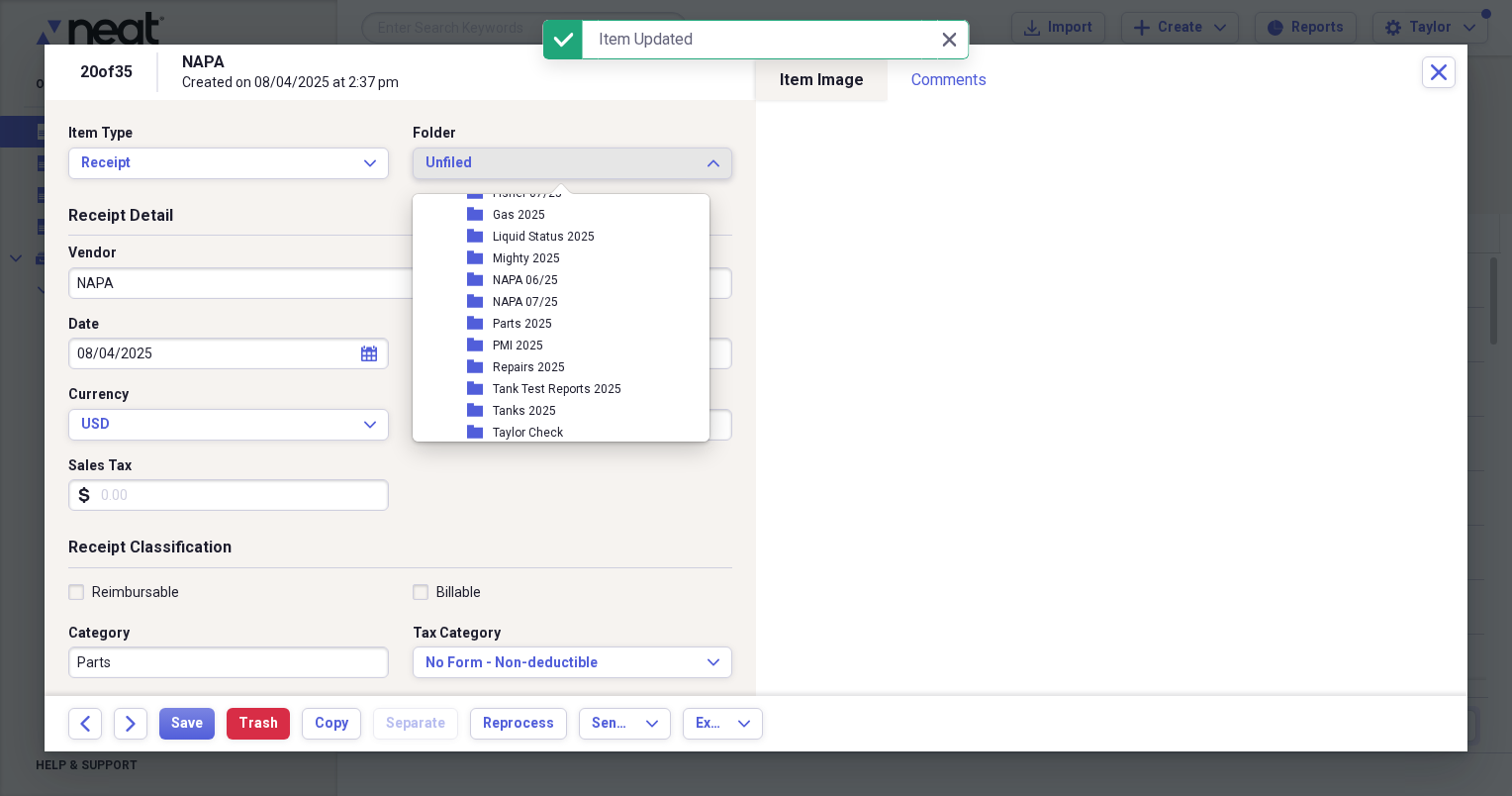 scroll, scrollTop: 333, scrollLeft: 0, axis: vertical 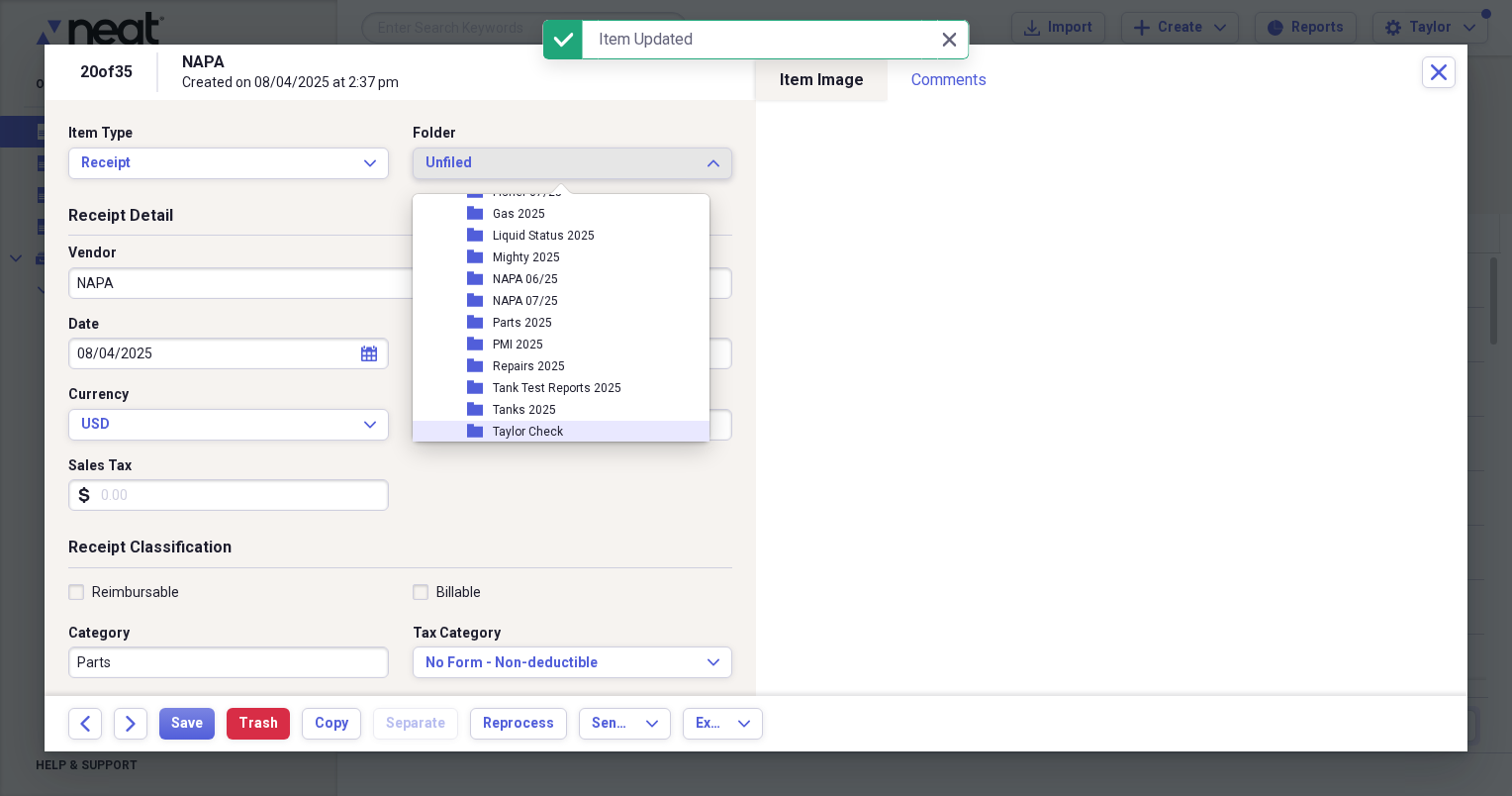 click on "Taylor Check" at bounding box center (527, 432) 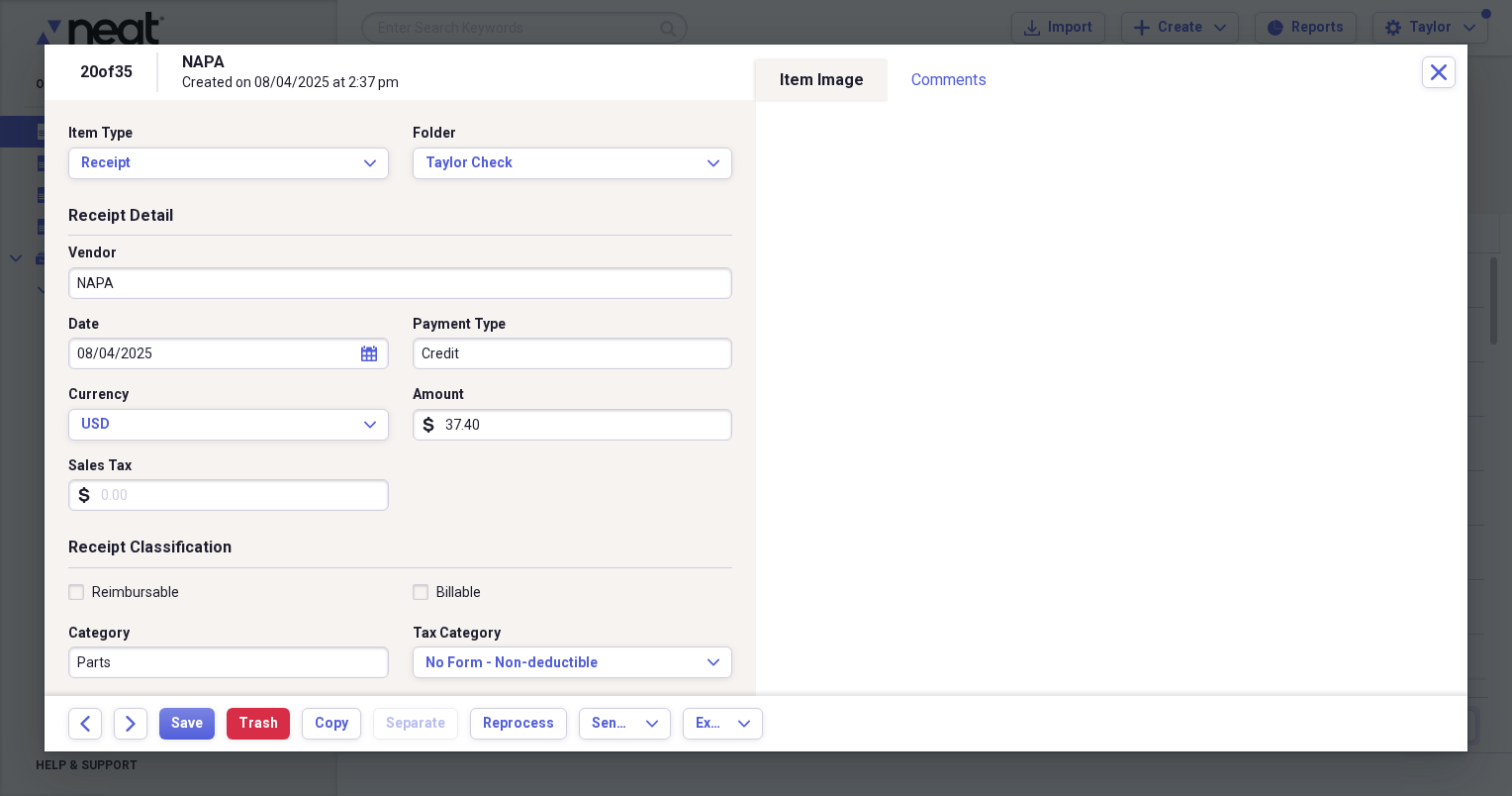 click on "37.40" at bounding box center [573, 425] 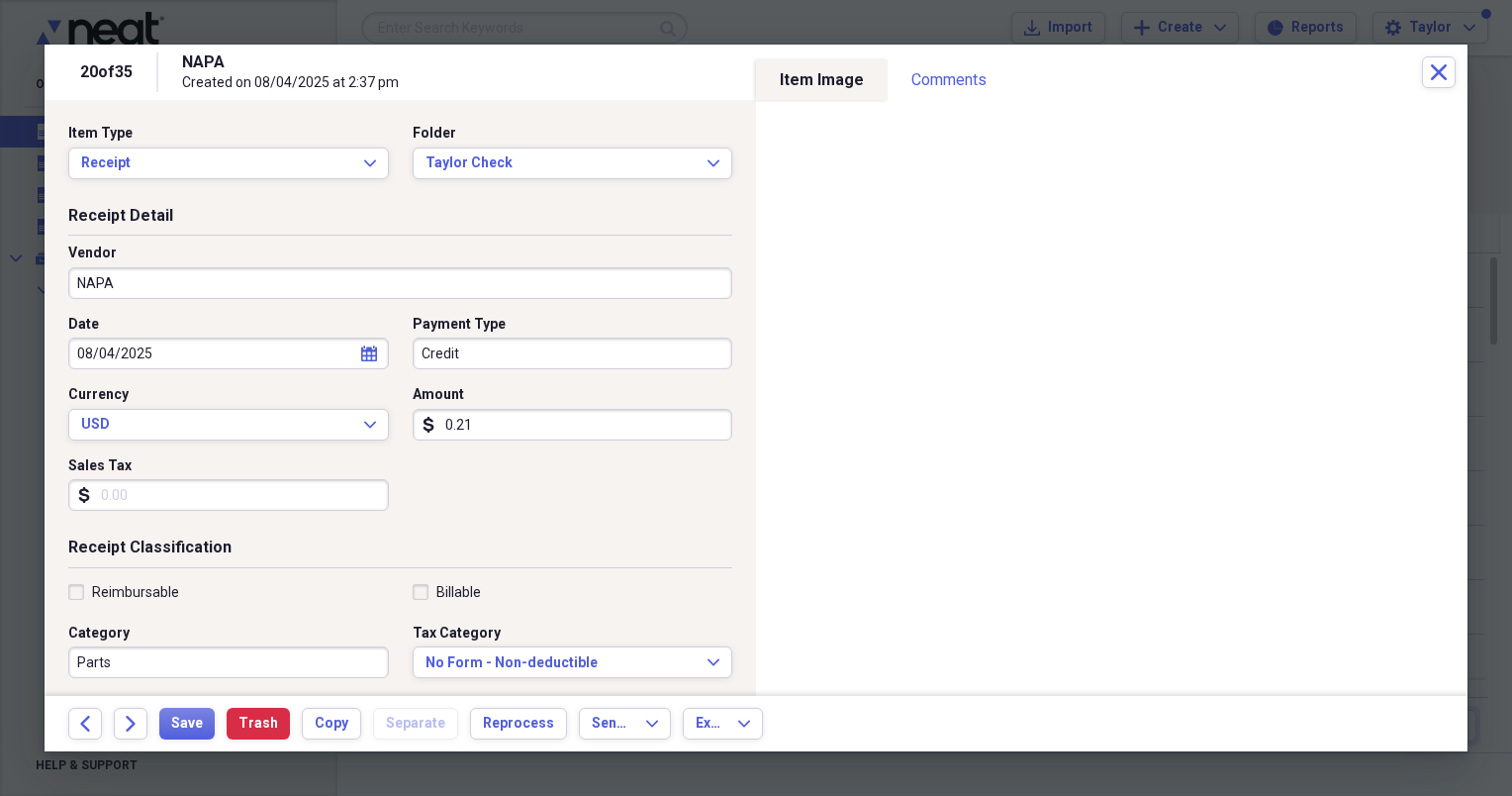 type on "0.02" 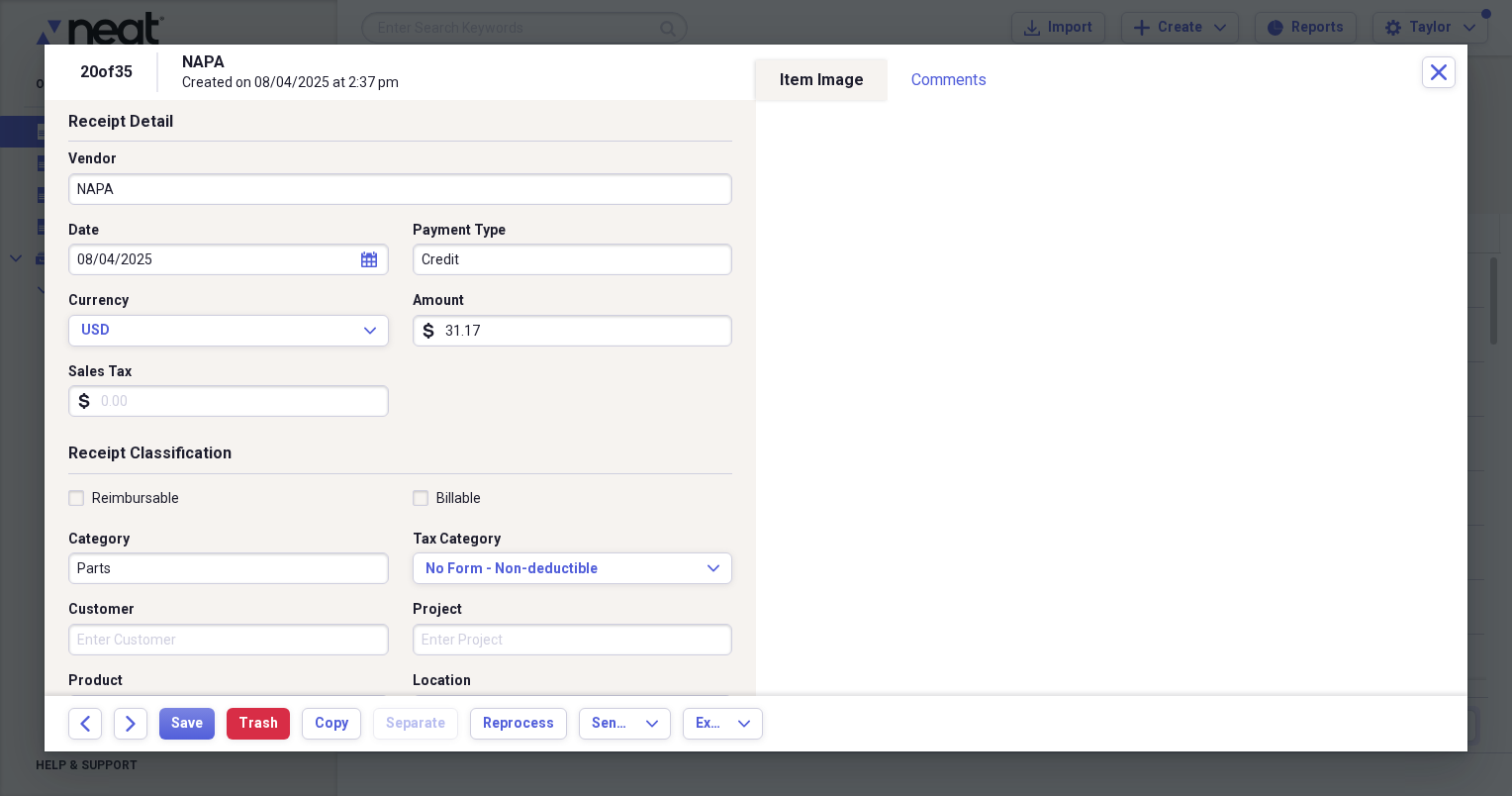 scroll, scrollTop: 103, scrollLeft: 0, axis: vertical 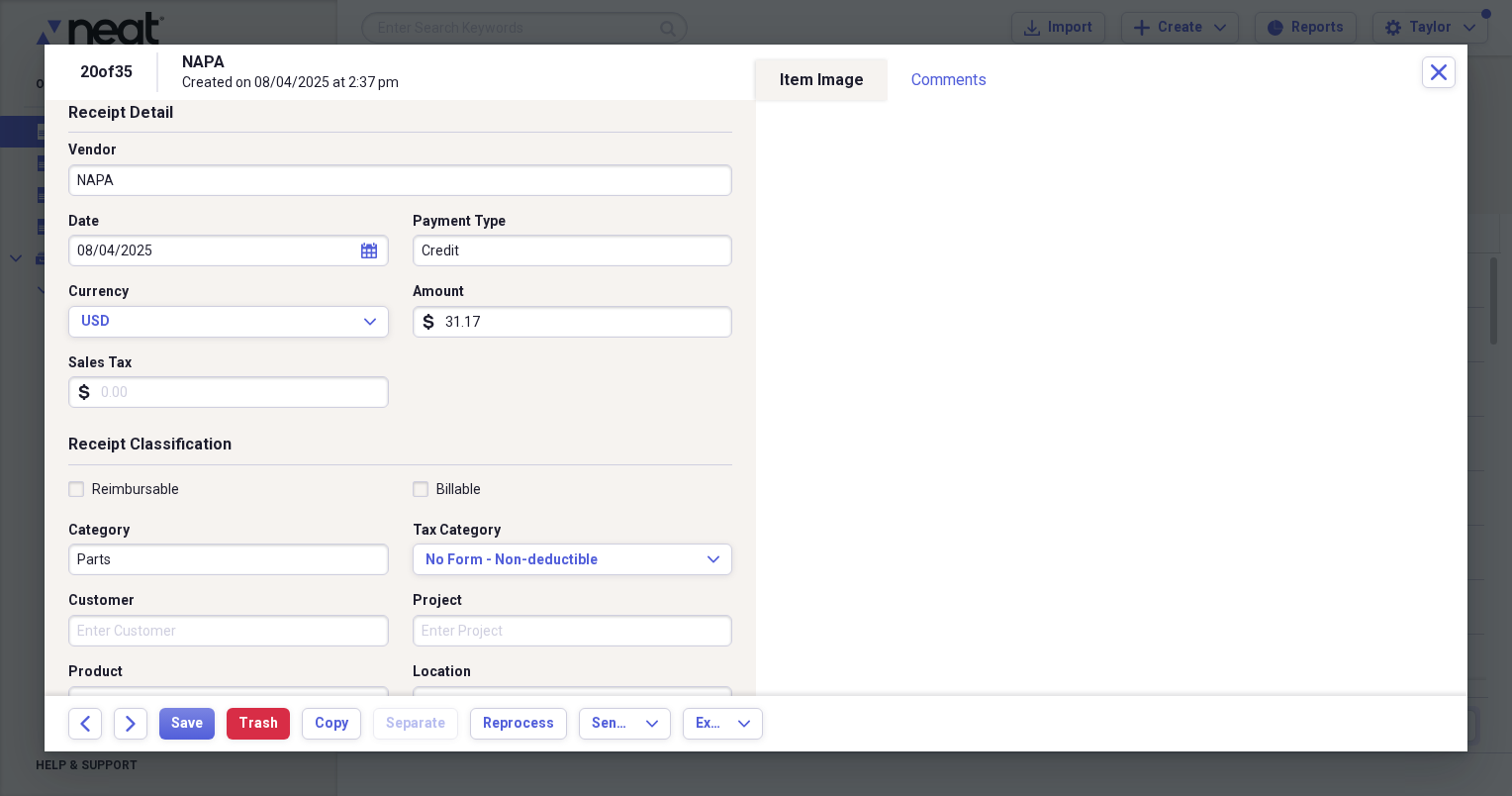 type on "31.17" 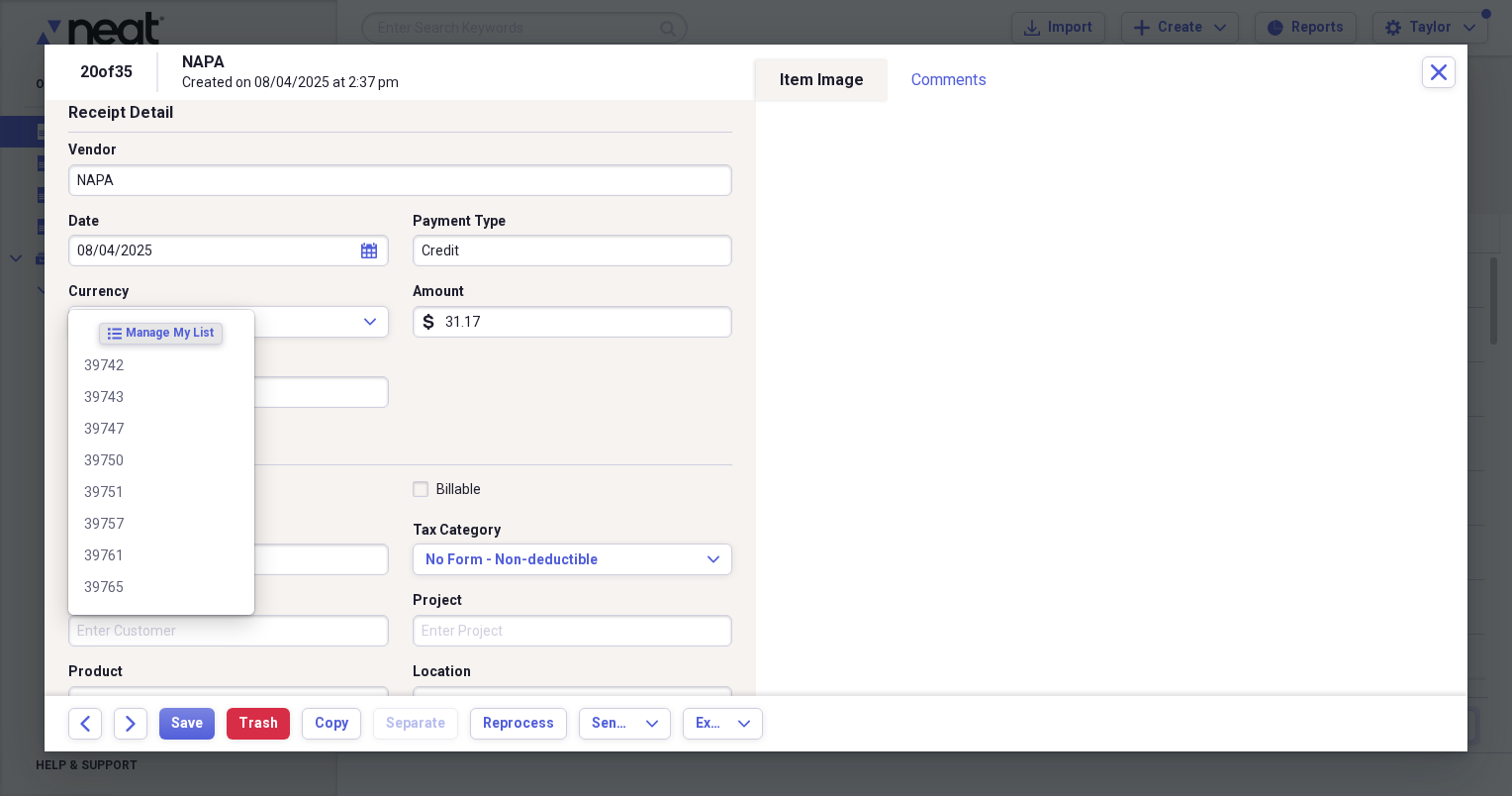 click on "Customer" at bounding box center [229, 631] 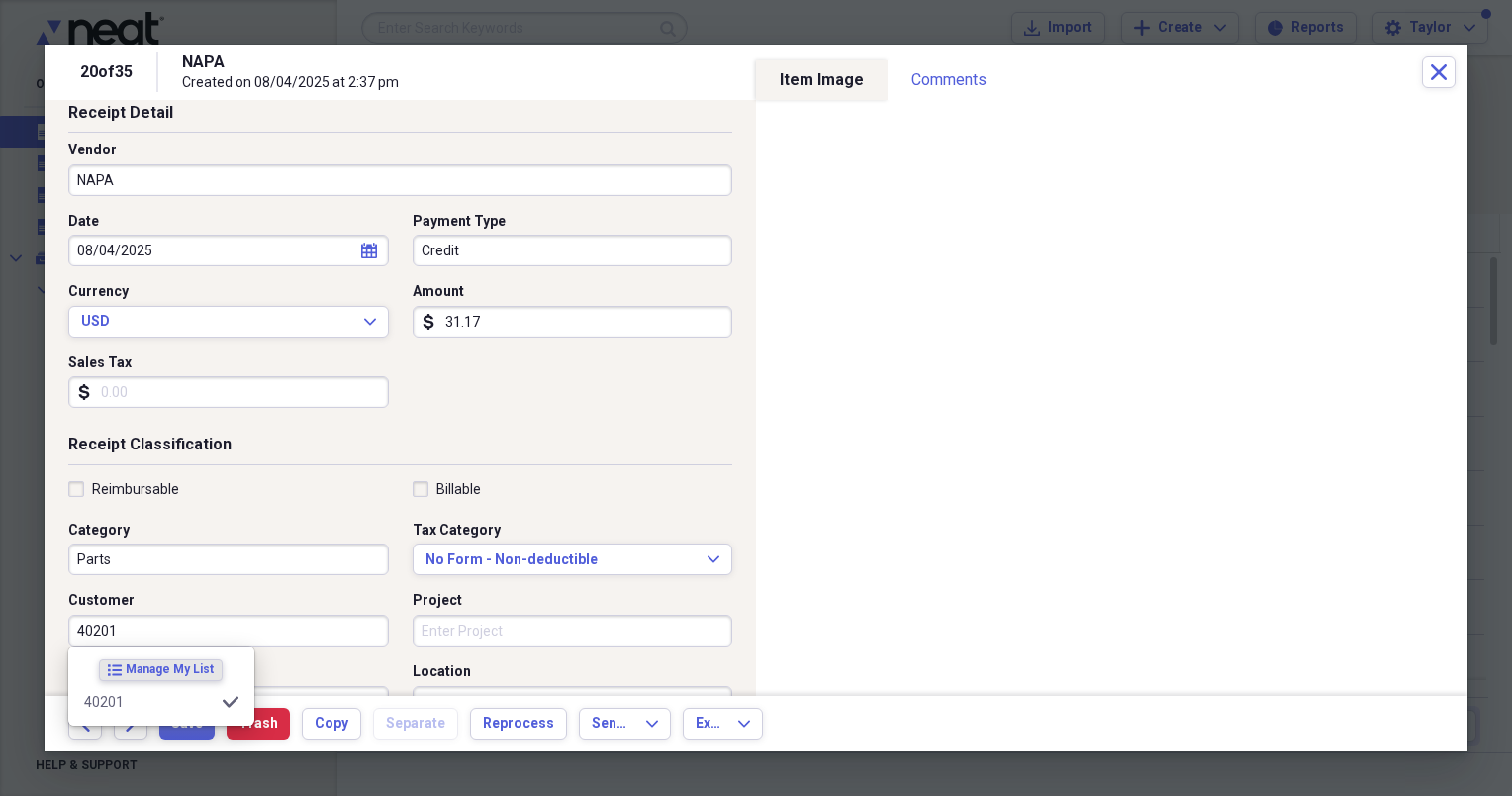type on "40201" 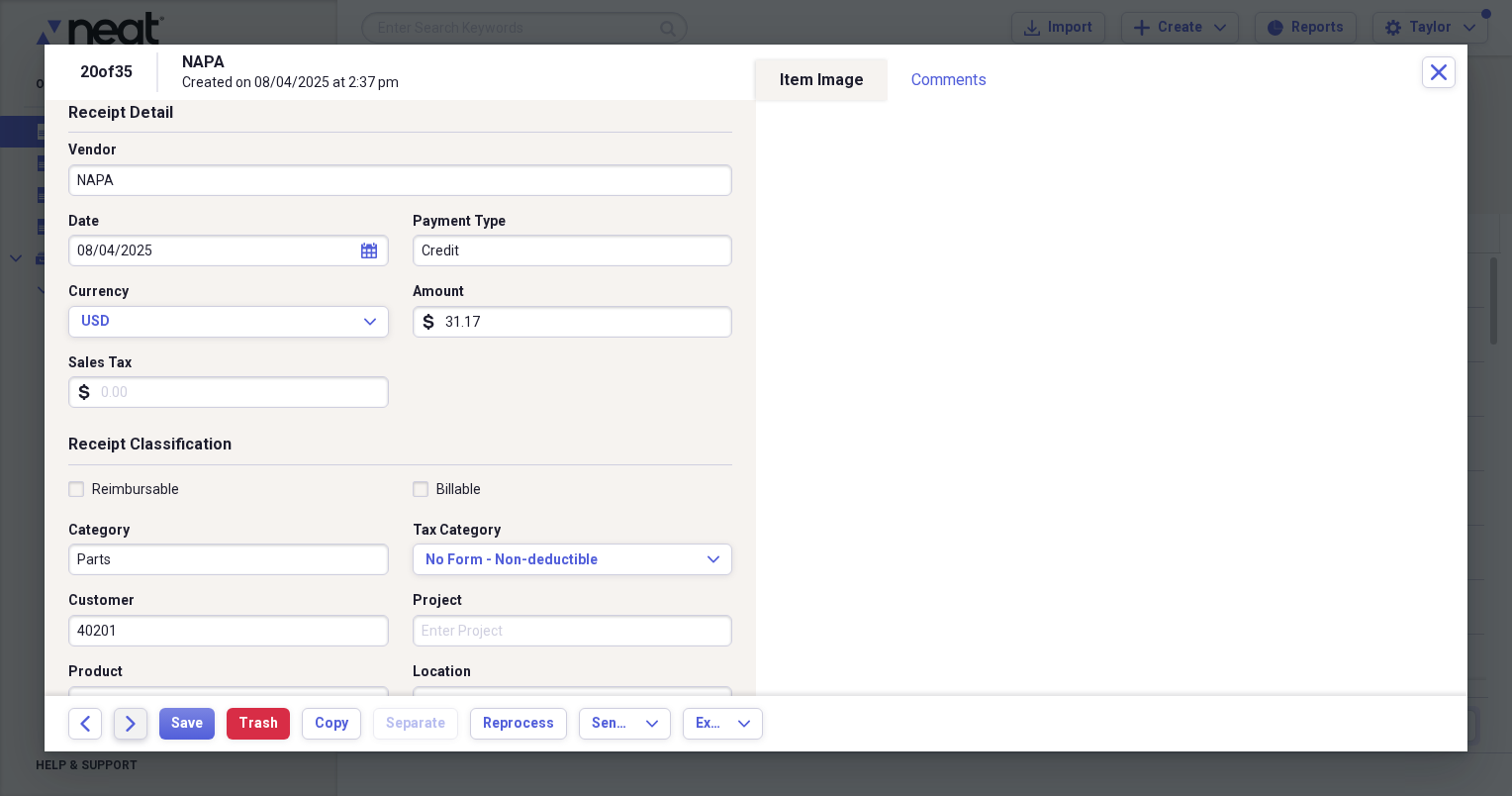 click on "Forward" at bounding box center (131, 724) 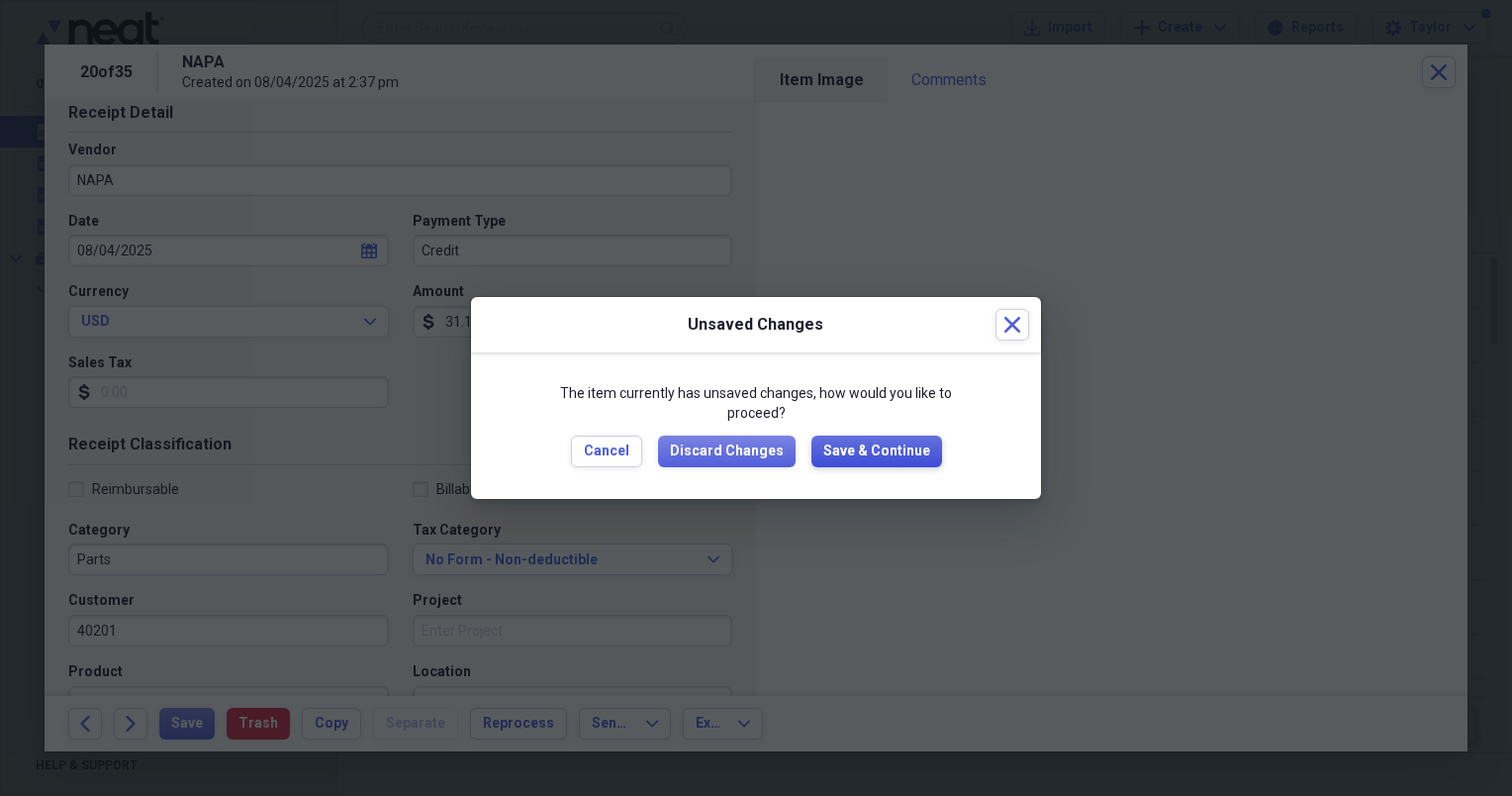 click on "Save & Continue" at bounding box center (877, 451) 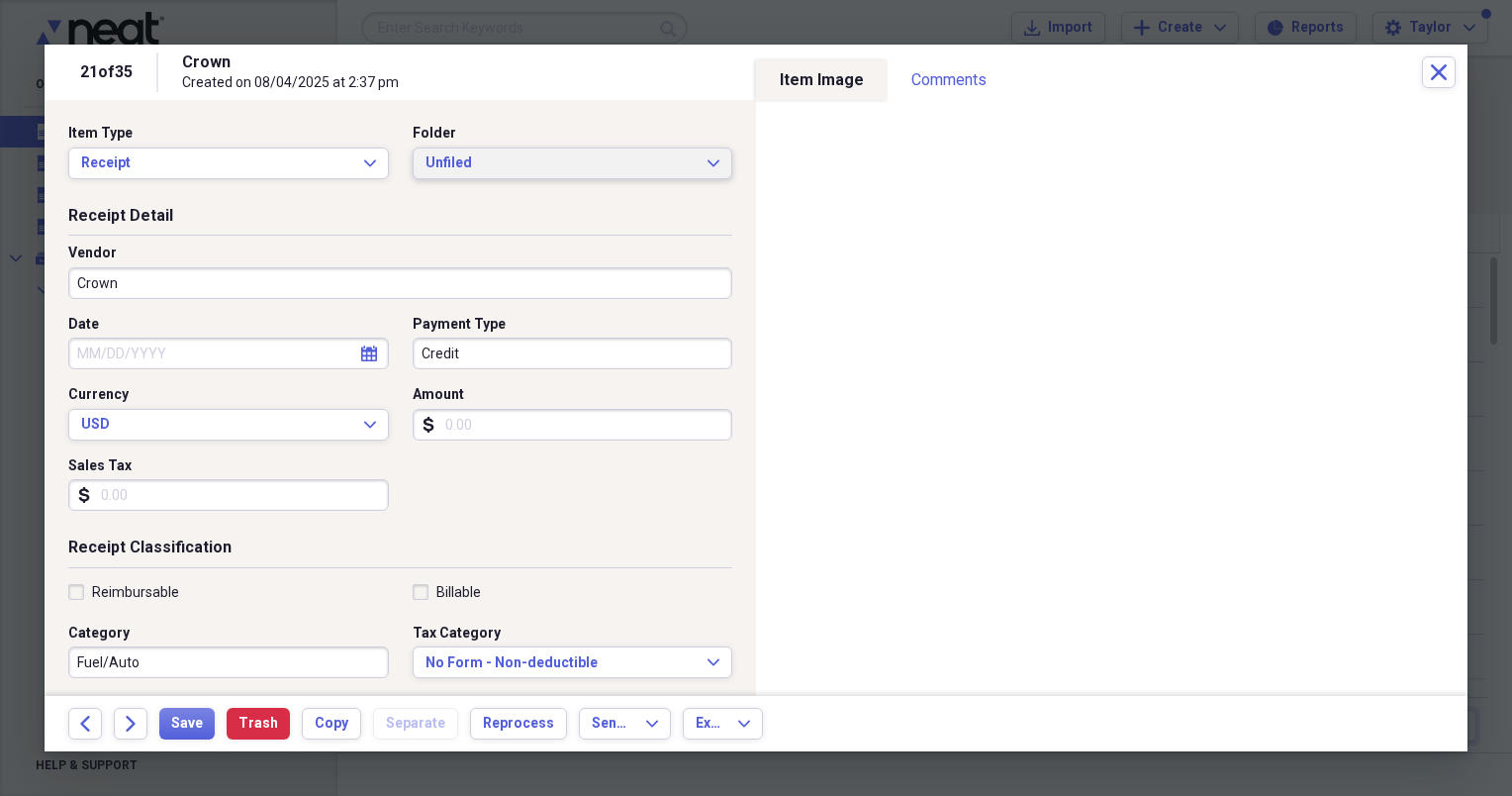 click on "Unfiled" at bounding box center (561, 163) 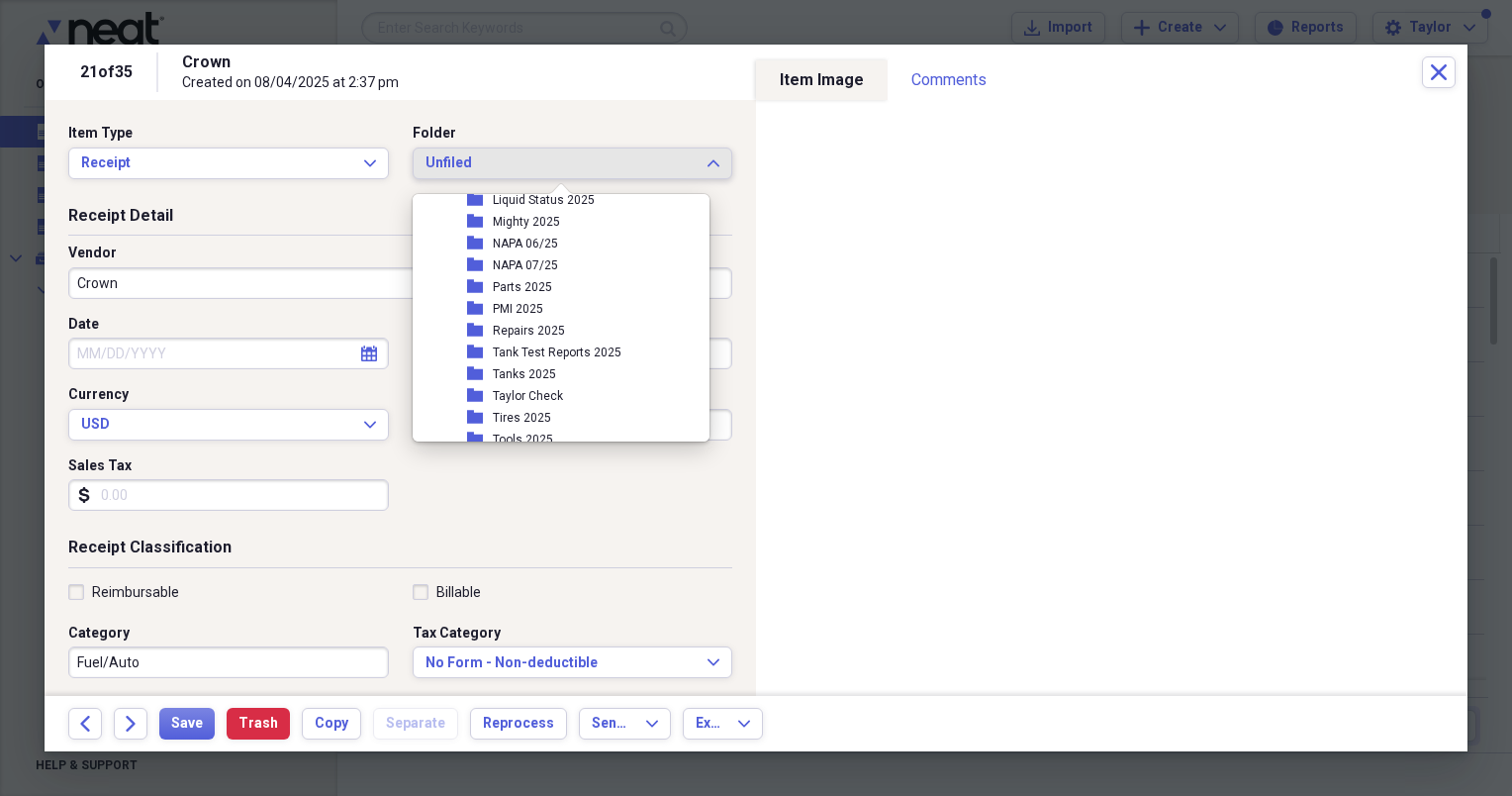 scroll, scrollTop: 378, scrollLeft: 0, axis: vertical 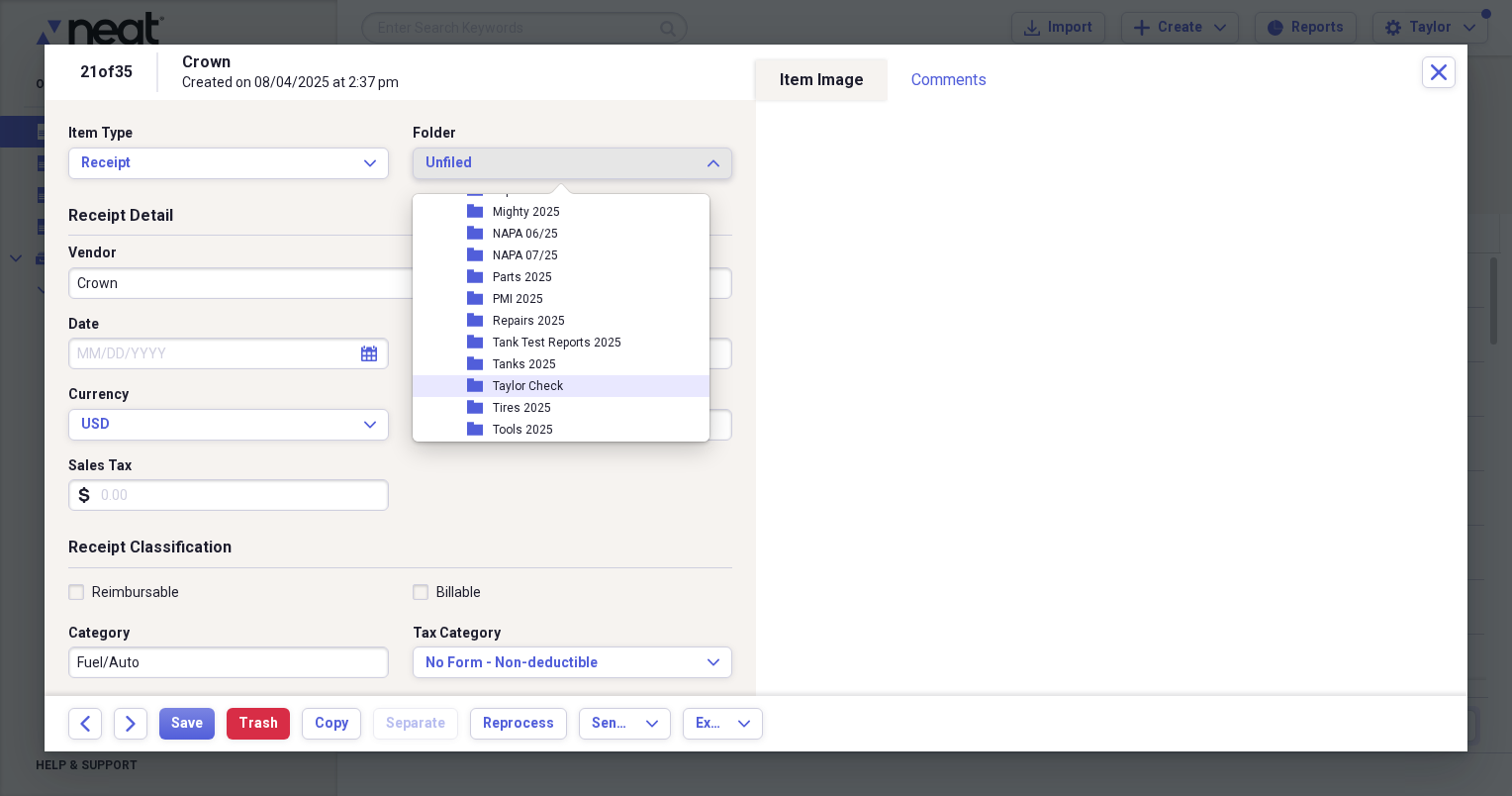click on "Taylor Check" at bounding box center (527, 386) 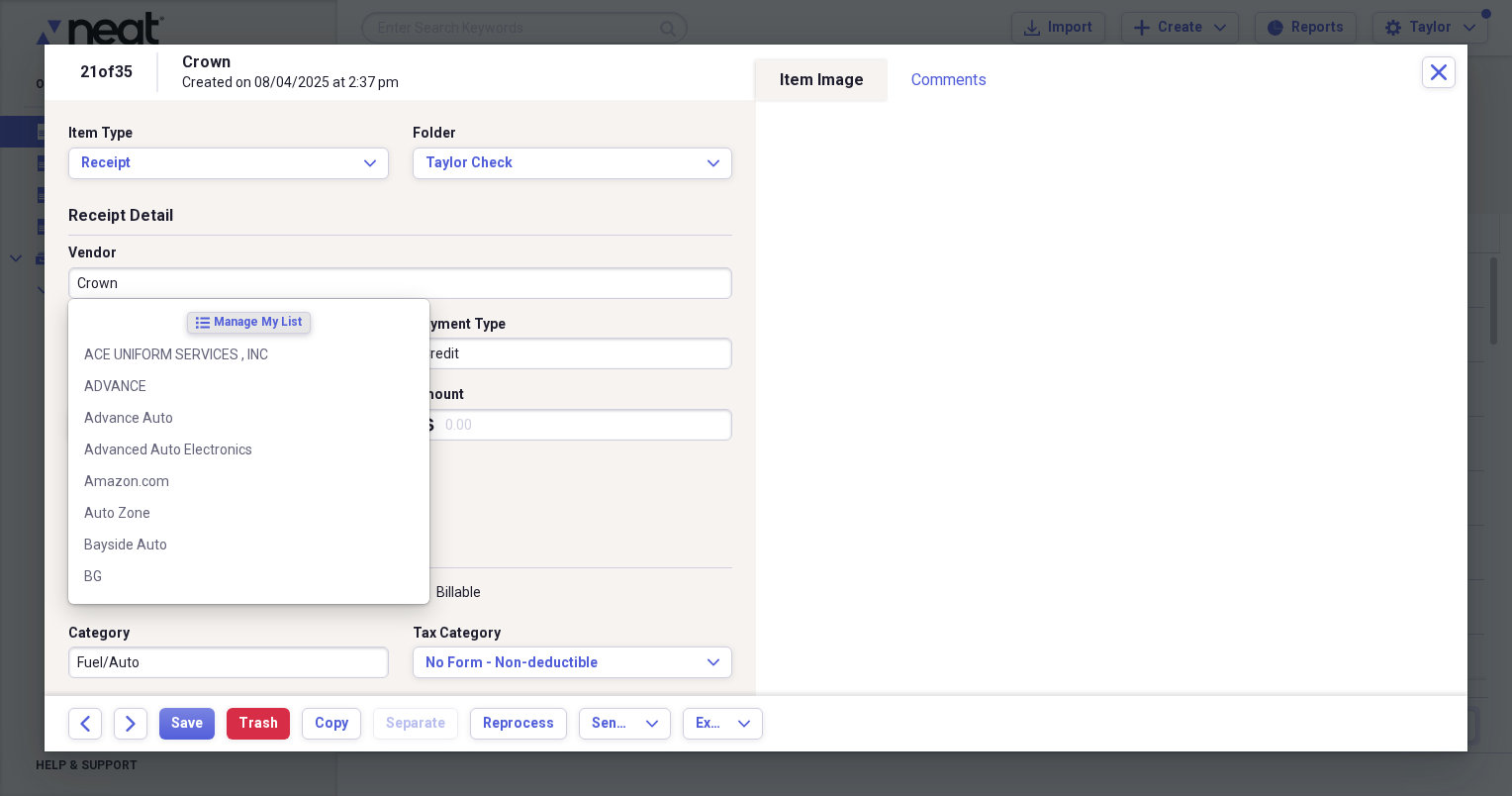 click on "Crown" at bounding box center (400, 283) 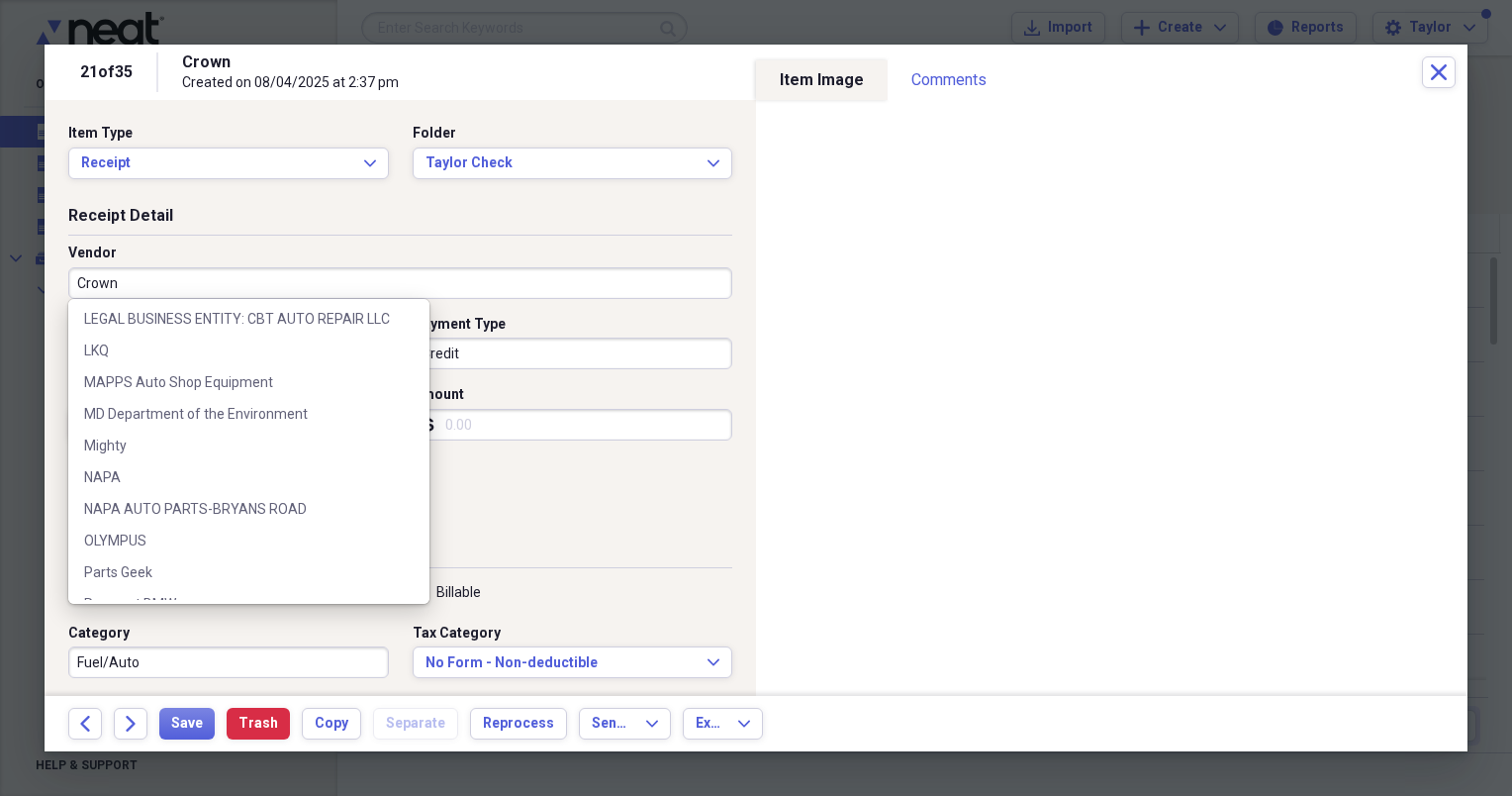 scroll, scrollTop: 893, scrollLeft: 0, axis: vertical 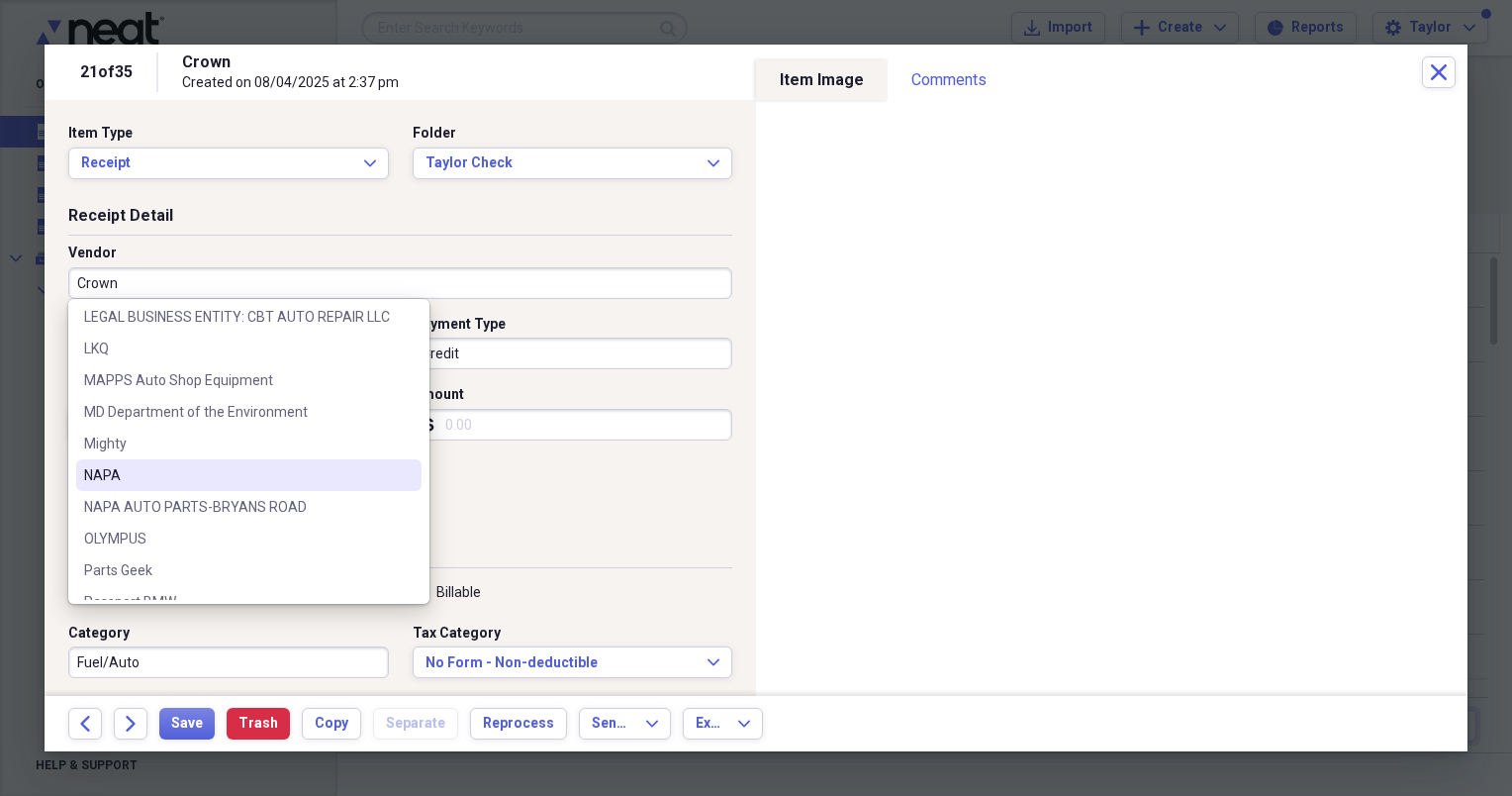click on "NAPA" at bounding box center (236, 475) 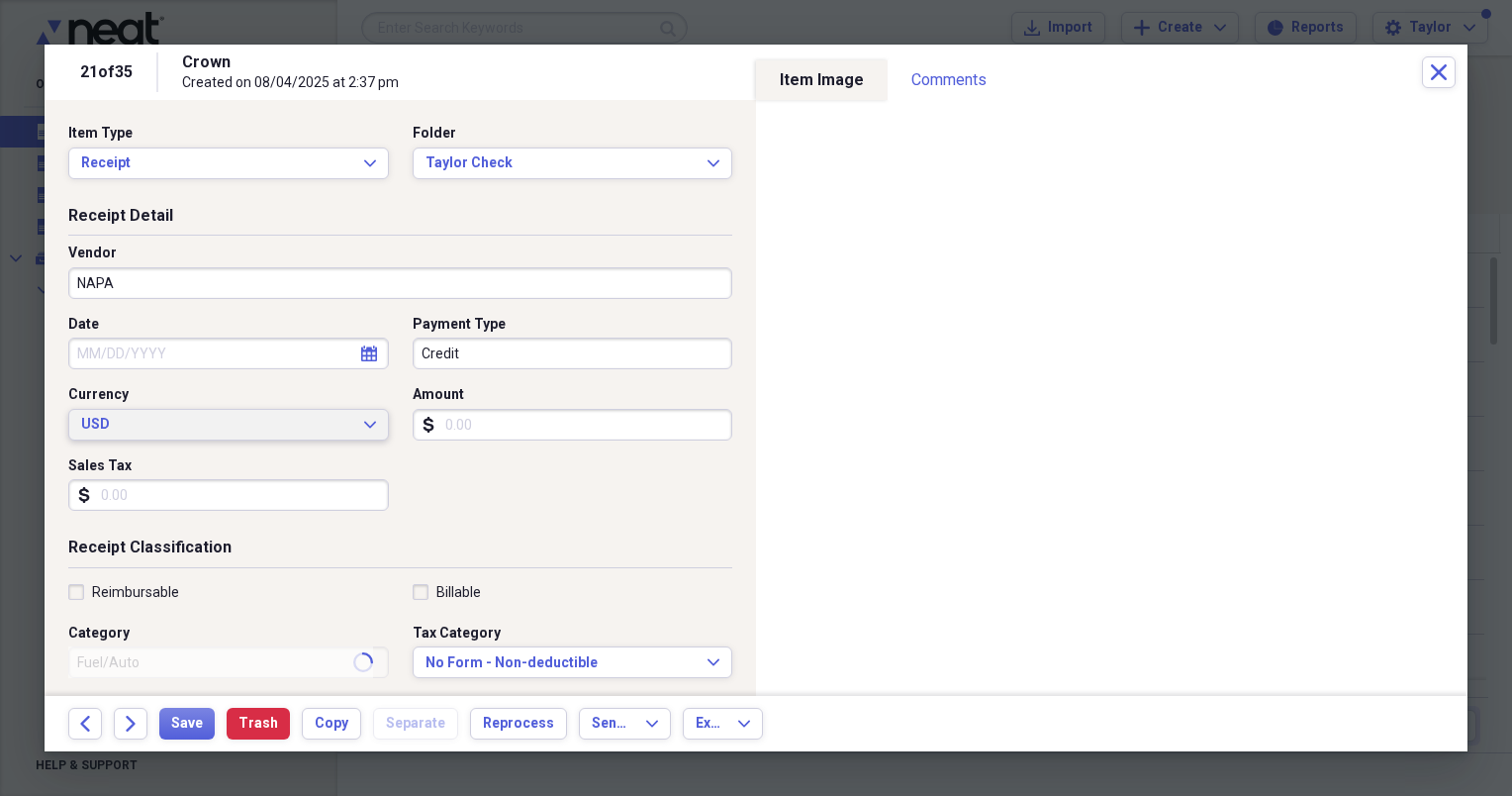 type on "Parts" 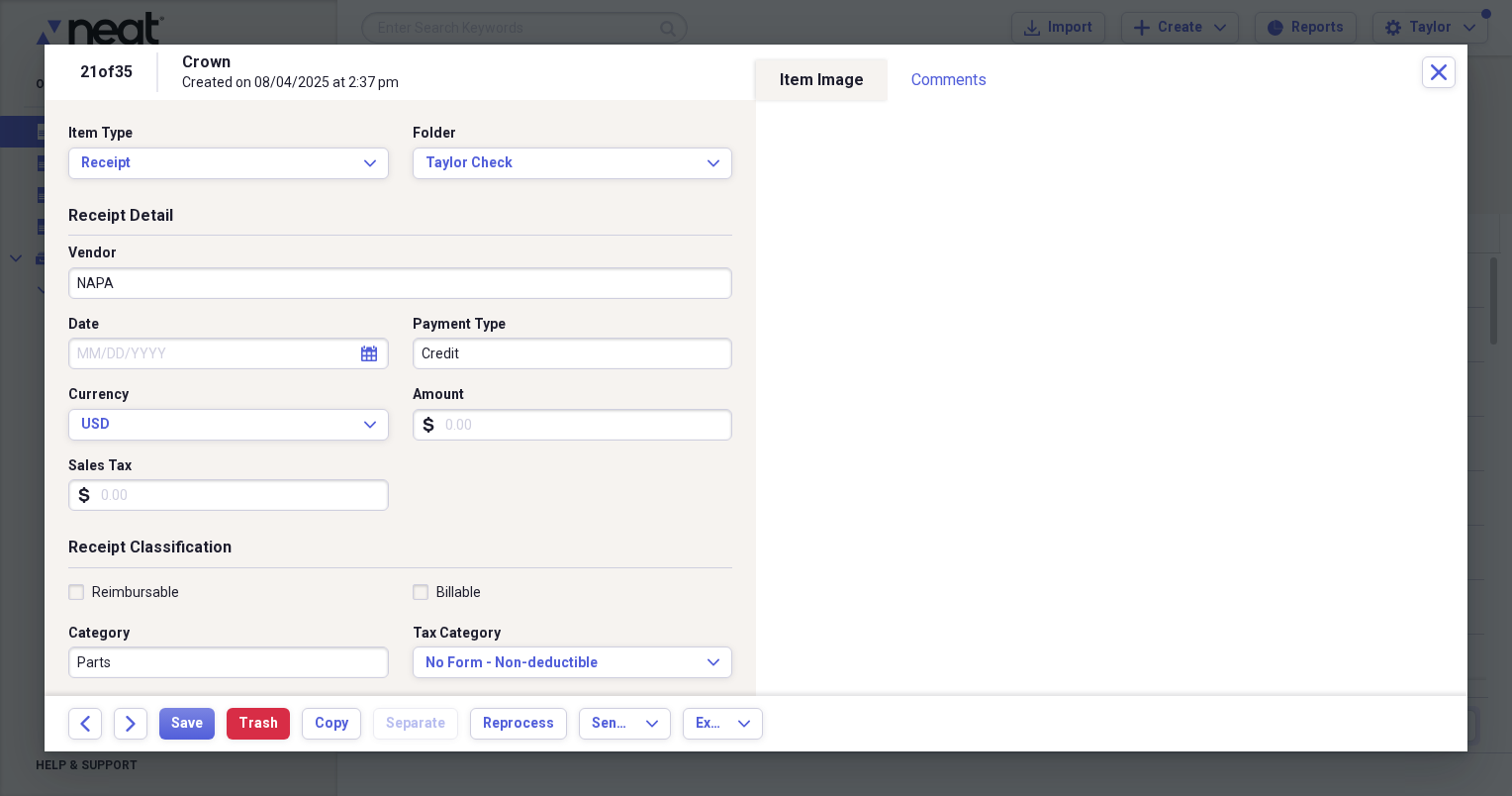 click 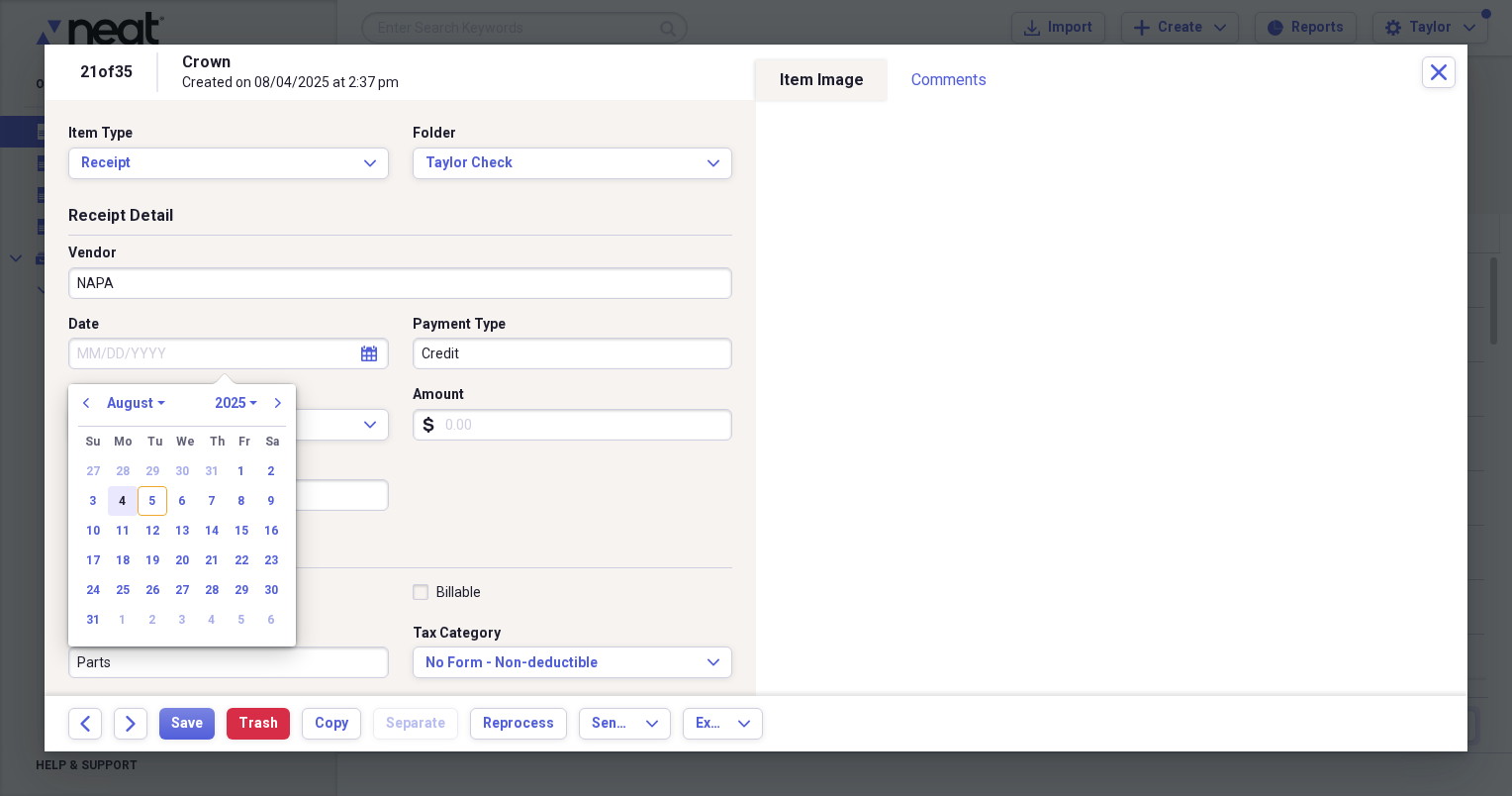 click on "4" at bounding box center [123, 501] 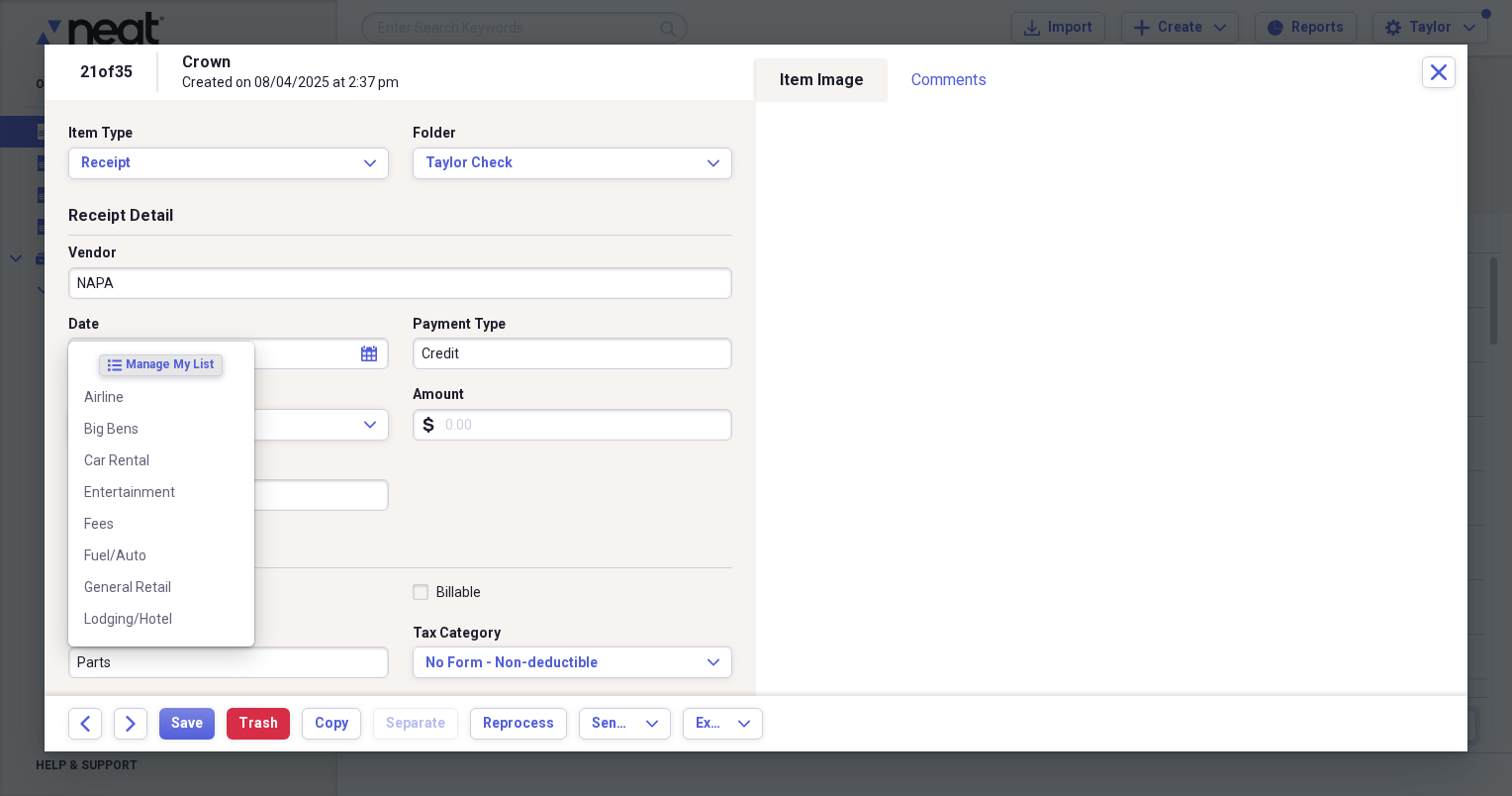 click on "Parts" at bounding box center (229, 662) 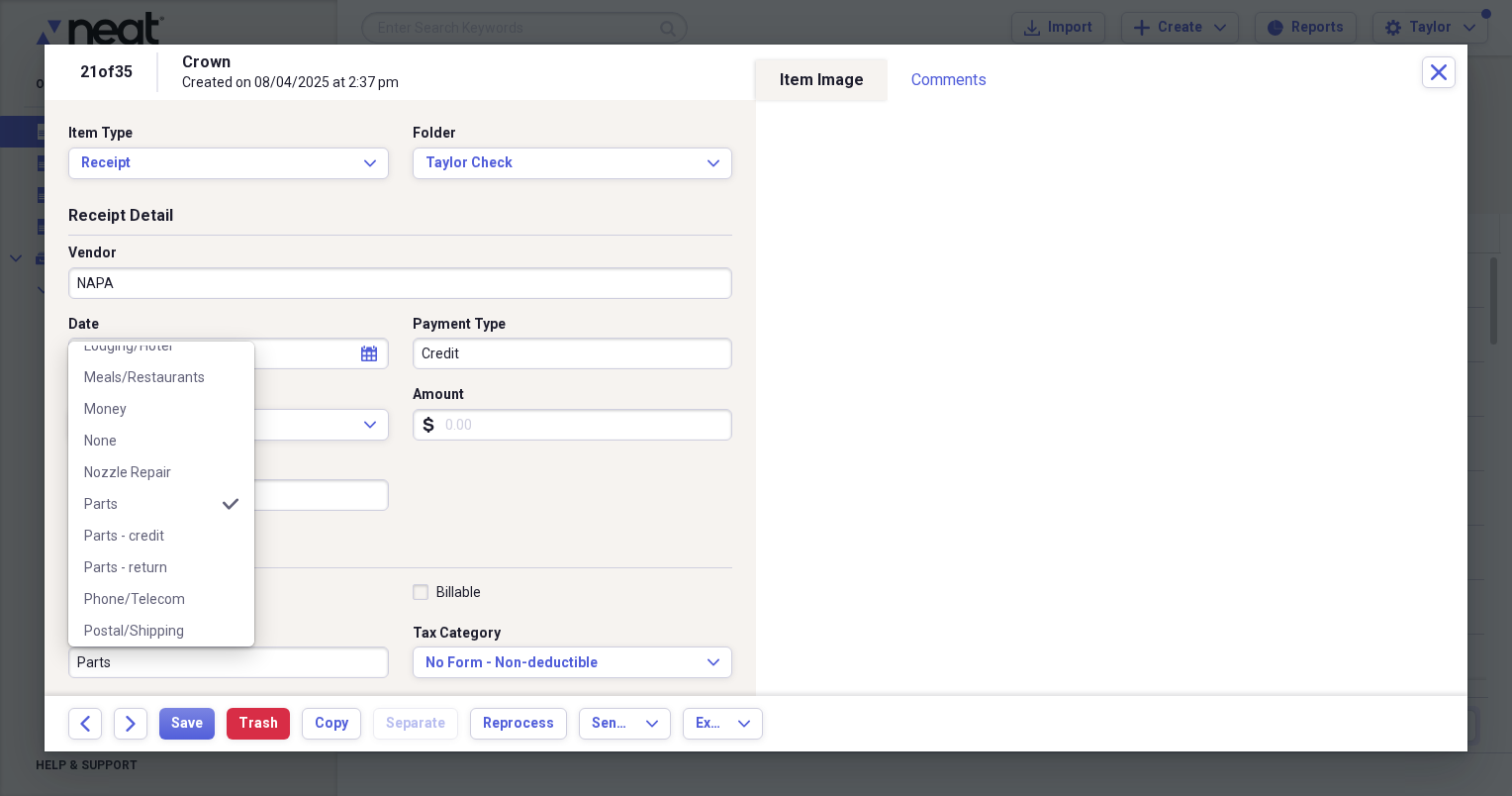 scroll, scrollTop: 291, scrollLeft: 0, axis: vertical 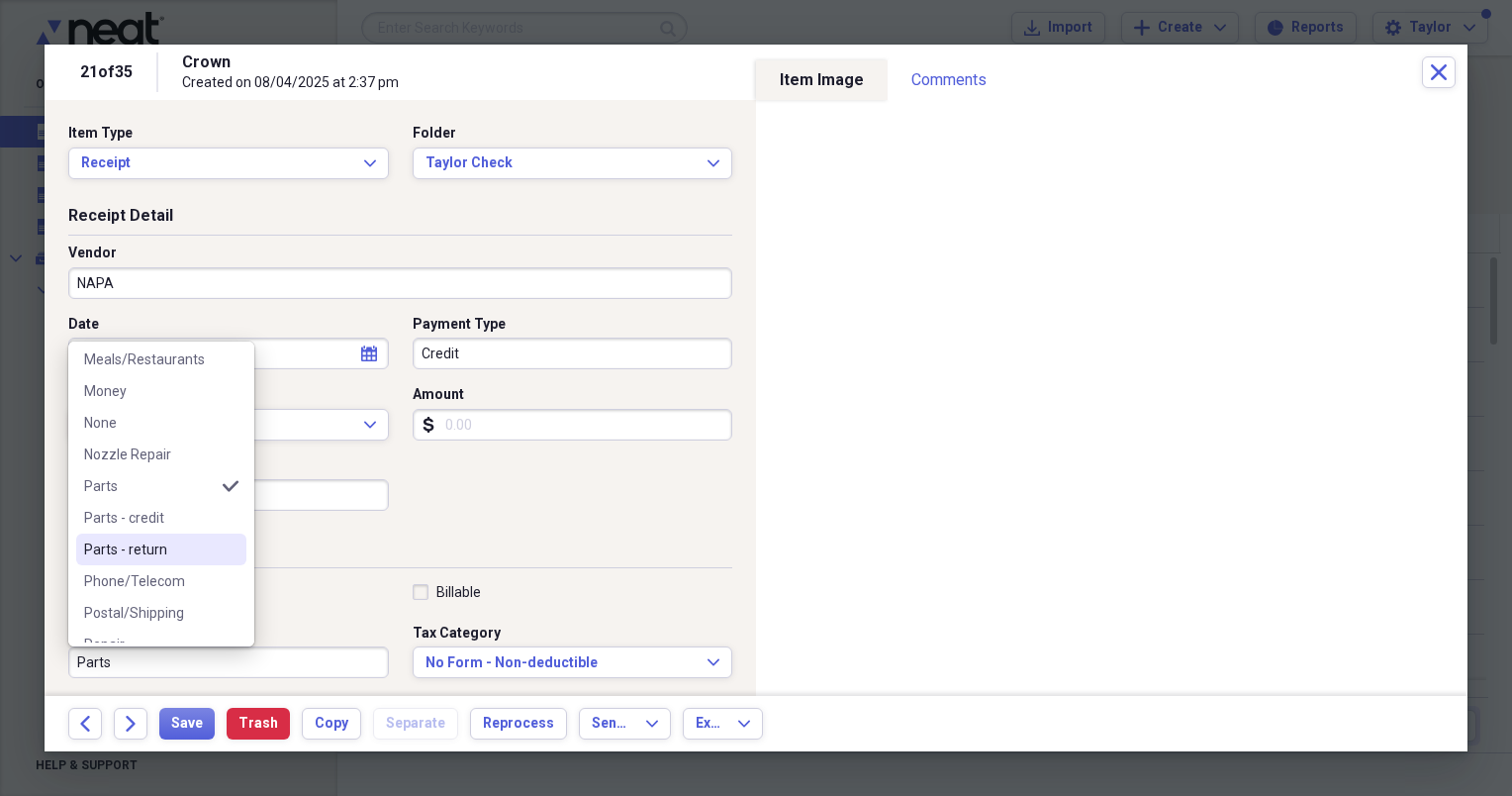 click on "Parts - return" at bounding box center [149, 549] 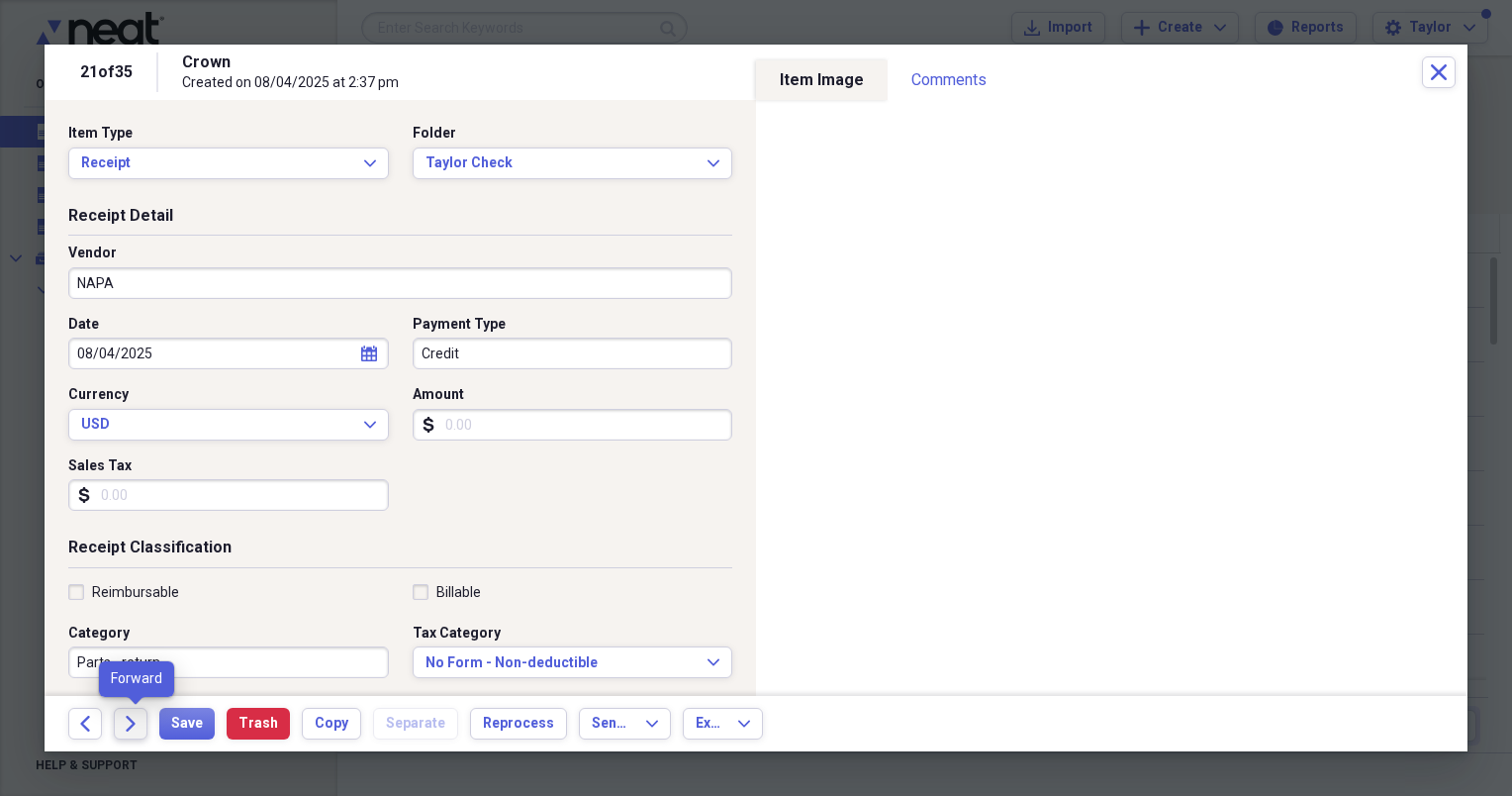 click on "Forward" at bounding box center (131, 724) 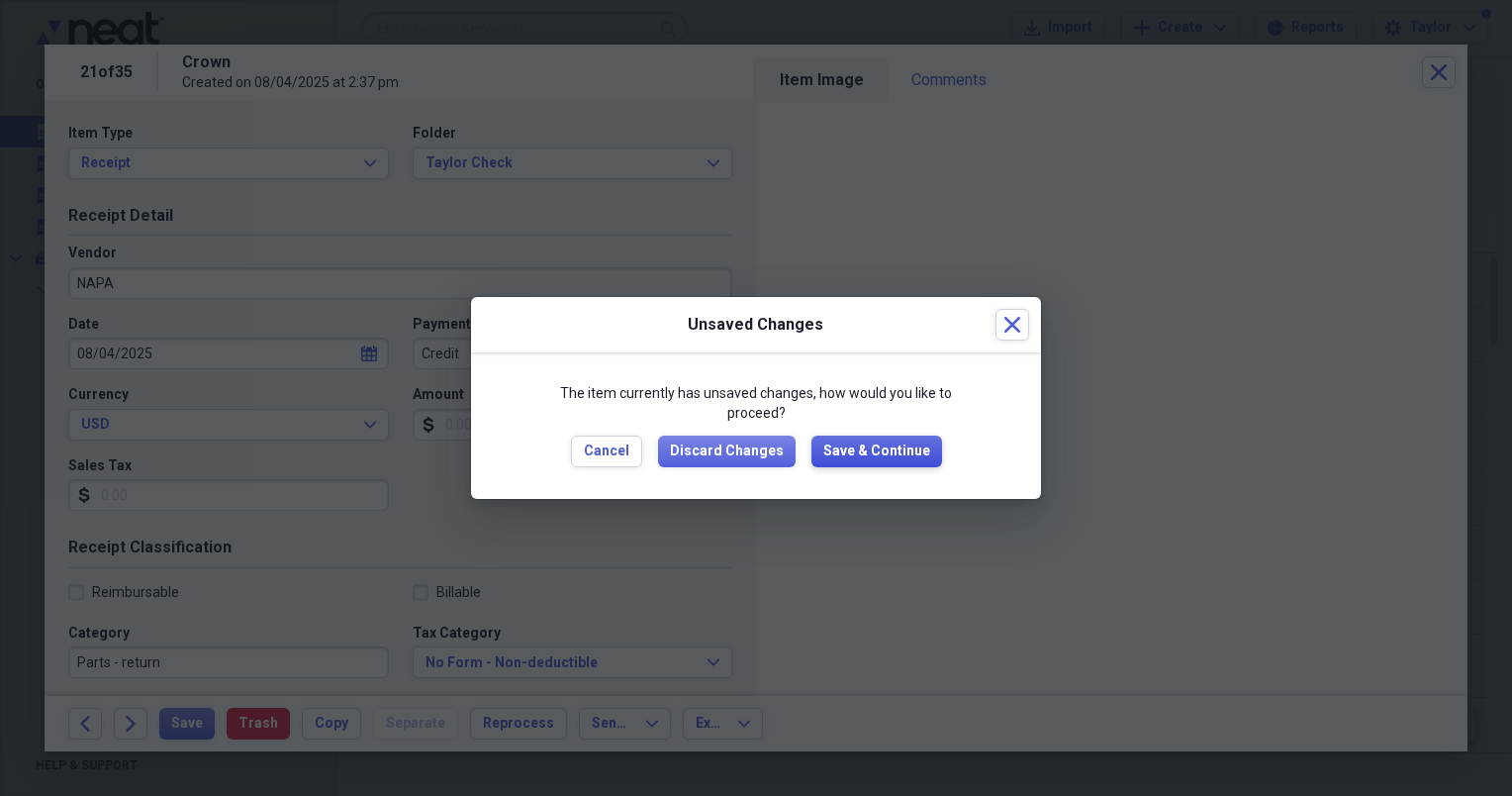 click on "Save & Continue" at bounding box center [877, 451] 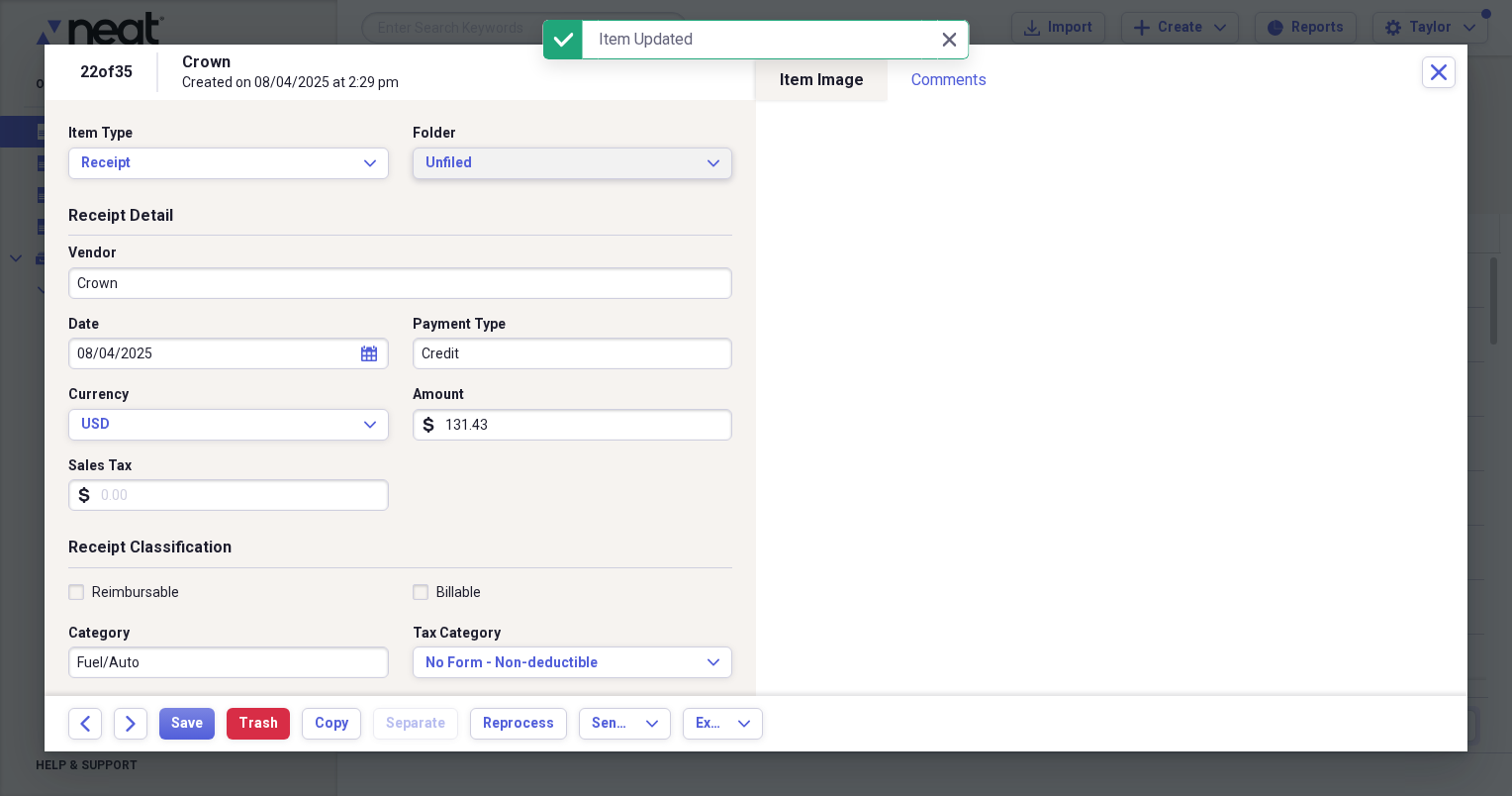 click on "Unfiled" at bounding box center (561, 163) 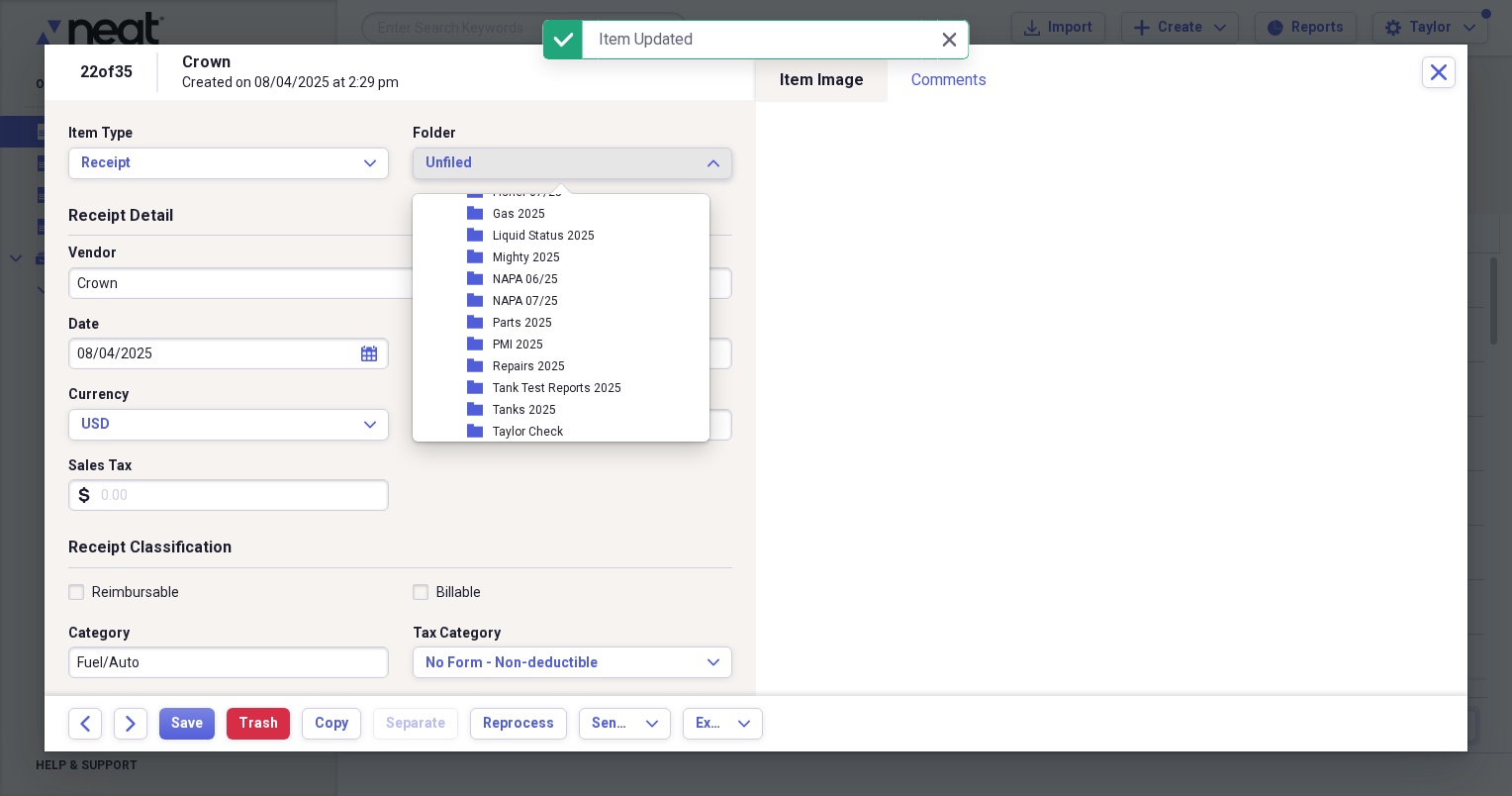 scroll, scrollTop: 333, scrollLeft: 0, axis: vertical 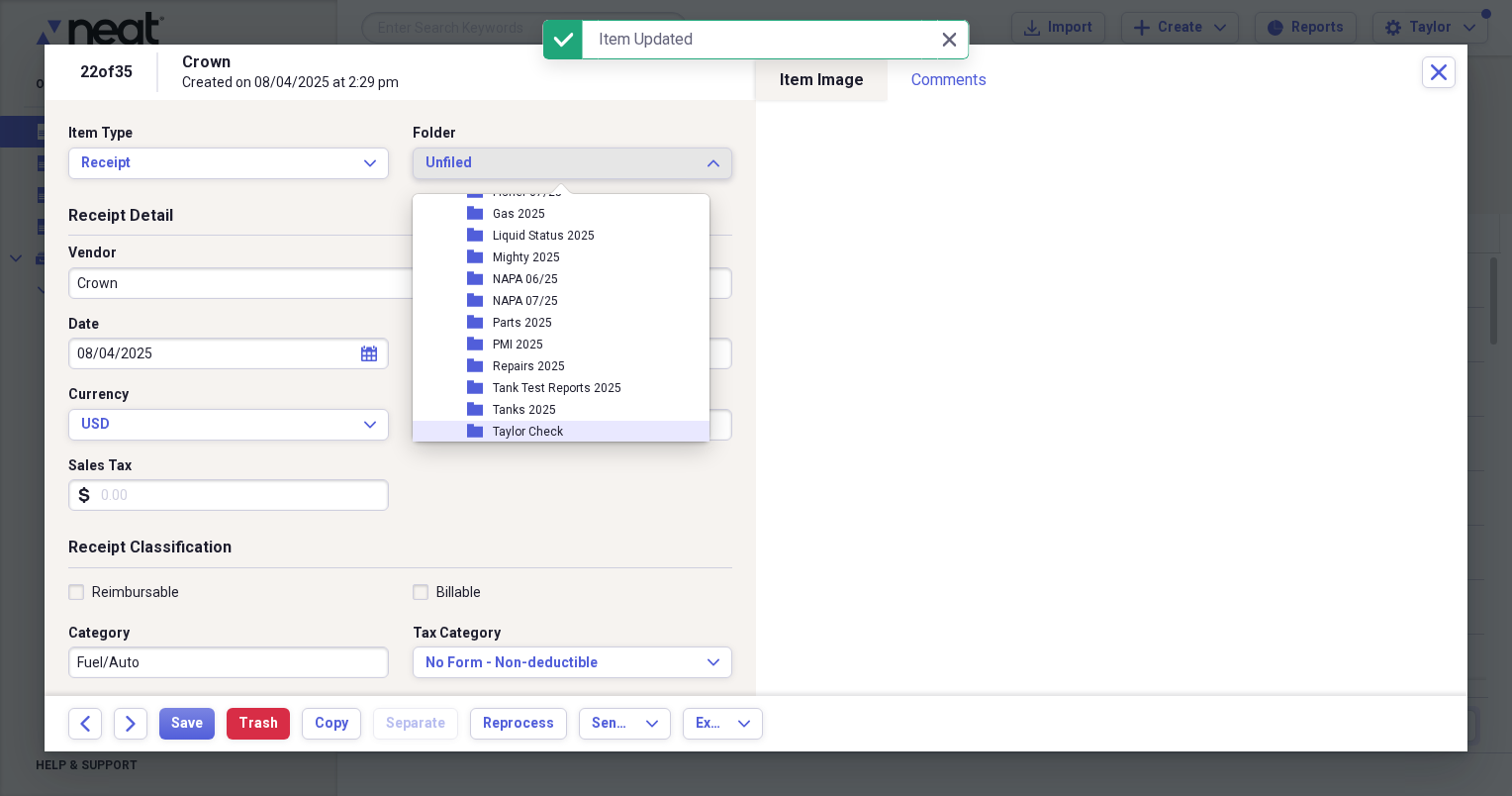 click on "Taylor Check" at bounding box center [527, 432] 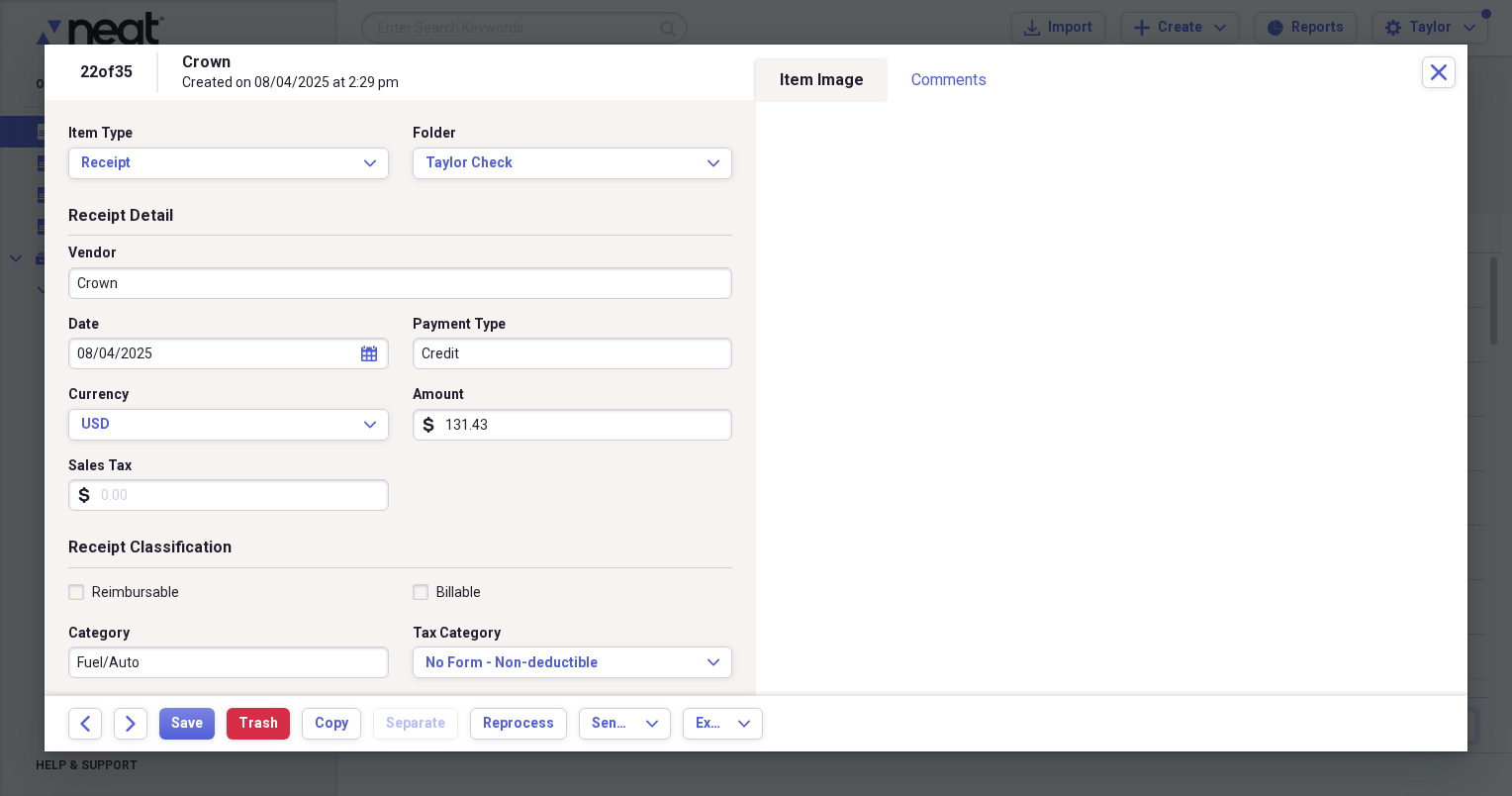 click on "Crown" at bounding box center (400, 283) 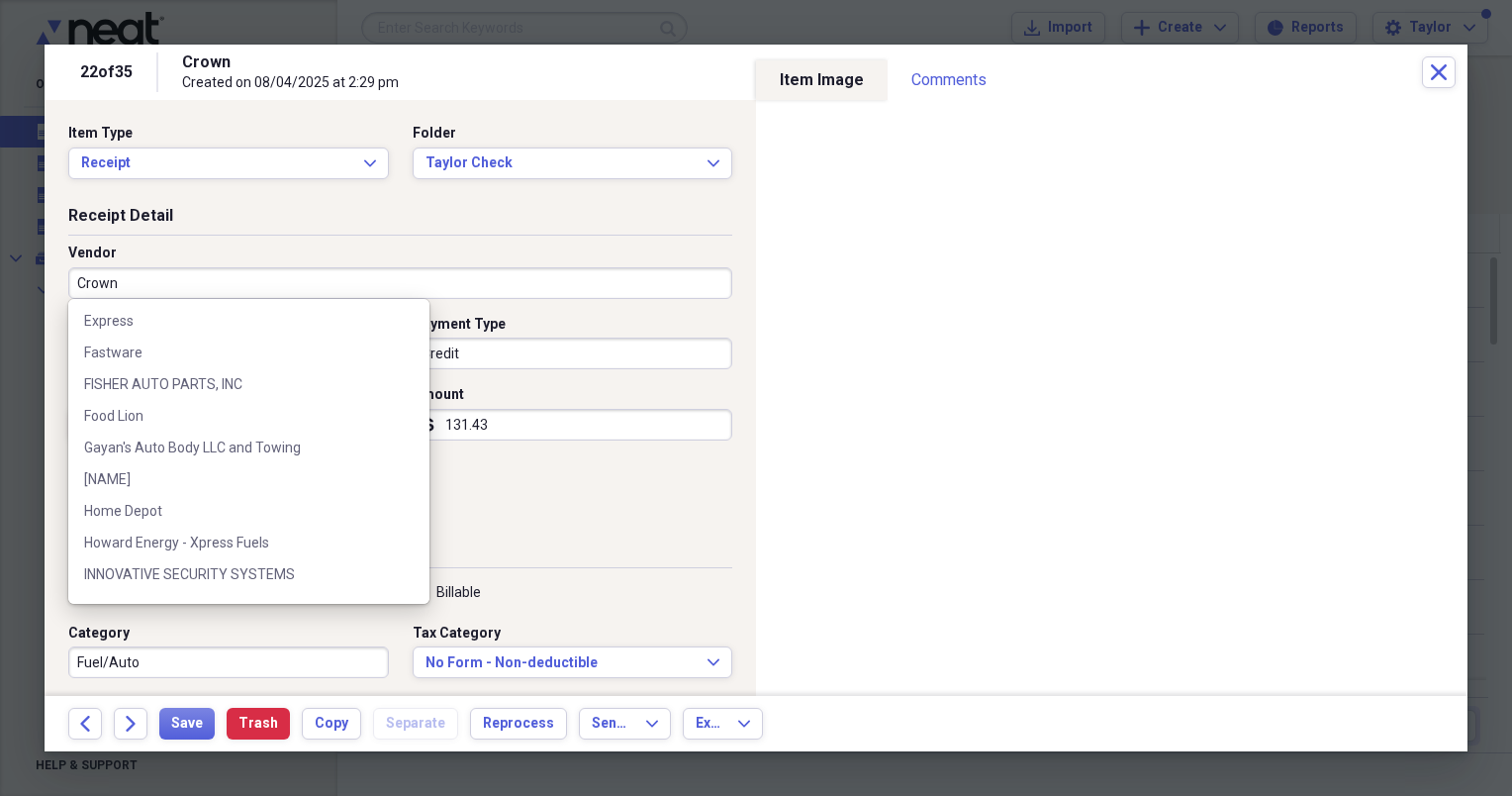 scroll, scrollTop: 577, scrollLeft: 0, axis: vertical 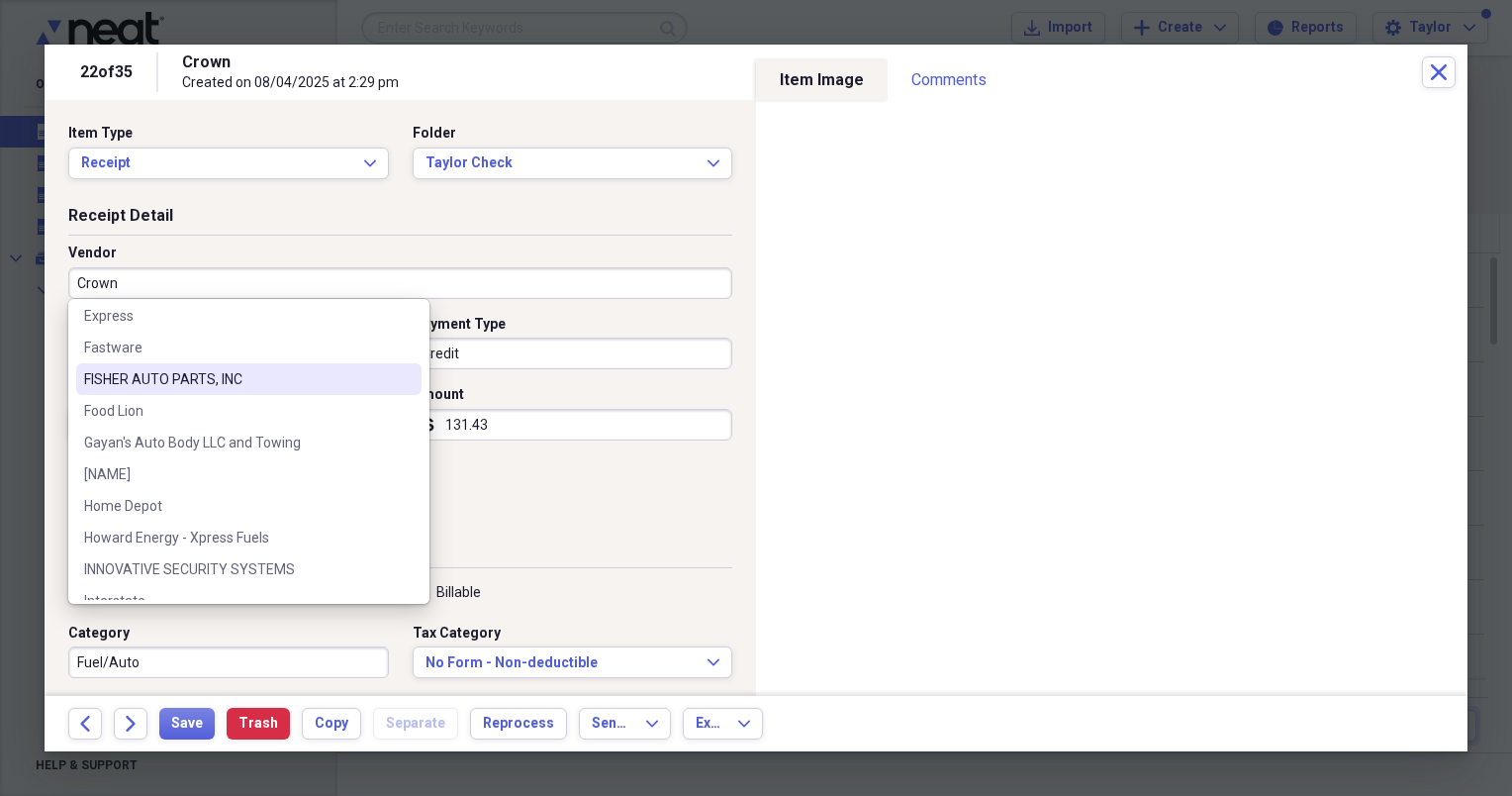 click on "FISHER AUTO PARTS, INC" at bounding box center [236, 379] 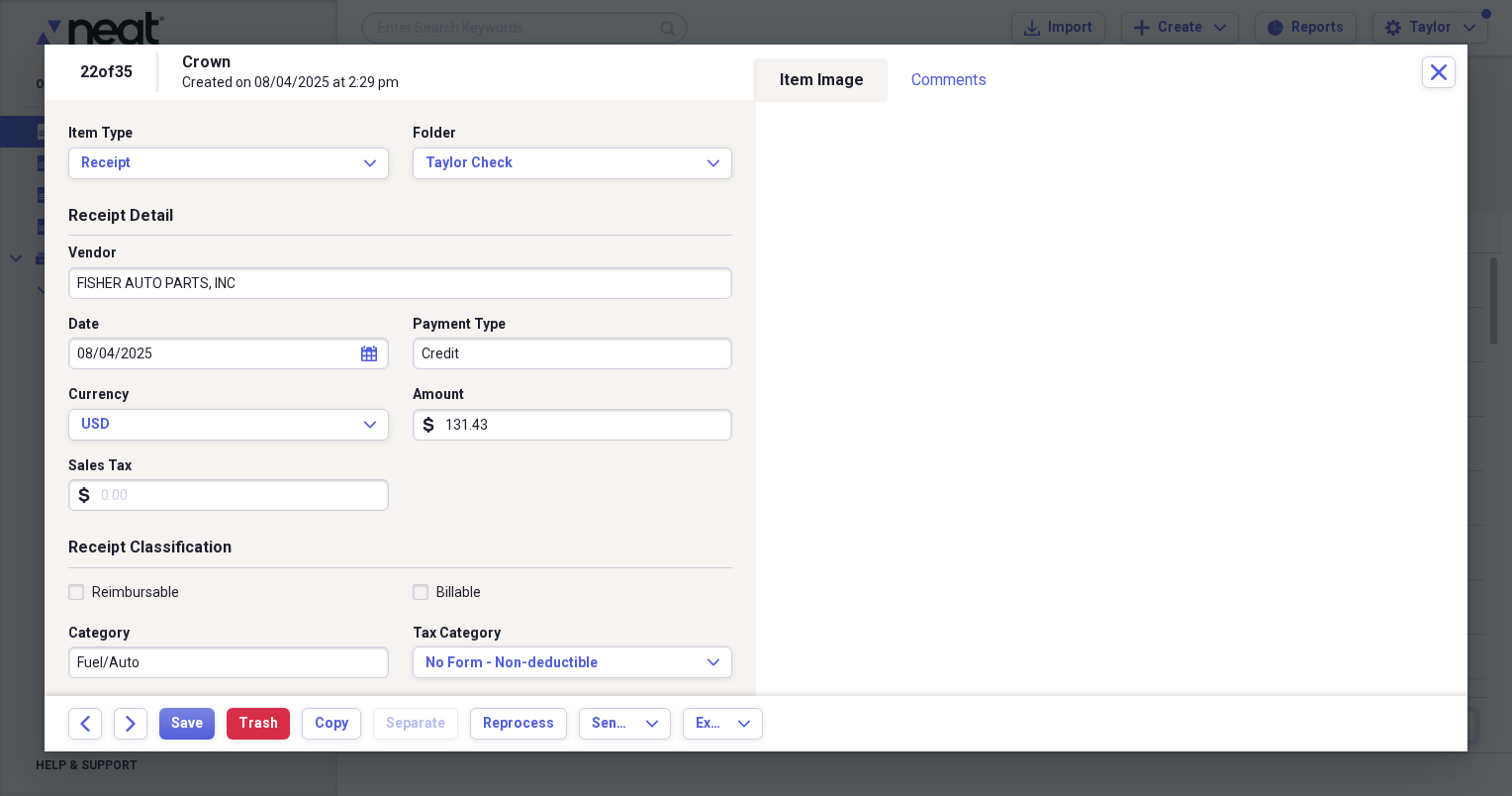 type on "Parts" 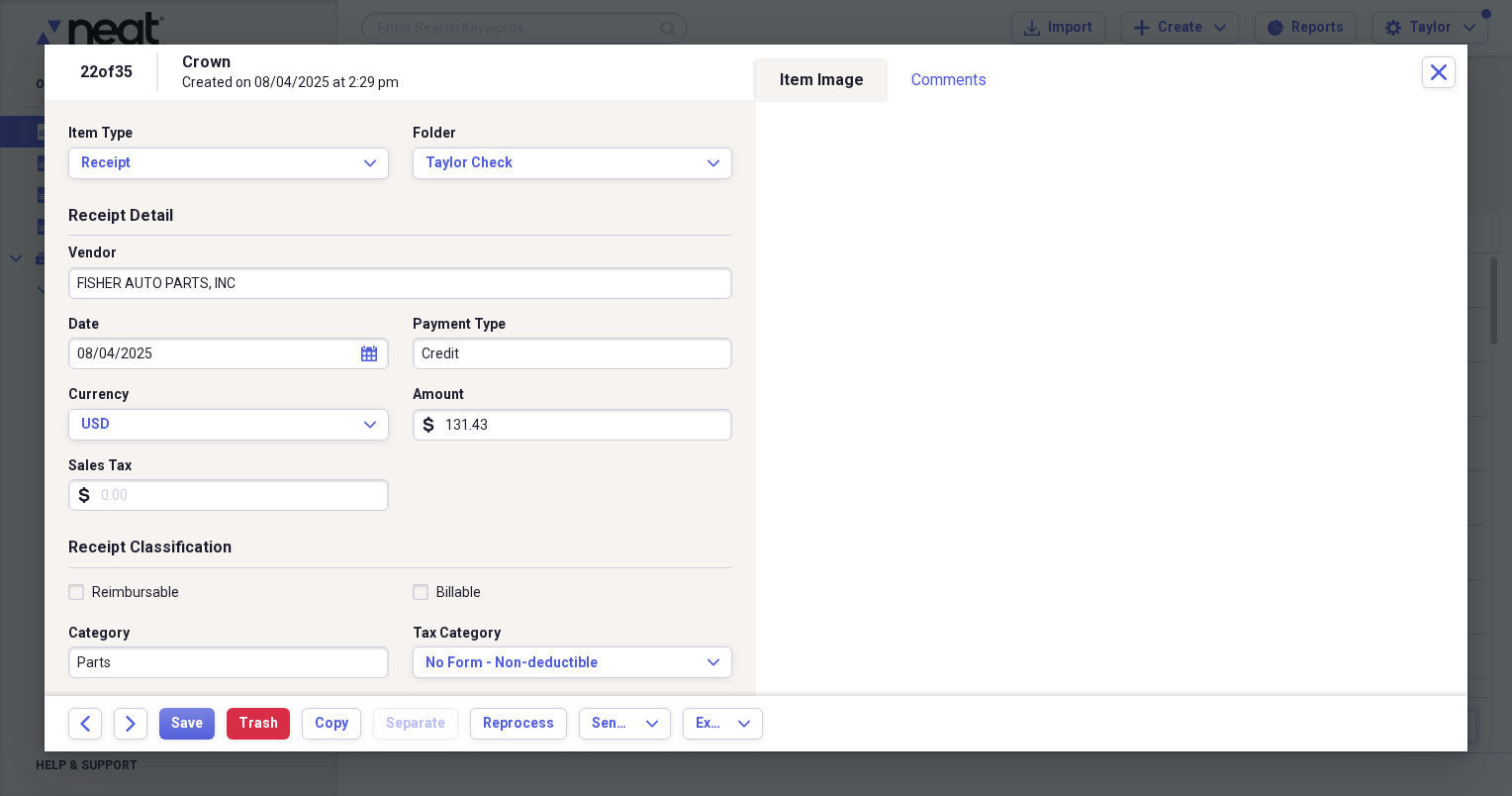 click on "131.43" at bounding box center (573, 425) 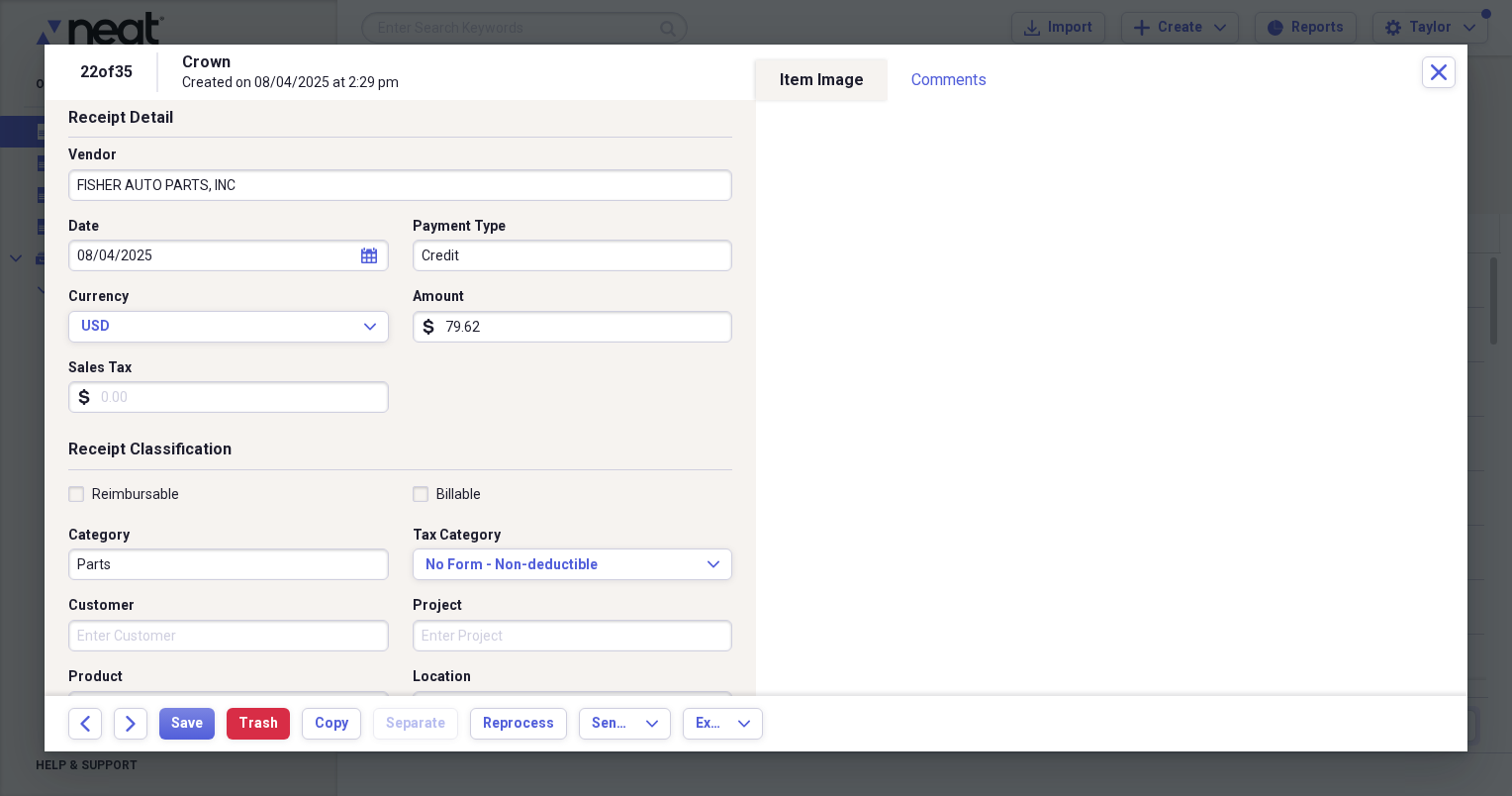 scroll, scrollTop: 103, scrollLeft: 0, axis: vertical 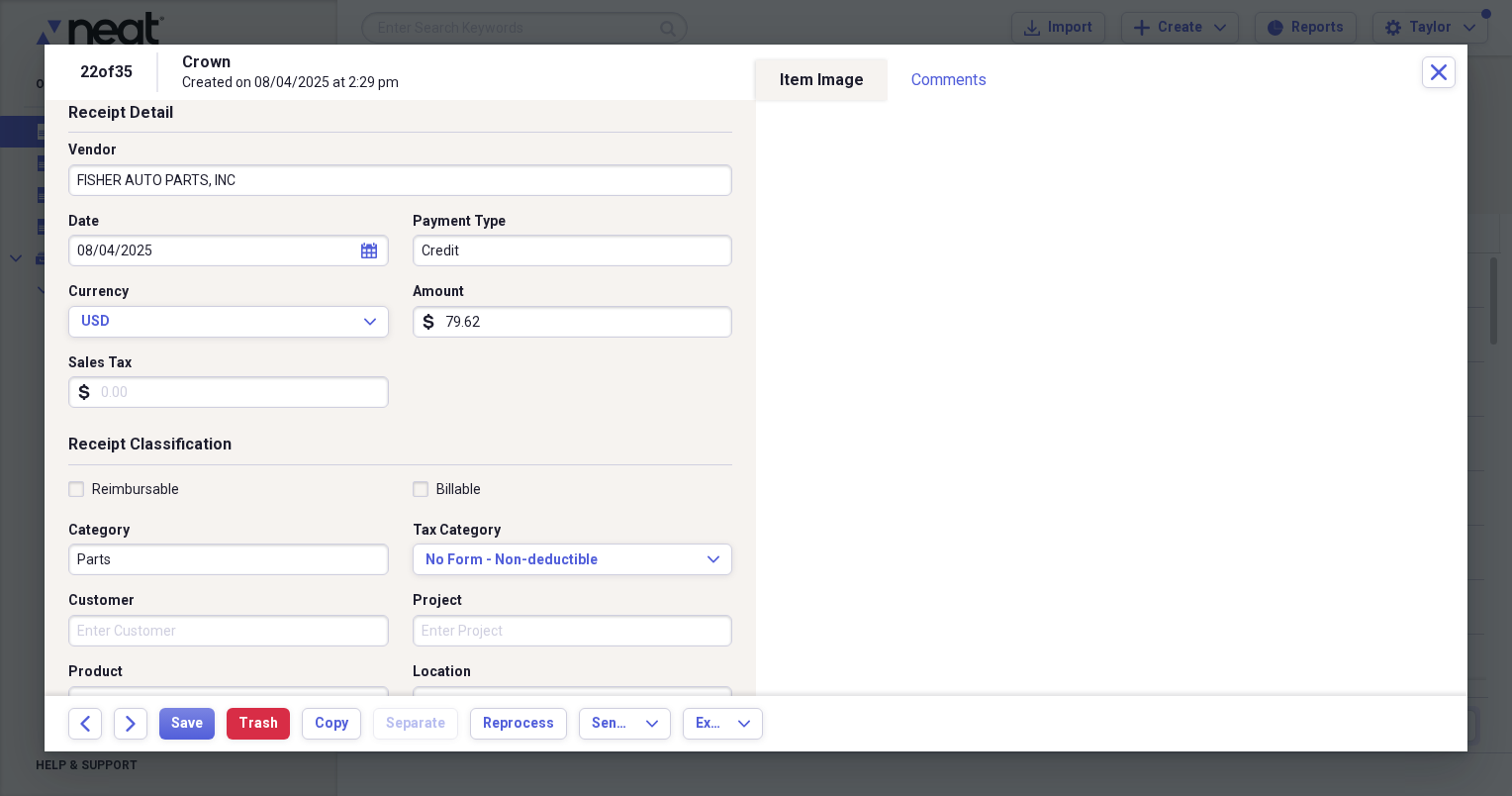 type on "79.62" 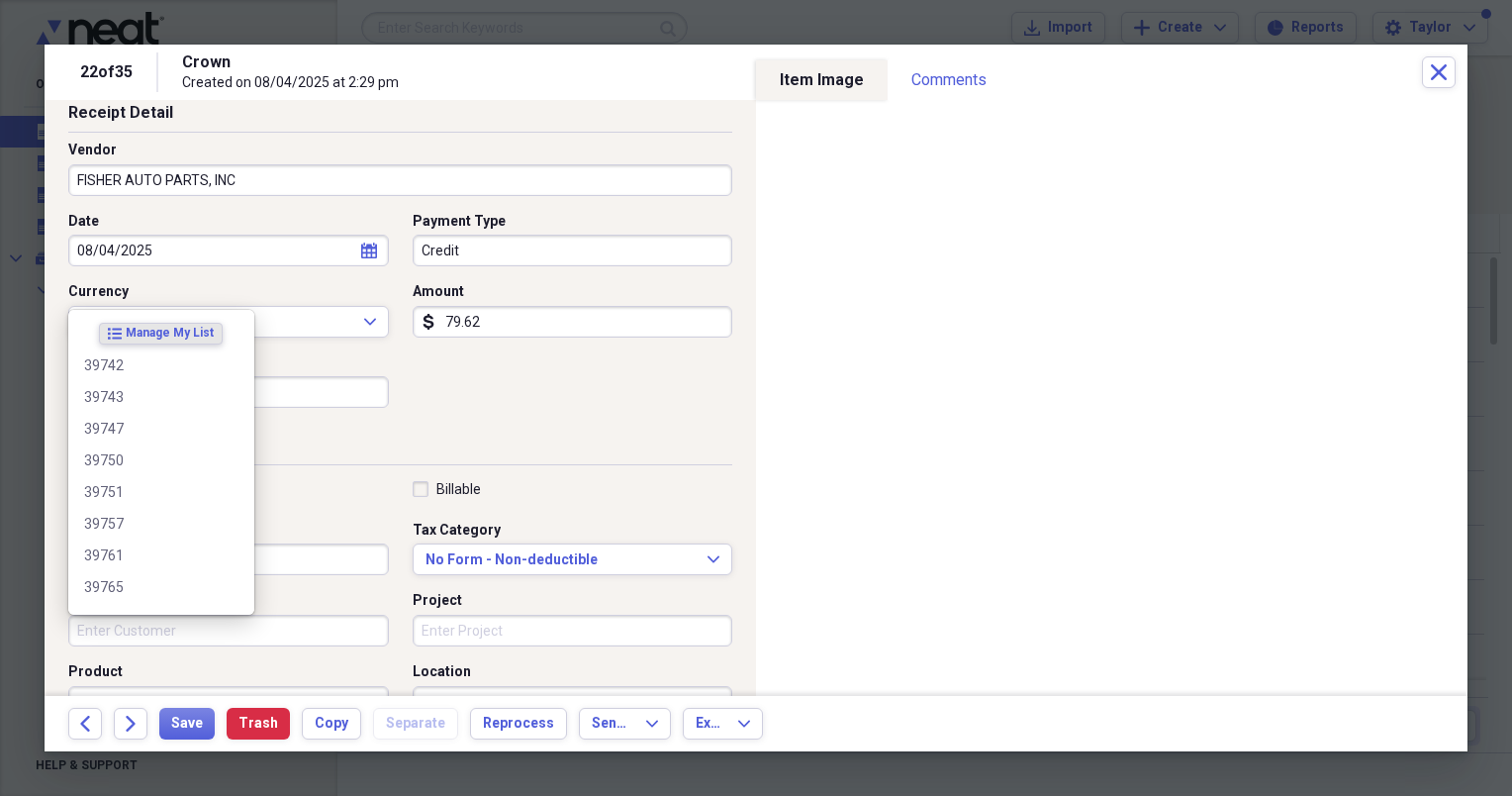 click on "Customer" at bounding box center (229, 631) 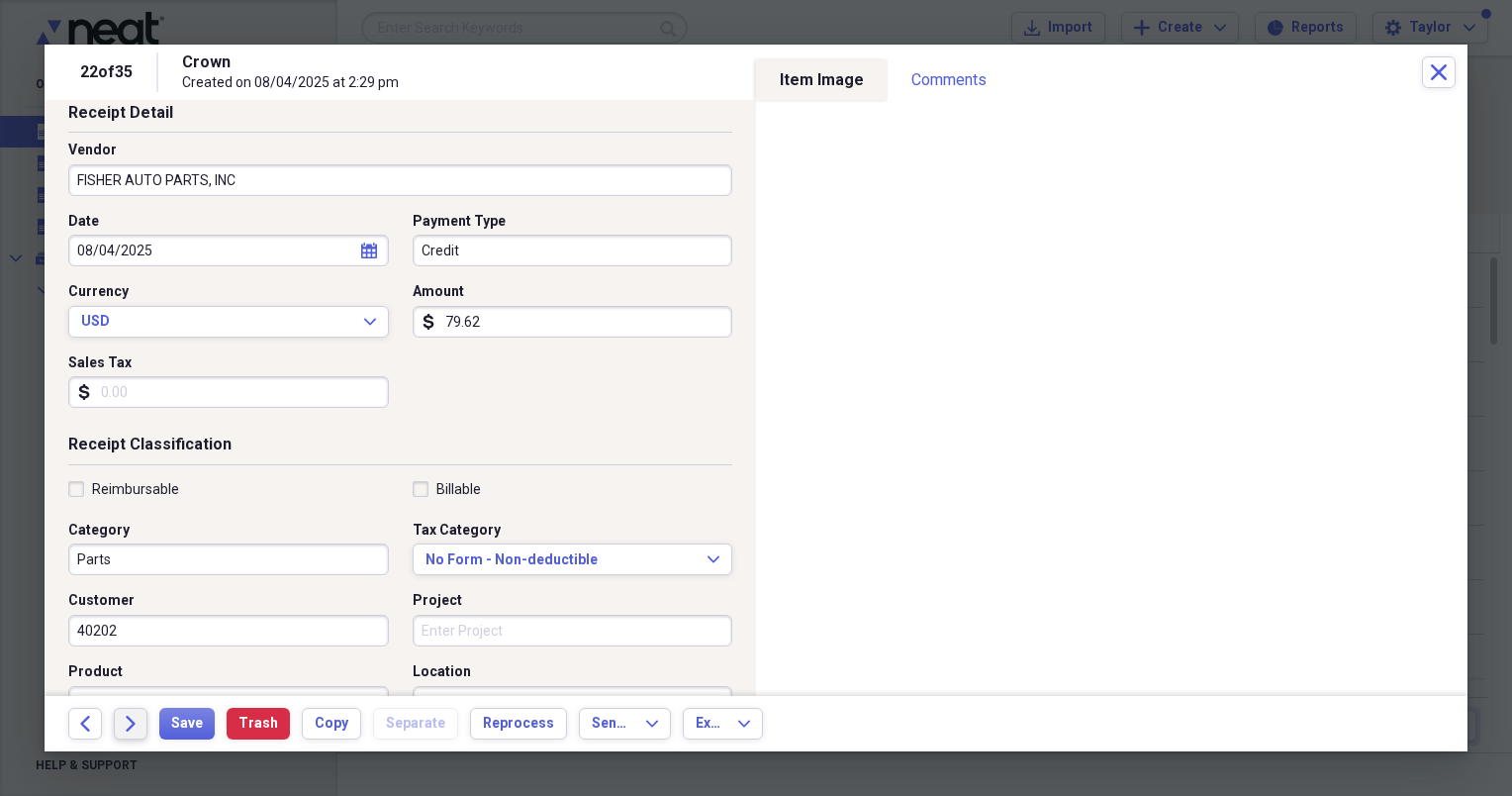 type on "40202" 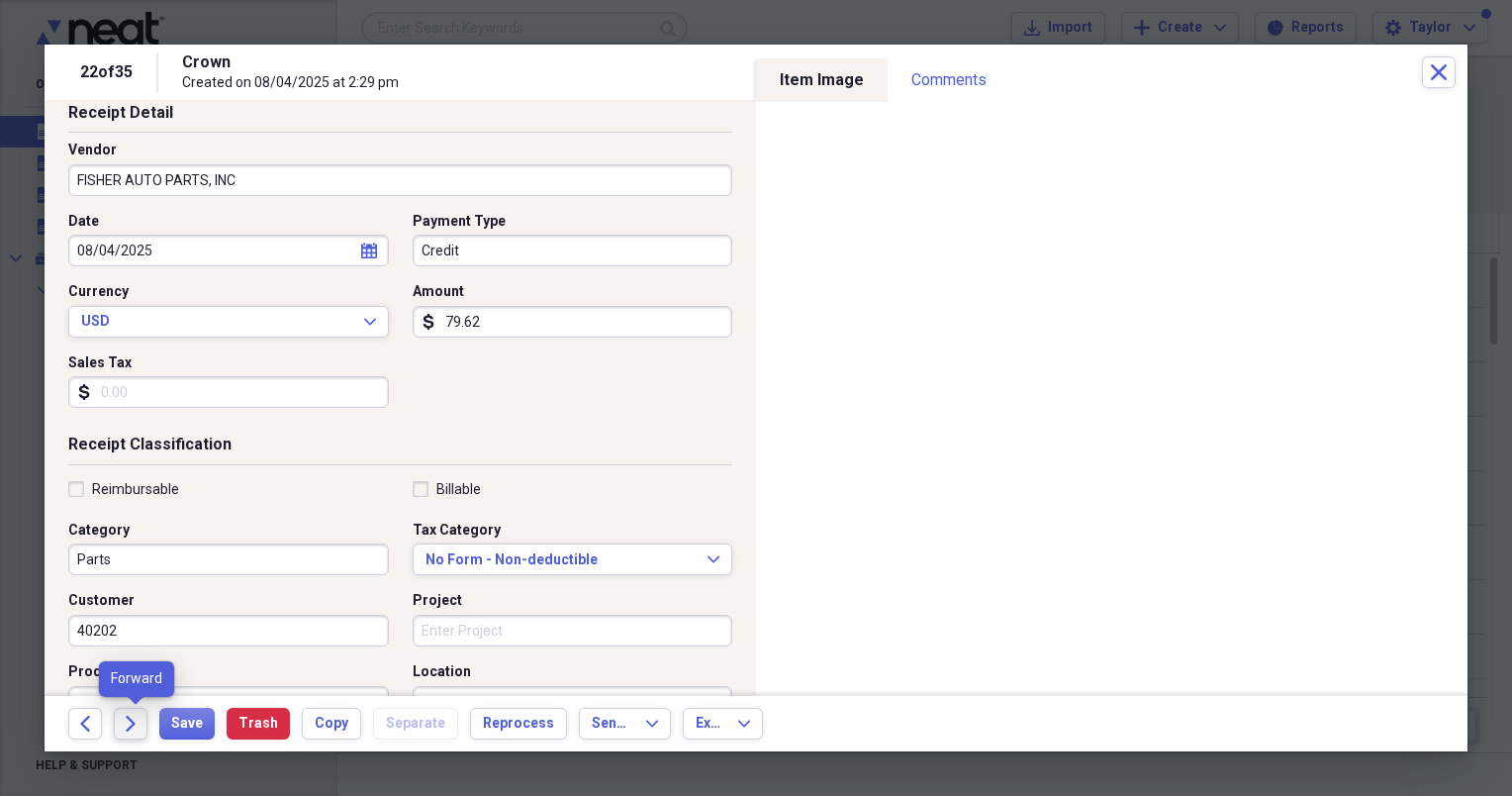 click on "Forward" 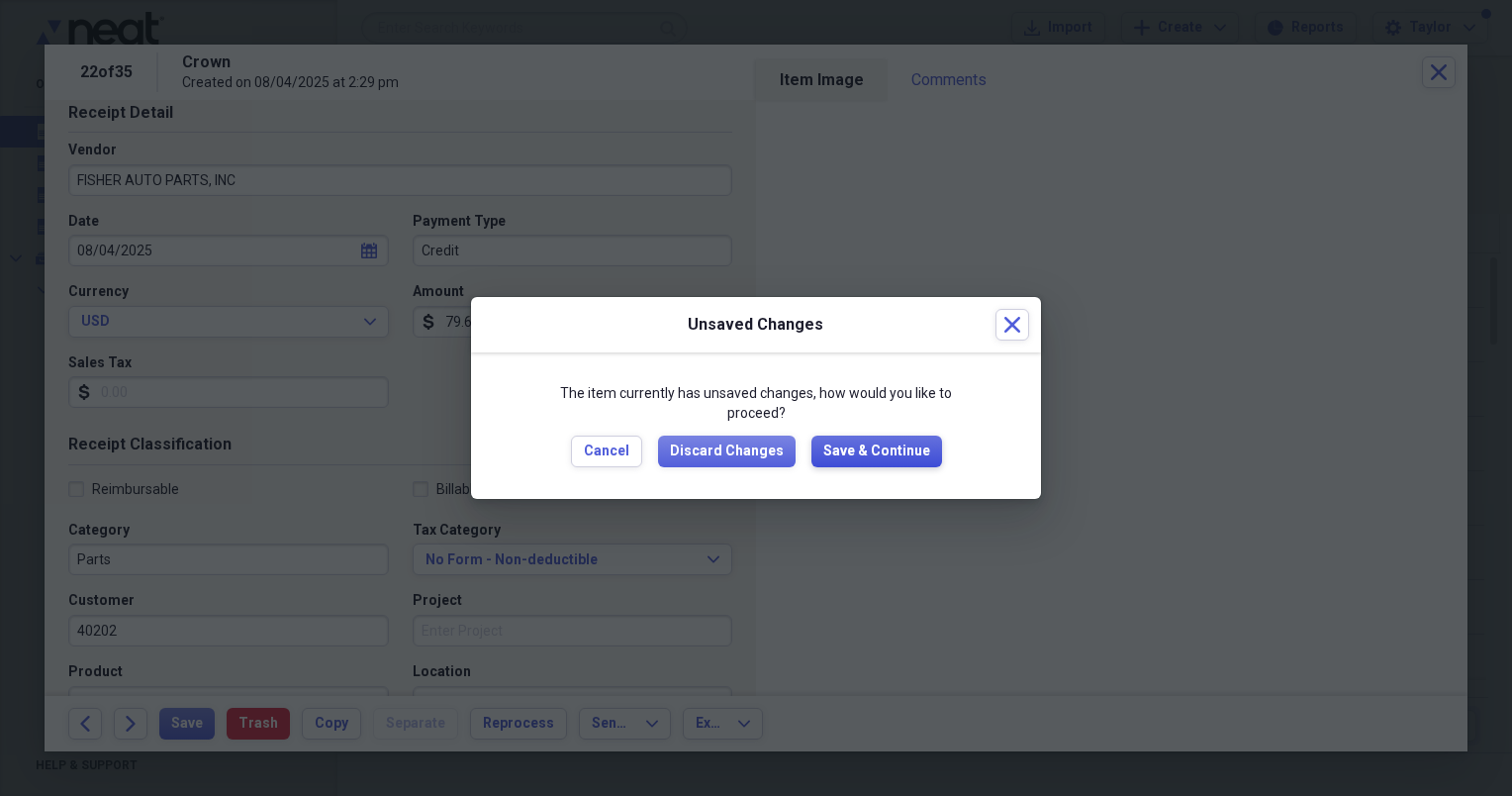click on "Save & Continue" at bounding box center [877, 451] 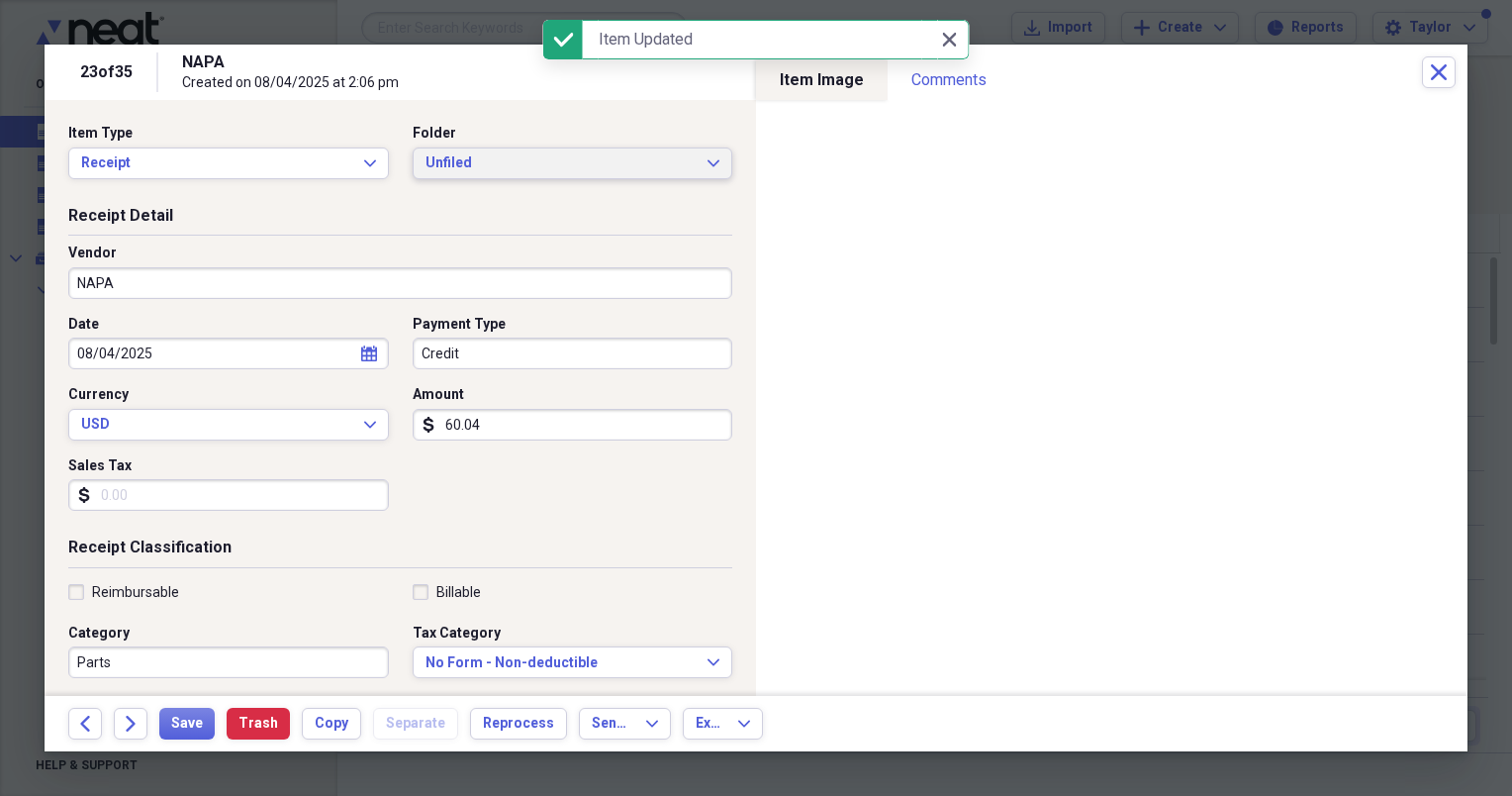 click on "Unfiled" at bounding box center [561, 163] 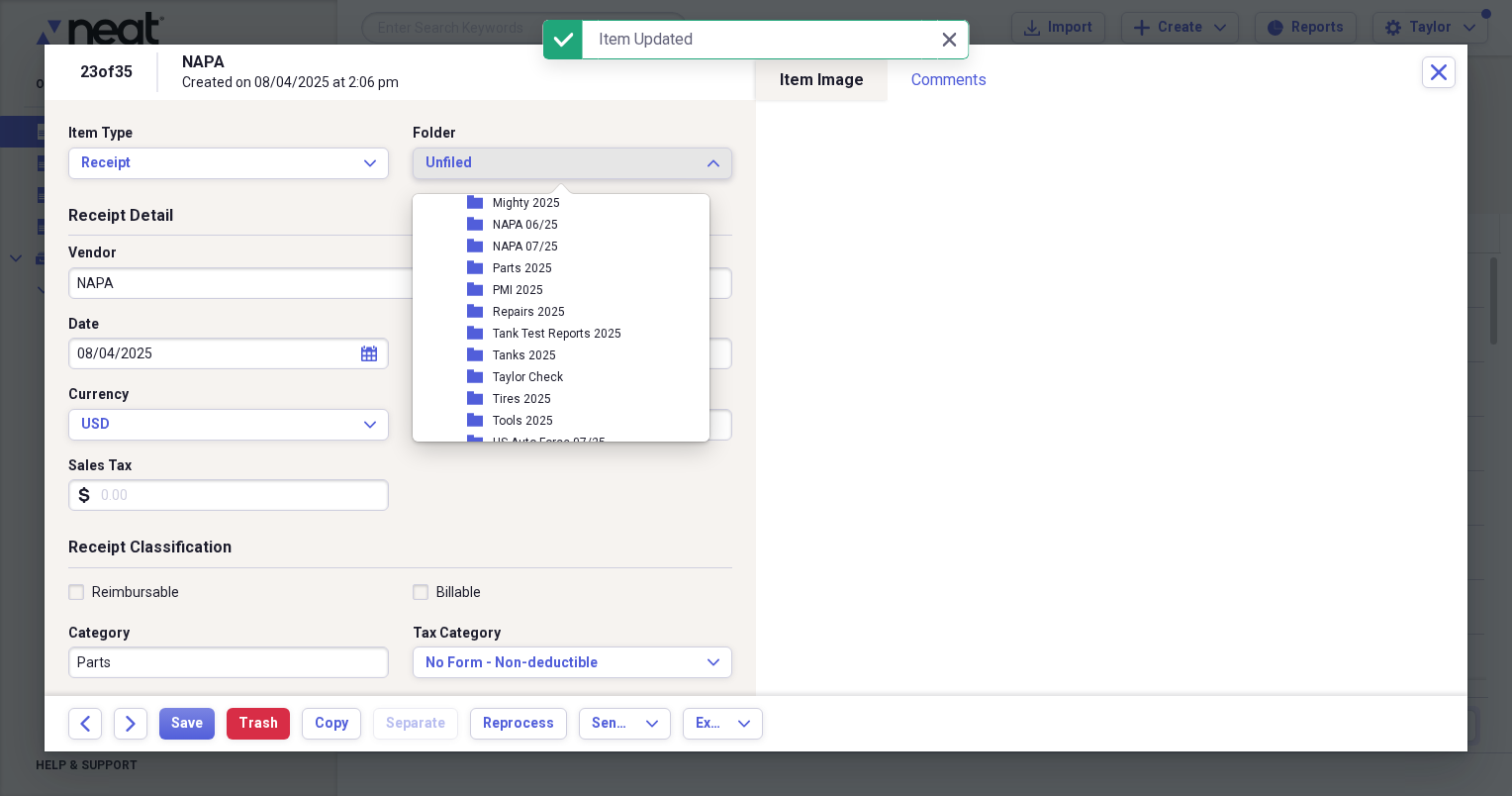 scroll, scrollTop: 404, scrollLeft: 0, axis: vertical 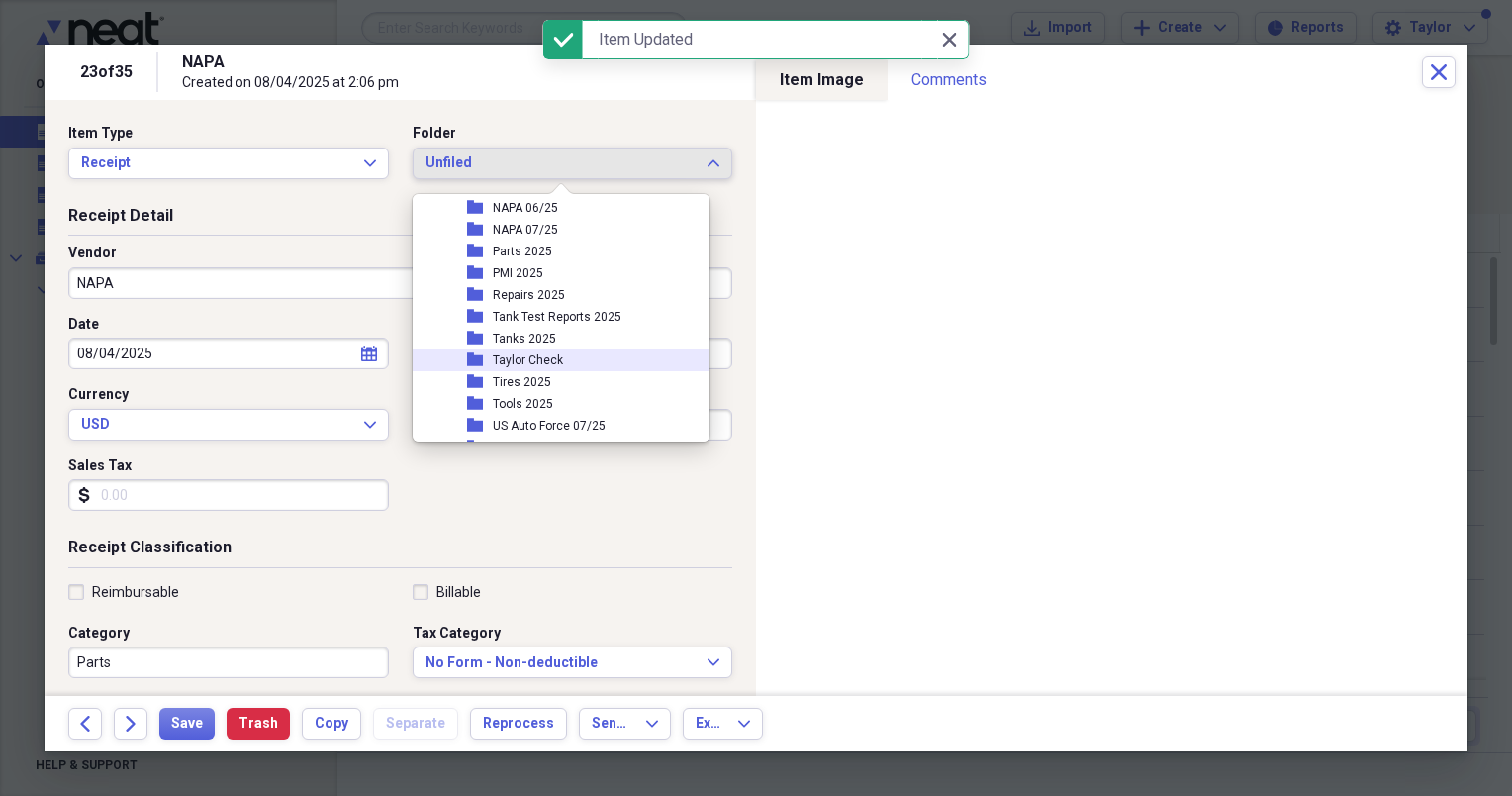 click on "Taylor Check" at bounding box center (527, 360) 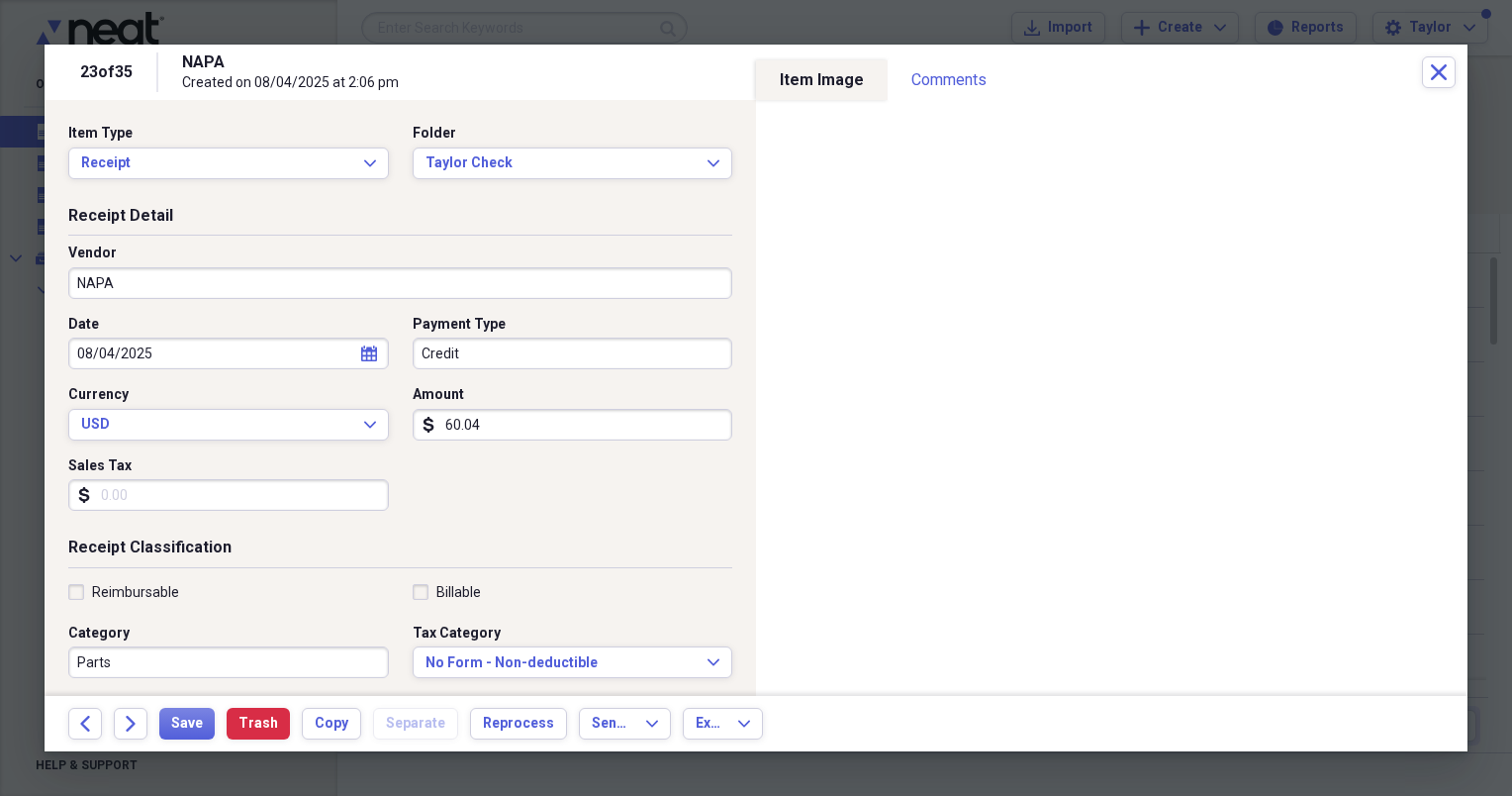 click on "60.04" at bounding box center (573, 425) 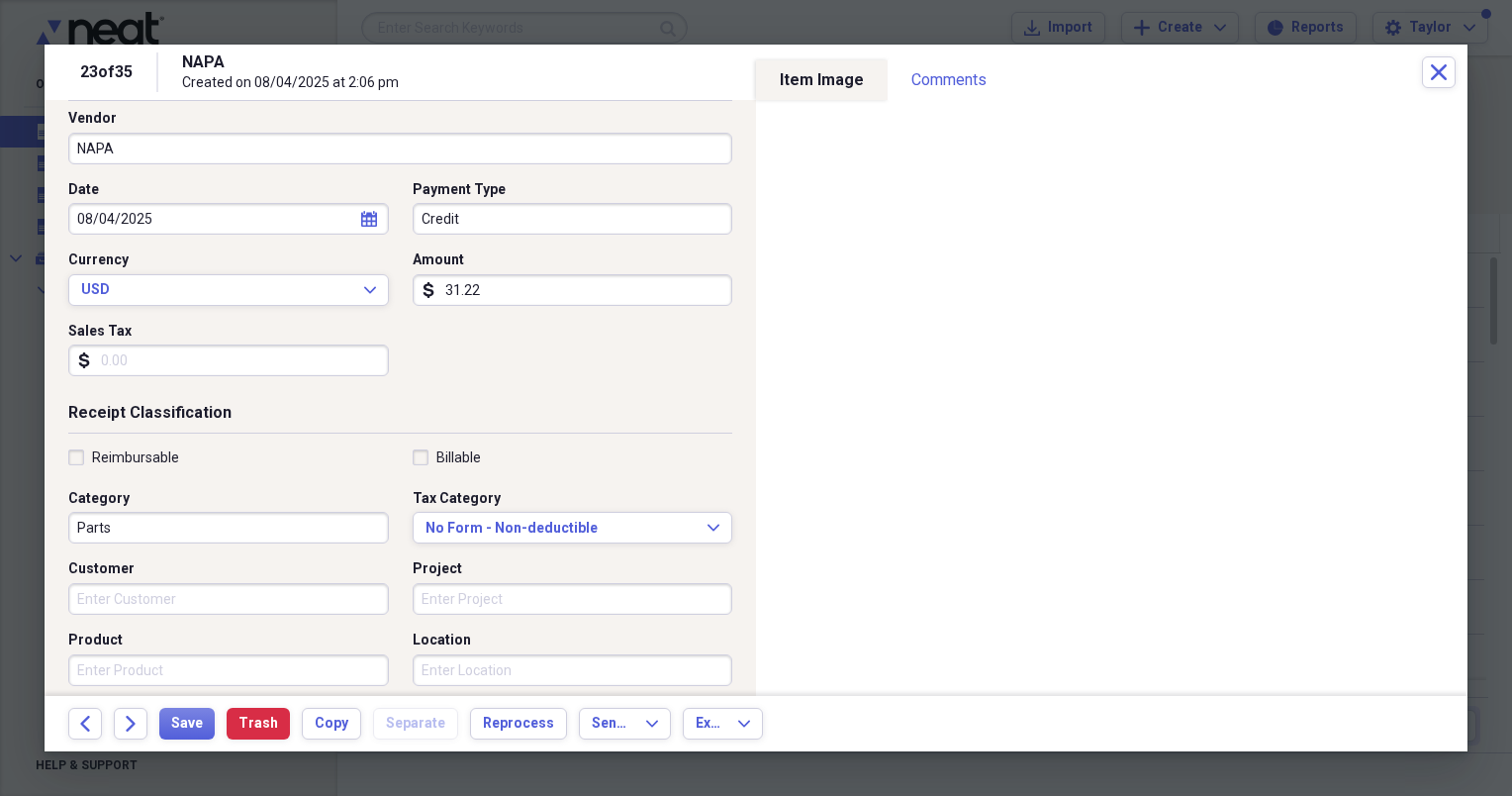 scroll, scrollTop: 137, scrollLeft: 0, axis: vertical 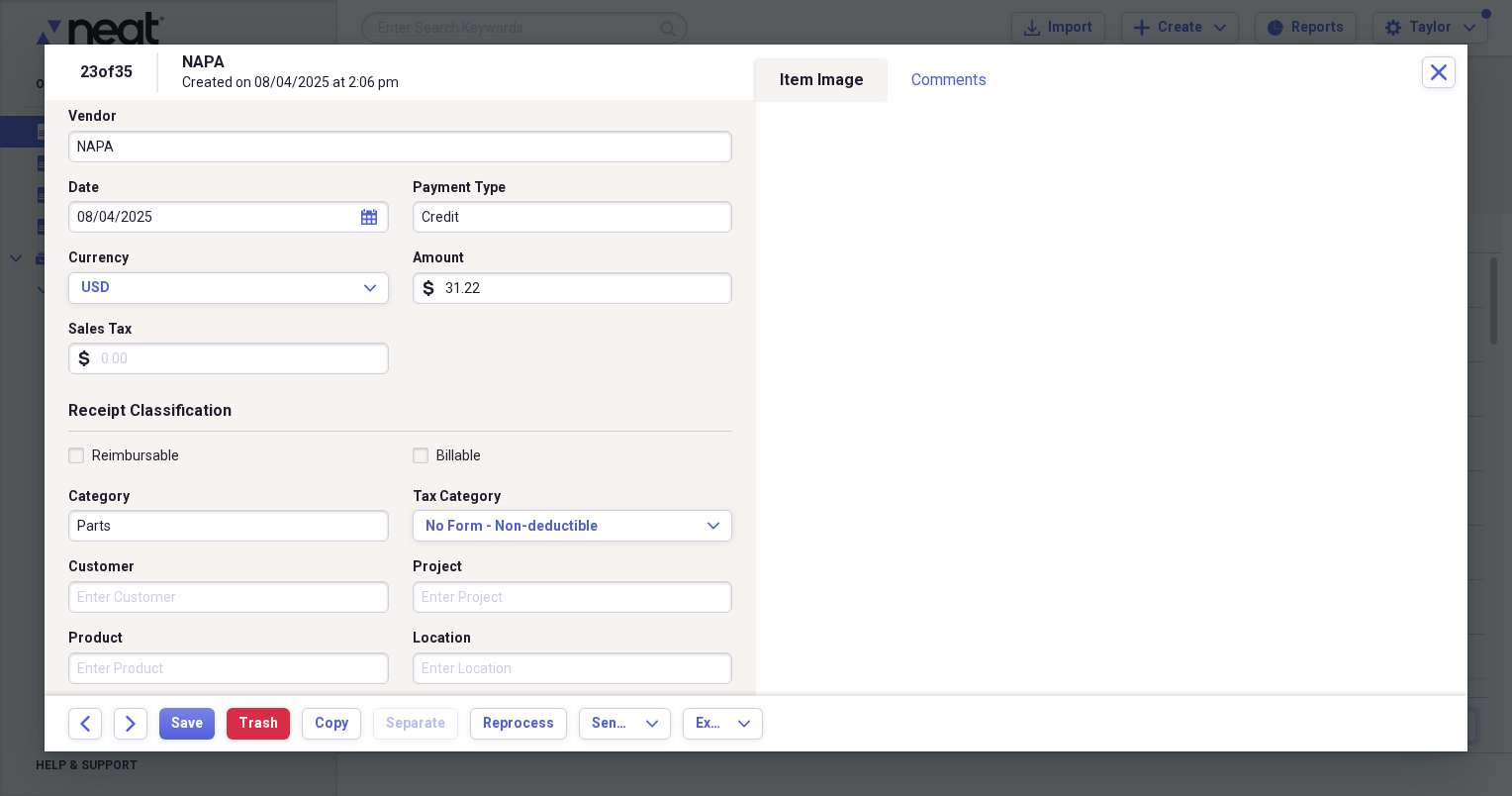 type on "31.22" 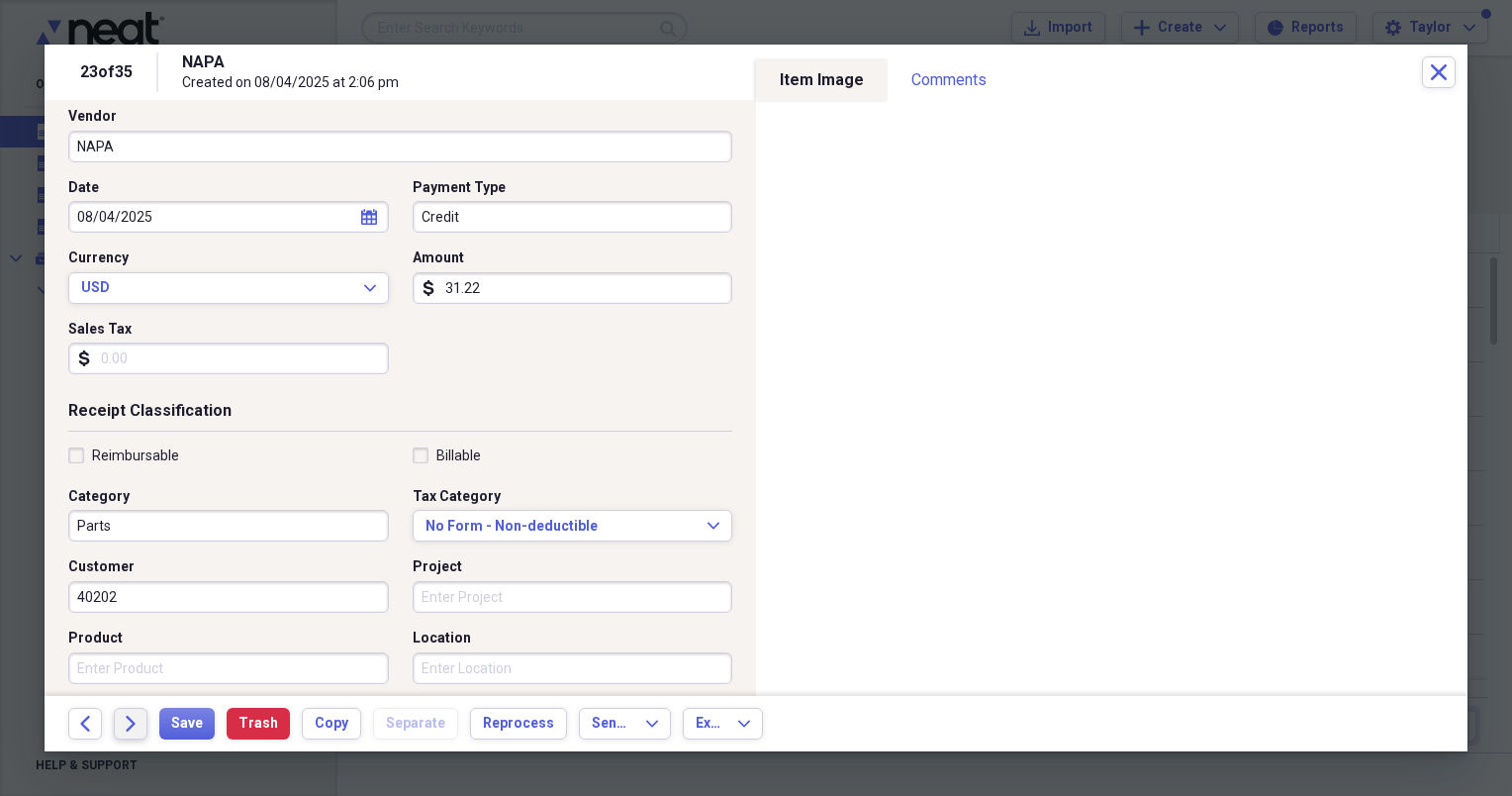 type on "40202" 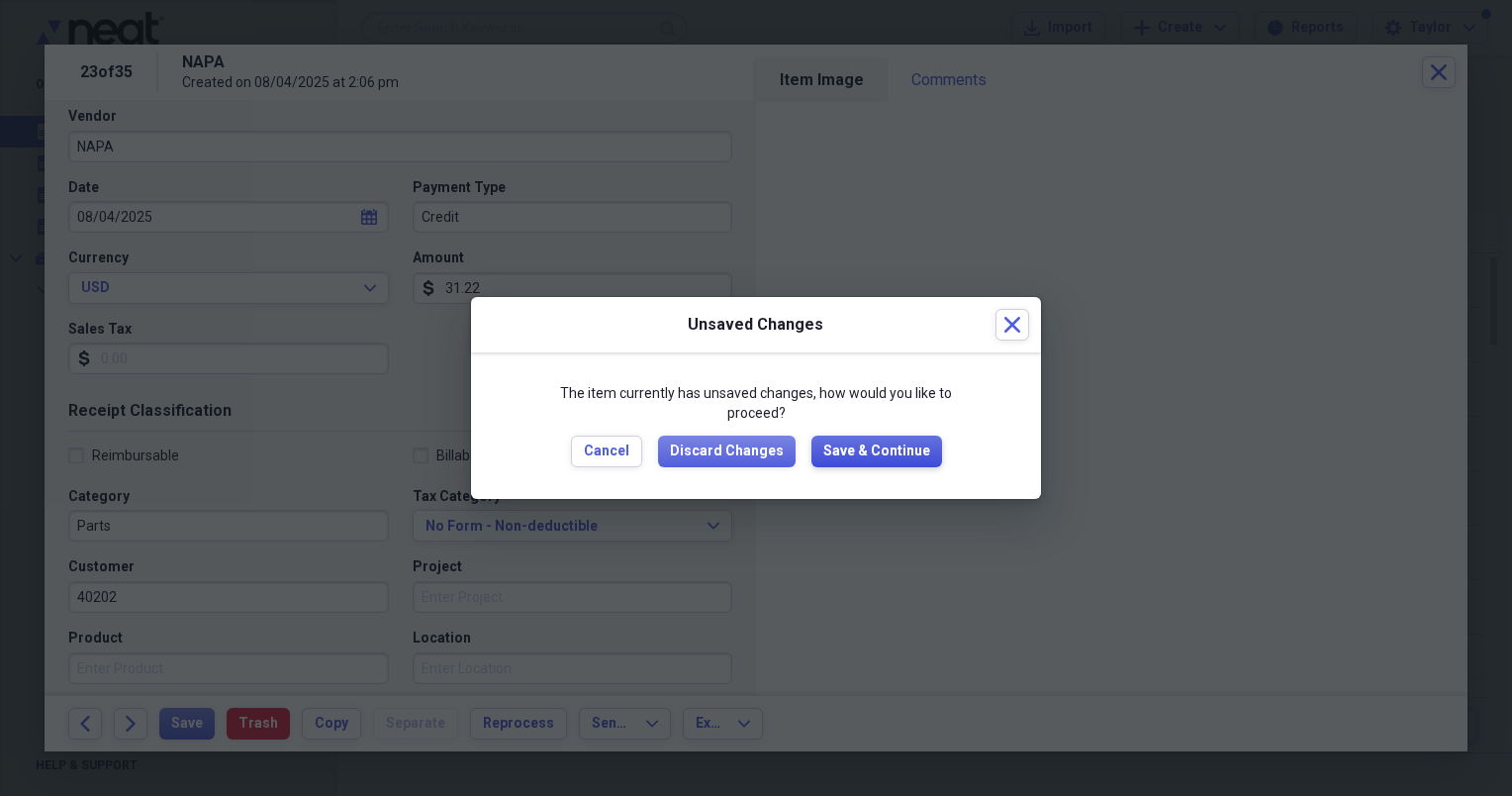 click on "Save & Continue" at bounding box center (877, 451) 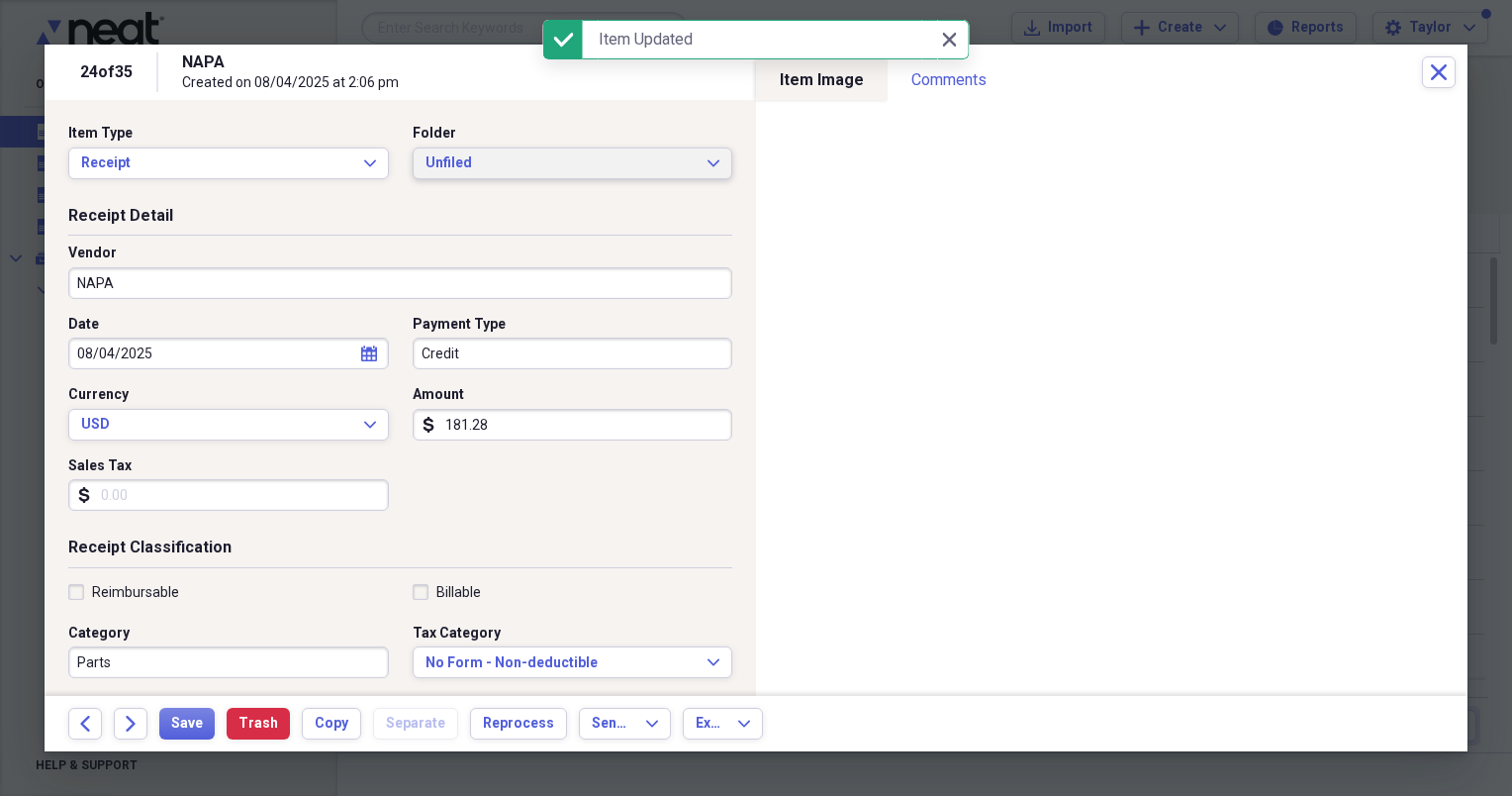 click on "Unfiled" at bounding box center [561, 163] 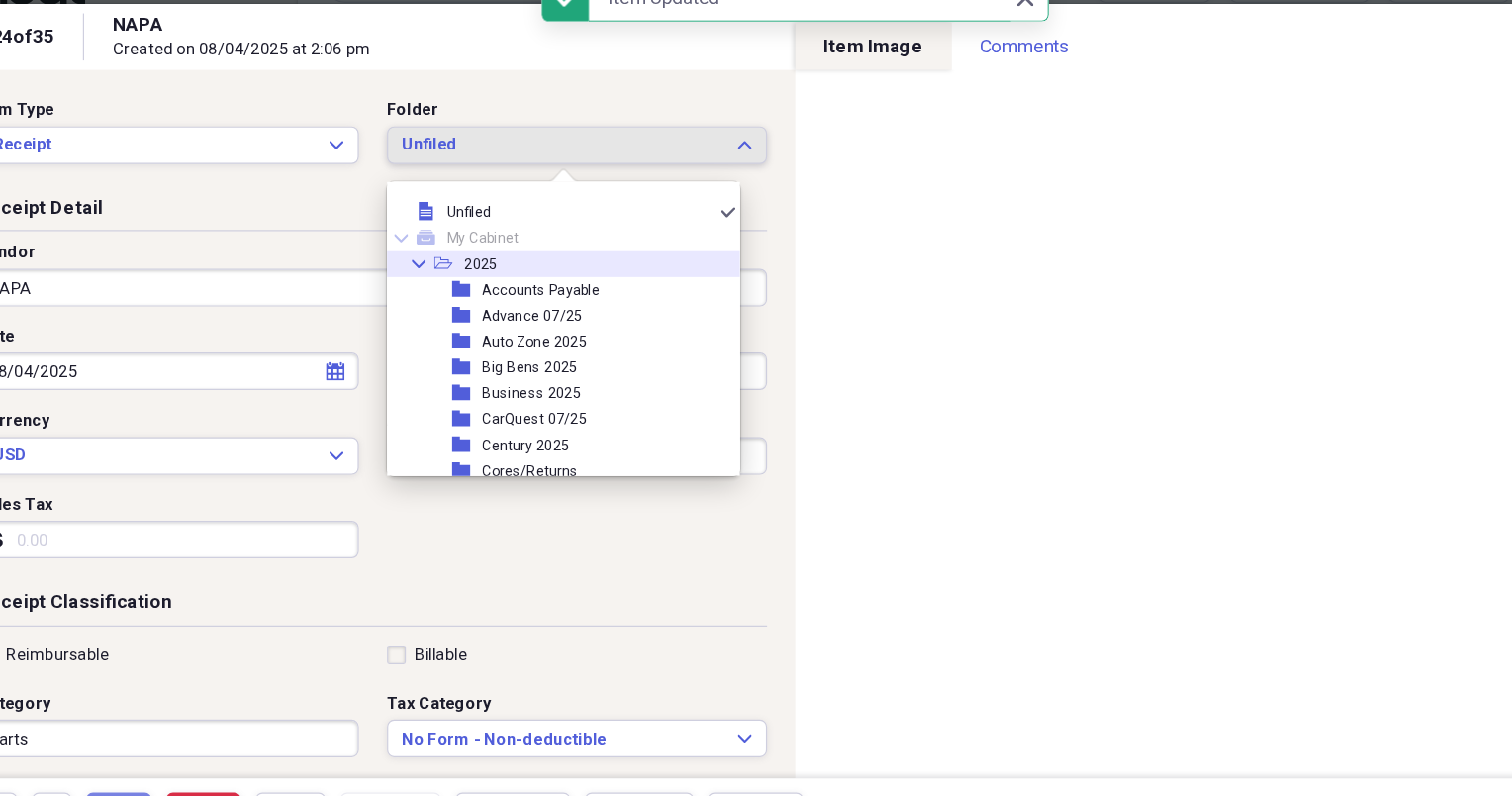 click on "Collapse open-folder 2025" at bounding box center (553, 263) 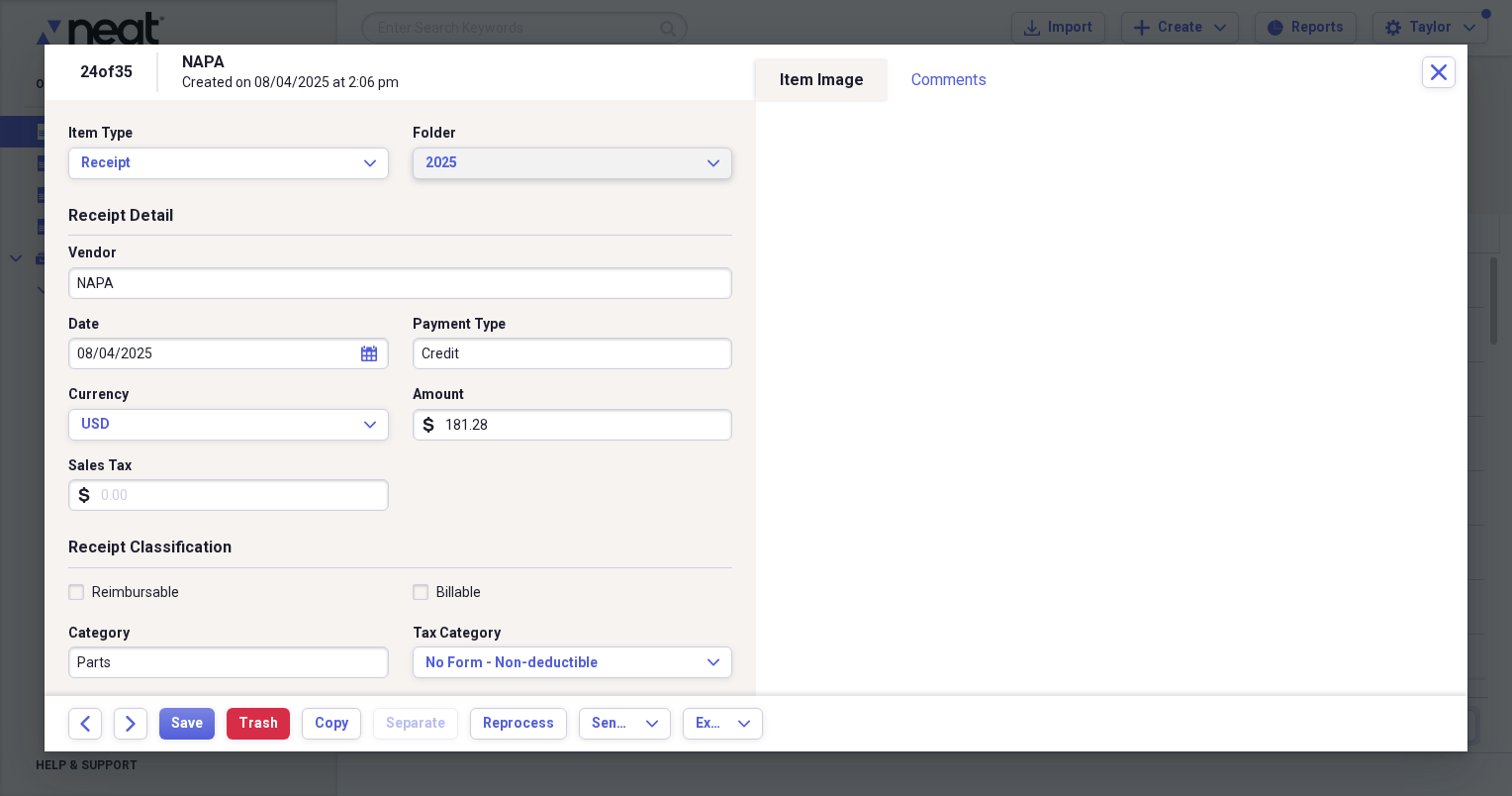 click on "2025 Expand" at bounding box center (573, 163) 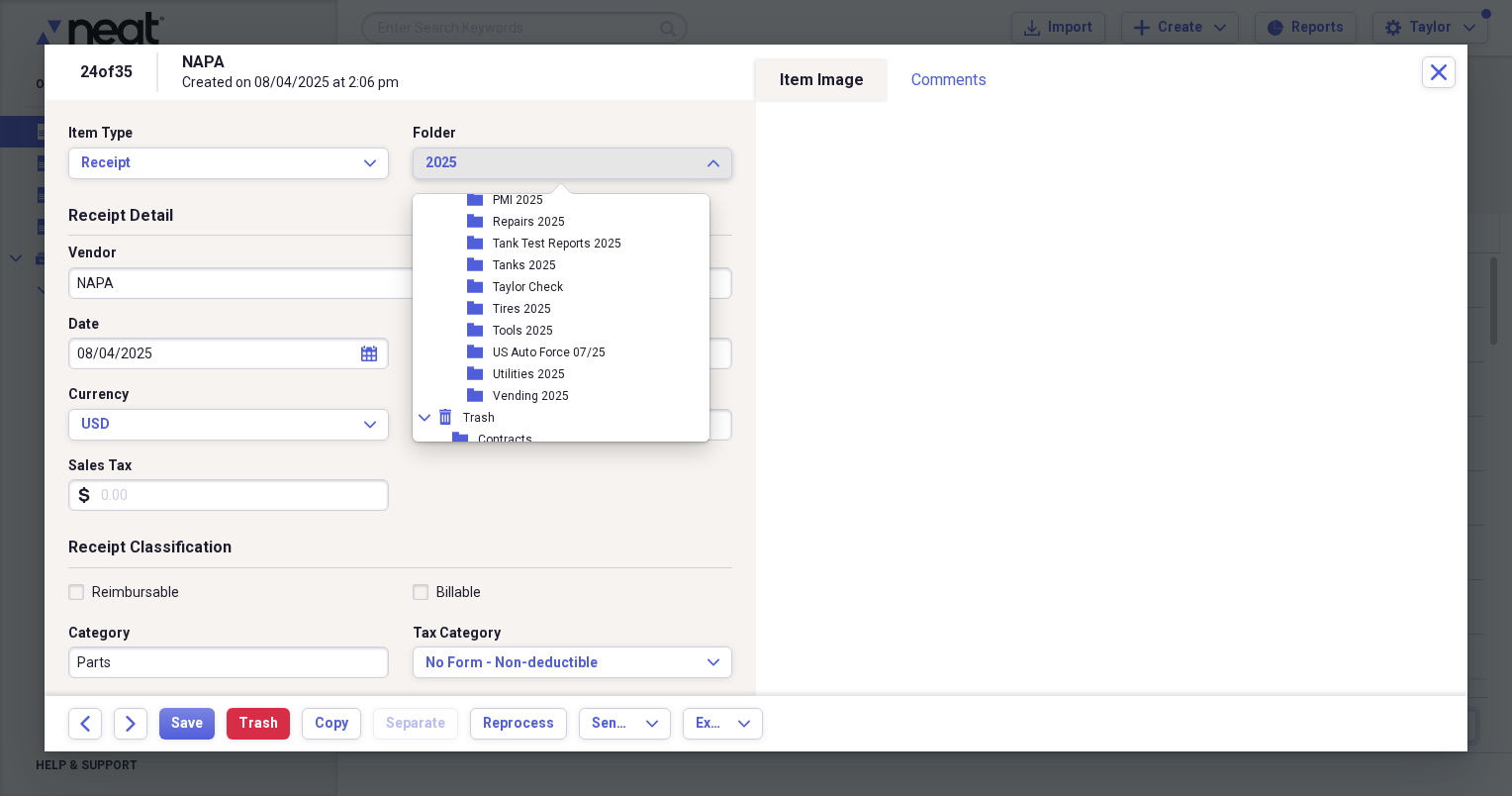 scroll, scrollTop: 478, scrollLeft: 0, axis: vertical 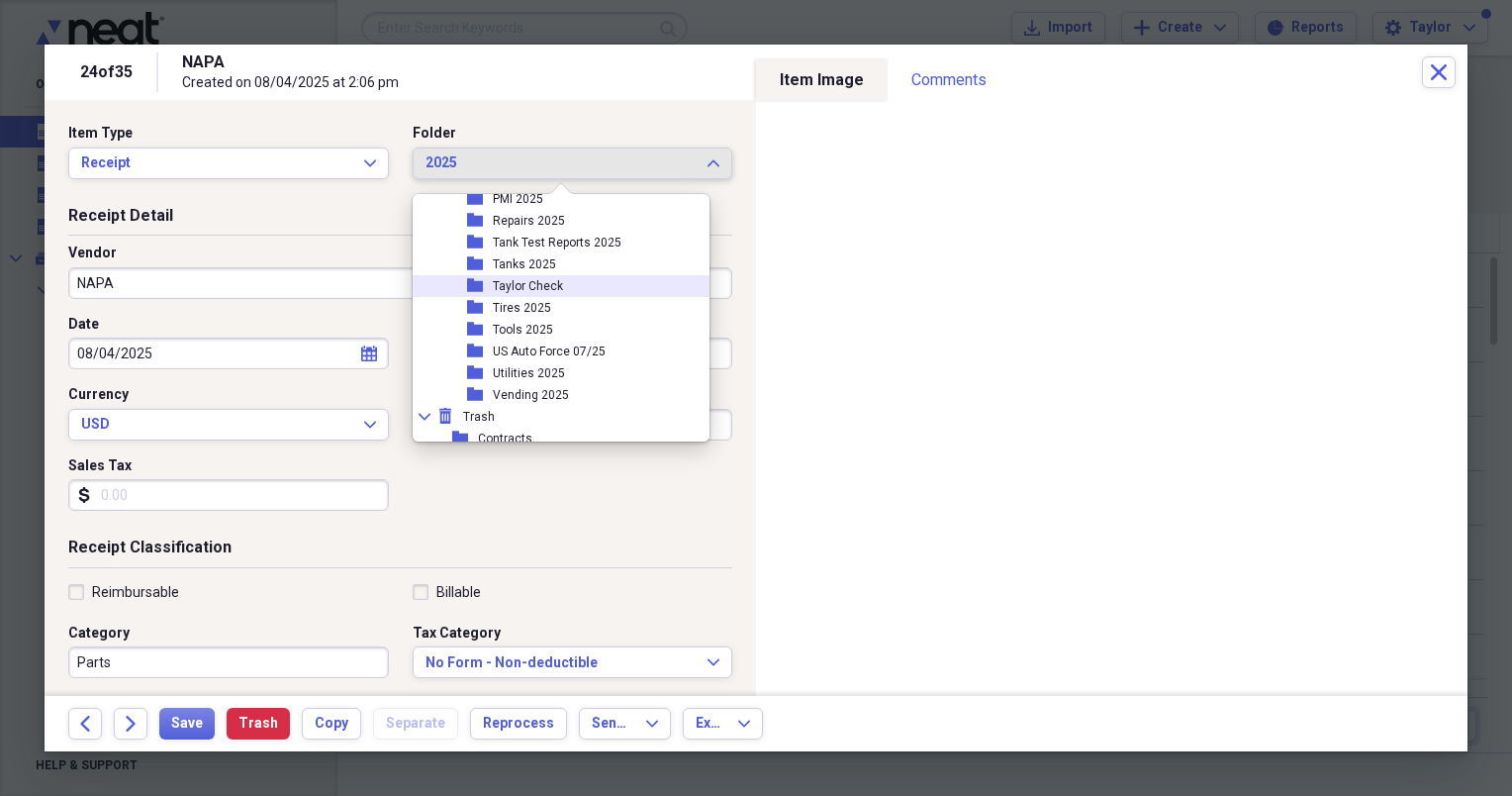 click on "Taylor Check" at bounding box center [527, 286] 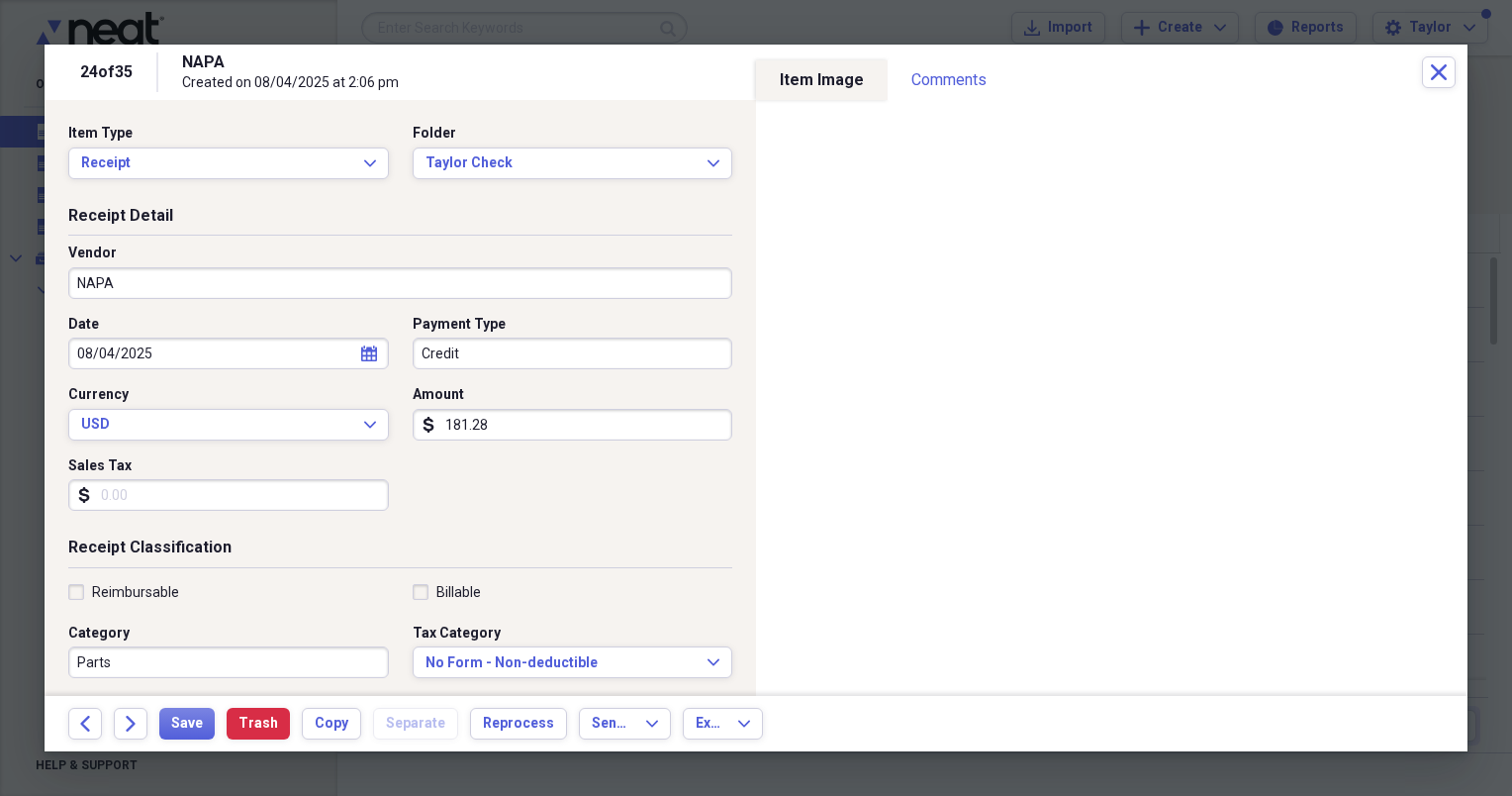 click on "181.28" at bounding box center (573, 425) 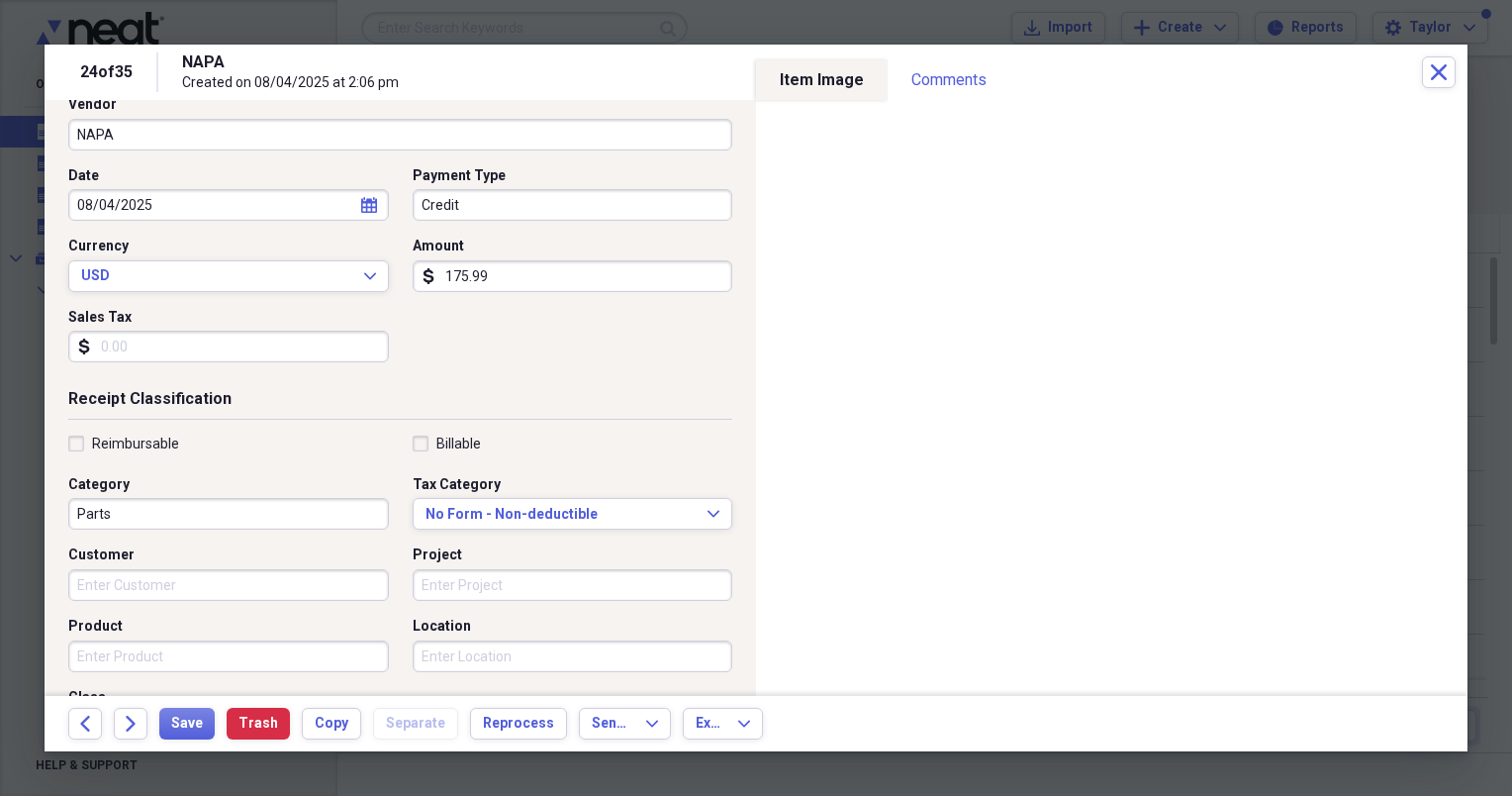scroll, scrollTop: 149, scrollLeft: 0, axis: vertical 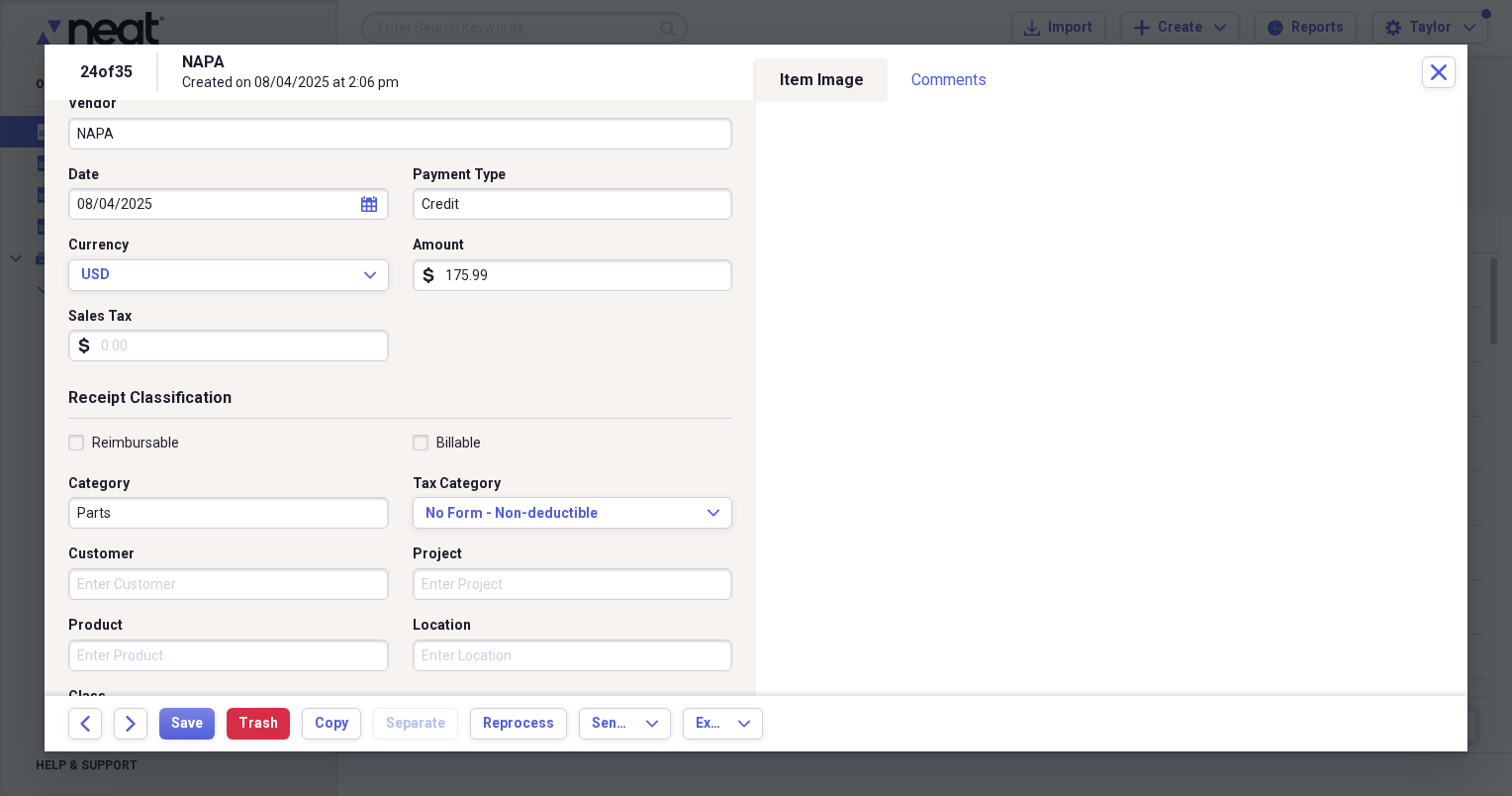 type on "175.99" 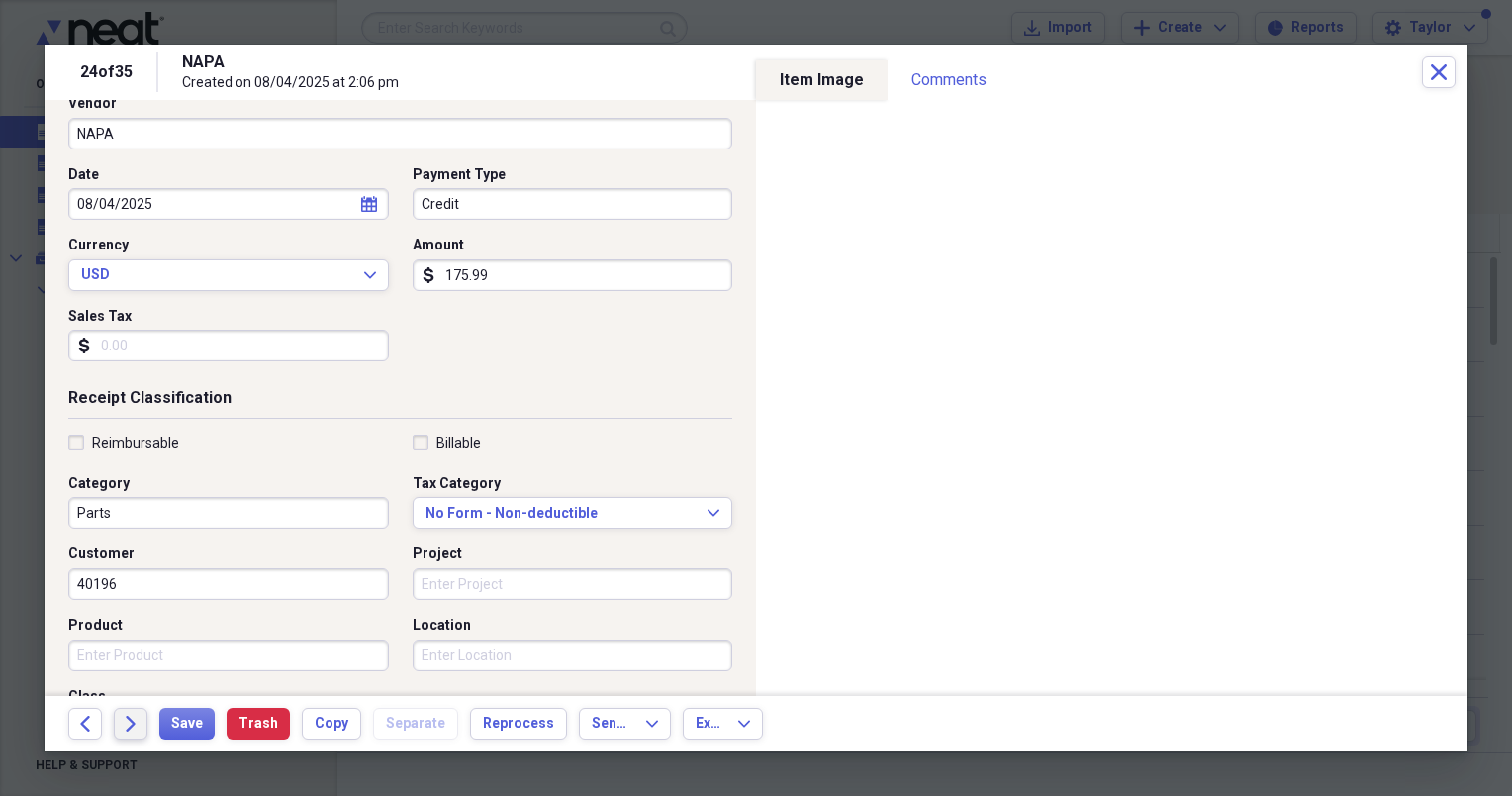 type on "40196" 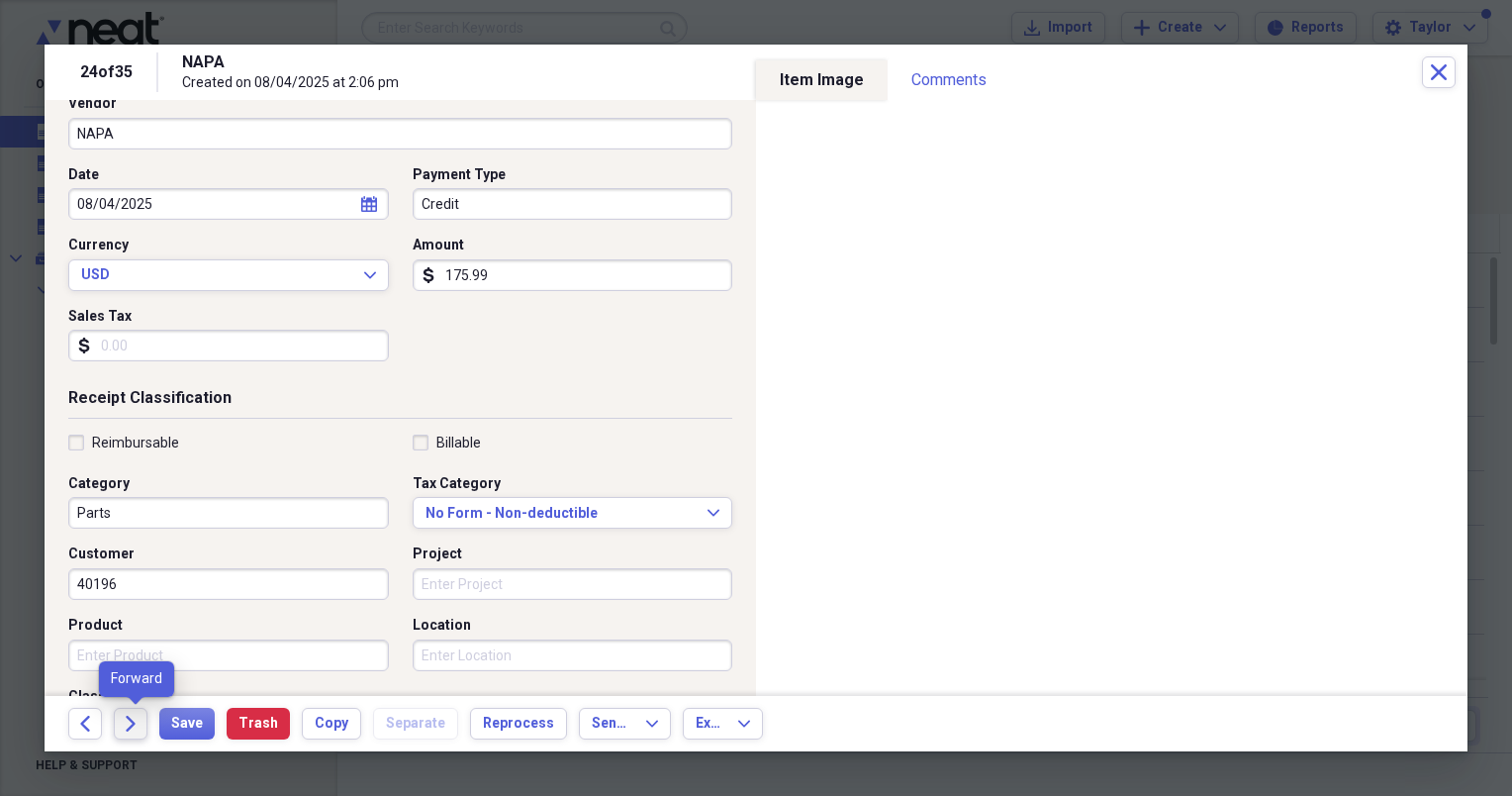 click on "Forward" 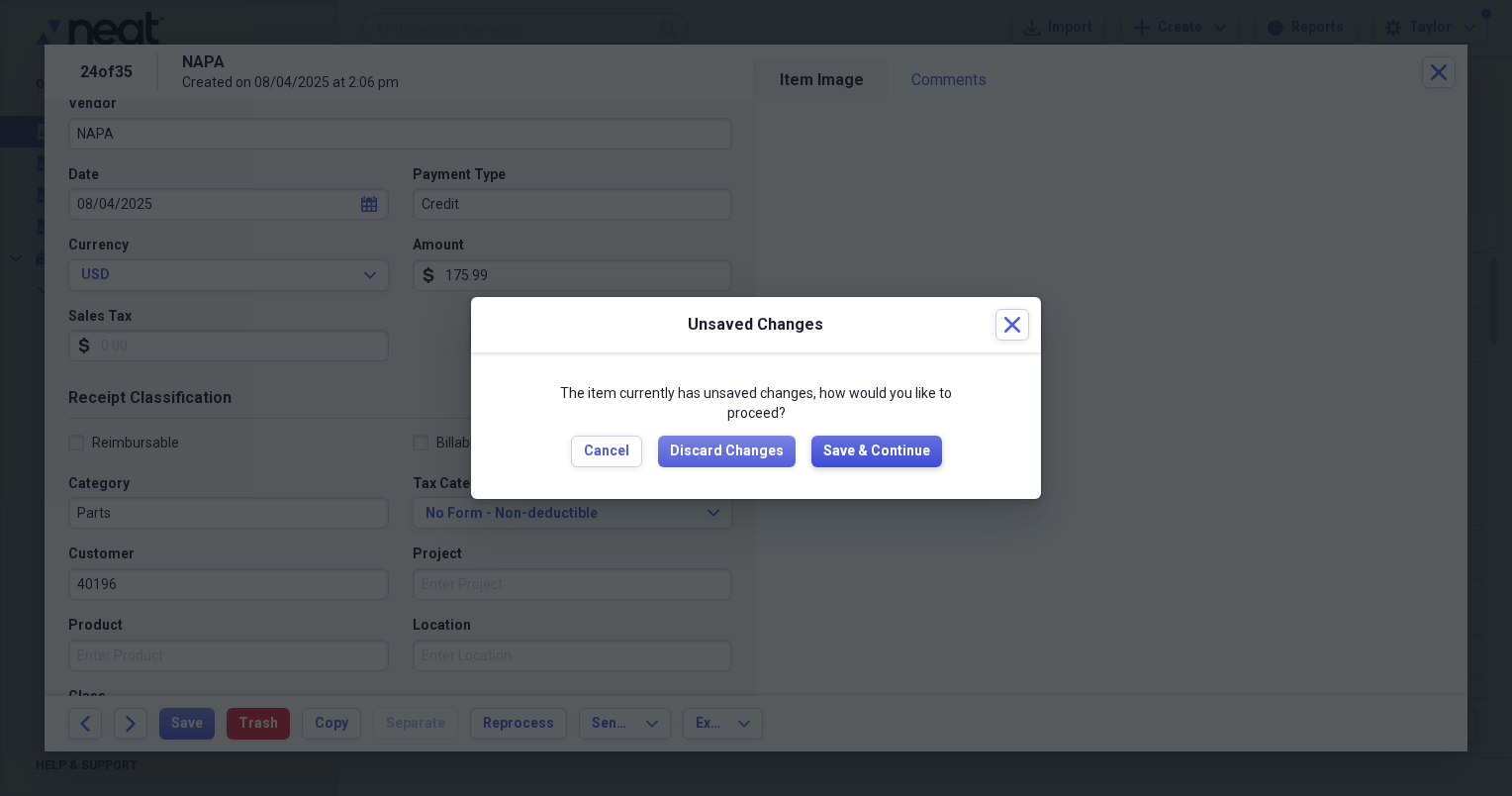 click on "Save & Continue" at bounding box center [877, 451] 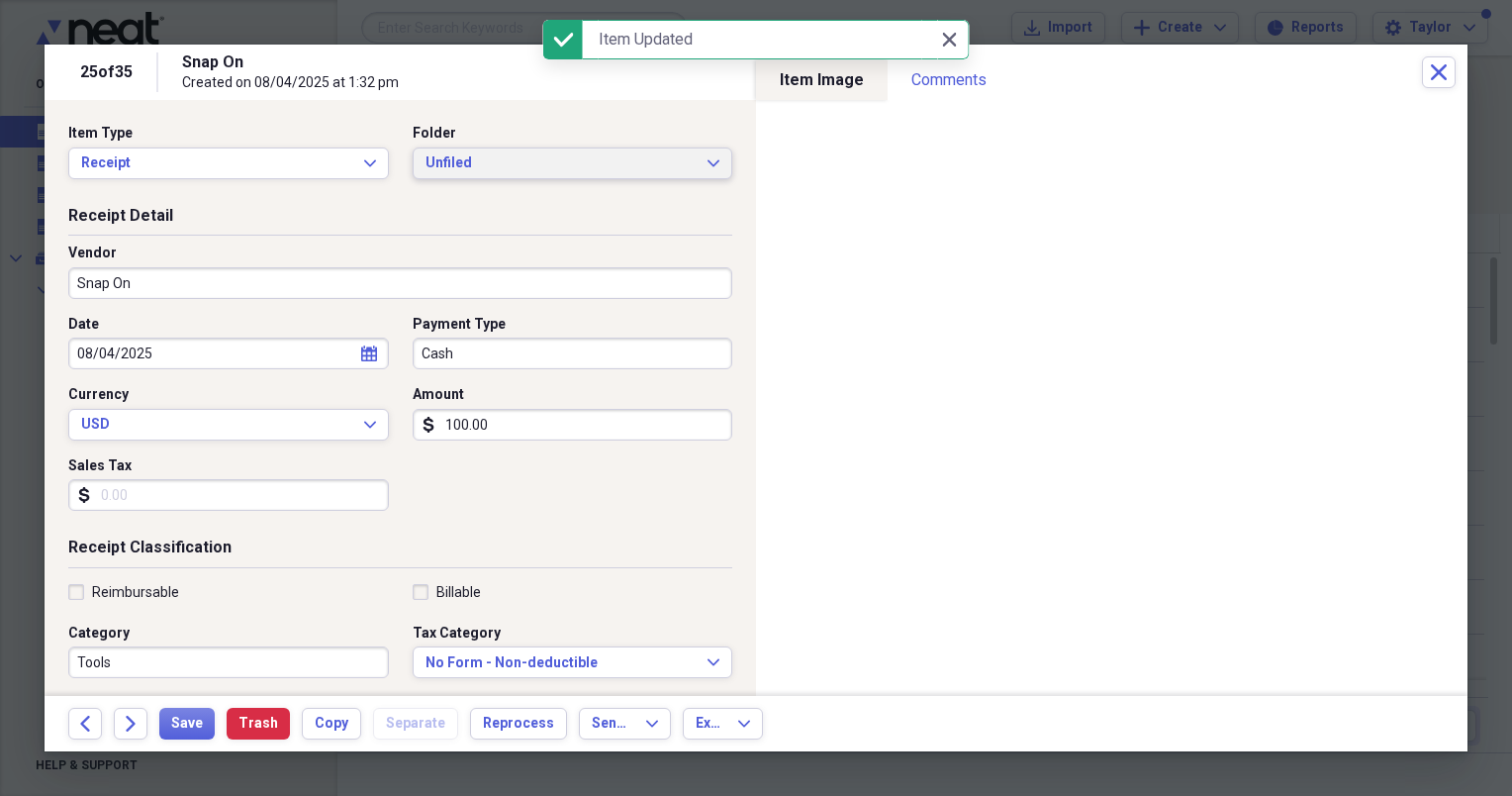 click on "Unfiled" at bounding box center (561, 163) 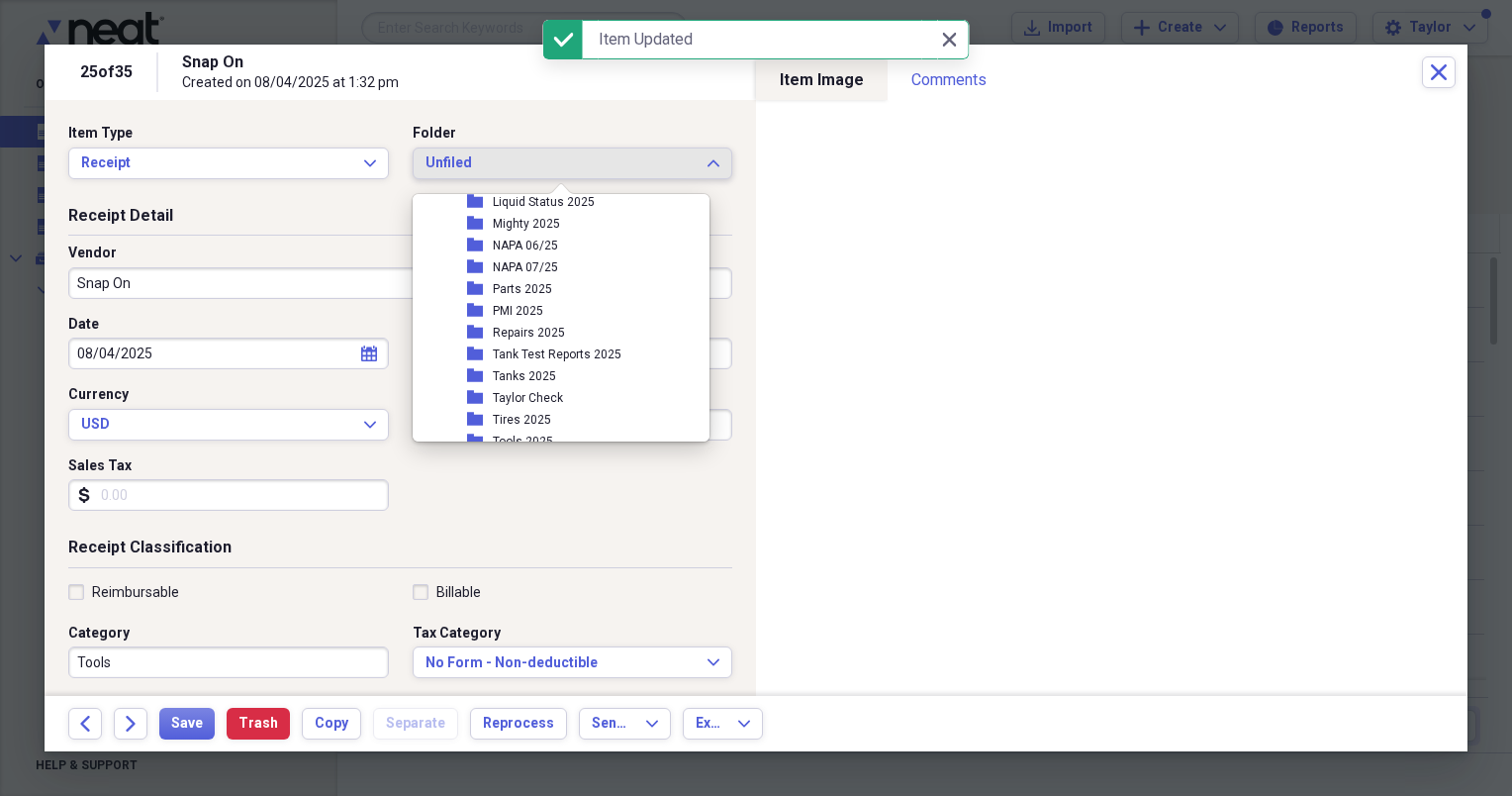 scroll, scrollTop: 396, scrollLeft: 0, axis: vertical 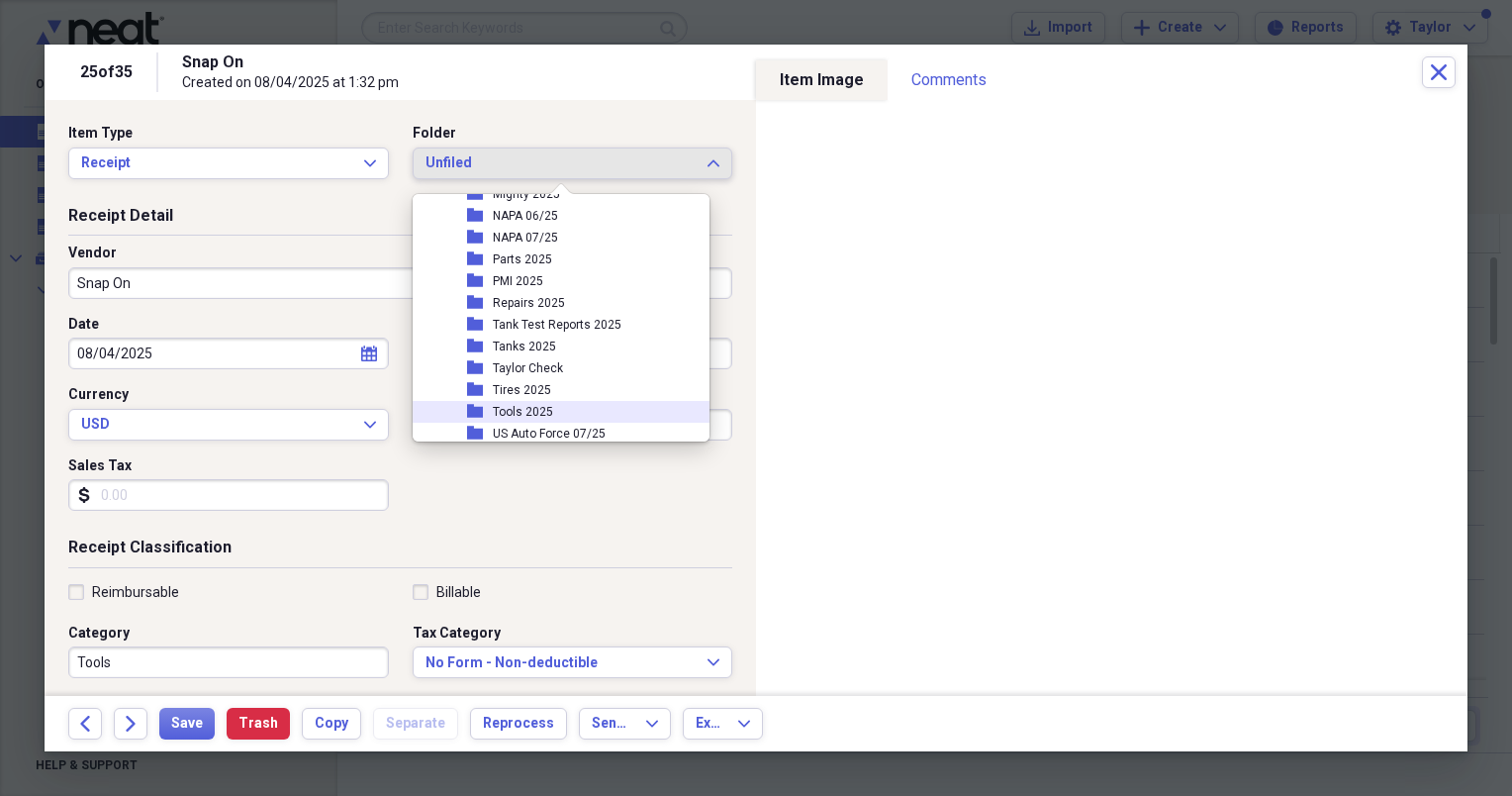 click on "Tools 2025" at bounding box center (522, 412) 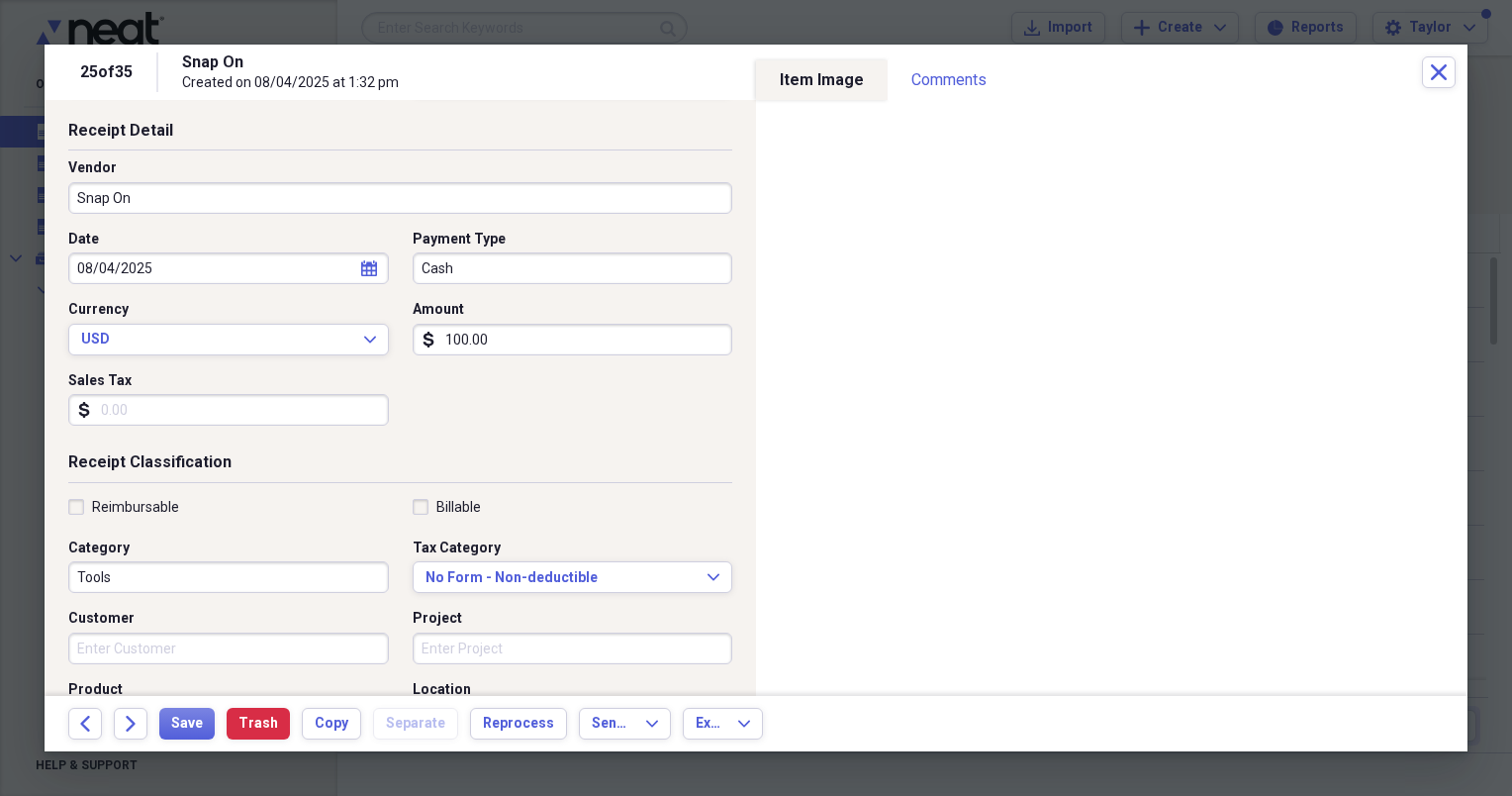 scroll, scrollTop: 150, scrollLeft: 0, axis: vertical 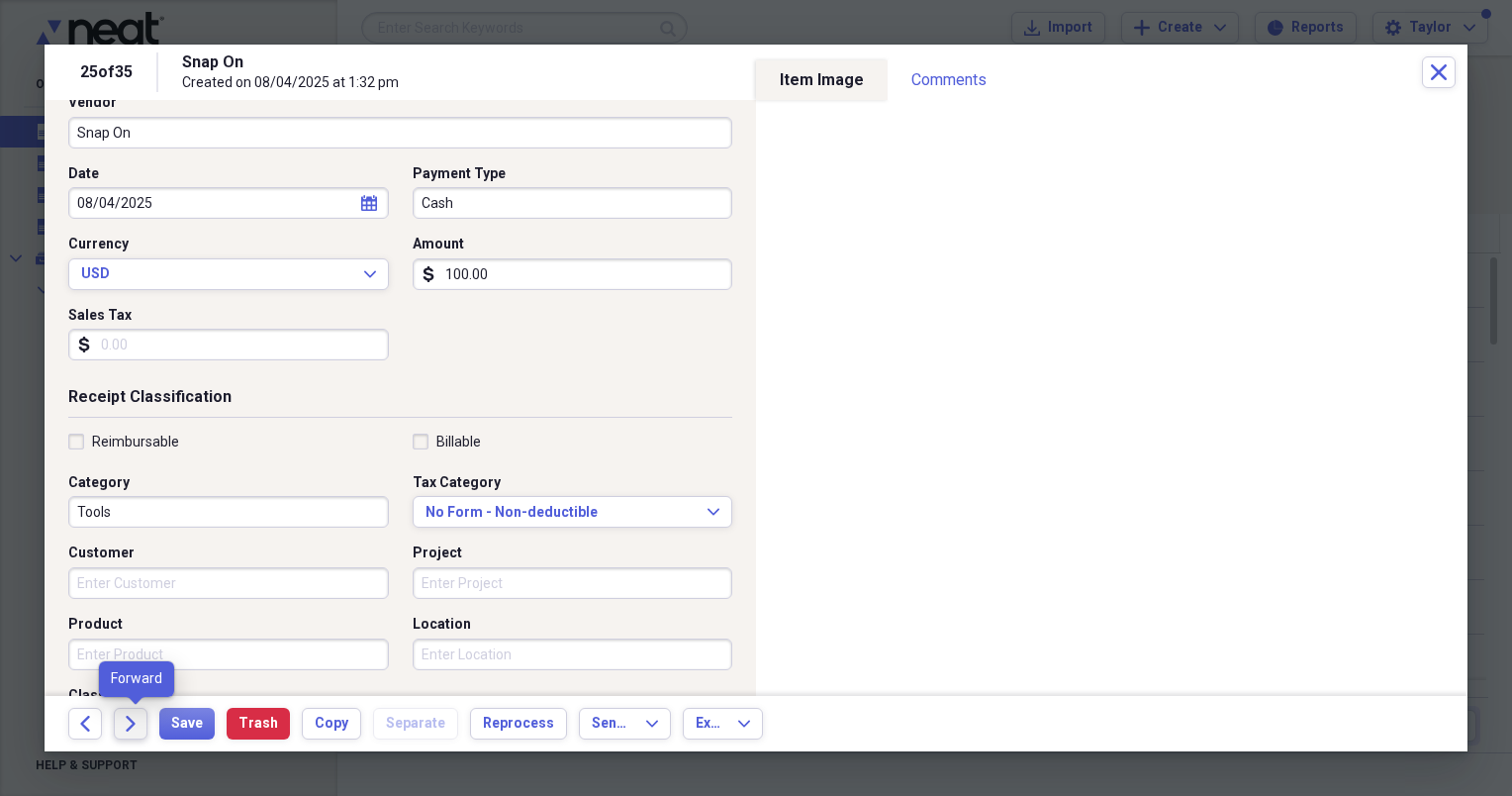 click on "Forward" at bounding box center [131, 724] 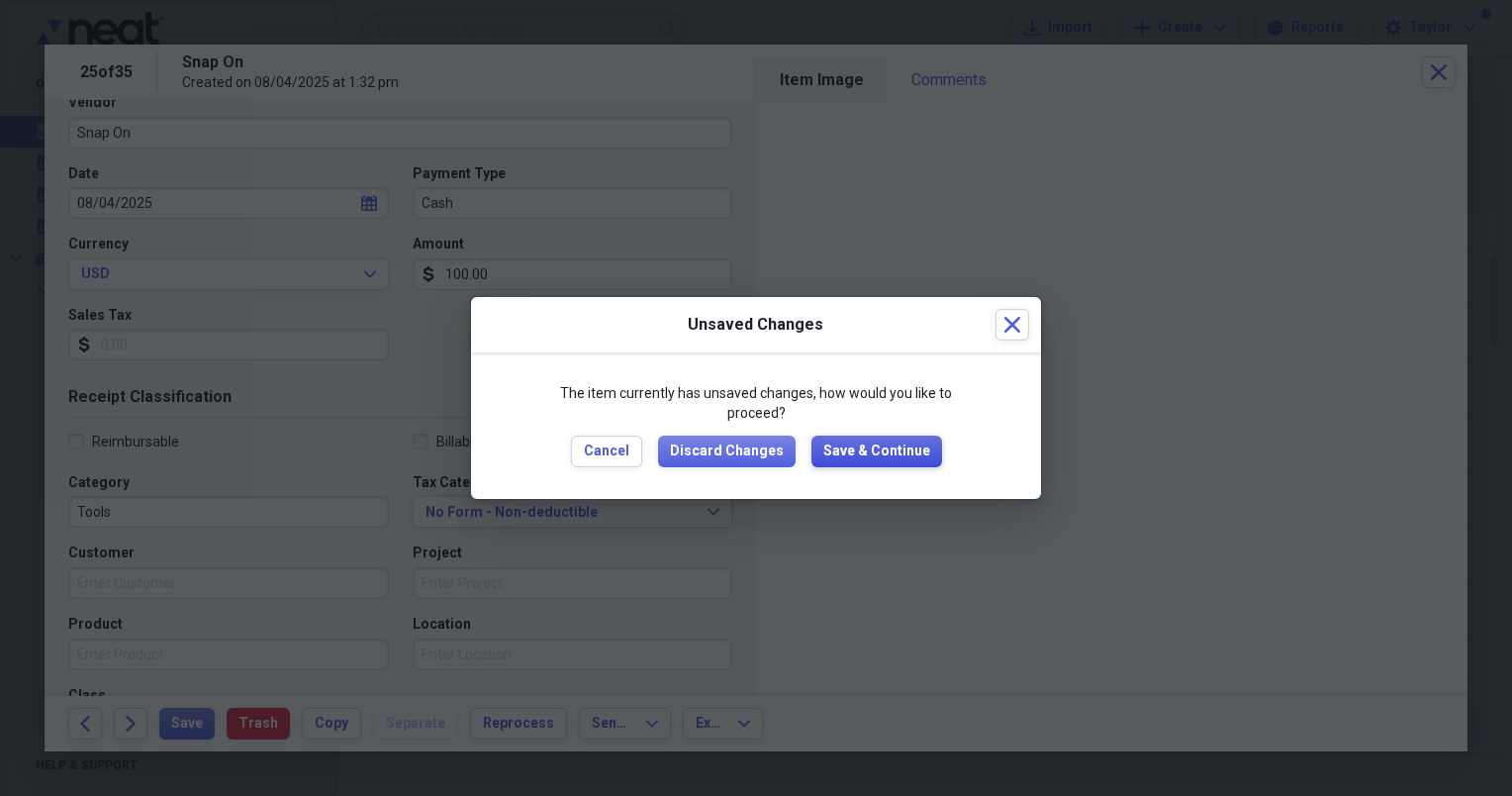 click on "Save & Continue" at bounding box center [877, 451] 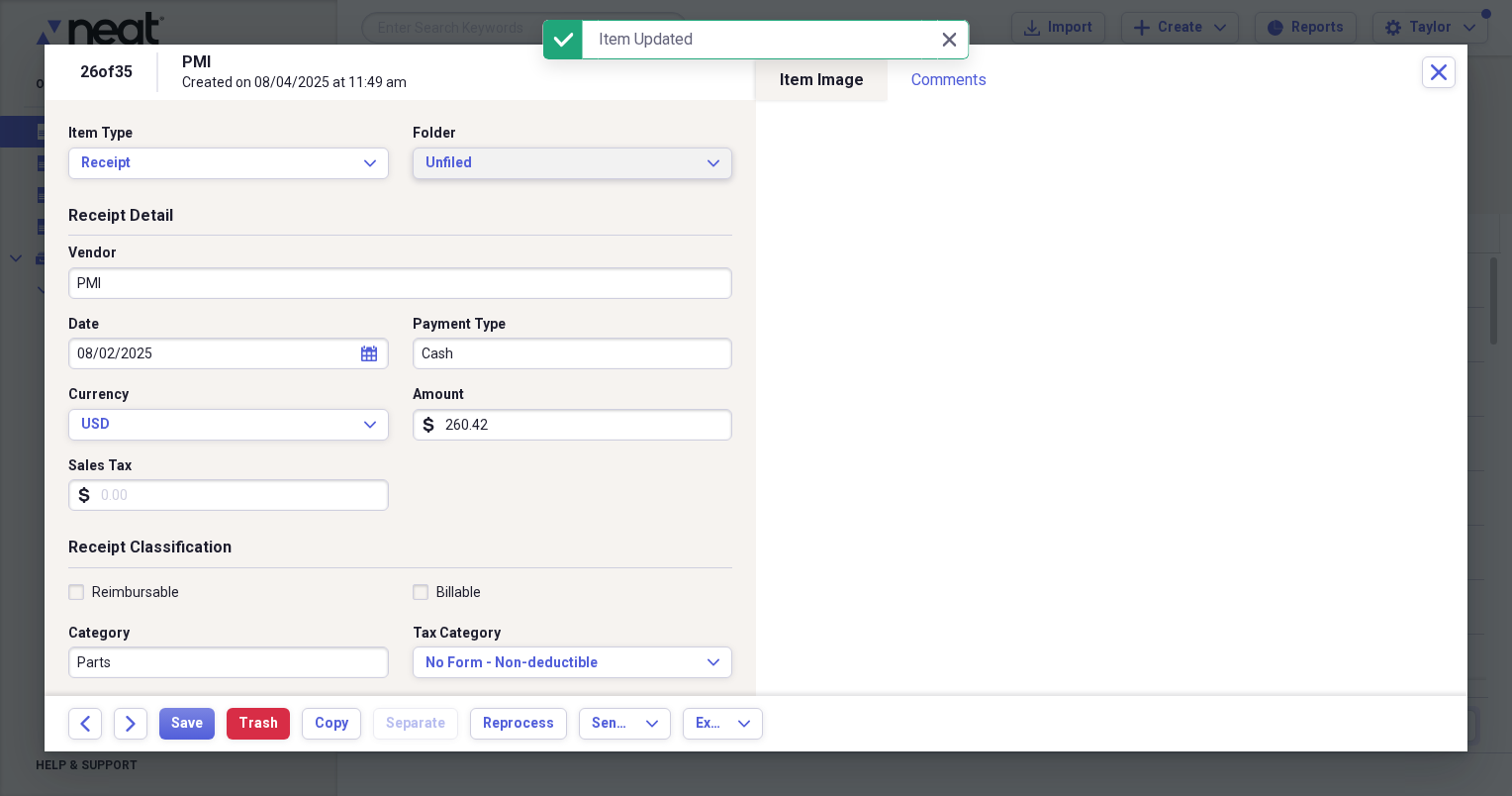 click on "Unfiled" at bounding box center (561, 163) 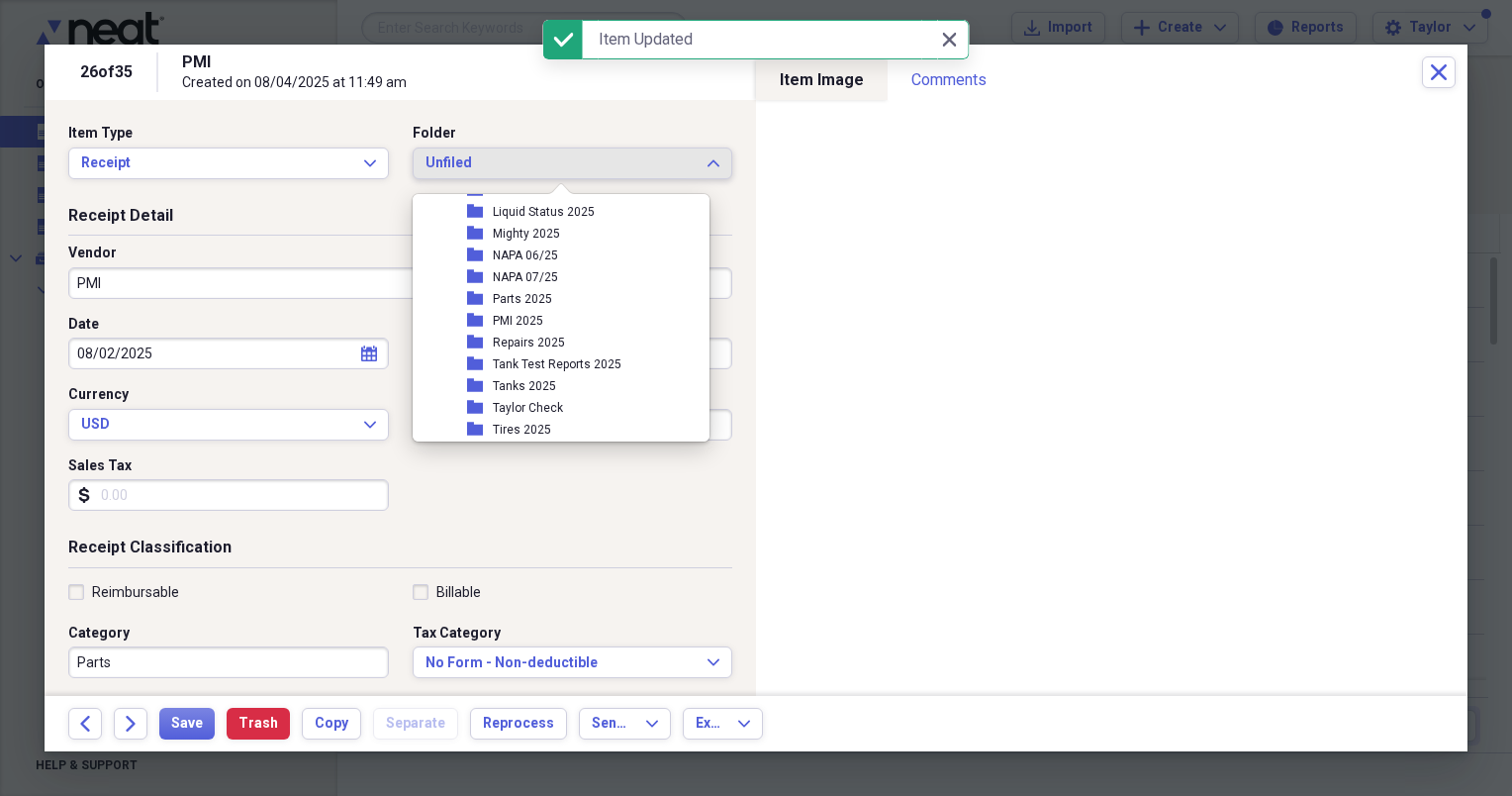 scroll, scrollTop: 364, scrollLeft: 0, axis: vertical 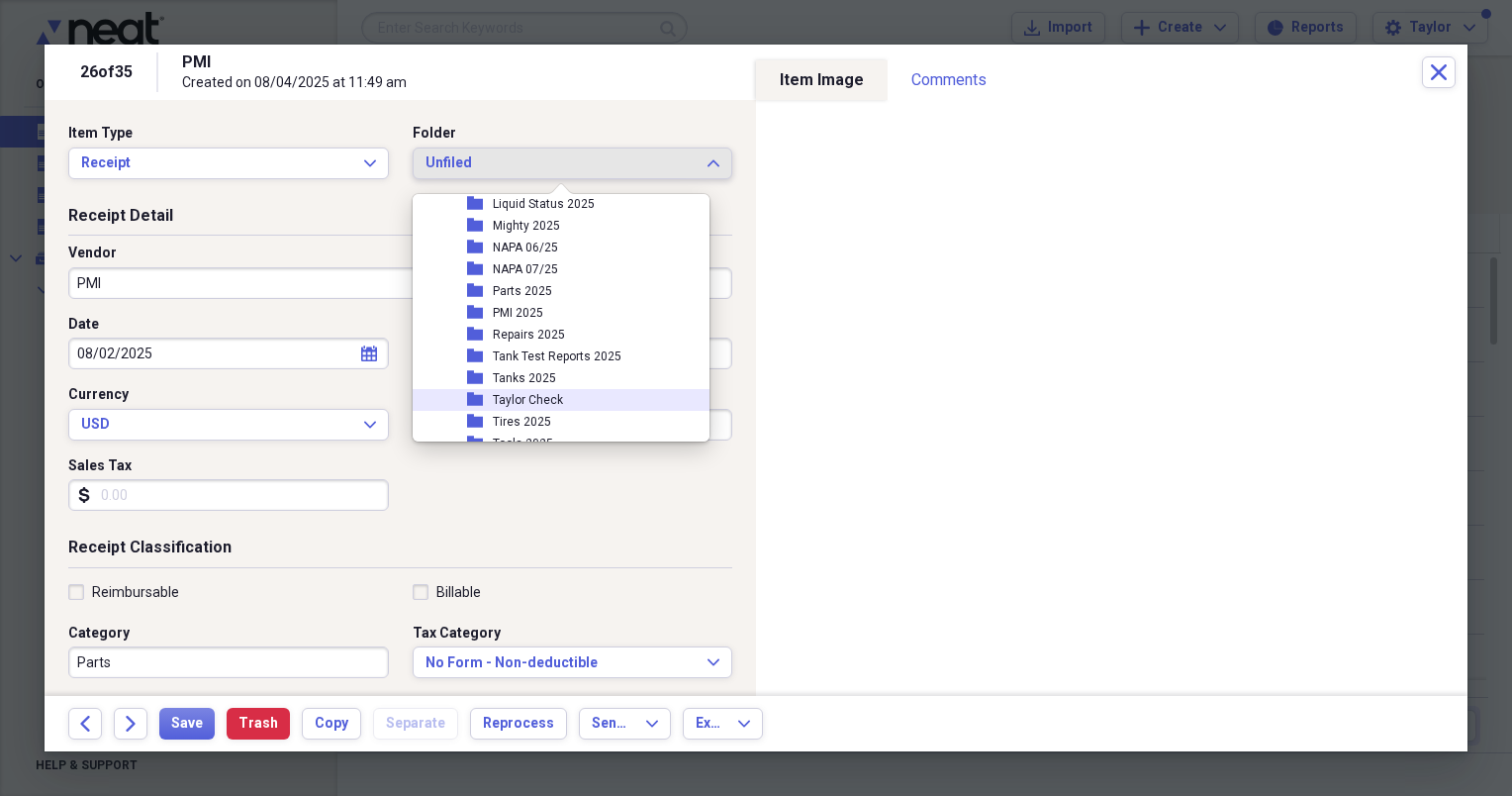 click on "Taylor Check" at bounding box center [527, 400] 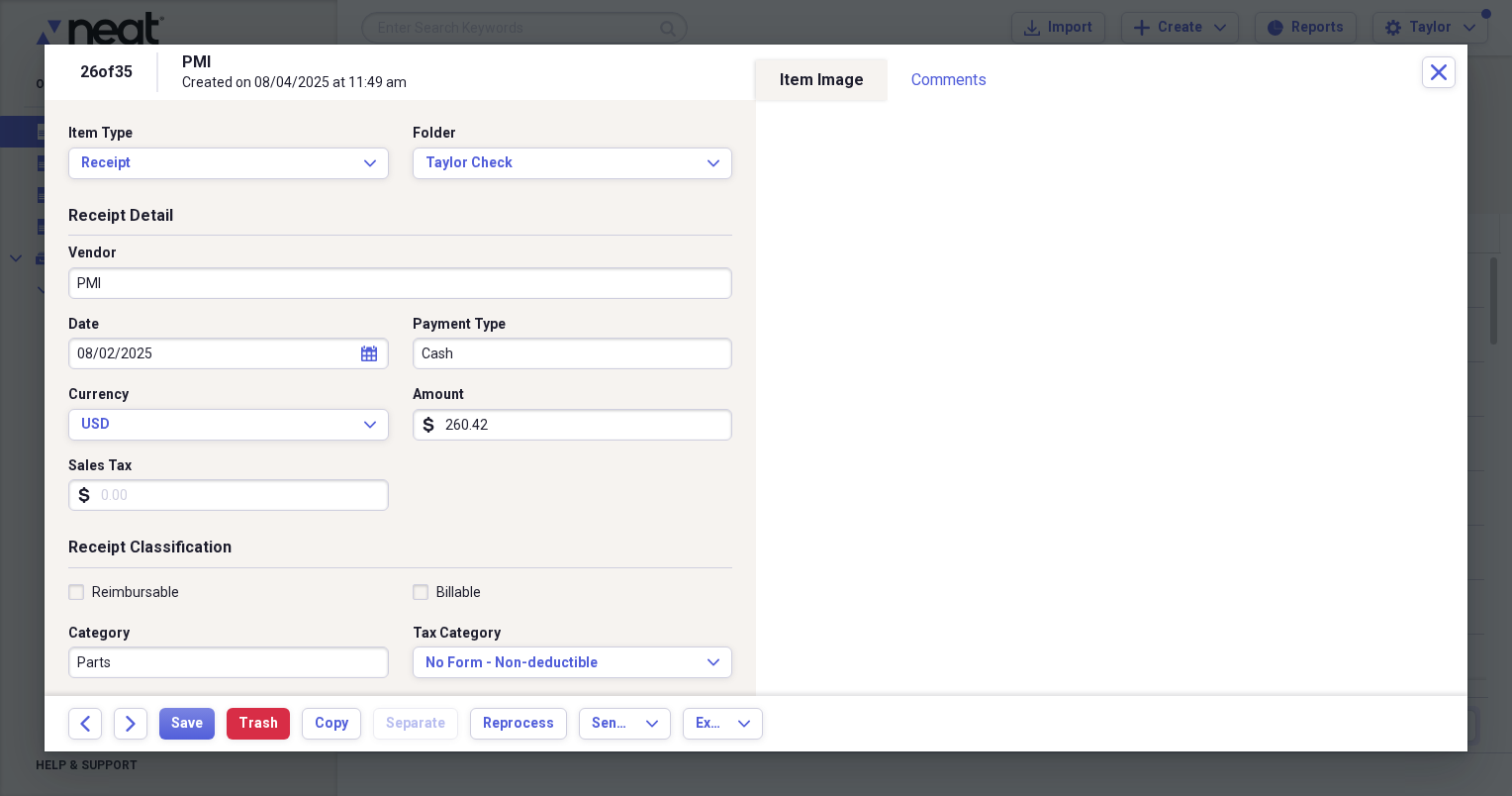 click on "Cash" at bounding box center [573, 353] 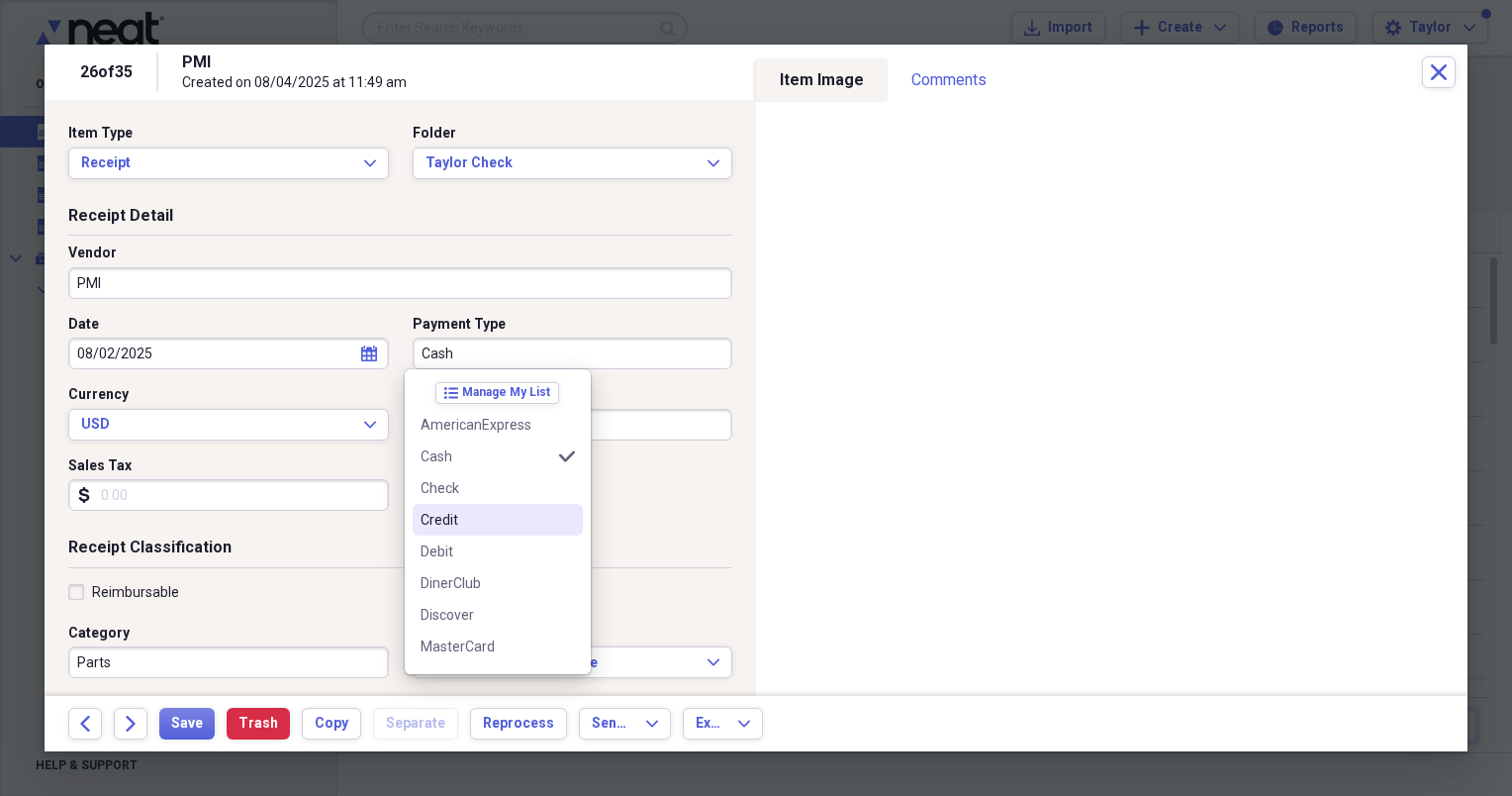 click on "Credit" at bounding box center [486, 520] 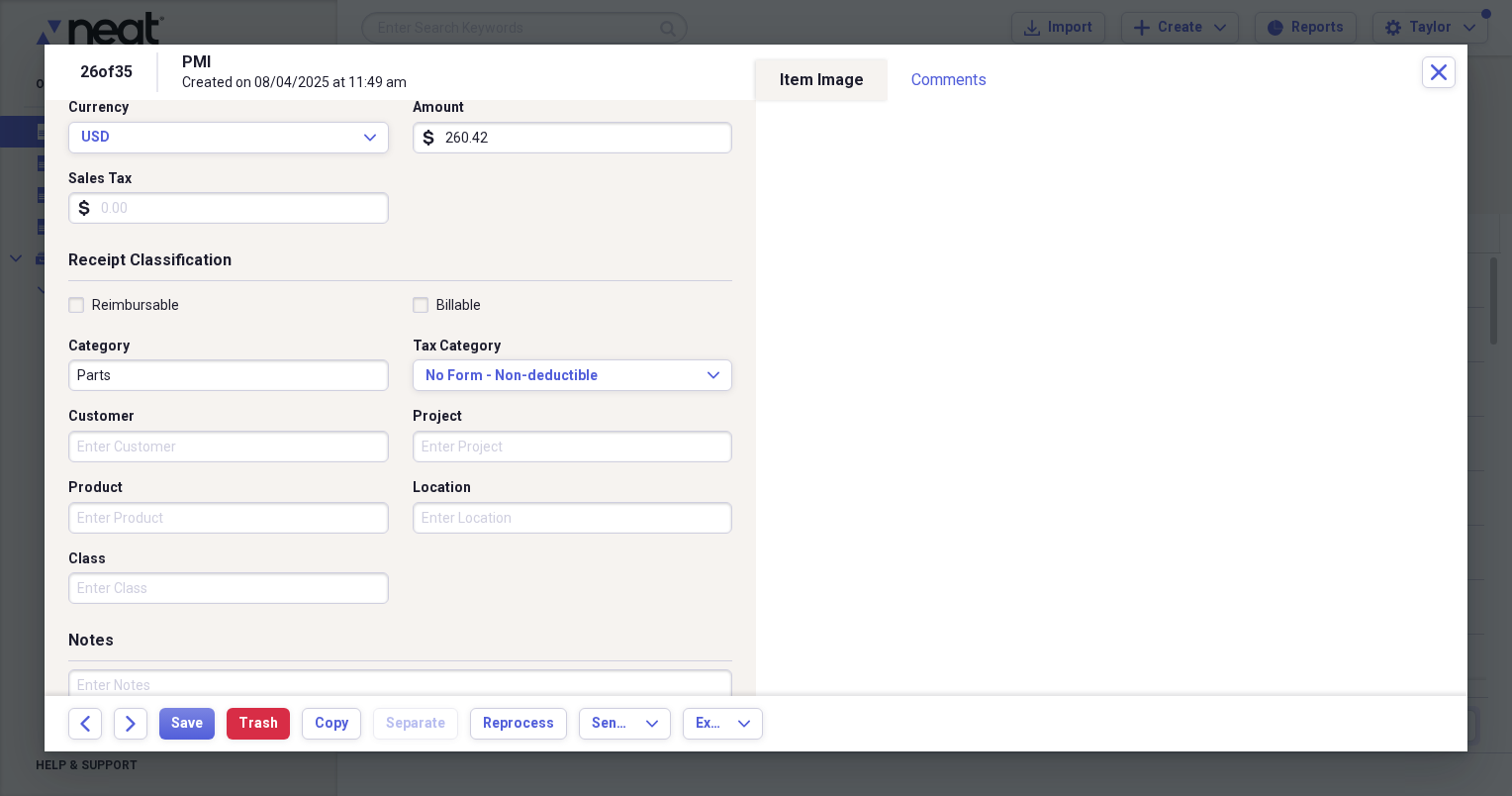 scroll, scrollTop: 380, scrollLeft: 0, axis: vertical 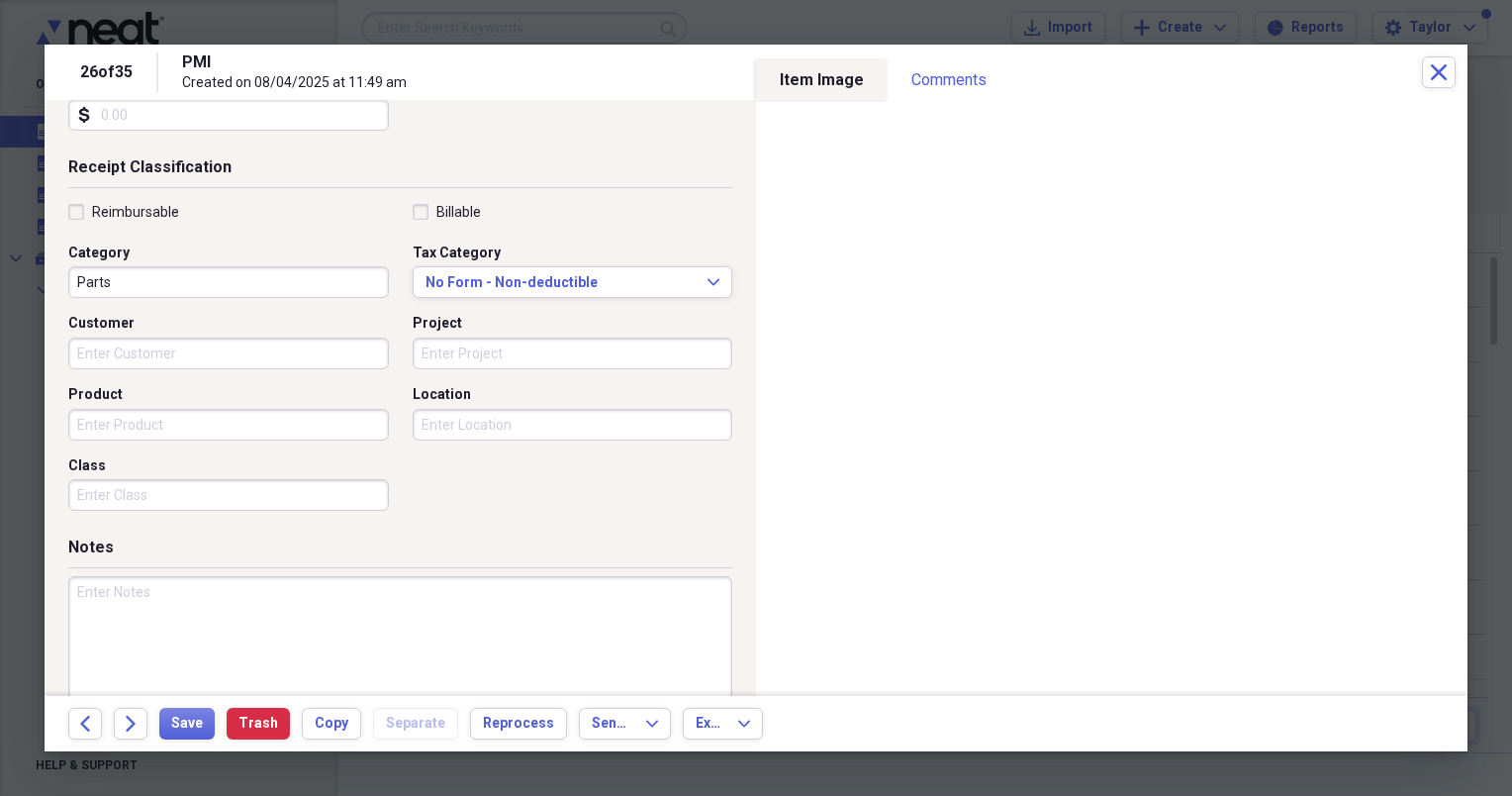 click at bounding box center [400, 641] 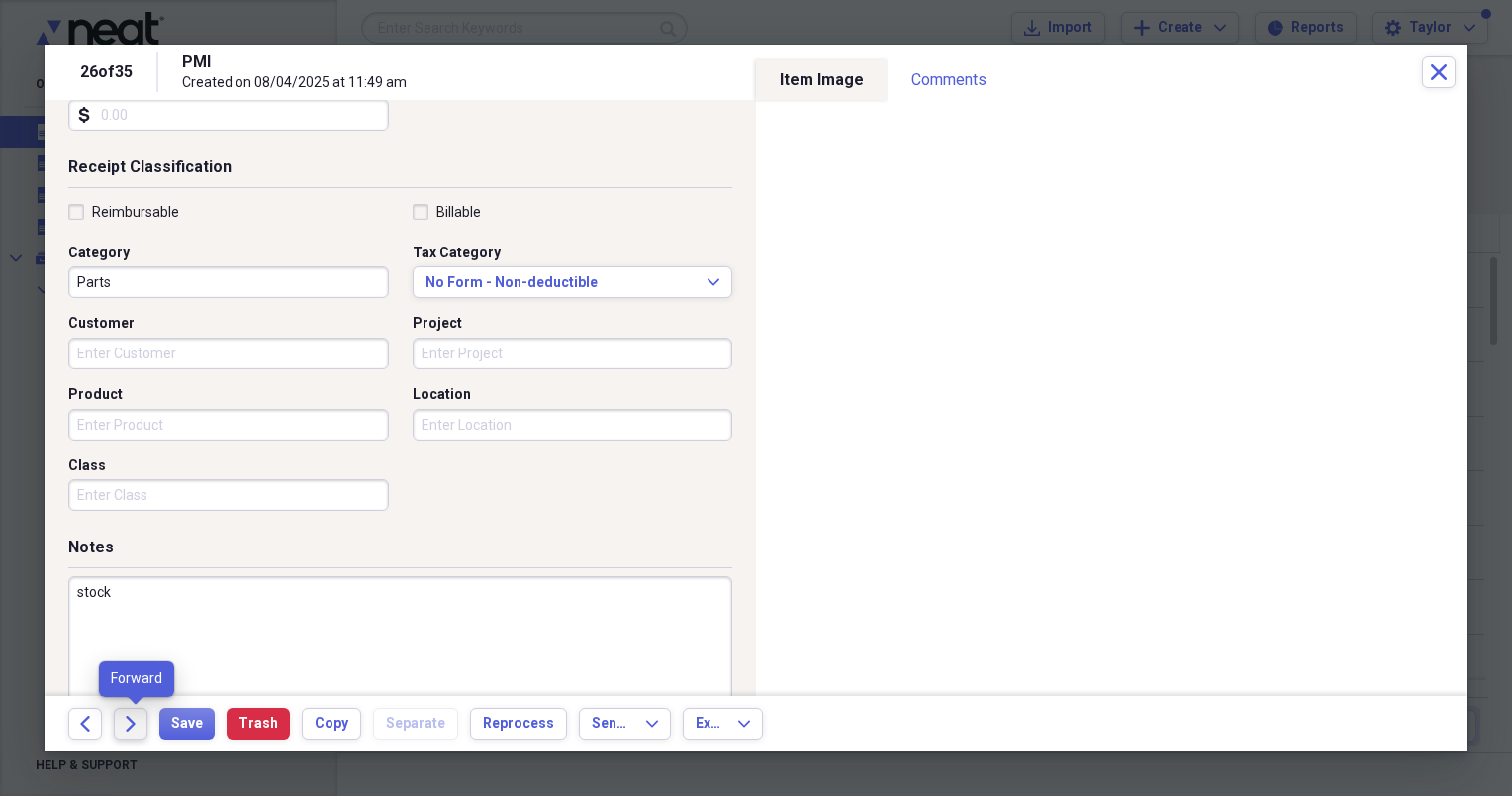 type on "stock" 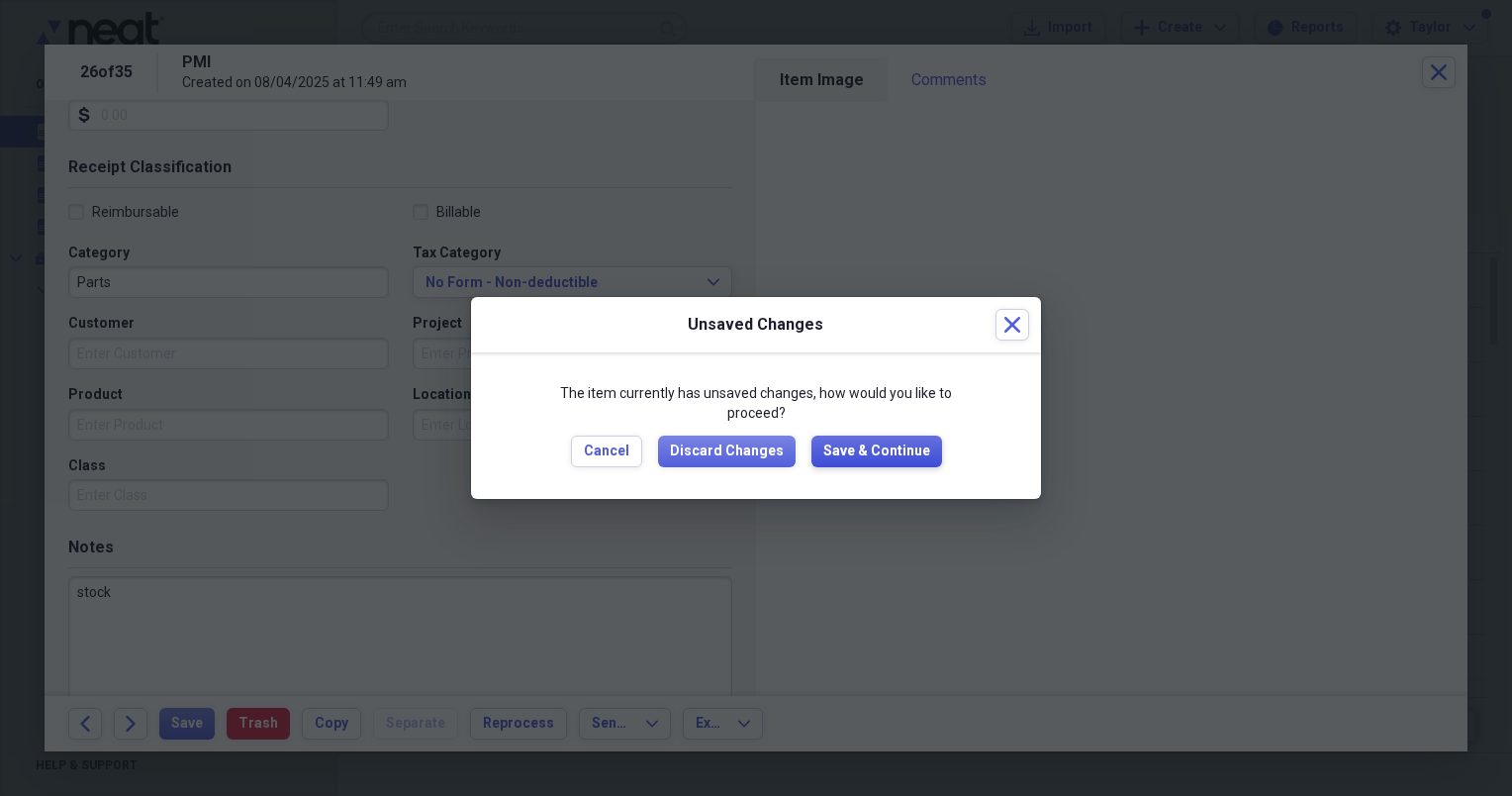 click on "Save & Continue" at bounding box center [877, 451] 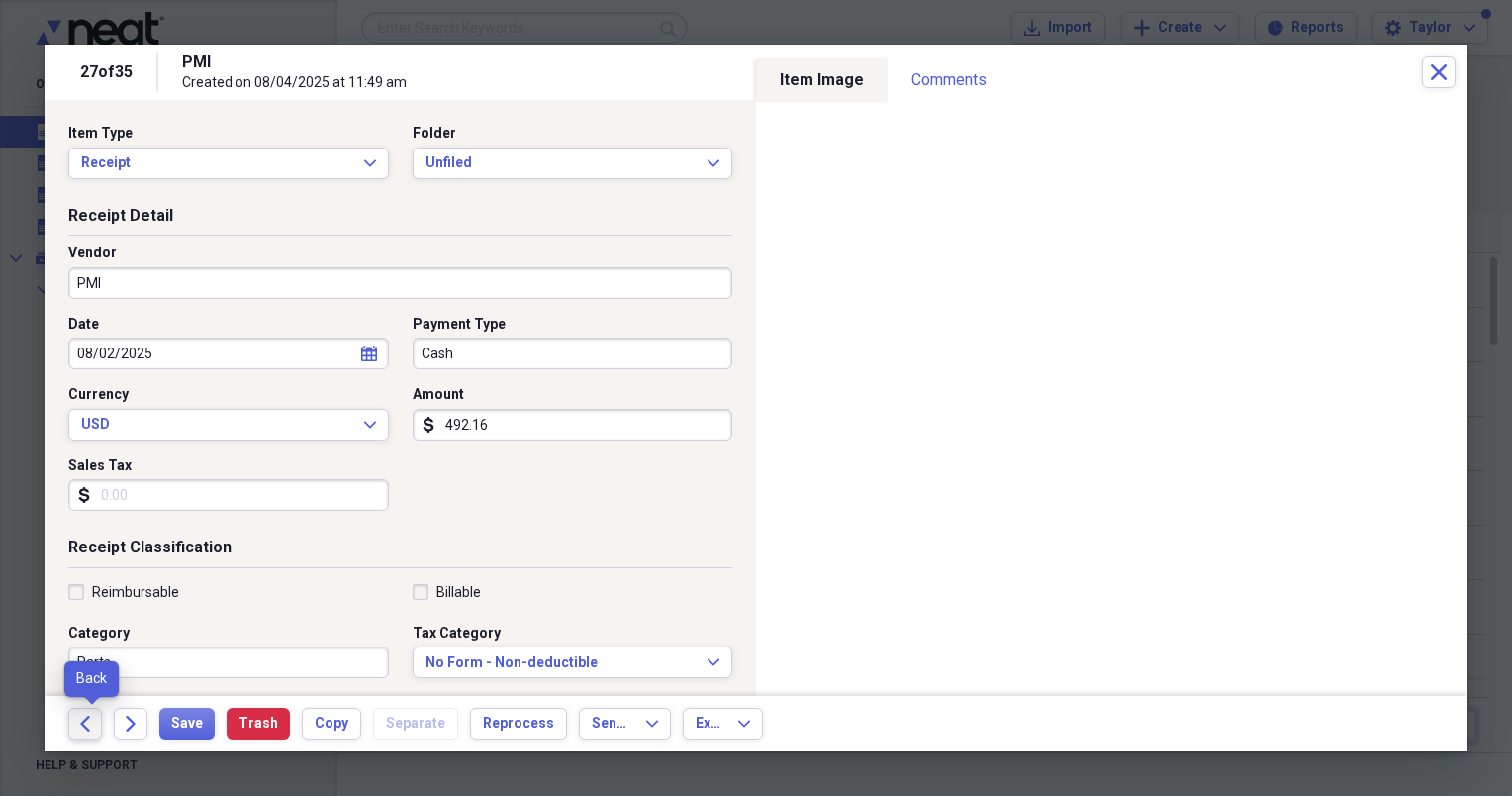 click on "Back" at bounding box center (85, 724) 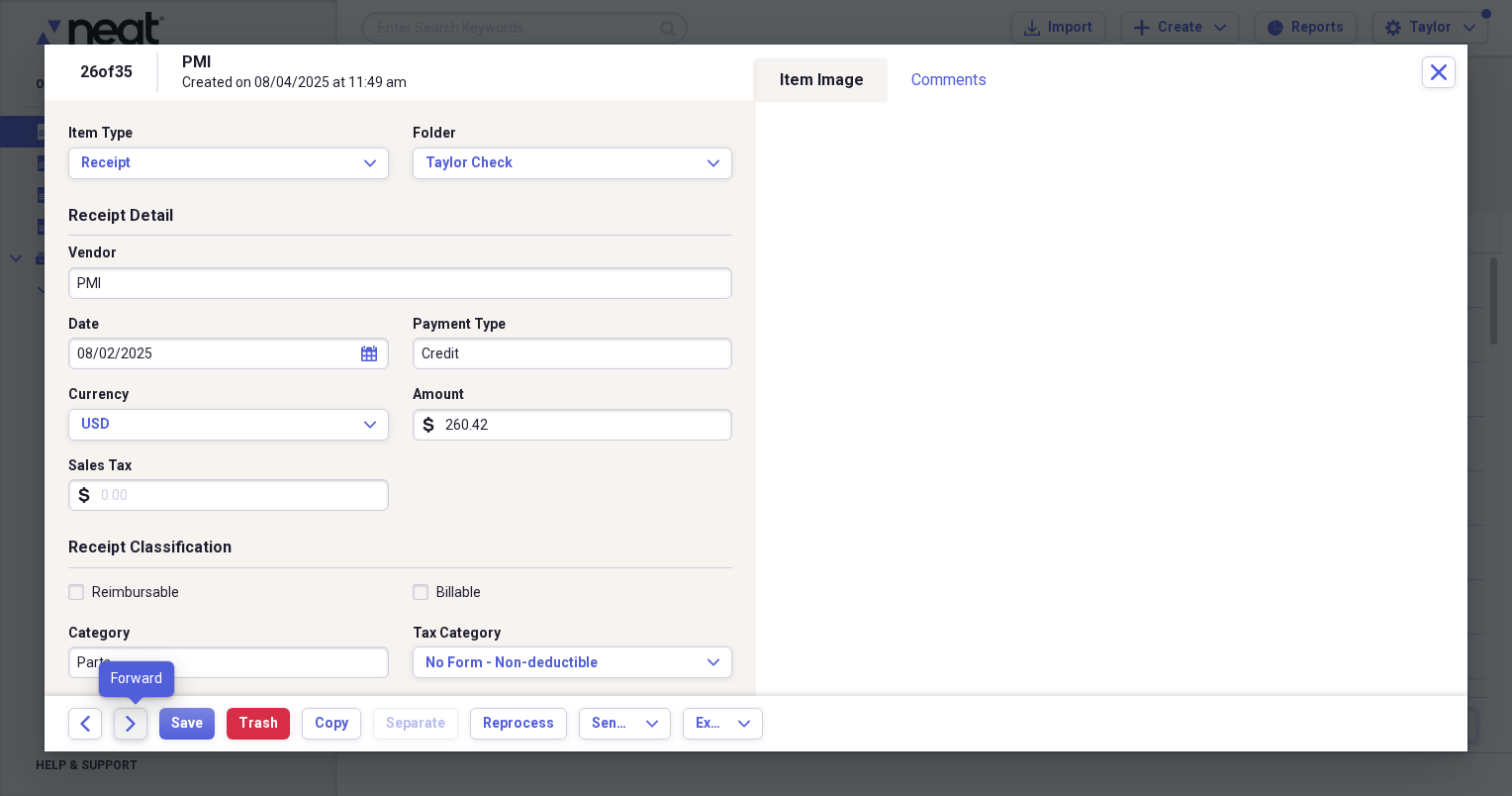 click on "Forward" 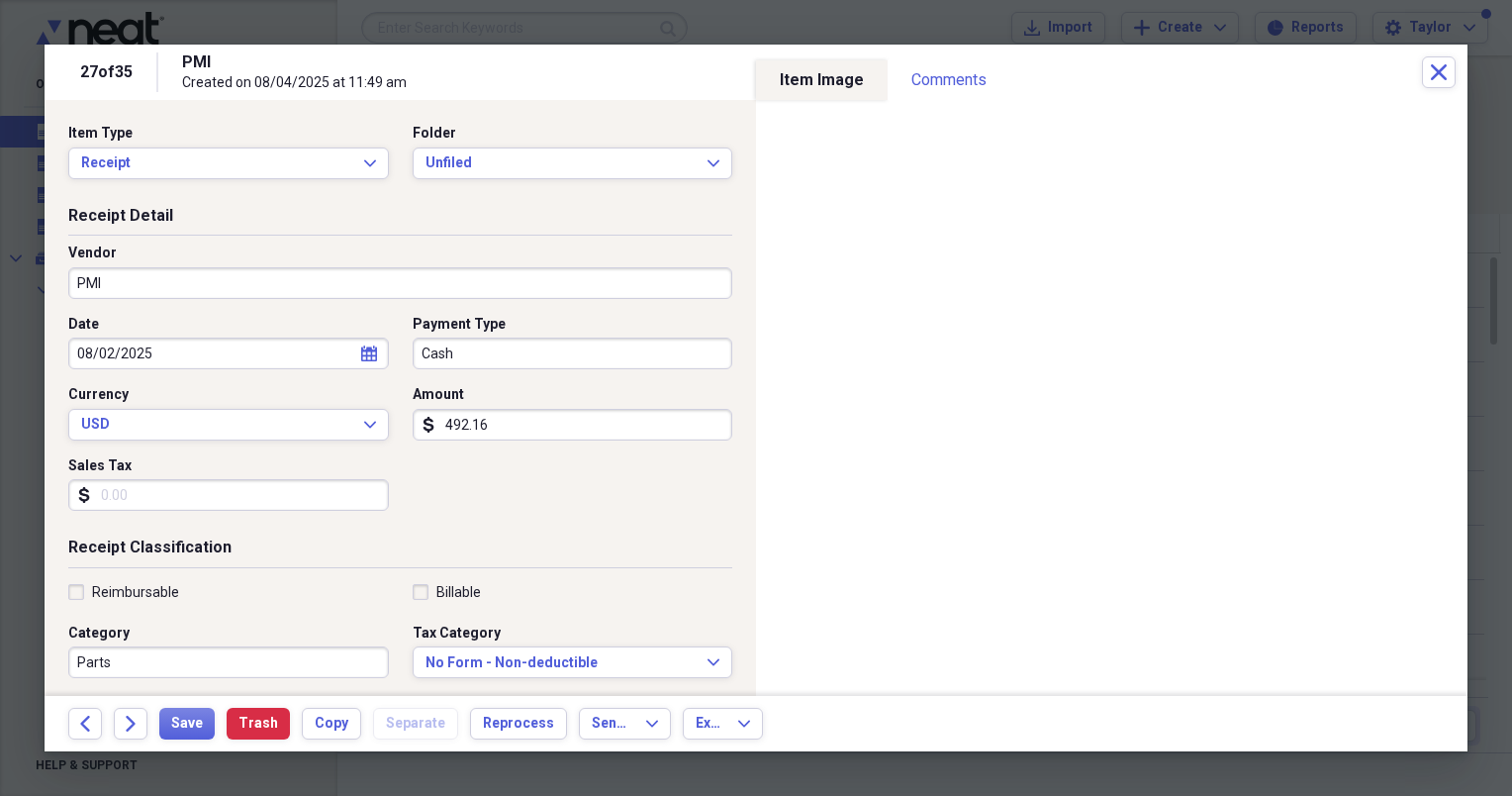 click on "Item Type Receipt Expand Folder Unfiled Expand" at bounding box center (400, 159) 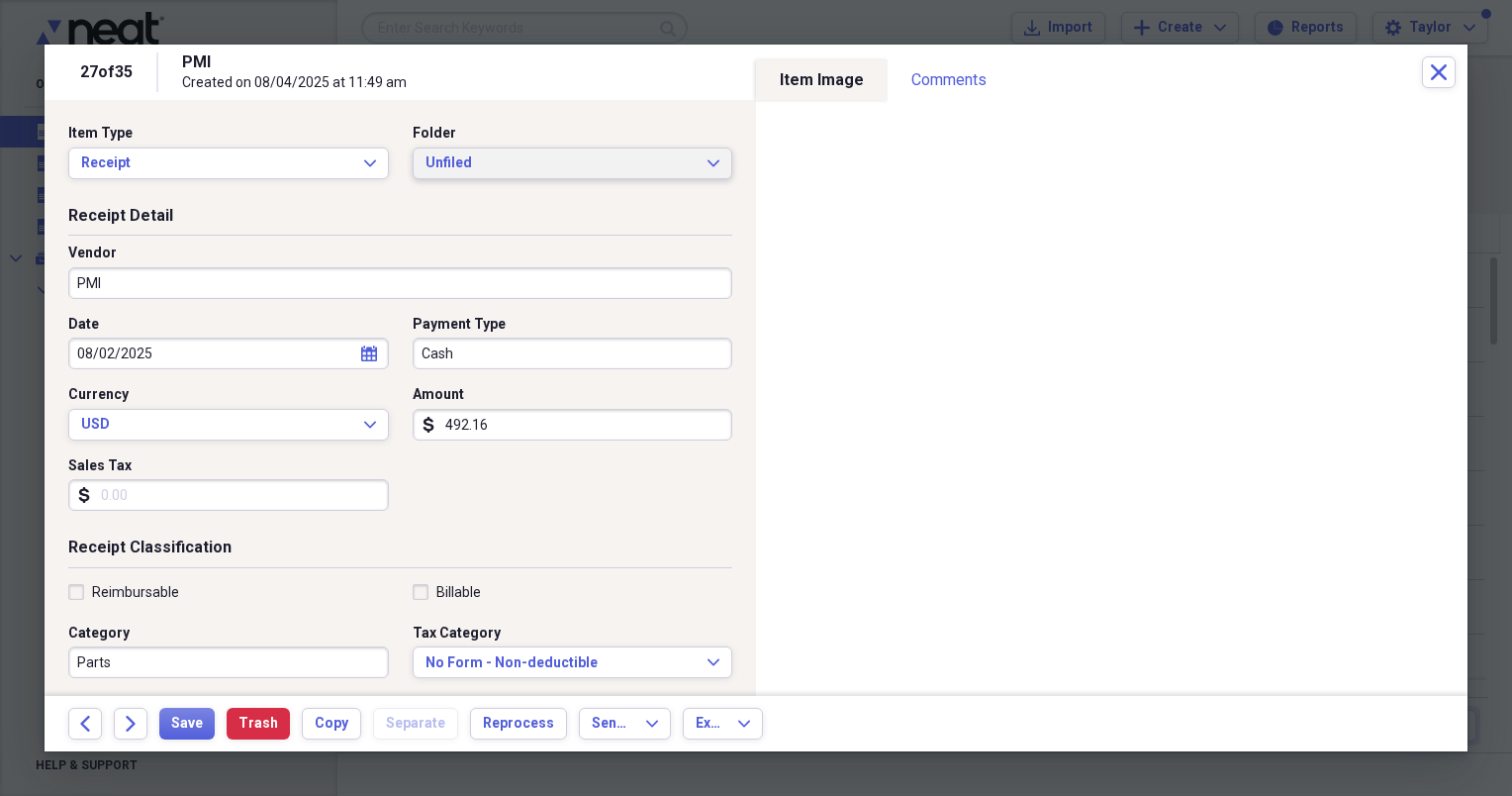 click on "Unfiled" at bounding box center [561, 163] 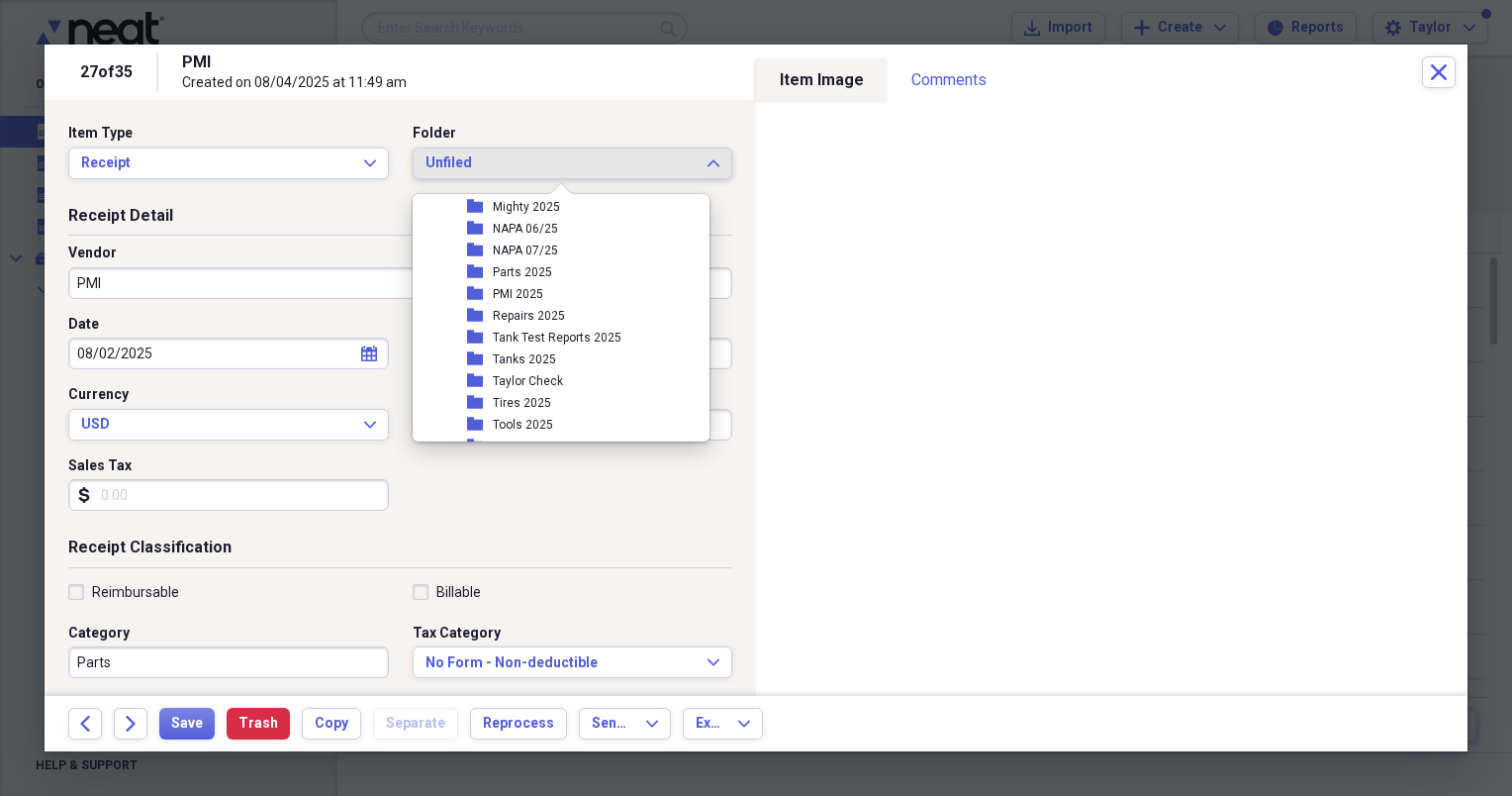 scroll, scrollTop: 384, scrollLeft: 0, axis: vertical 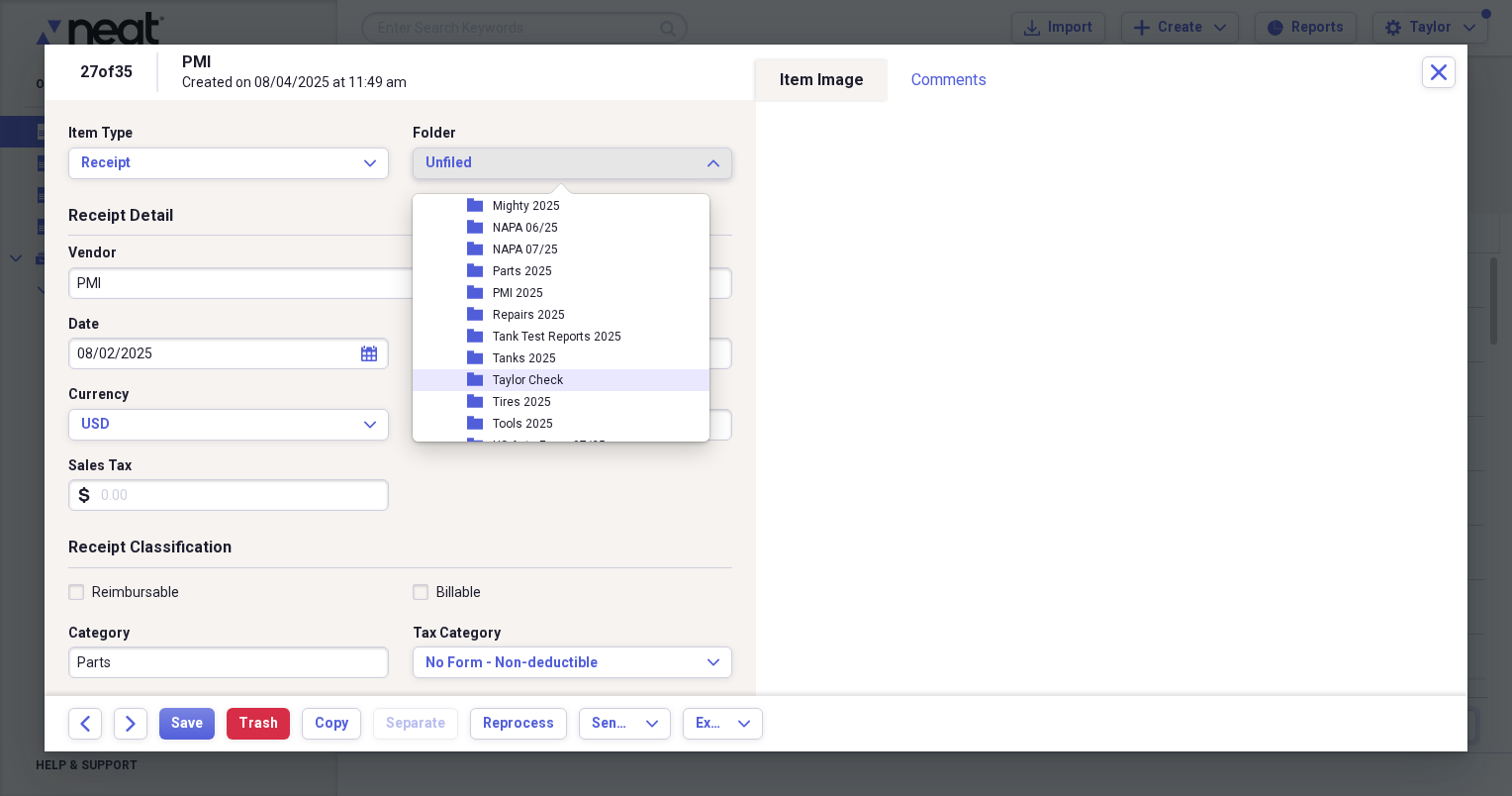 click on "Taylor Check" at bounding box center [527, 380] 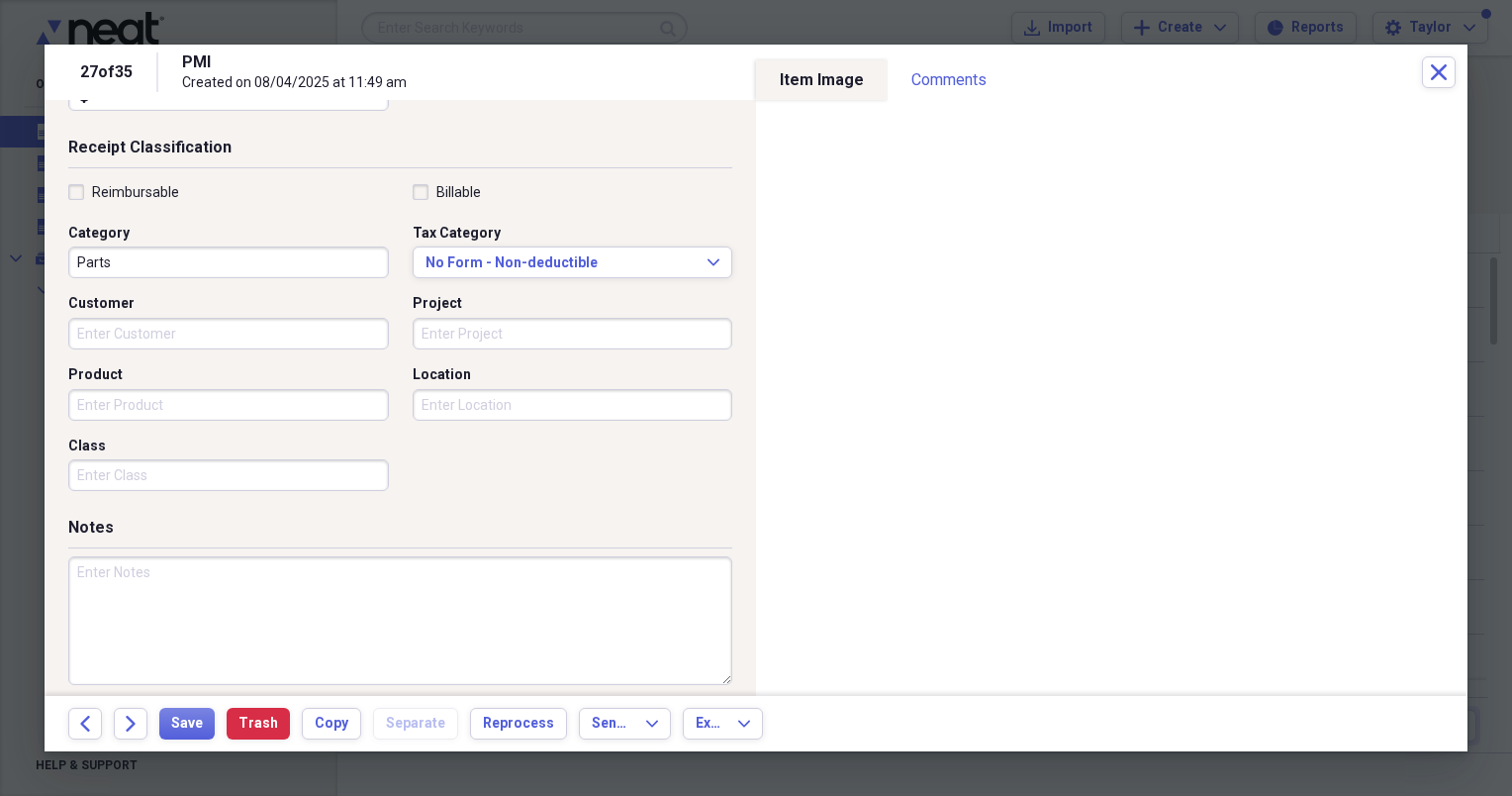scroll, scrollTop: 404, scrollLeft: 0, axis: vertical 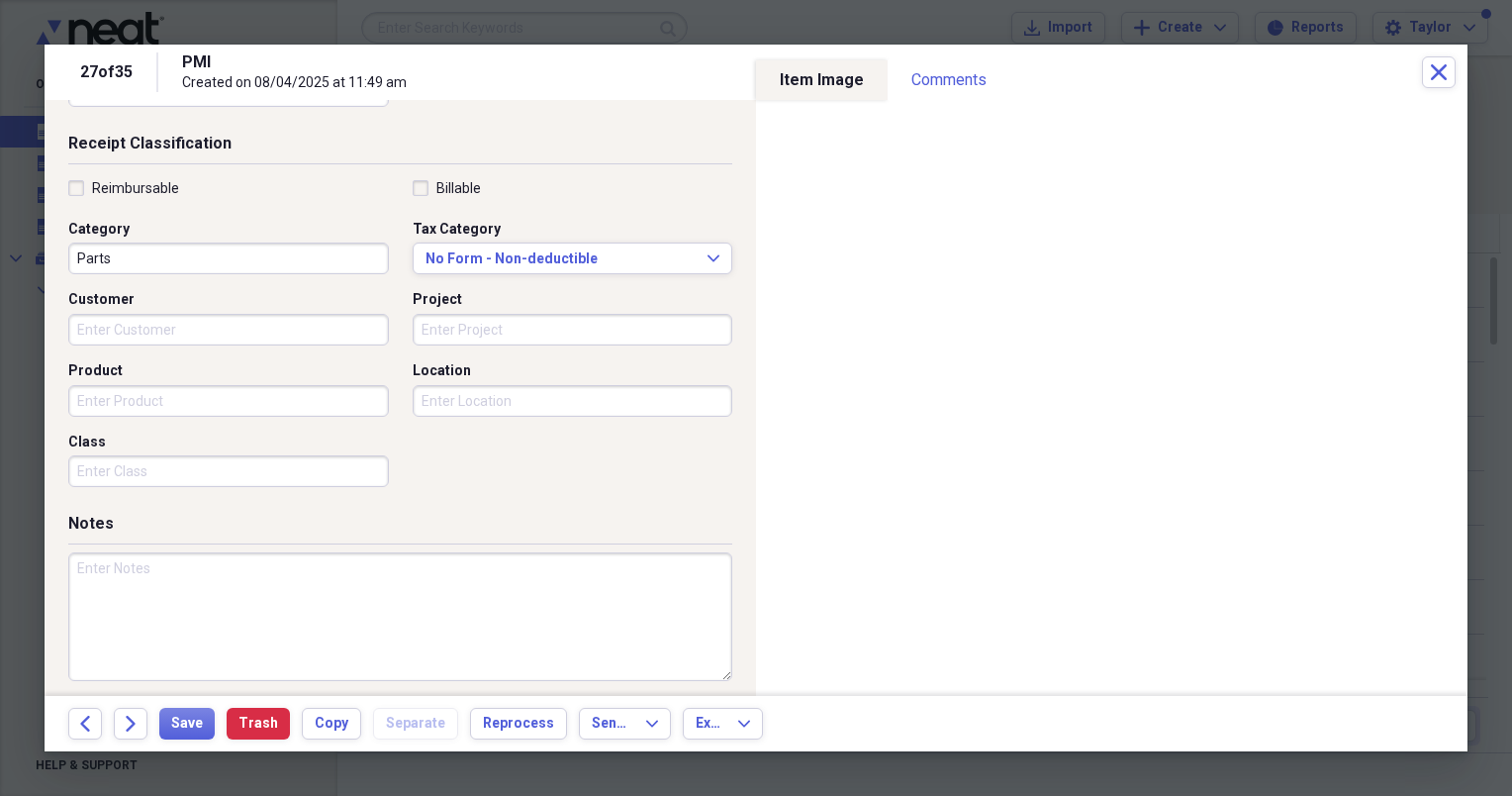 click on "Category" at bounding box center (229, 230) 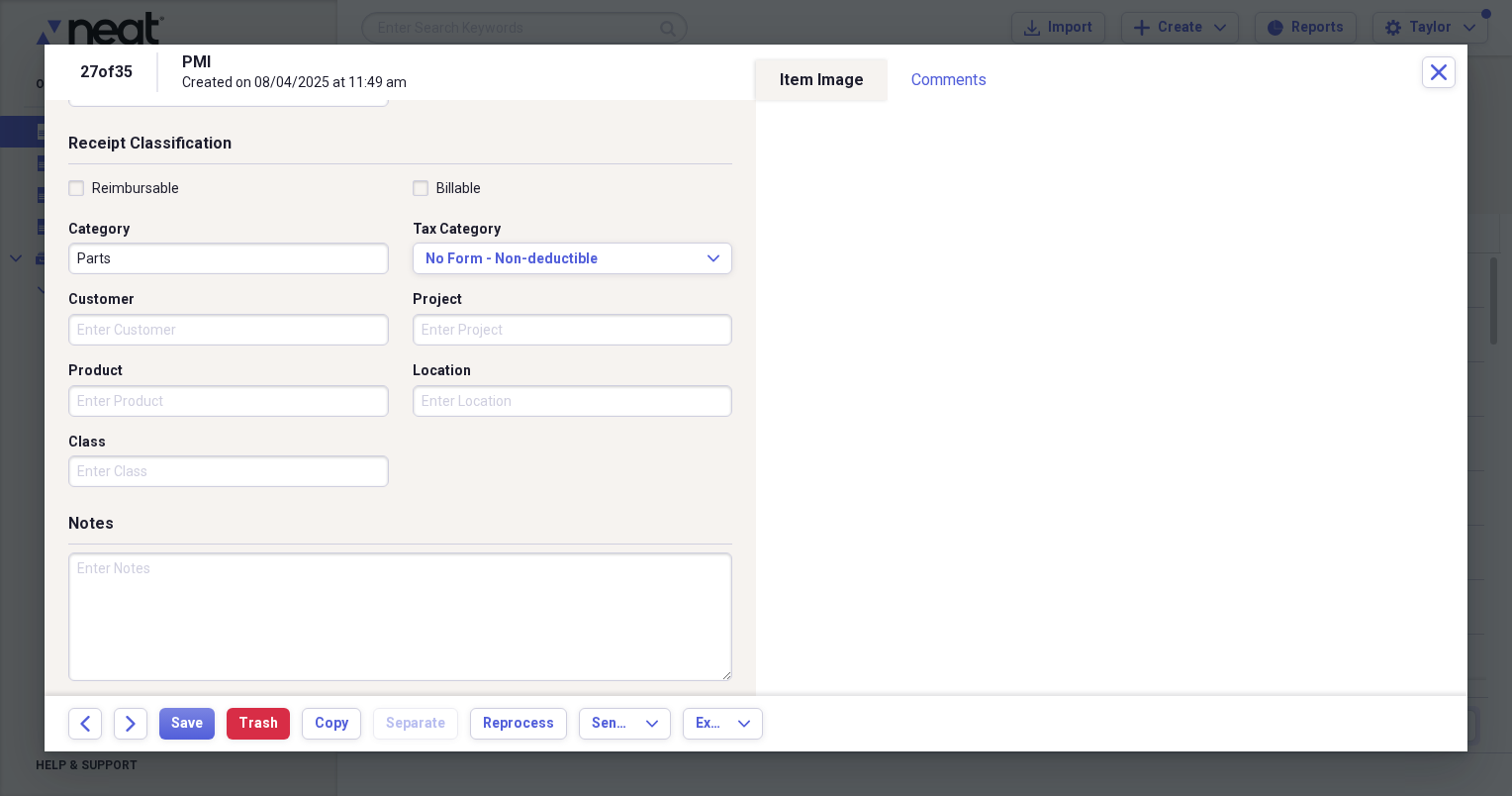 click at bounding box center [400, 617] 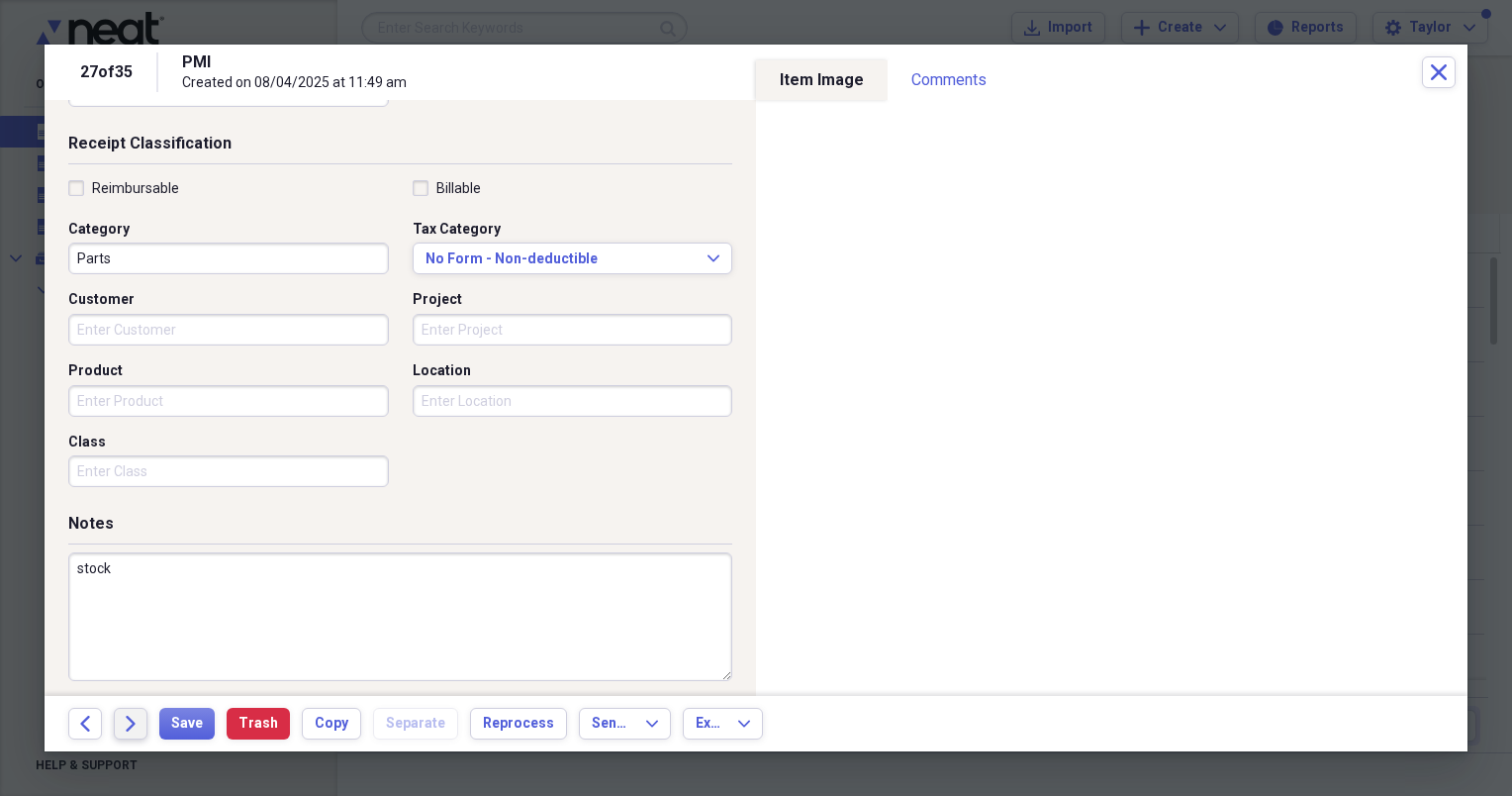 type on "stock" 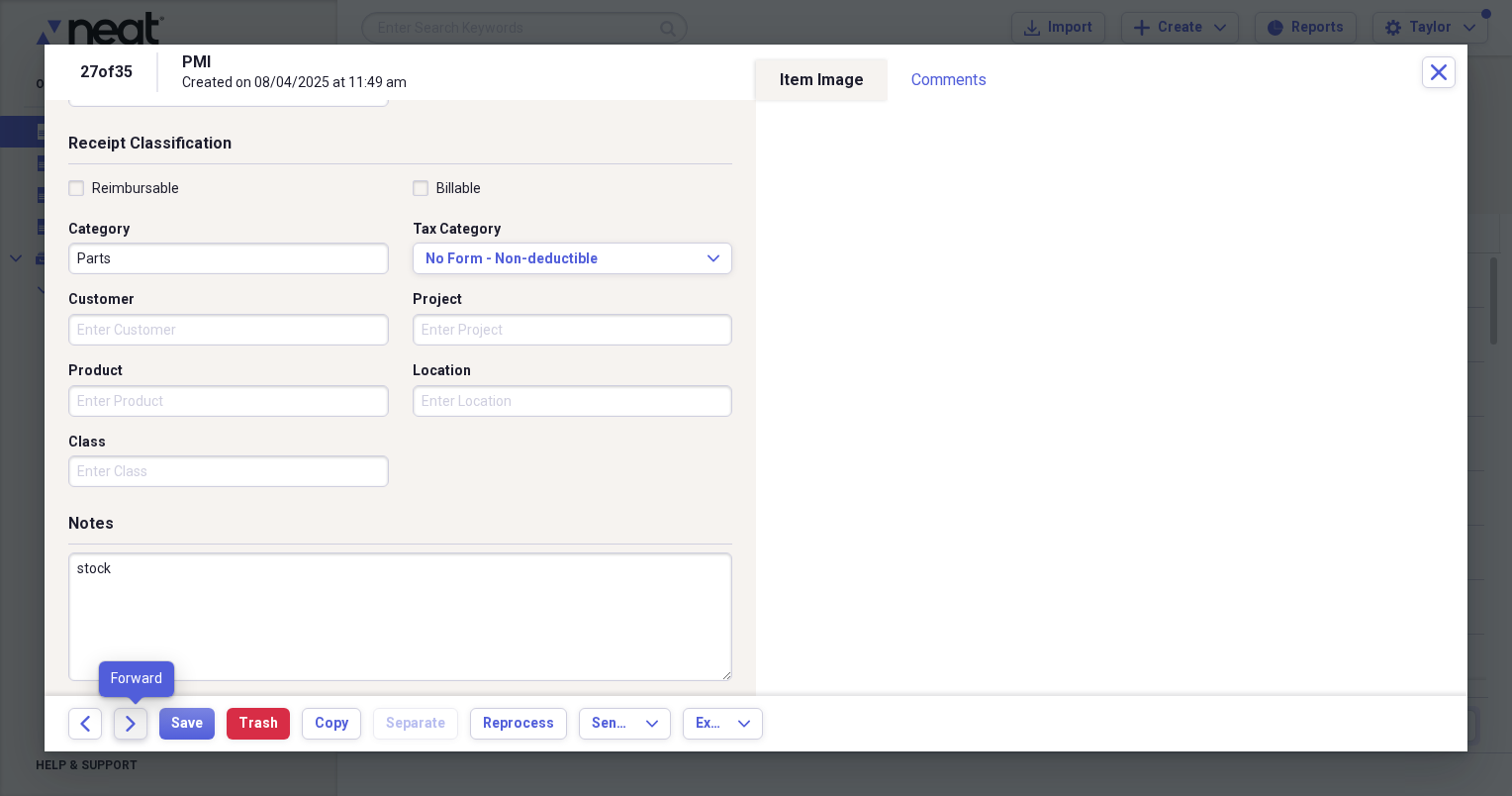 click 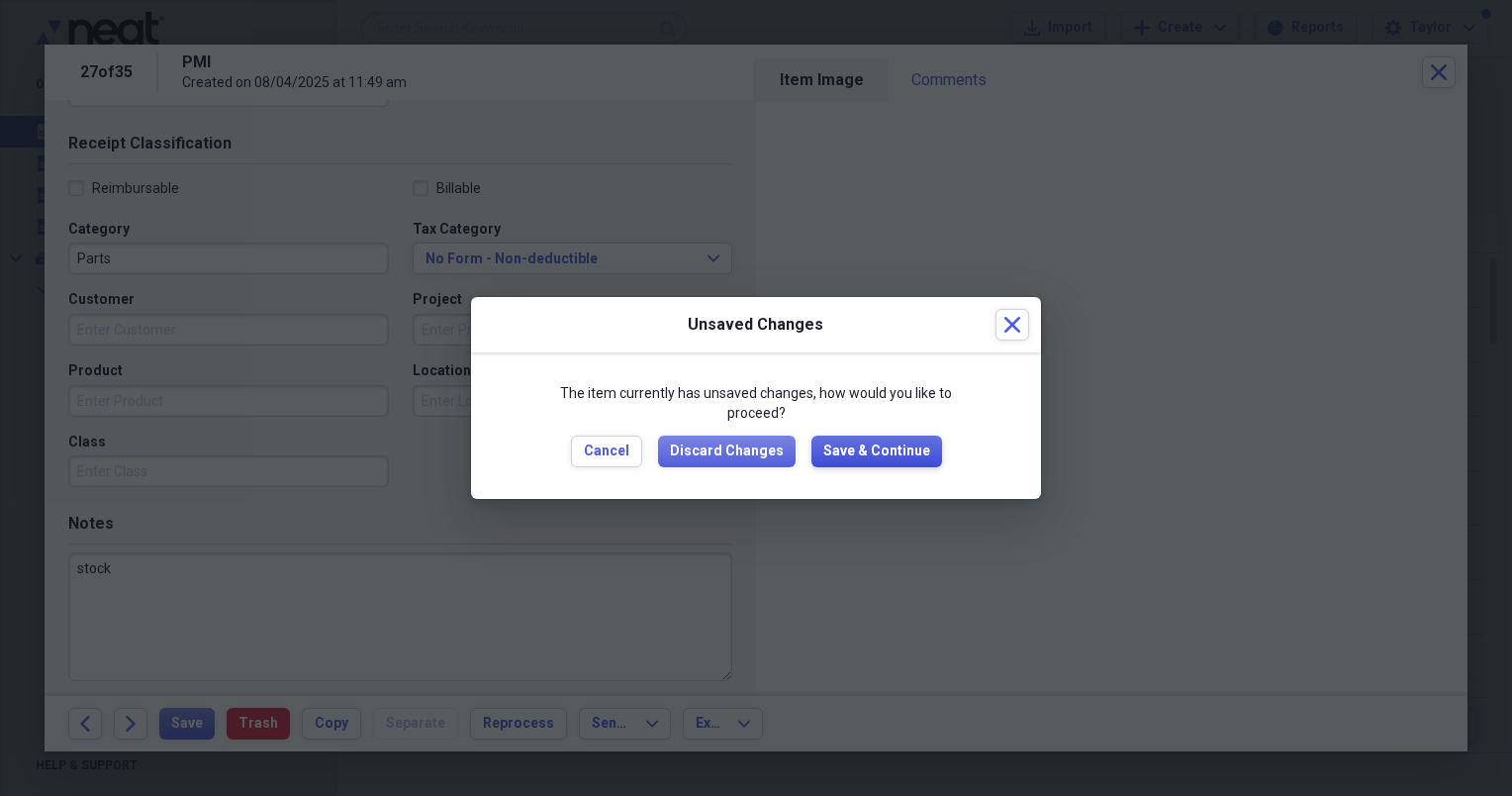 click on "Save & Continue" at bounding box center (877, 451) 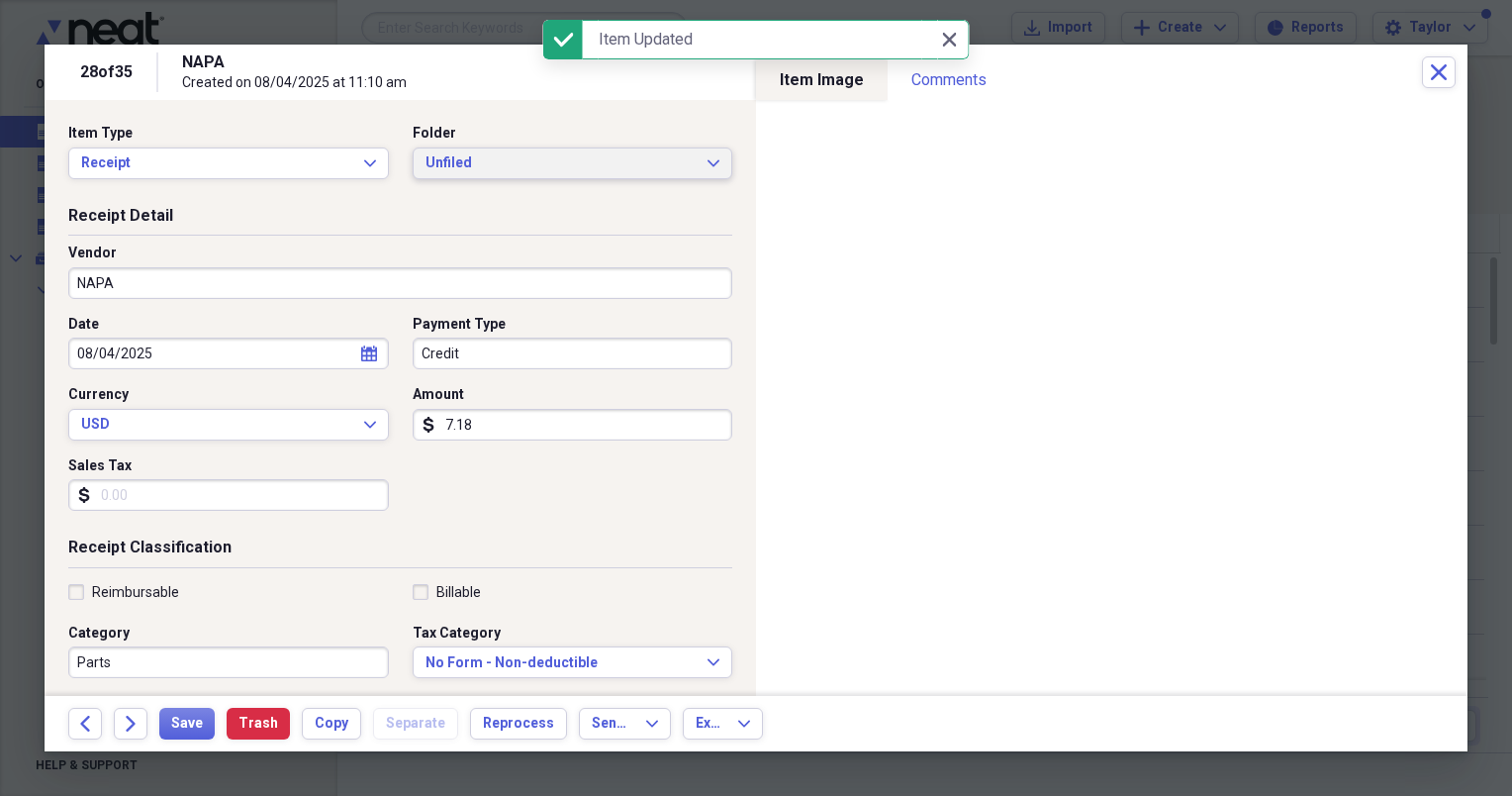 click on "Unfiled Expand" at bounding box center [573, 163] 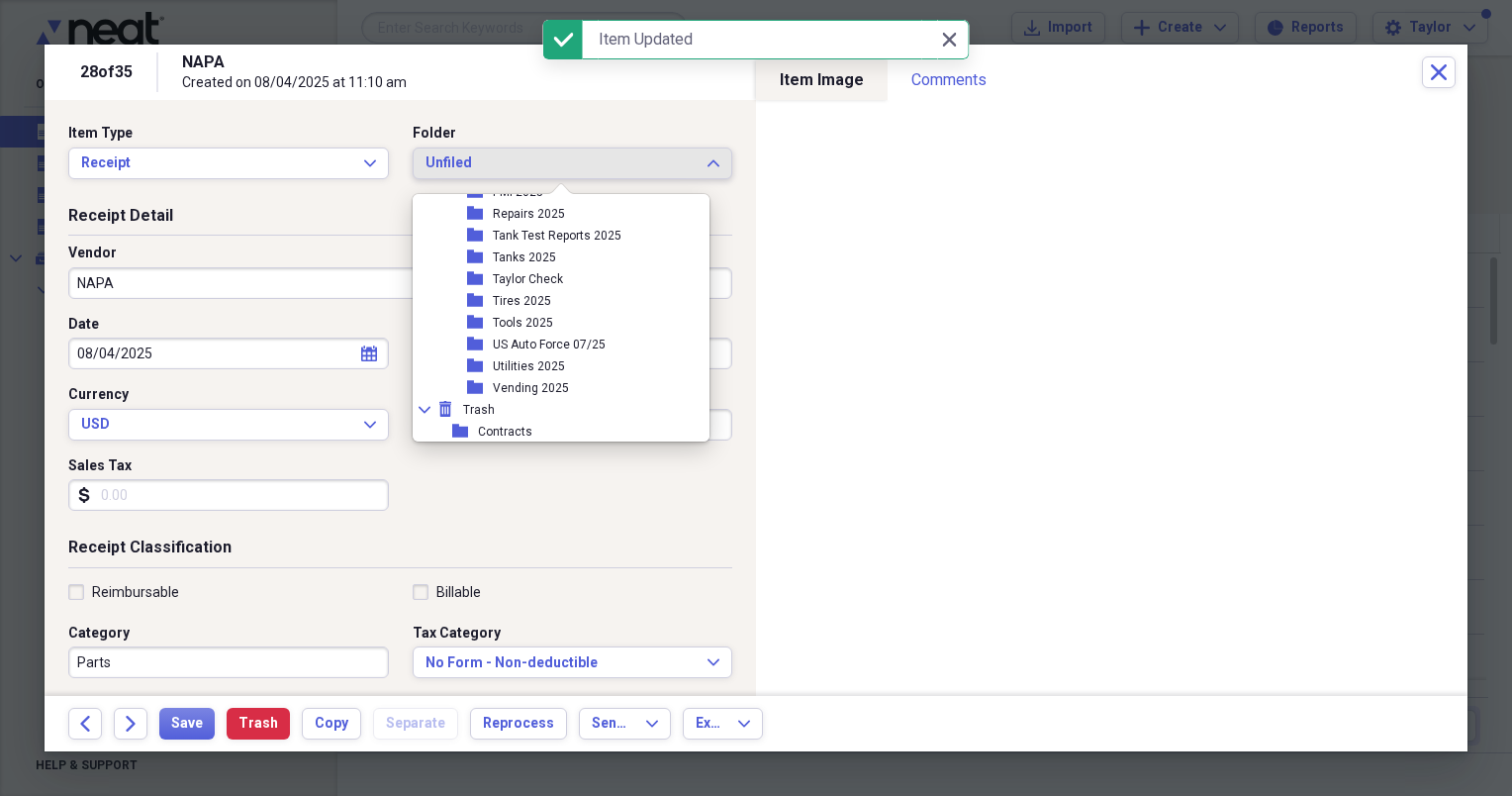 scroll, scrollTop: 486, scrollLeft: 0, axis: vertical 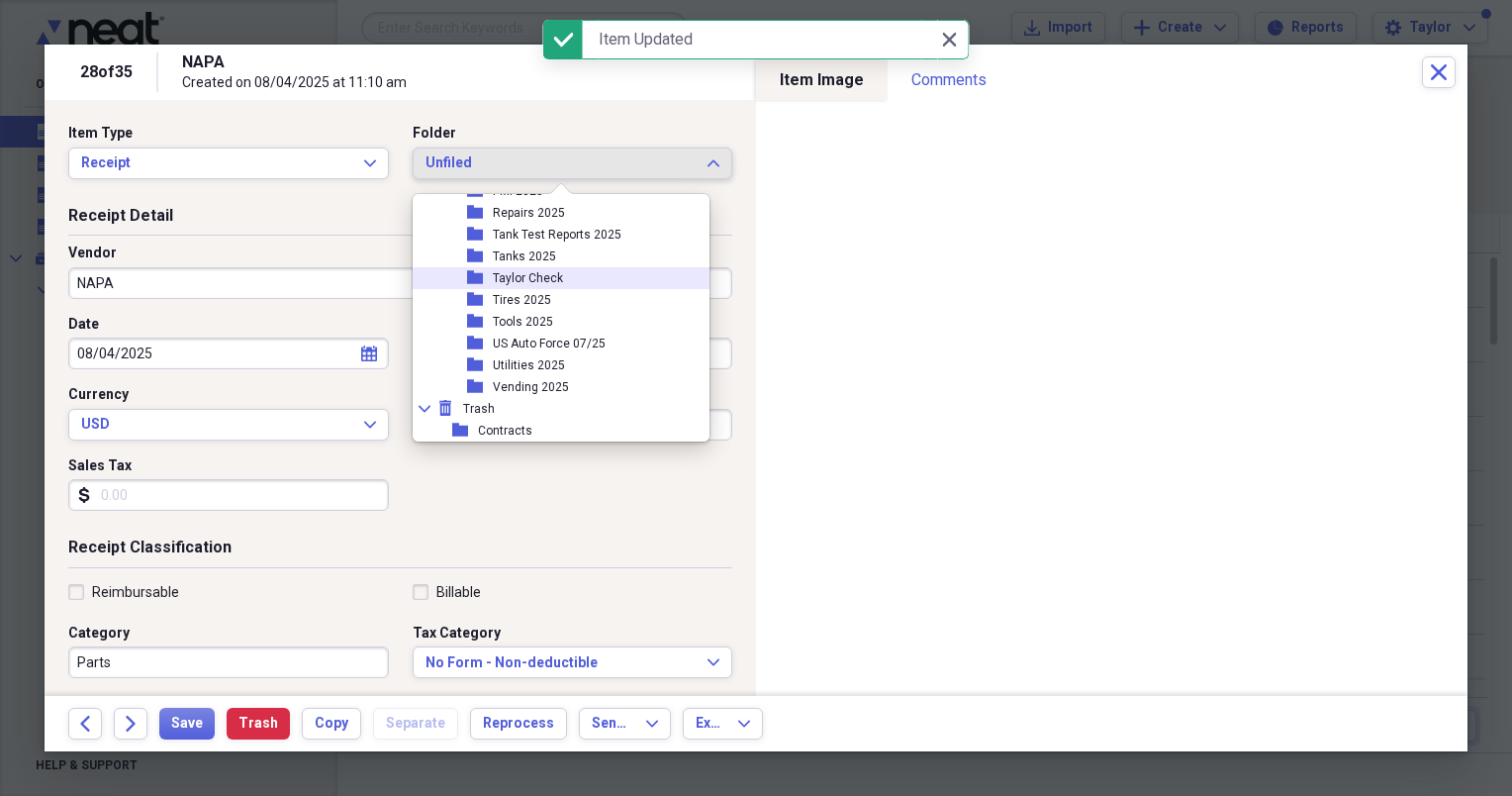 click on "Taylor Check" at bounding box center [527, 278] 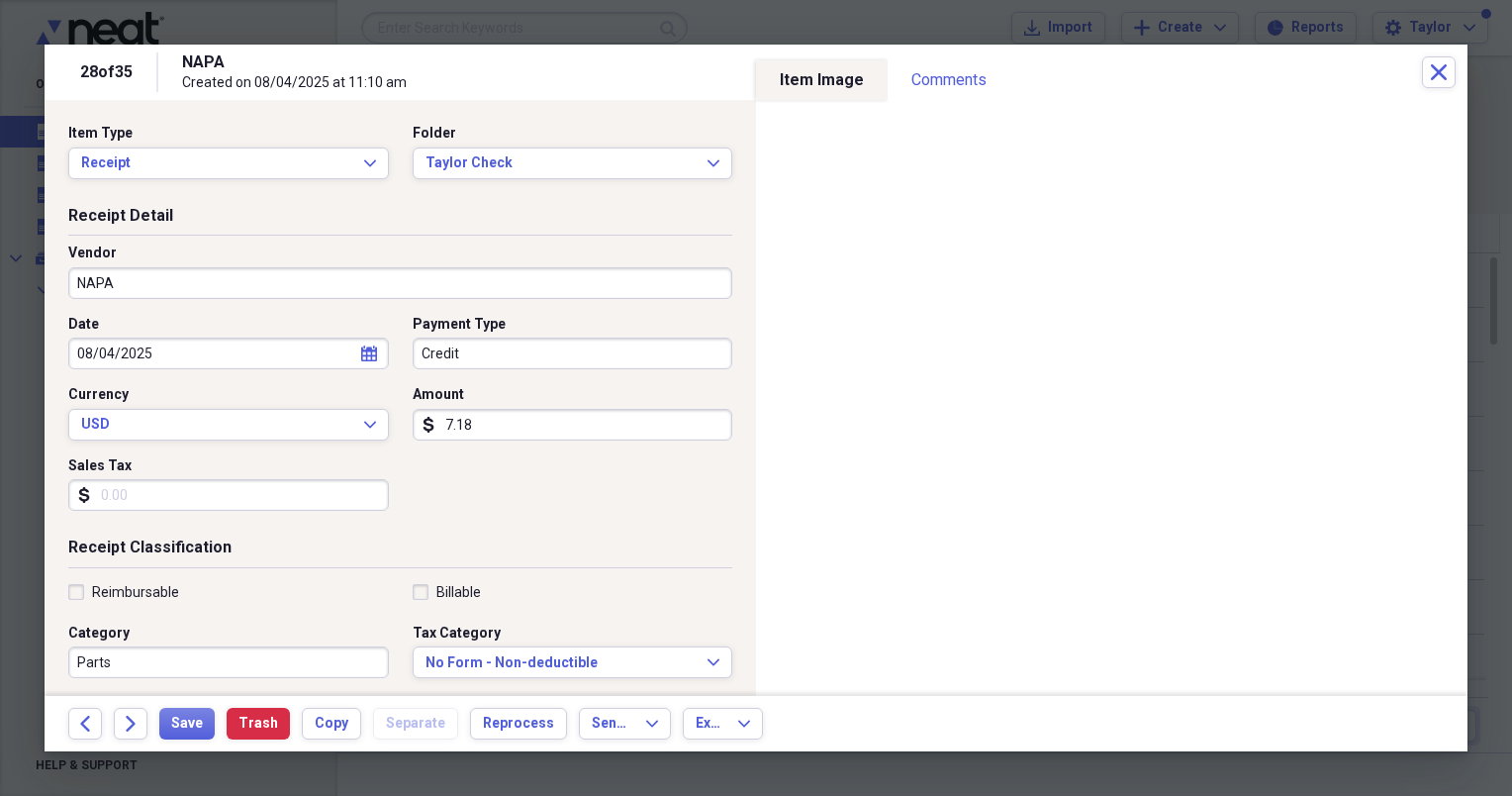 click on "7.18" at bounding box center (573, 425) 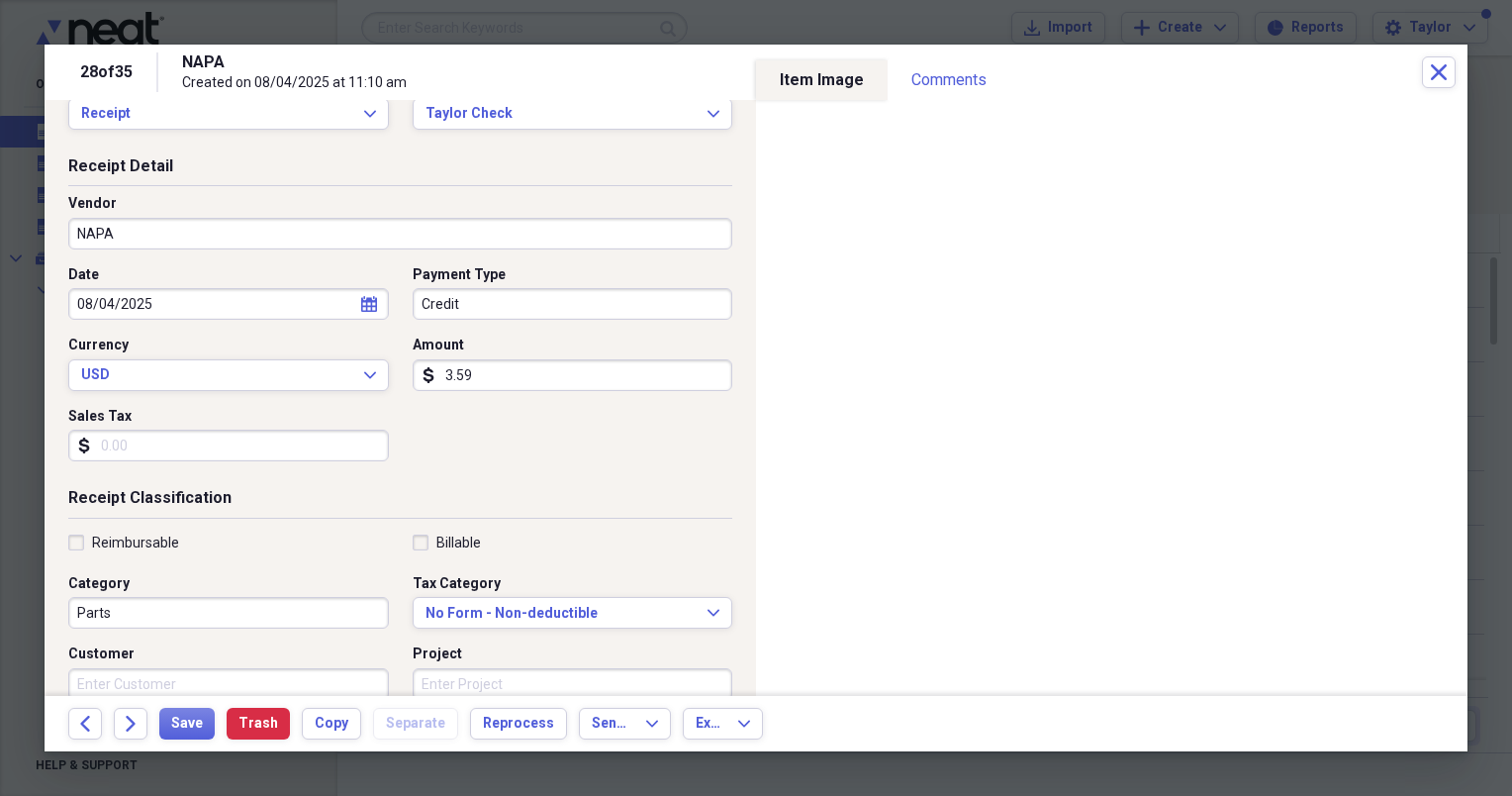 scroll, scrollTop: 63, scrollLeft: 0, axis: vertical 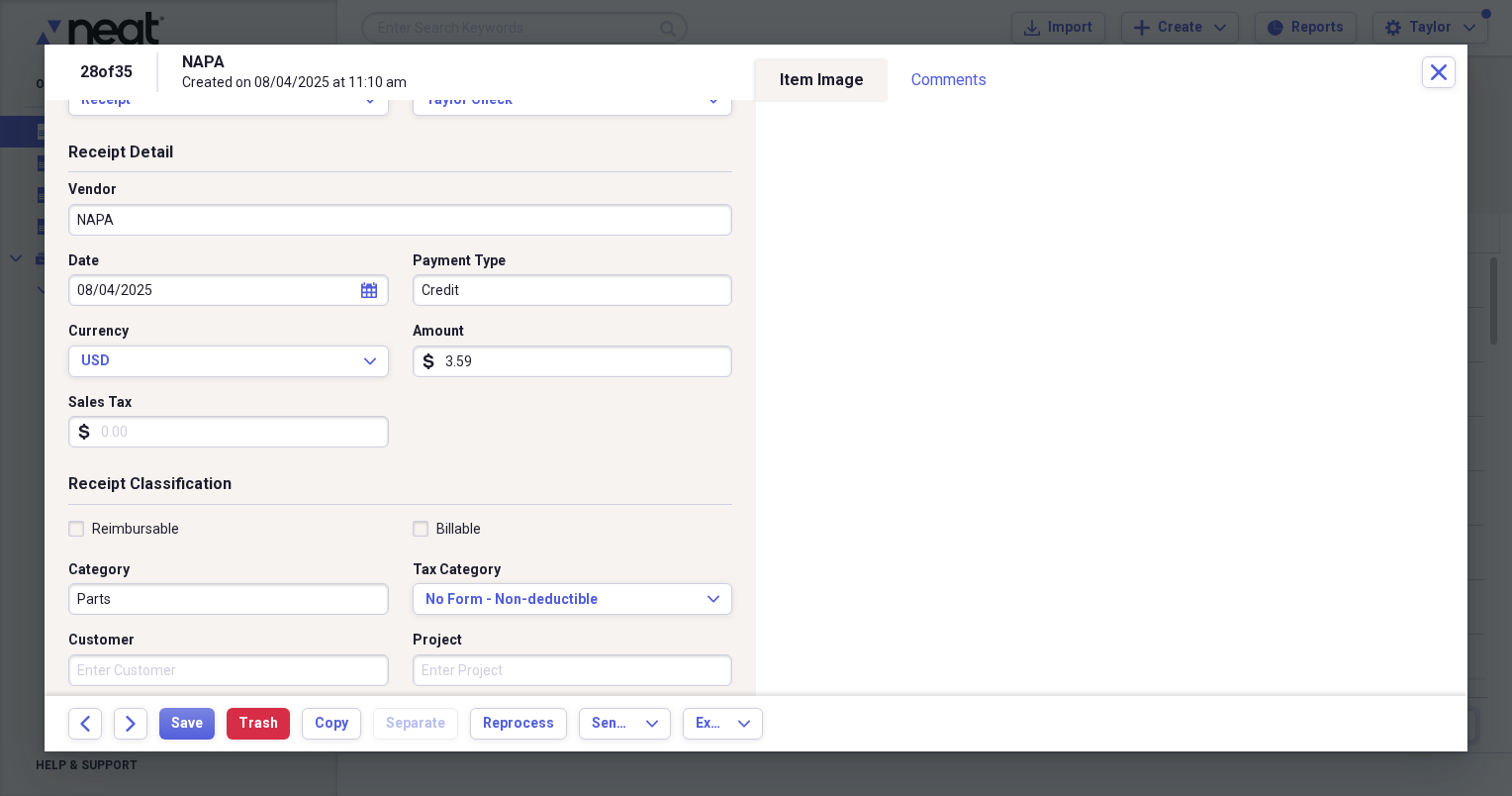type on "3.59" 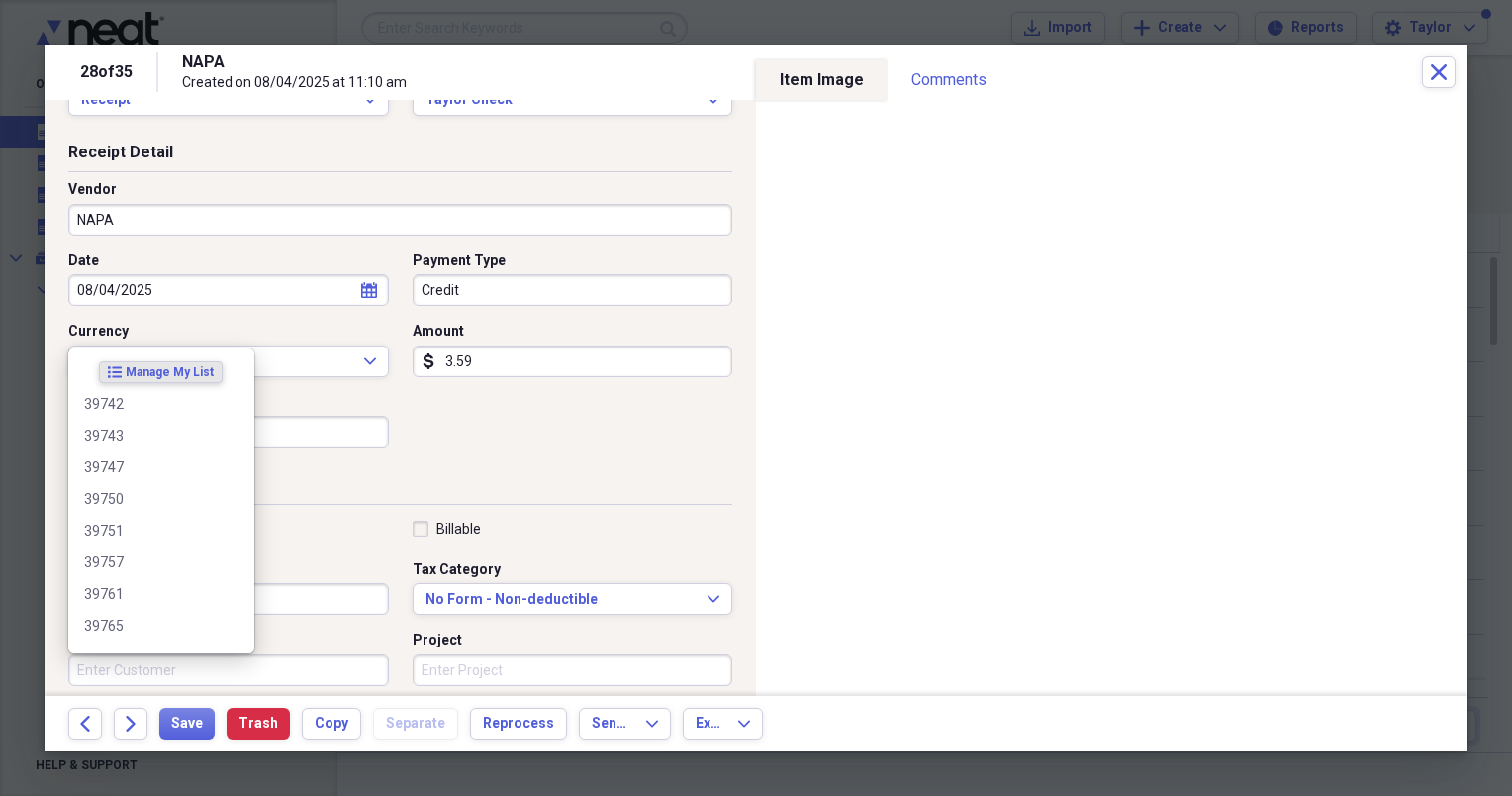 click on "Customer" at bounding box center [229, 670] 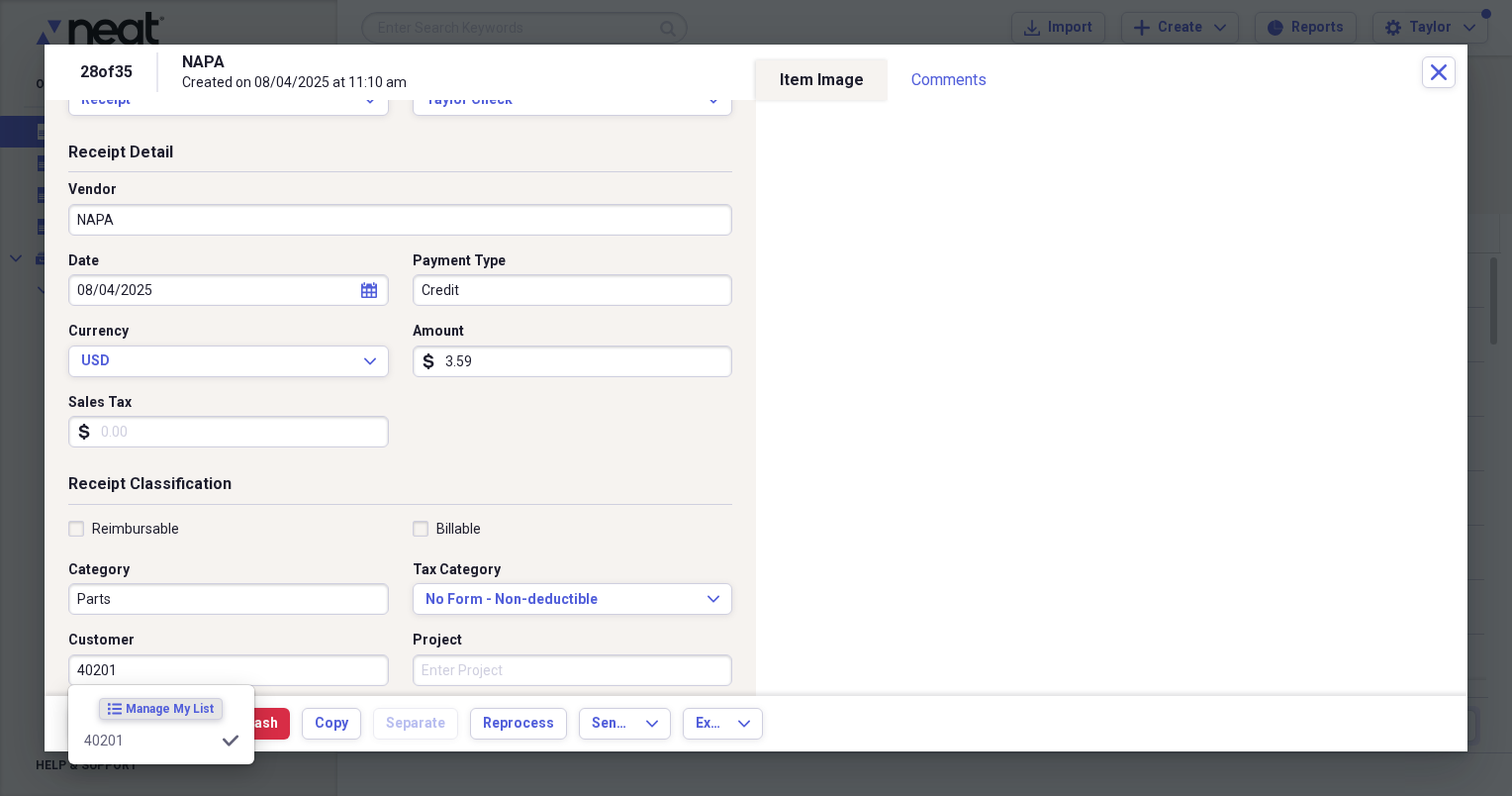 type on "40201" 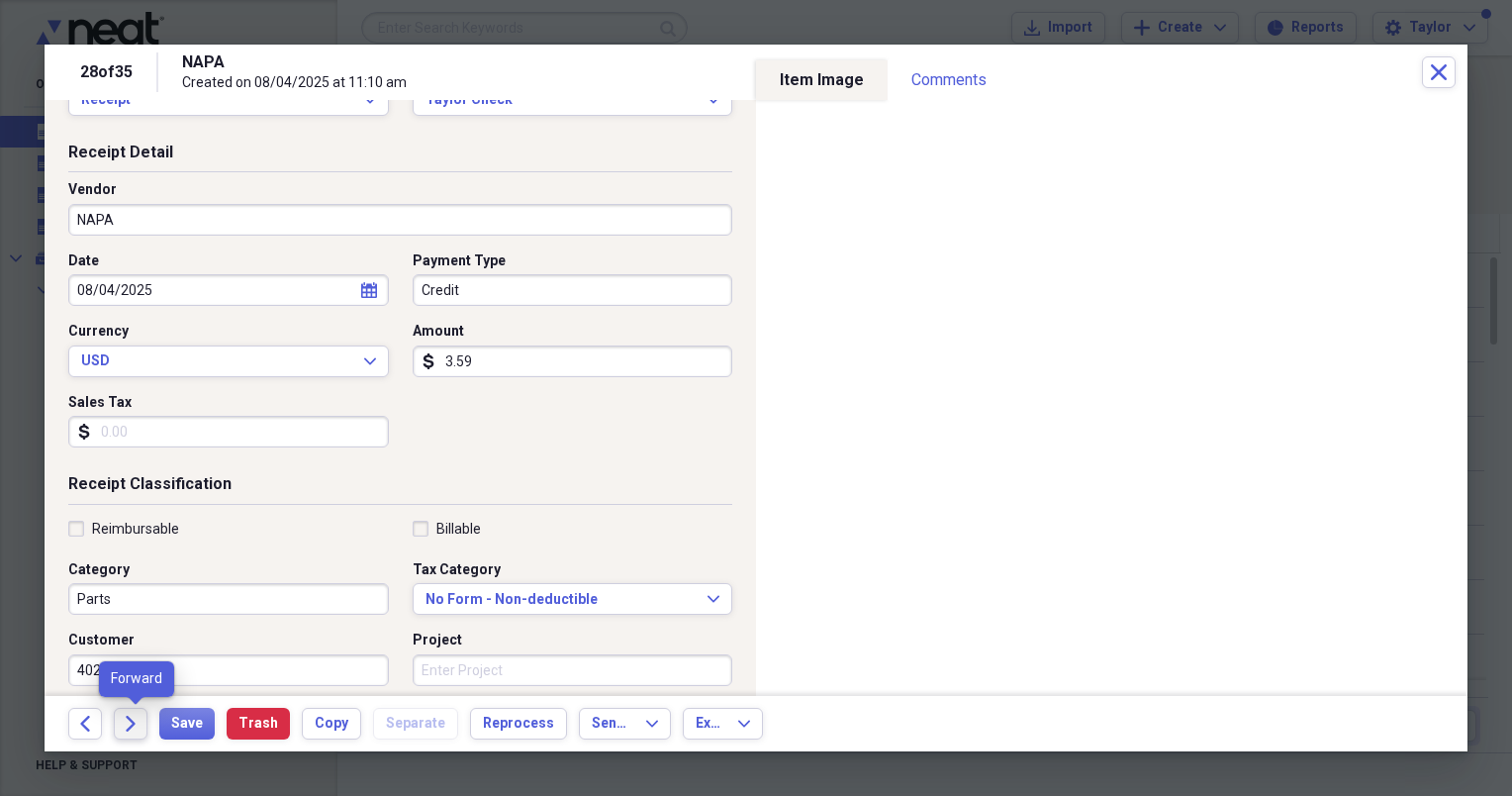 click on "Forward" 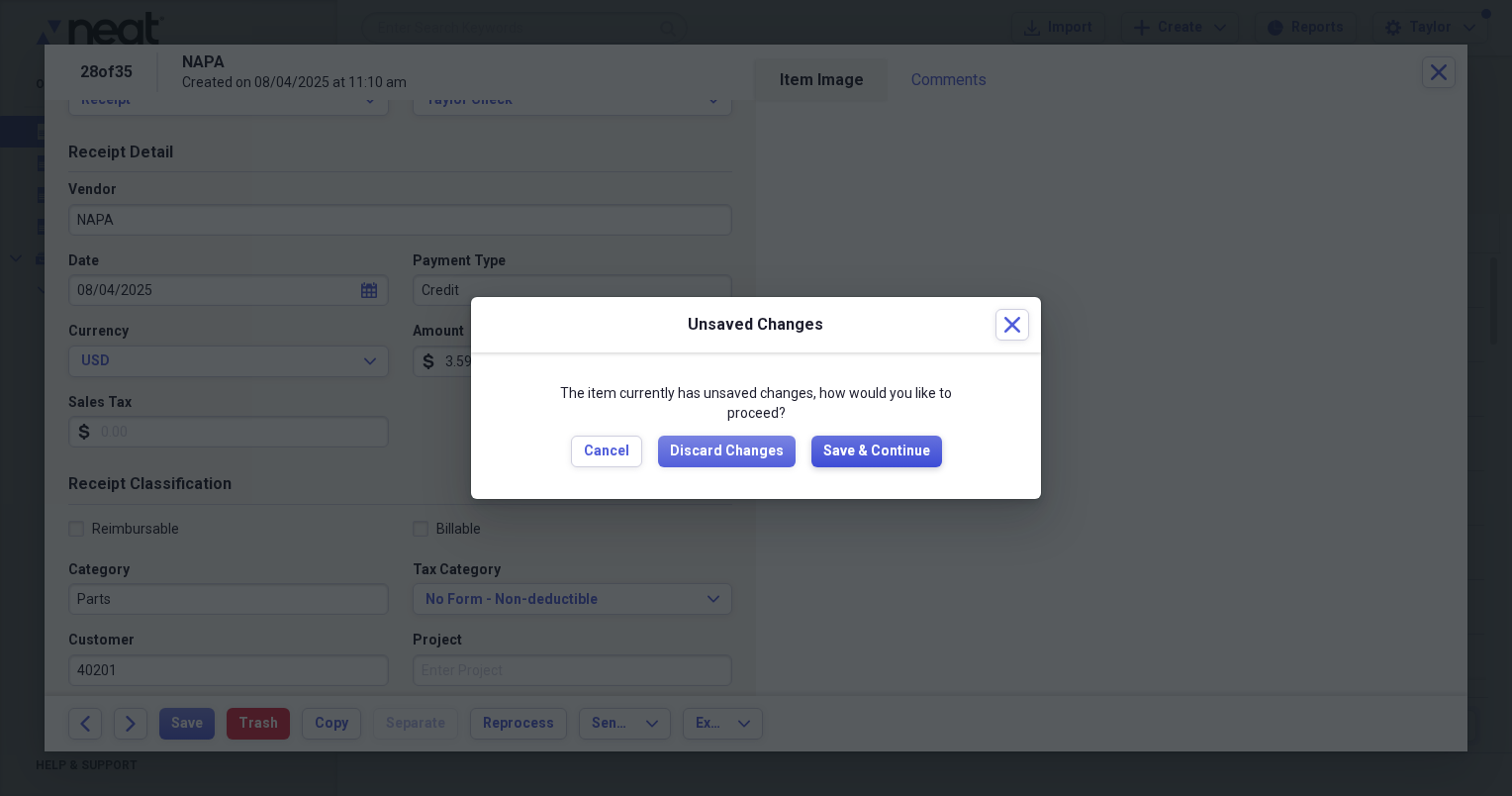 click on "Save & Continue" at bounding box center (877, 451) 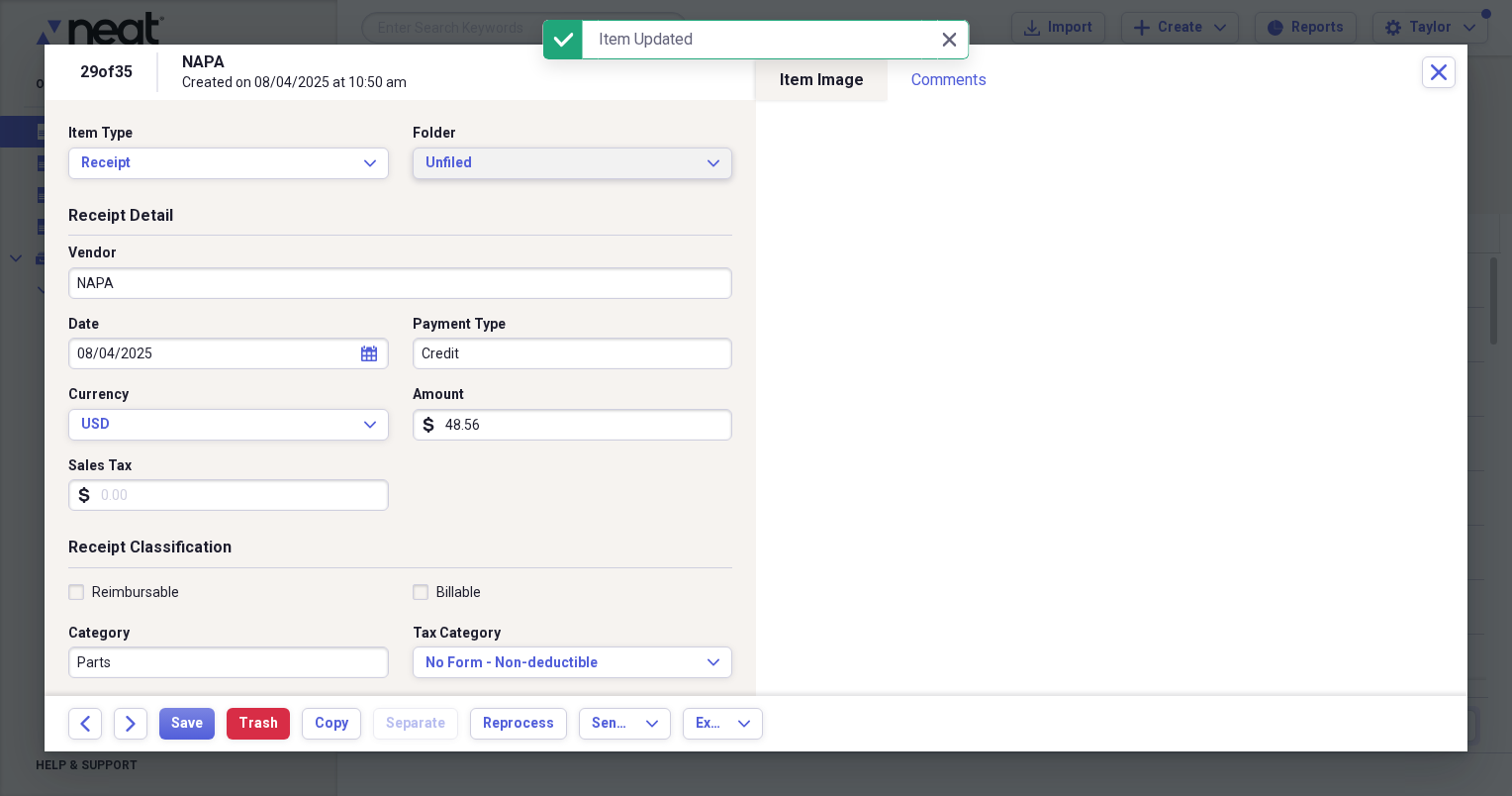 click on "Unfiled" at bounding box center (561, 163) 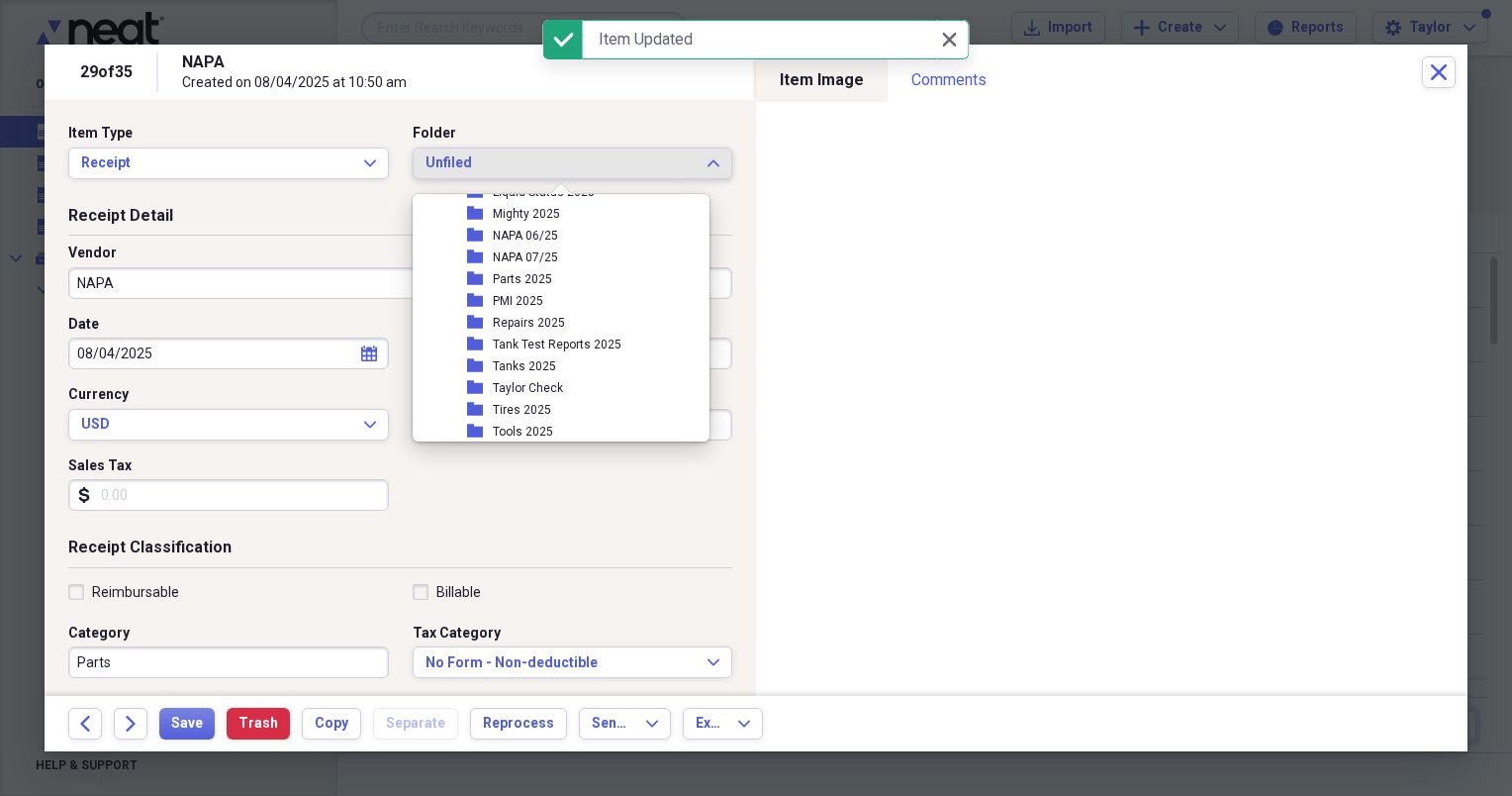 scroll, scrollTop: 424, scrollLeft: 0, axis: vertical 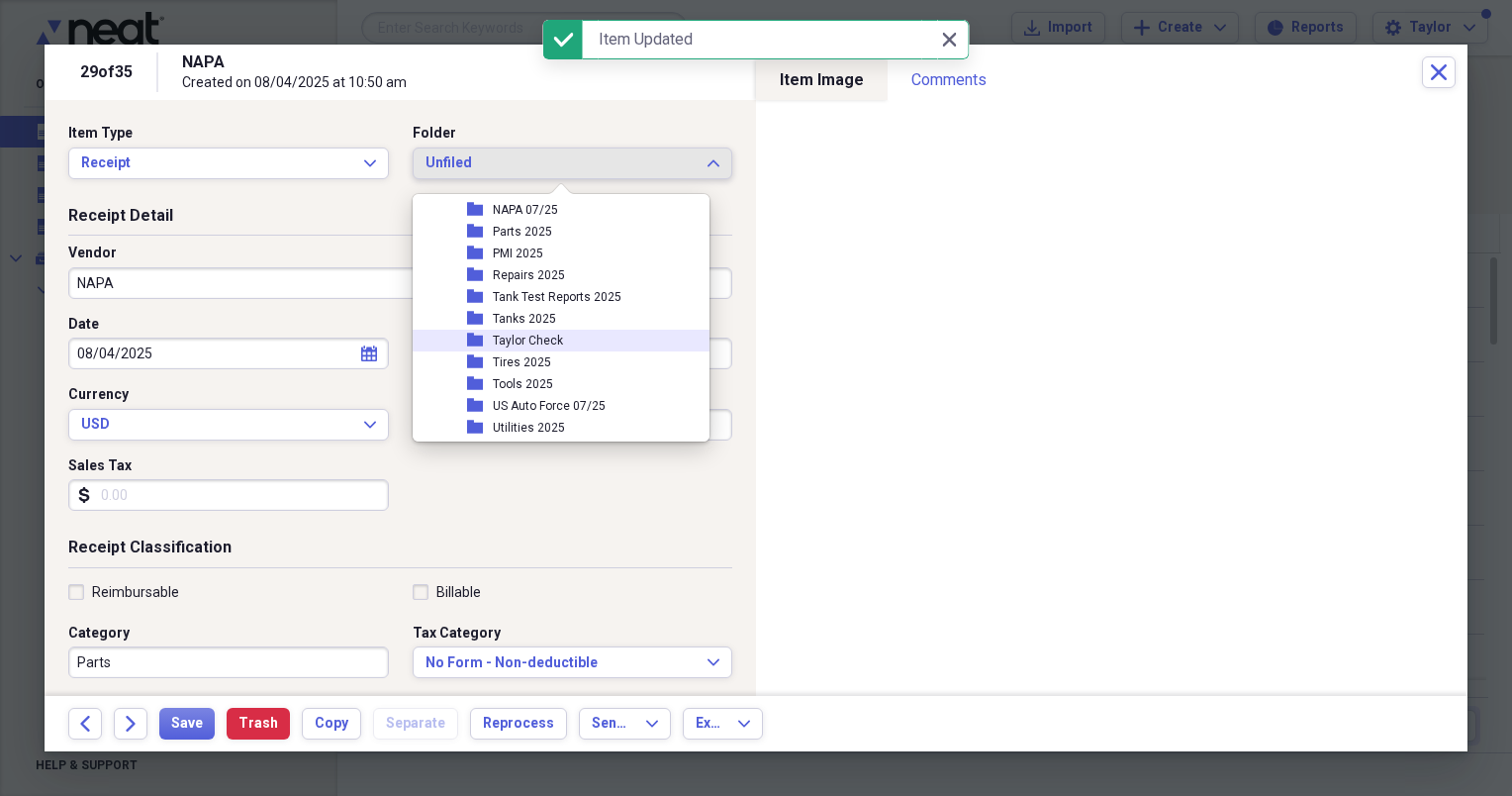 click on "Taylor Check" at bounding box center [527, 341] 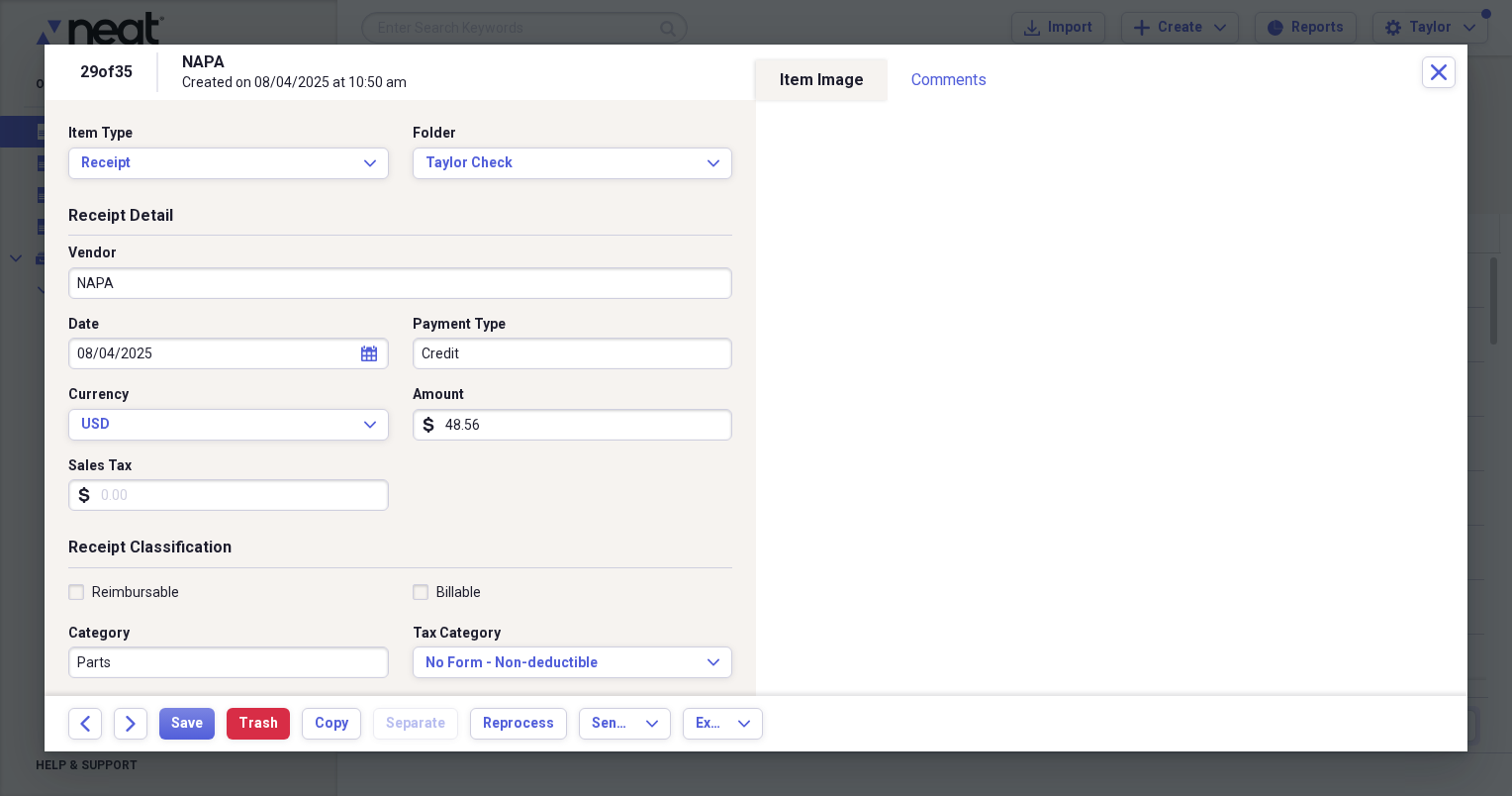 click on "48.56" at bounding box center (573, 425) 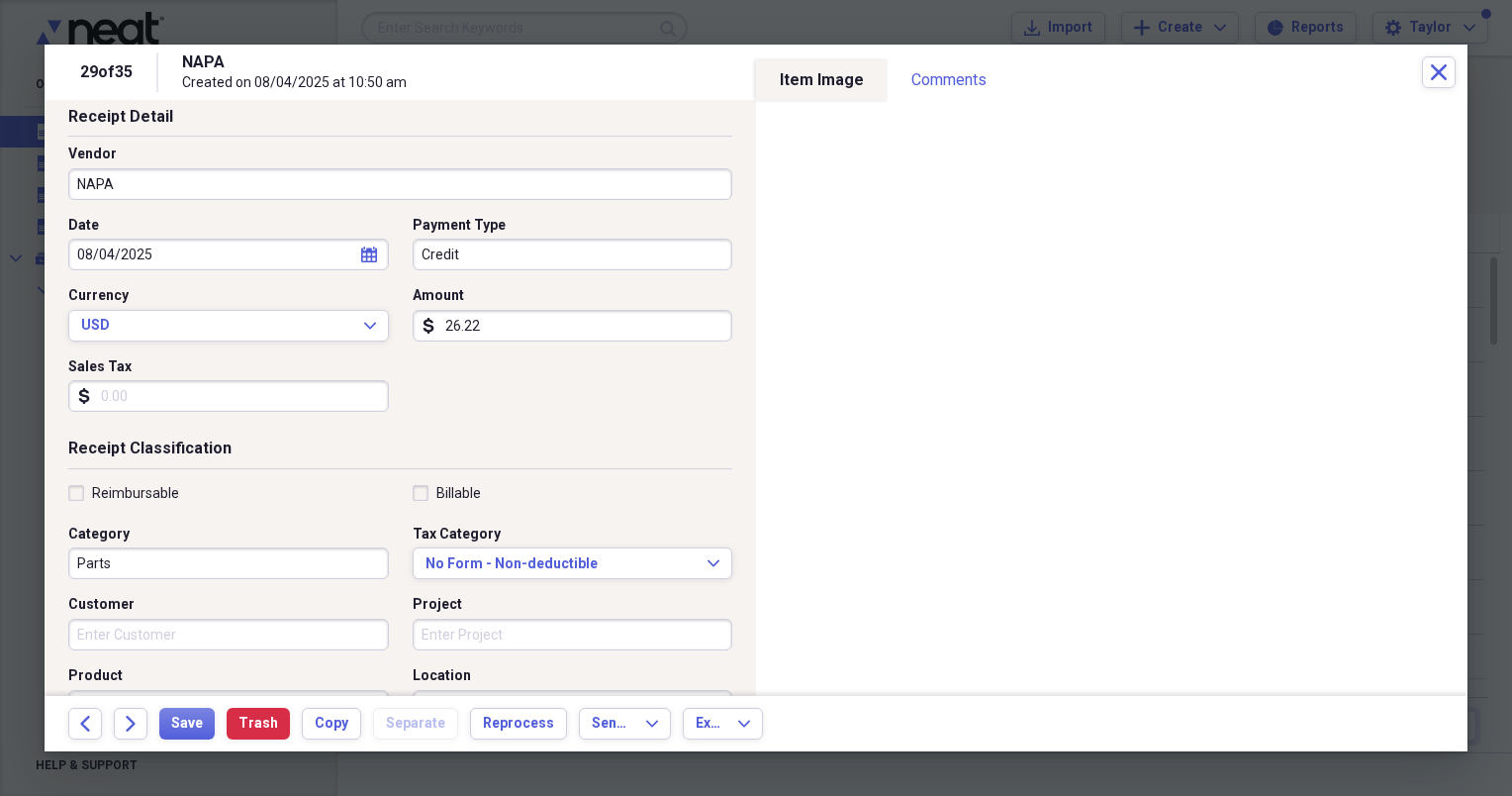 scroll, scrollTop: 101, scrollLeft: 0, axis: vertical 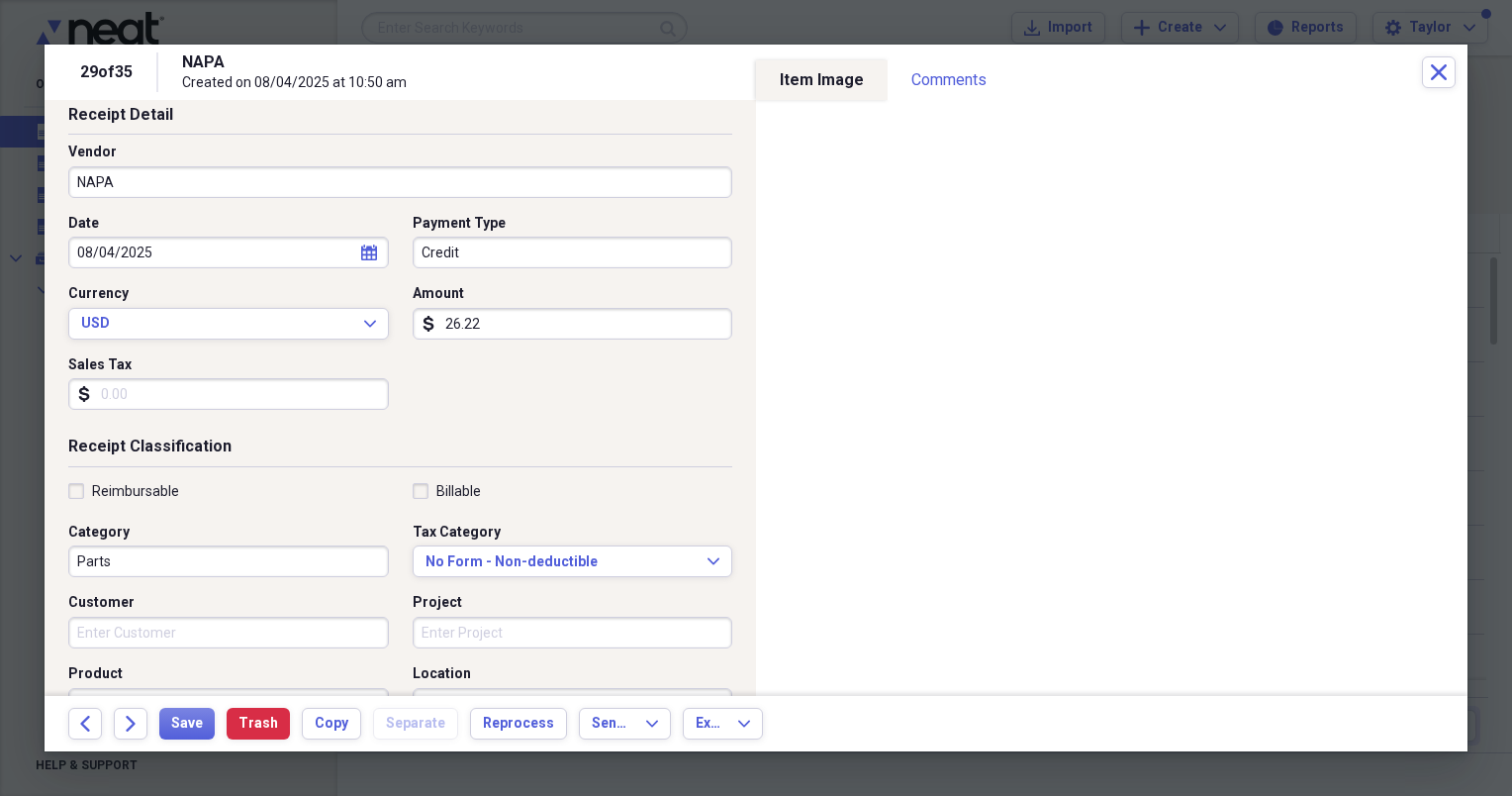 type on "26.22" 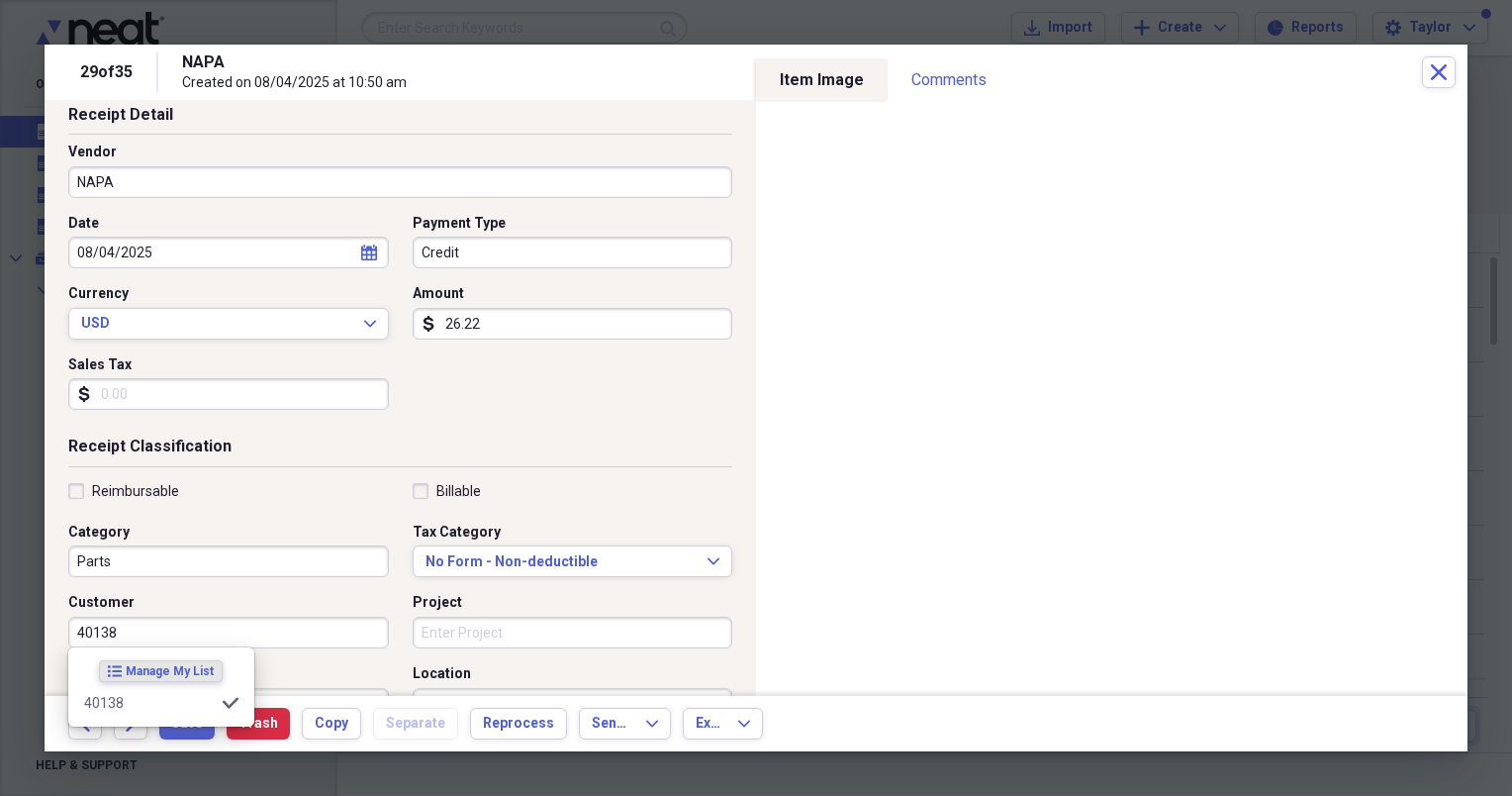 type on "40138" 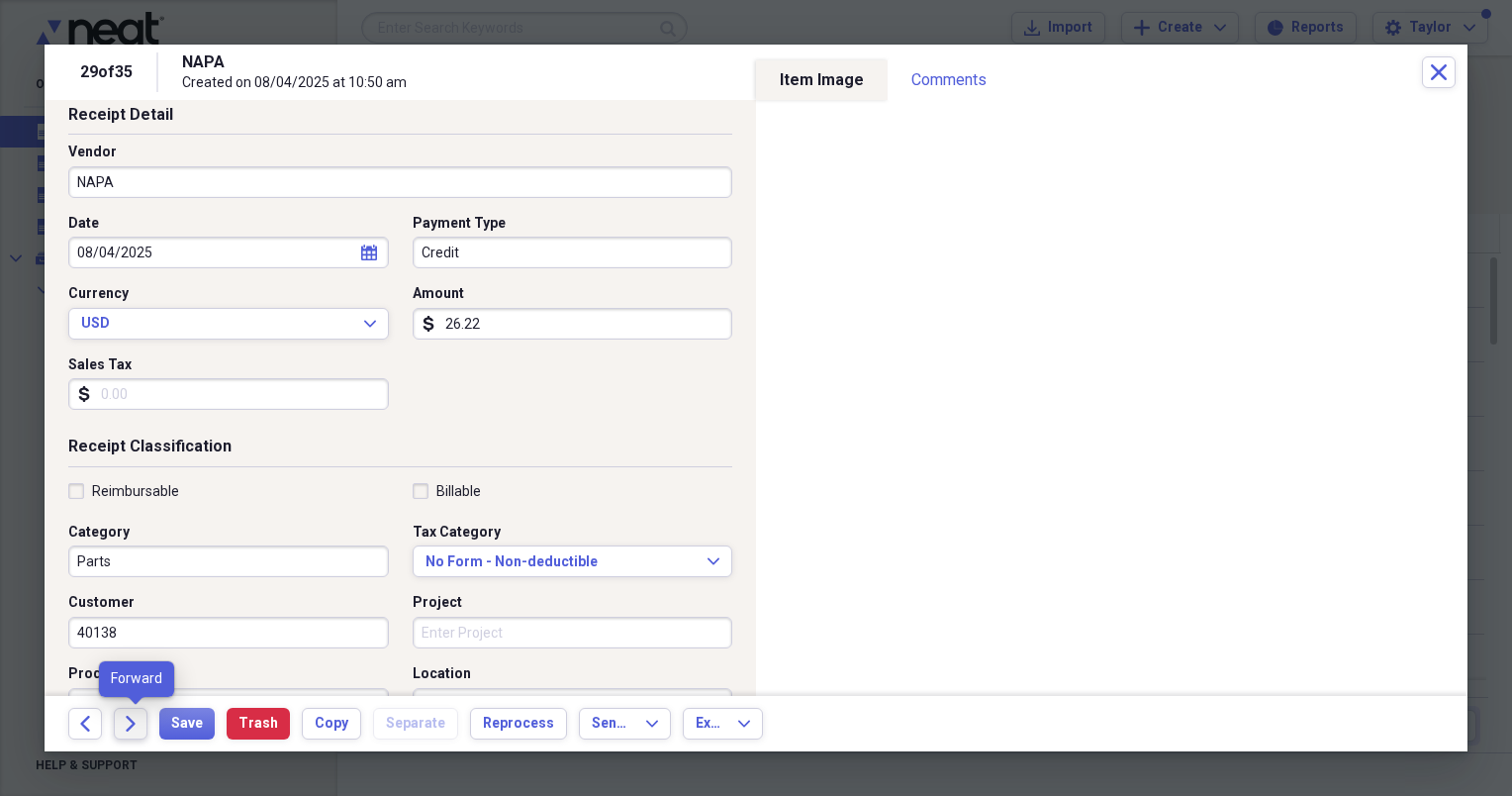 click on "Forward" 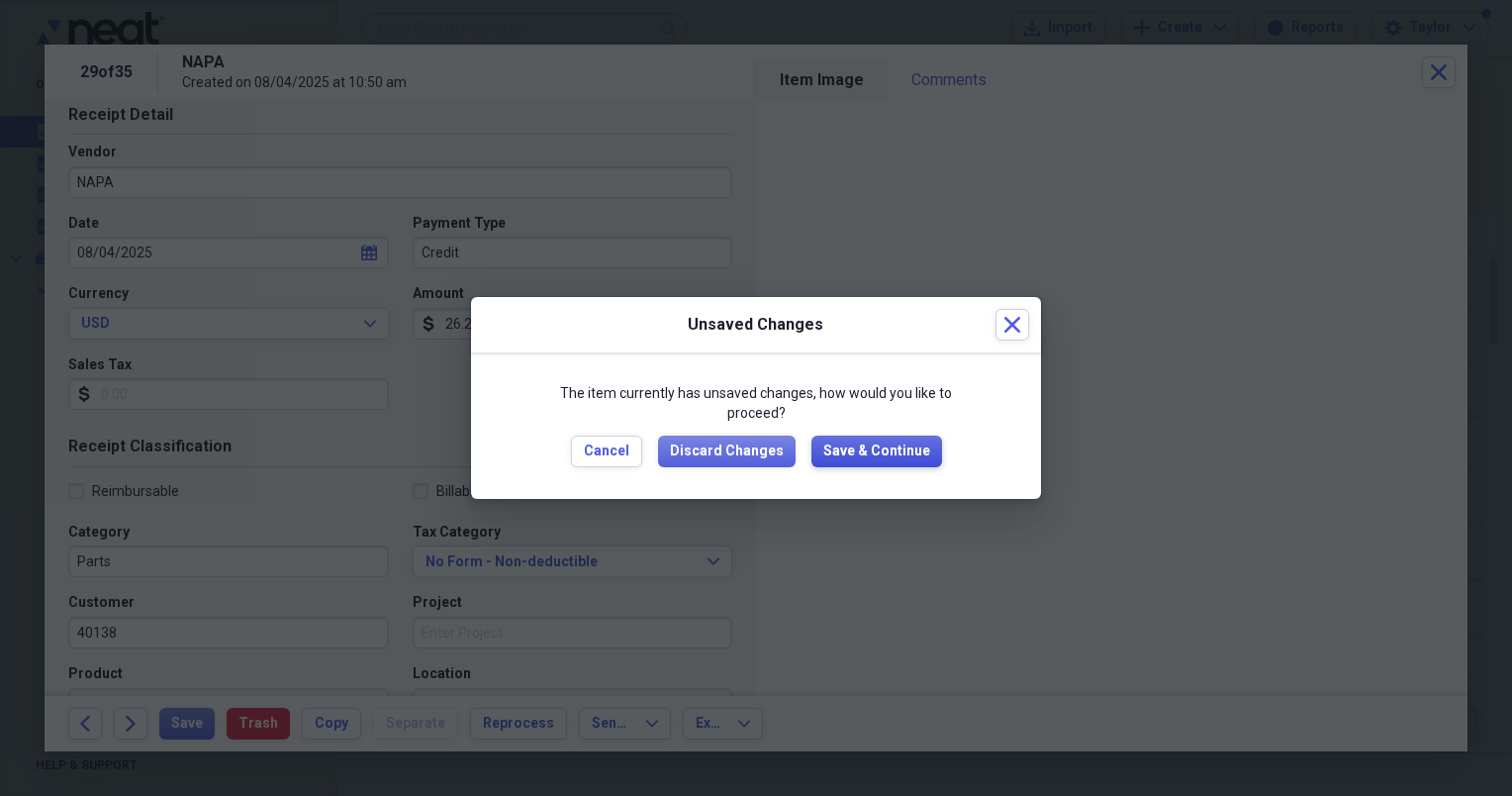 click on "Save & Continue" at bounding box center [877, 451] 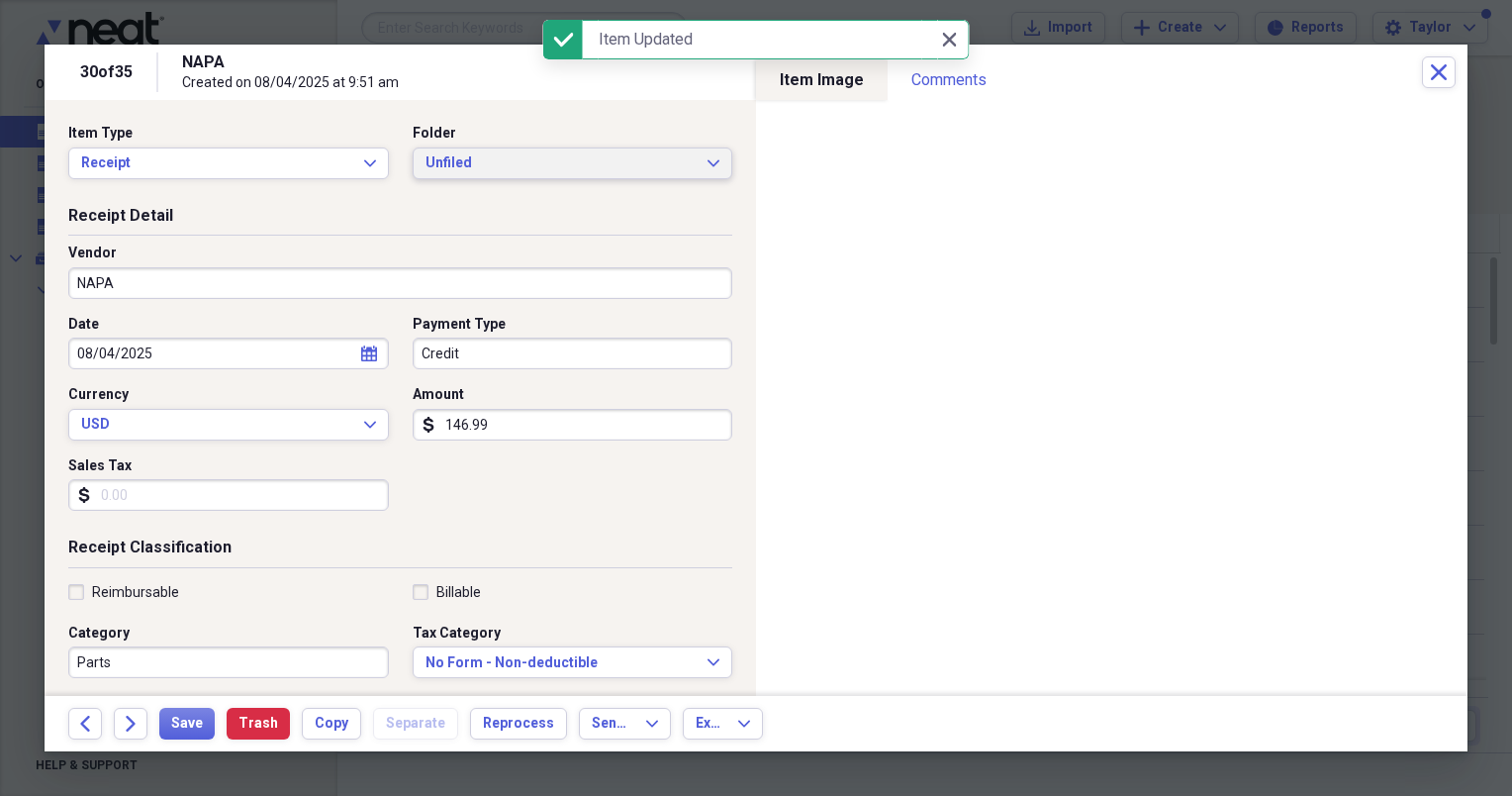 click on "Unfiled" at bounding box center (561, 163) 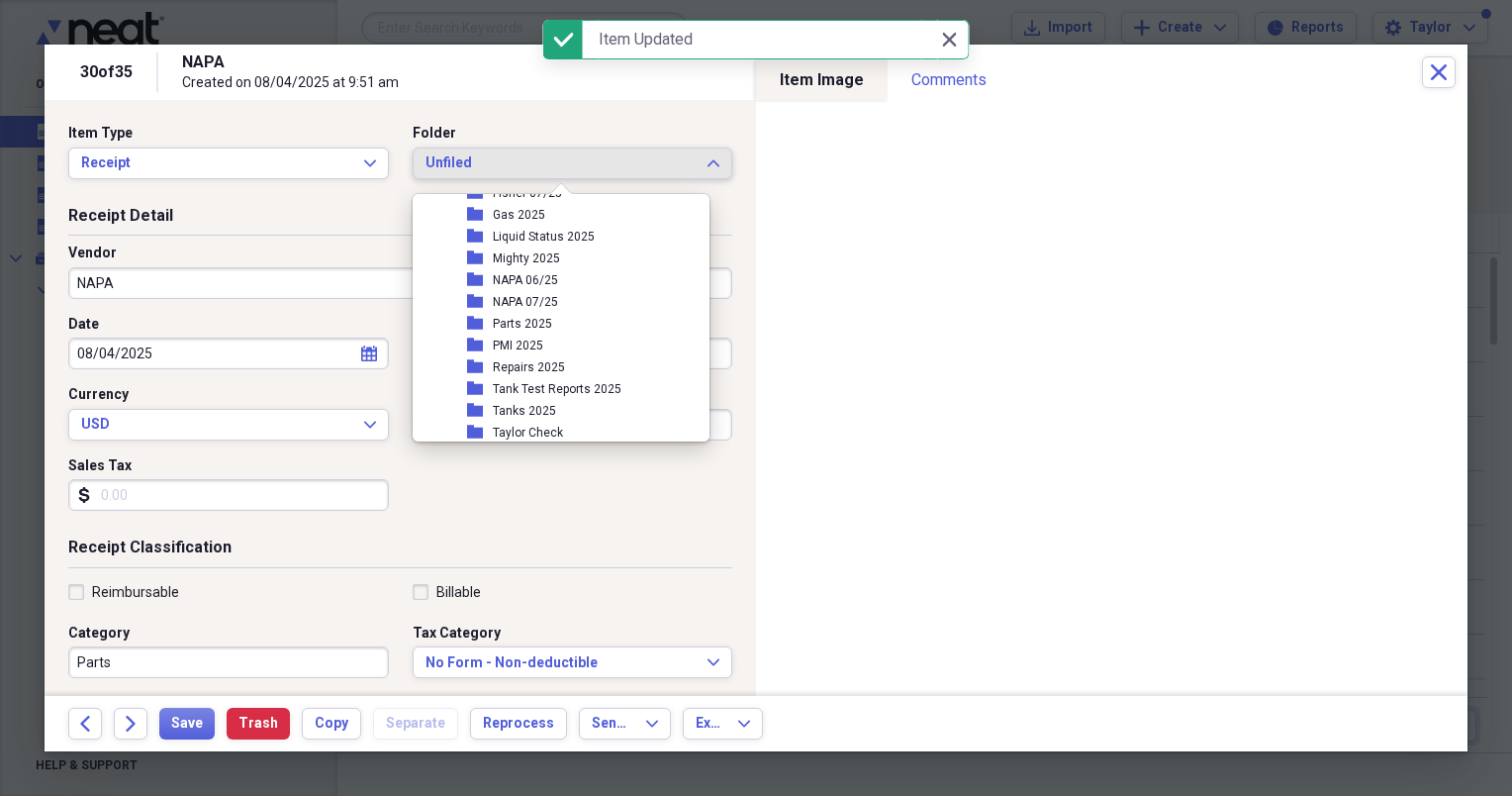 scroll, scrollTop: 333, scrollLeft: 0, axis: vertical 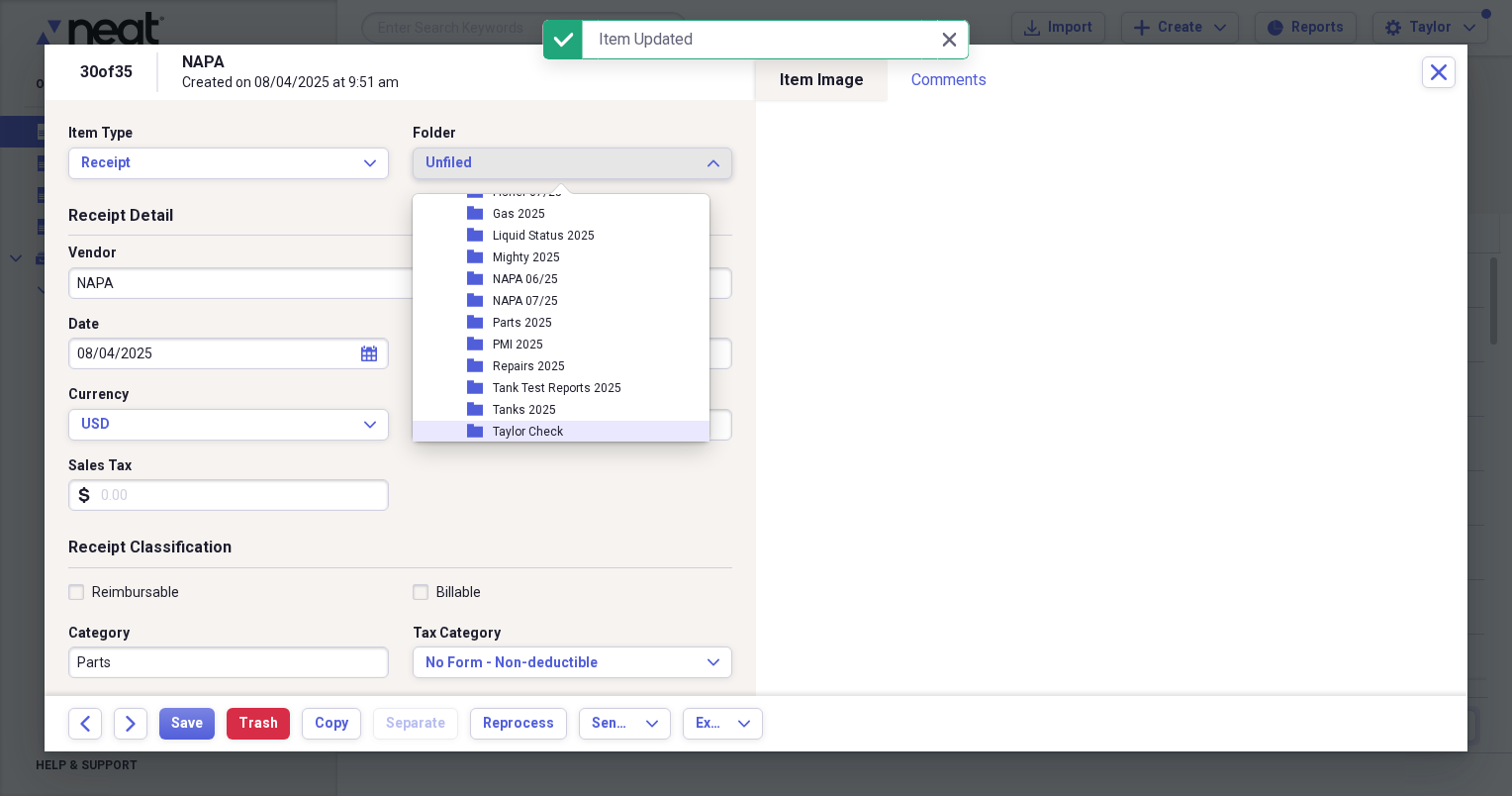 click on "Taylor Check" at bounding box center [527, 432] 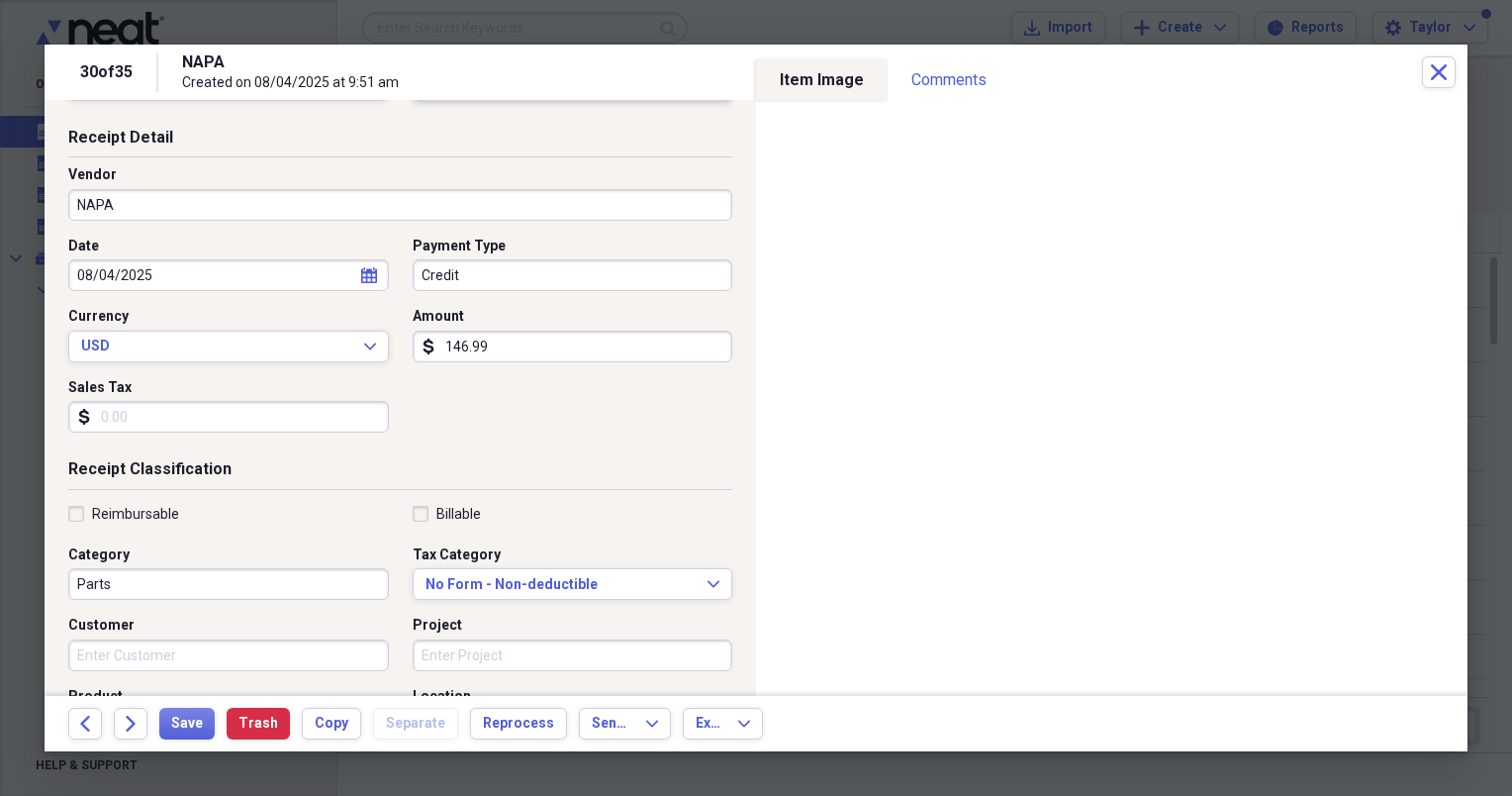 scroll, scrollTop: 86, scrollLeft: 0, axis: vertical 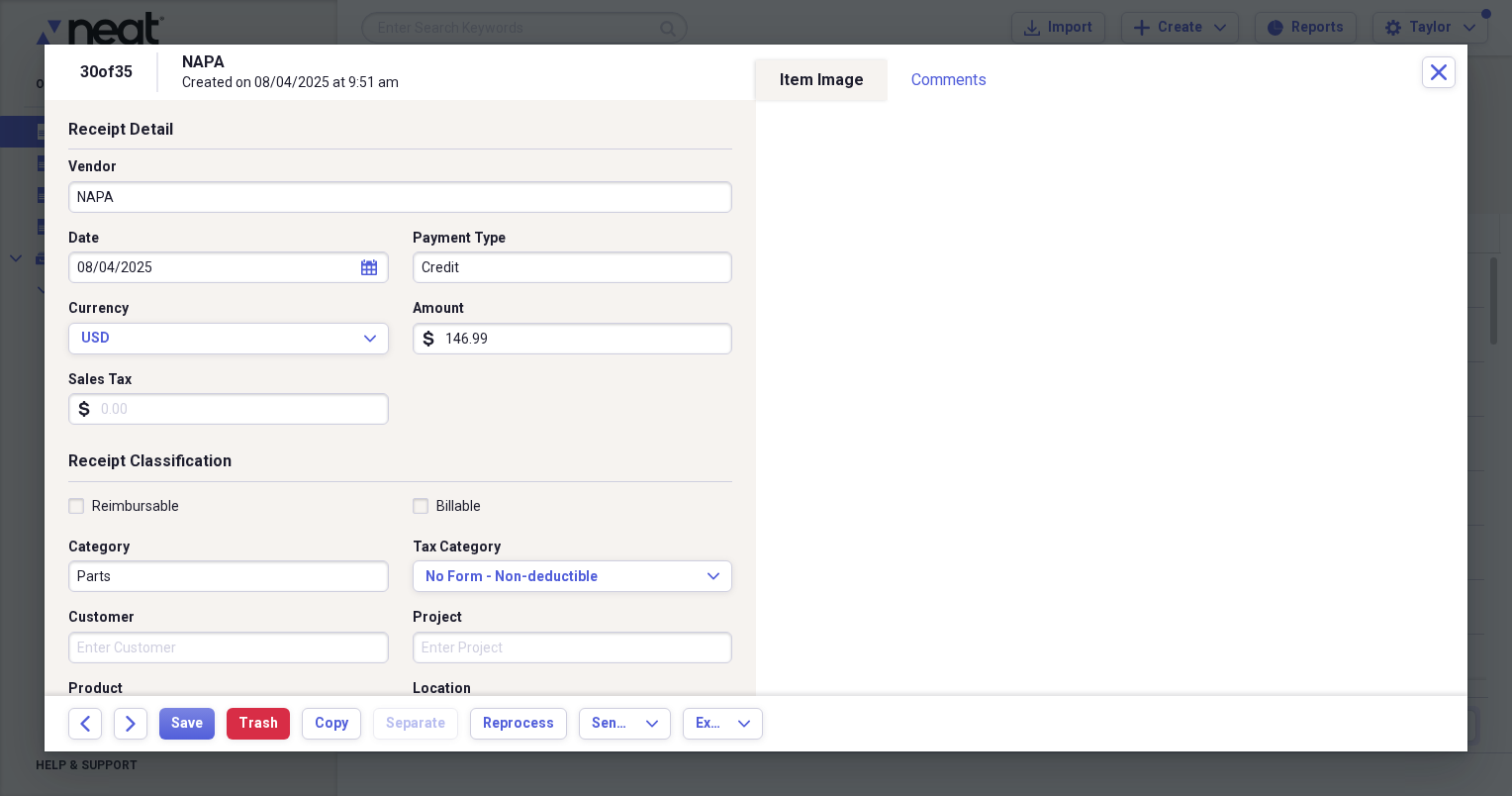 click on "Customer" at bounding box center (229, 647) 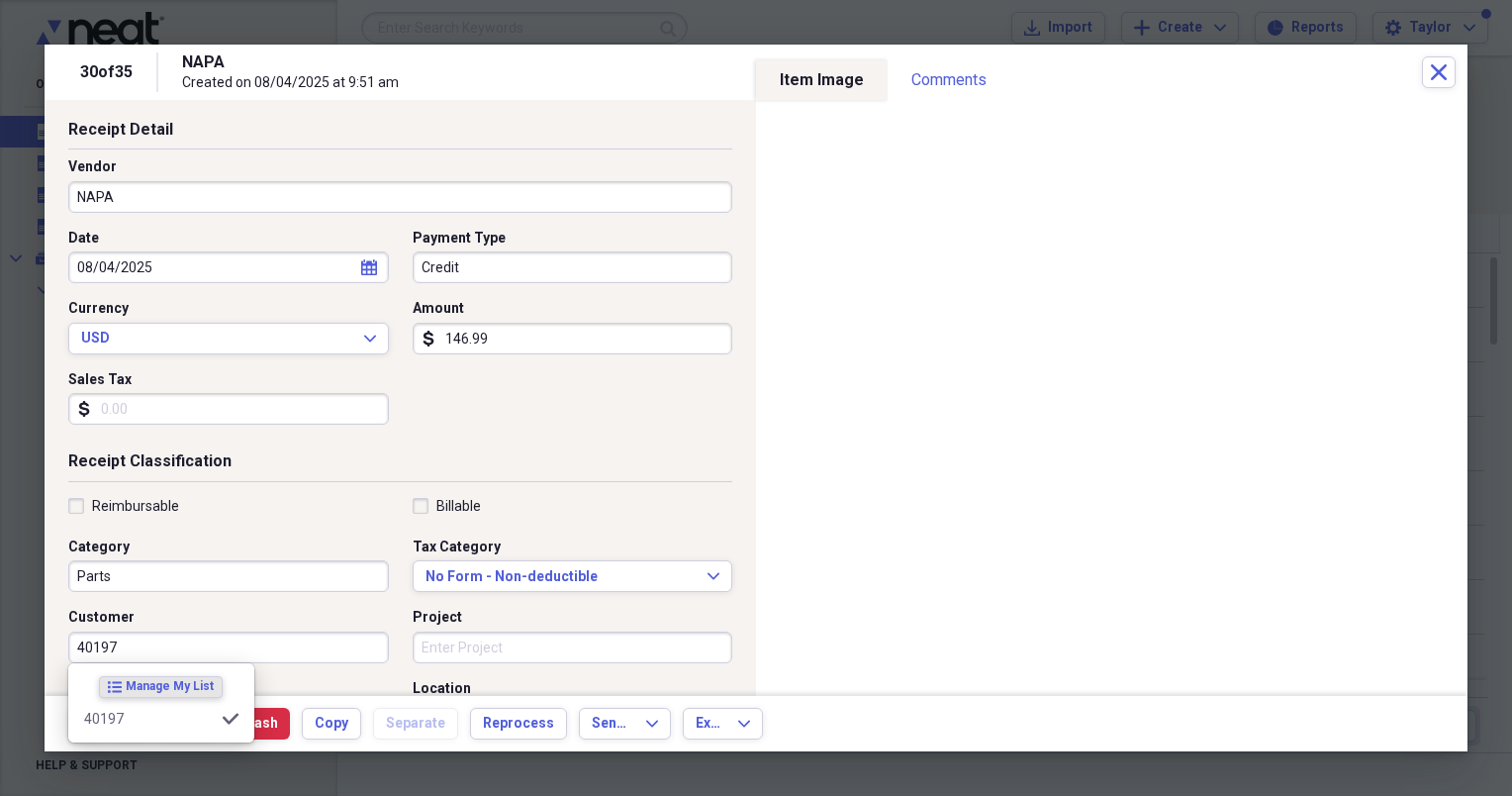 type on "40197" 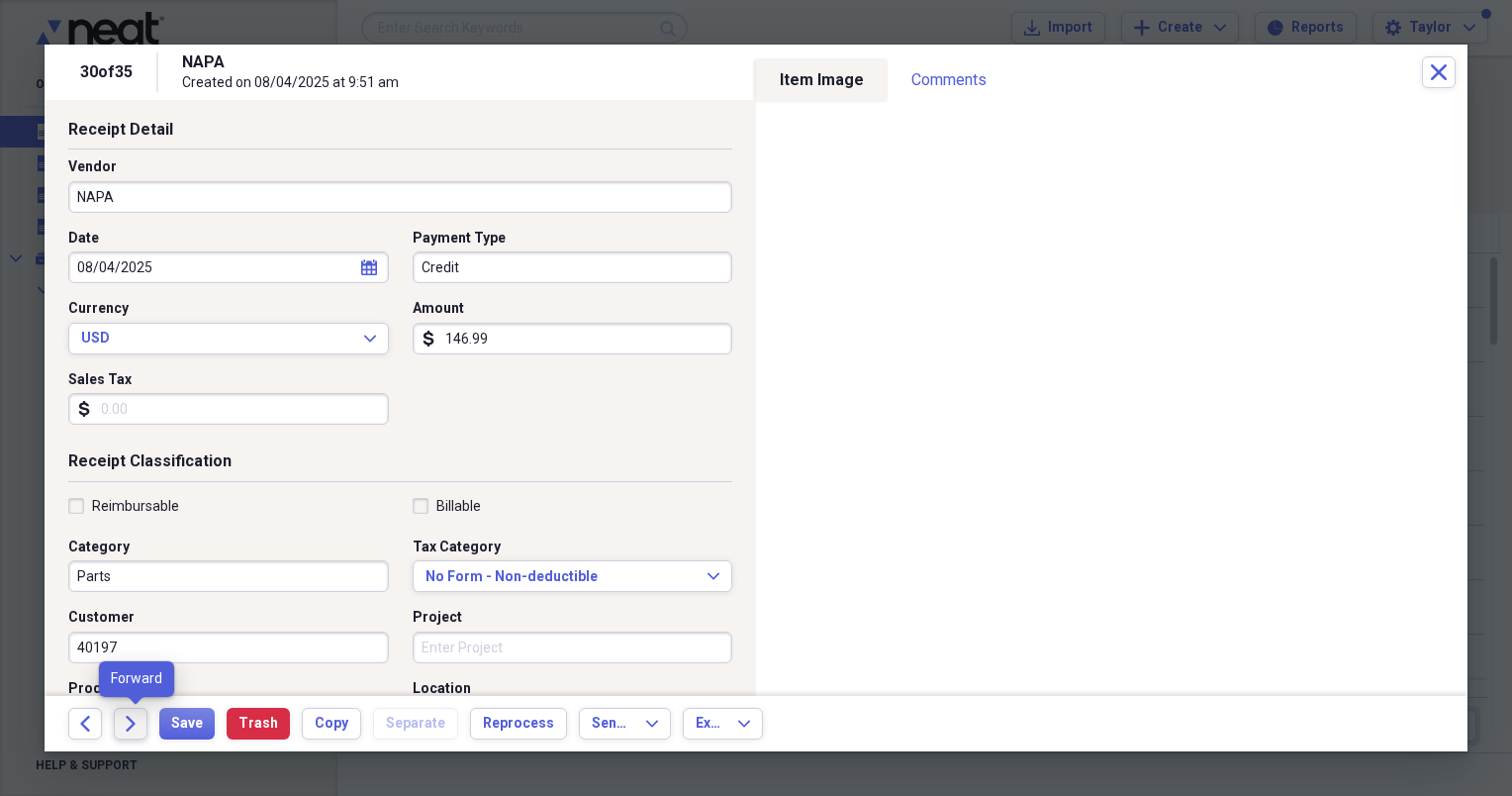 click on "Forward" 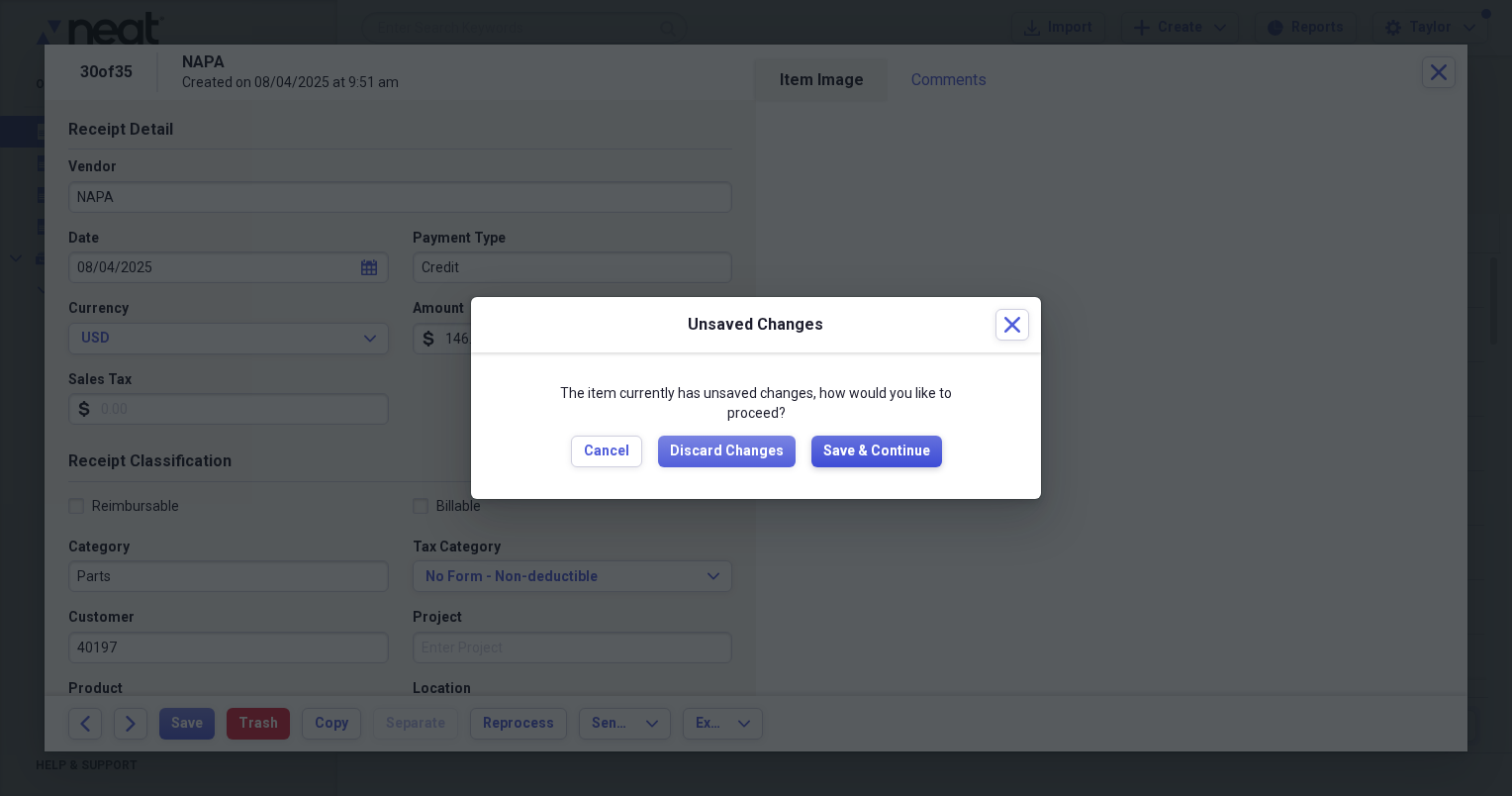 click on "Save & Continue" at bounding box center [877, 451] 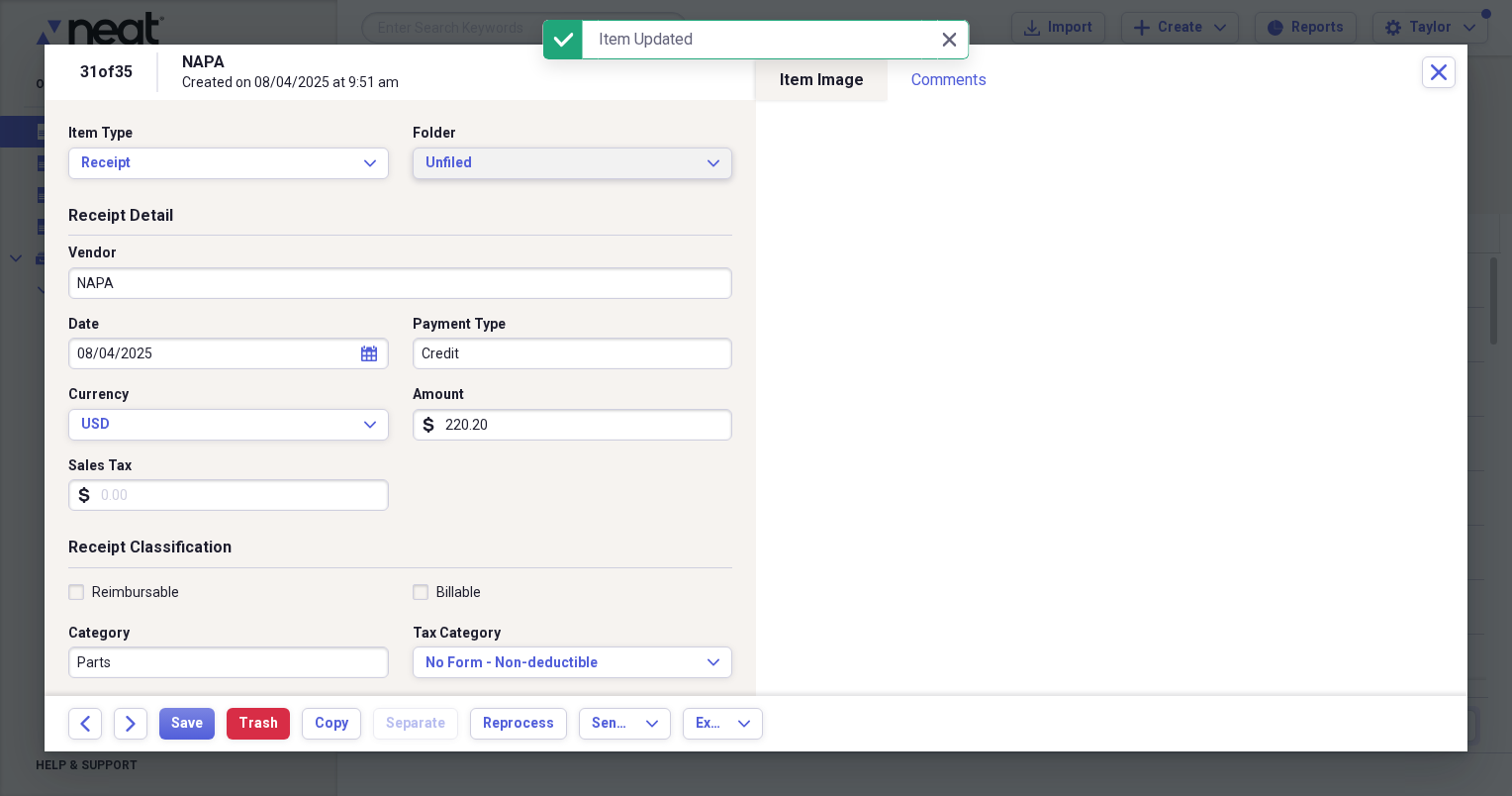 click on "Unfiled" at bounding box center [561, 163] 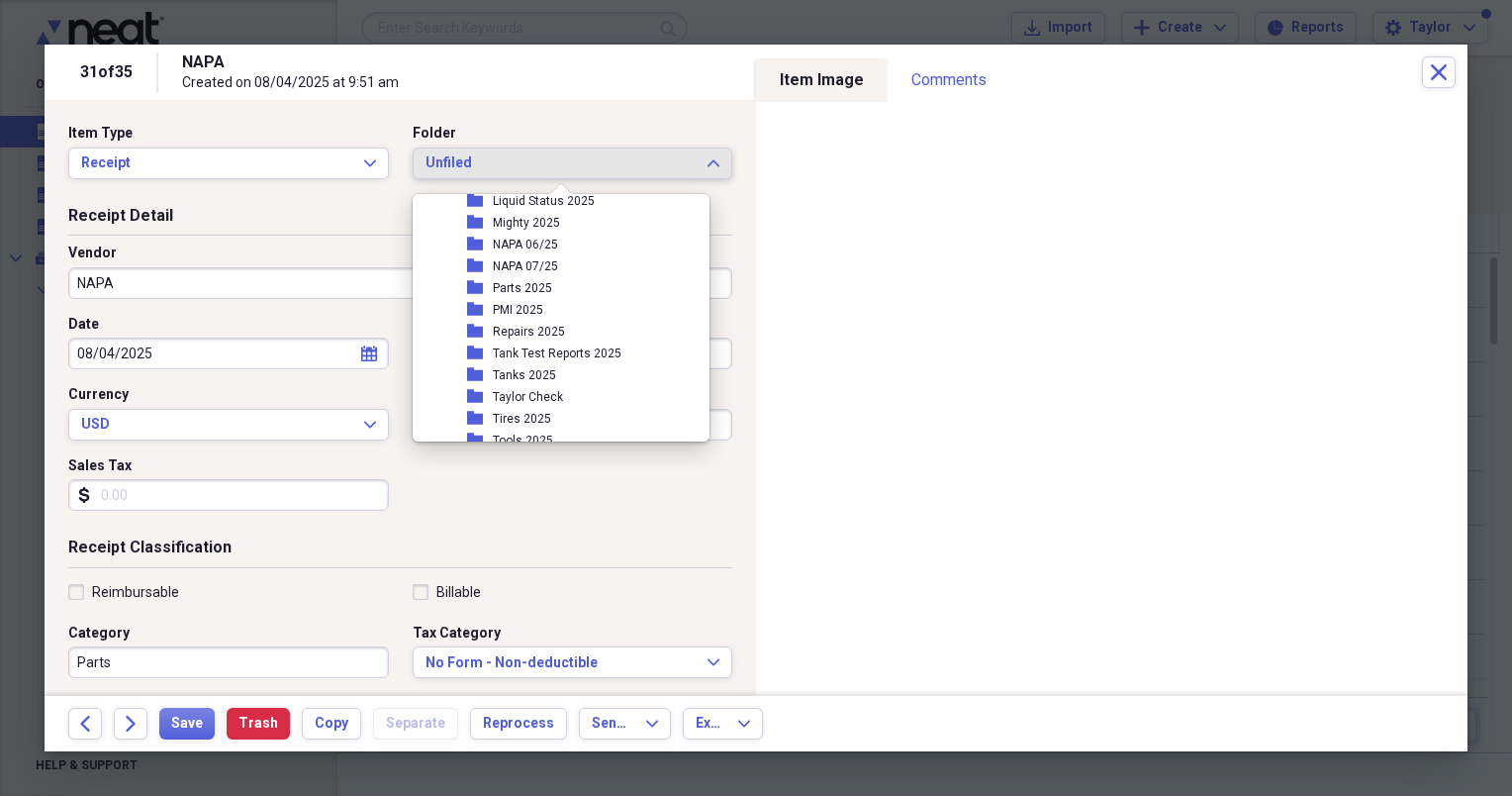 scroll, scrollTop: 384, scrollLeft: 0, axis: vertical 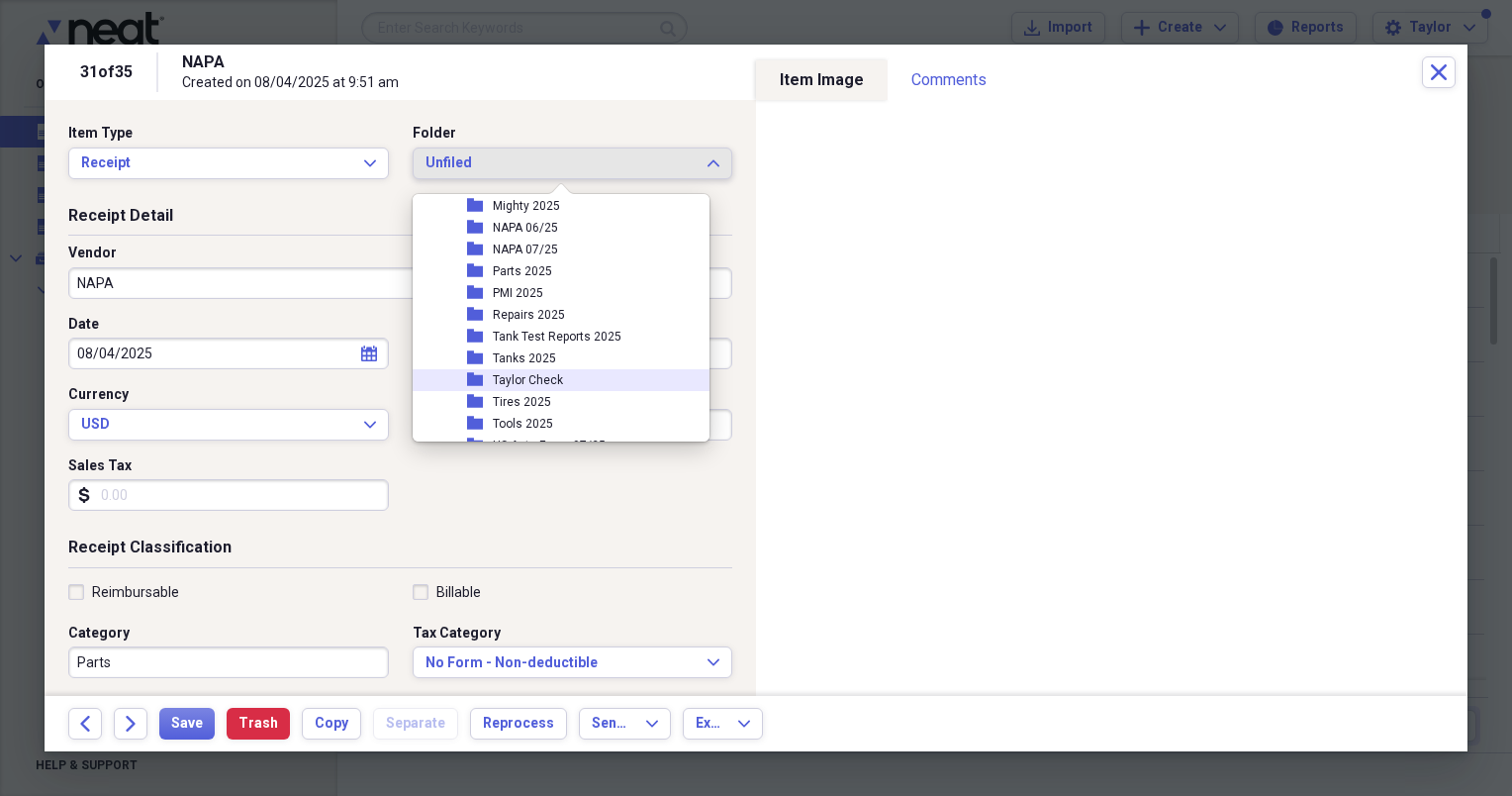 click on "Taylor Check" at bounding box center (527, 380) 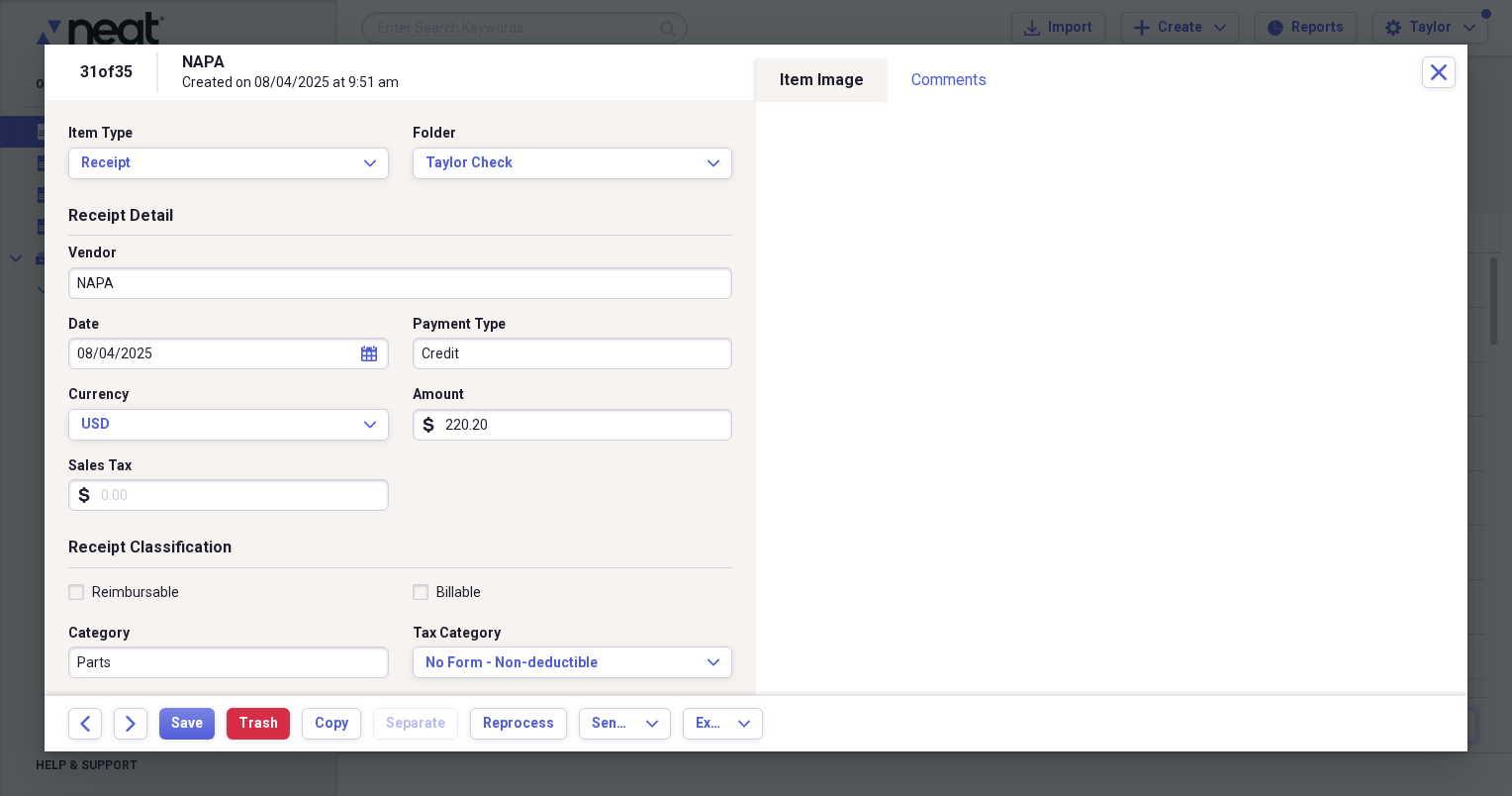 click on "220.20" at bounding box center (573, 425) 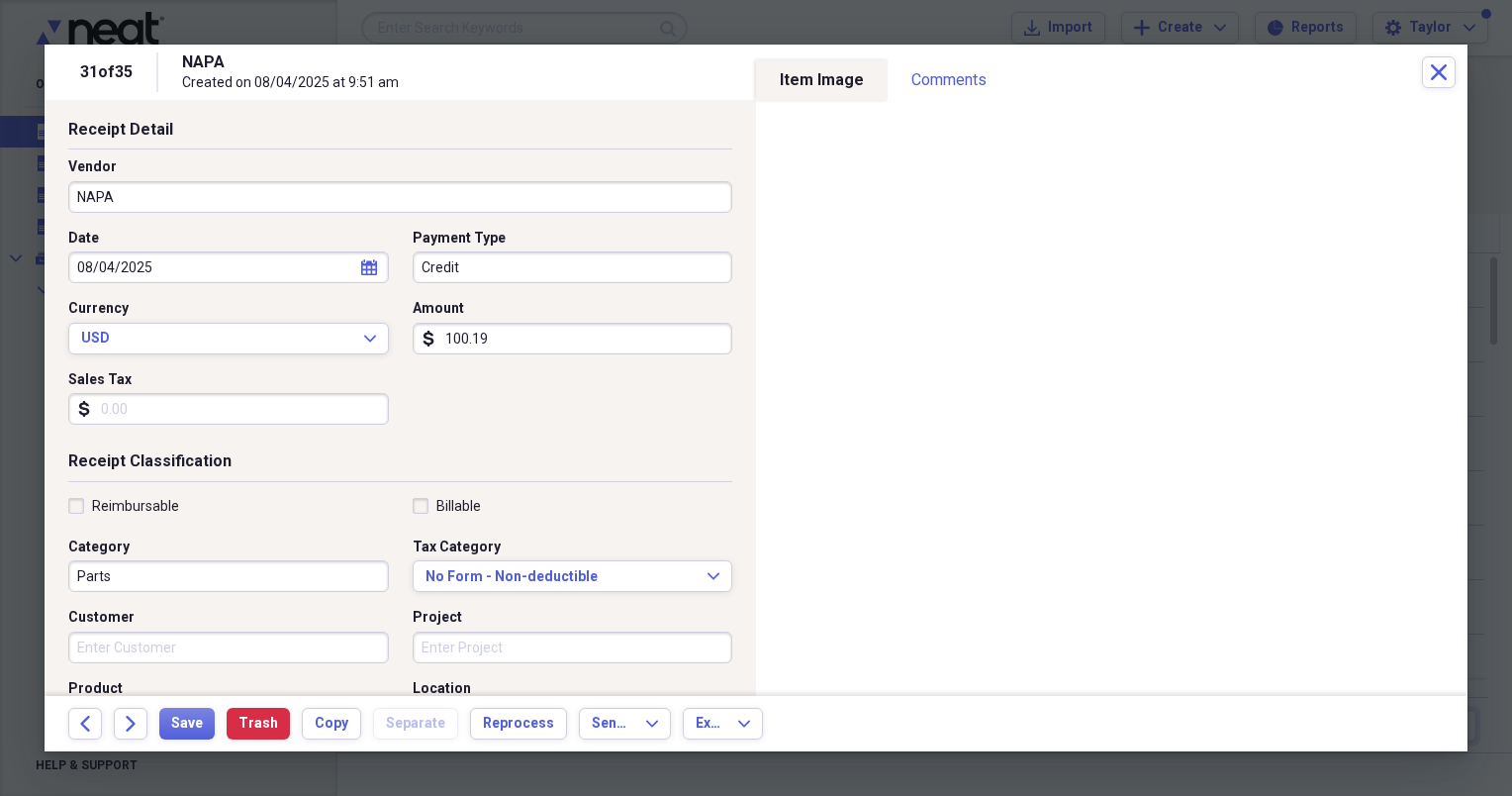 scroll, scrollTop: 87, scrollLeft: 0, axis: vertical 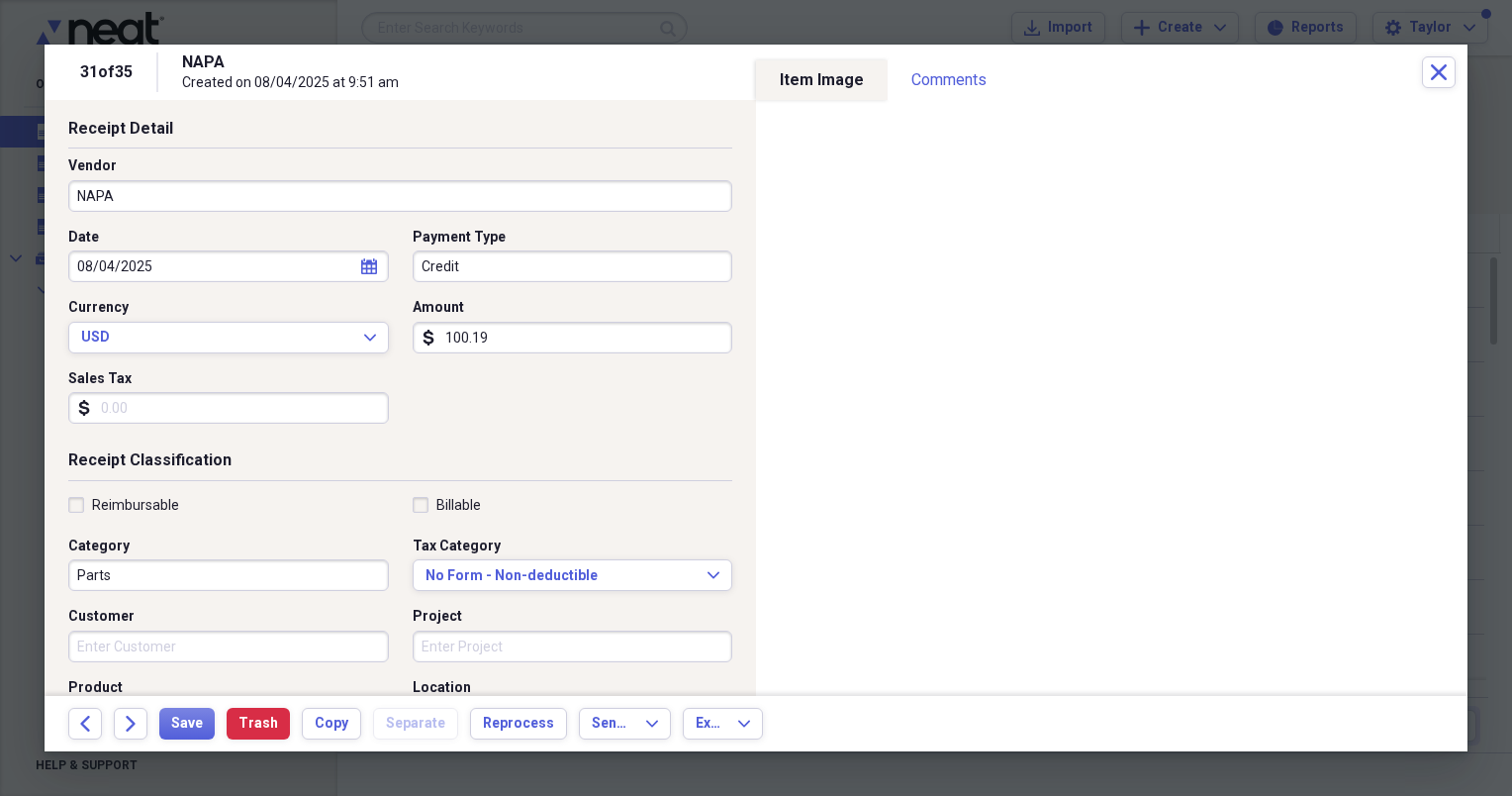 type on "100.19" 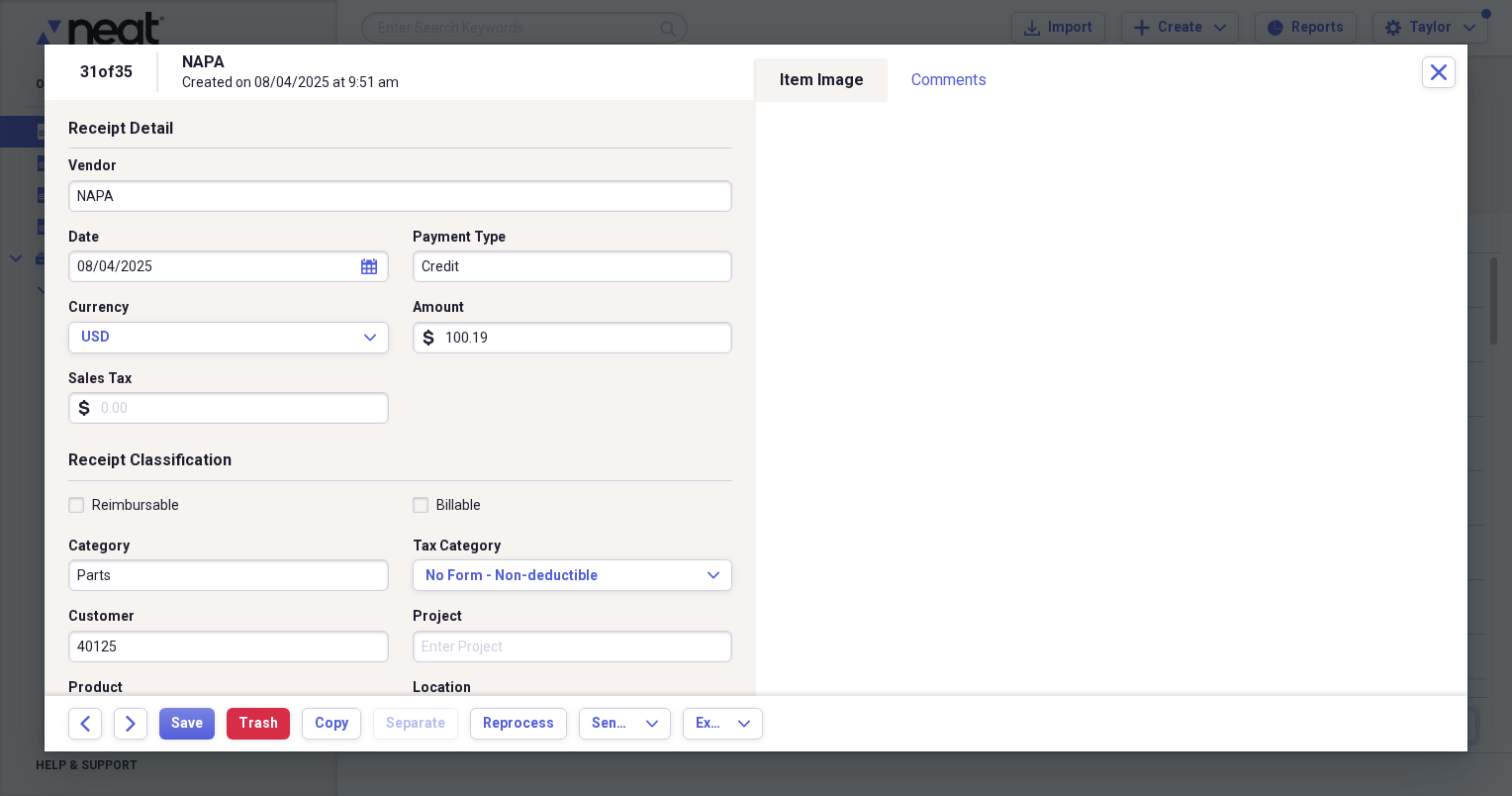 scroll, scrollTop: 0, scrollLeft: 0, axis: both 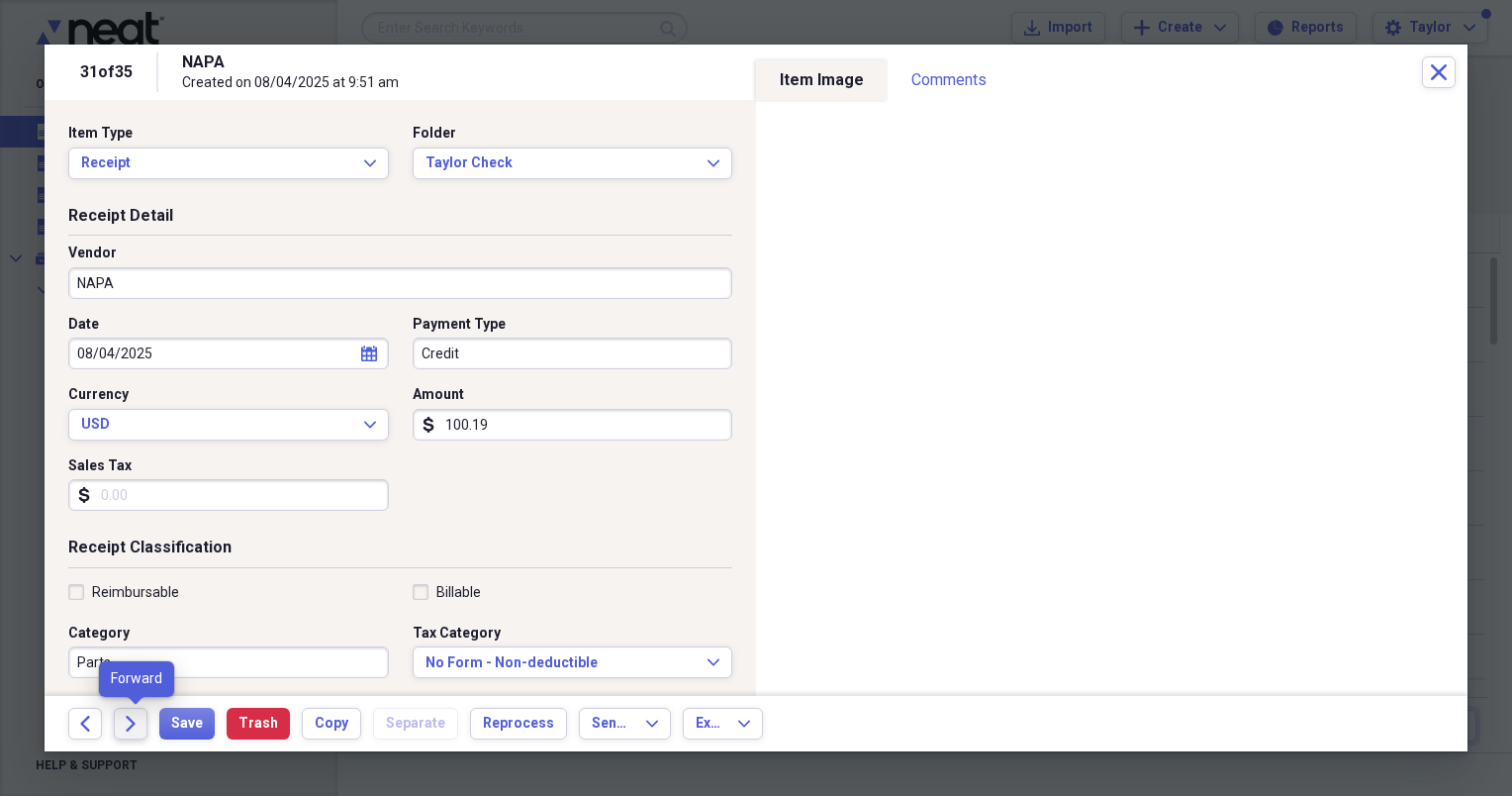 type on "40125" 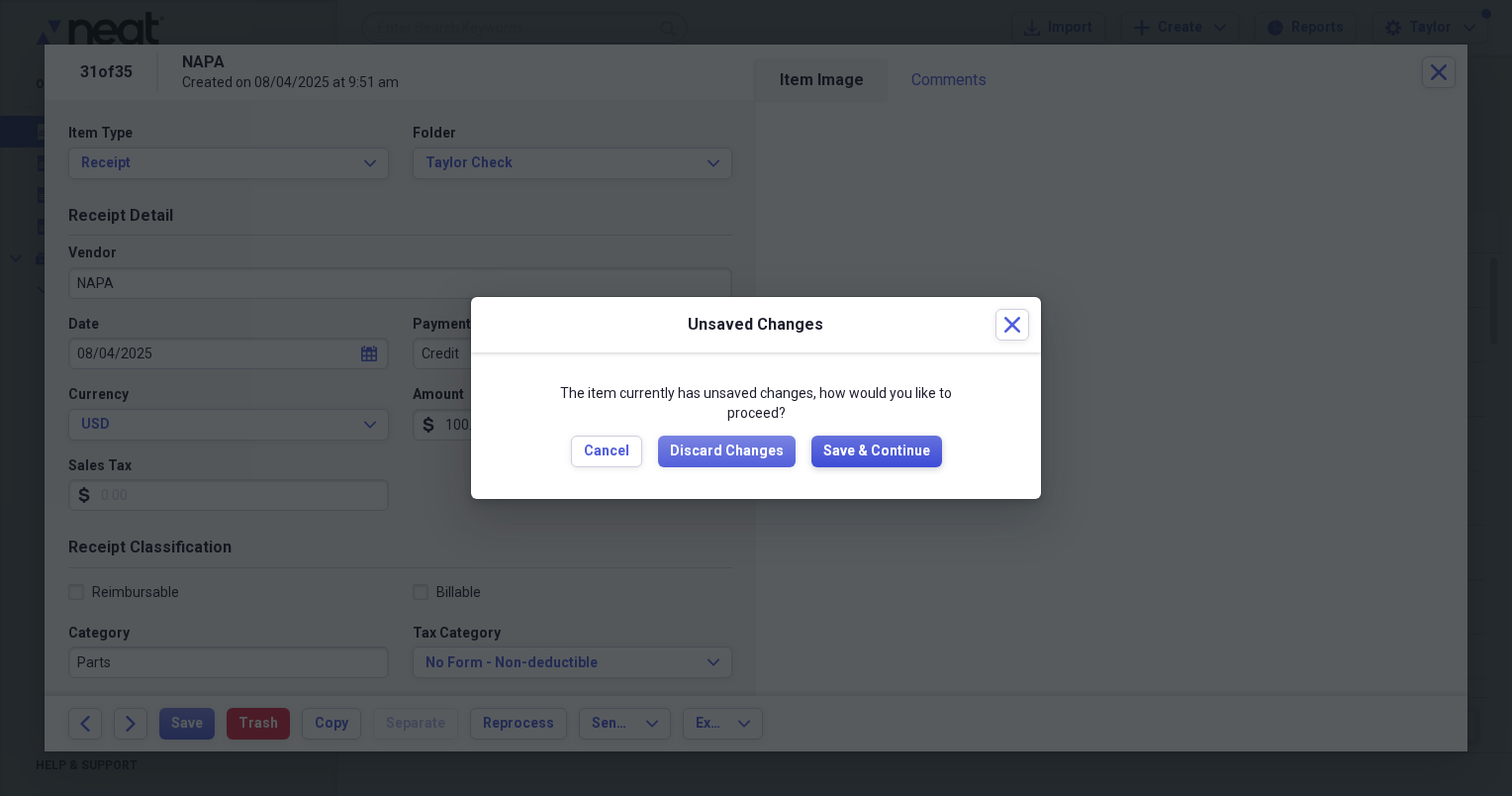 click on "Save & Continue" at bounding box center [877, 451] 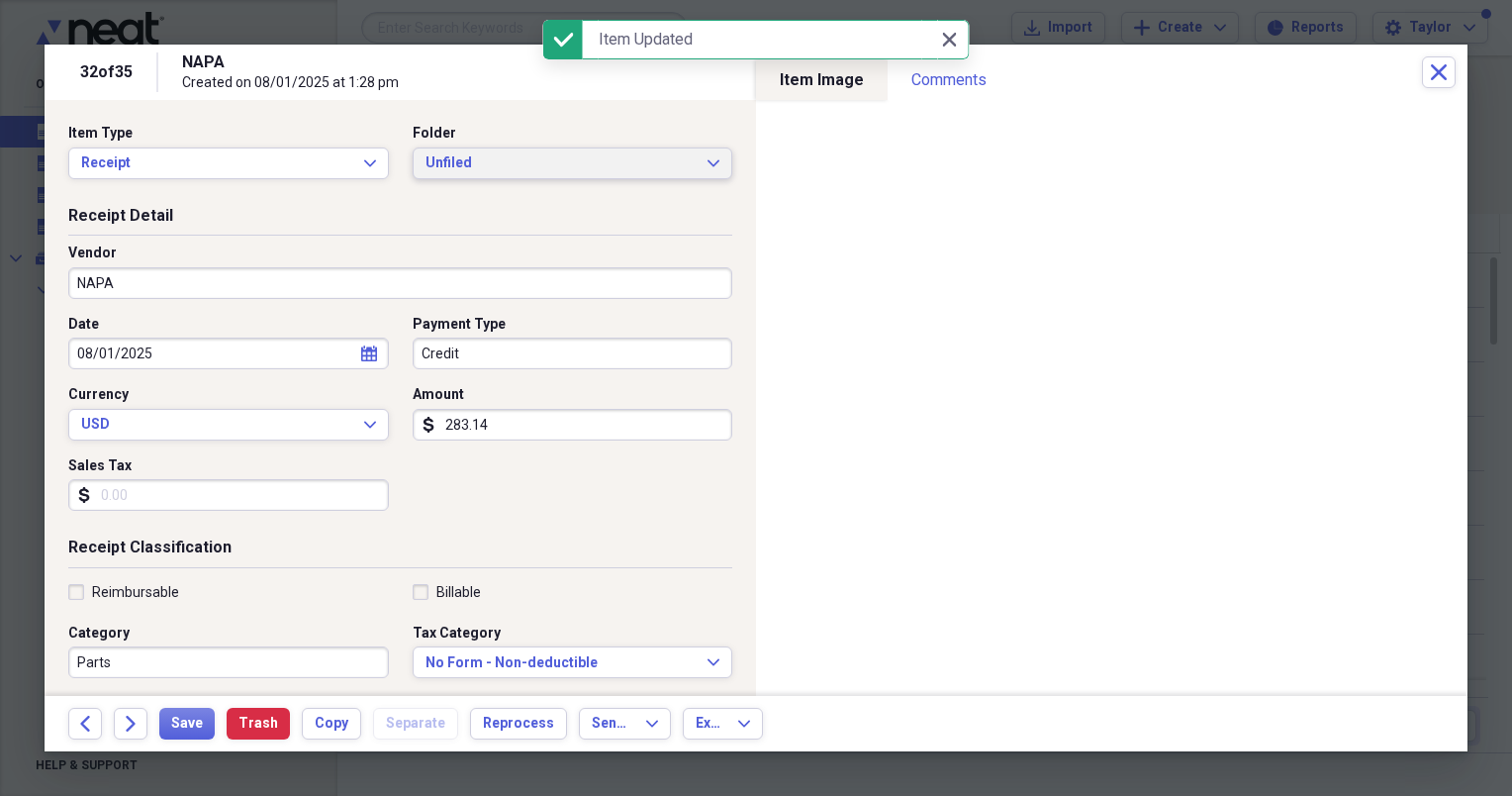 click on "Unfiled" at bounding box center [561, 163] 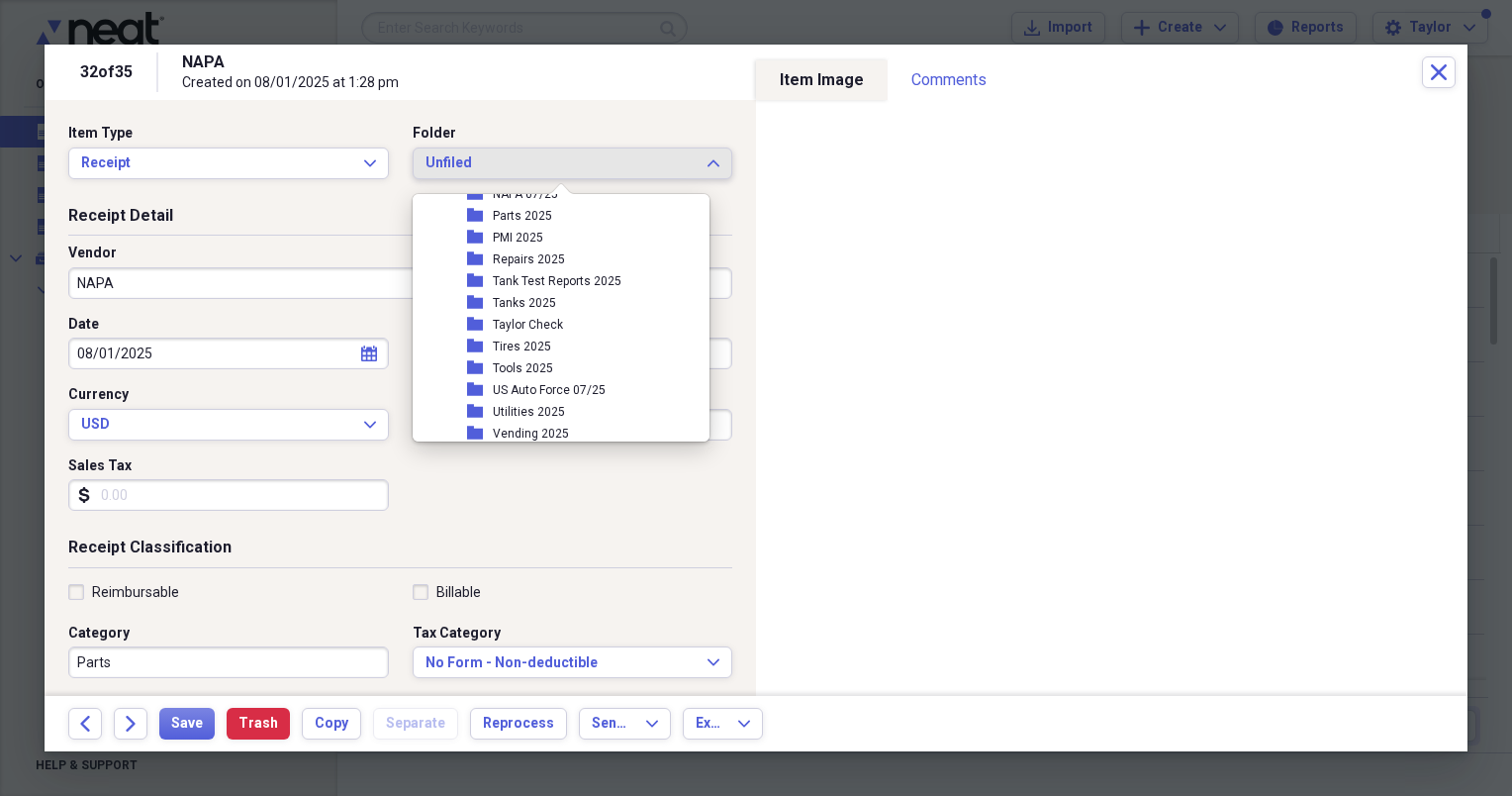 scroll, scrollTop: 446, scrollLeft: 0, axis: vertical 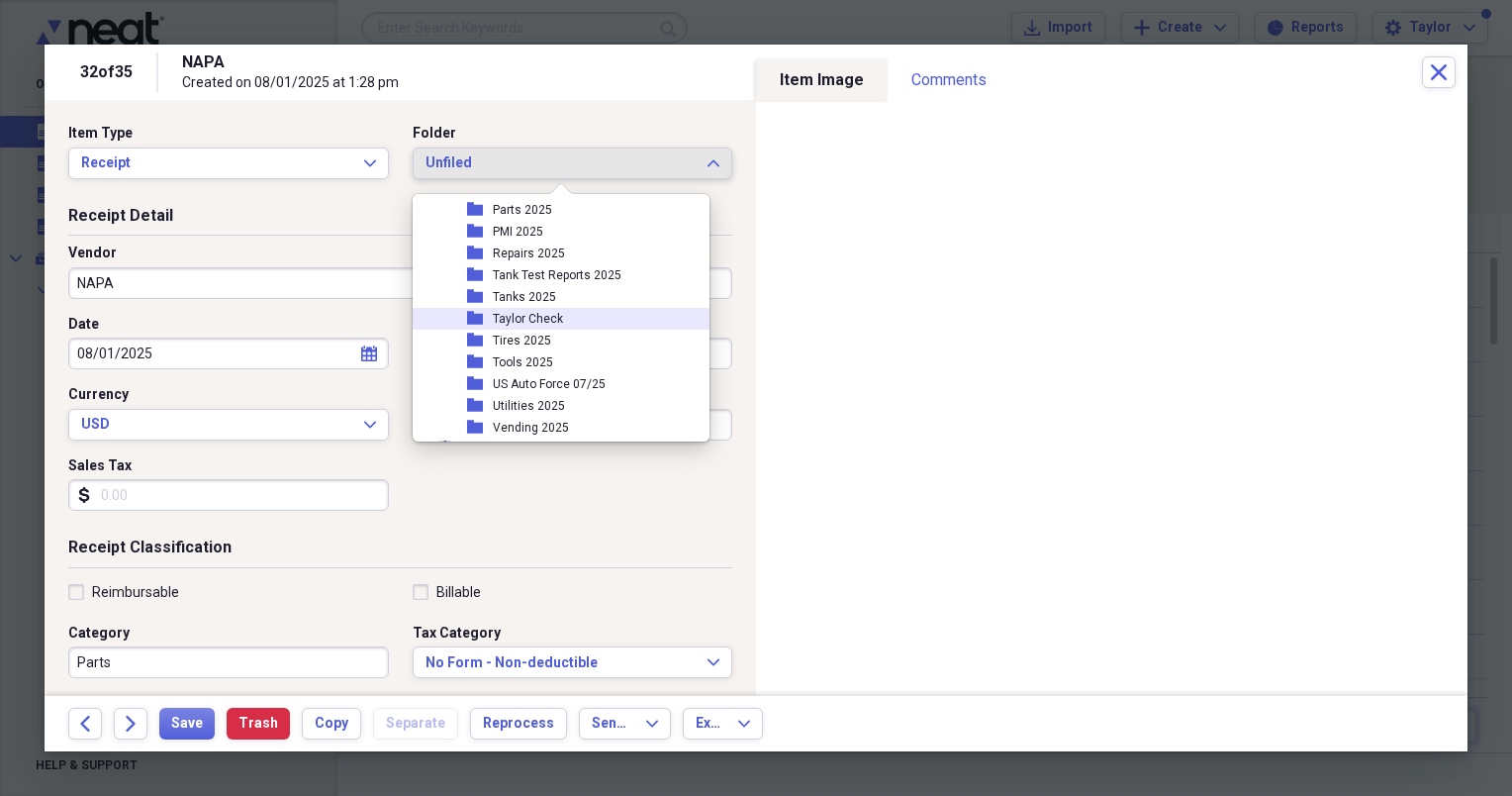 click on "Taylor Check" at bounding box center (527, 319) 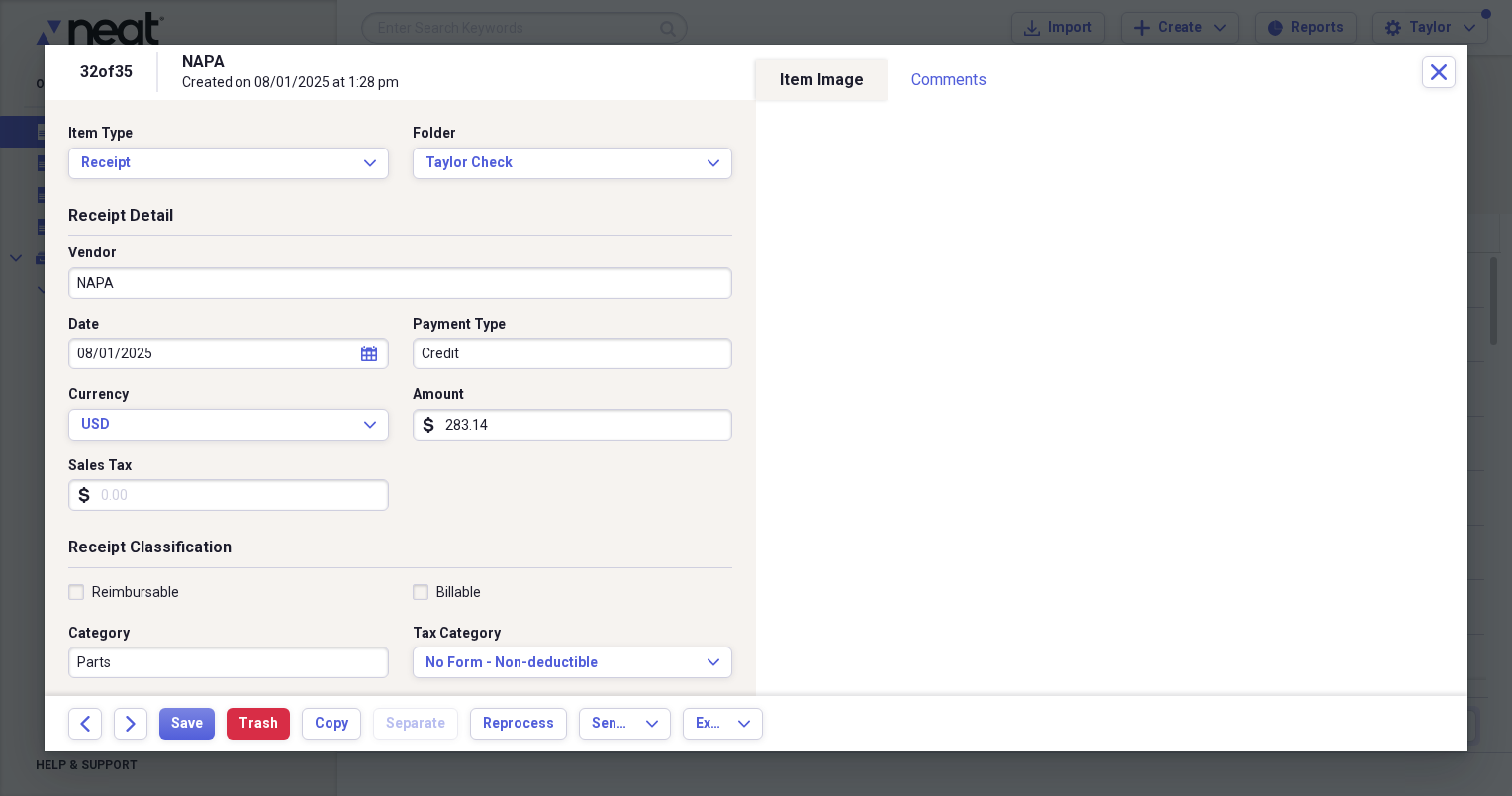 click on "283.14" at bounding box center (573, 425) 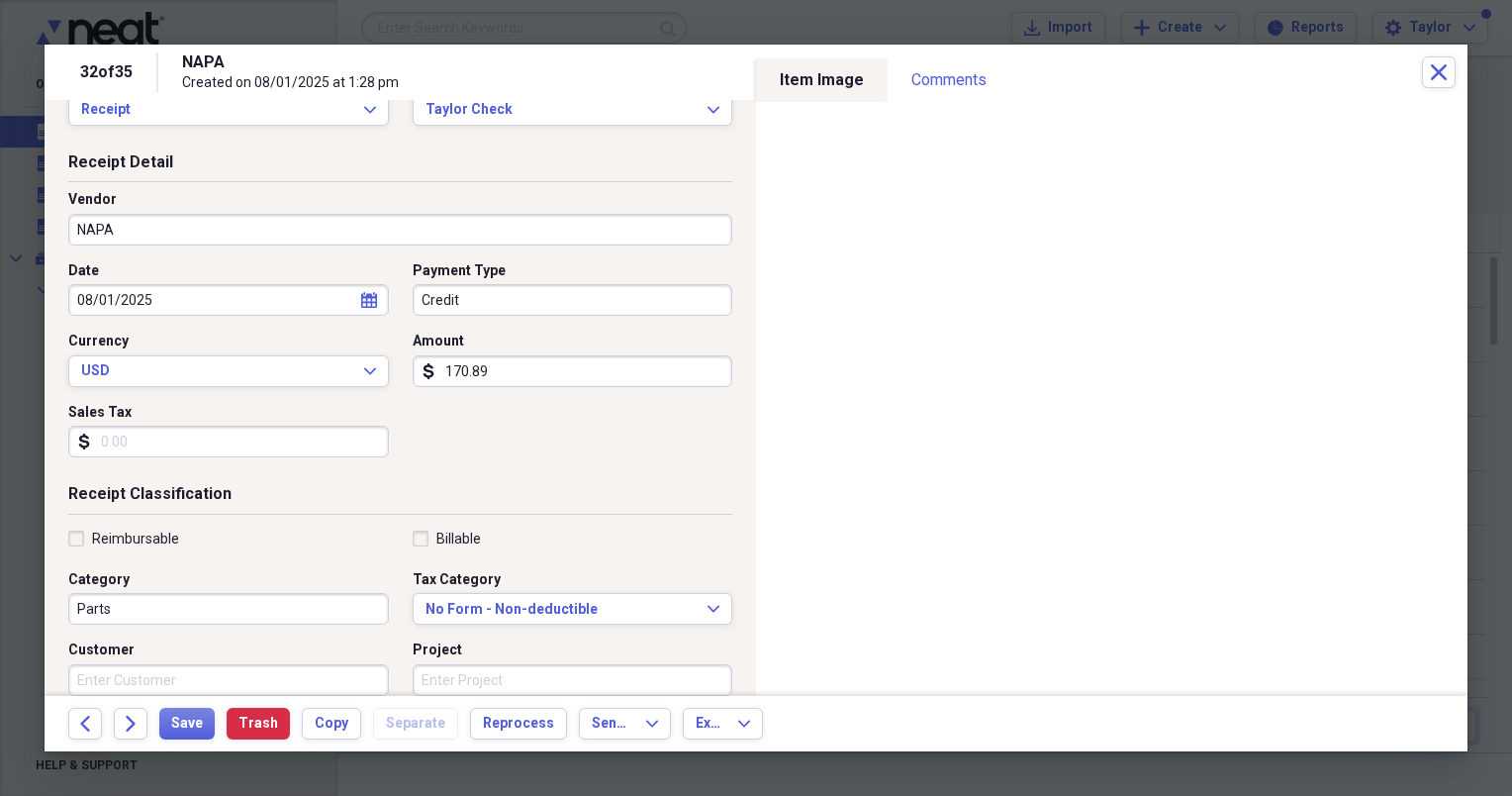 scroll, scrollTop: 55, scrollLeft: 0, axis: vertical 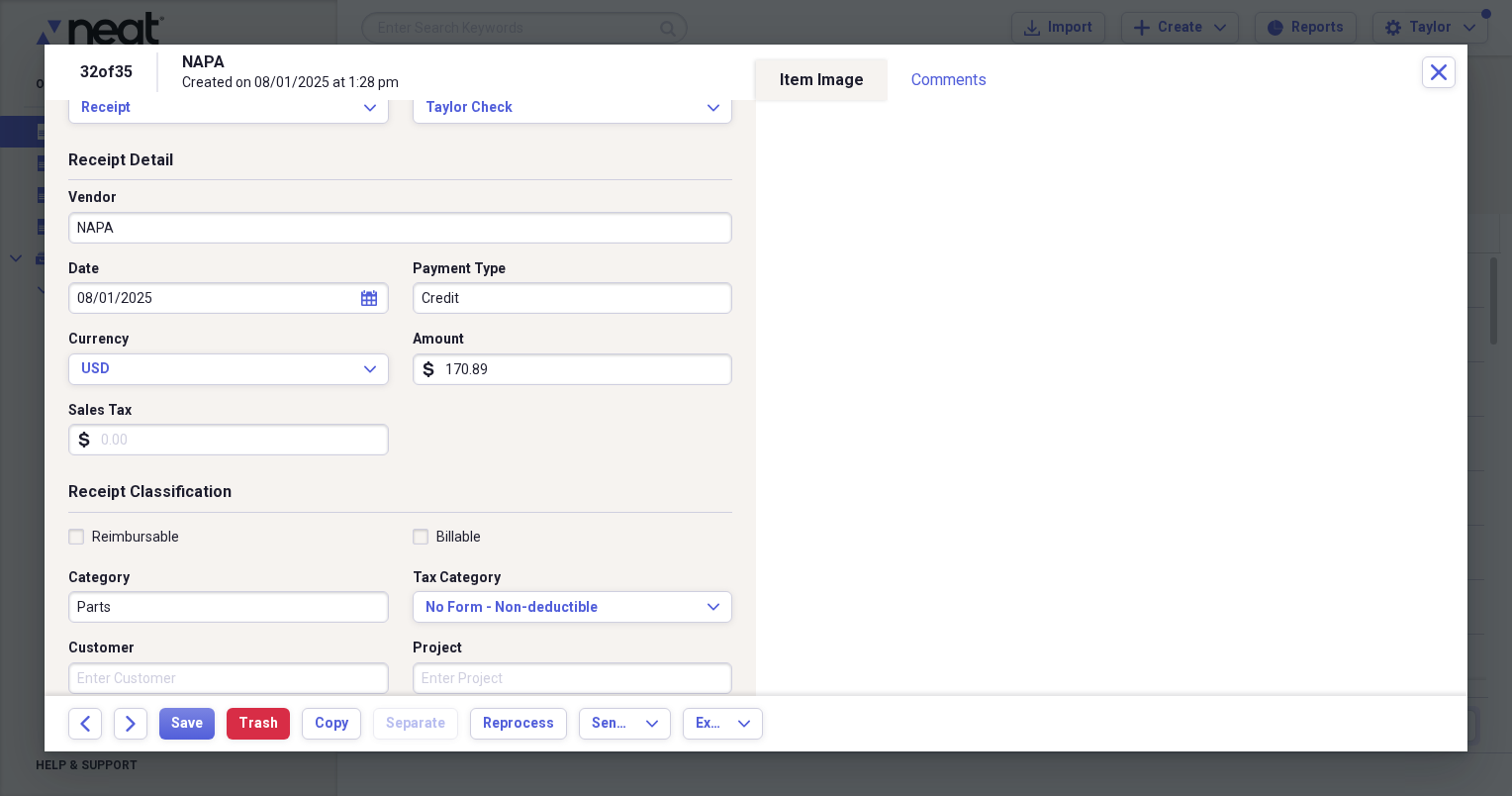 type on "170.89" 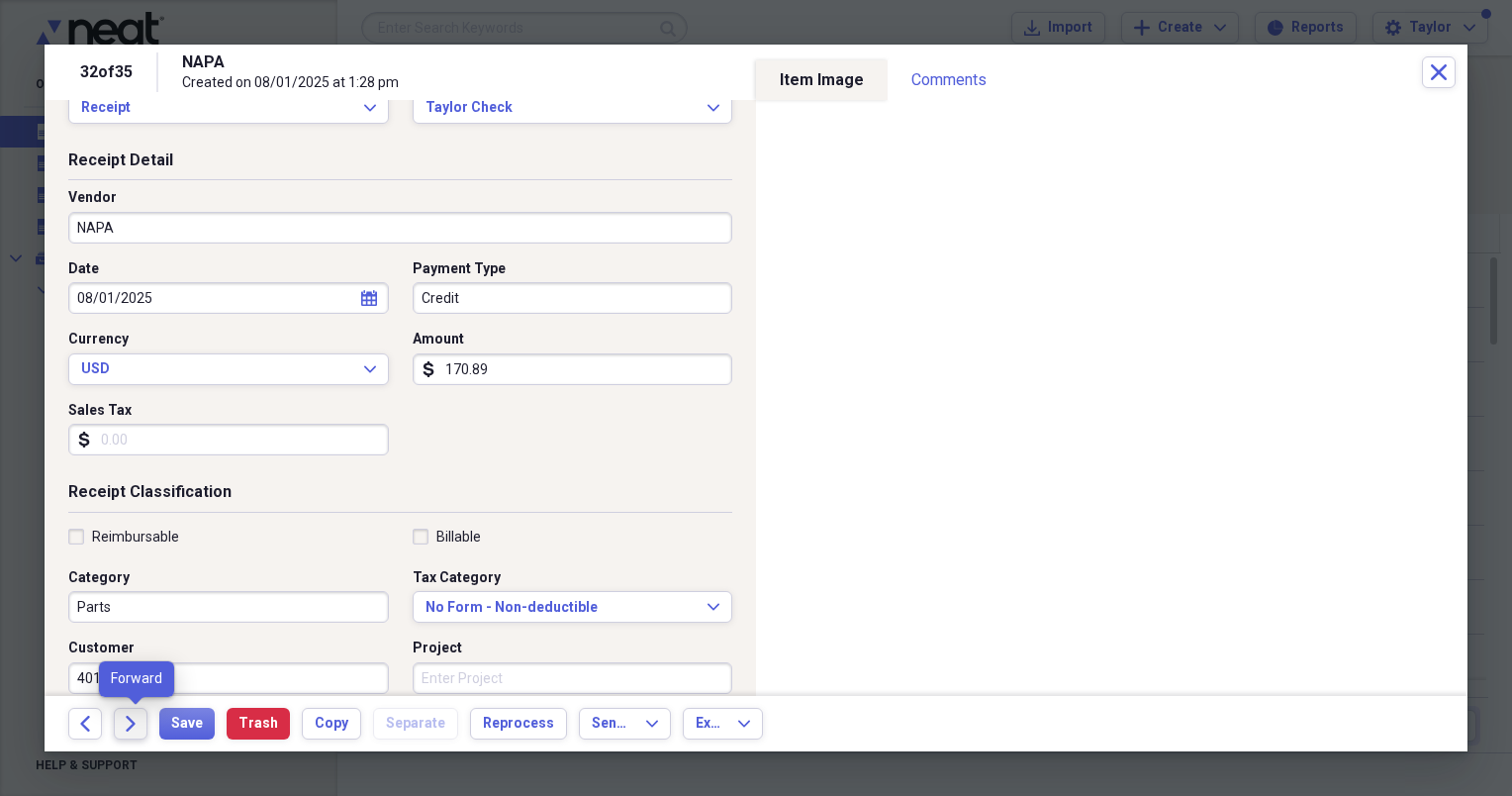 type on "40184" 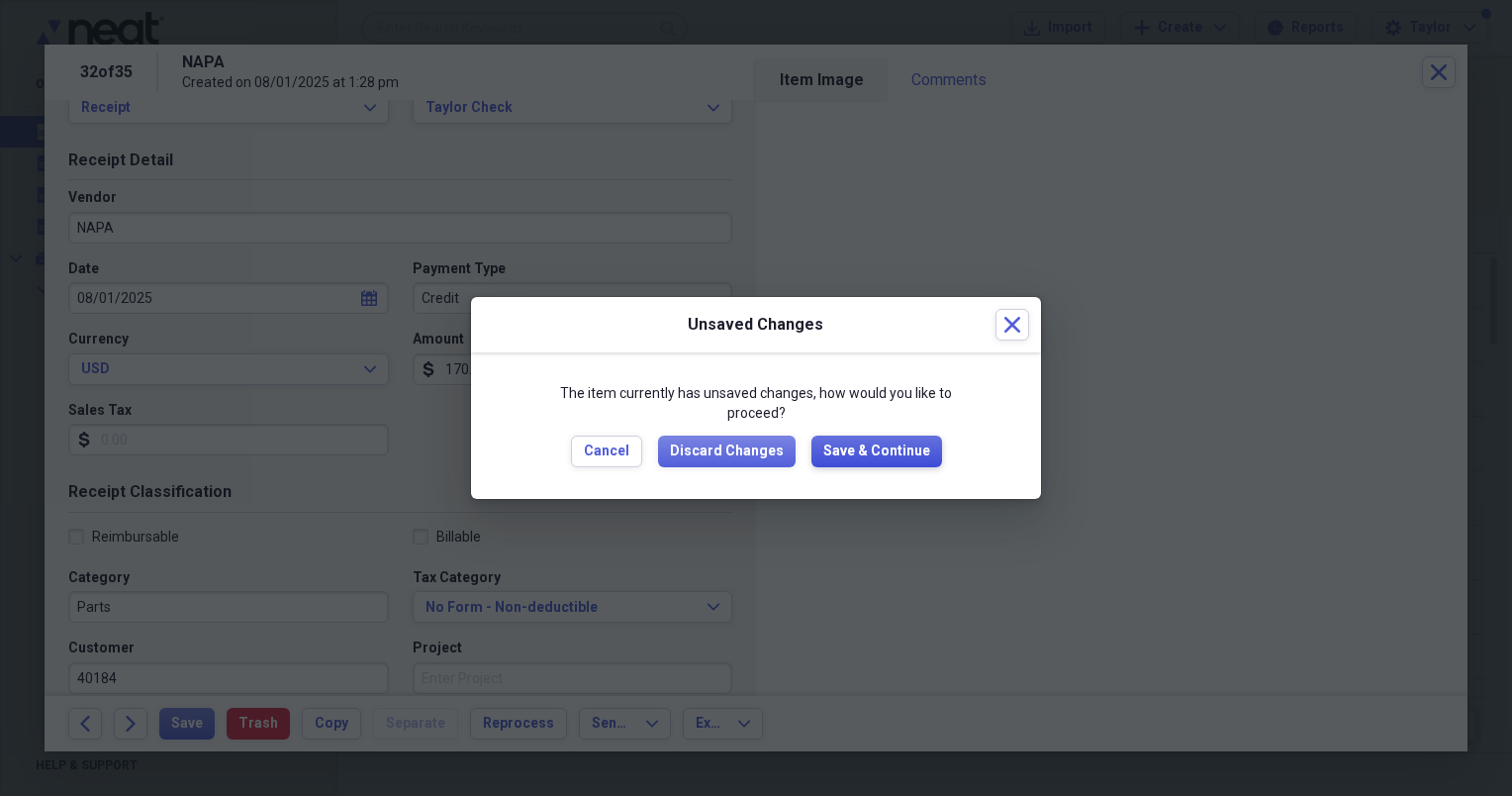 click on "Save & Continue" at bounding box center (877, 451) 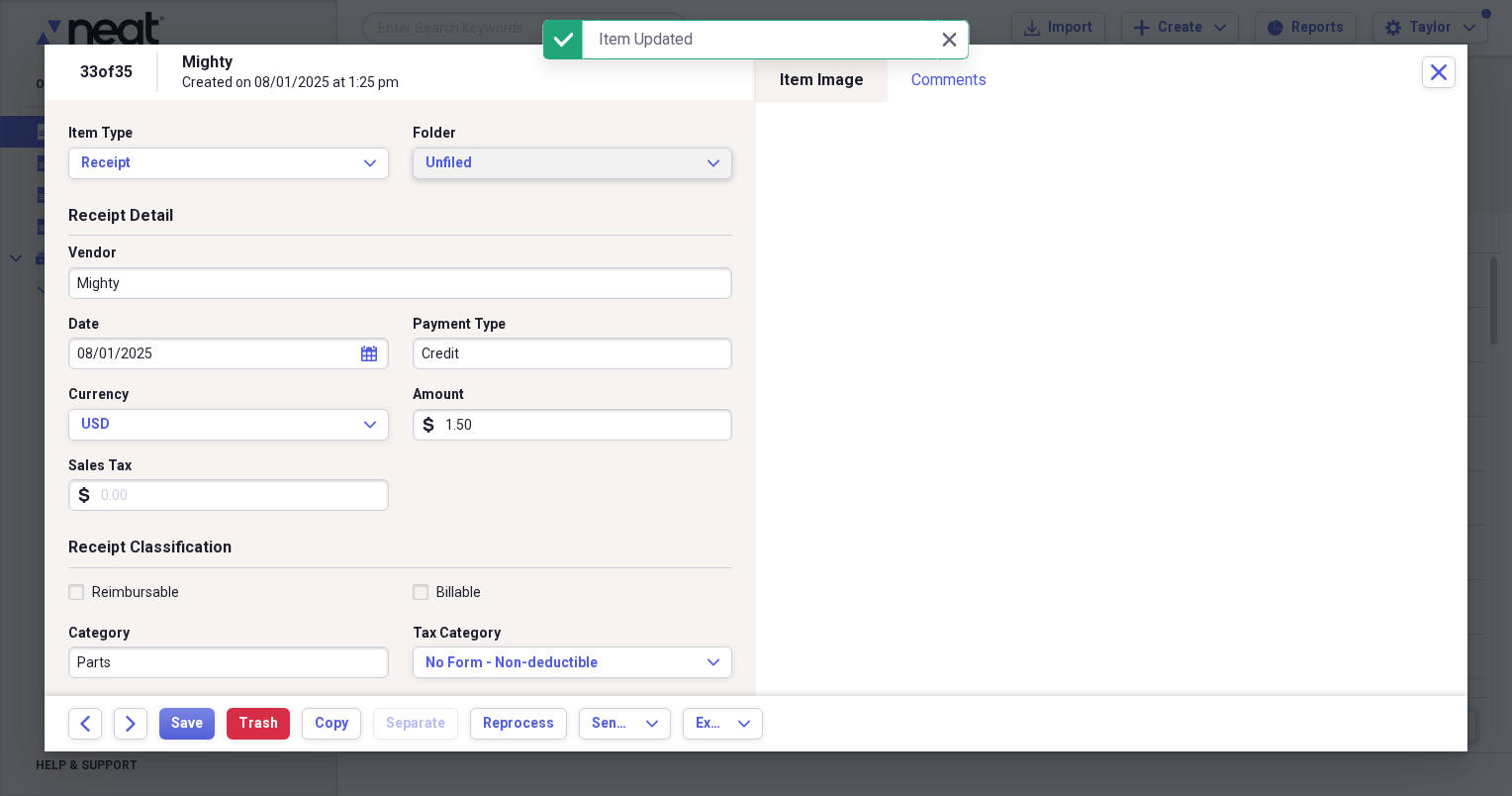 click on "Unfiled Expand" at bounding box center [573, 163] 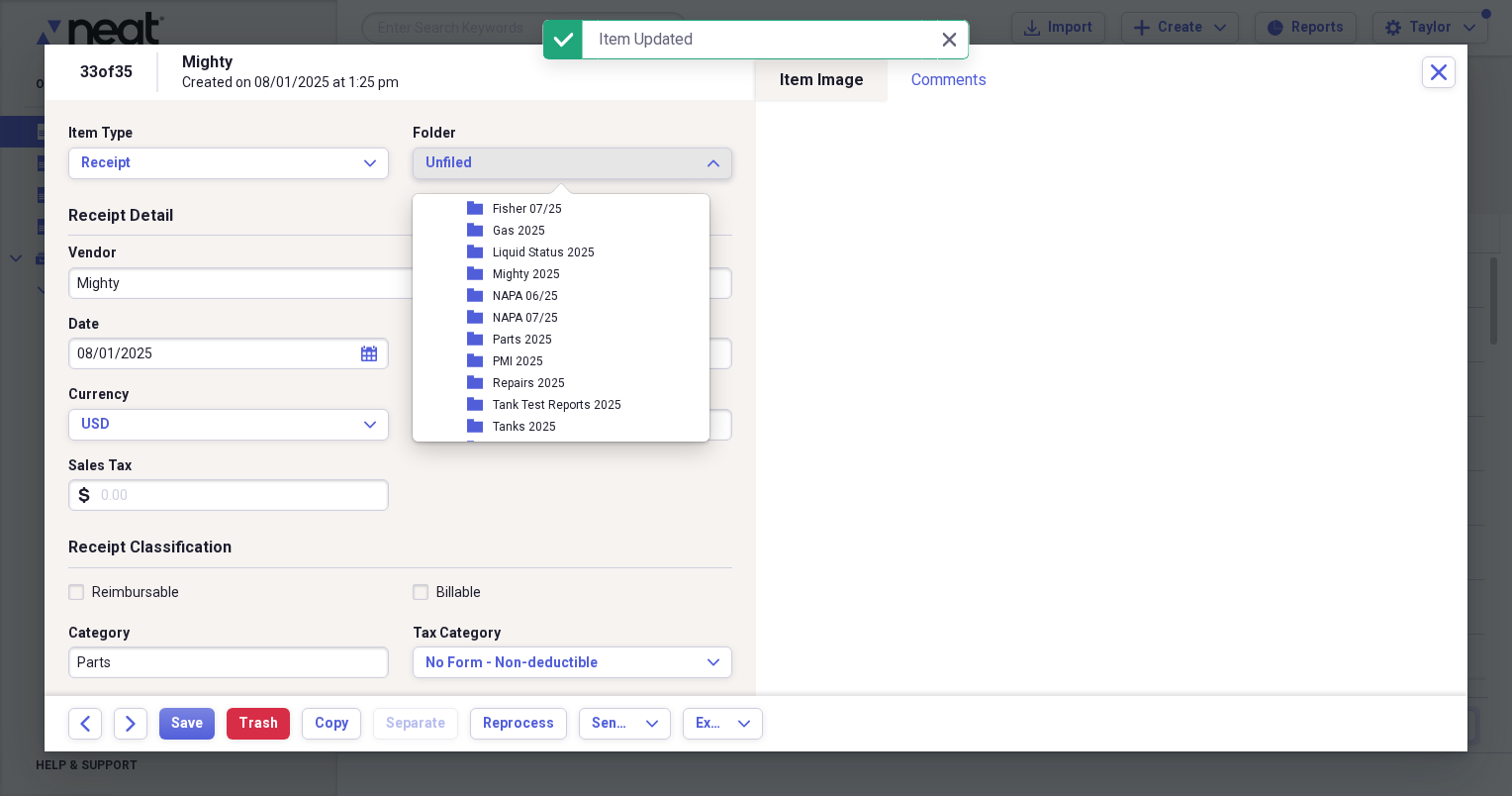 scroll, scrollTop: 317, scrollLeft: 0, axis: vertical 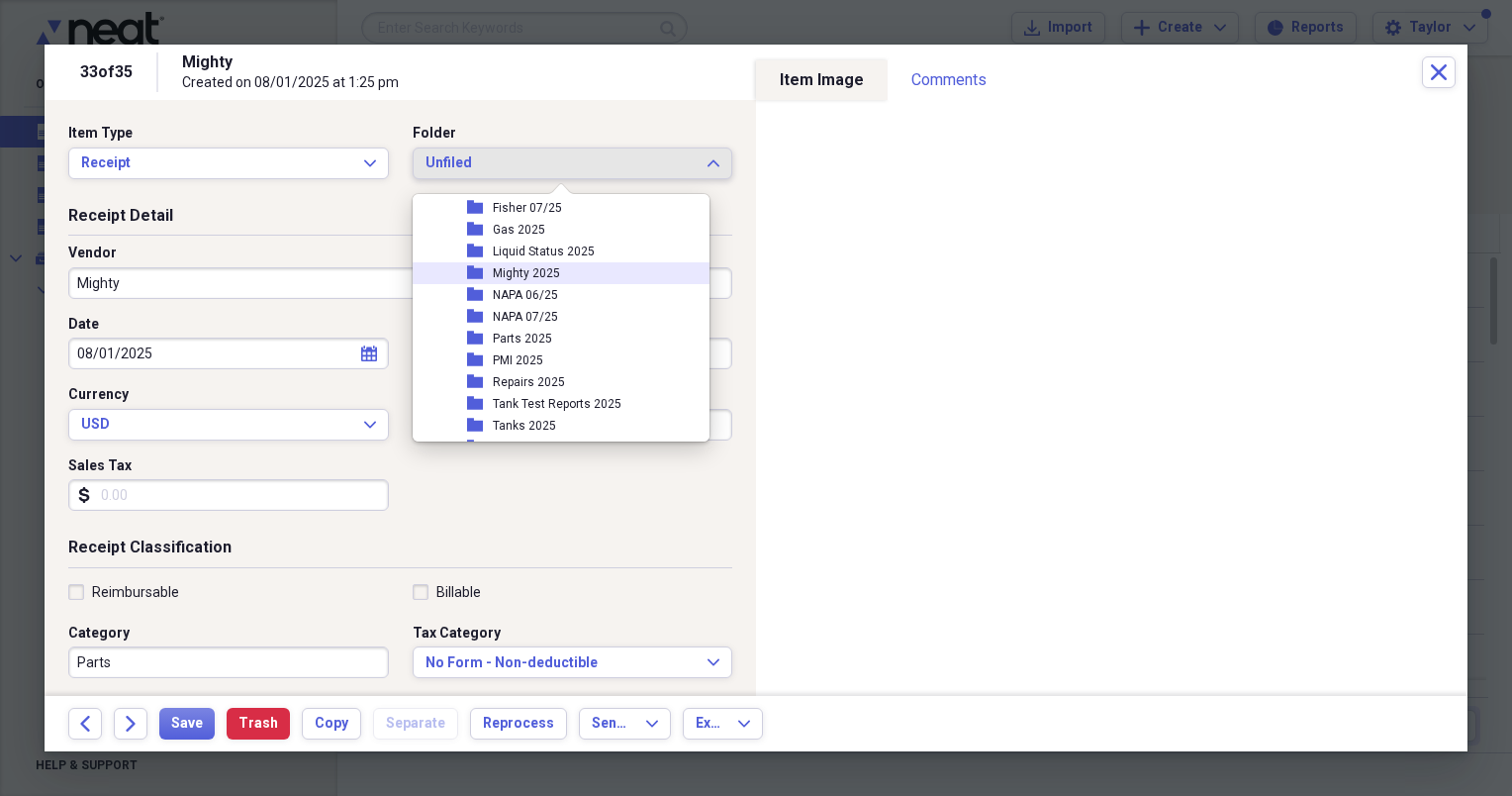 click on "Mighty 2025" at bounding box center (526, 273) 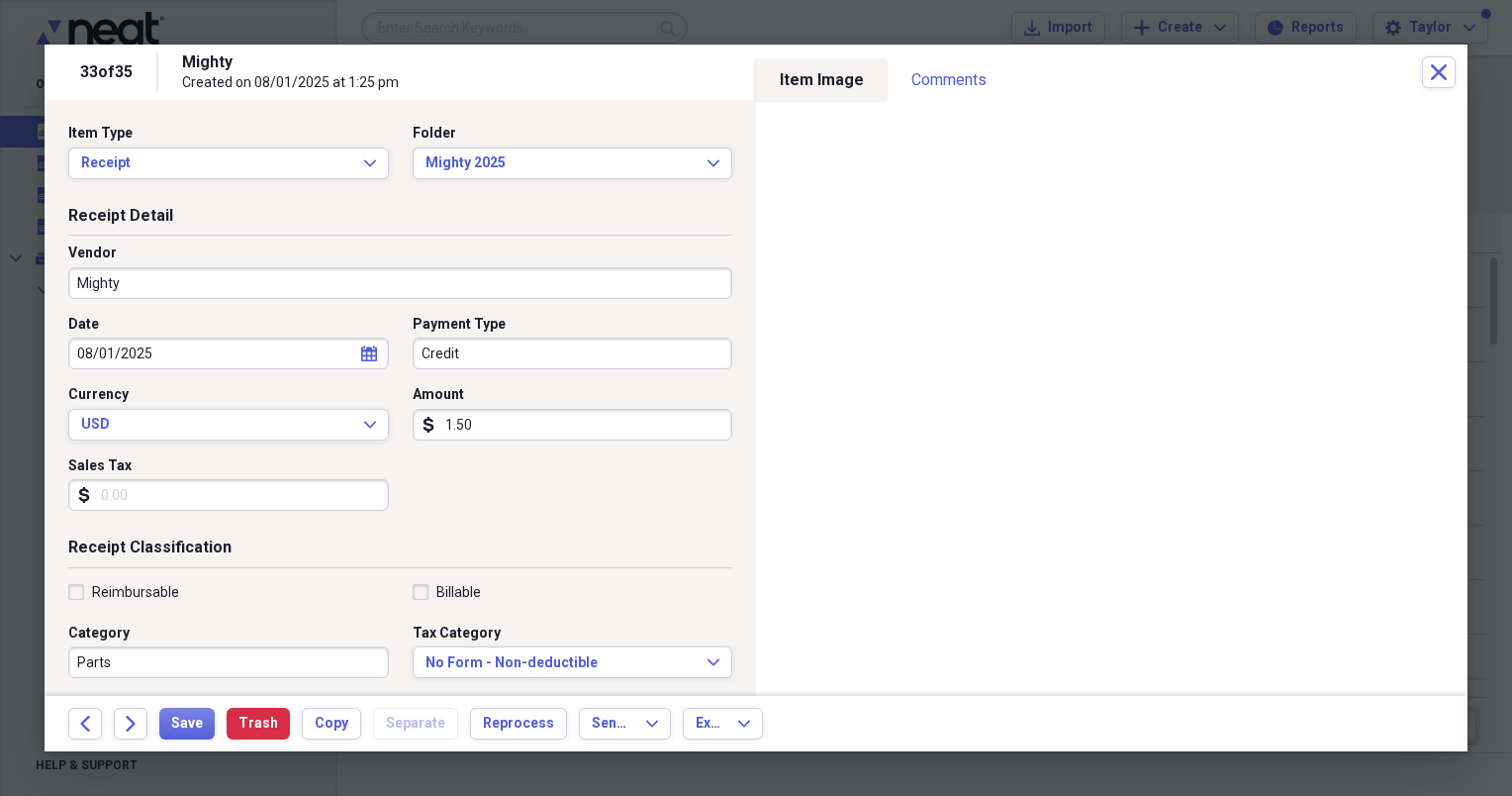 click on "1.50" at bounding box center (573, 425) 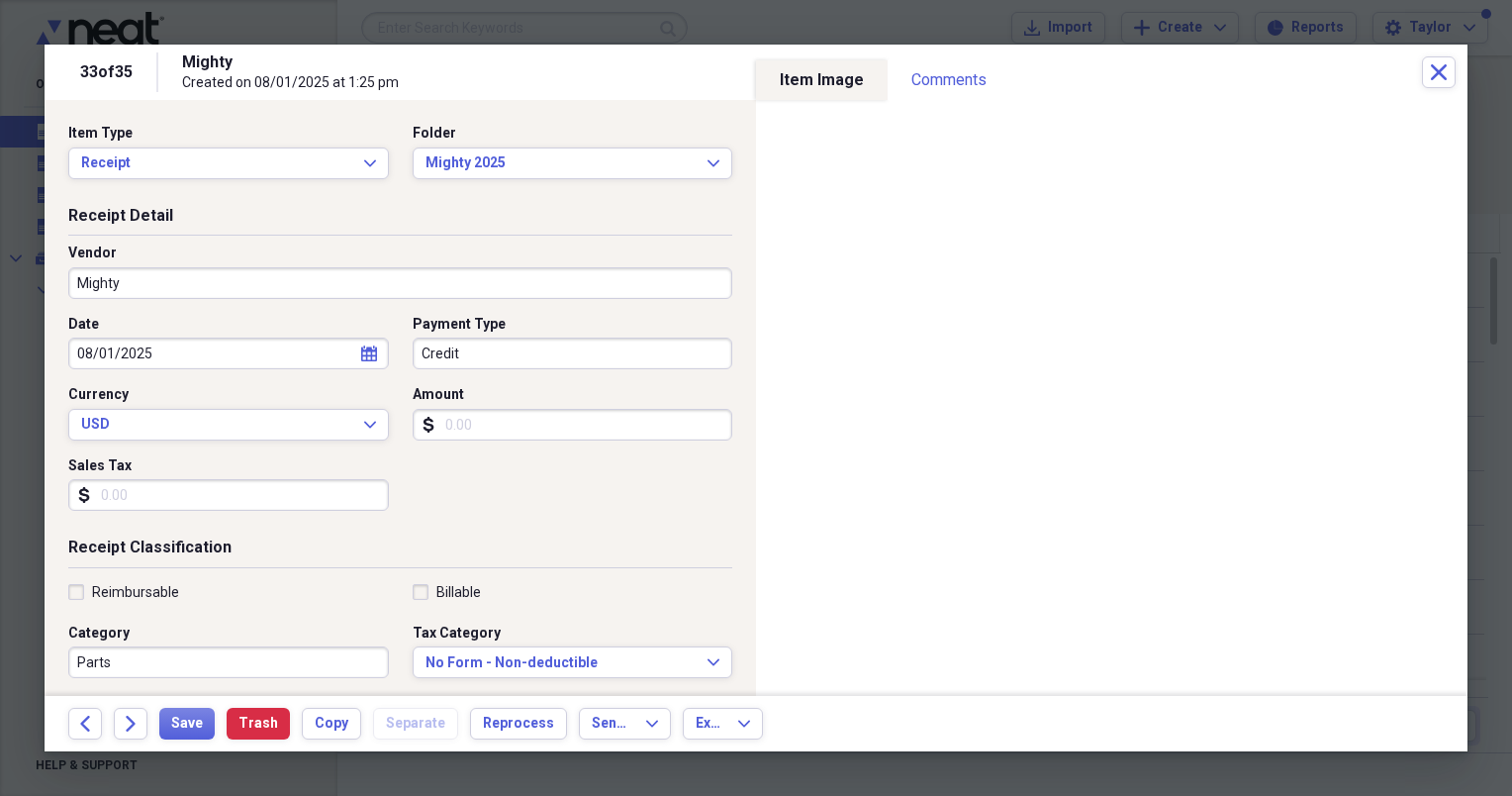 type 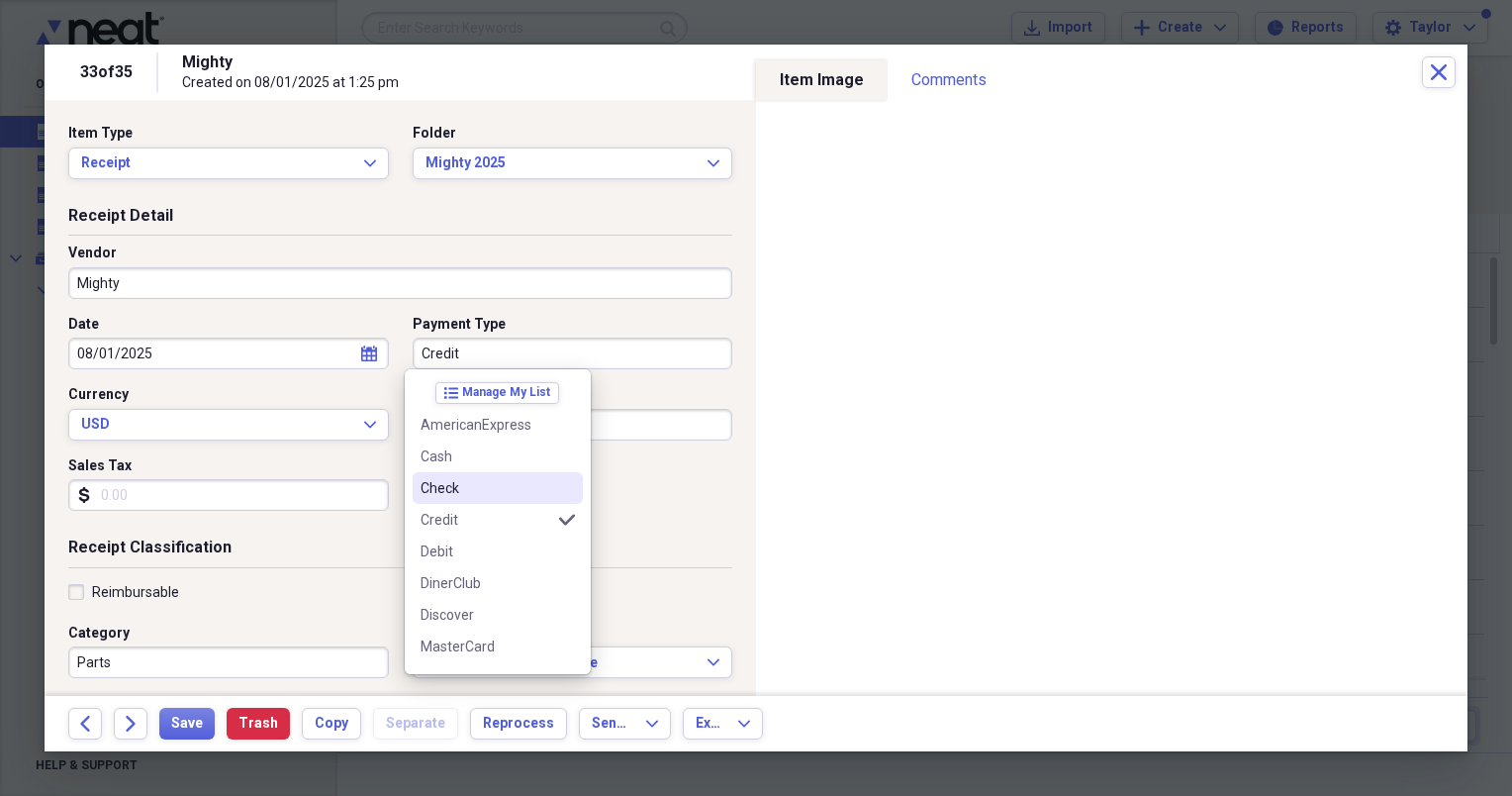 click on "Check" at bounding box center (486, 488) 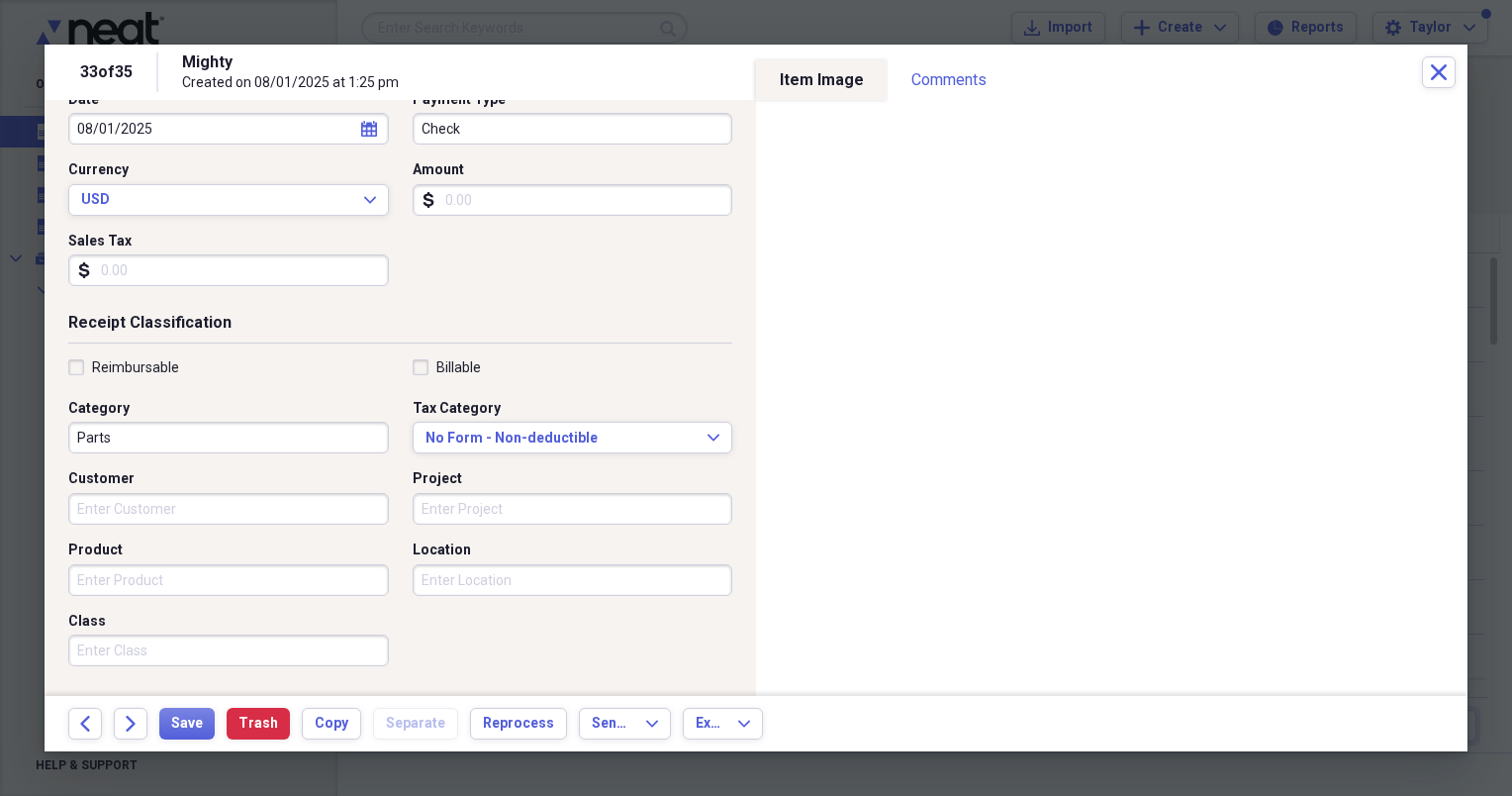 scroll, scrollTop: 222, scrollLeft: 0, axis: vertical 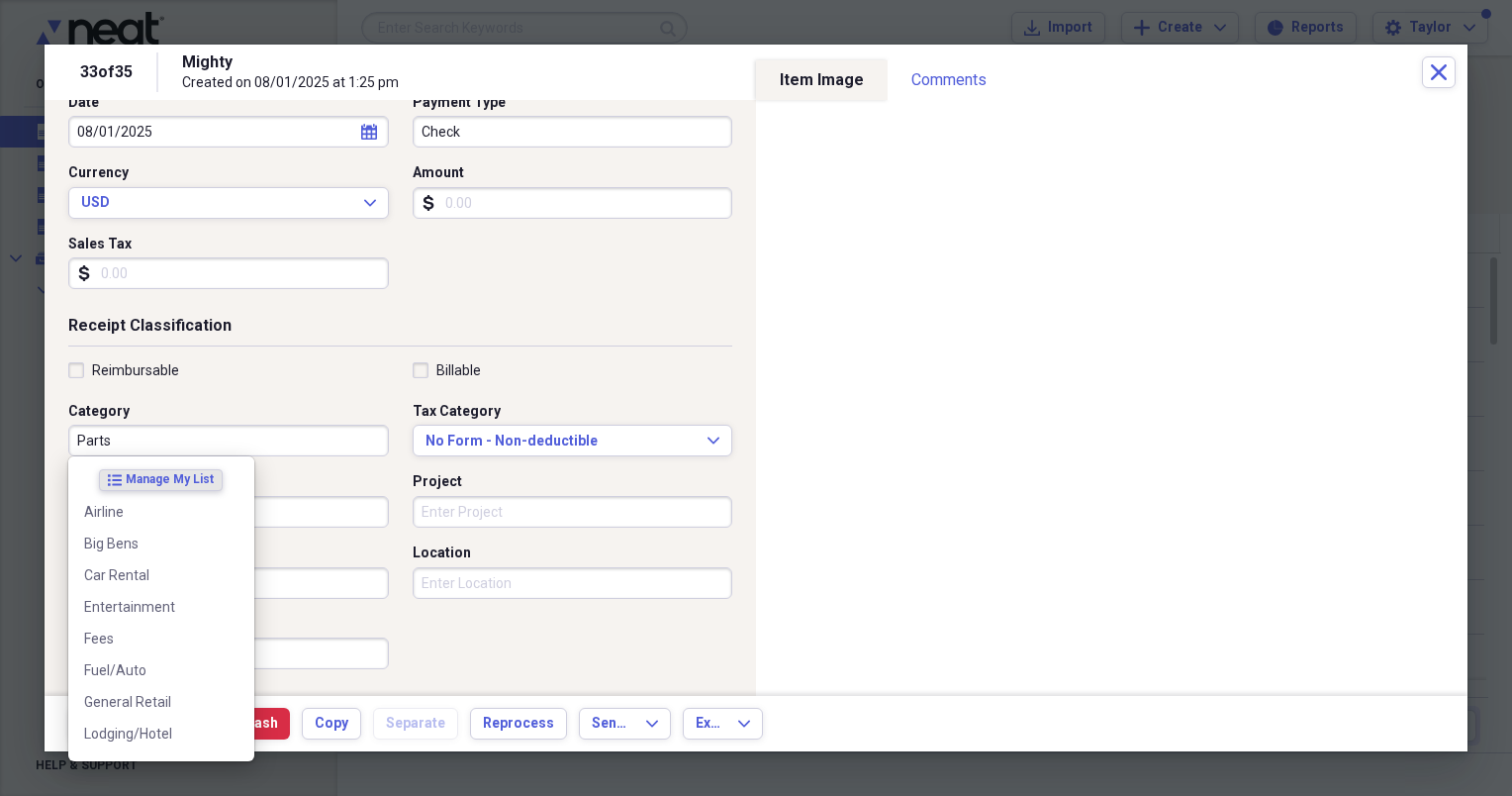 click on "Parts" at bounding box center [229, 441] 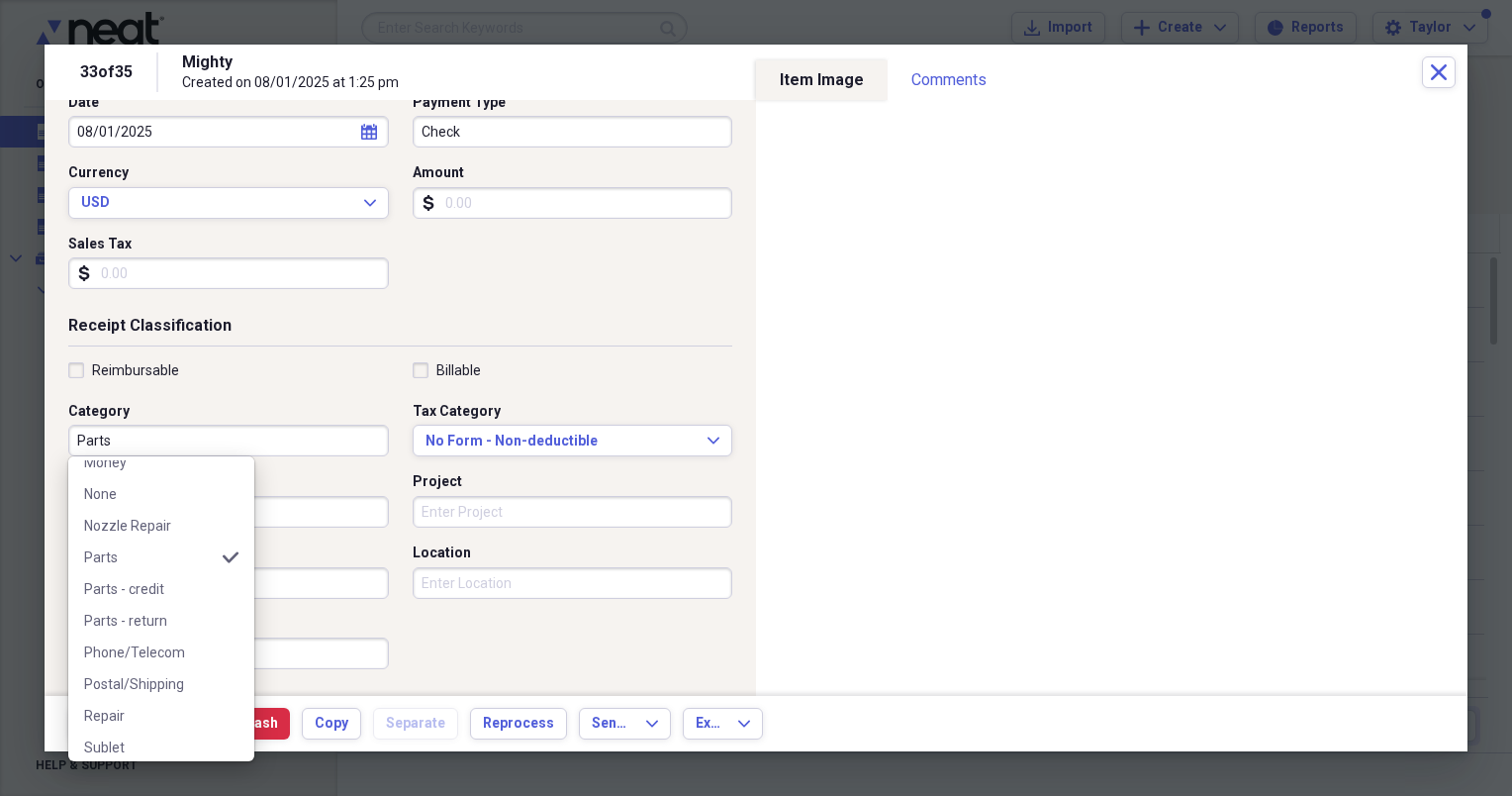 scroll, scrollTop: 327, scrollLeft: 0, axis: vertical 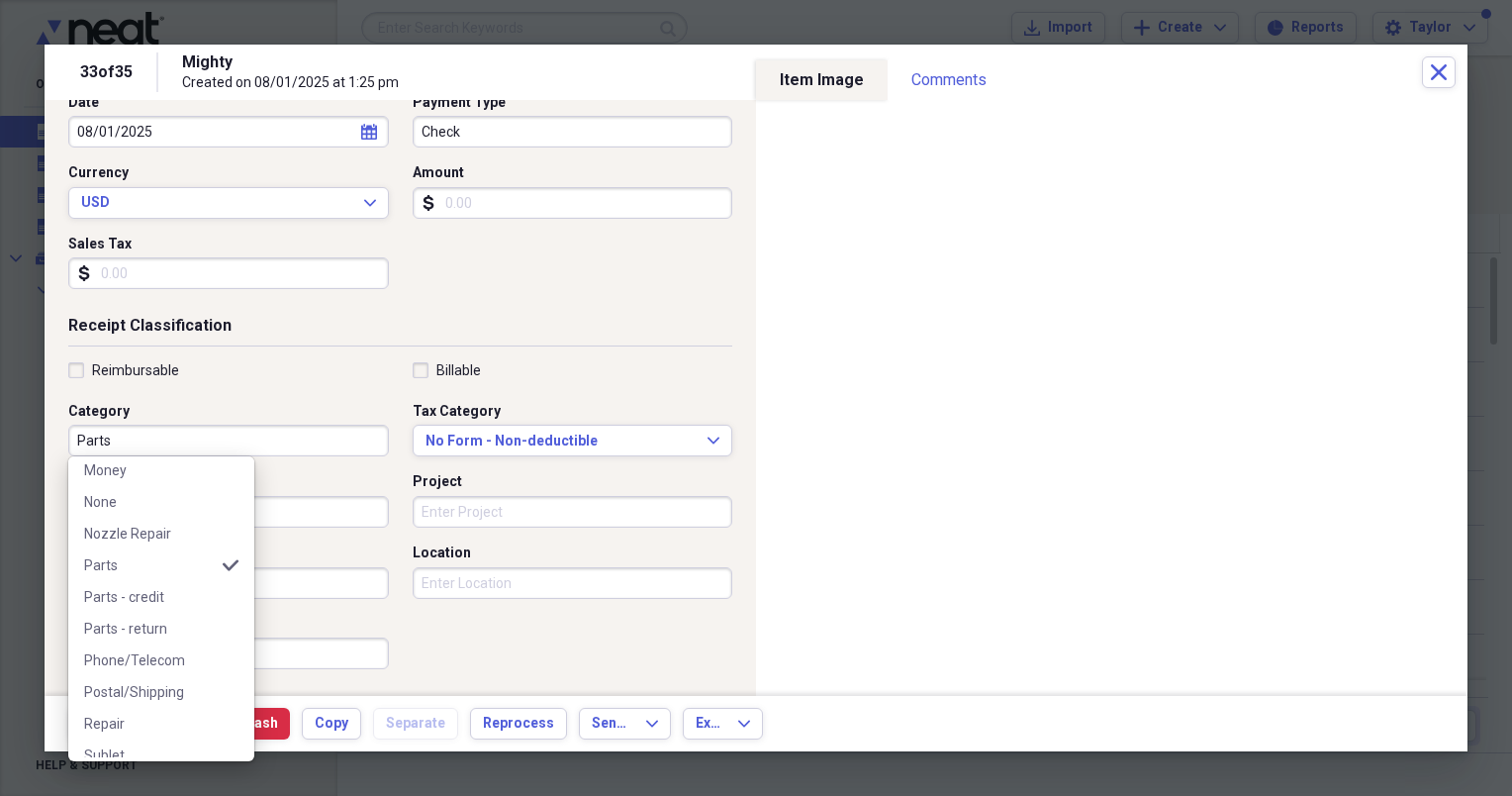 click on "Parts - return" at bounding box center (149, 629) 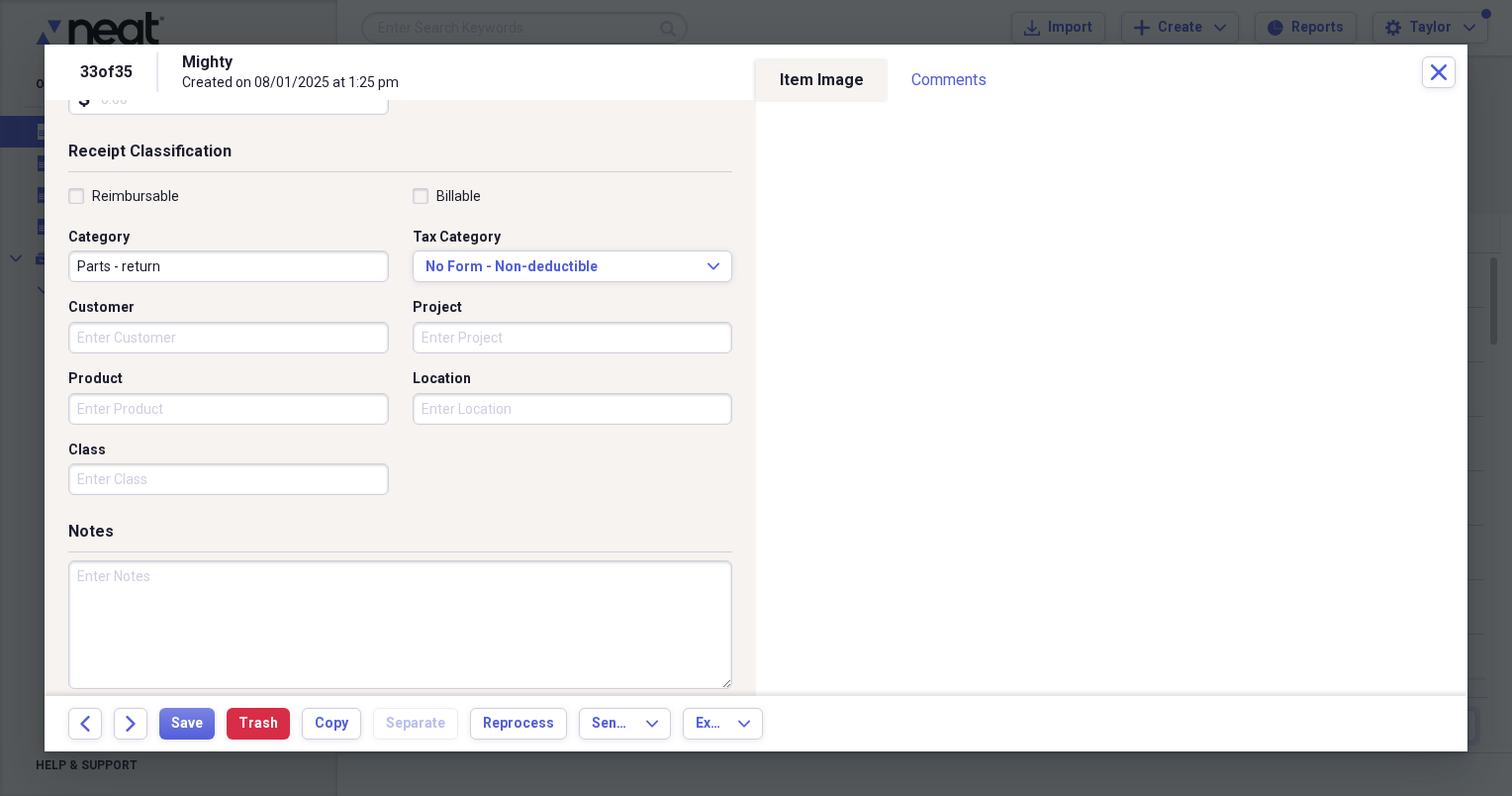scroll, scrollTop: 398, scrollLeft: 0, axis: vertical 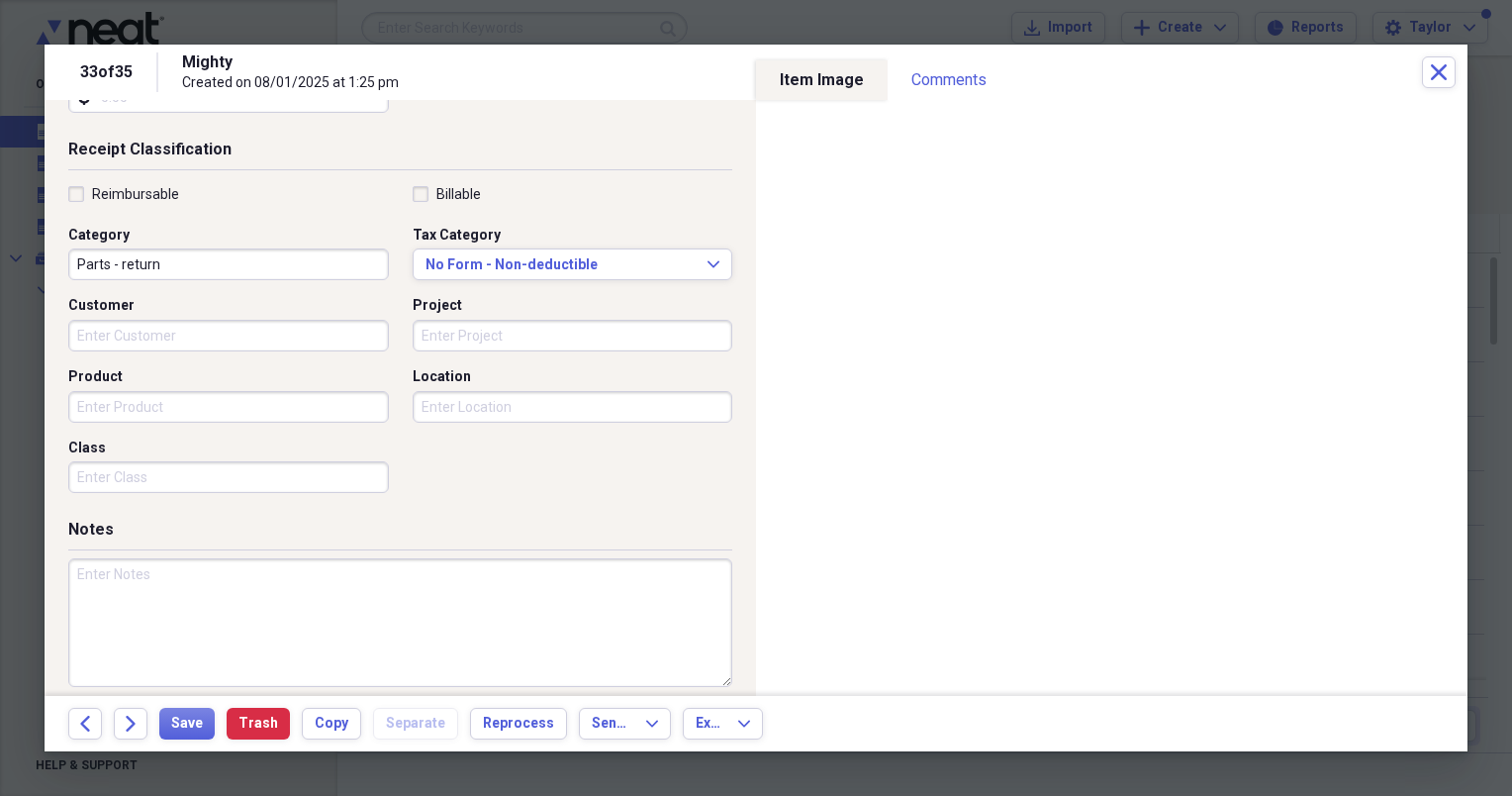 click at bounding box center [400, 623] 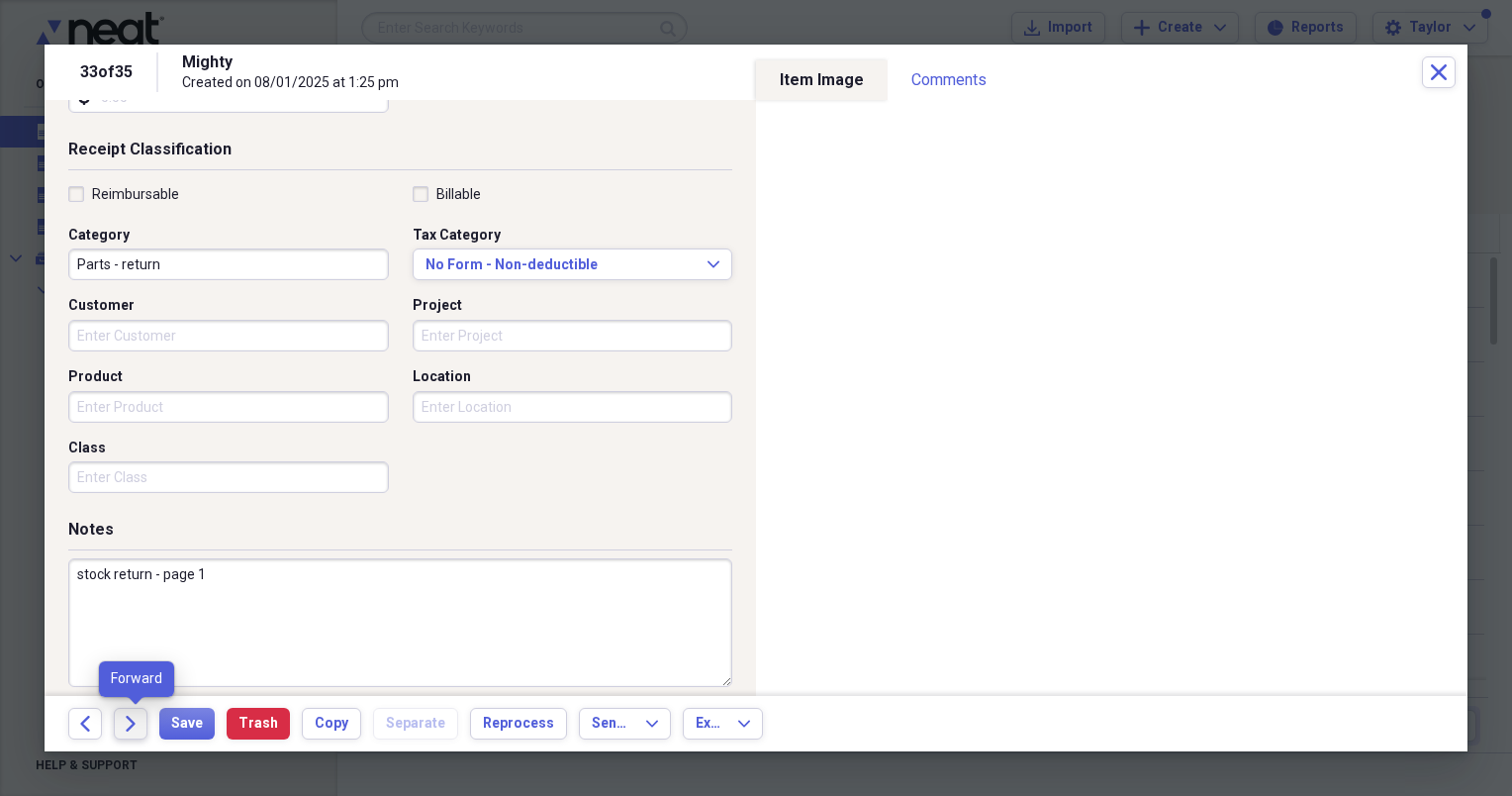 type on "stock return - page 1" 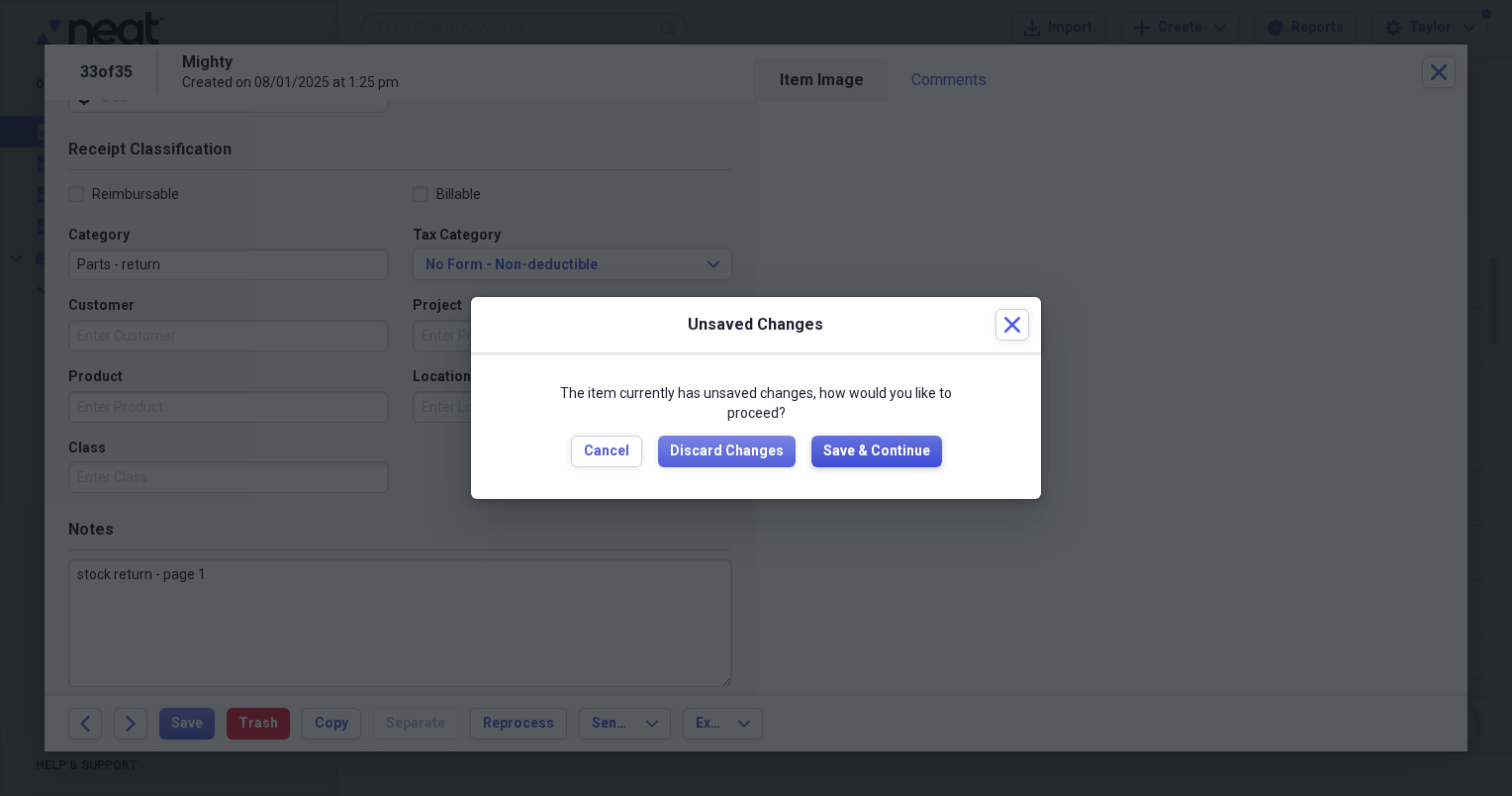 click on "Save & Continue" at bounding box center (877, 451) 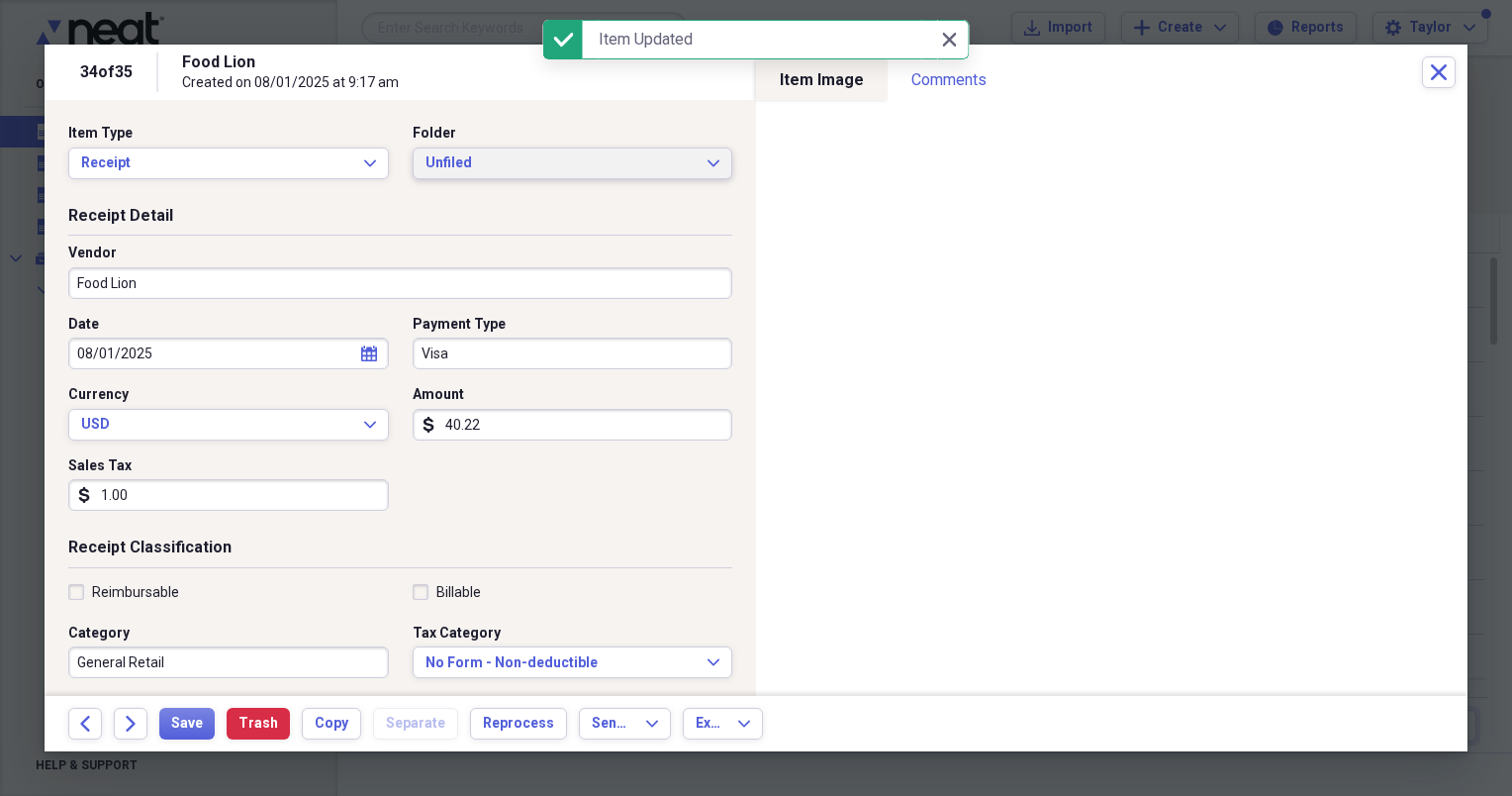 click on "Unfiled" at bounding box center (561, 163) 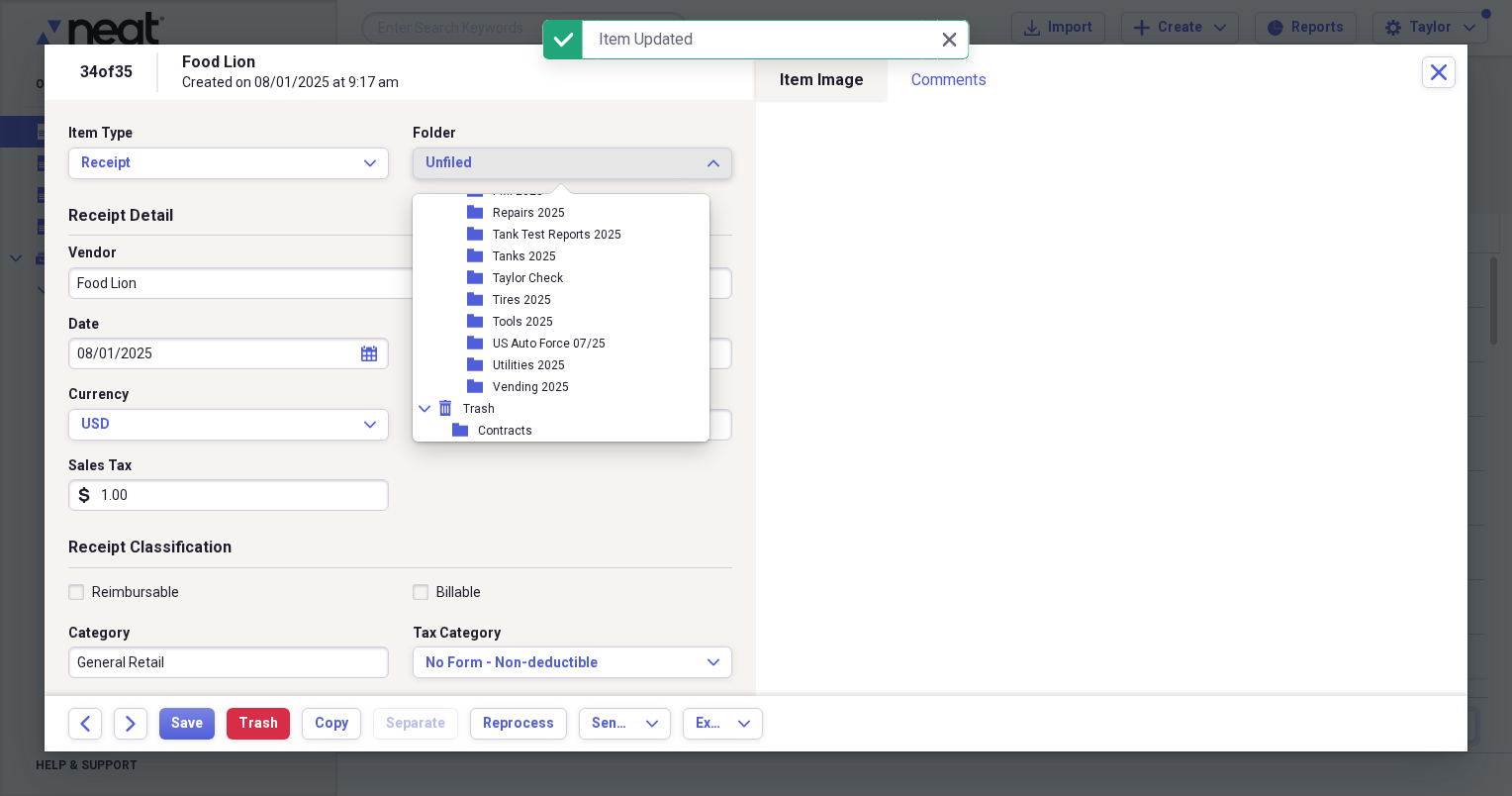 scroll, scrollTop: 487, scrollLeft: 0, axis: vertical 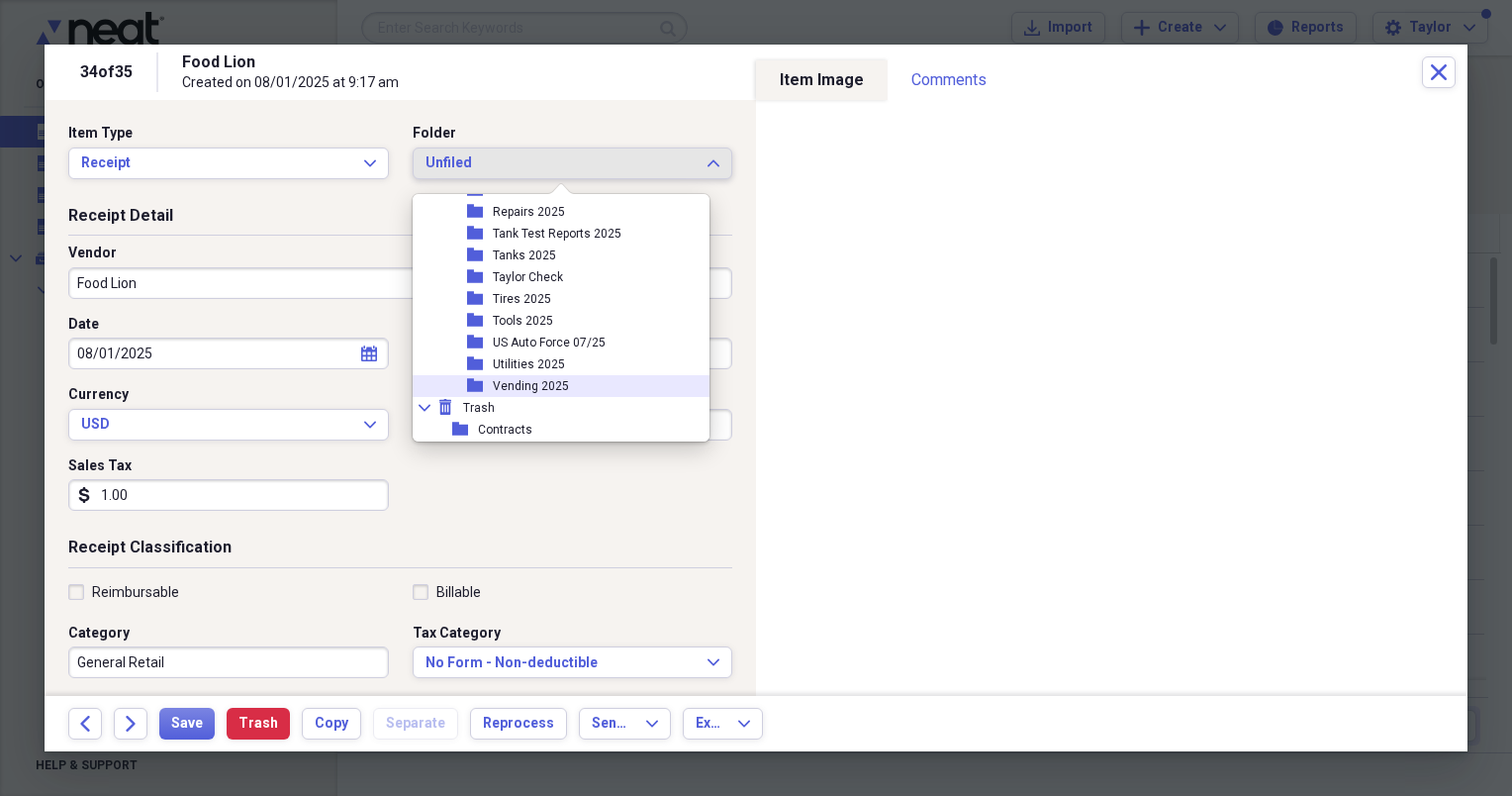 click on "Vending 2025" at bounding box center (530, 386) 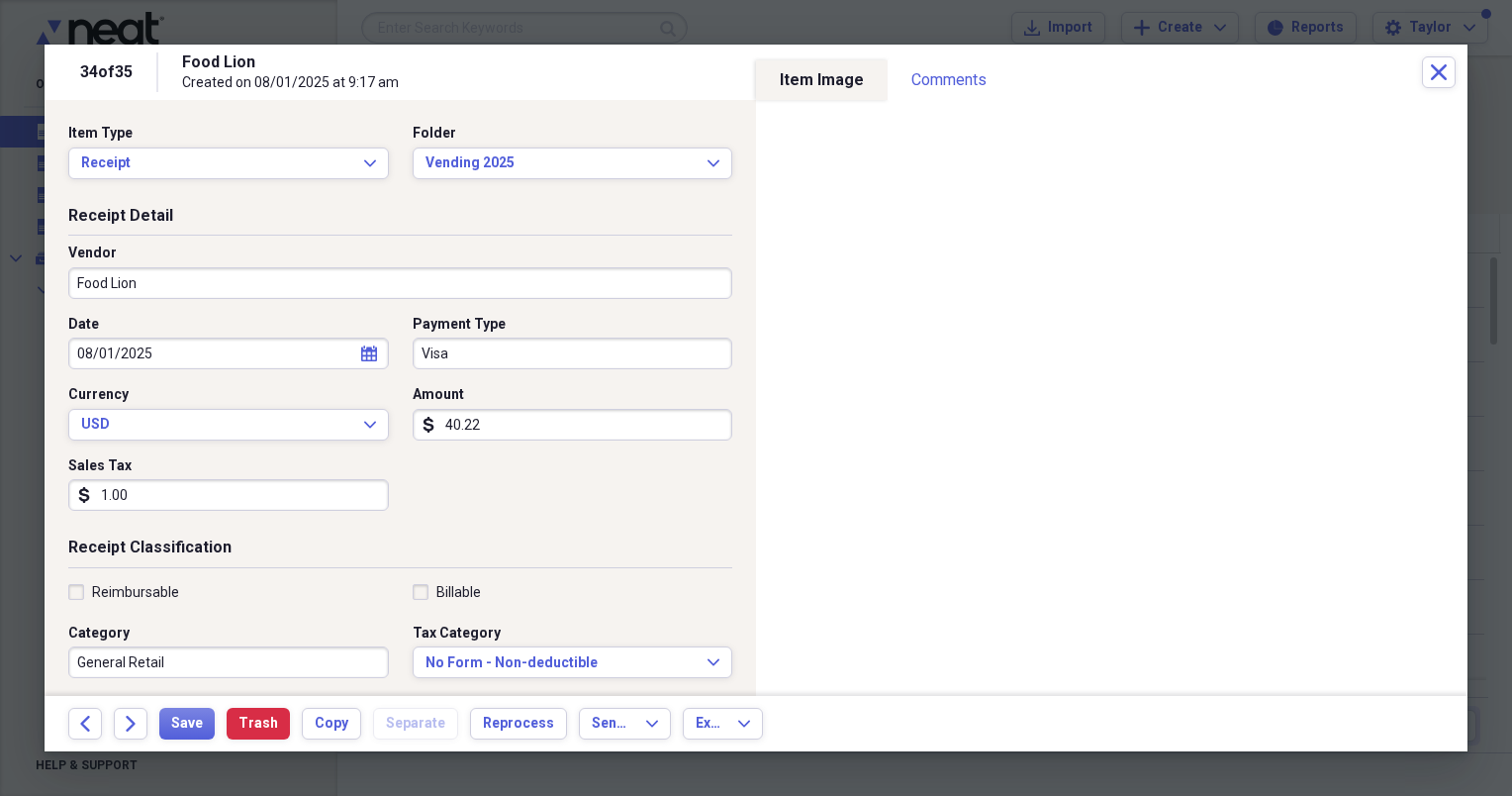 click on "Visa" at bounding box center [573, 353] 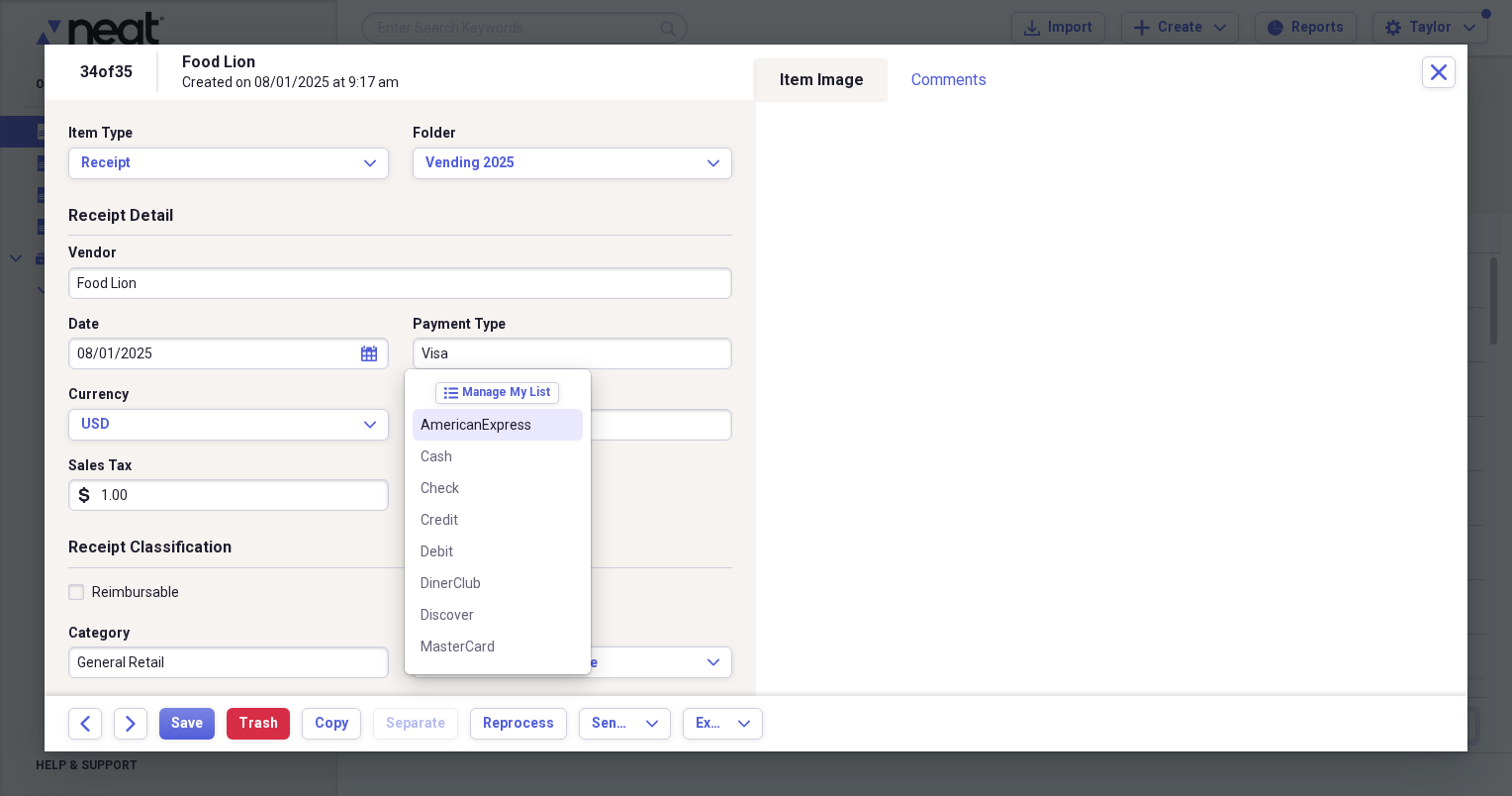 click on "Vendor Food Lion" at bounding box center (400, 279) 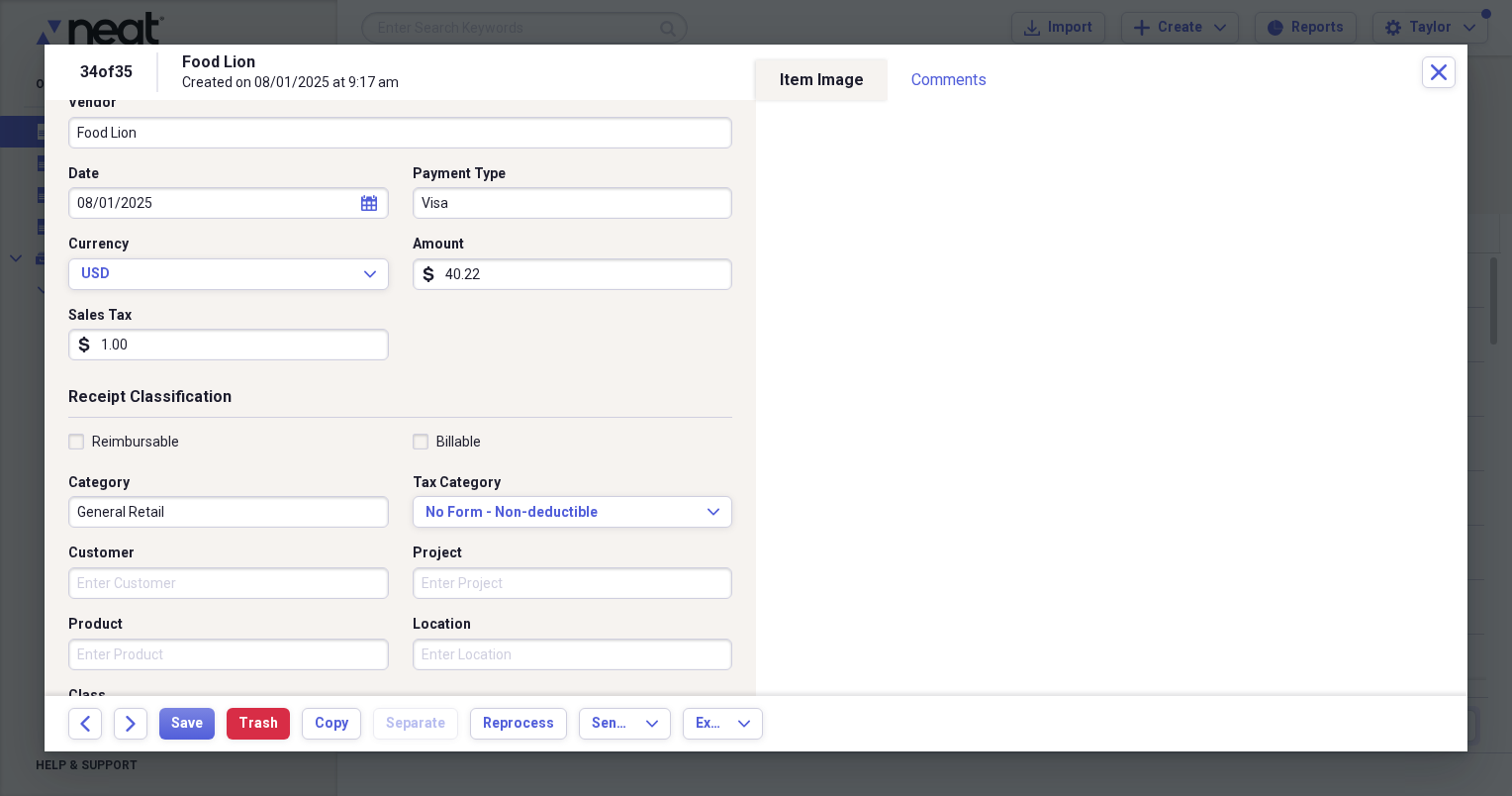 scroll, scrollTop: 152, scrollLeft: 0, axis: vertical 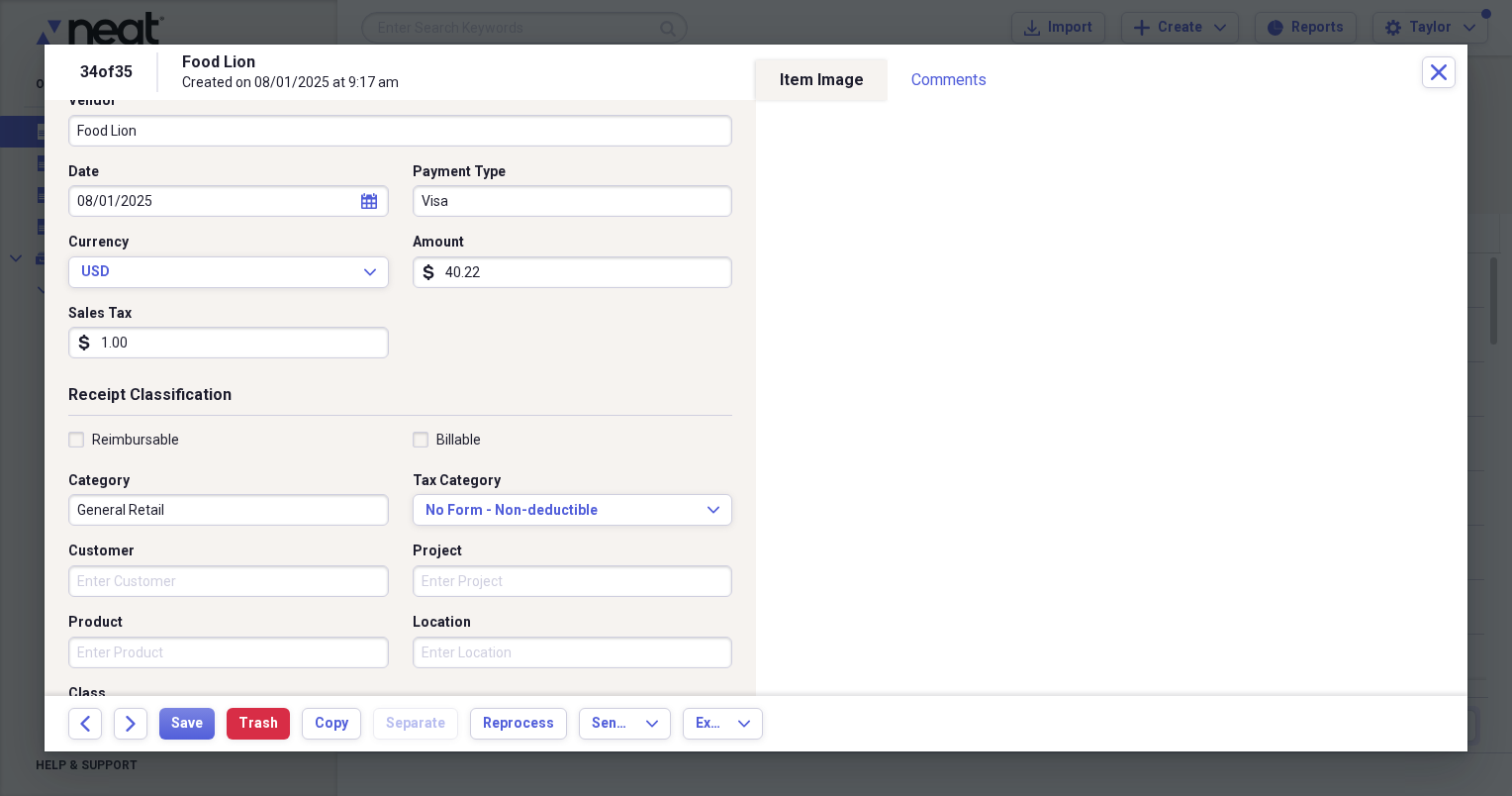 click on "1.00" at bounding box center (229, 343) 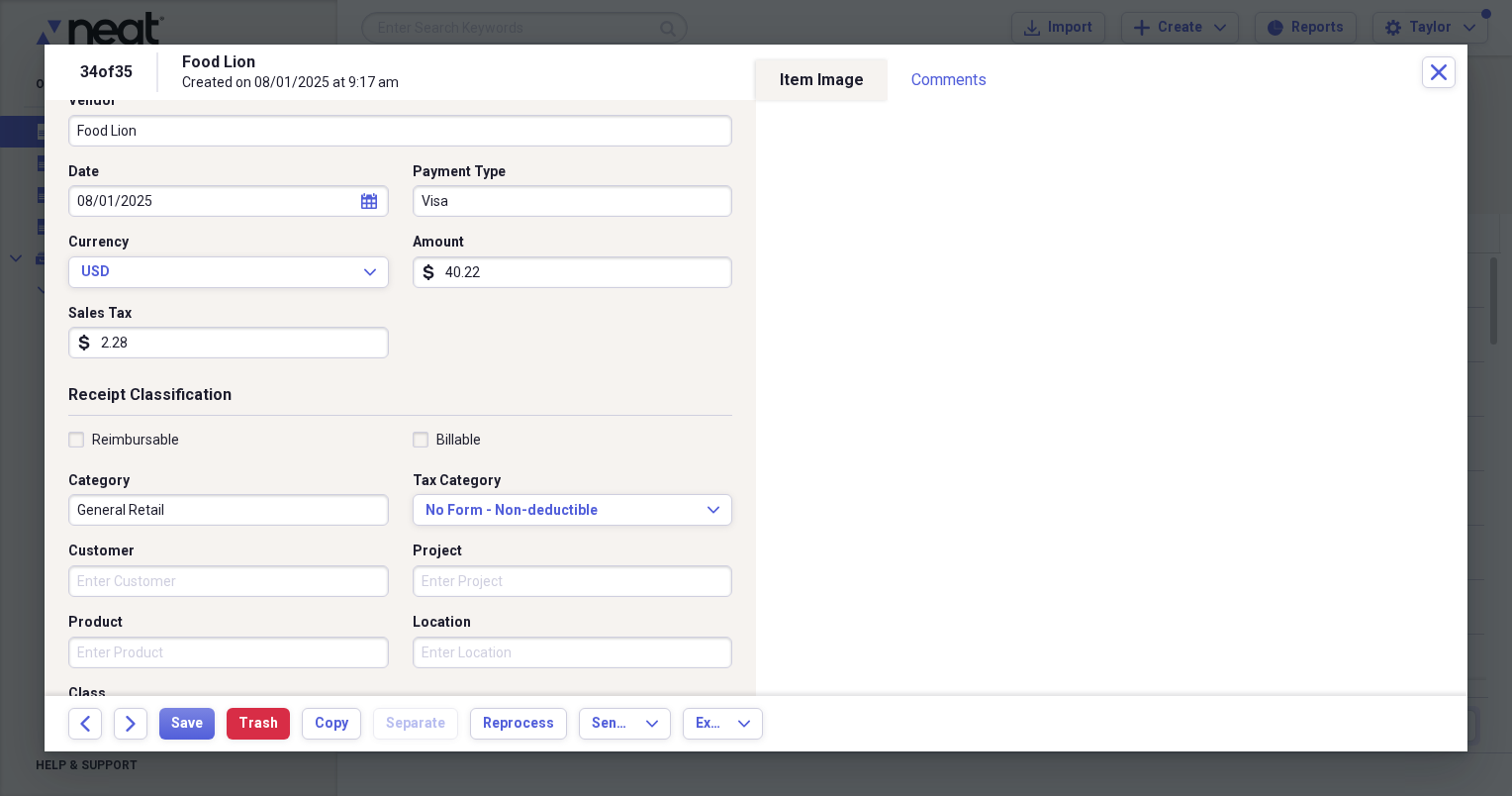 type on "2.28" 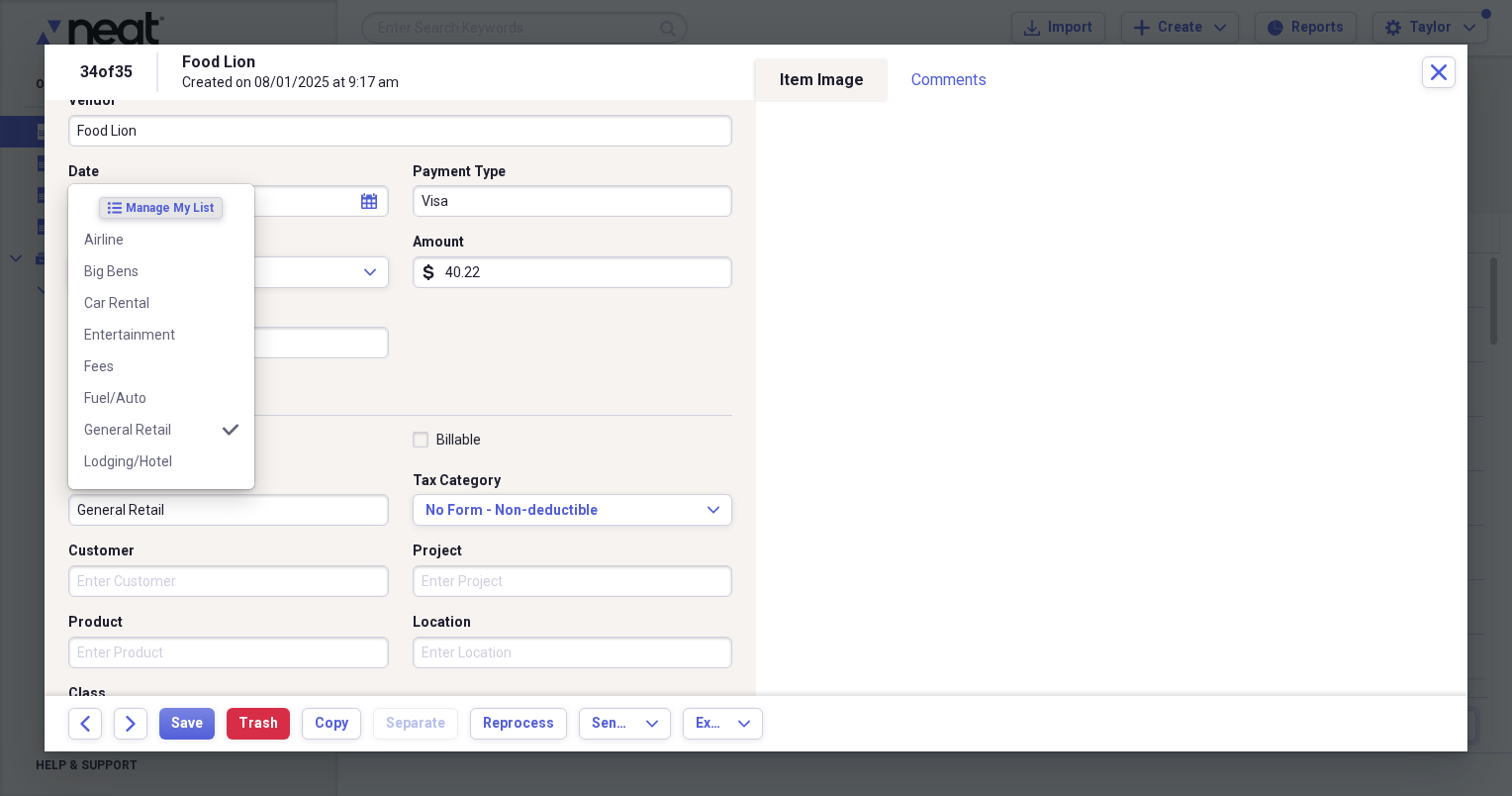 scroll, scrollTop: 170, scrollLeft: 0, axis: vertical 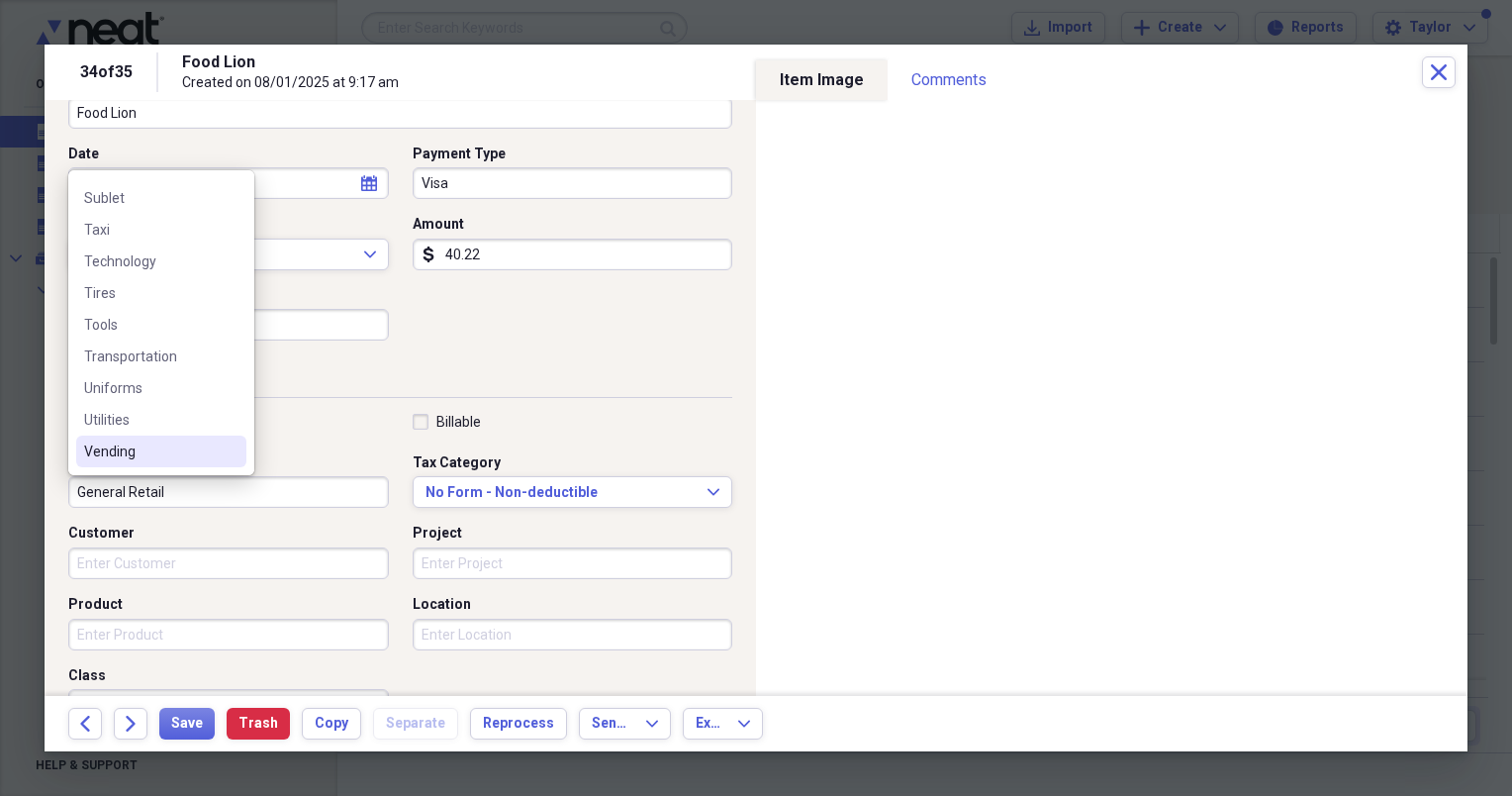 click on "Vending" at bounding box center (149, 451) 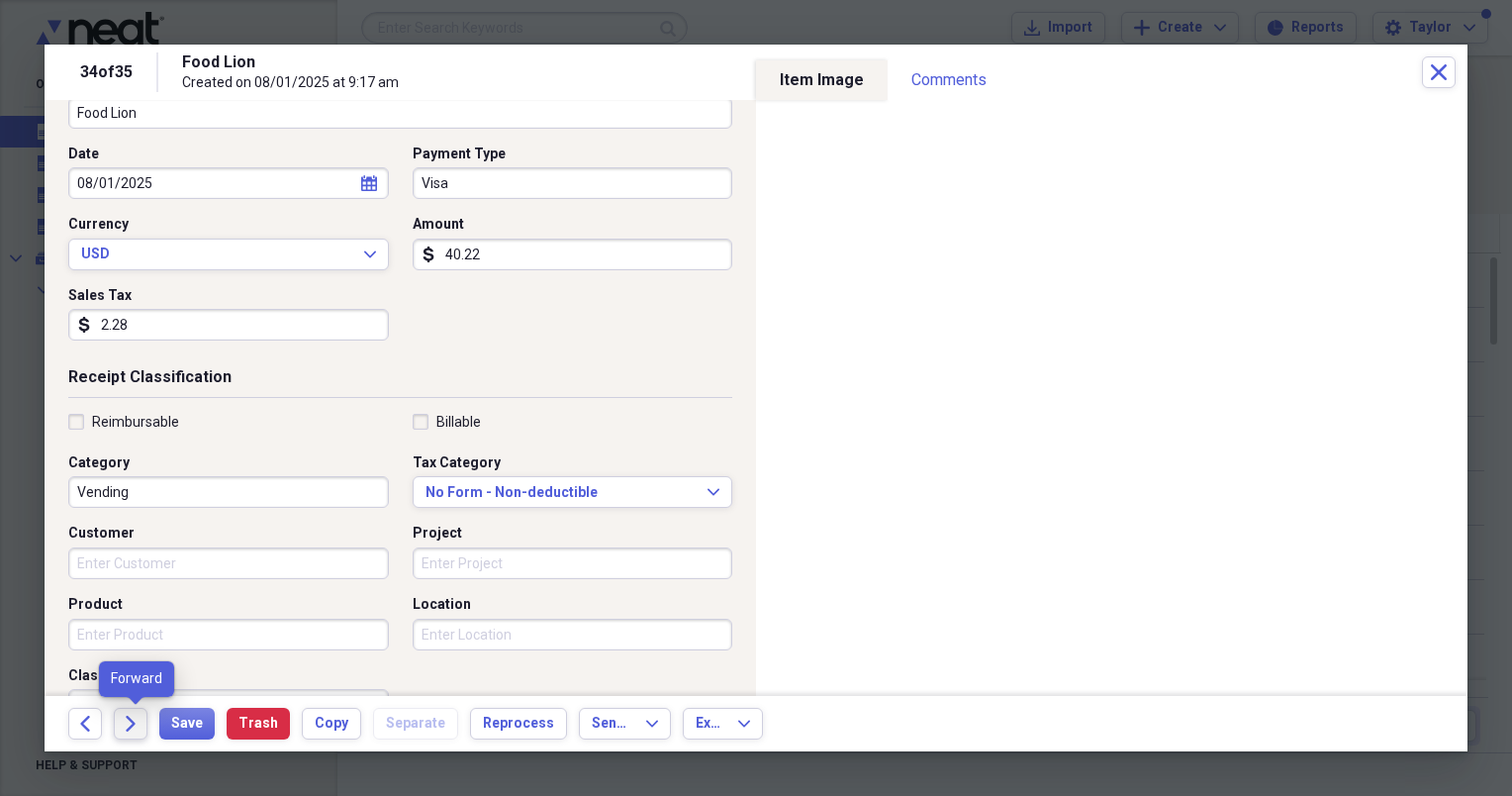 click on "Forward" 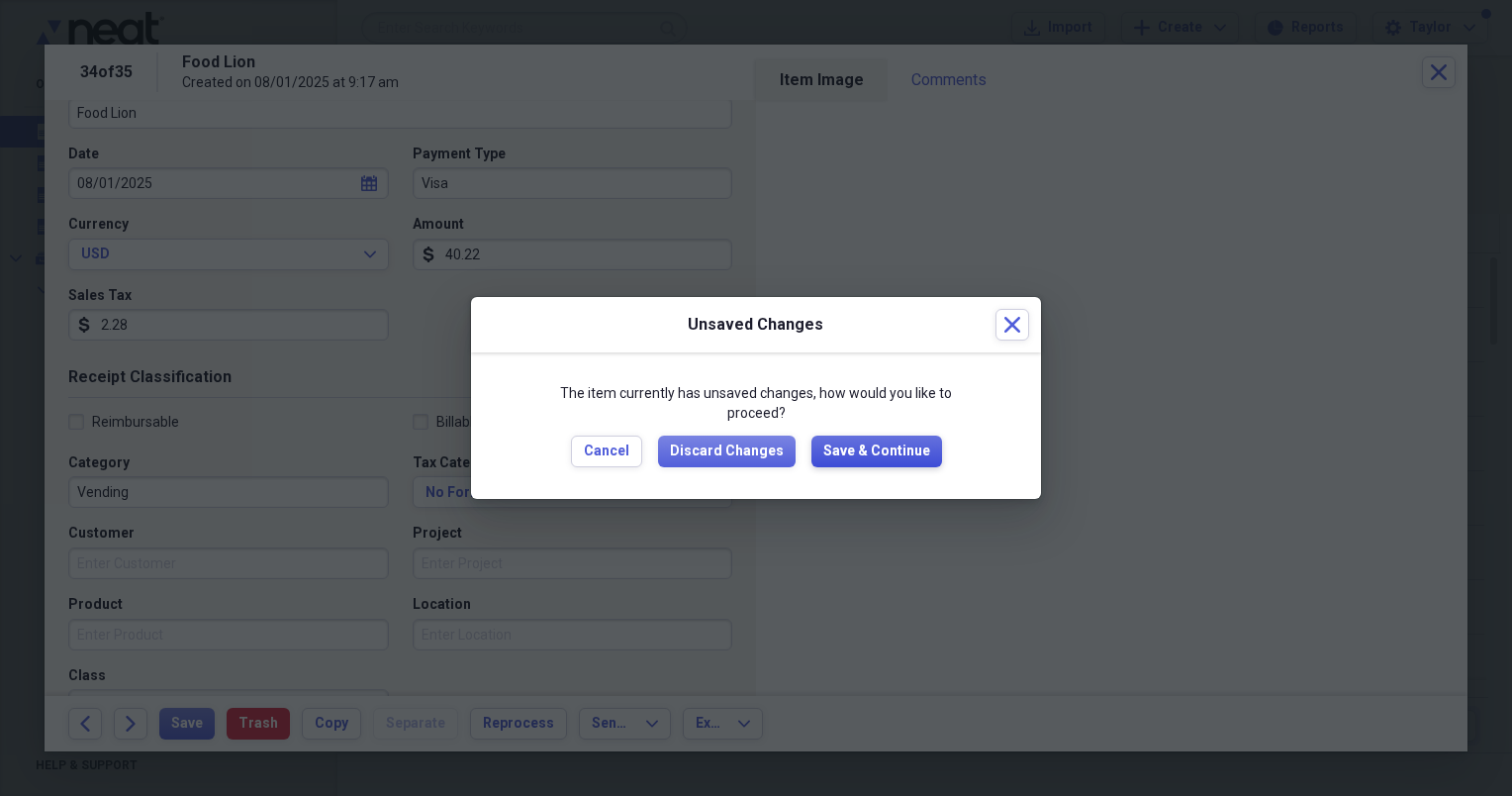 click on "Save & Continue" at bounding box center [877, 451] 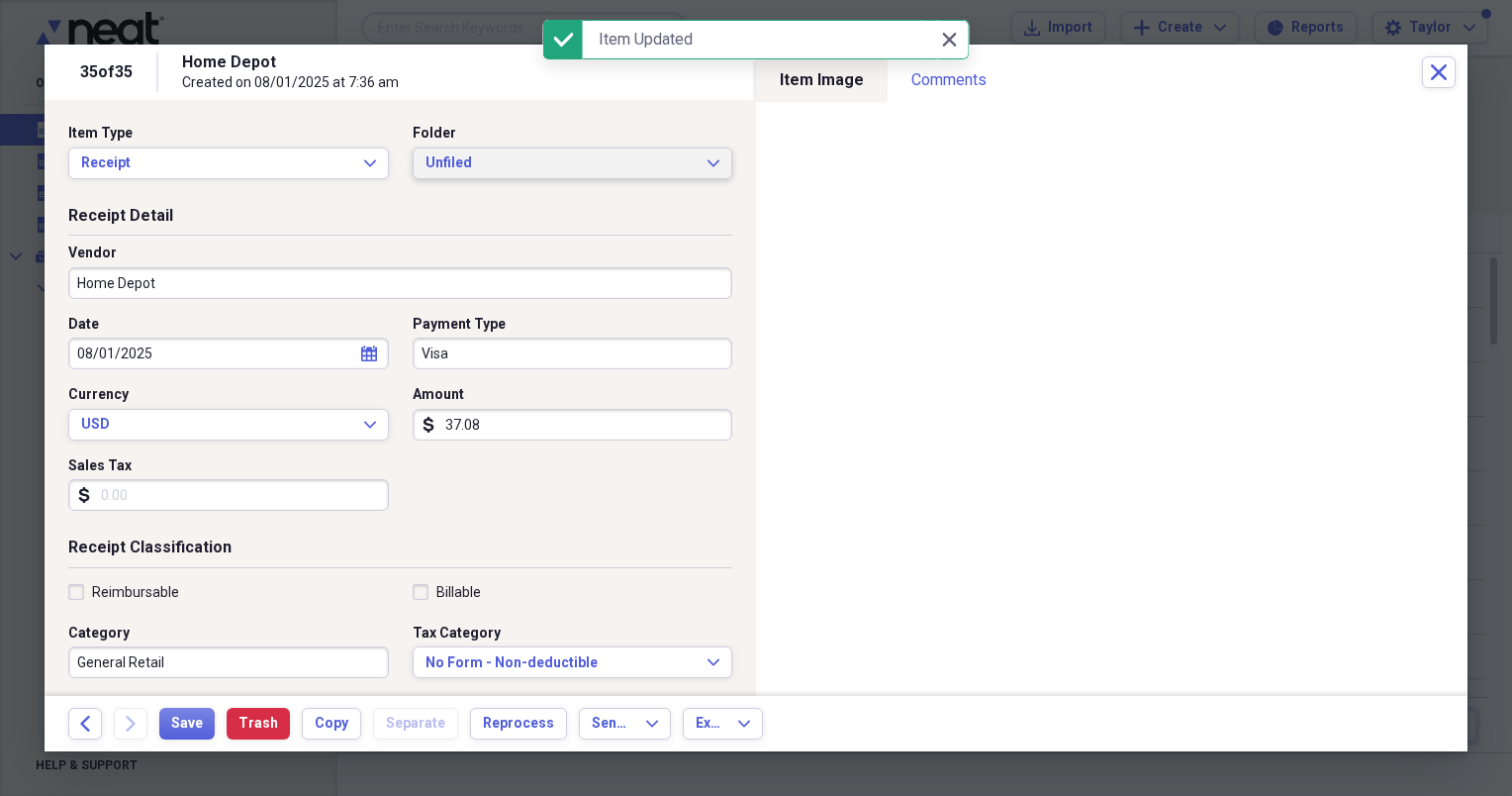 click on "Unfiled" at bounding box center [561, 163] 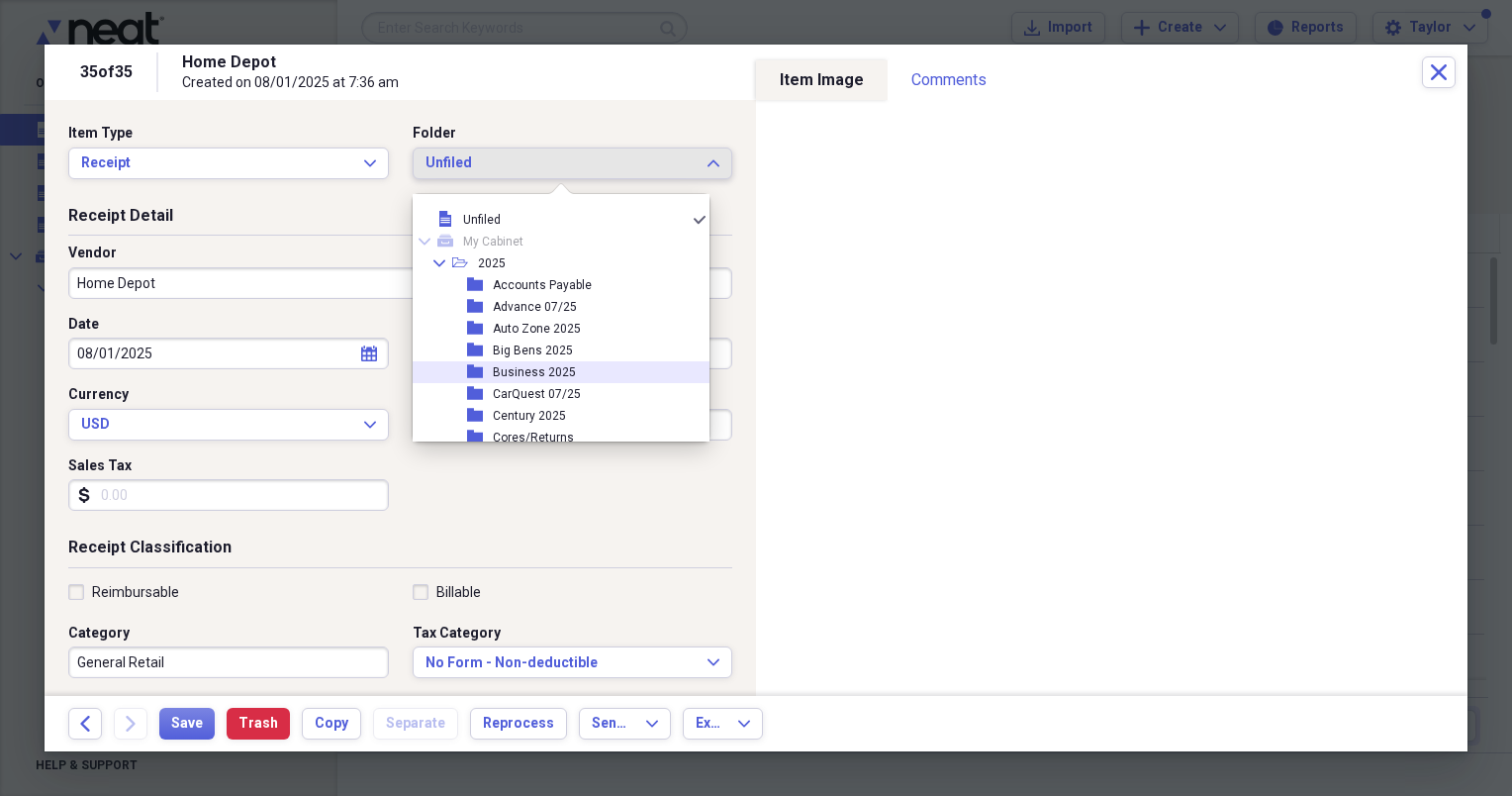 click on "Business 2025" at bounding box center (534, 372) 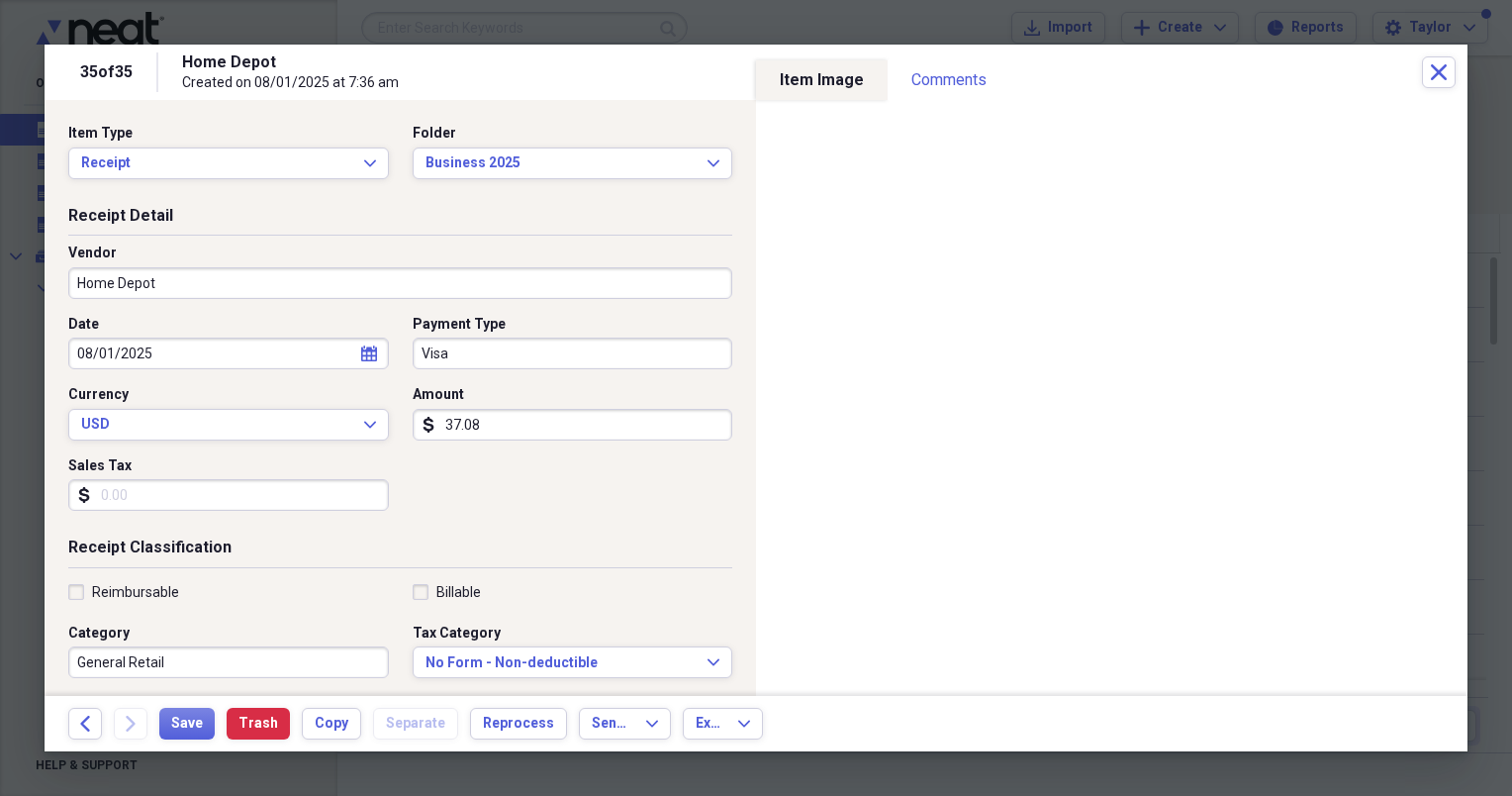 click on "Sales Tax" at bounding box center (229, 495) 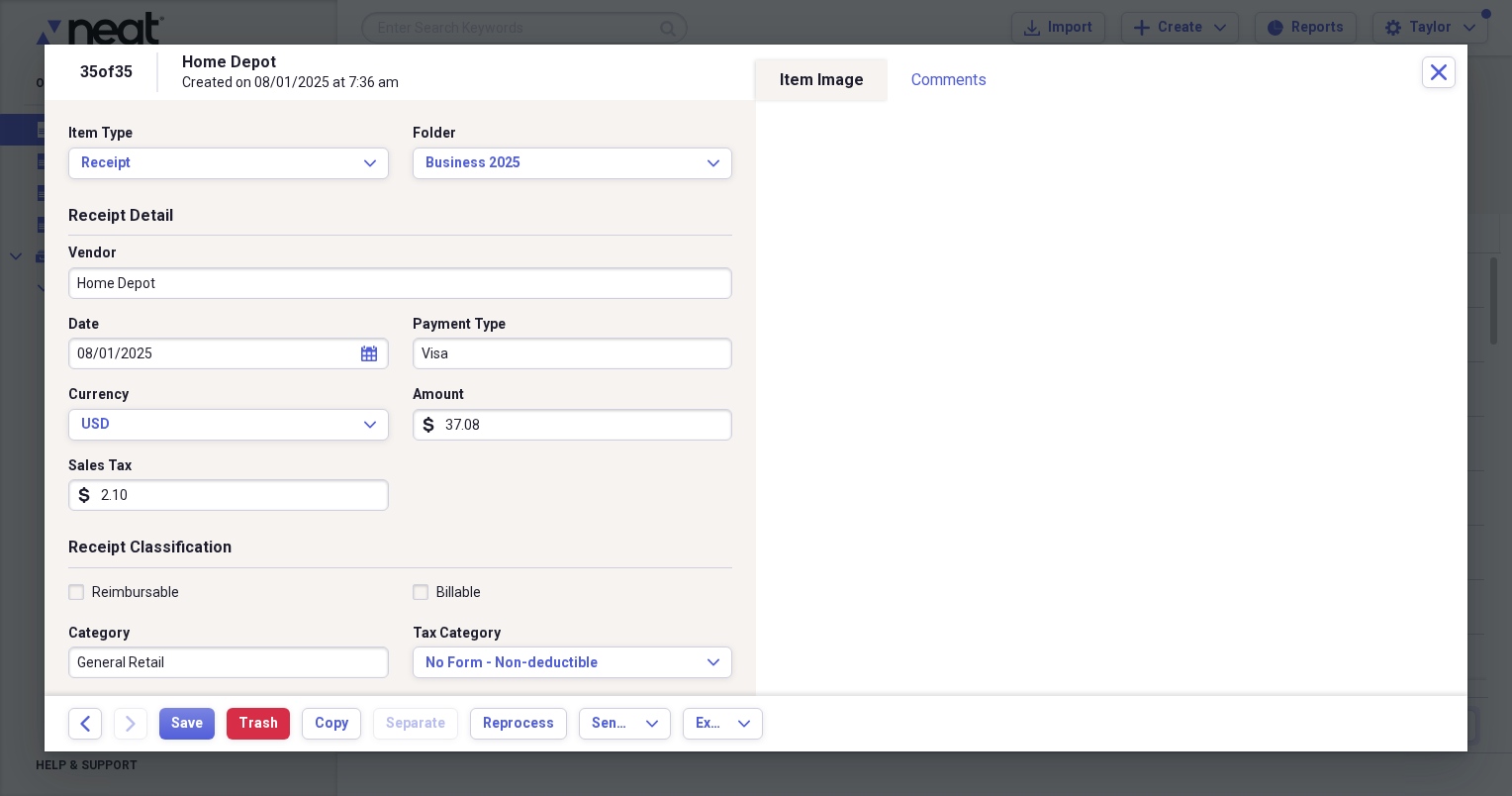 type on "2.10" 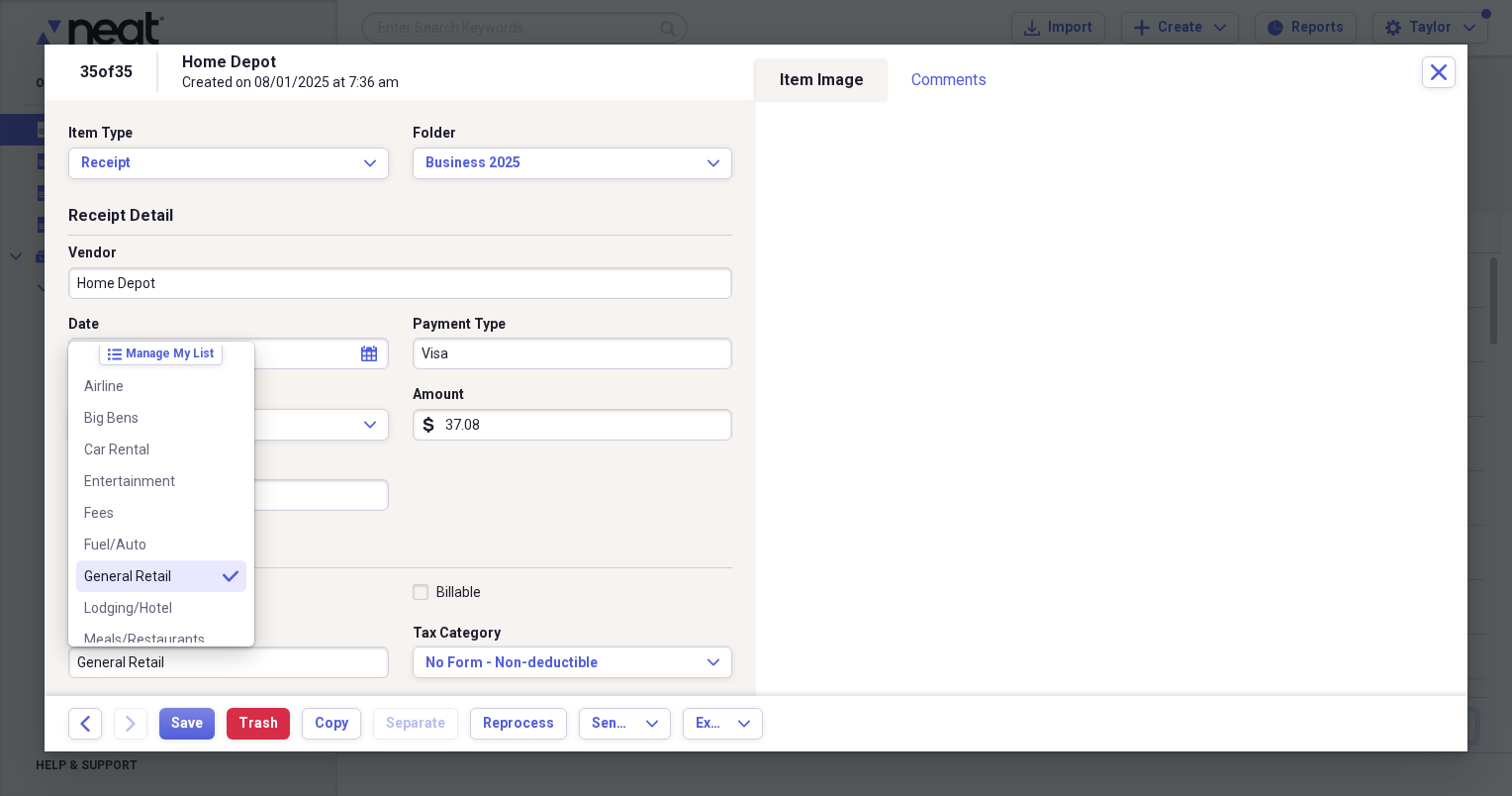 scroll, scrollTop: 0, scrollLeft: 0, axis: both 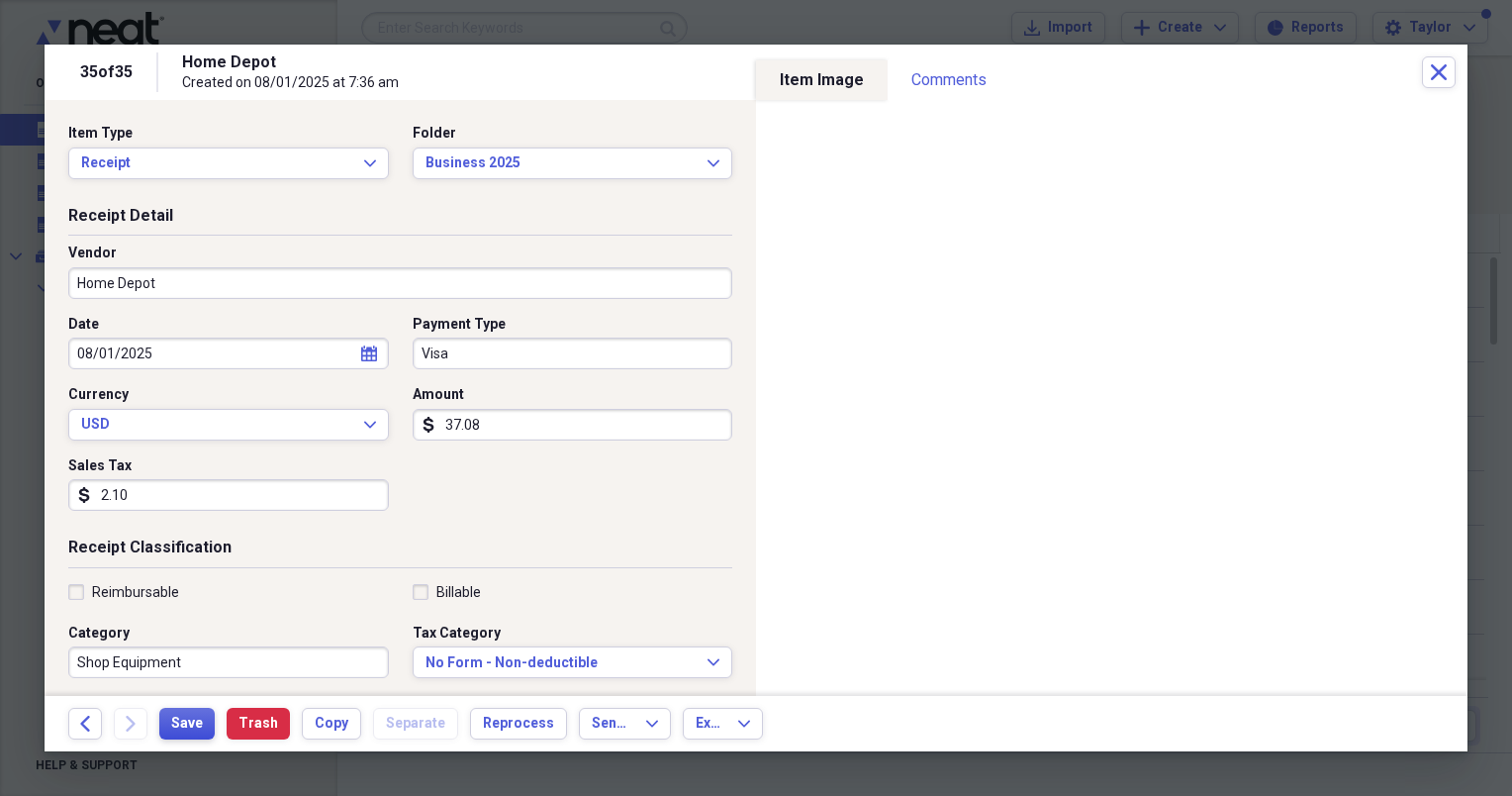 type on "Shop Equipment" 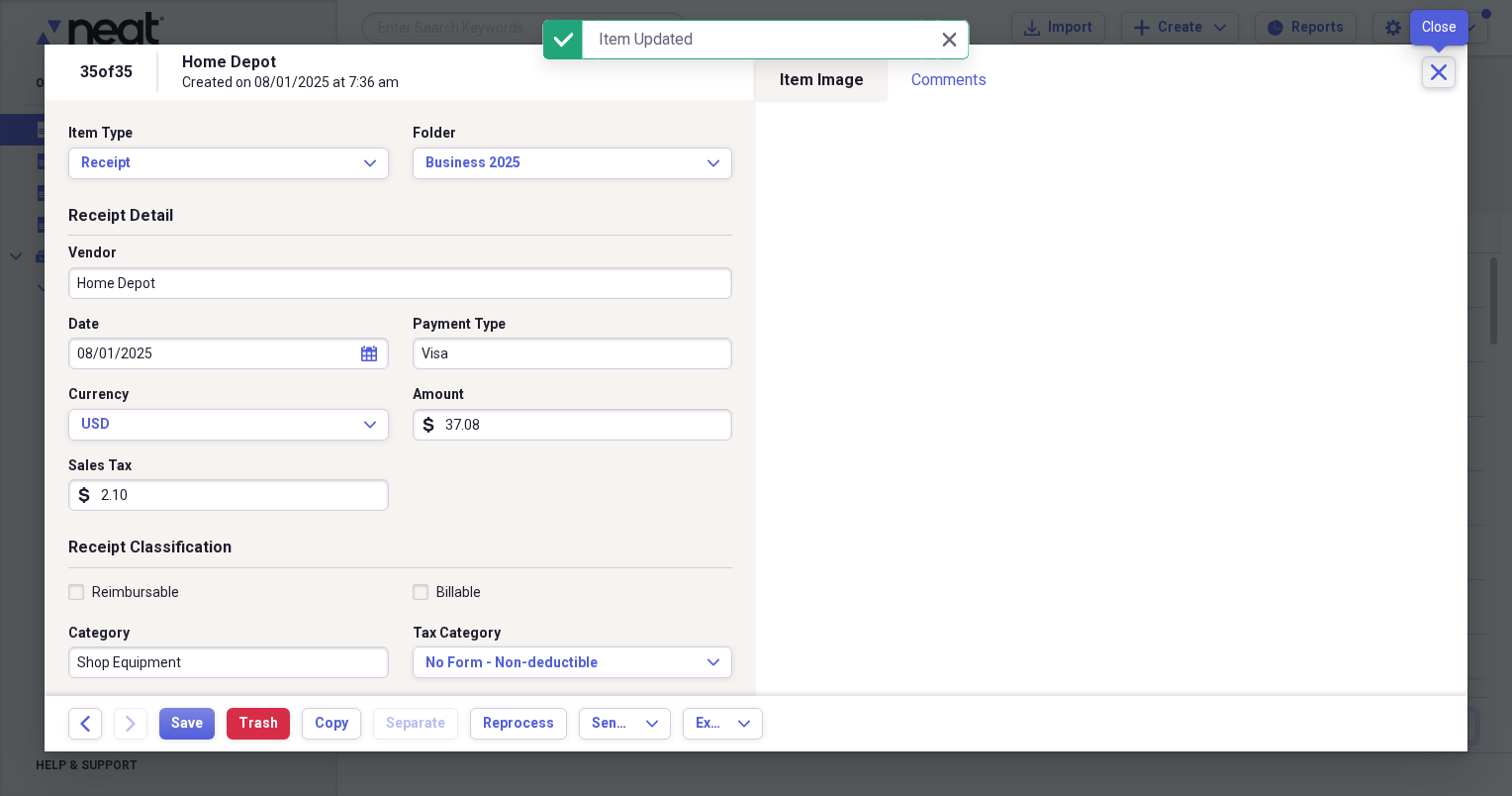 click on "Close" 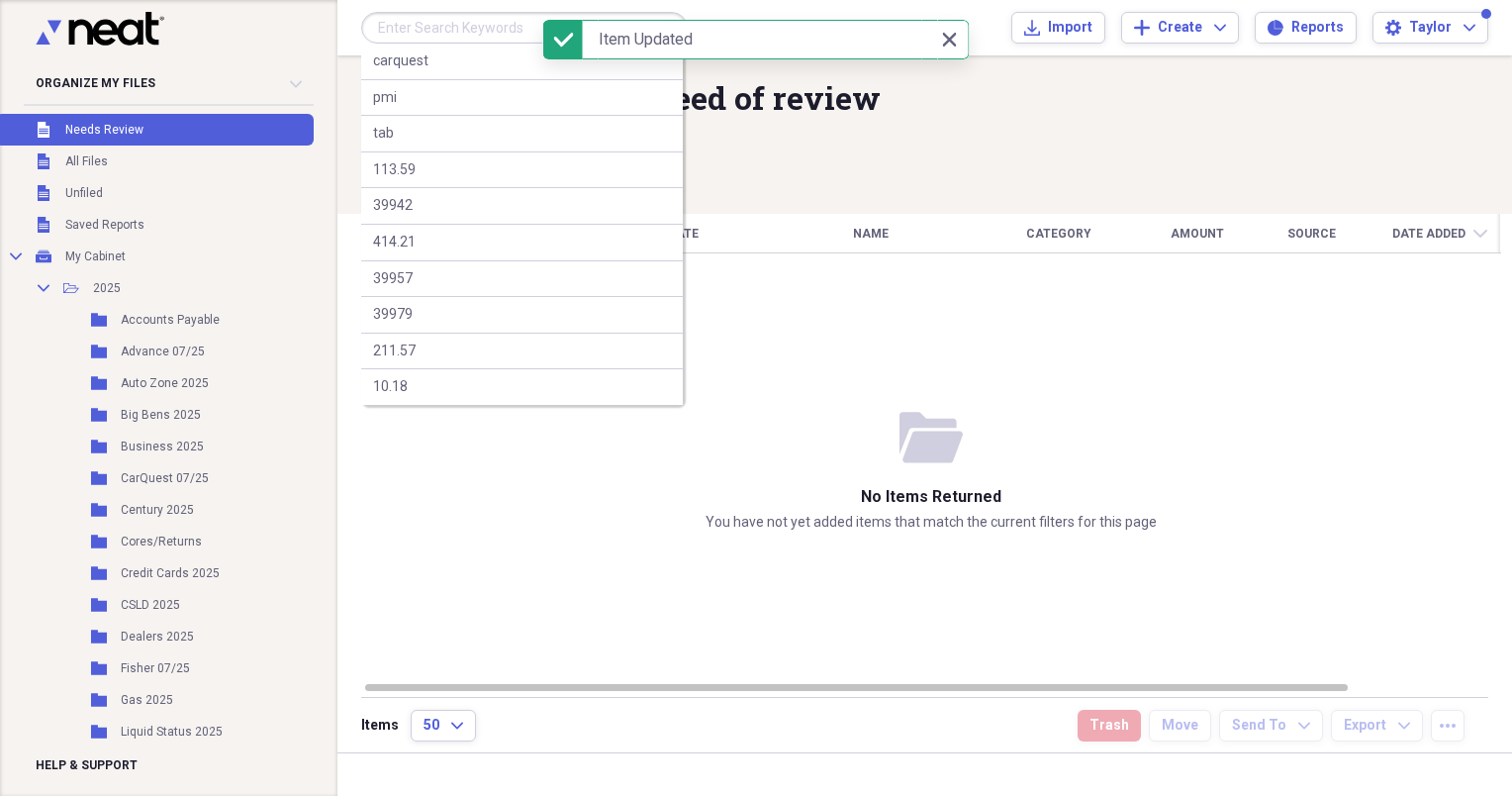 click at bounding box center [524, 28] 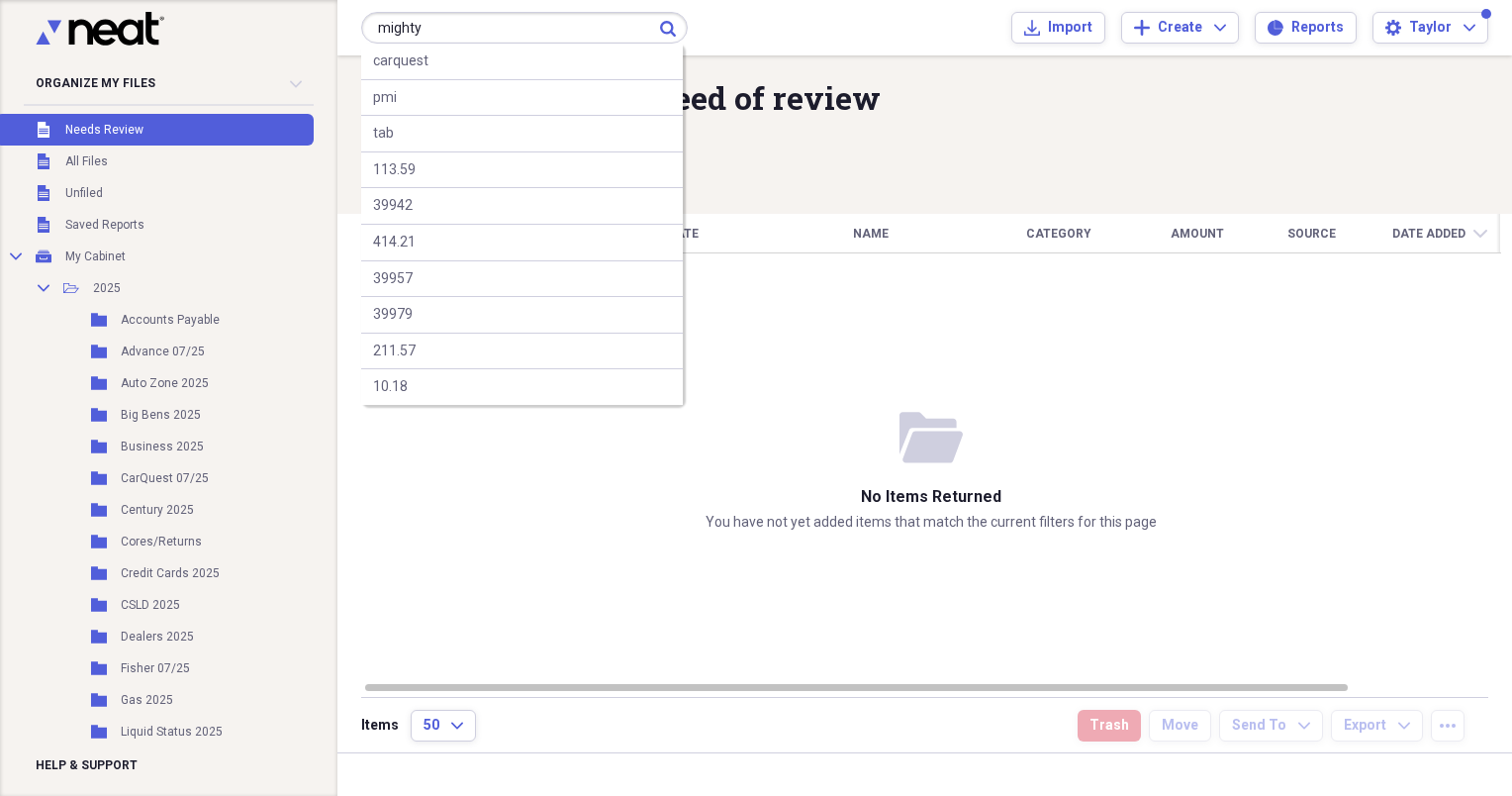 type on "mighty" 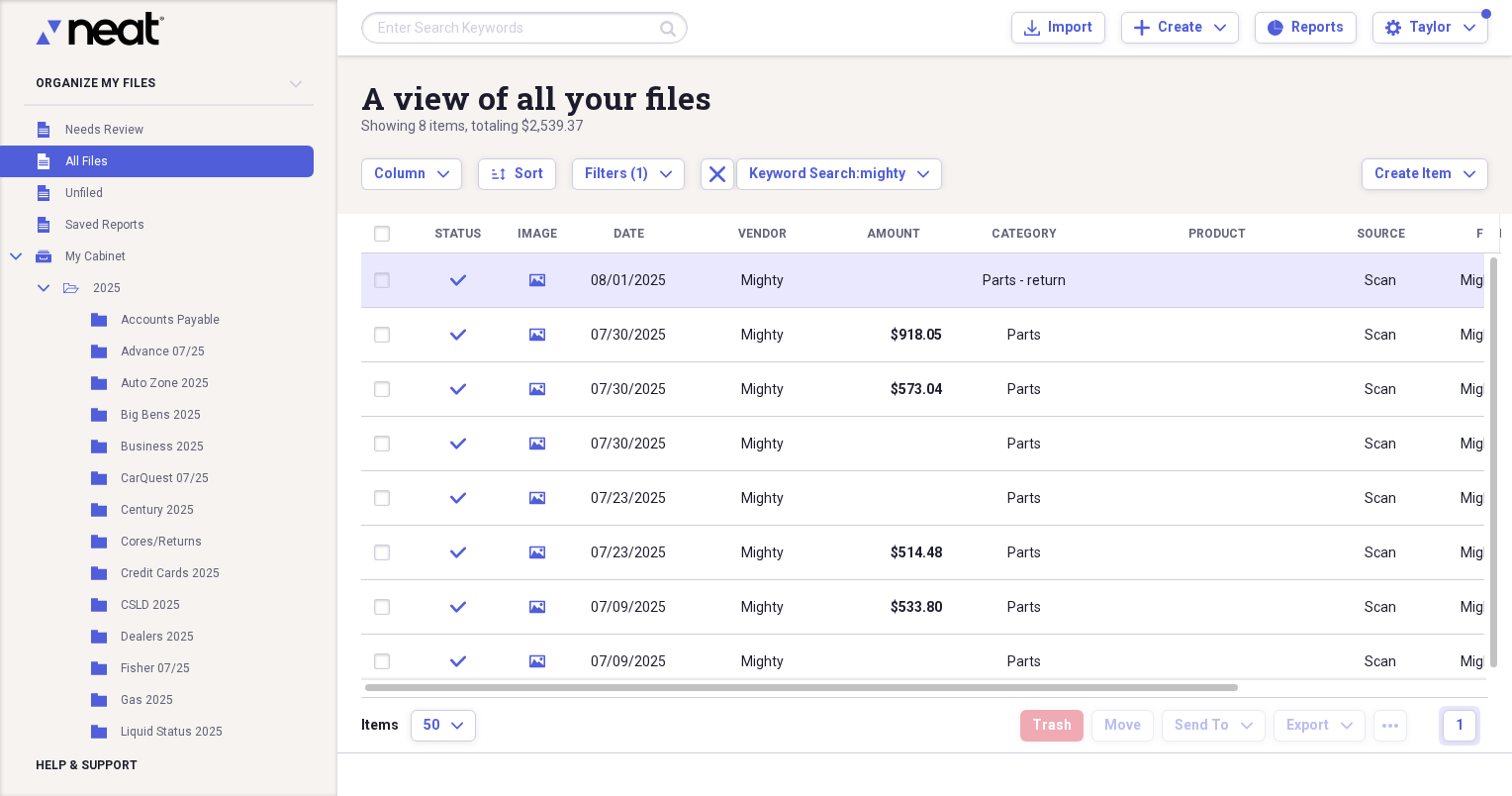 click at bounding box center (893, 280) 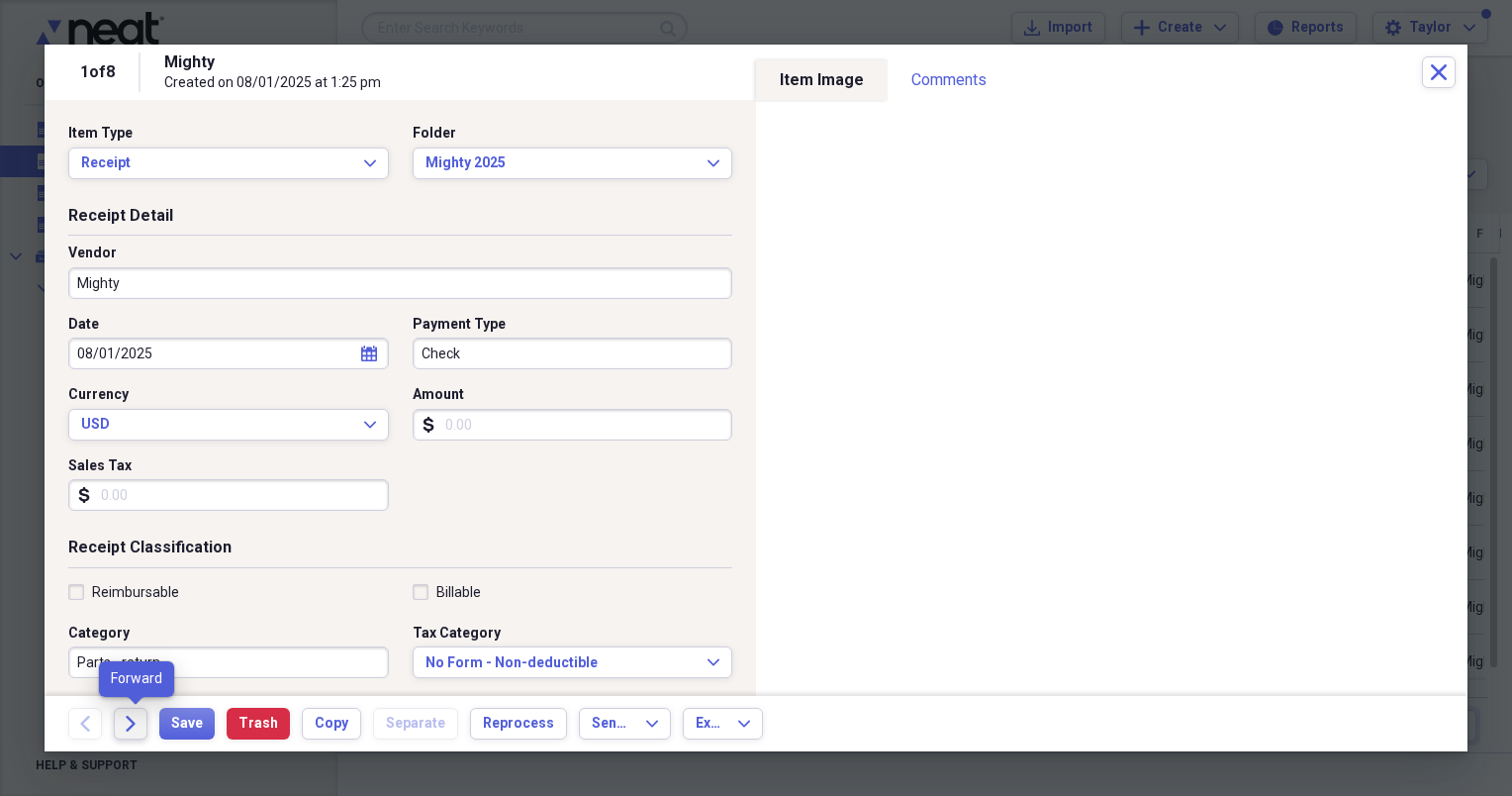 click on "Forward" at bounding box center [131, 724] 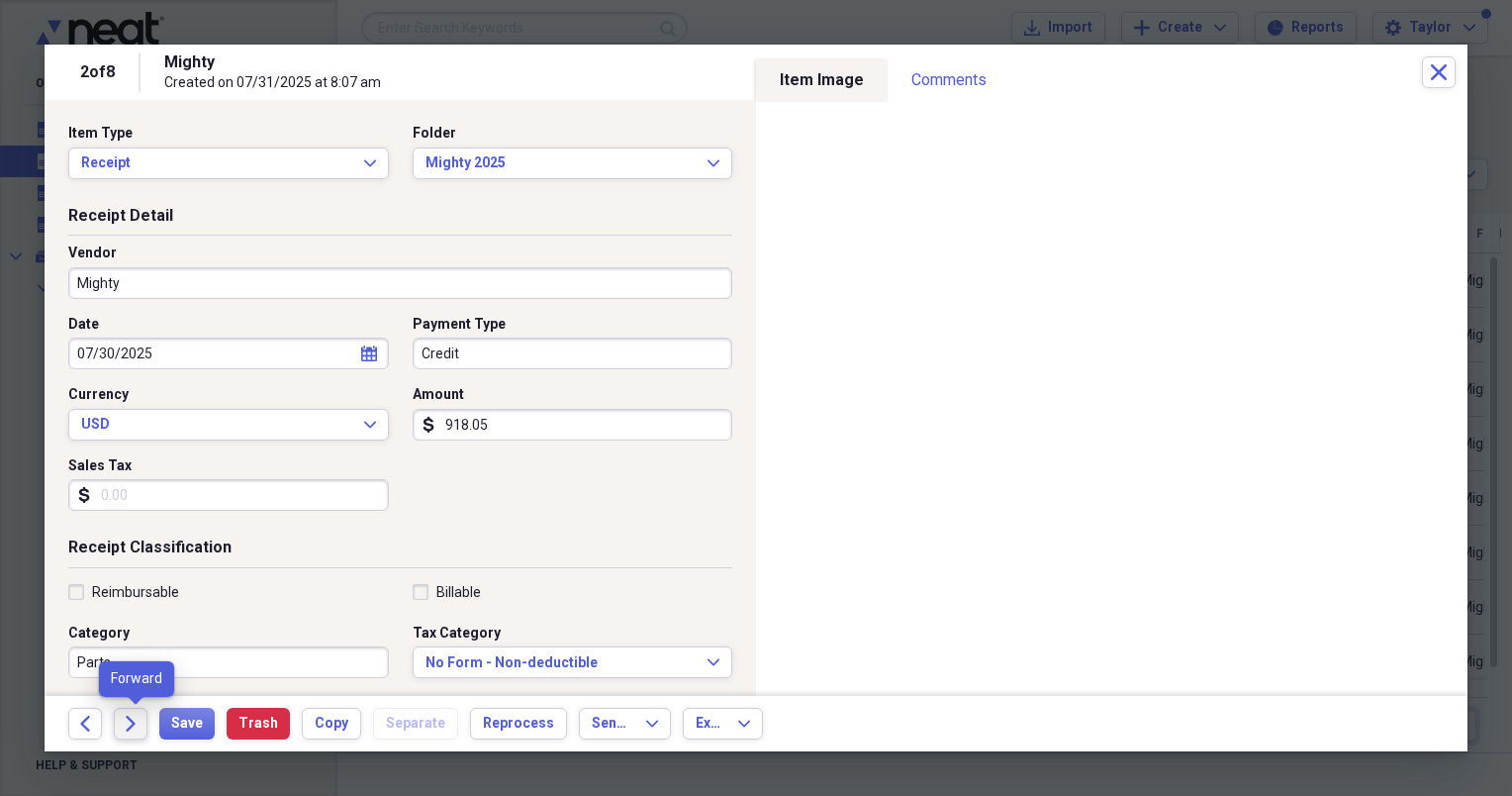 click 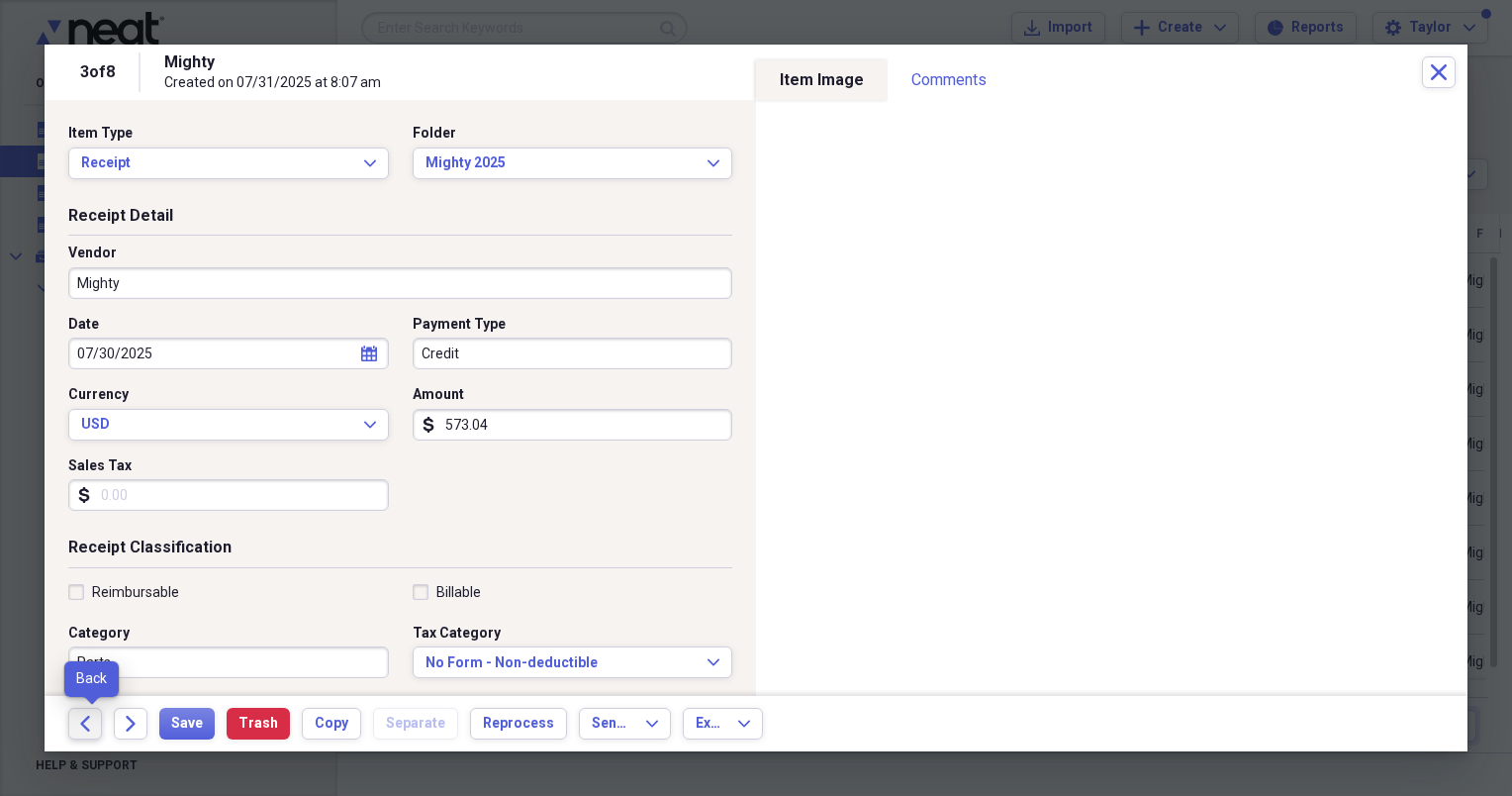 click on "Back" 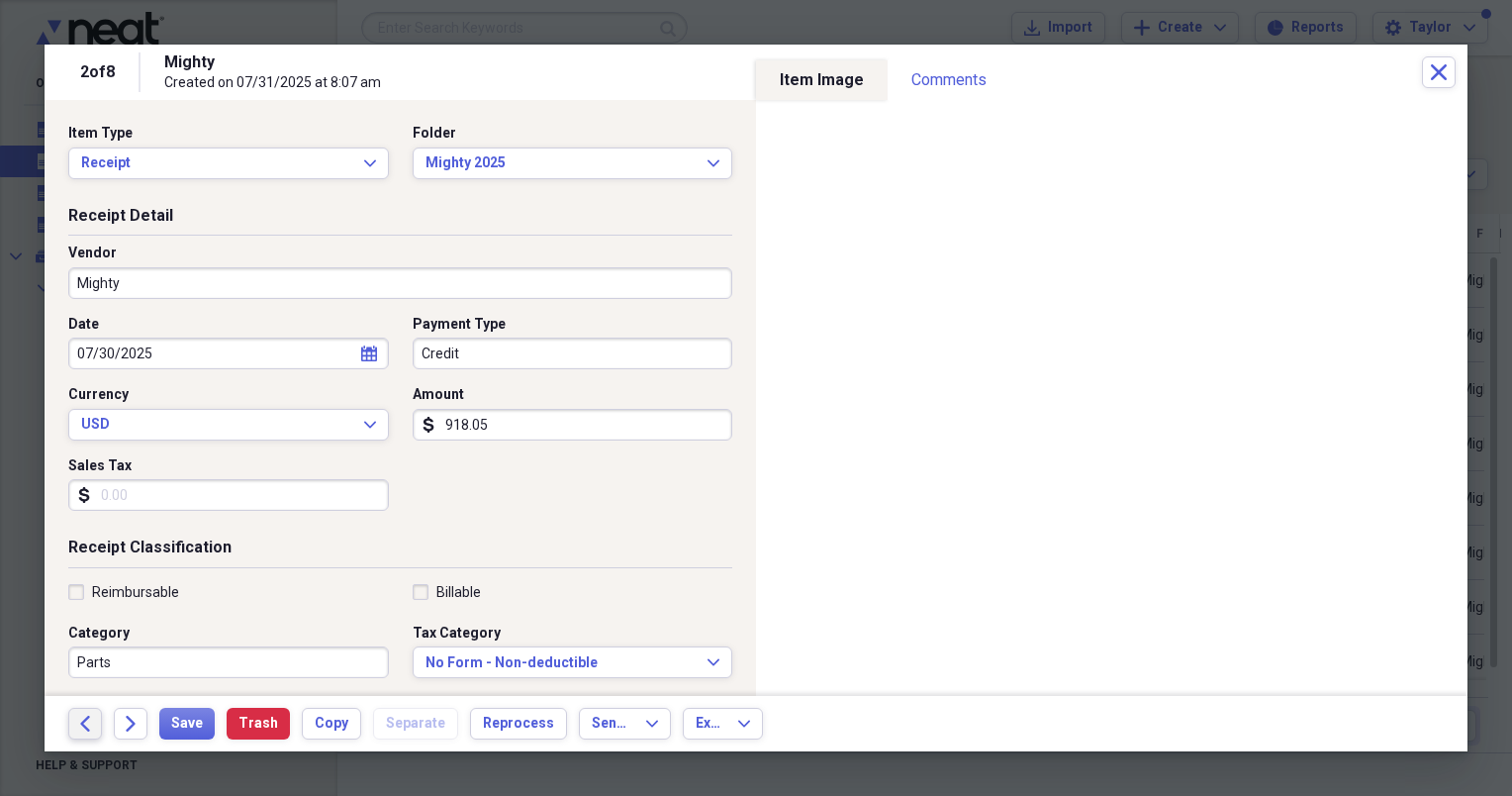 click on "Back" 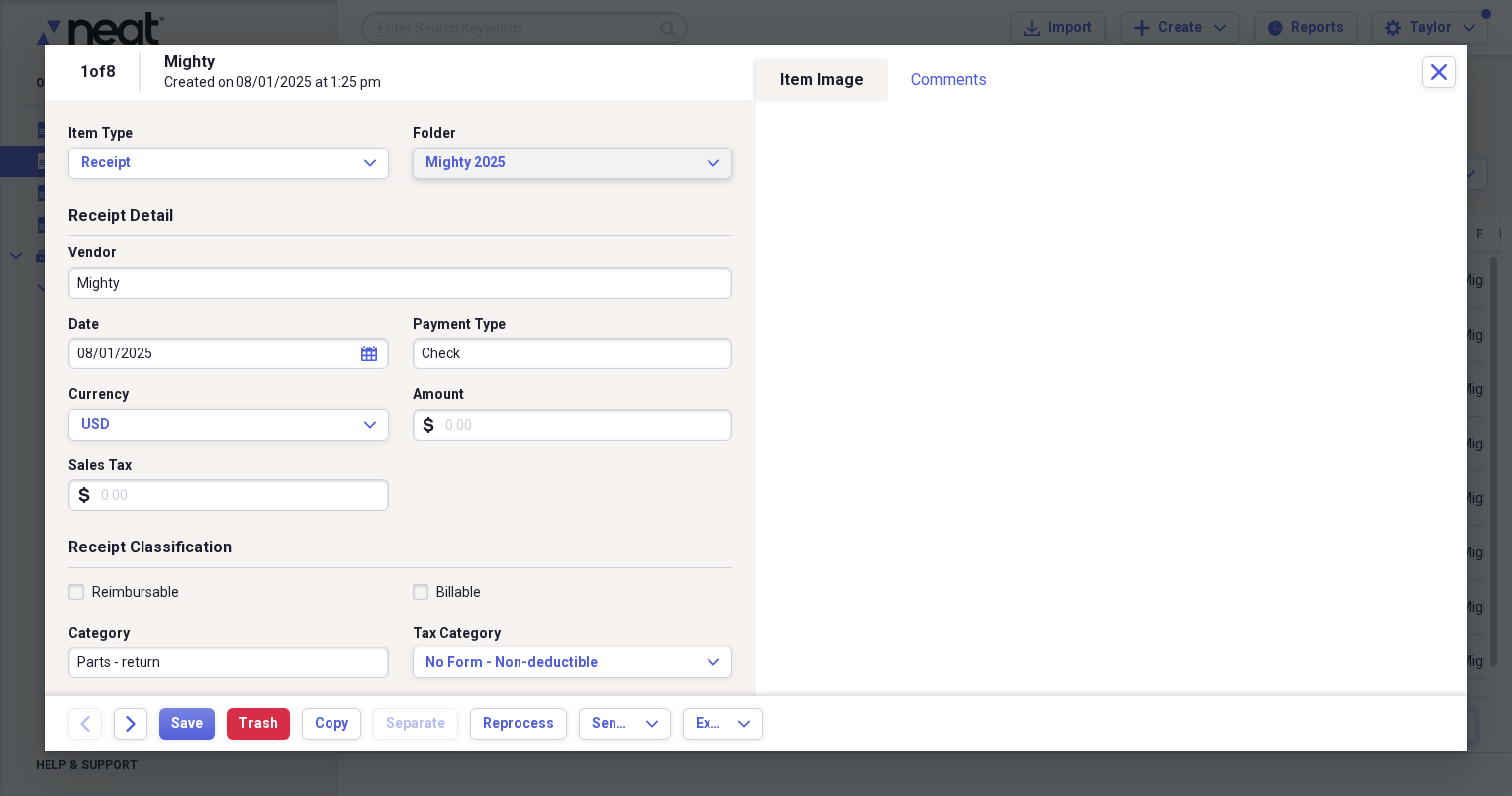 click on "Mighty 2025" at bounding box center [561, 163] 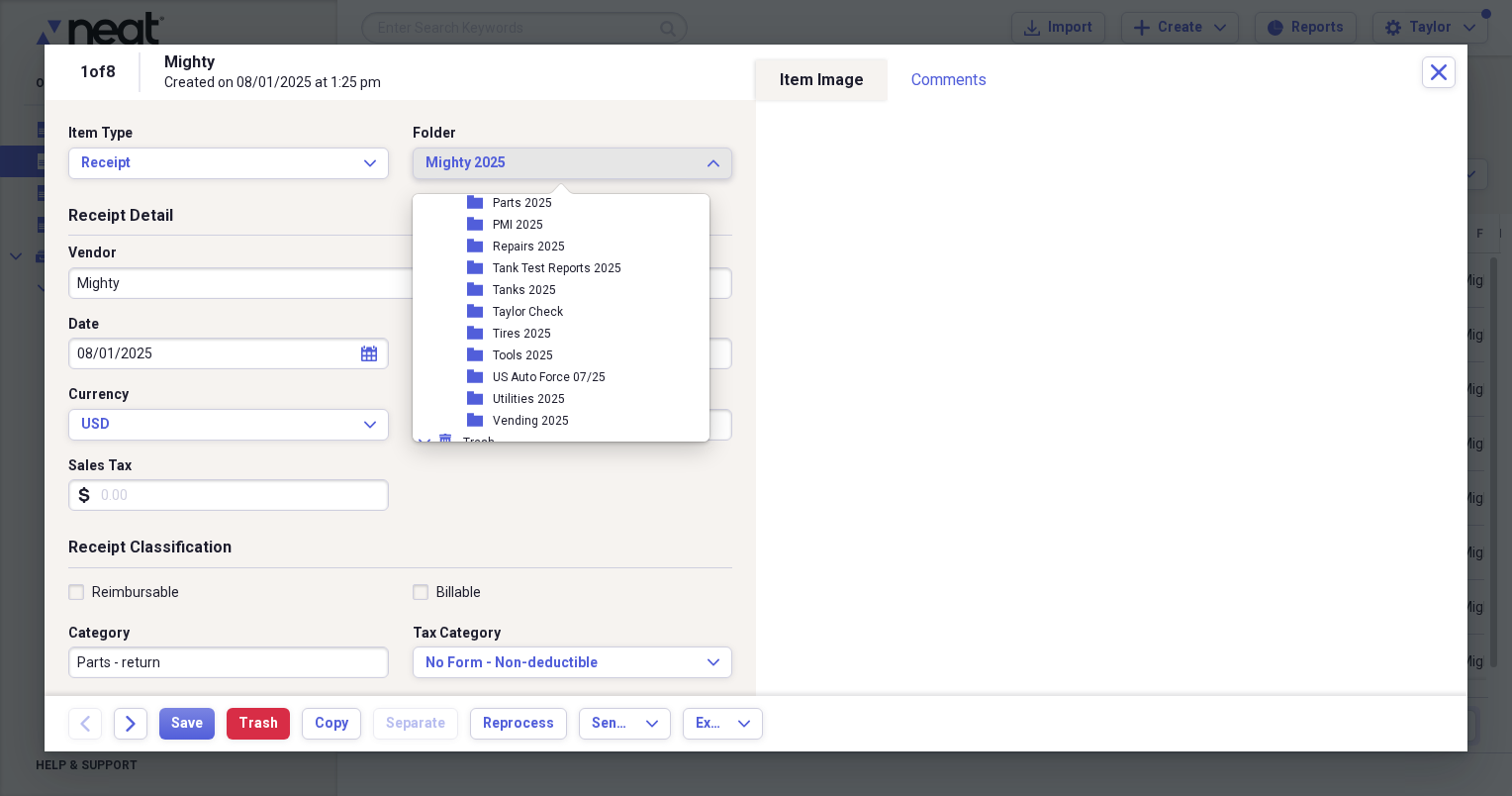 scroll, scrollTop: 455, scrollLeft: 0, axis: vertical 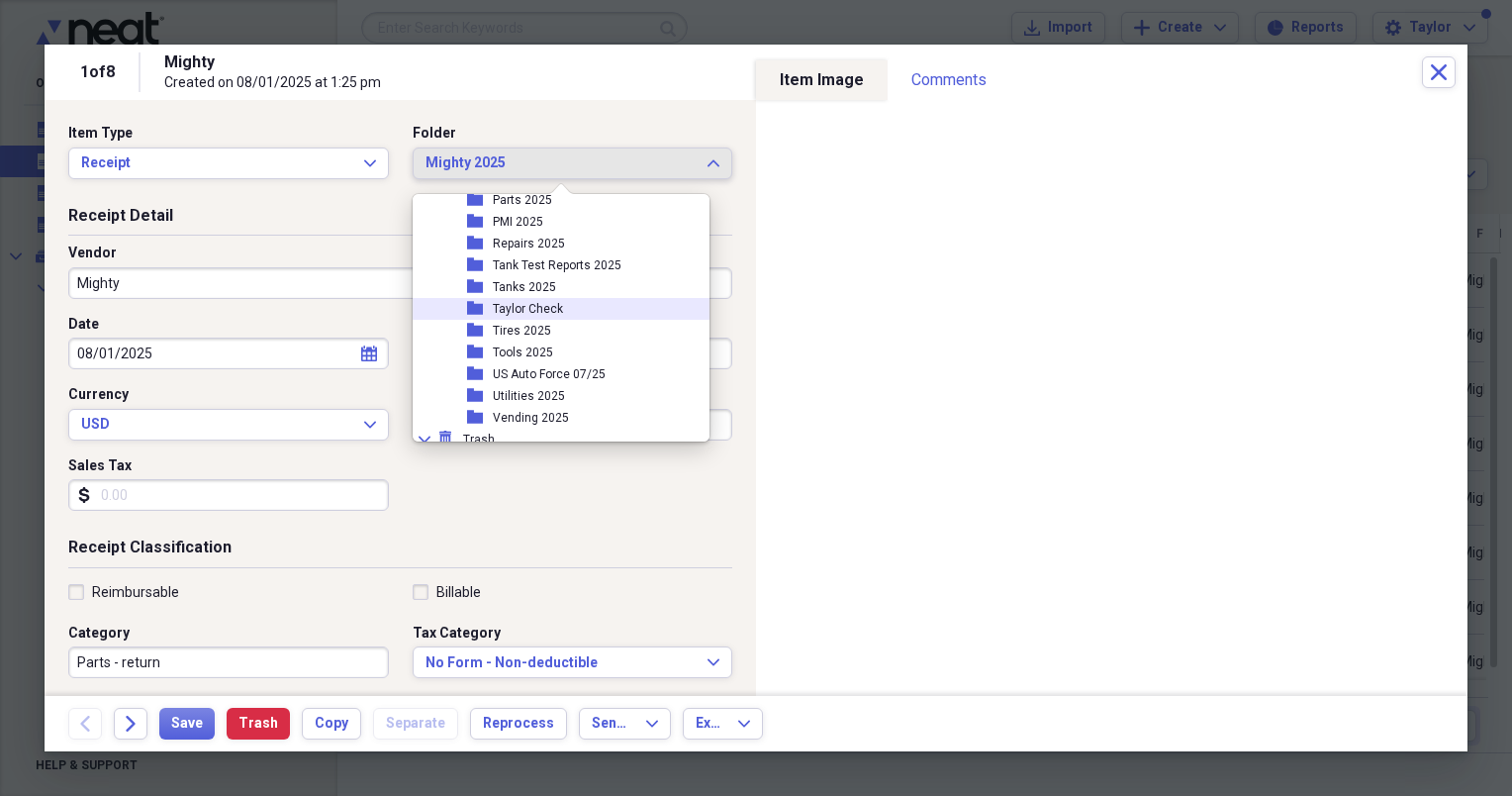 click on "Taylor Check" at bounding box center [527, 309] 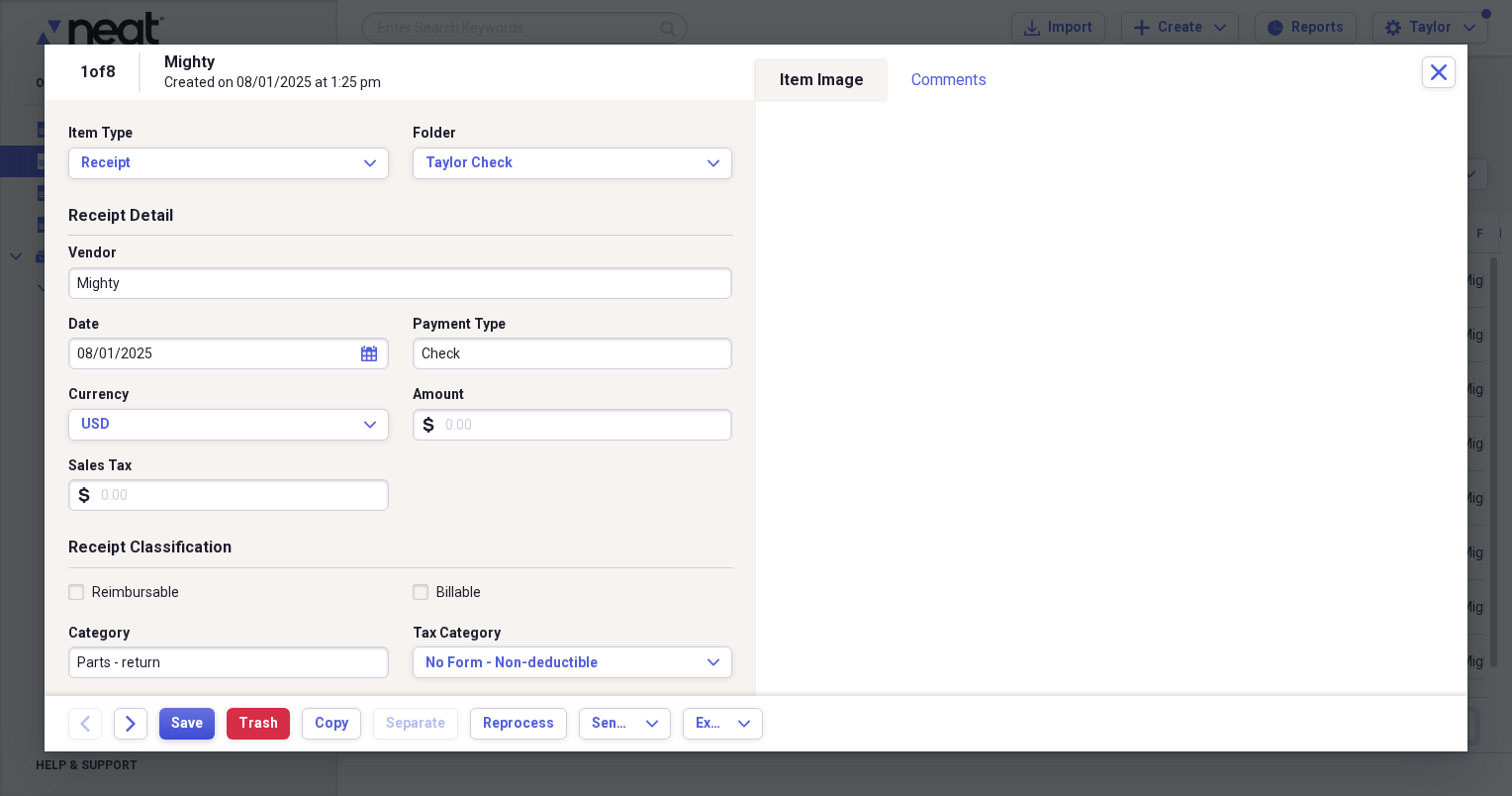 click on "Save" at bounding box center (187, 724) 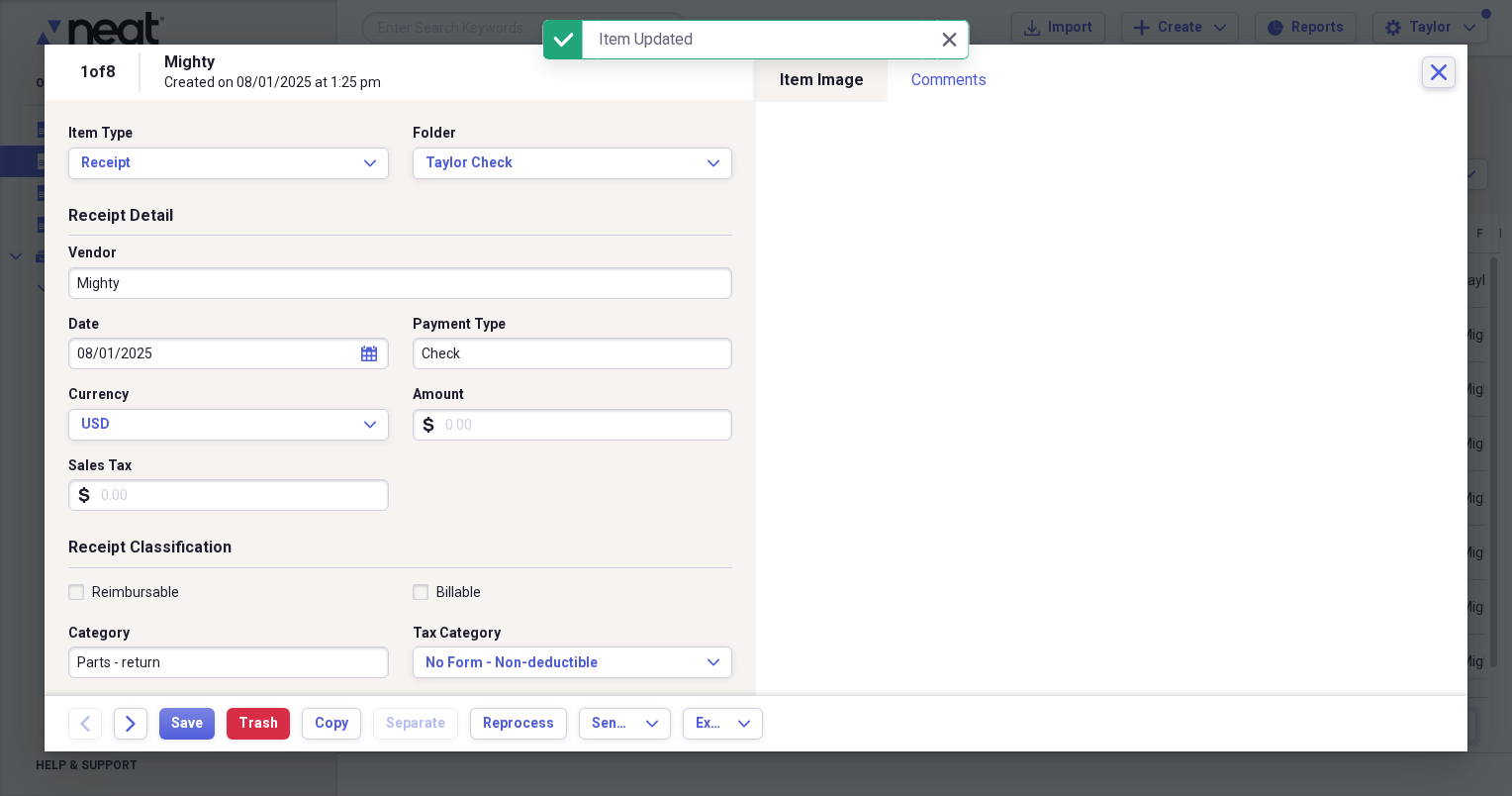 click on "Close" at bounding box center (1439, 72) 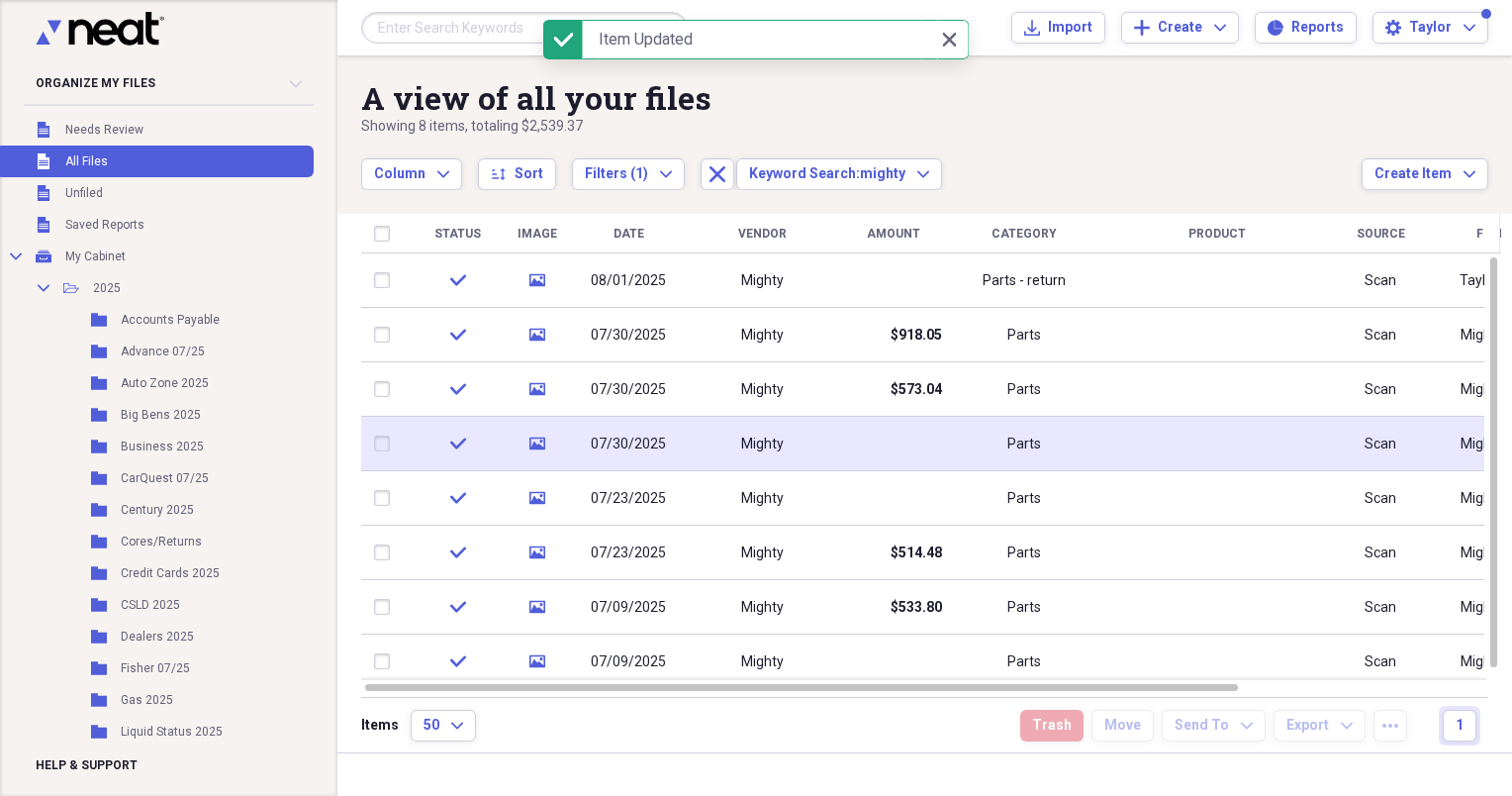 click at bounding box center (893, 444) 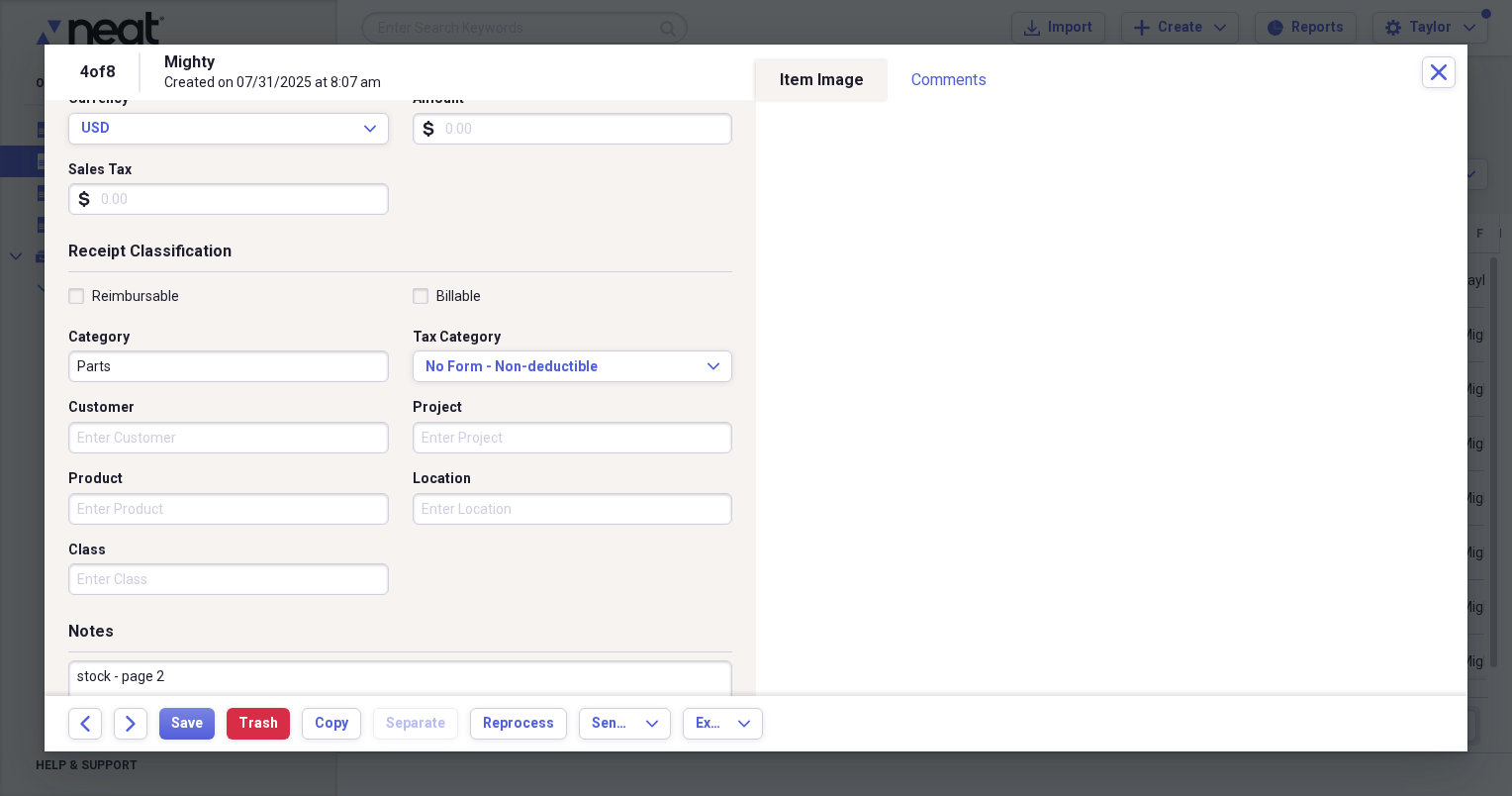 scroll, scrollTop: 413, scrollLeft: 0, axis: vertical 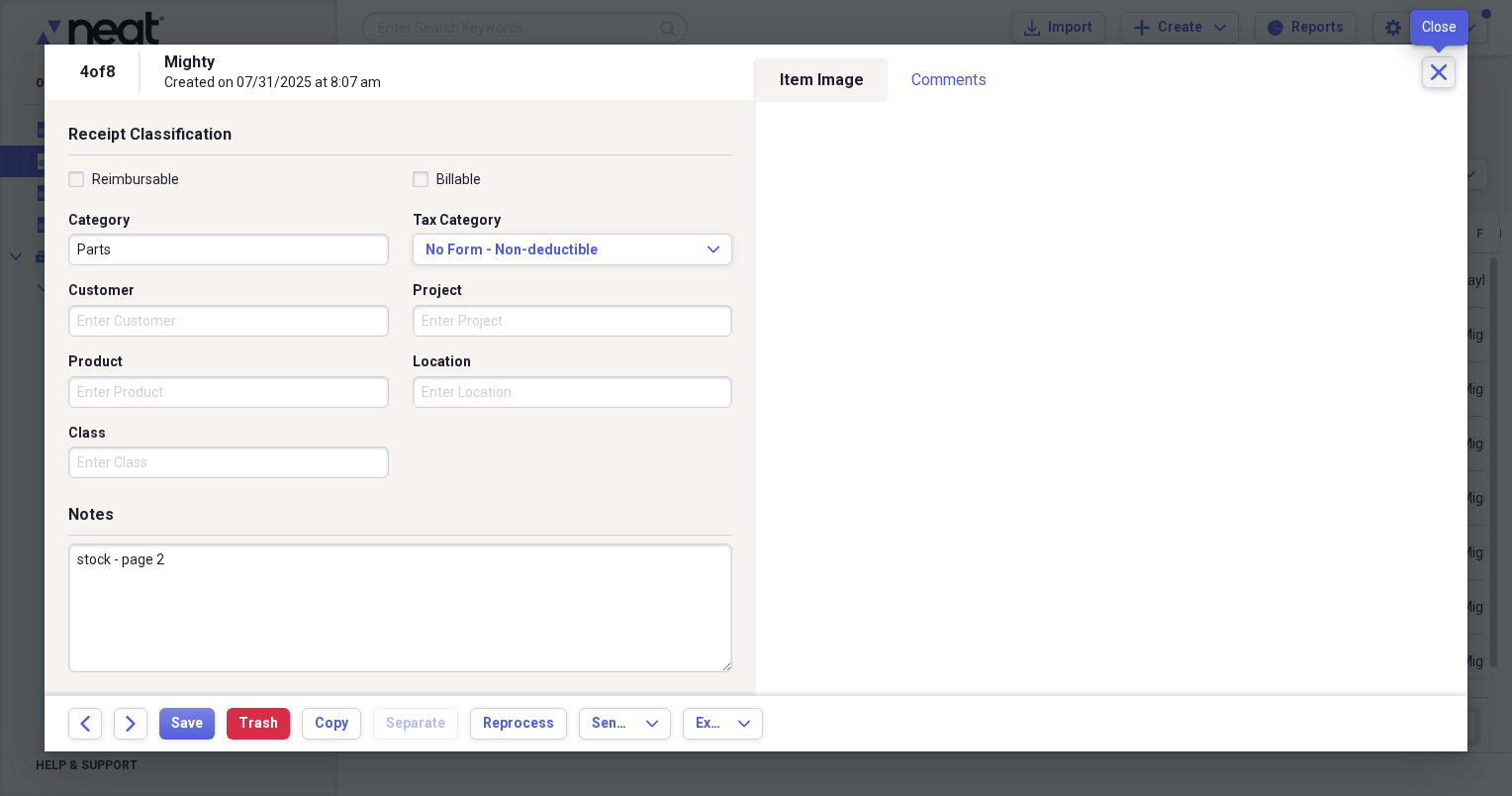 click on "Close" 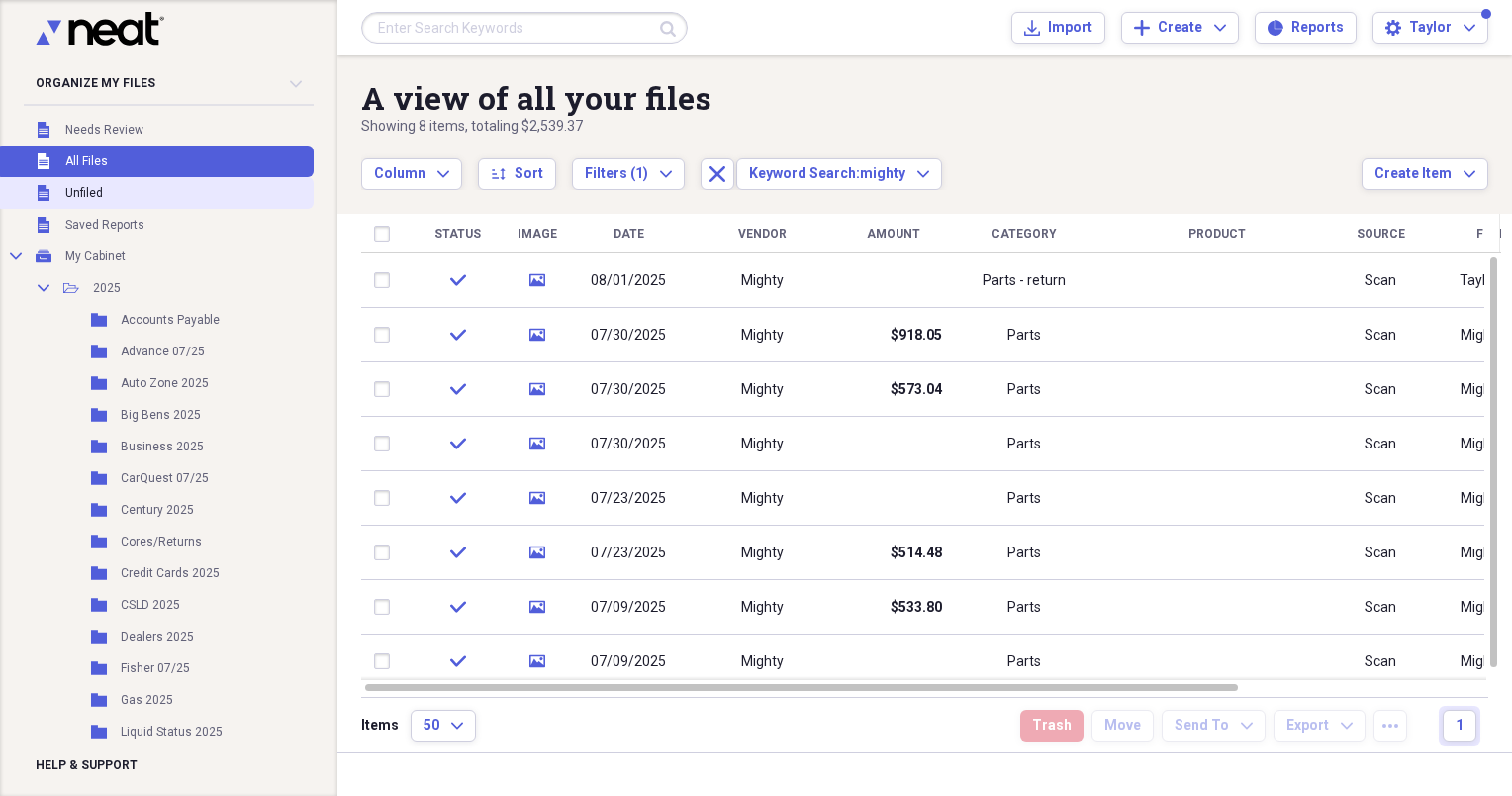 click on "Unfiled" at bounding box center [84, 193] 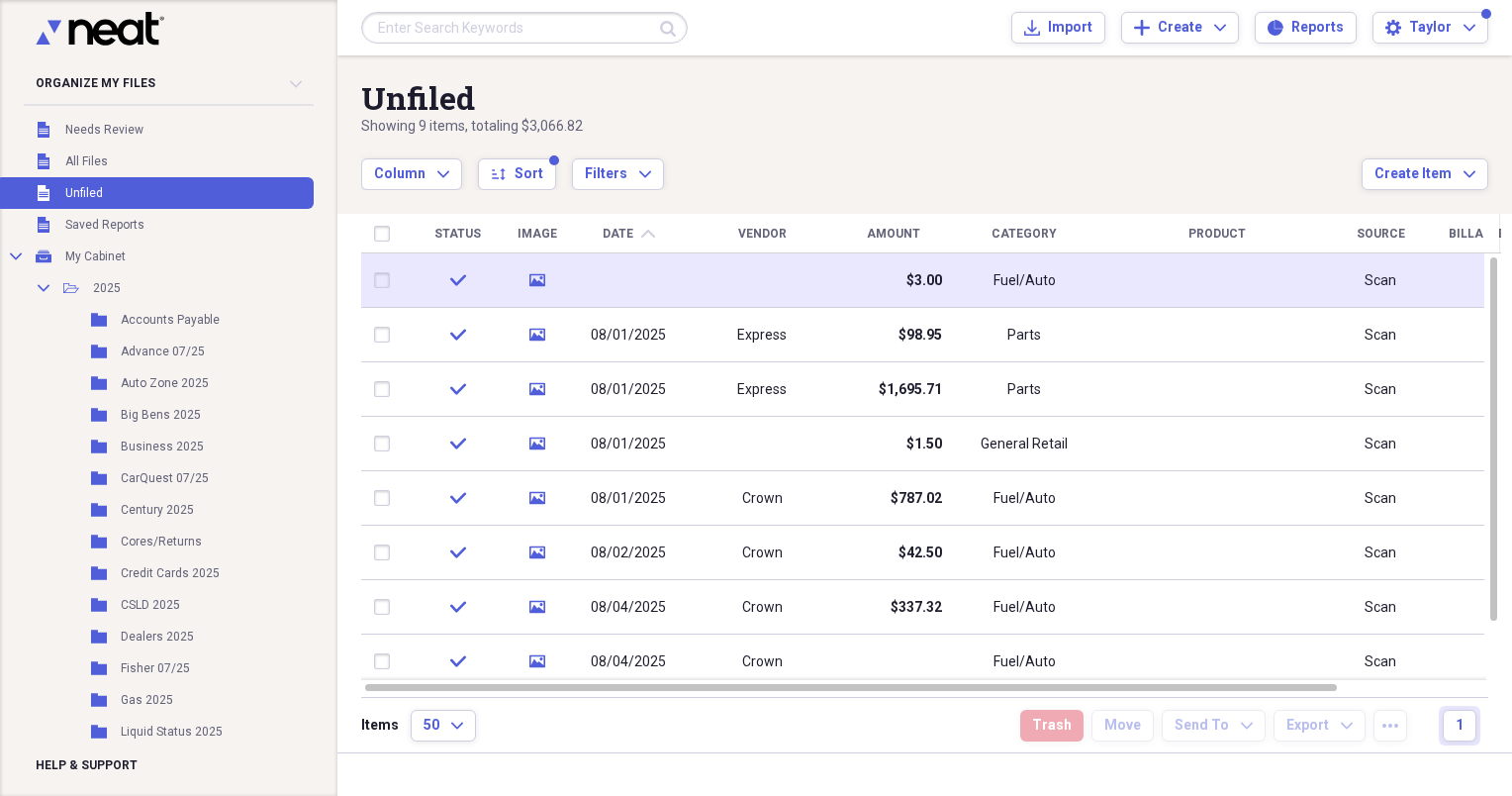 click at bounding box center [762, 280] 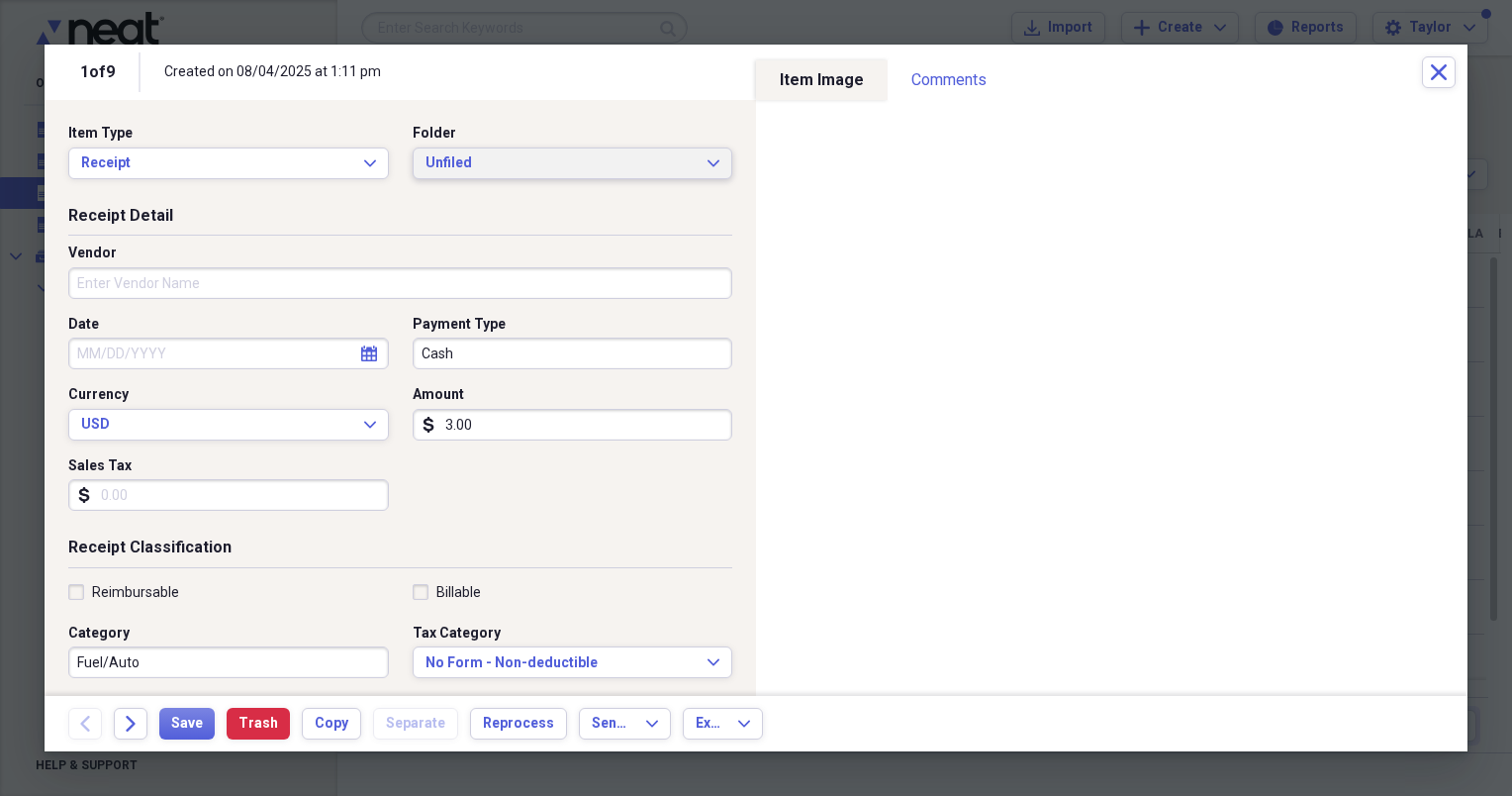 click on "Unfiled Expand" at bounding box center [573, 163] 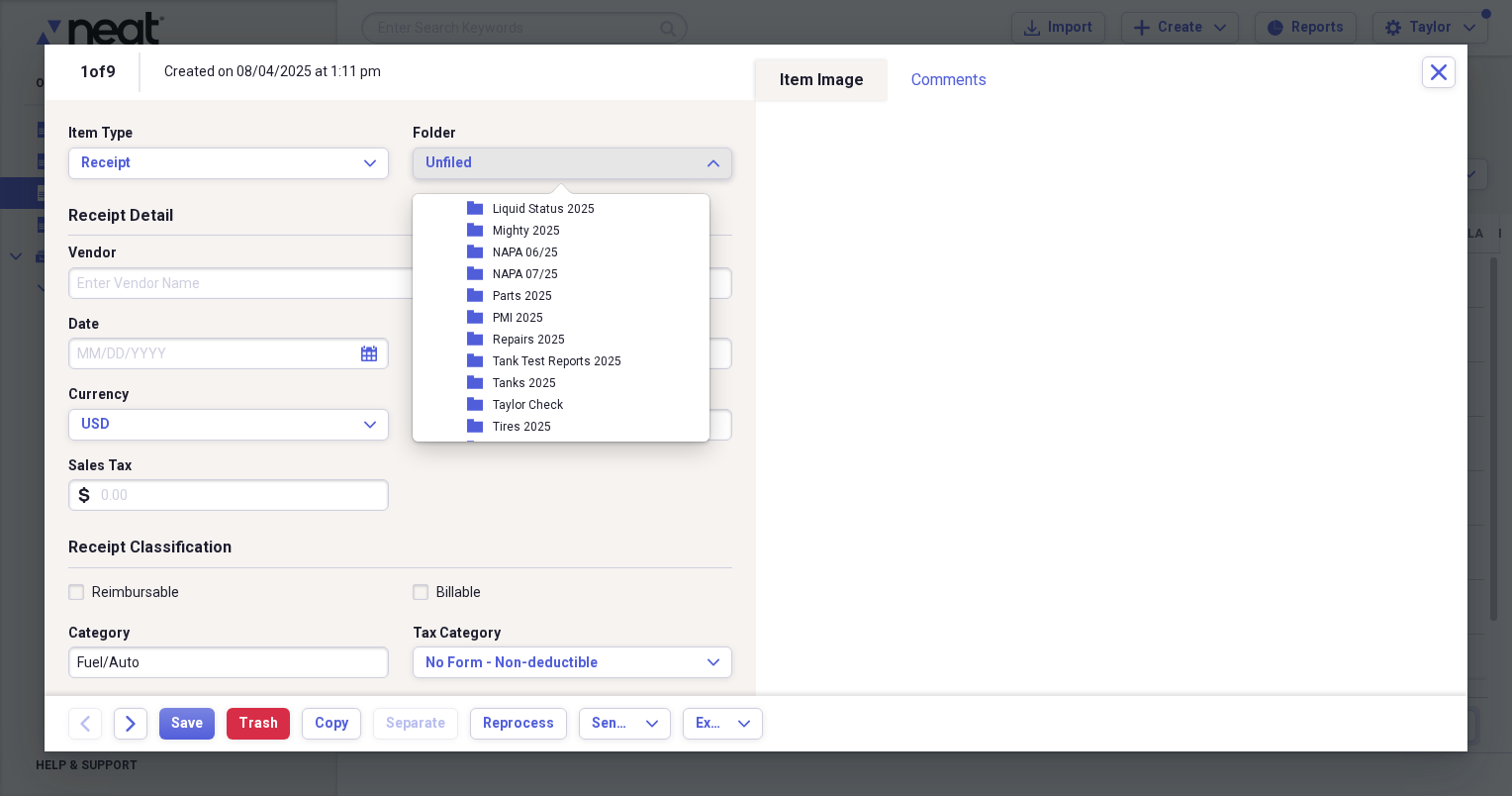 scroll, scrollTop: 360, scrollLeft: 0, axis: vertical 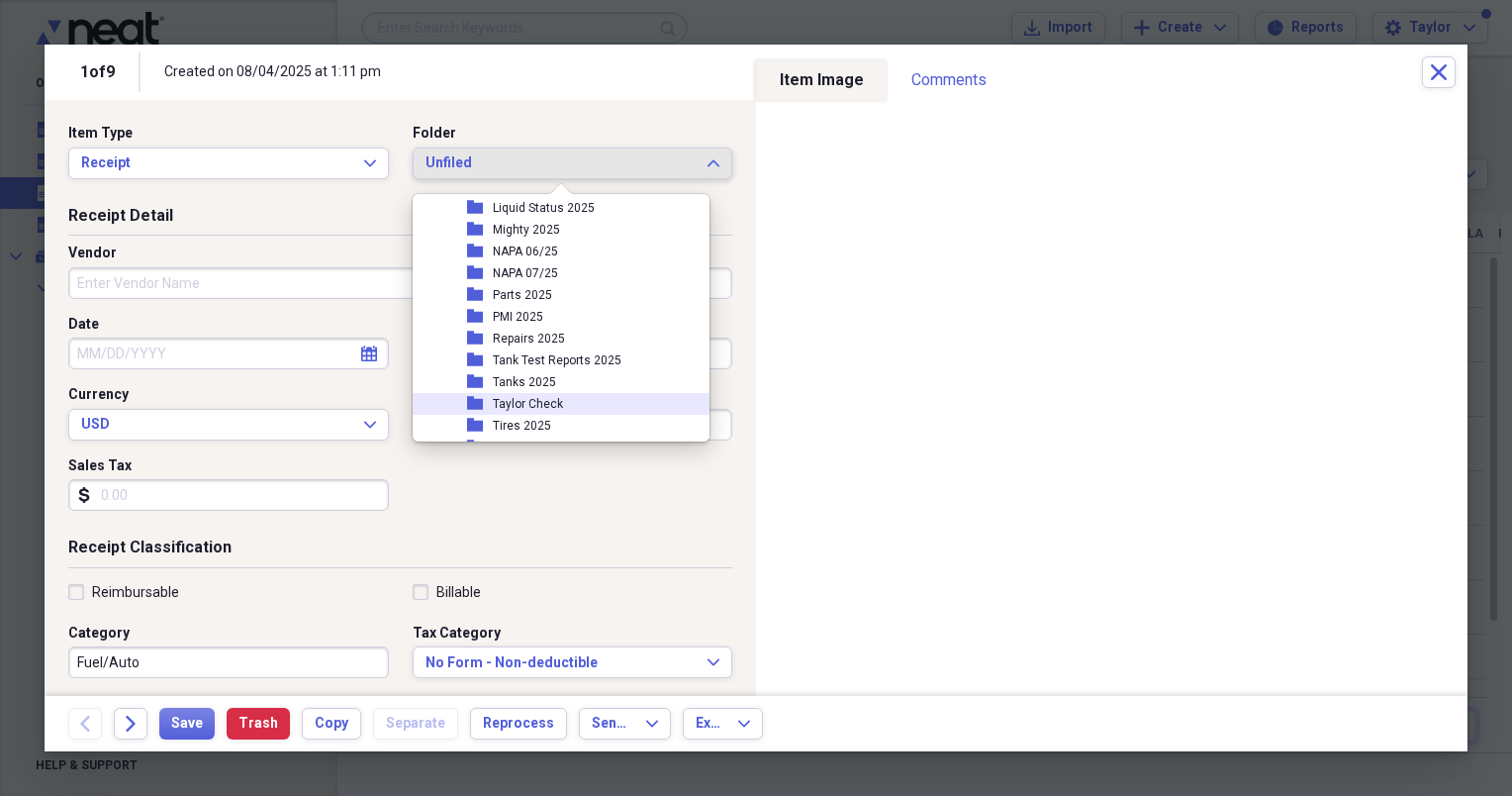 click on "Taylor Check" at bounding box center (527, 404) 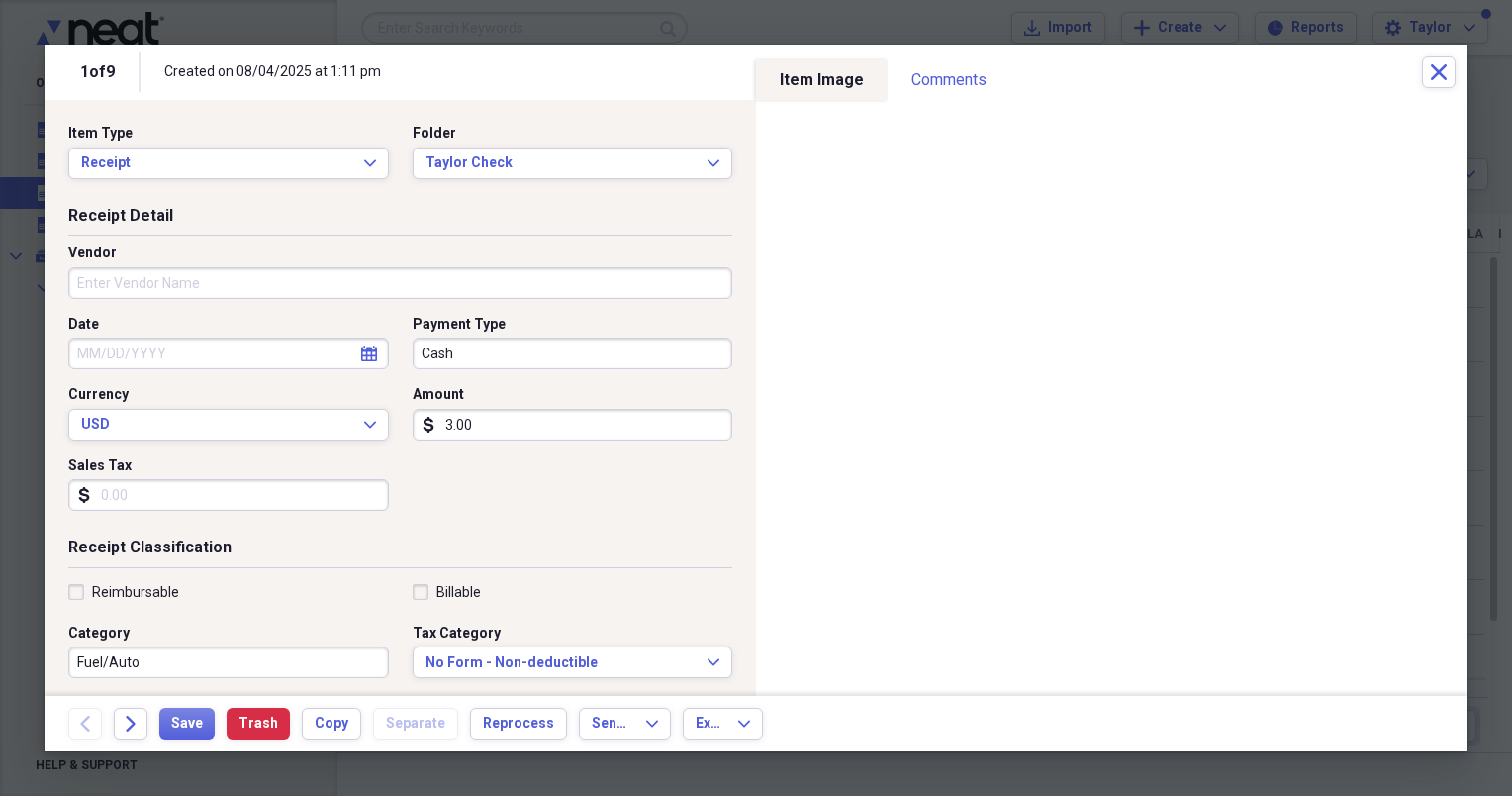click on "Vendor" at bounding box center (400, 283) 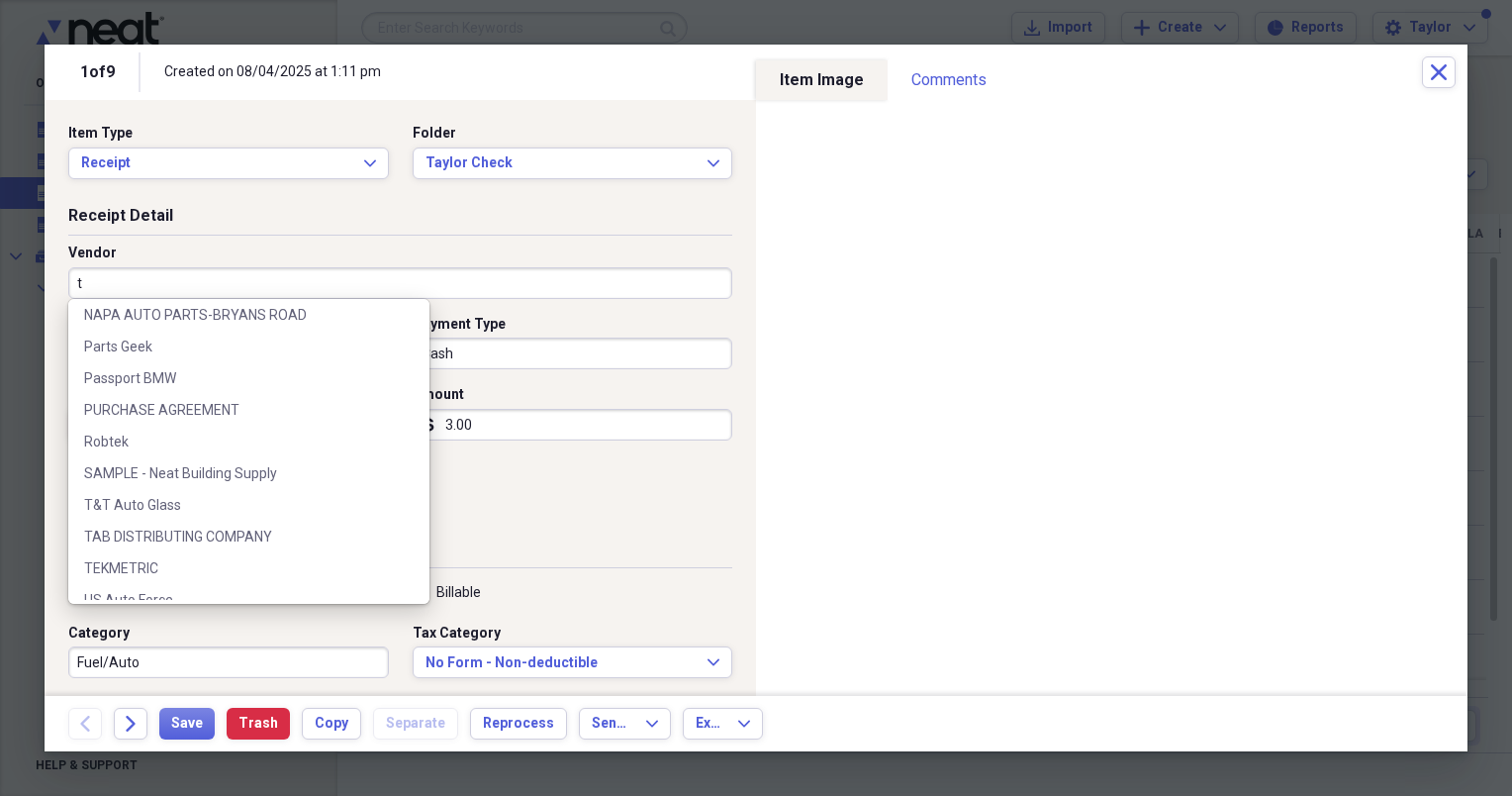 scroll, scrollTop: 679, scrollLeft: 0, axis: vertical 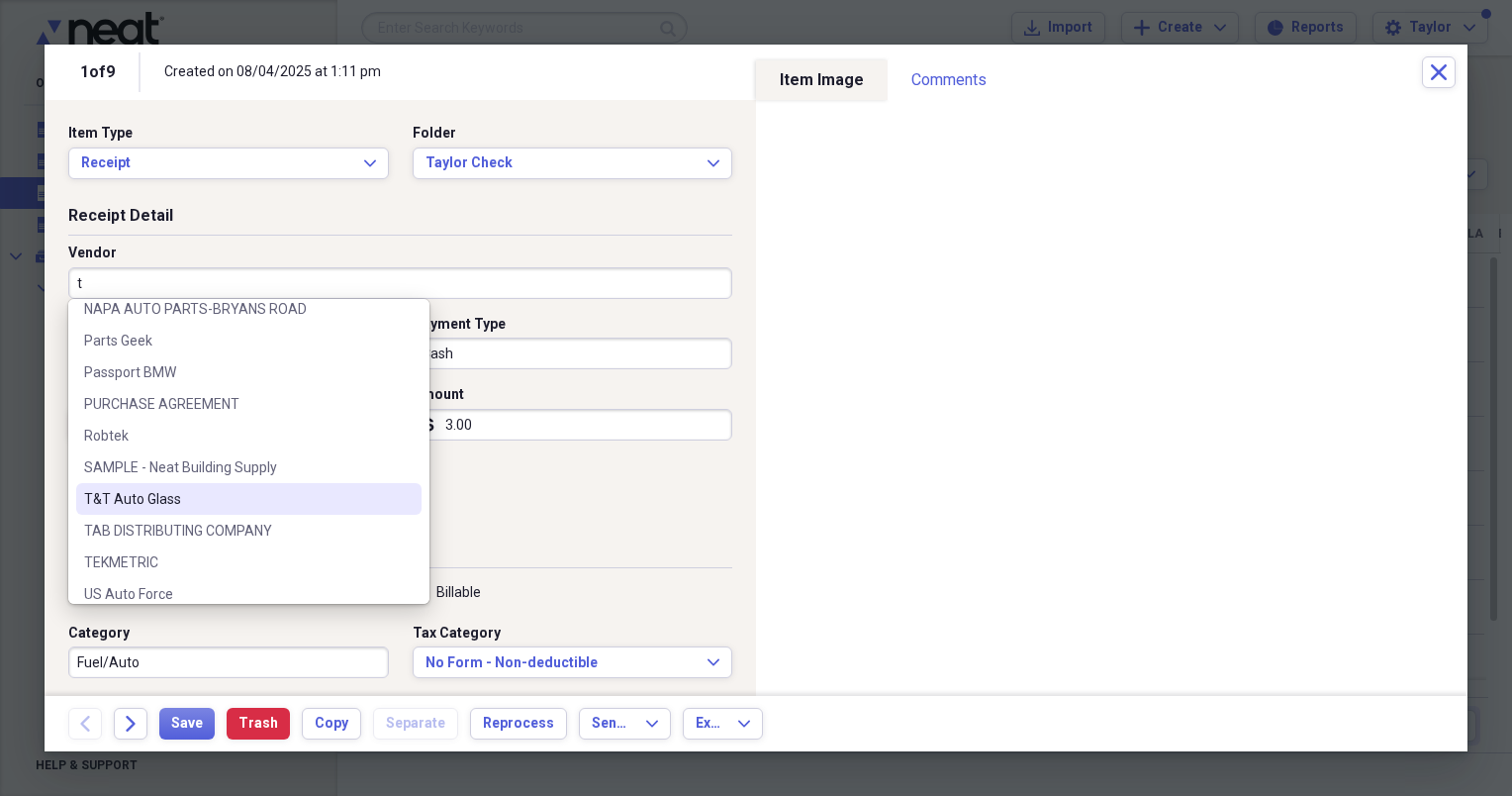 click on "T&T Auto Glass" at bounding box center (236, 499) 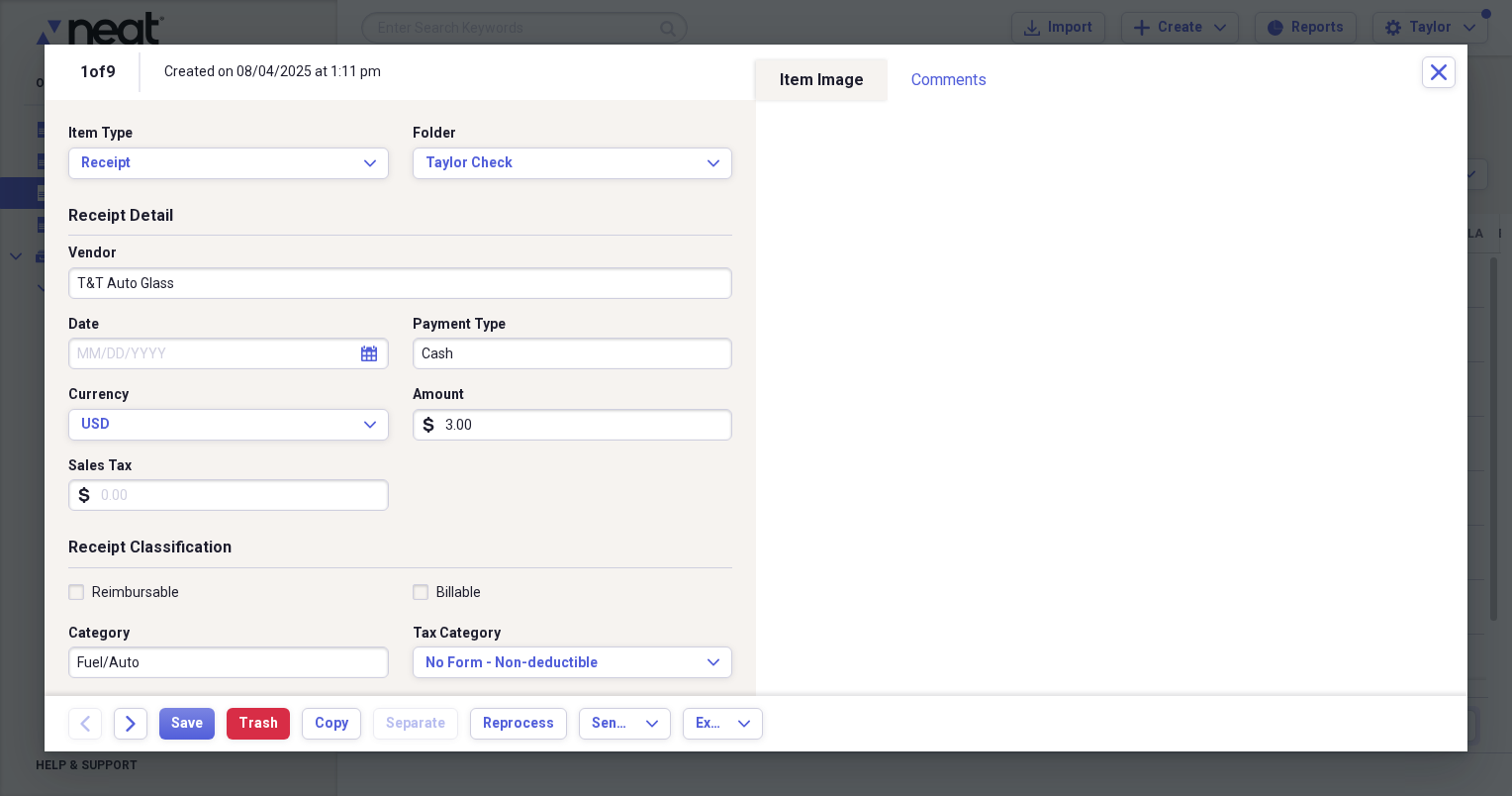 type on "Sublet" 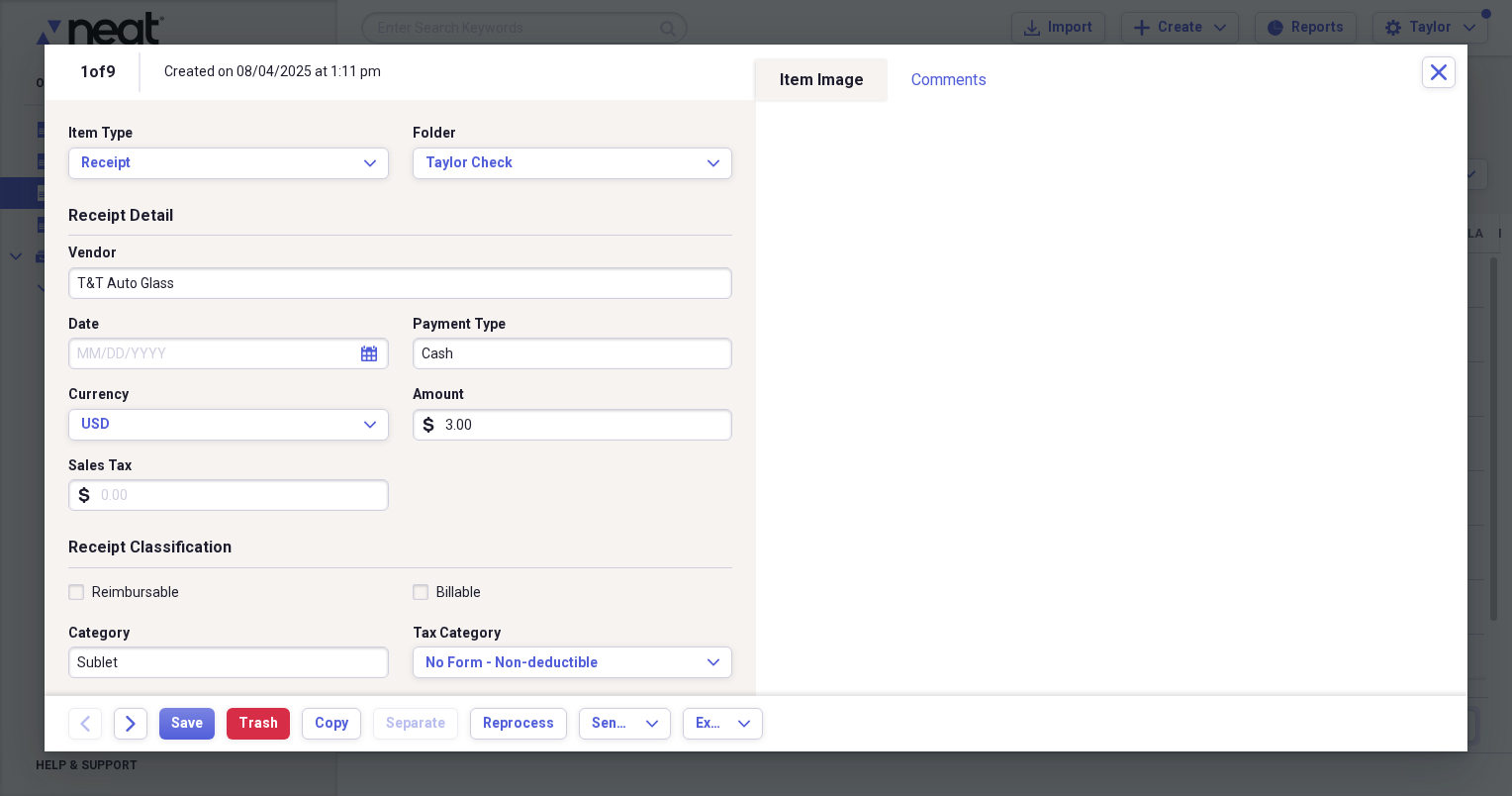 click 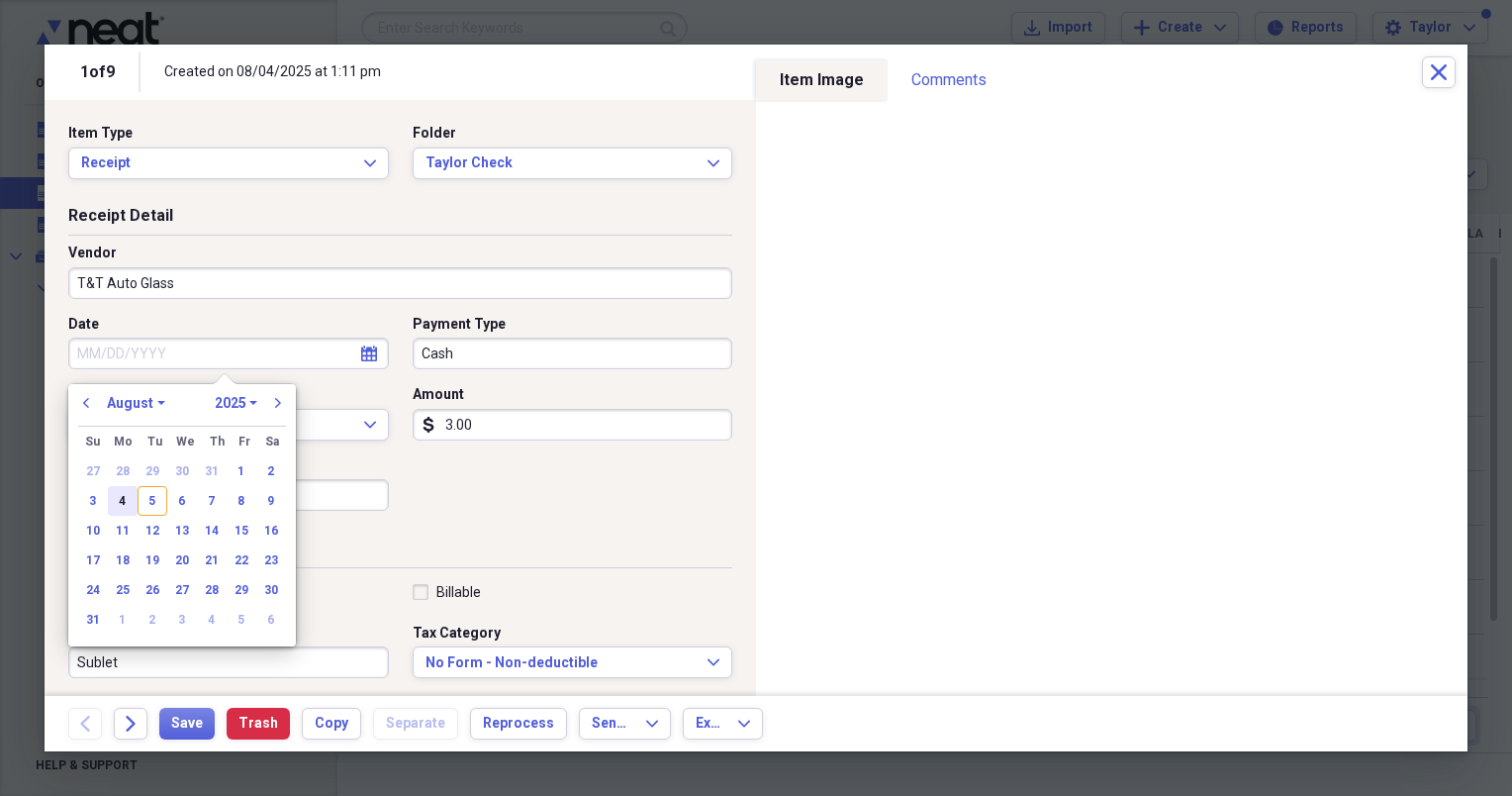 click on "4" at bounding box center [123, 501] 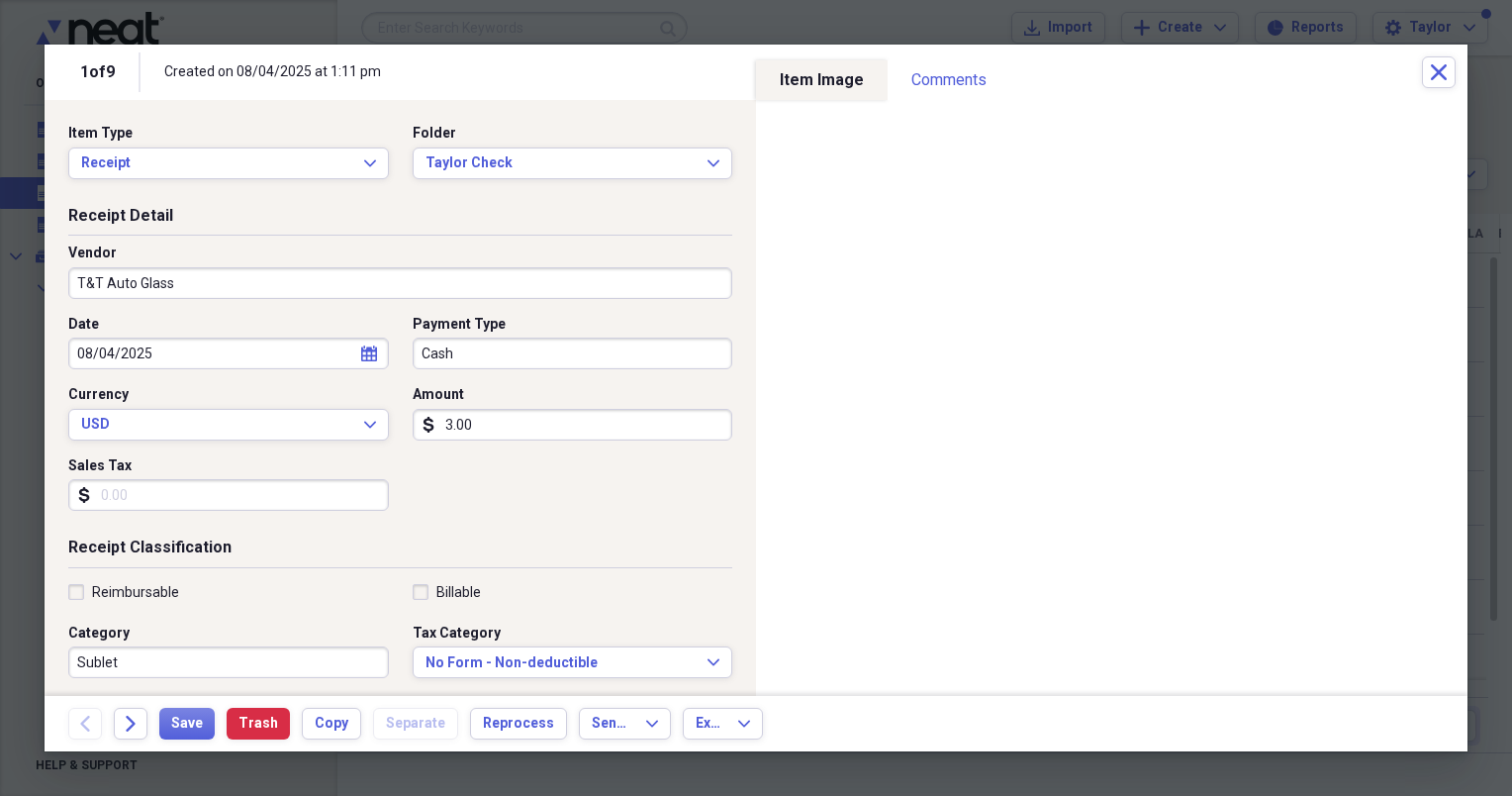 click on "3.00" at bounding box center [573, 425] 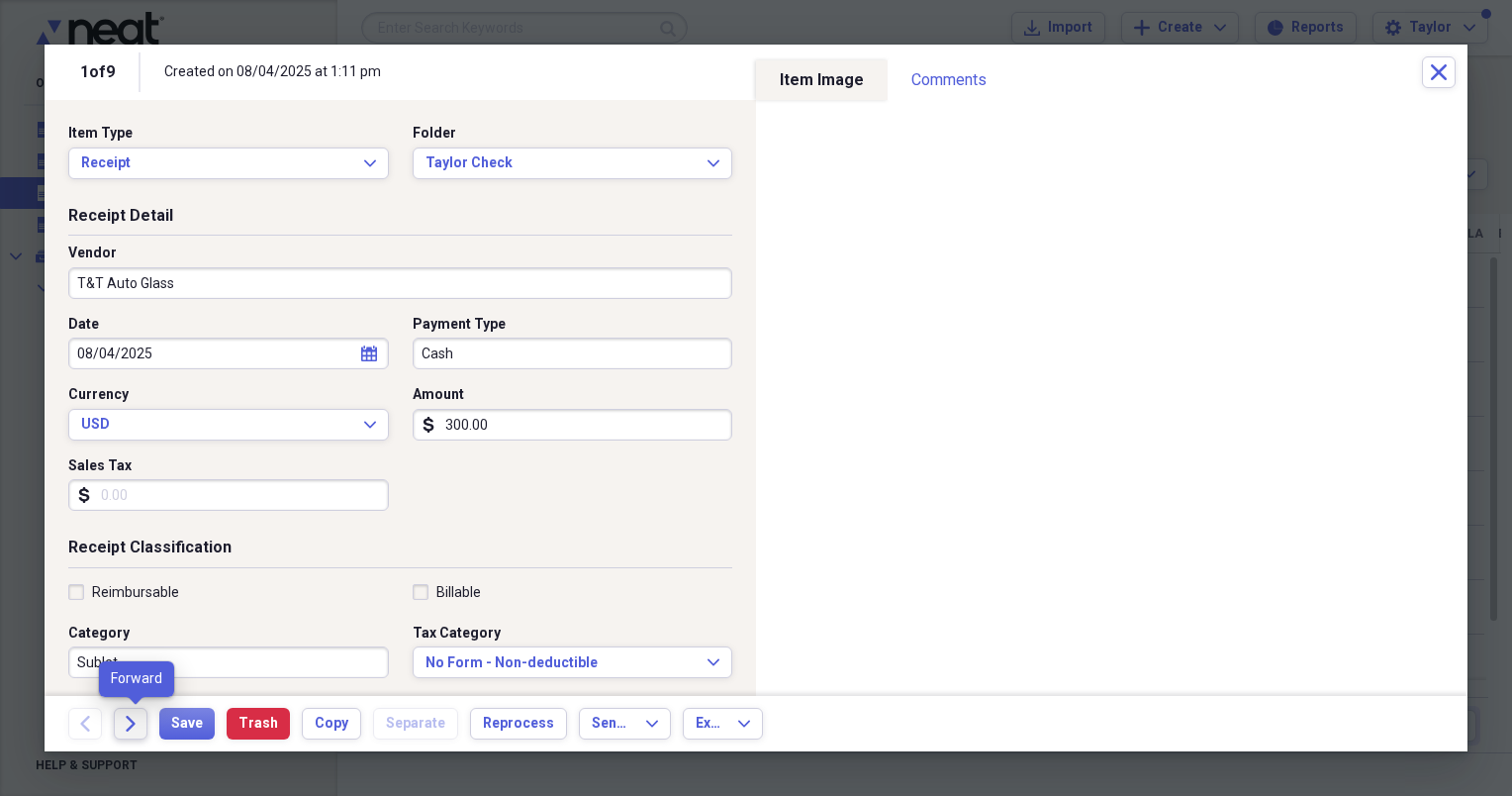 type on "300.00" 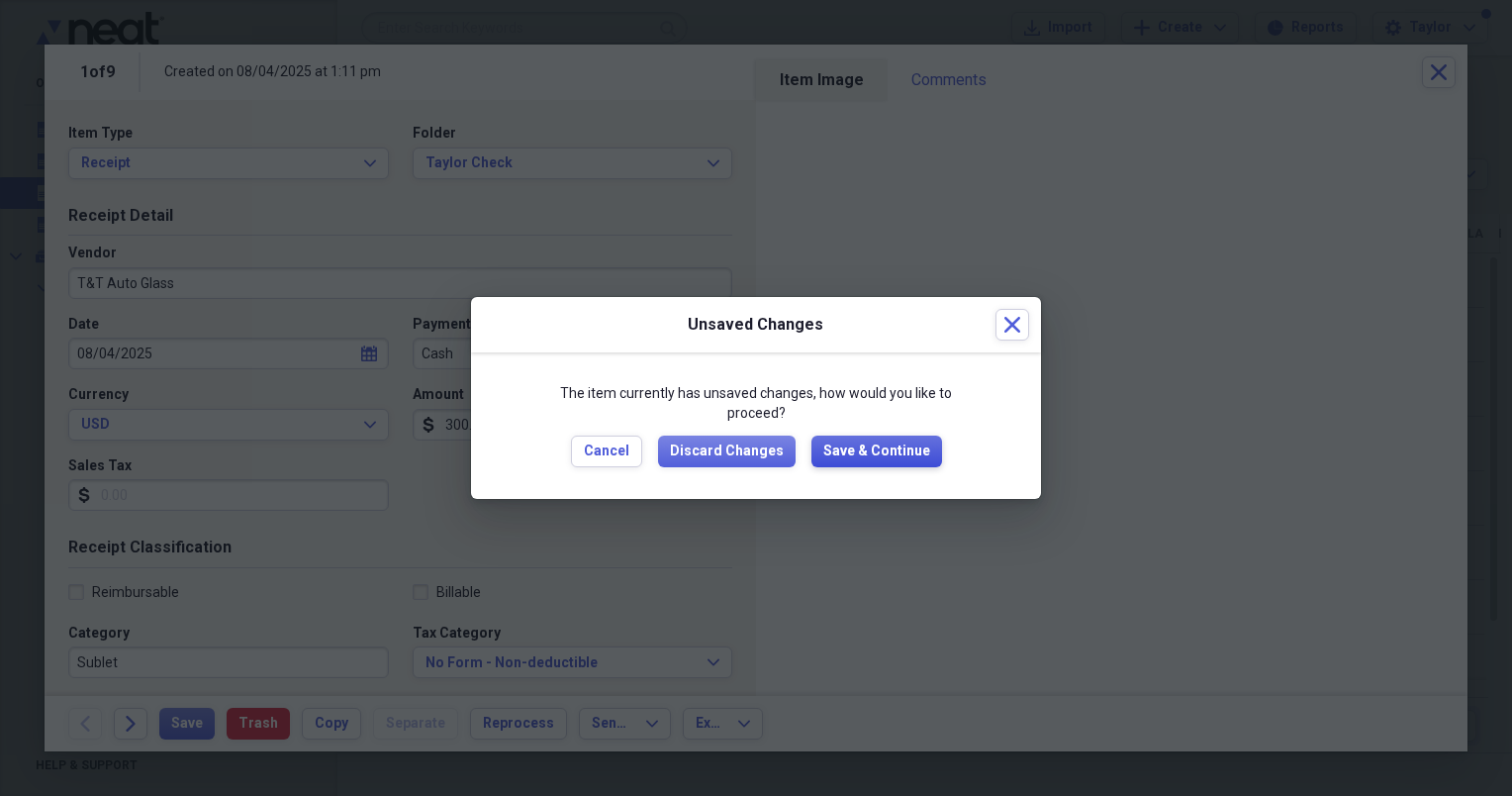 click on "Save & Continue" at bounding box center [877, 451] 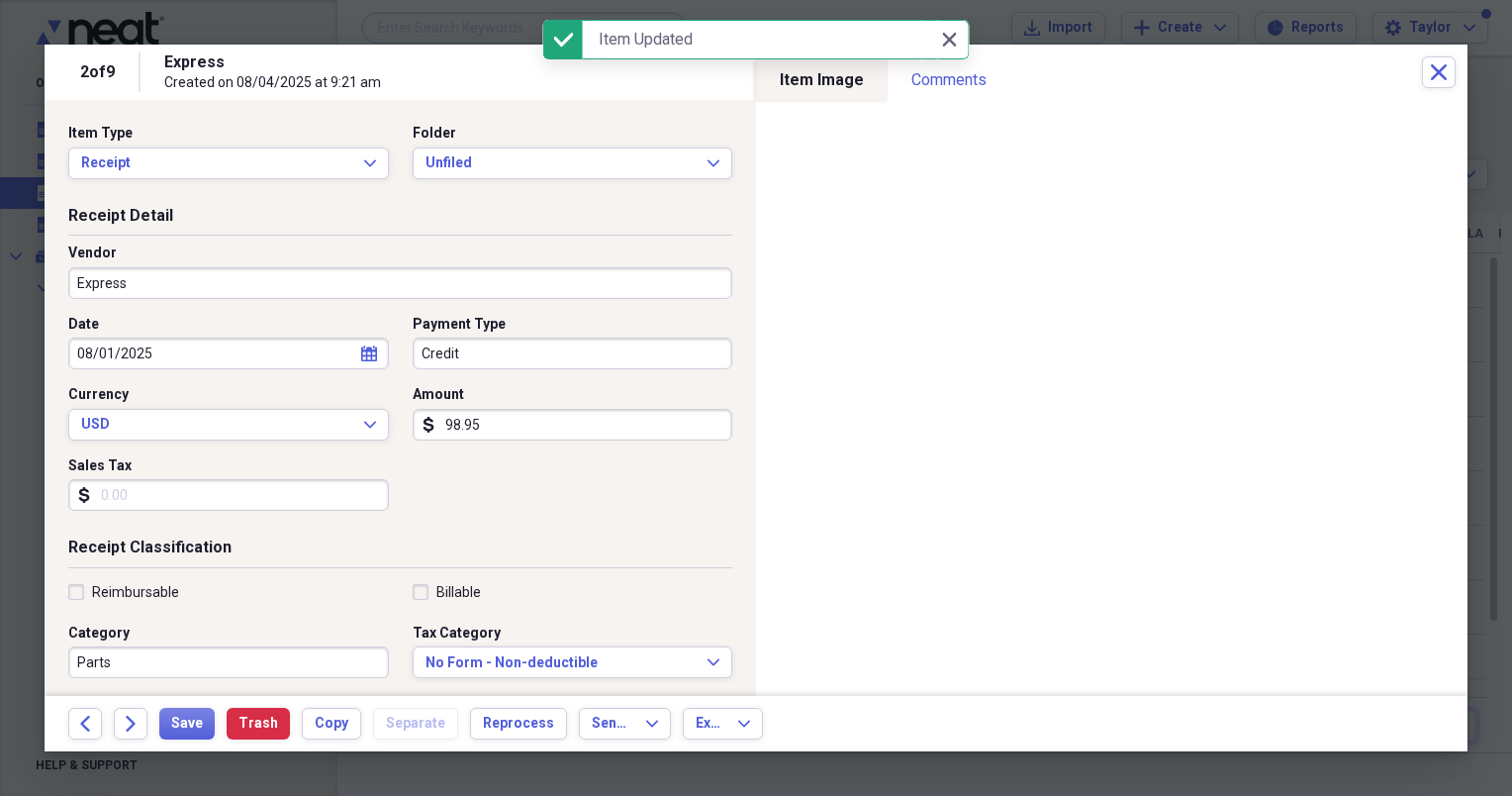 click on "Express" at bounding box center [400, 283] 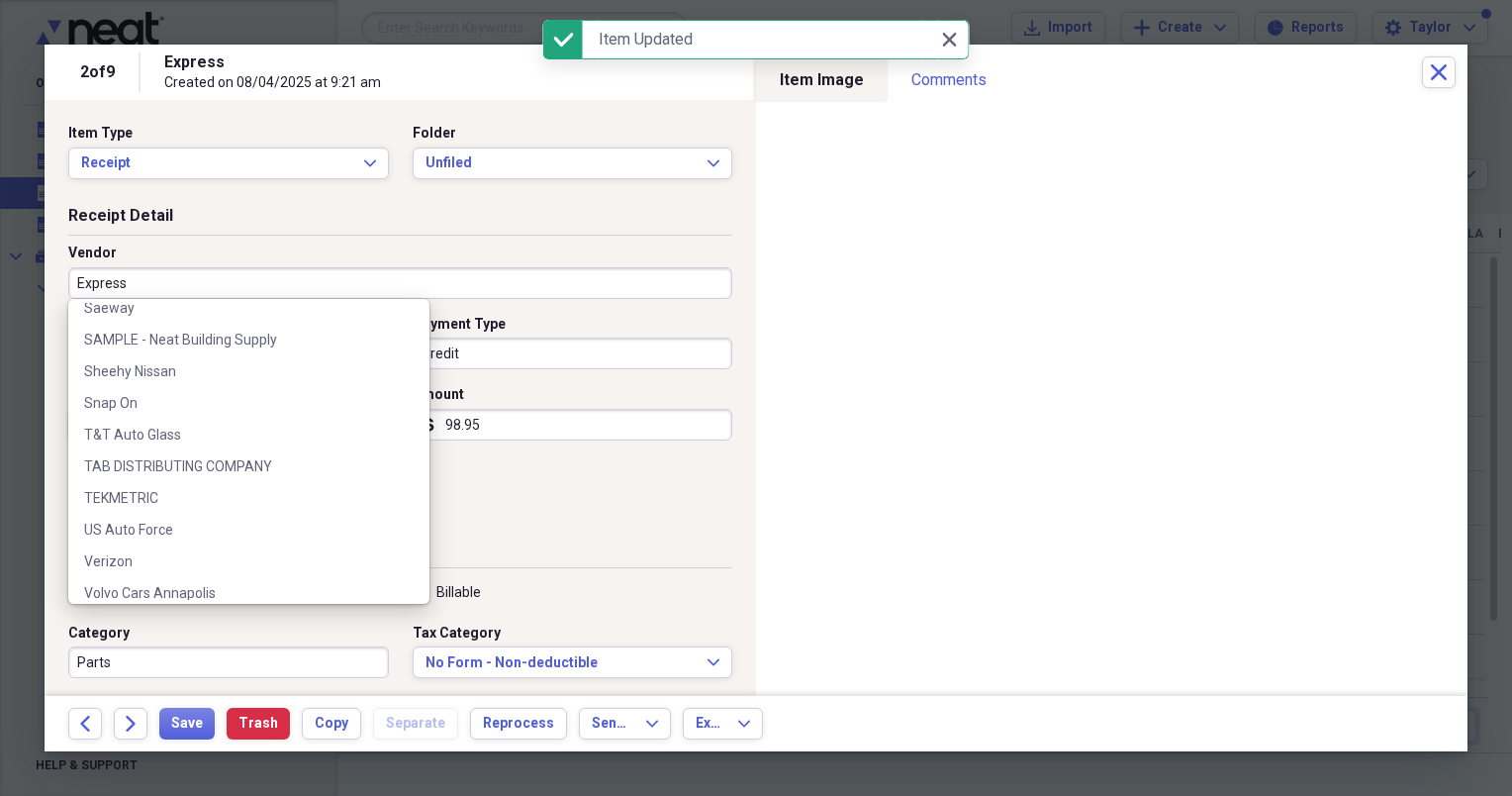 scroll, scrollTop: 1485, scrollLeft: 0, axis: vertical 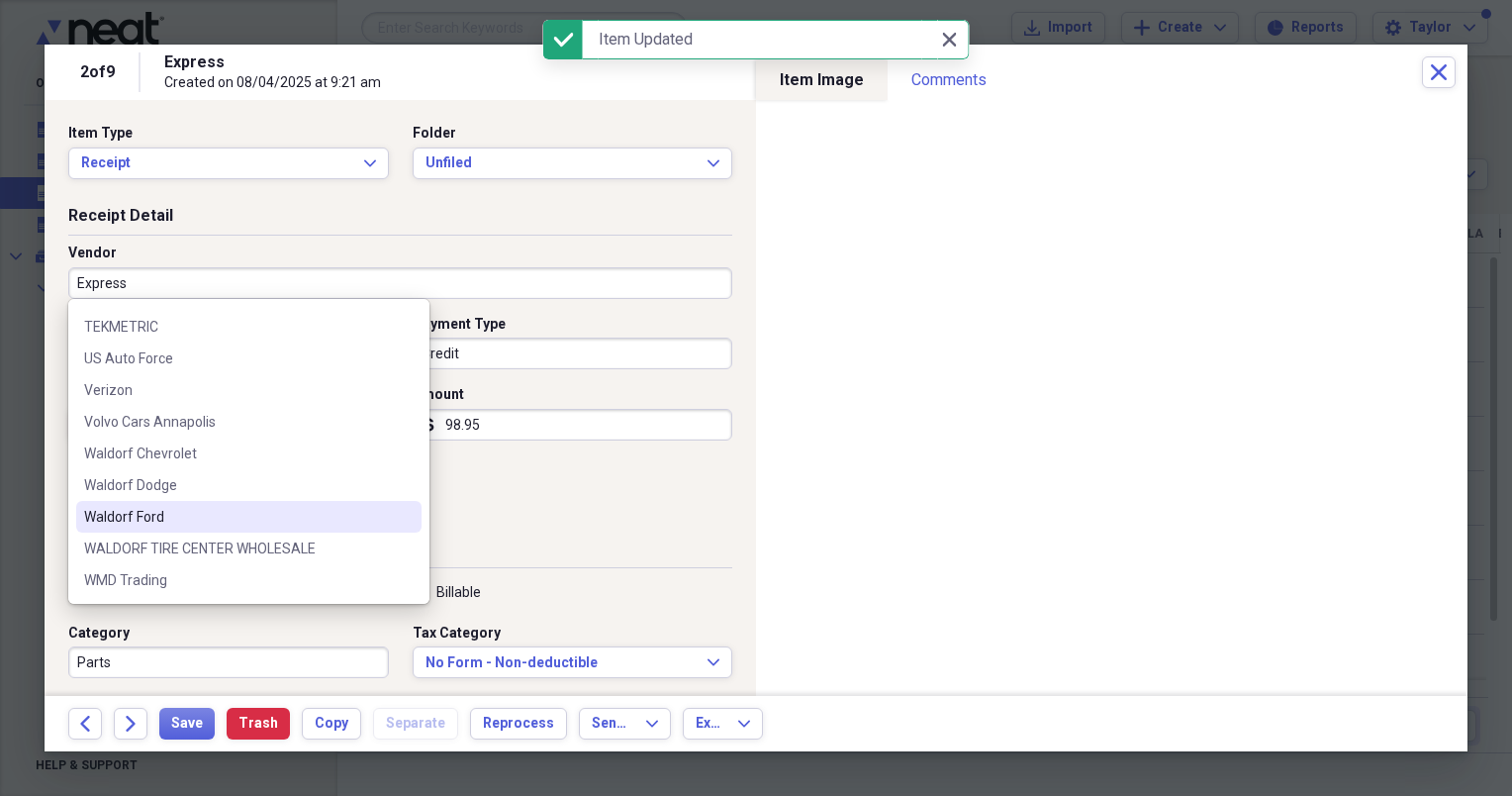 click on "Waldorf Ford" at bounding box center [236, 517] 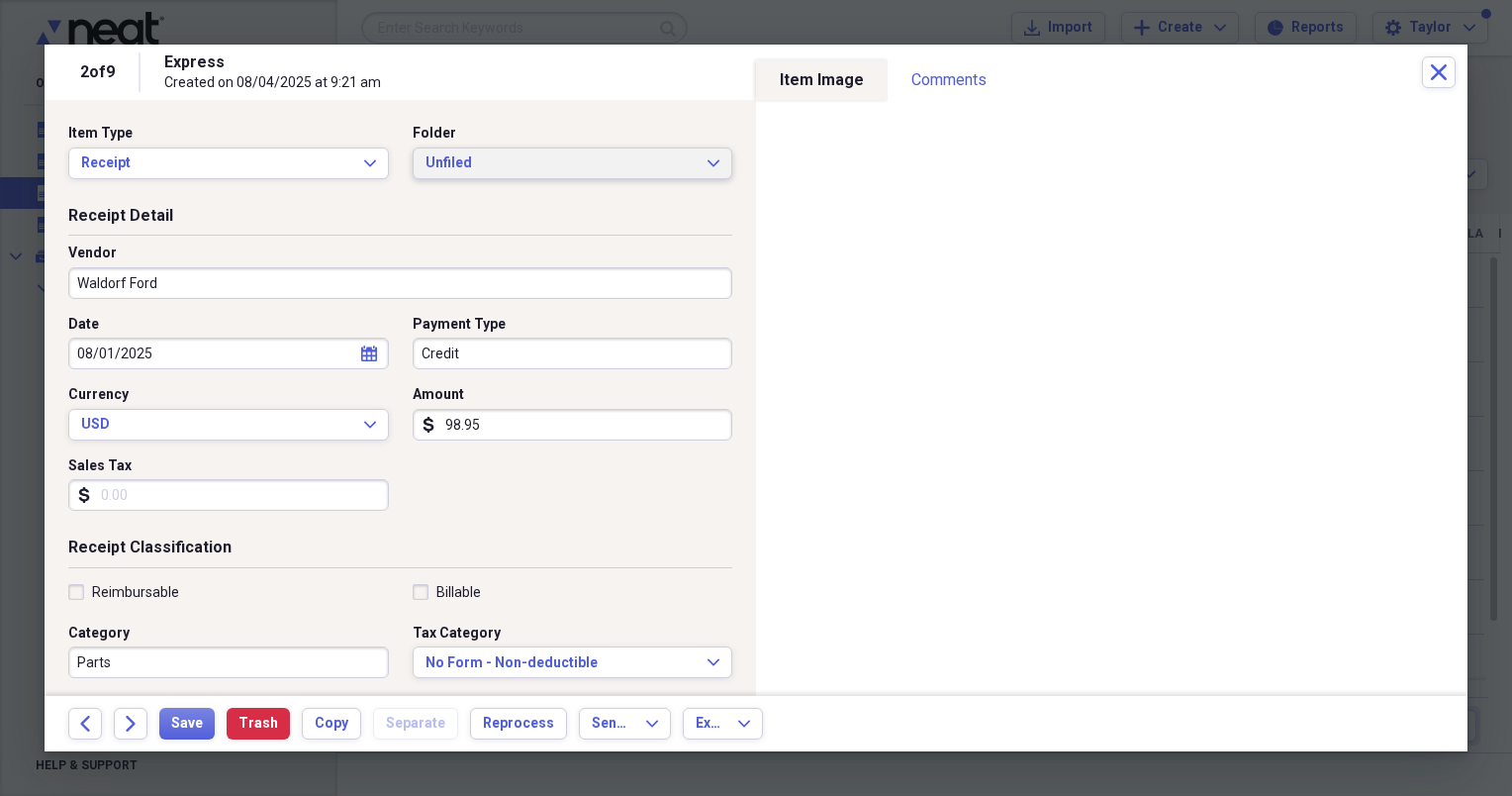 click on "Unfiled" at bounding box center (561, 163) 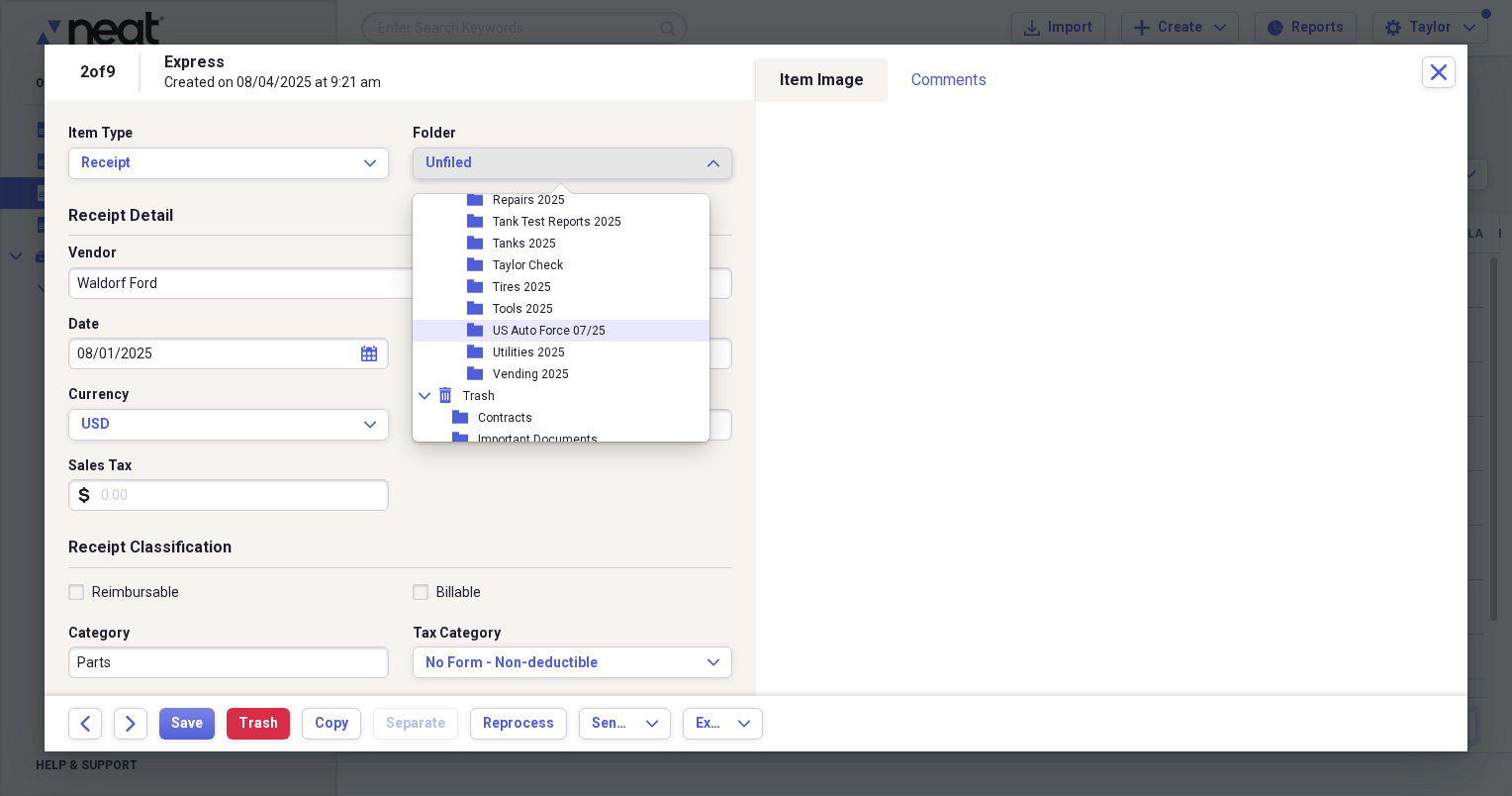 scroll, scrollTop: 495, scrollLeft: 0, axis: vertical 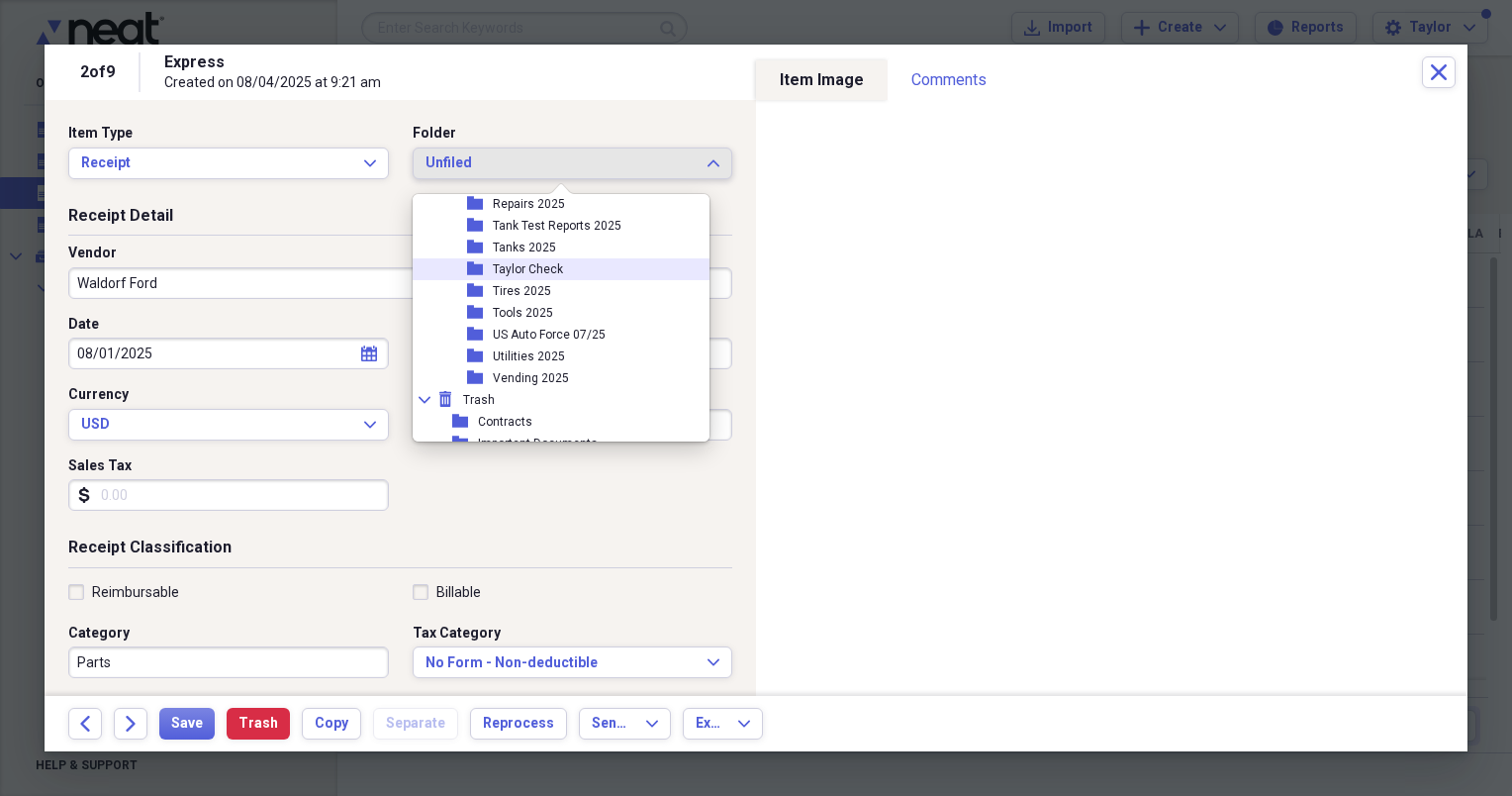 click on "Taylor Check" at bounding box center (527, 269) 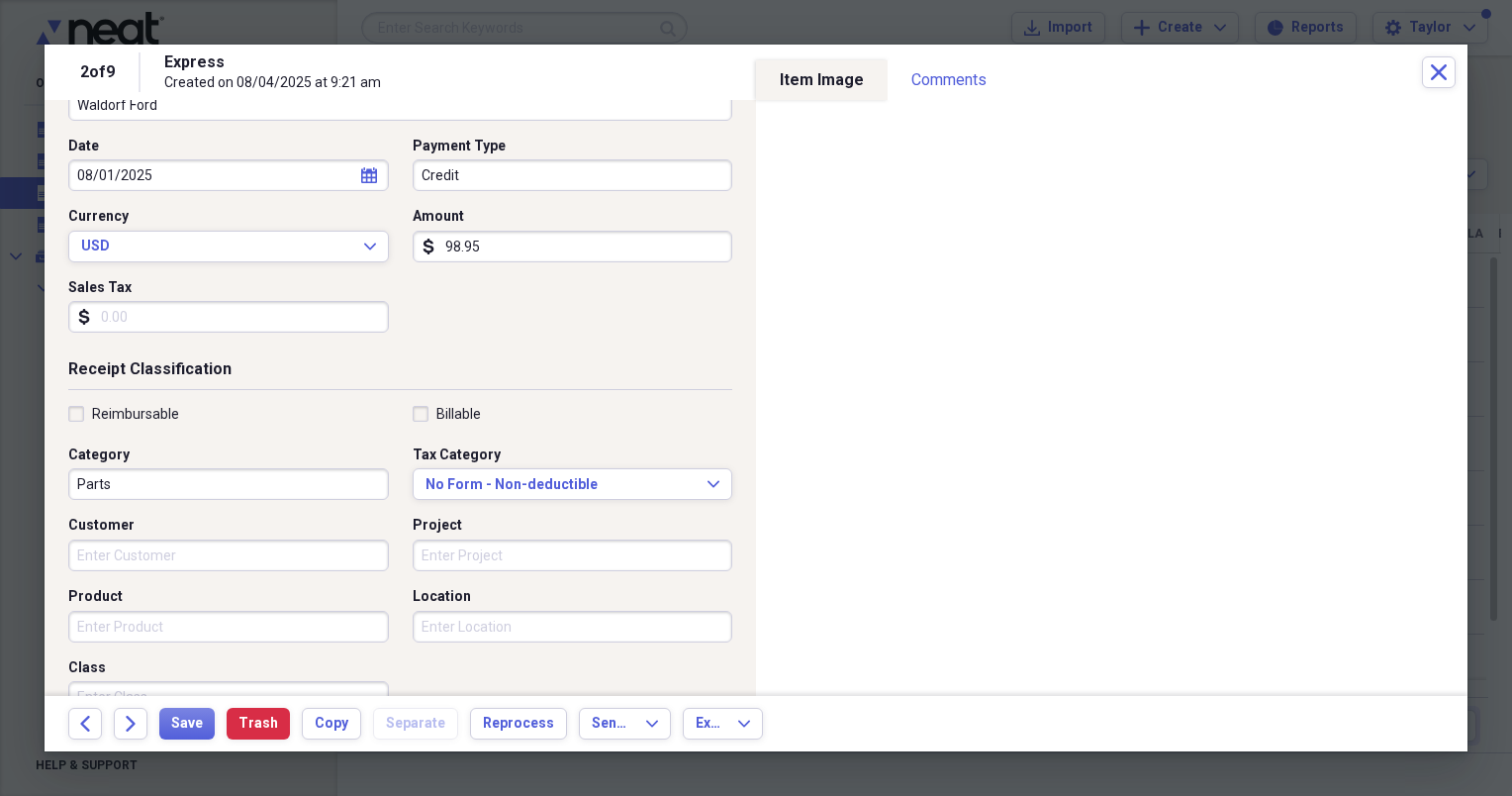 scroll, scrollTop: 190, scrollLeft: 0, axis: vertical 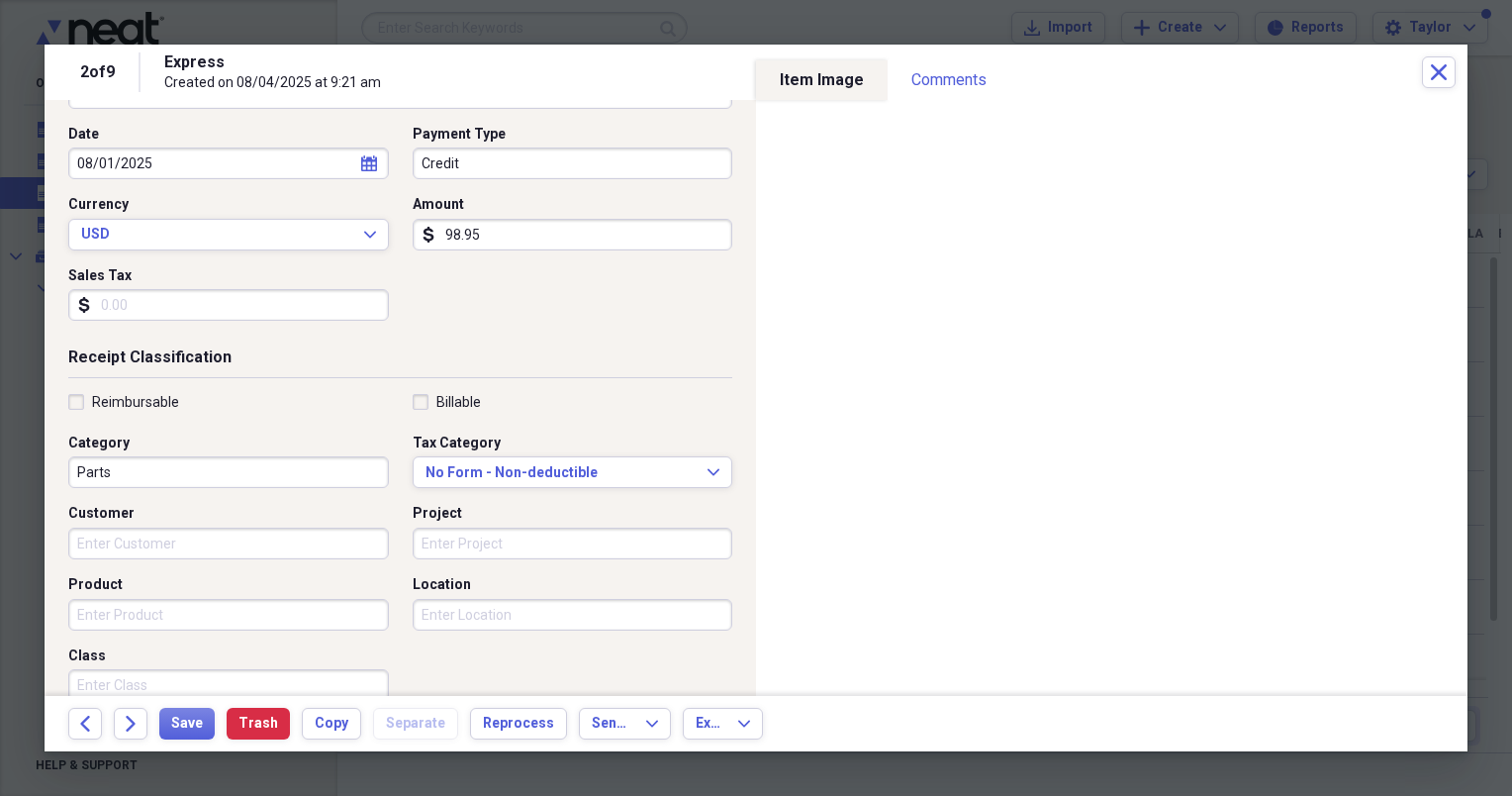 click on "Customer" at bounding box center (229, 544) 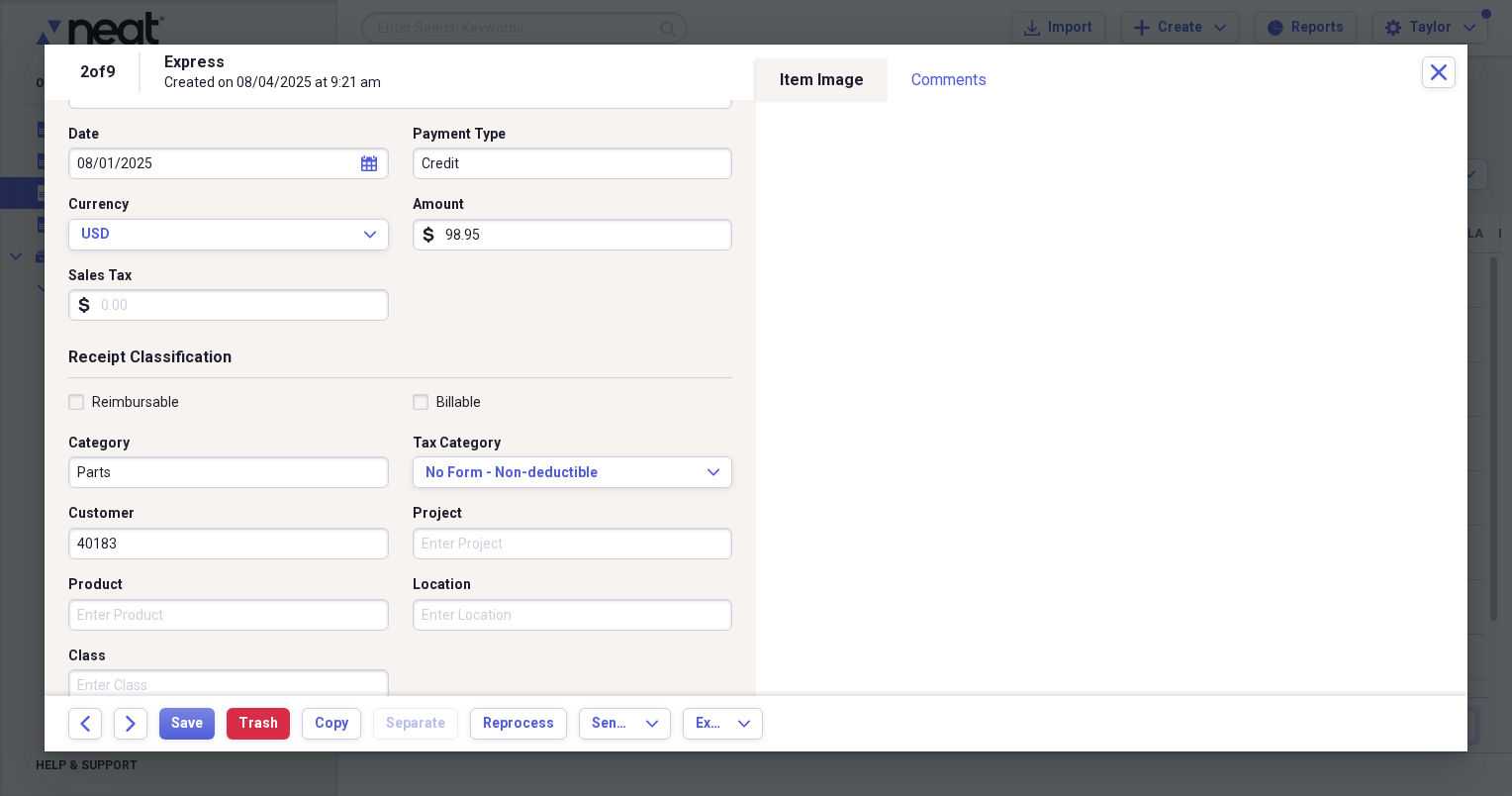 type on "40183" 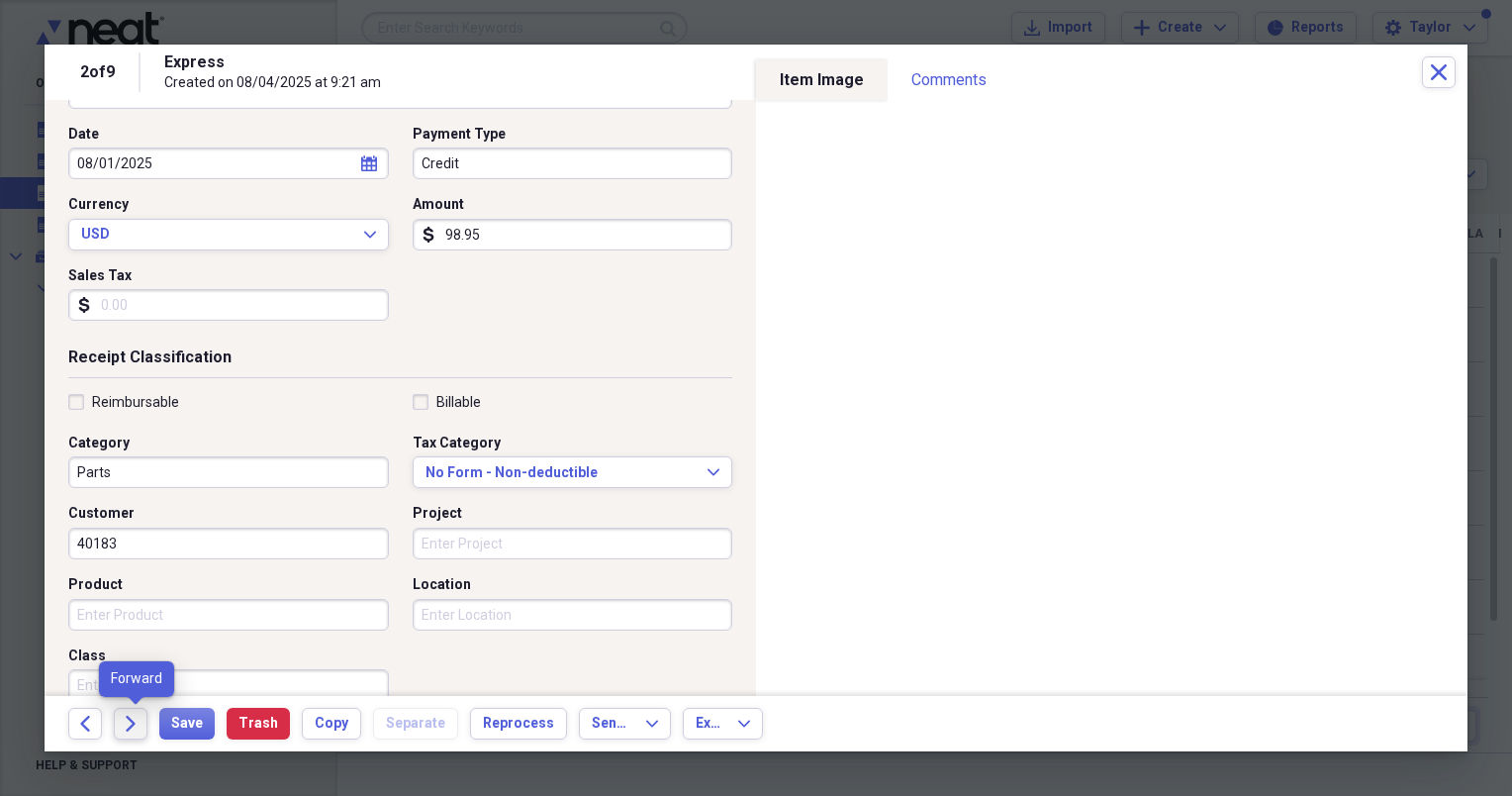click on "Forward" at bounding box center [131, 724] 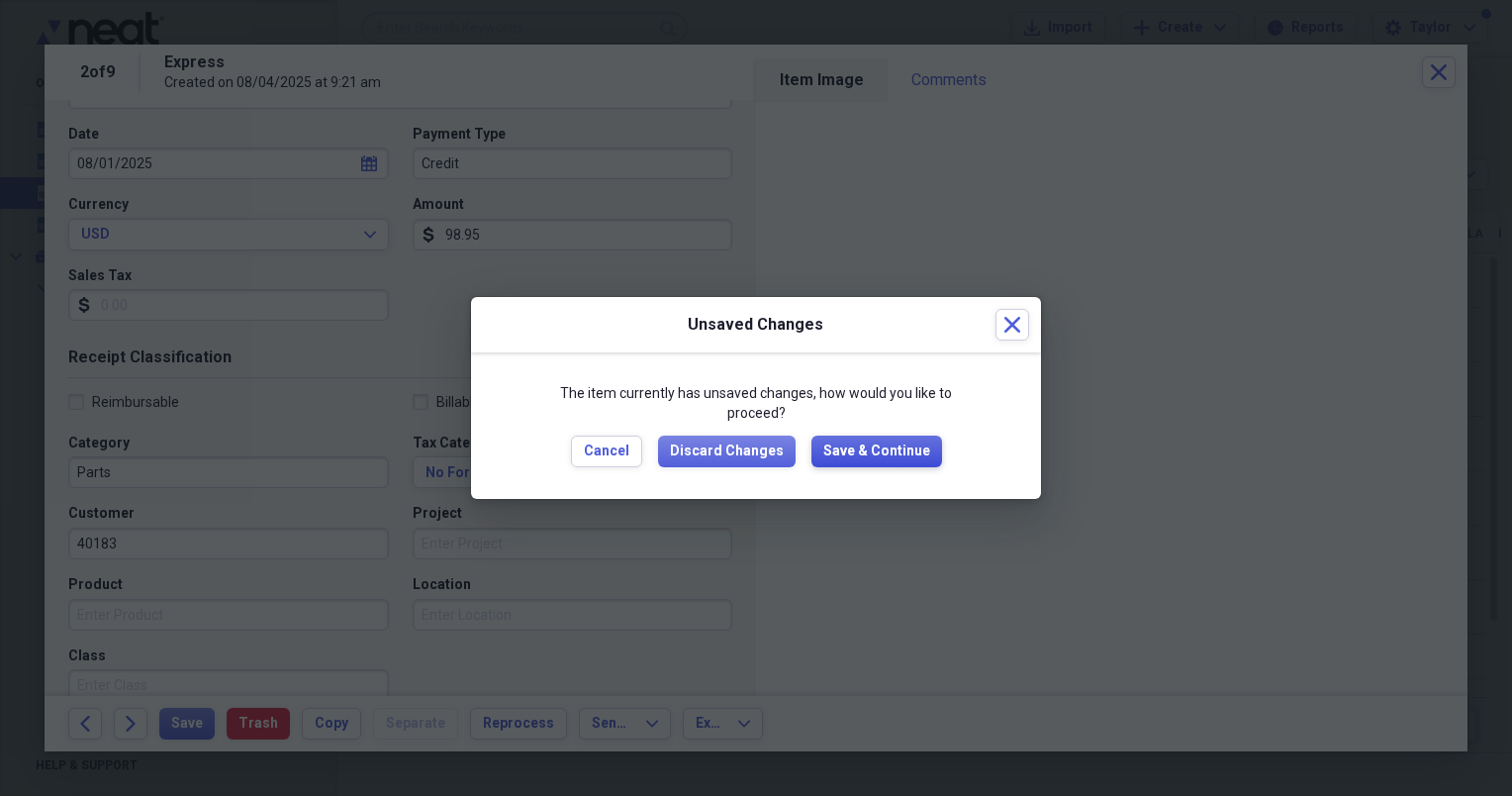 click on "Save & Continue" at bounding box center [877, 451] 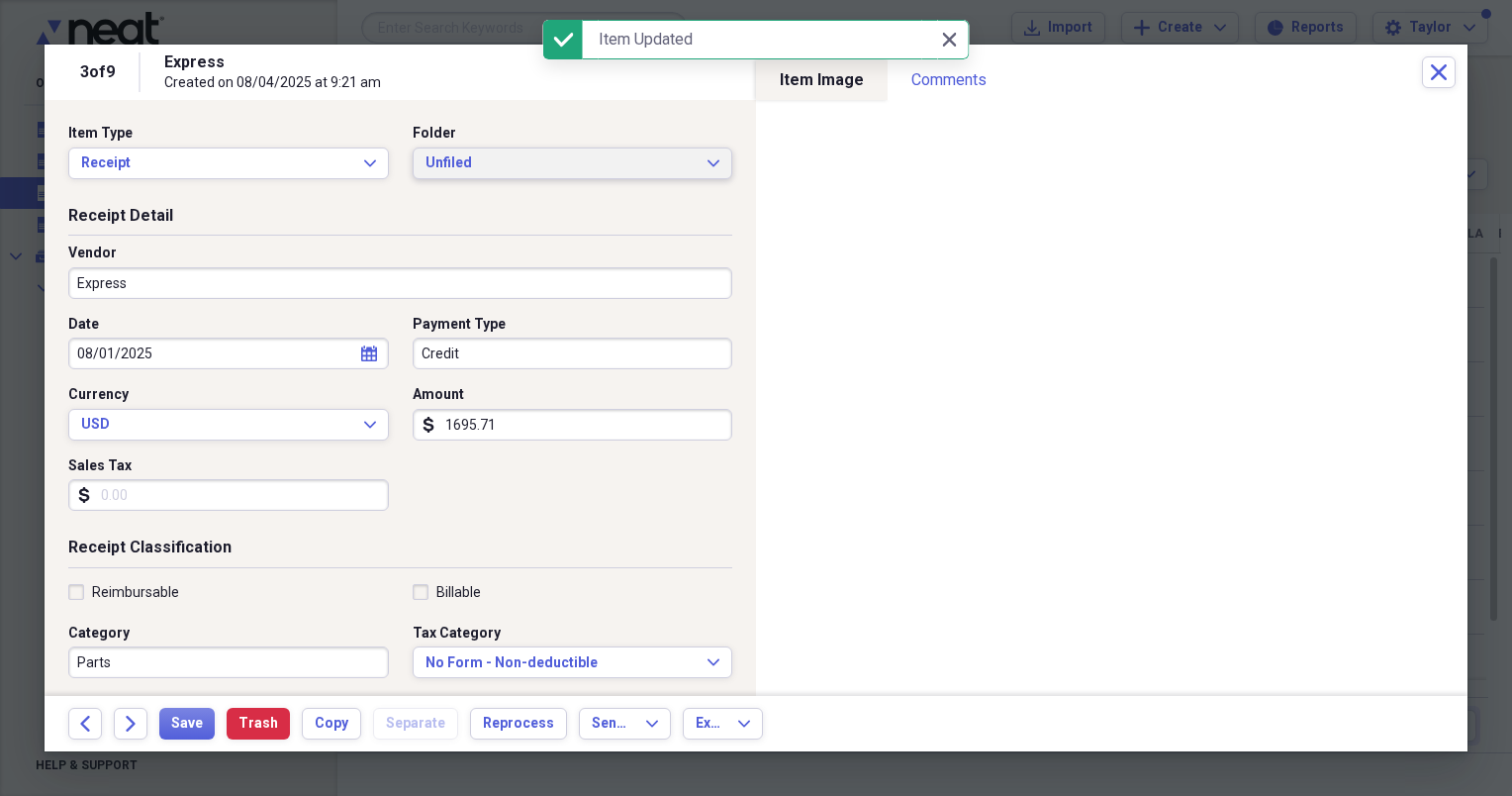click on "Unfiled" at bounding box center [561, 163] 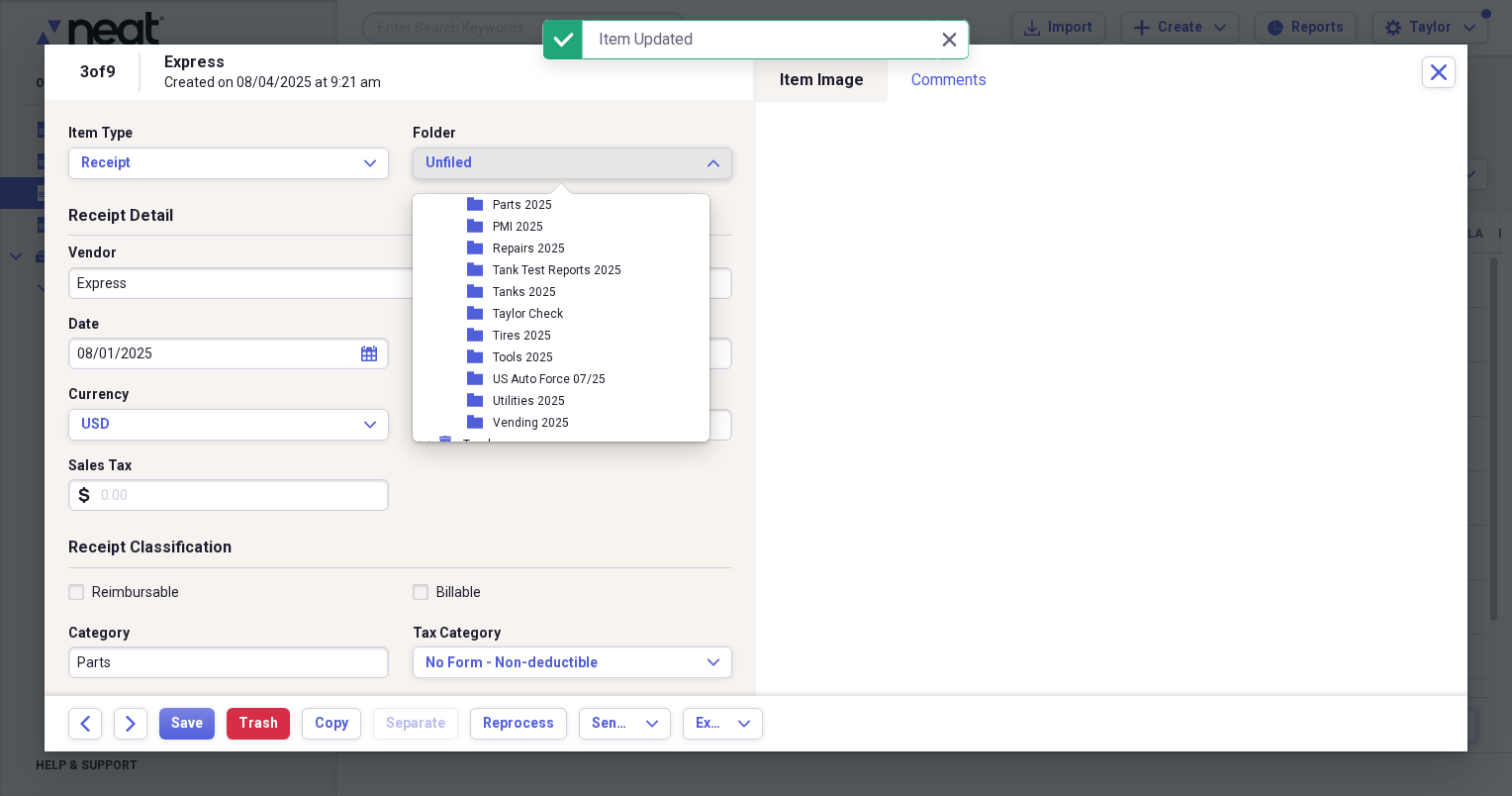 scroll, scrollTop: 451, scrollLeft: 0, axis: vertical 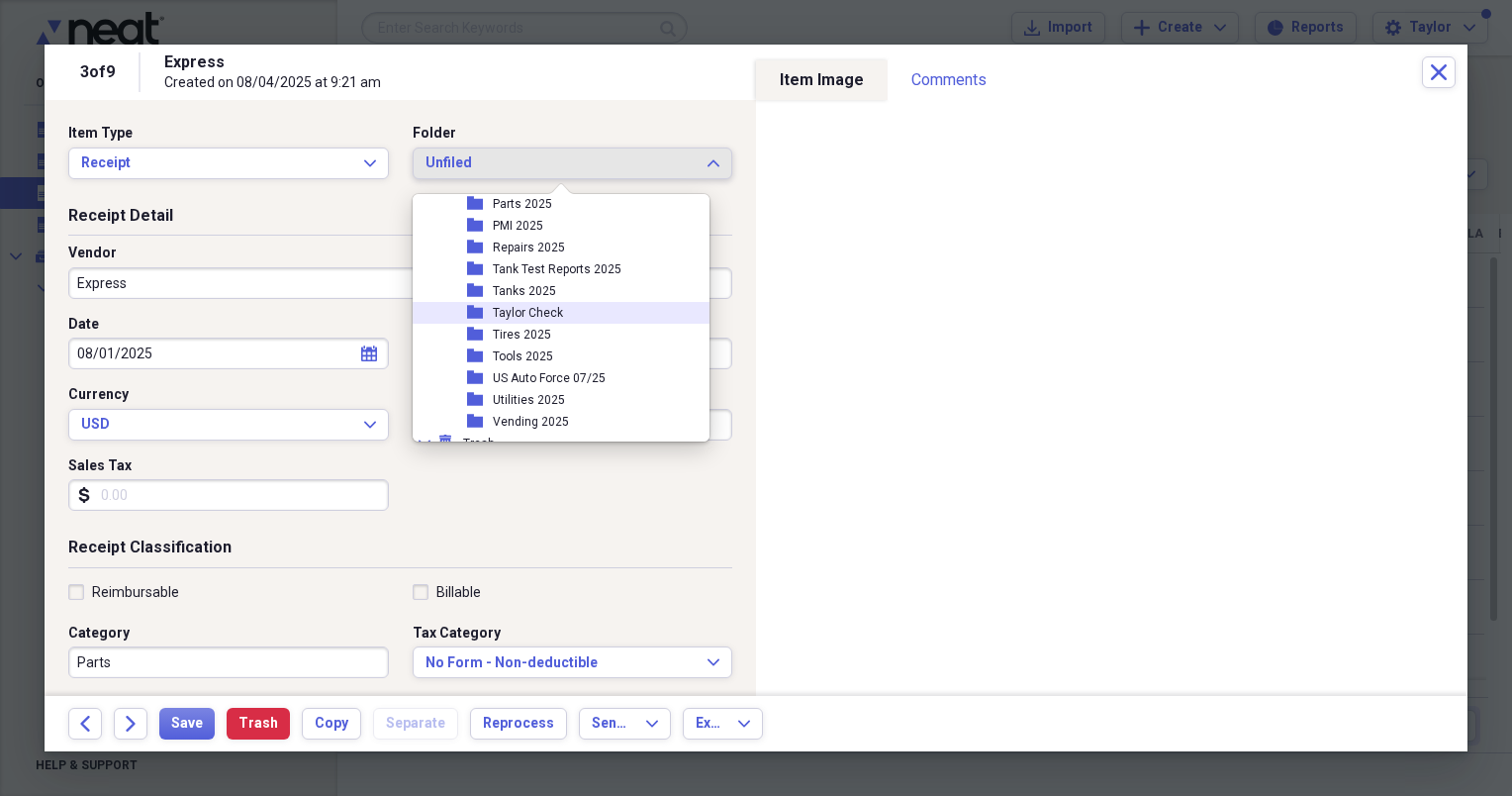 click on "Taylor Check" at bounding box center (527, 313) 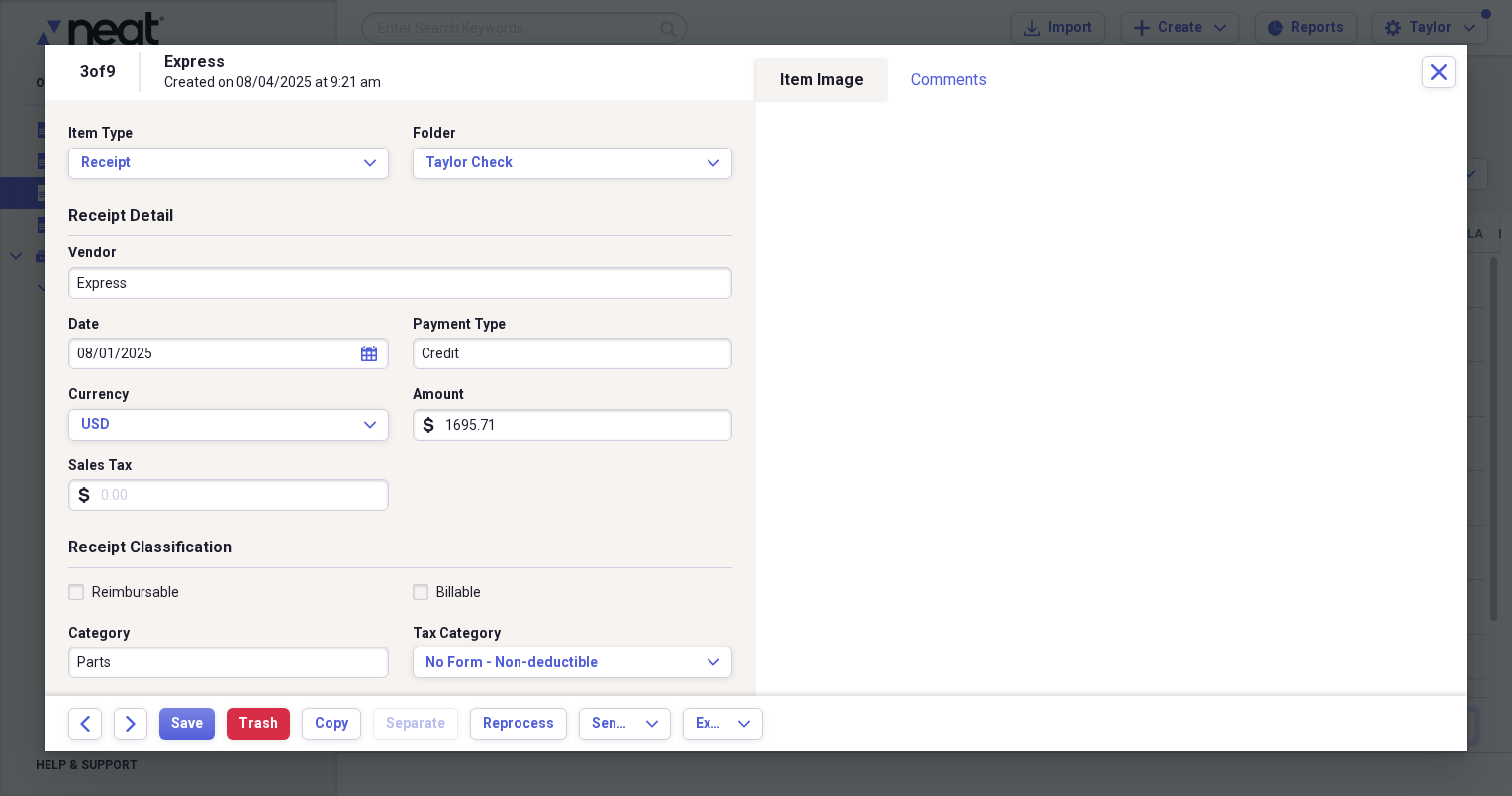 click on "Vendor Express" at bounding box center (400, 279) 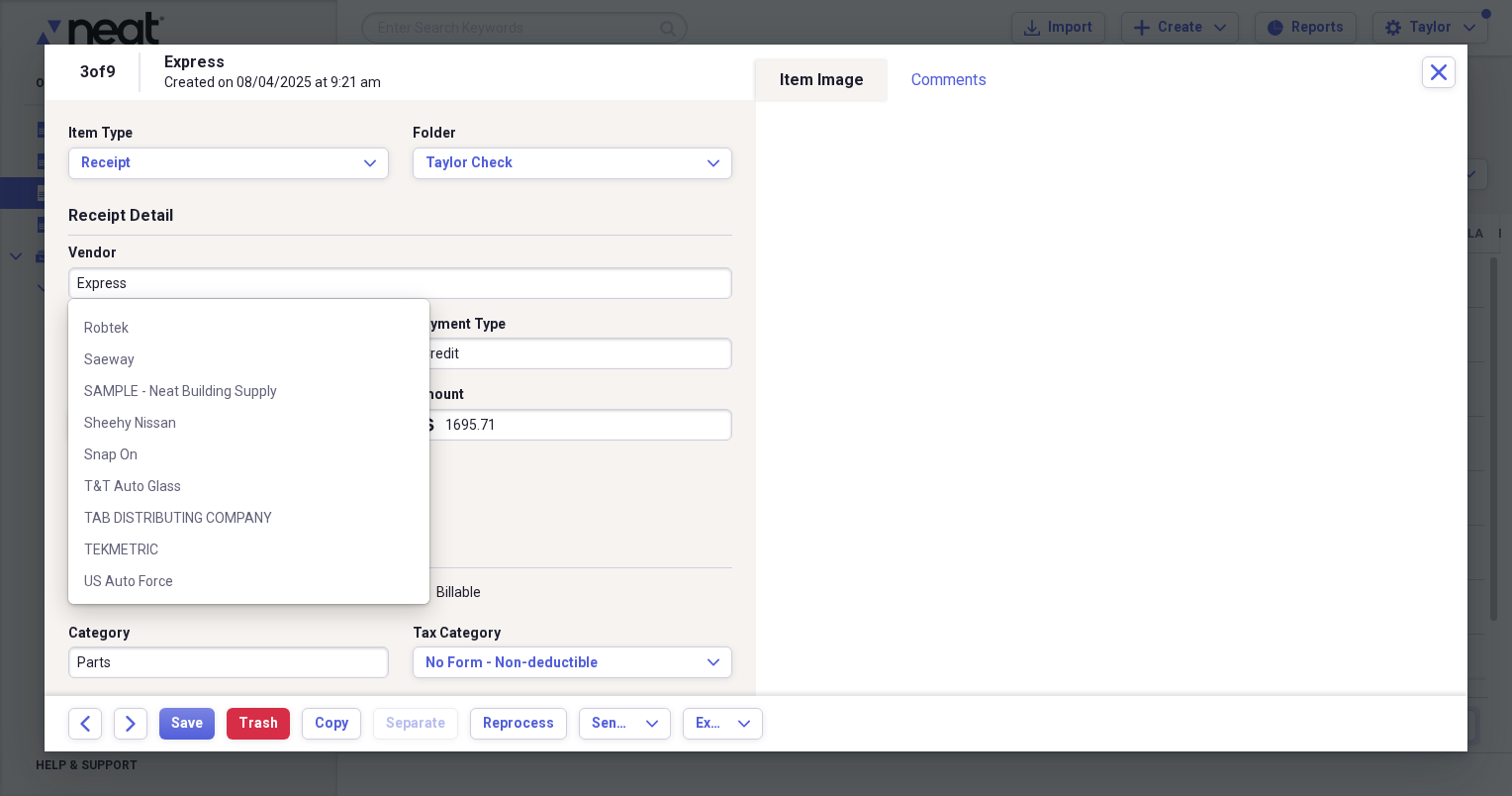 scroll, scrollTop: 1485, scrollLeft: 0, axis: vertical 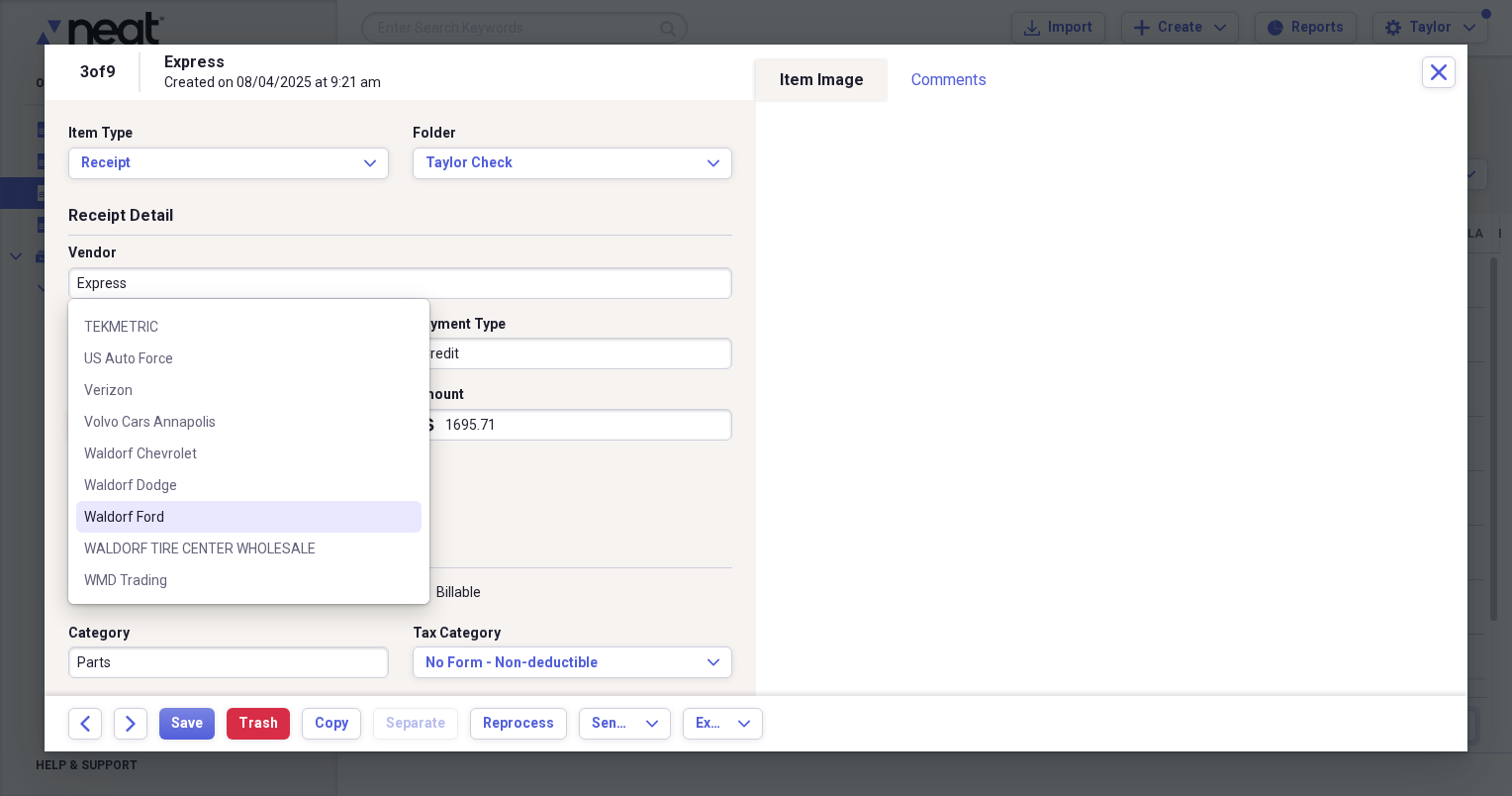 click on "Waldorf Ford" at bounding box center (236, 517) 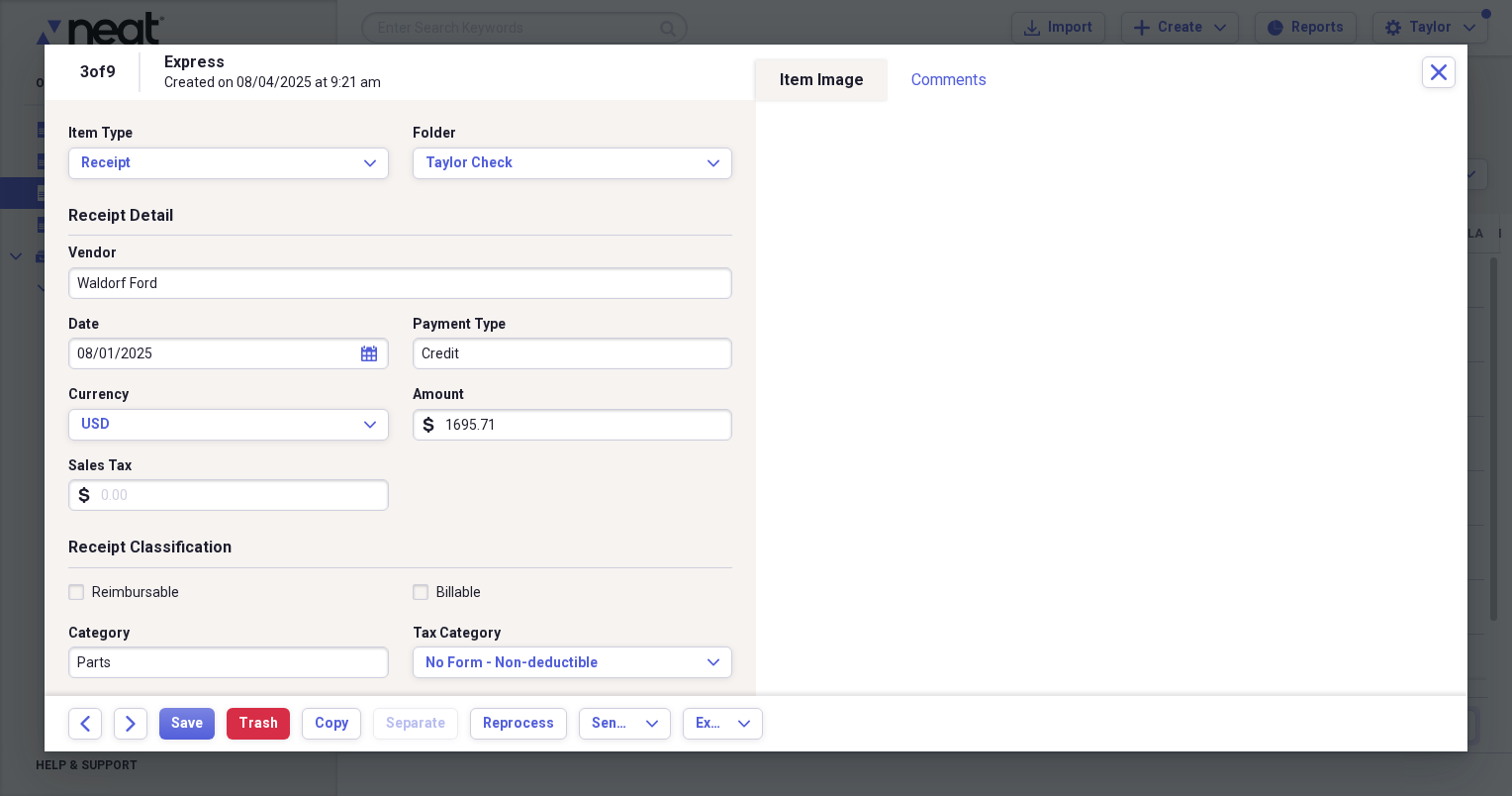 click on "1695.71" at bounding box center (573, 425) 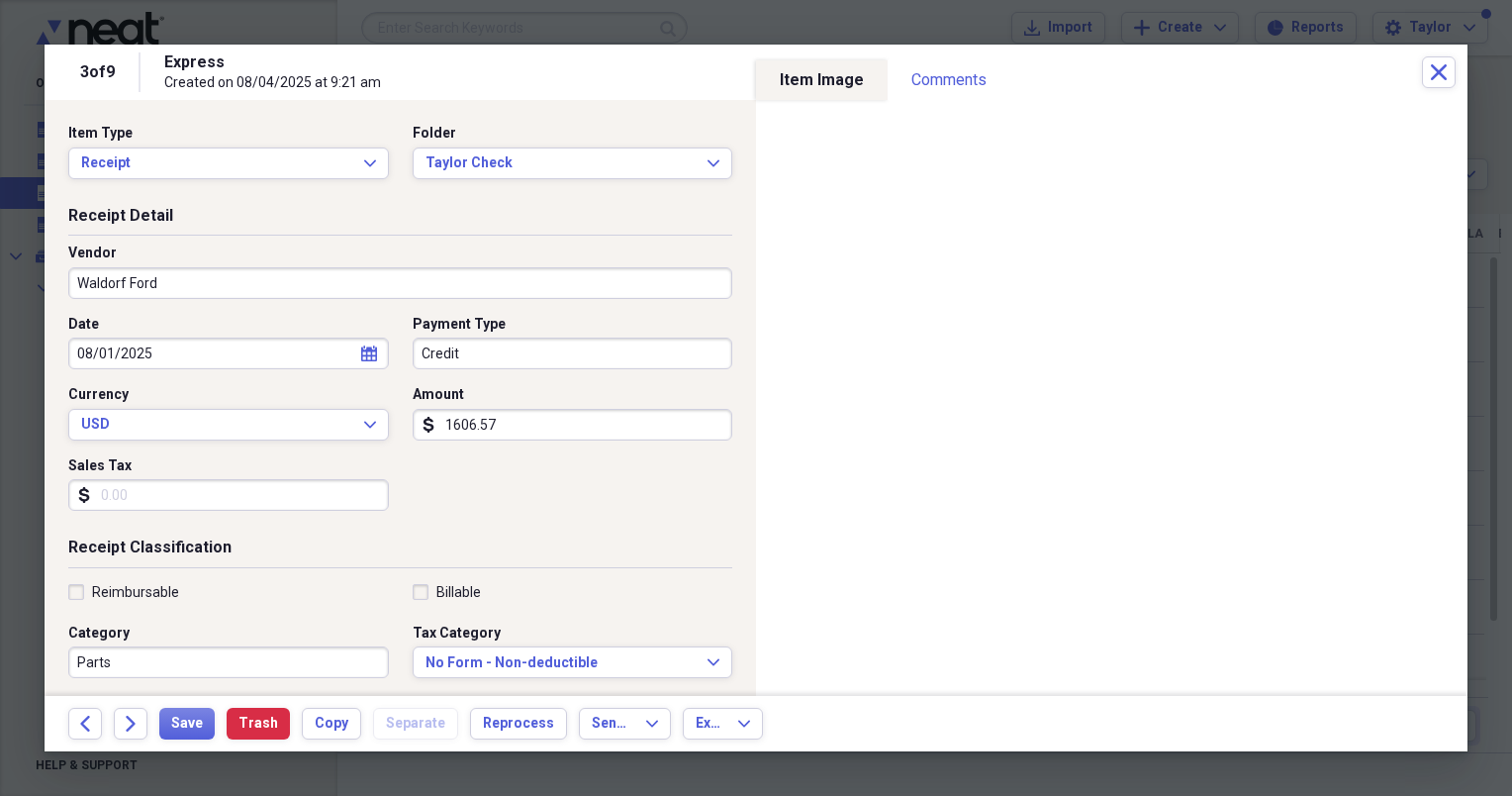 scroll, scrollTop: 63, scrollLeft: 0, axis: vertical 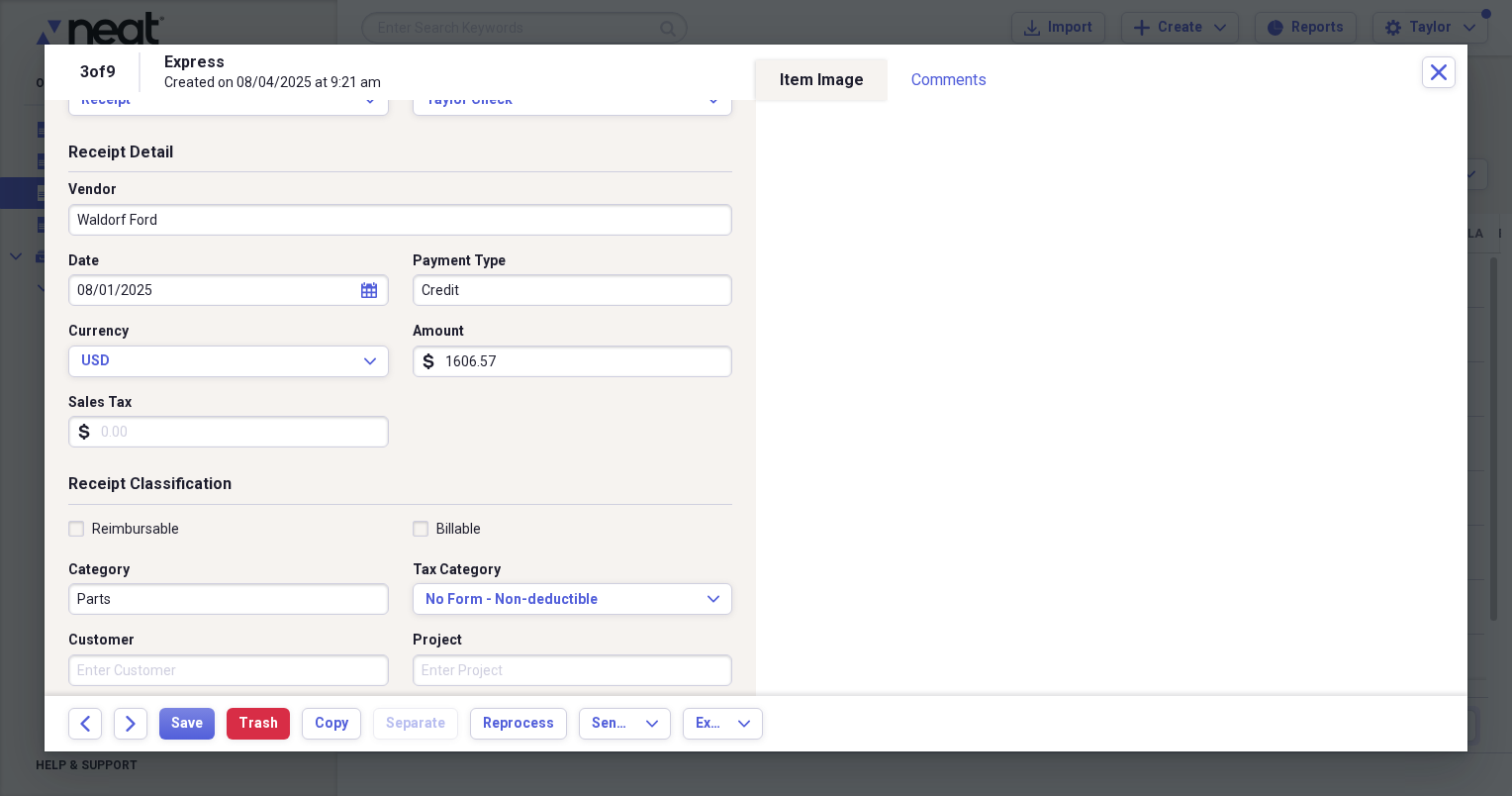 type on "1606.57" 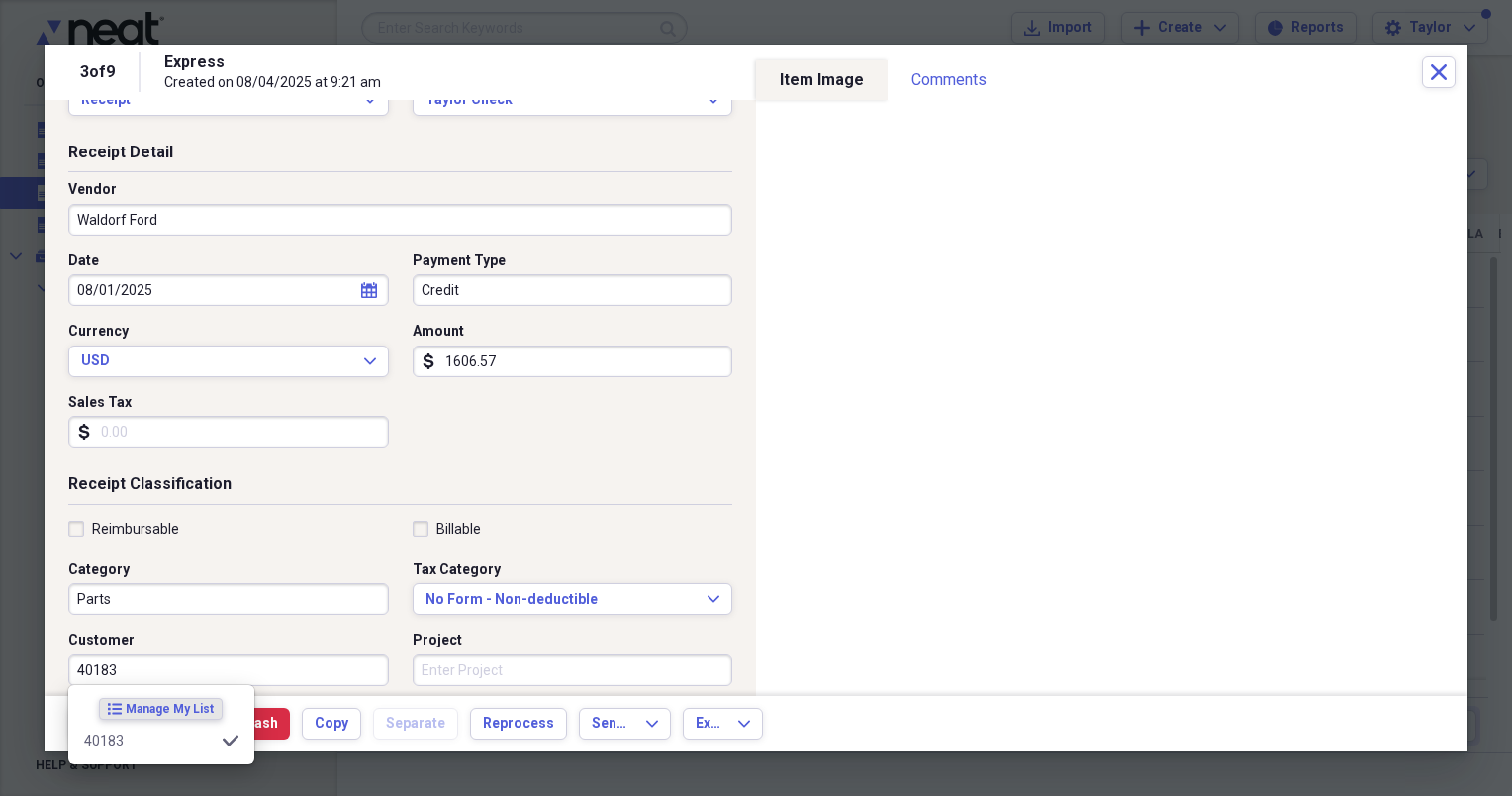 type on "40183" 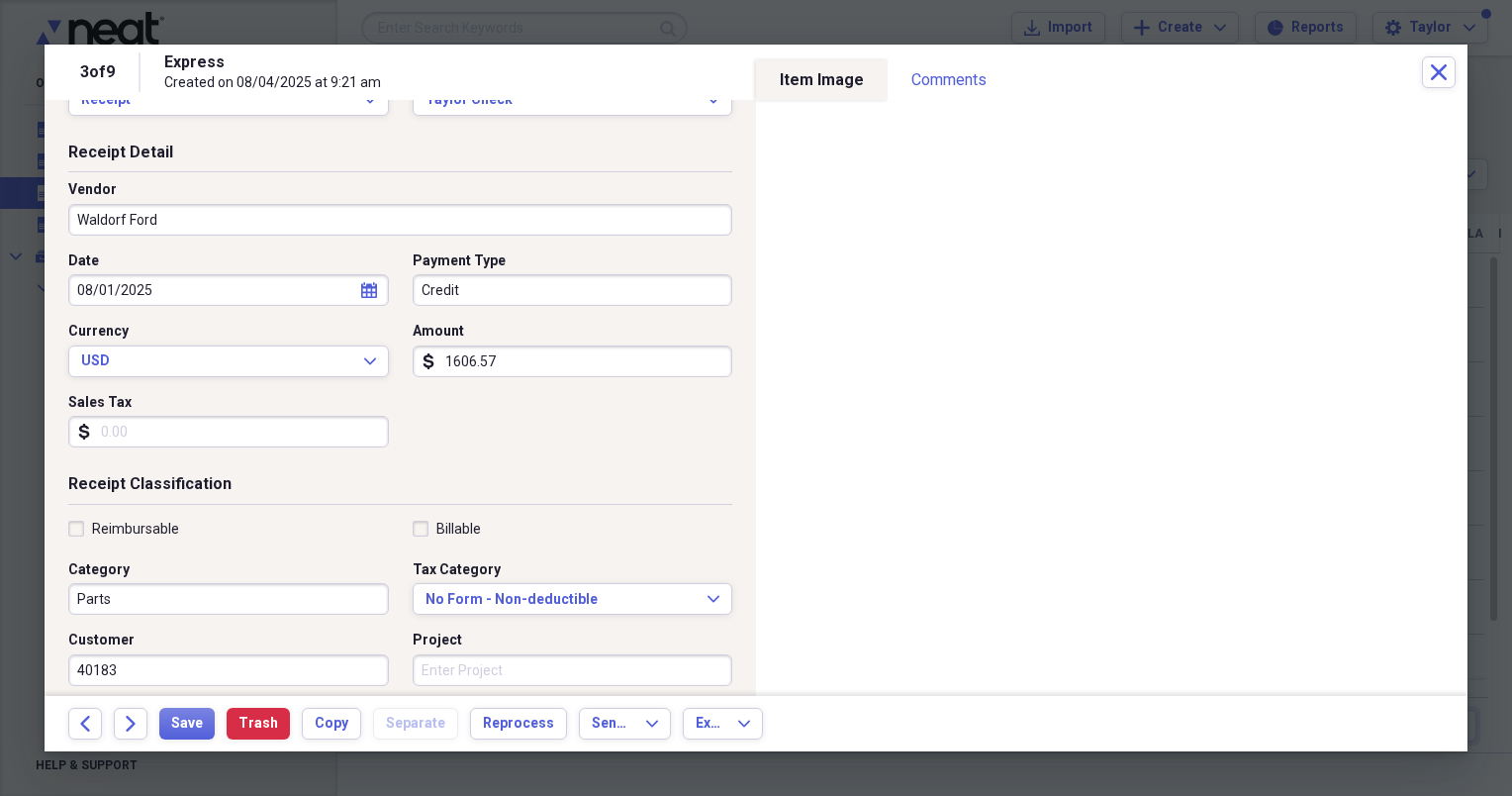 click on "Reimbursable Billable Category Parts Tax Category No Form - Non-deductible Expand Customer 40183 Project Product Location Class" at bounding box center [400, 678] 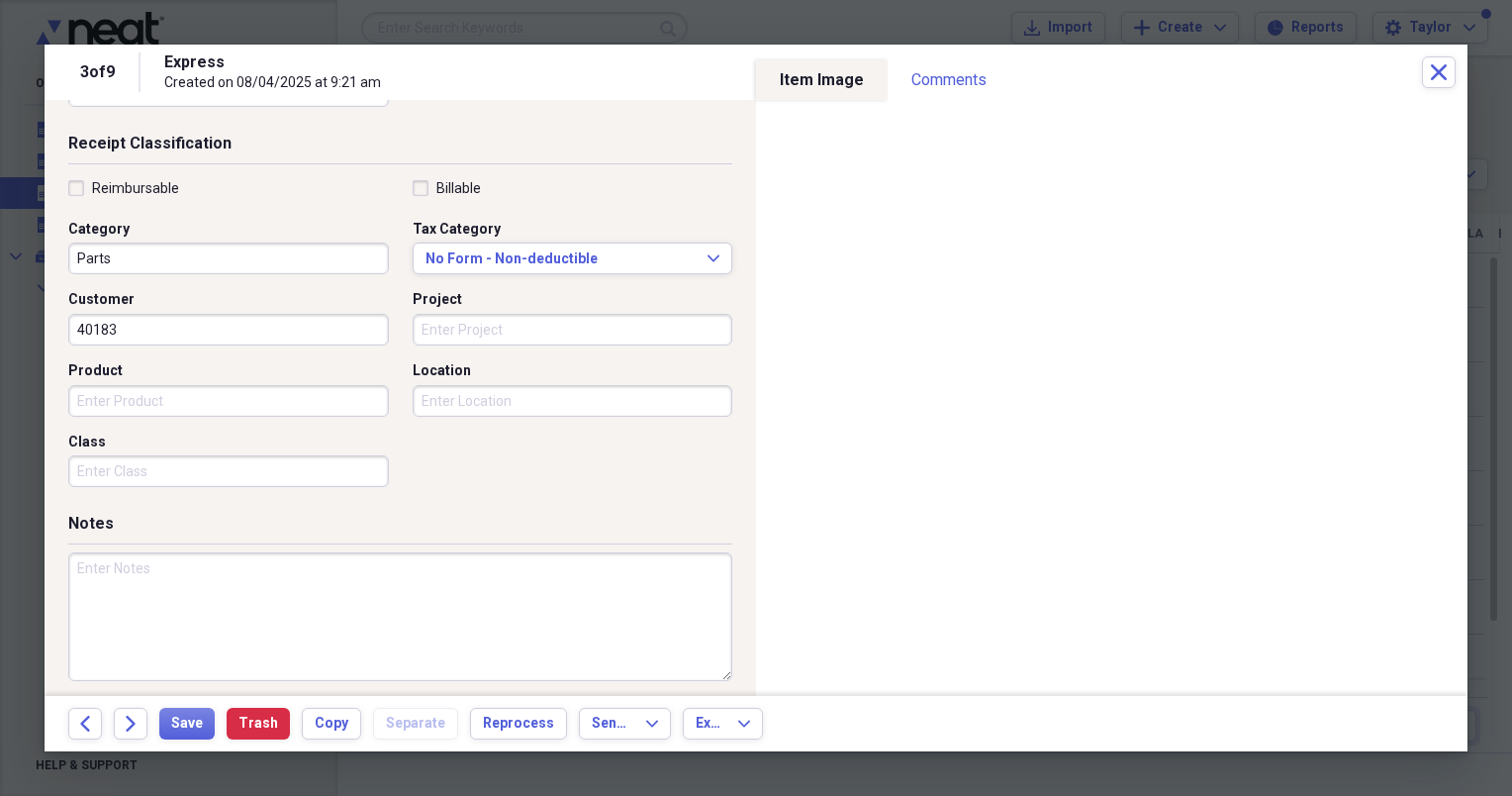 scroll, scrollTop: 407, scrollLeft: 0, axis: vertical 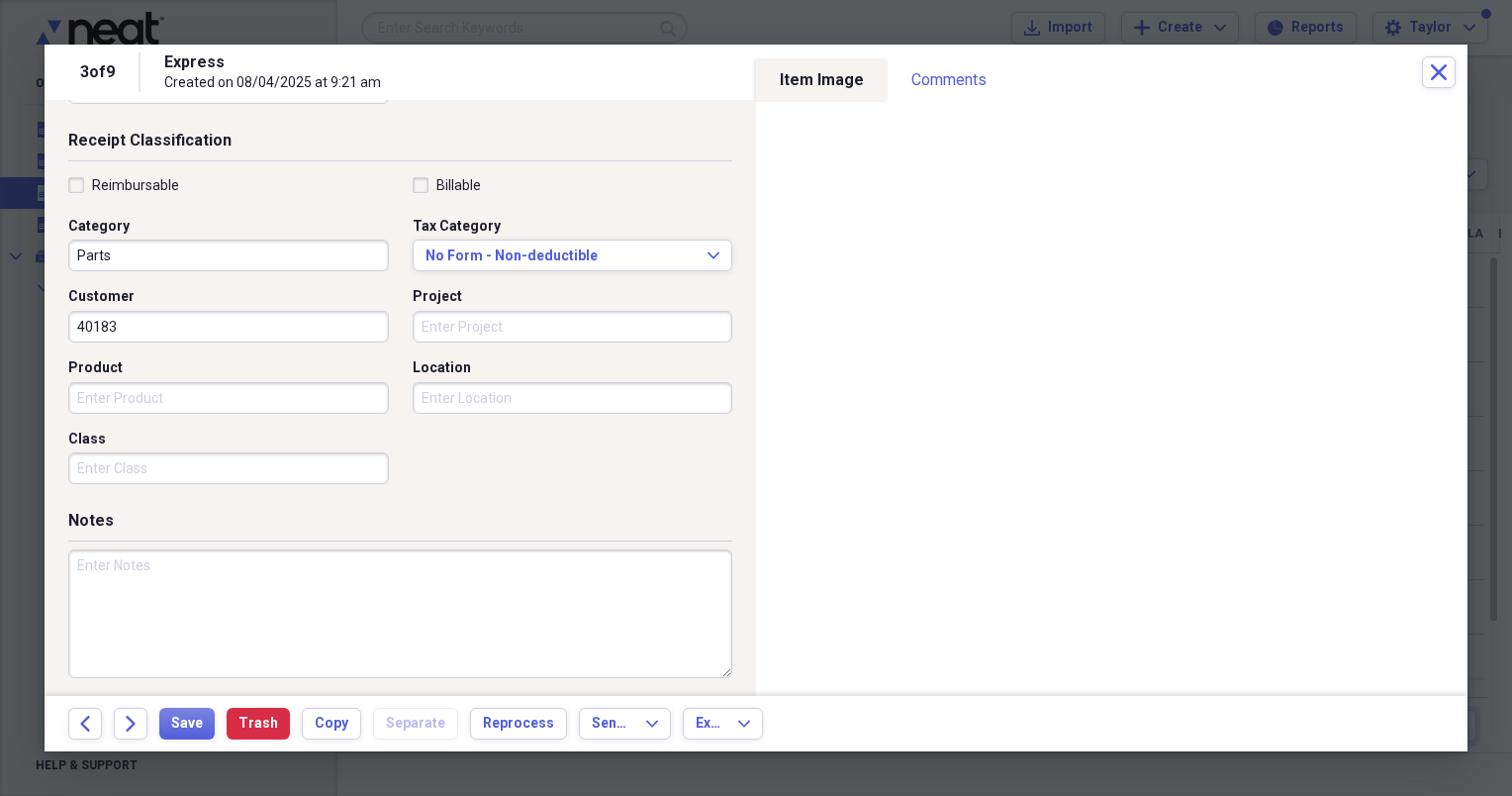 click at bounding box center (400, 614) 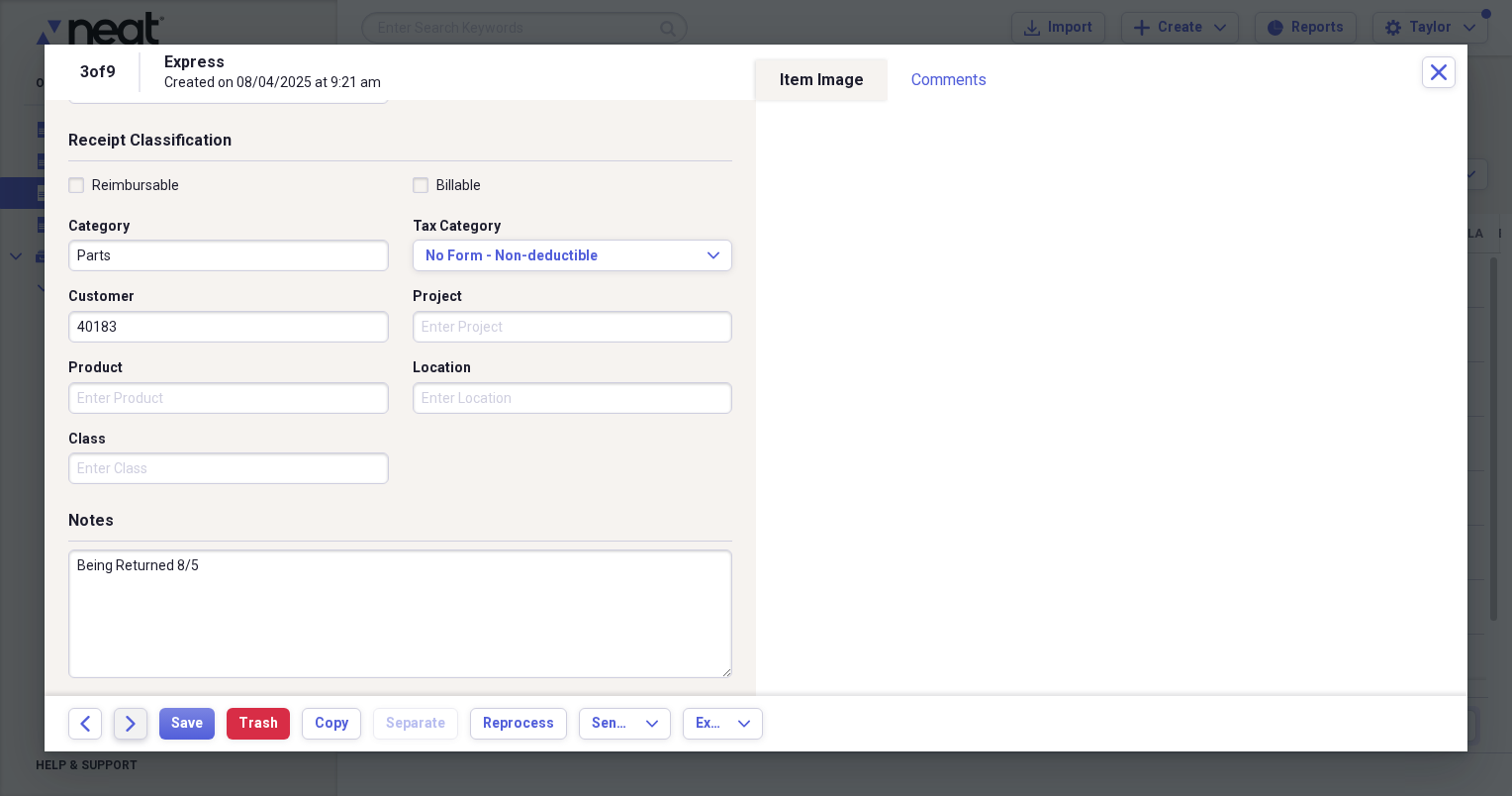 type on "Being Returned 8/5" 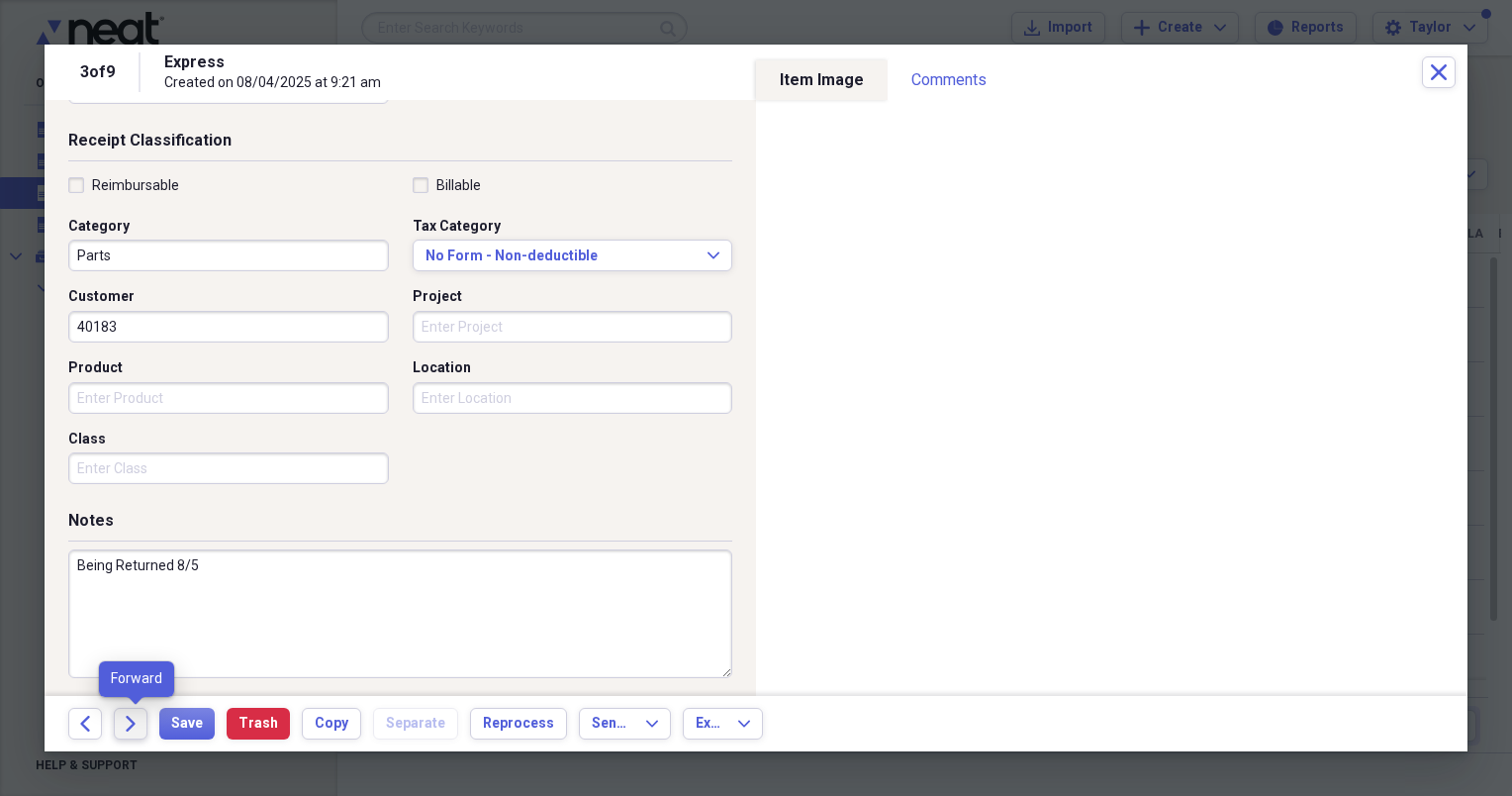 click on "Forward" at bounding box center (131, 724) 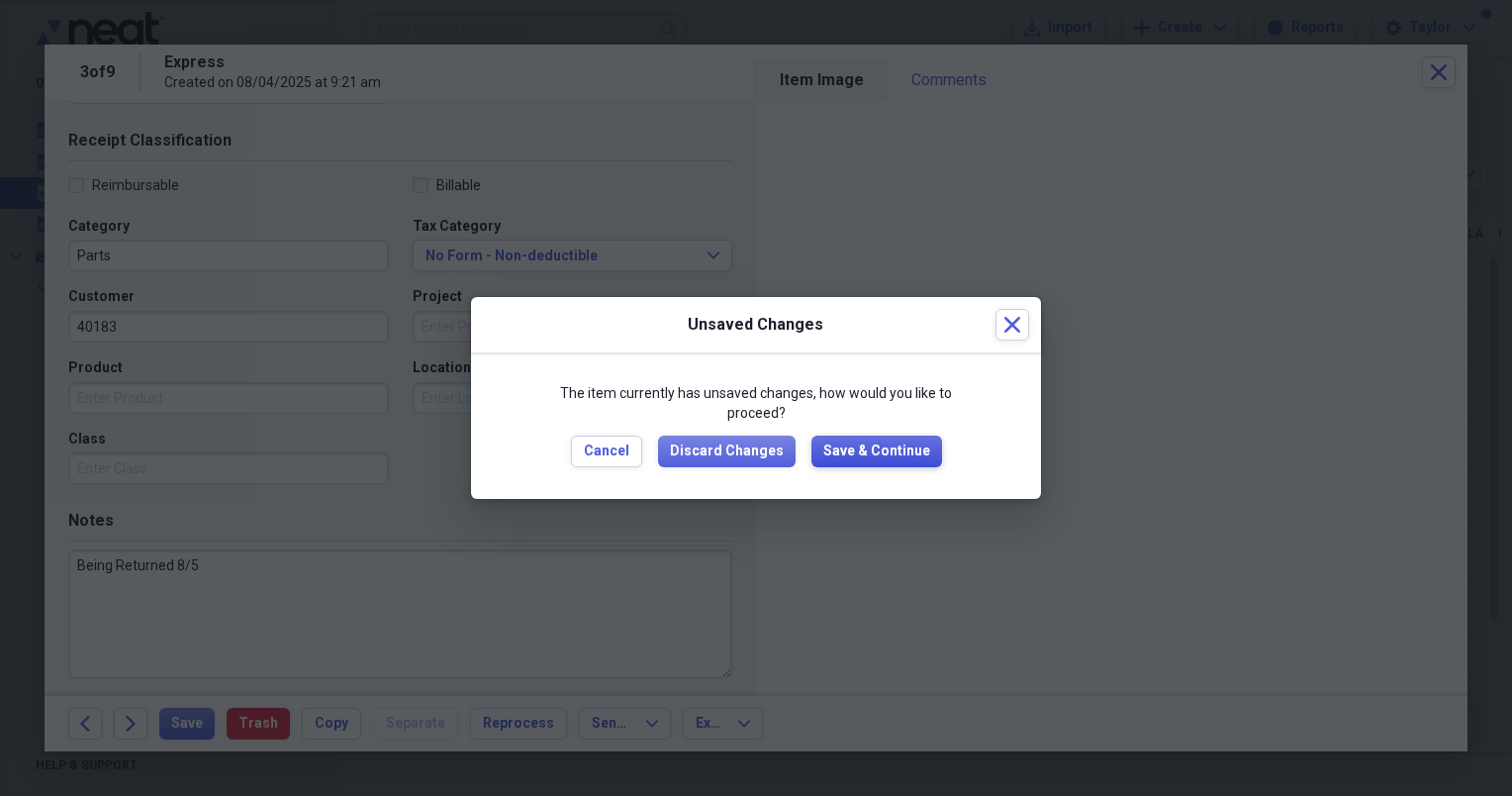 click on "Save & Continue" at bounding box center (877, 451) 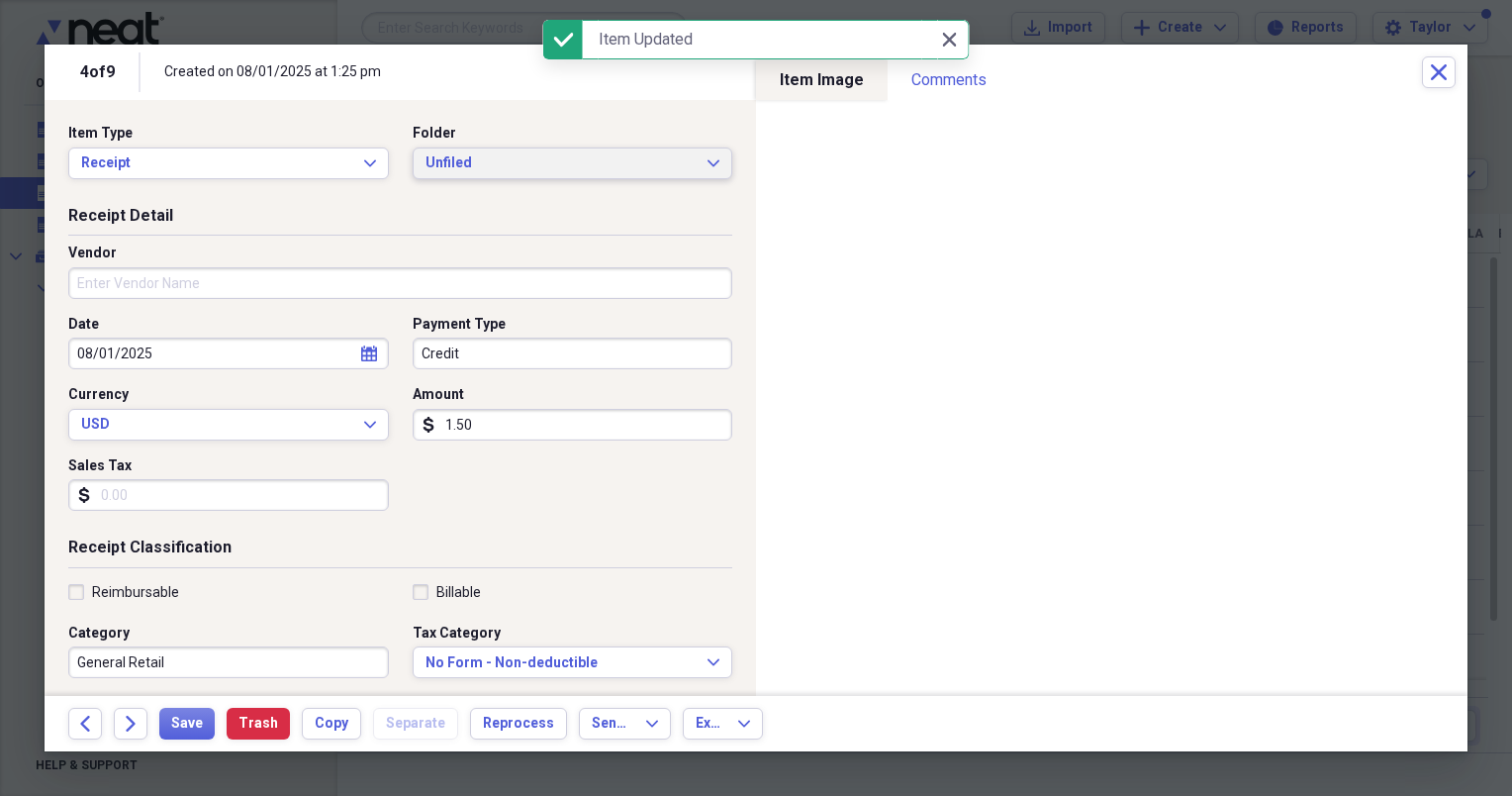 click on "Unfiled" at bounding box center (561, 163) 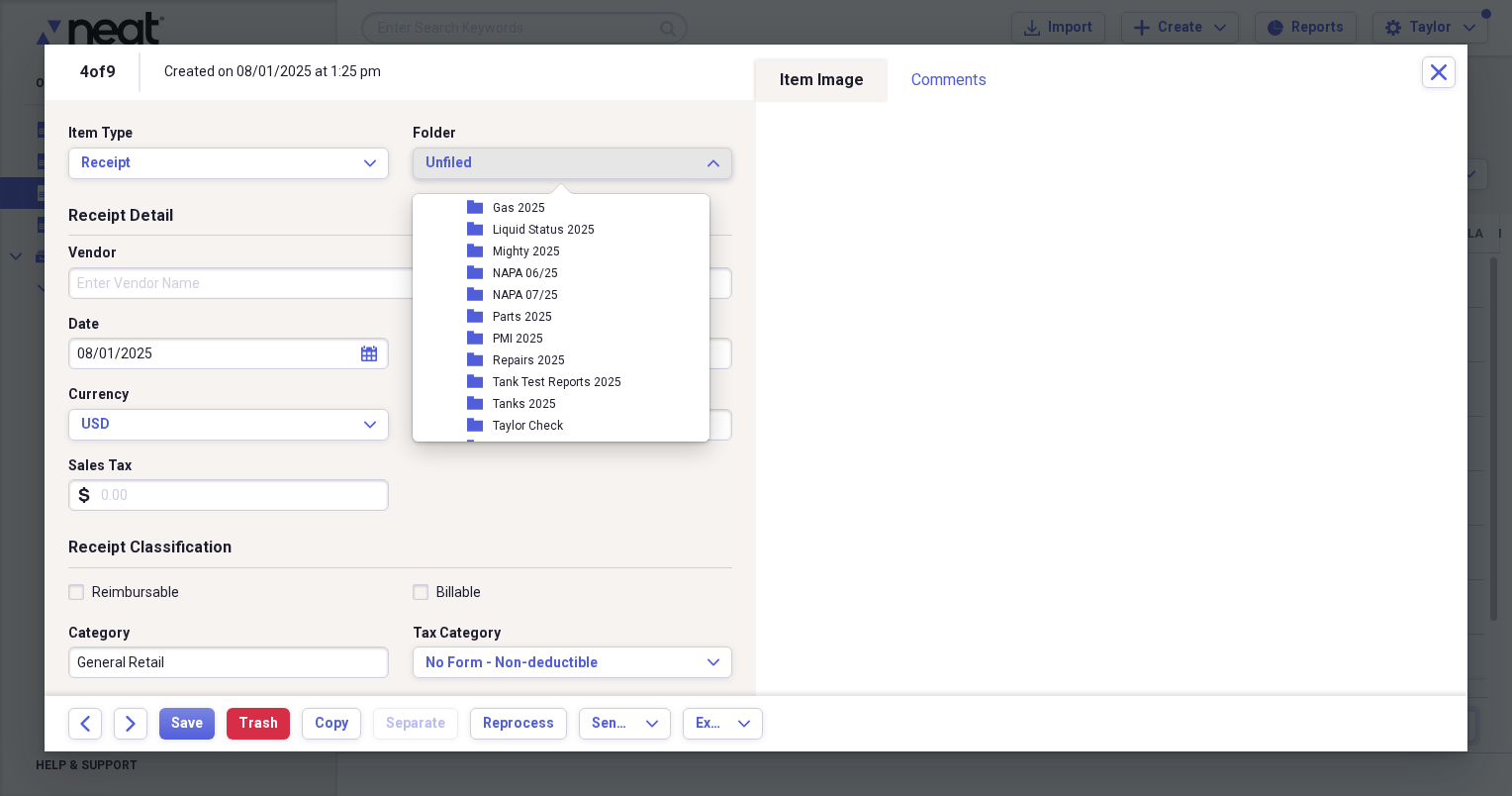 scroll, scrollTop: 344, scrollLeft: 0, axis: vertical 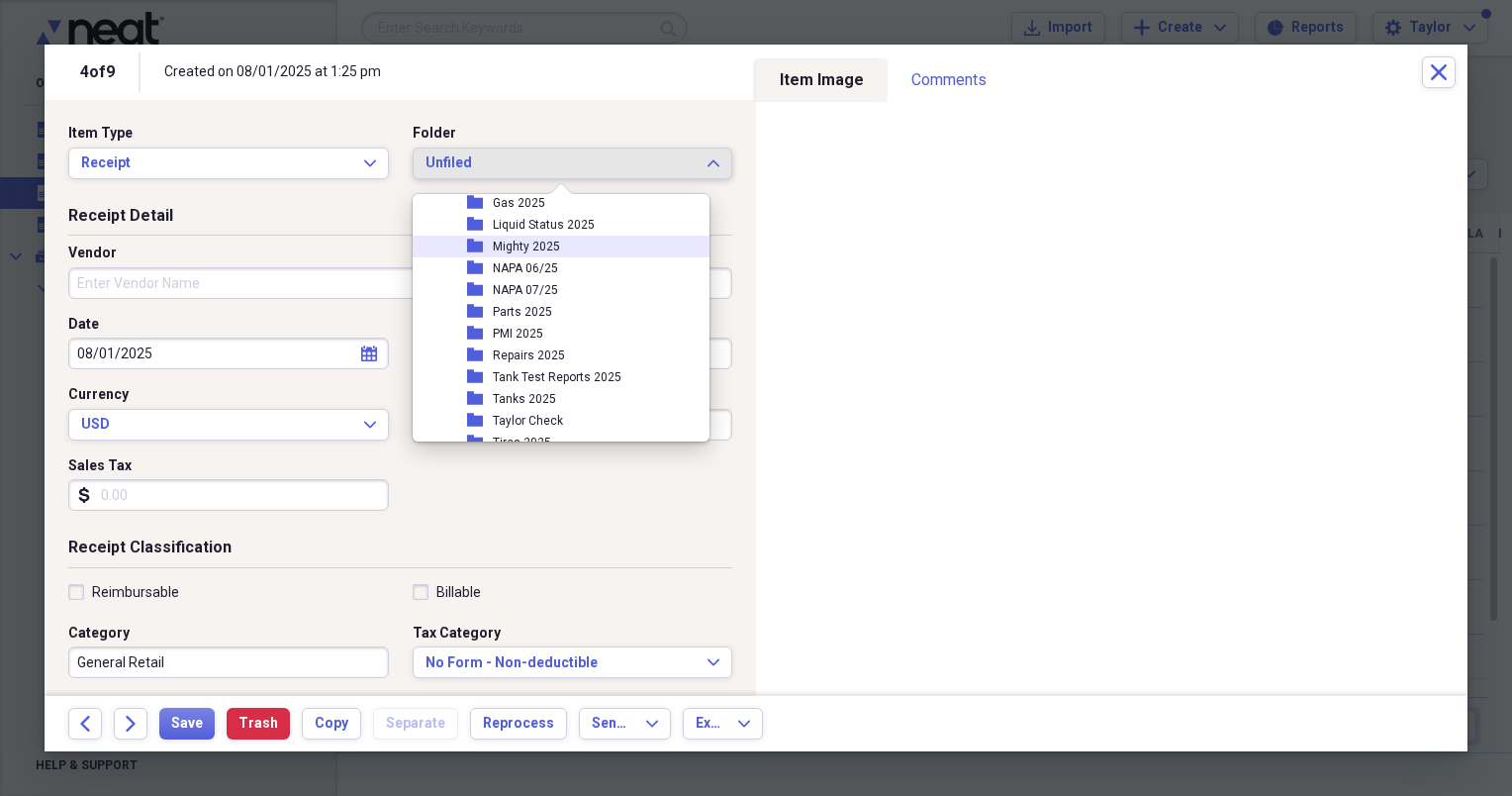 click on "Mighty 2025" at bounding box center (526, 247) 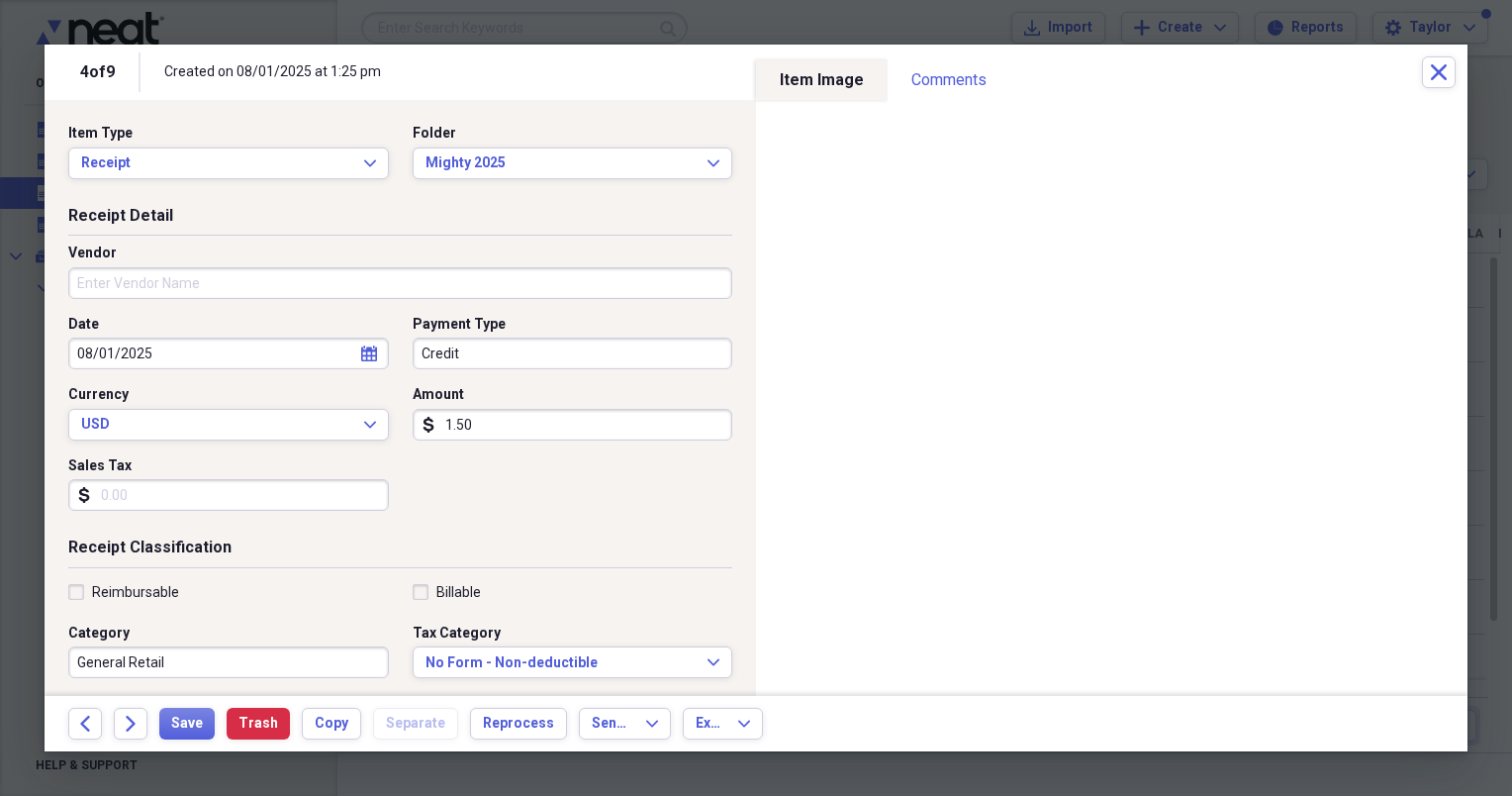 click on "Vendor" at bounding box center [400, 283] 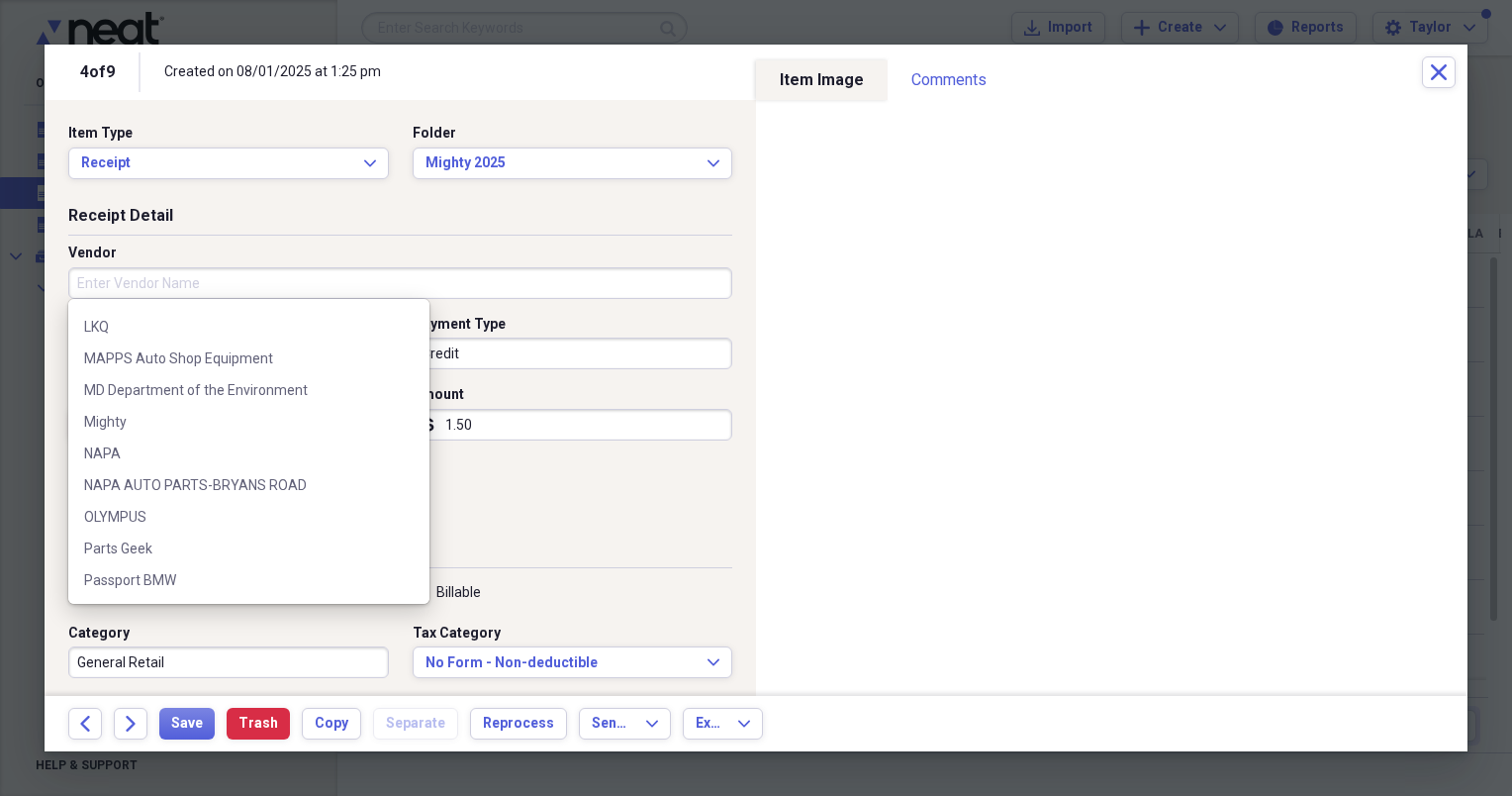 scroll, scrollTop: 911, scrollLeft: 0, axis: vertical 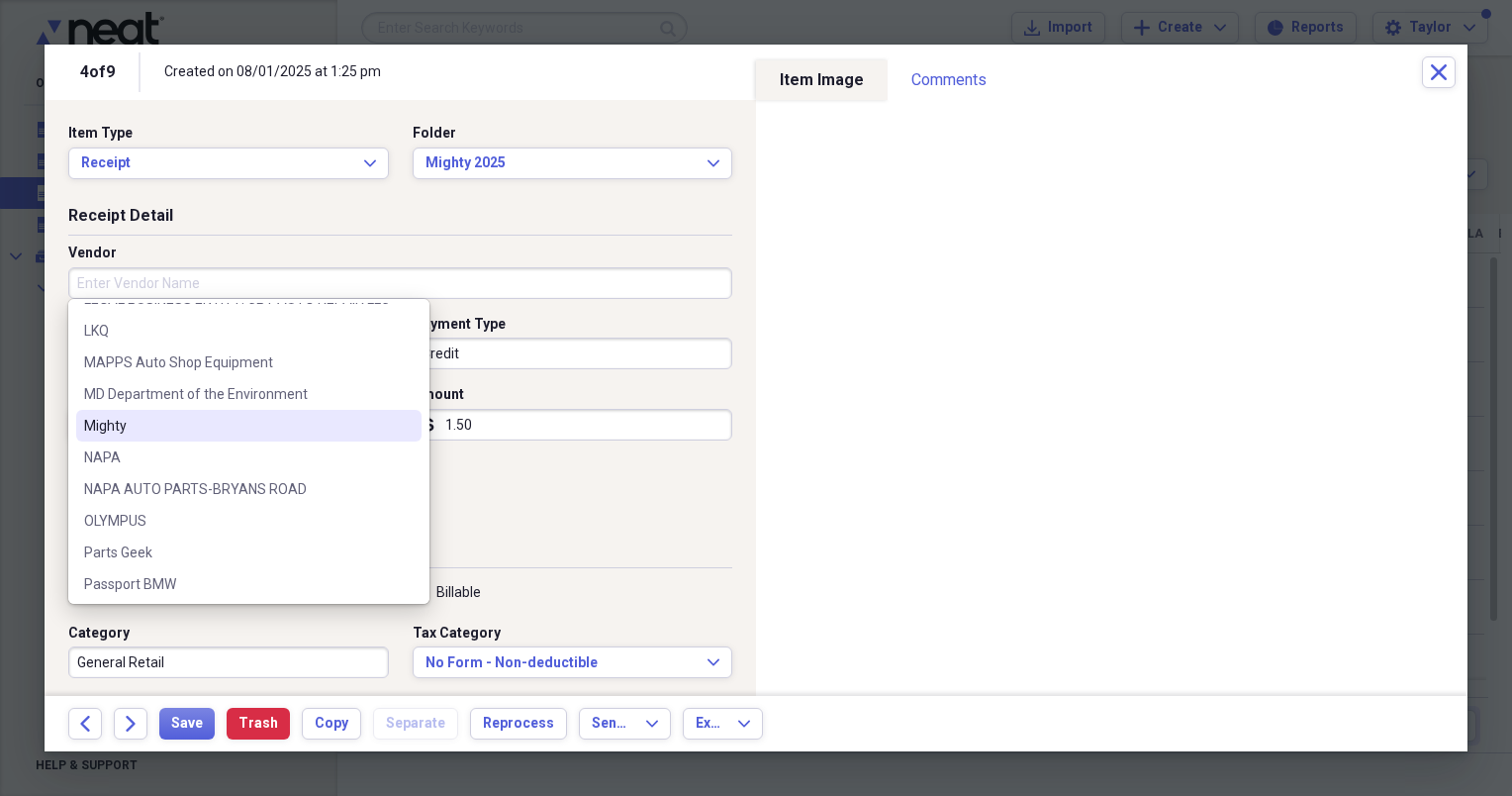click on "Mighty" at bounding box center [236, 426] 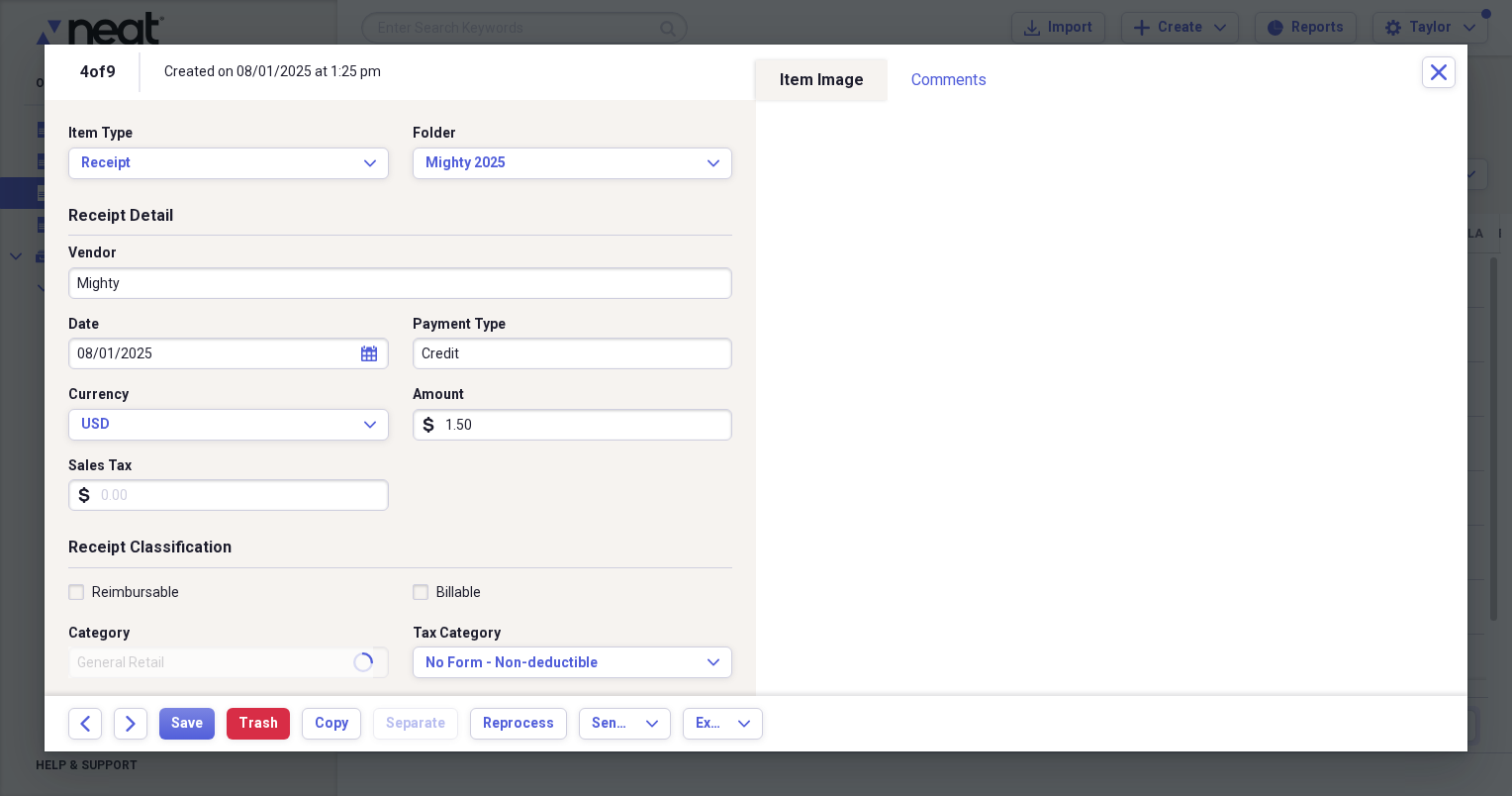 type on "Parts" 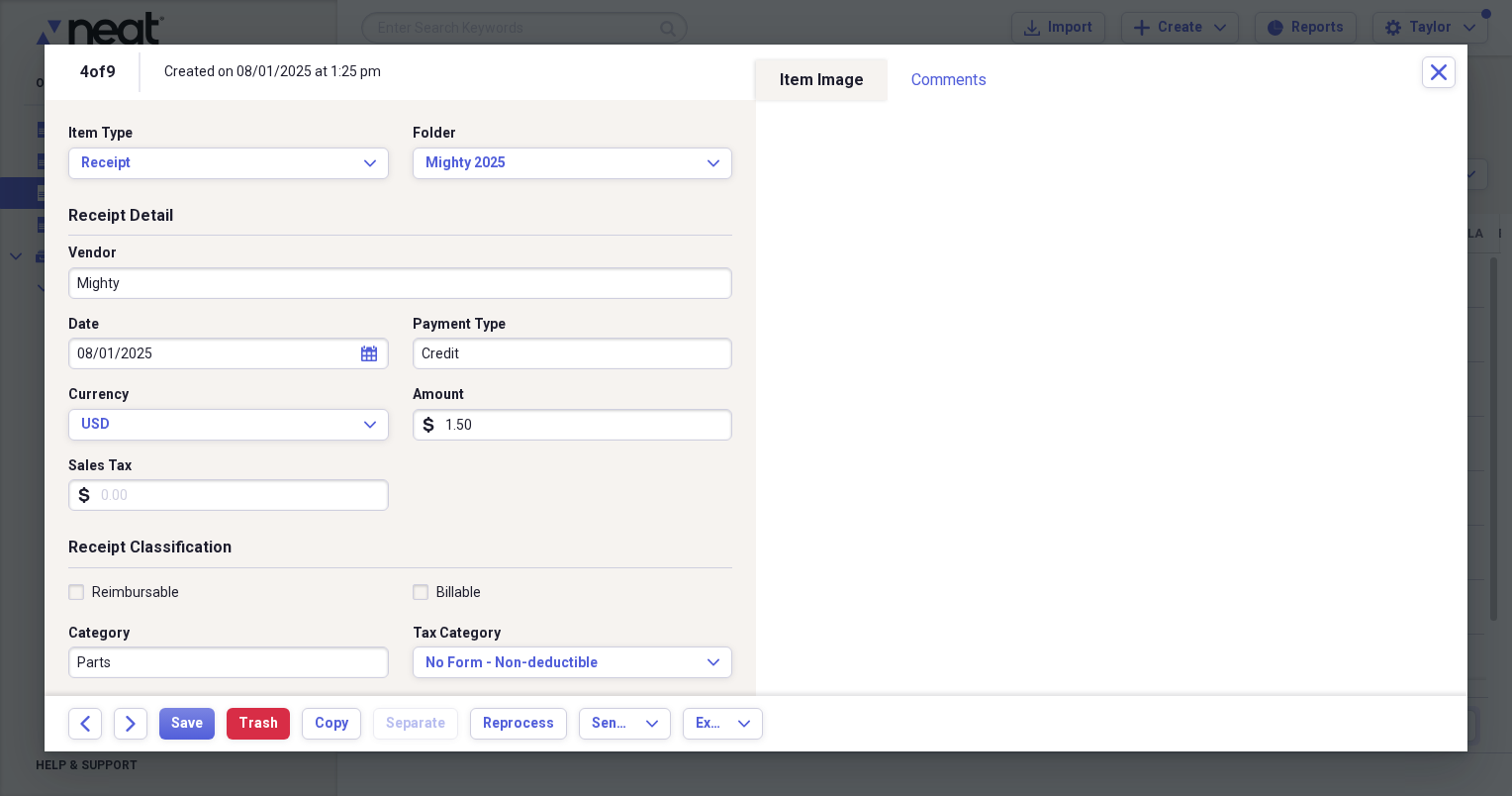click on "1.50" at bounding box center [573, 425] 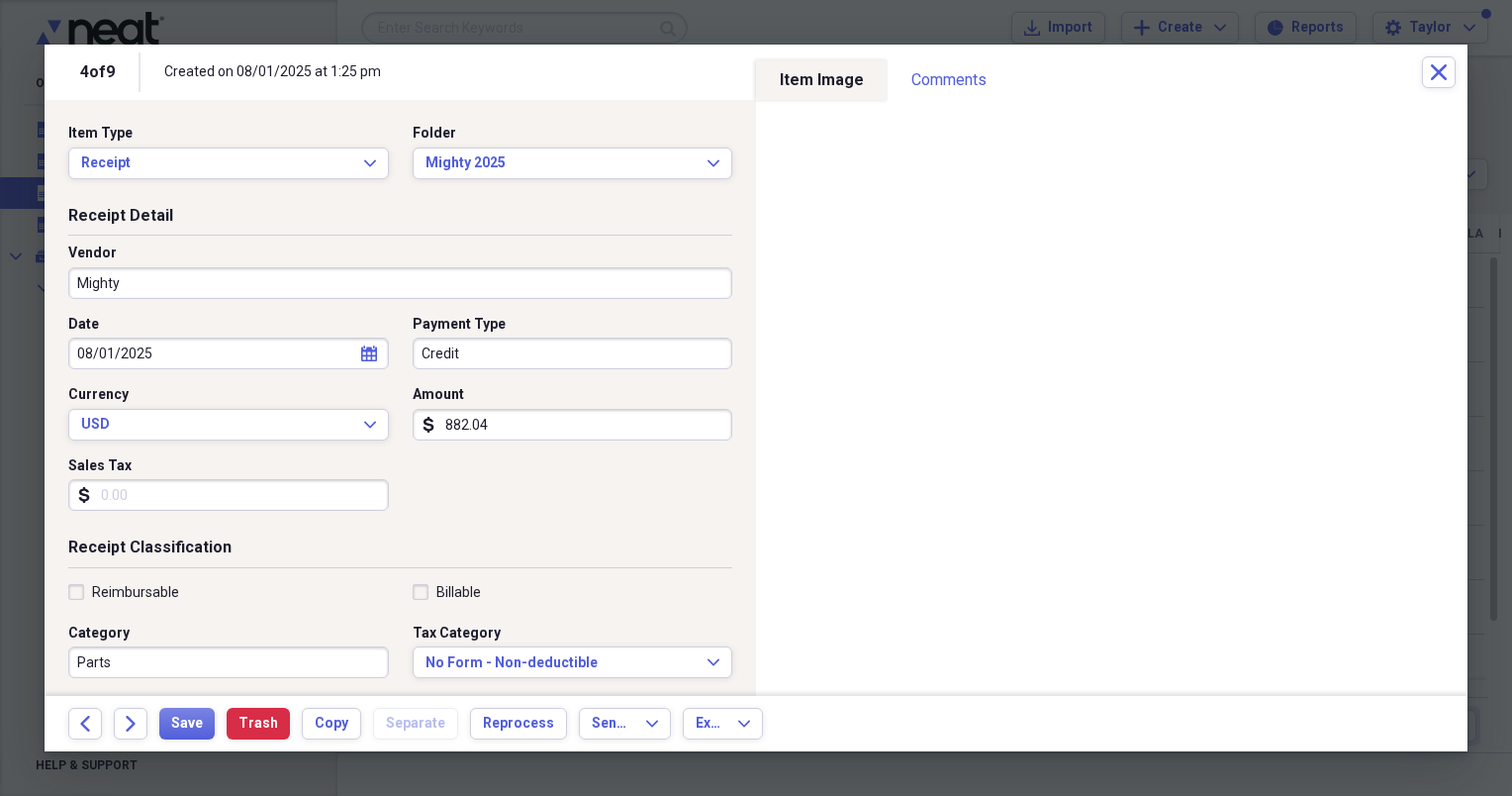 click on "Date 08/01/2025 calendar Calendar Payment Type Credit Currency USD Expand Amount dollar-sign 882.04 Sales Tax dollar-sign" at bounding box center [400, 421] 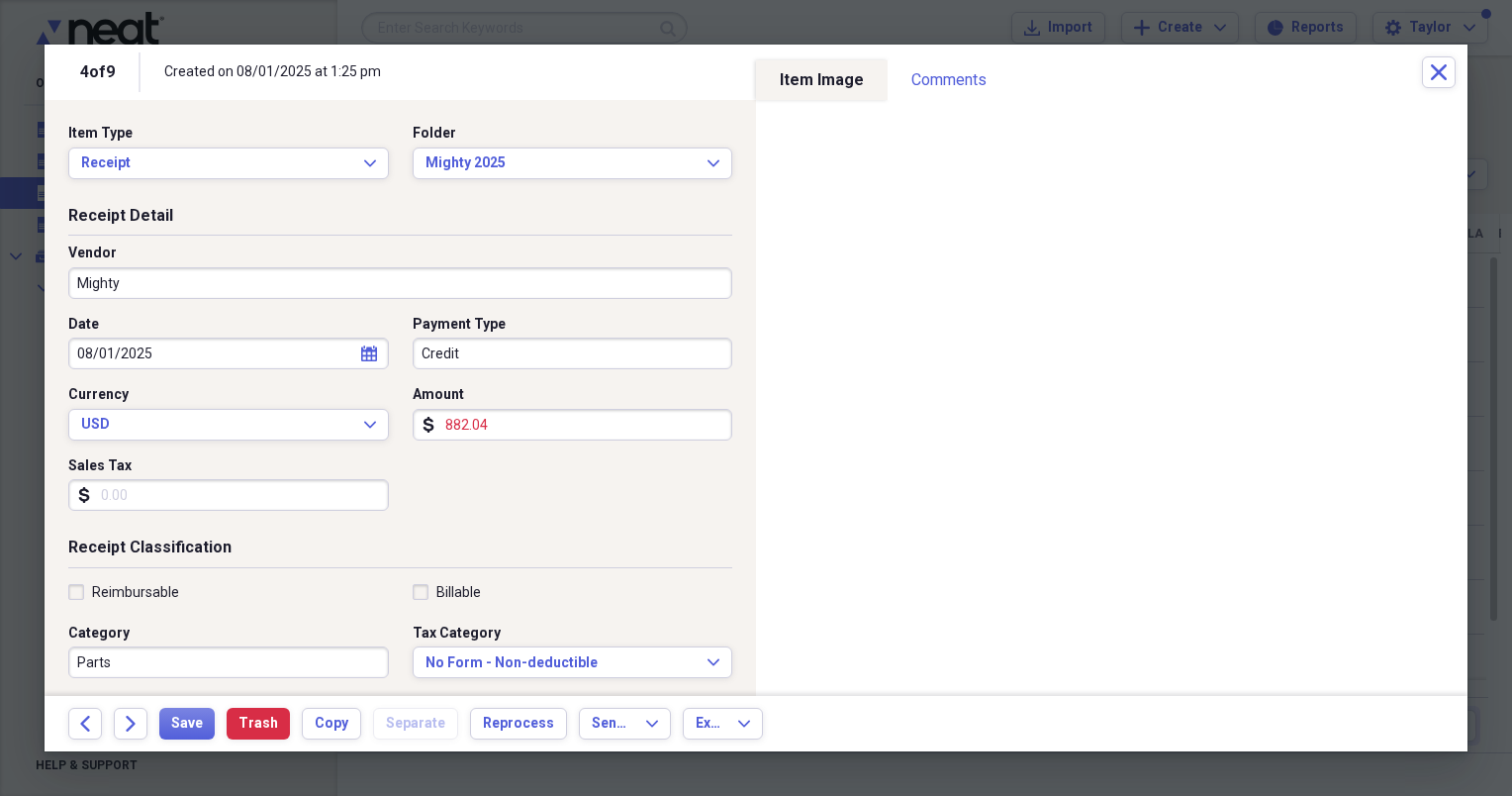 type on "(882.04)" 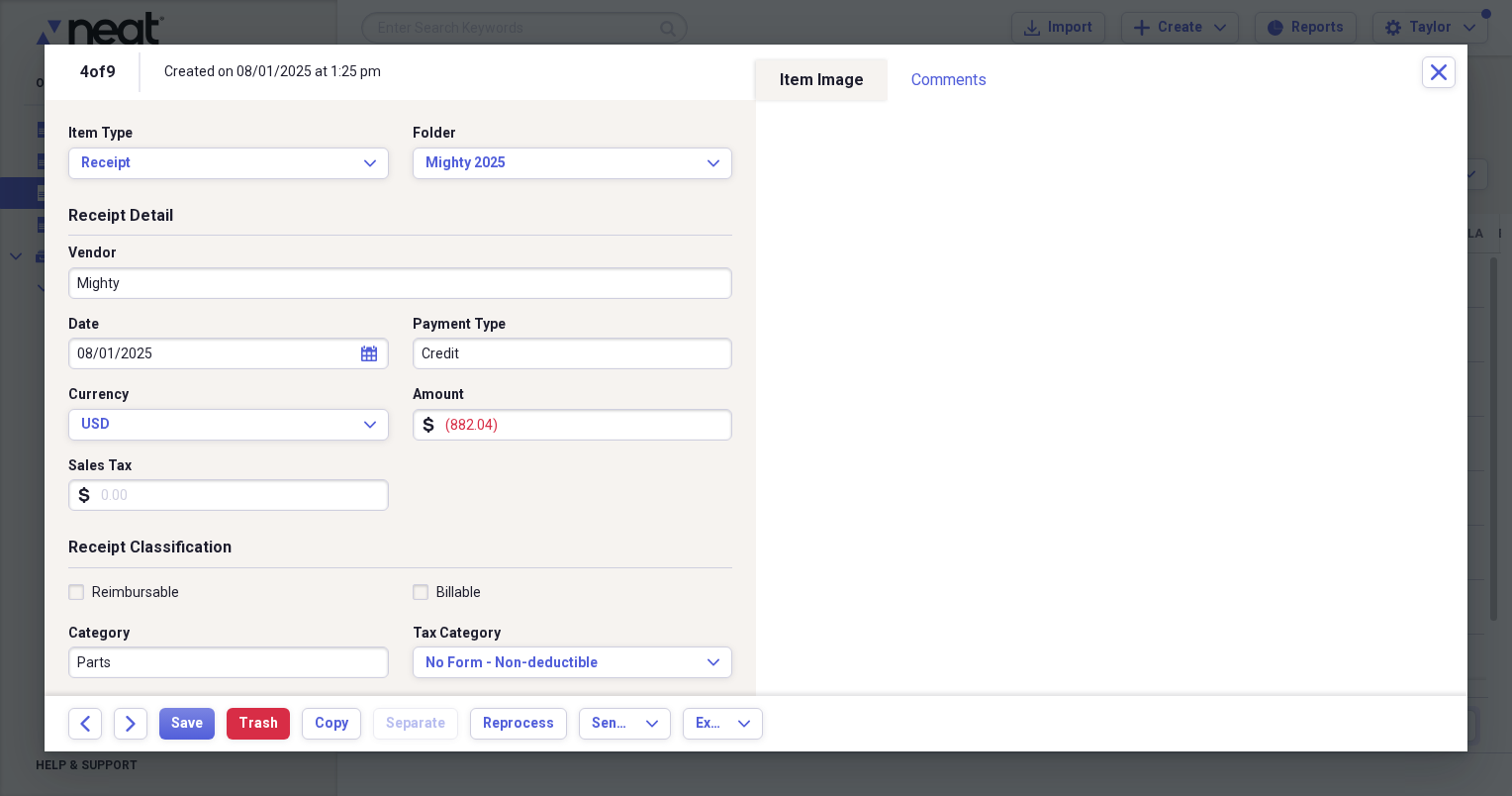click on "Date 08/01/2025 calendar Calendar Payment Type Credit Currency USD Expand Amount dollar-sign (882.04) Sales Tax dollar-sign" at bounding box center (400, 421) 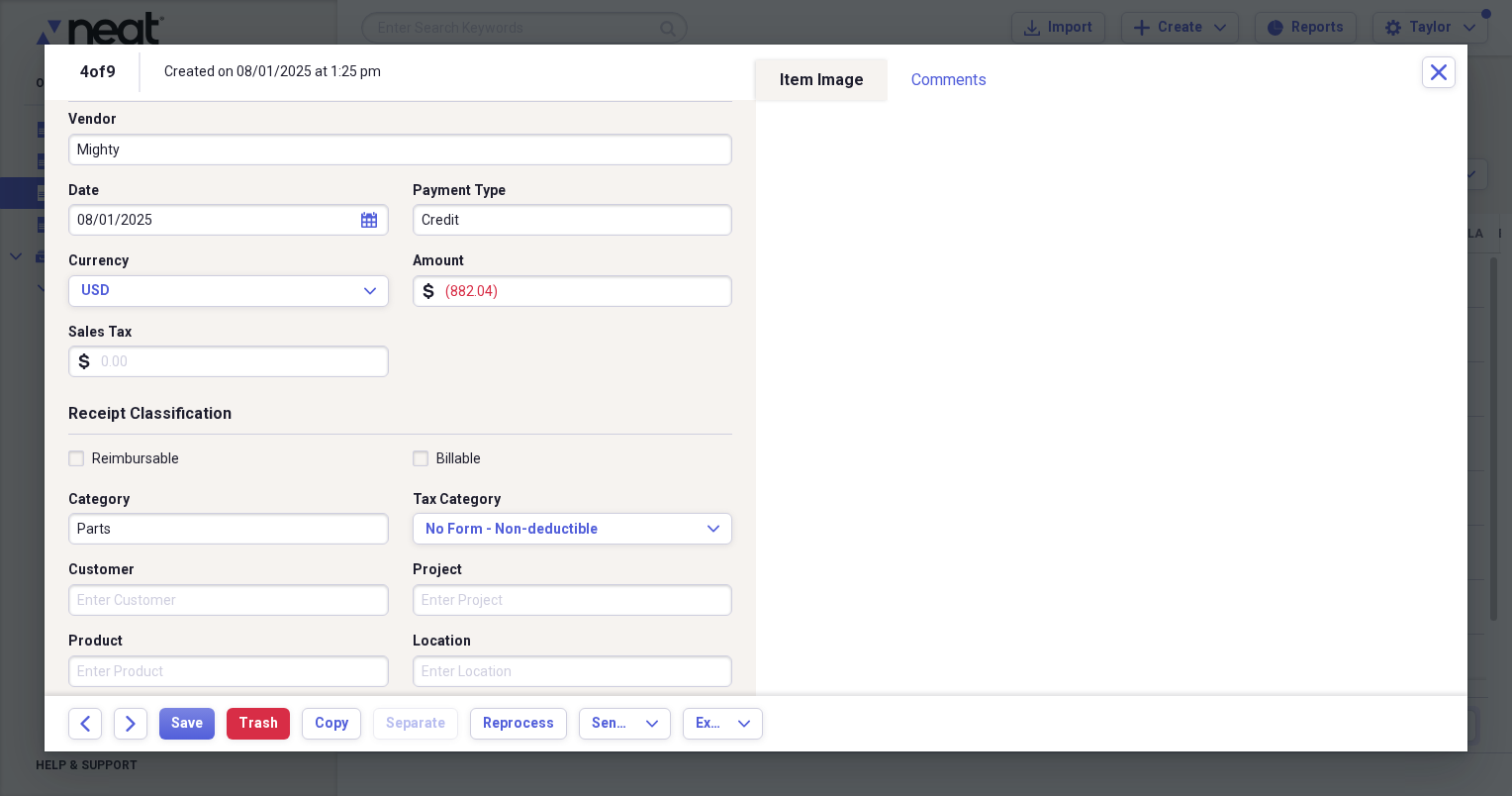scroll, scrollTop: 135, scrollLeft: 0, axis: vertical 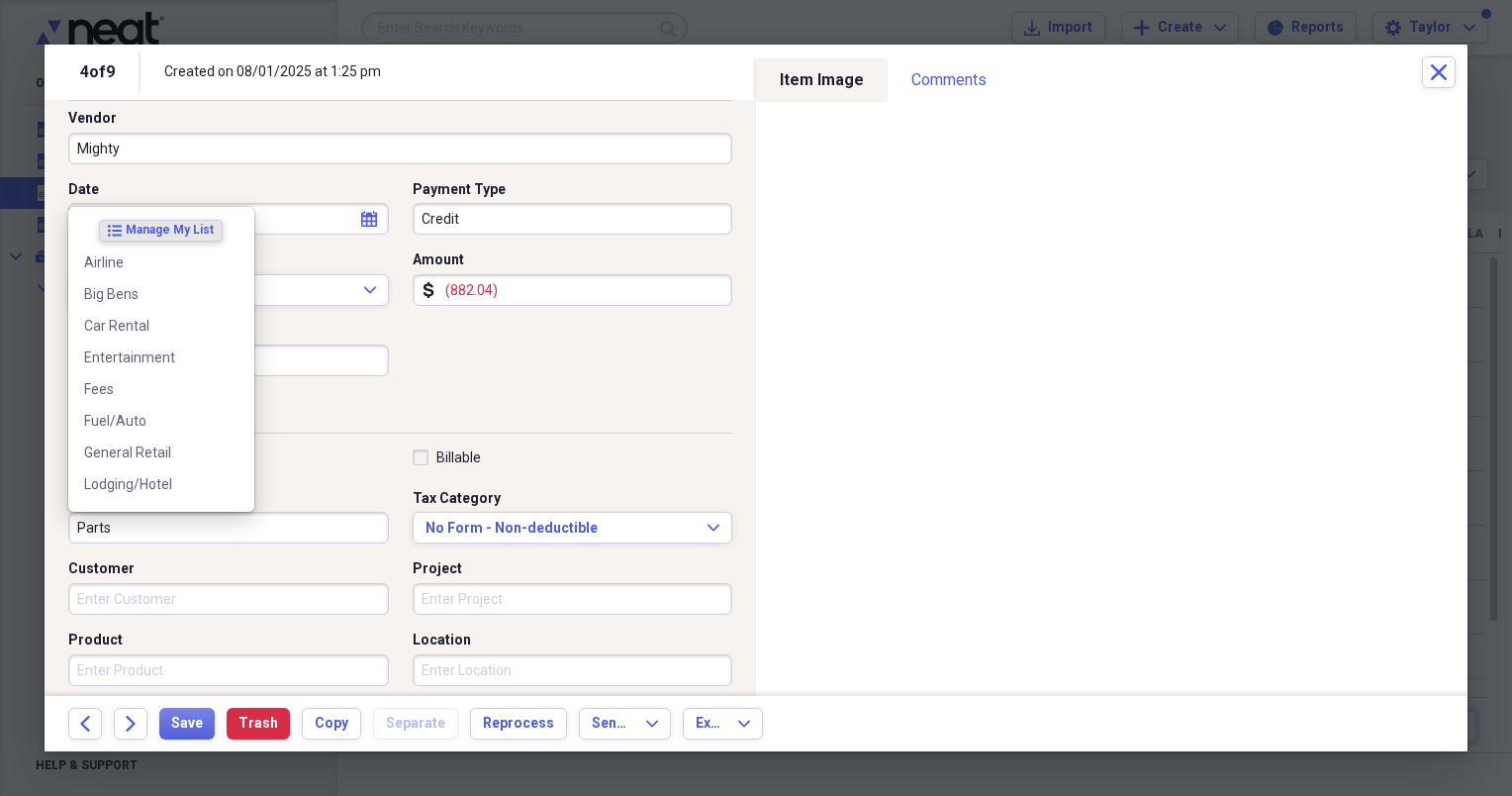 click on "Parts" at bounding box center (229, 528) 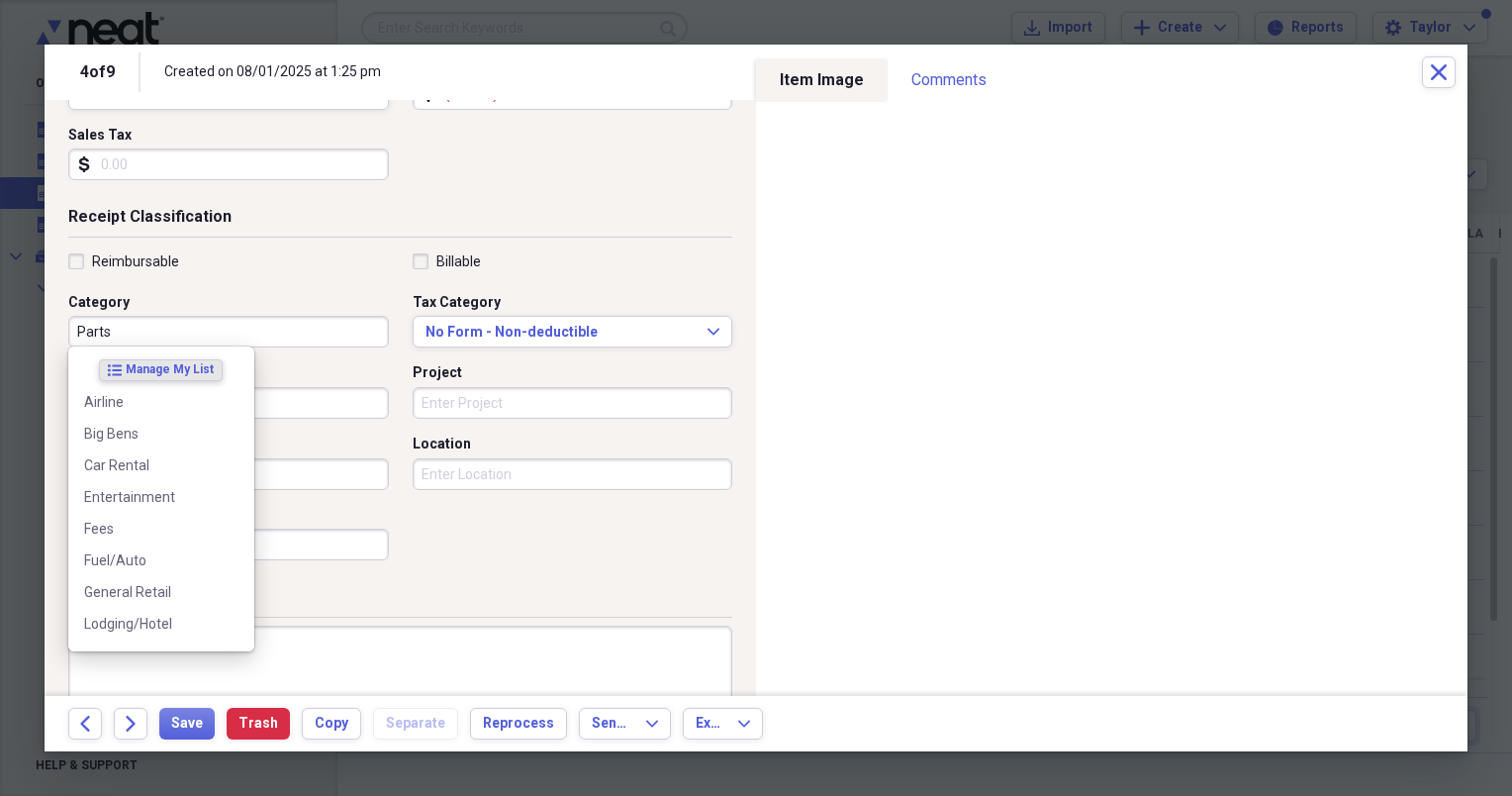 scroll, scrollTop: 332, scrollLeft: 0, axis: vertical 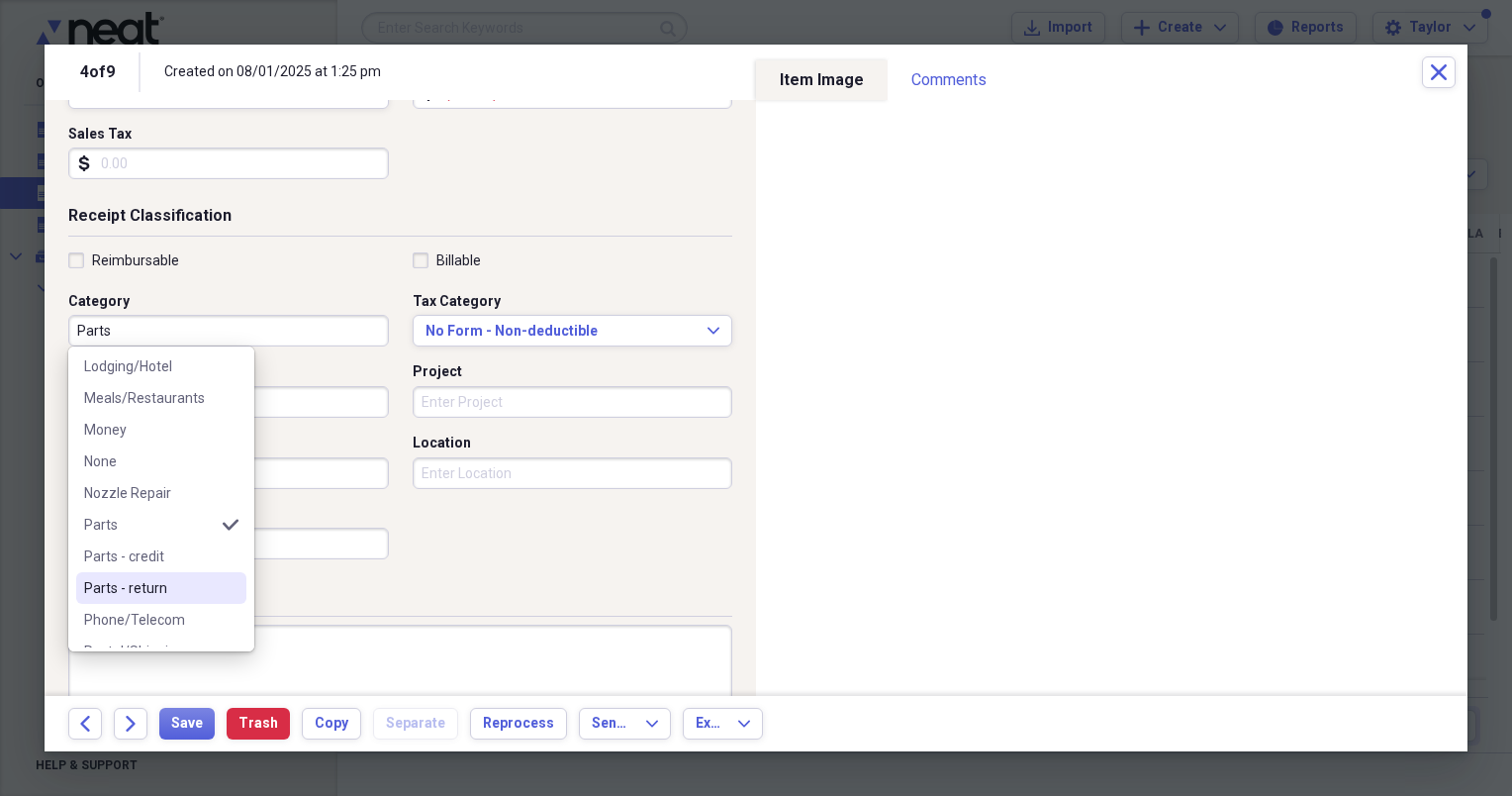 drag, startPoint x: 149, startPoint y: 609, endPoint x: 146, endPoint y: 593, distance: 16.27882 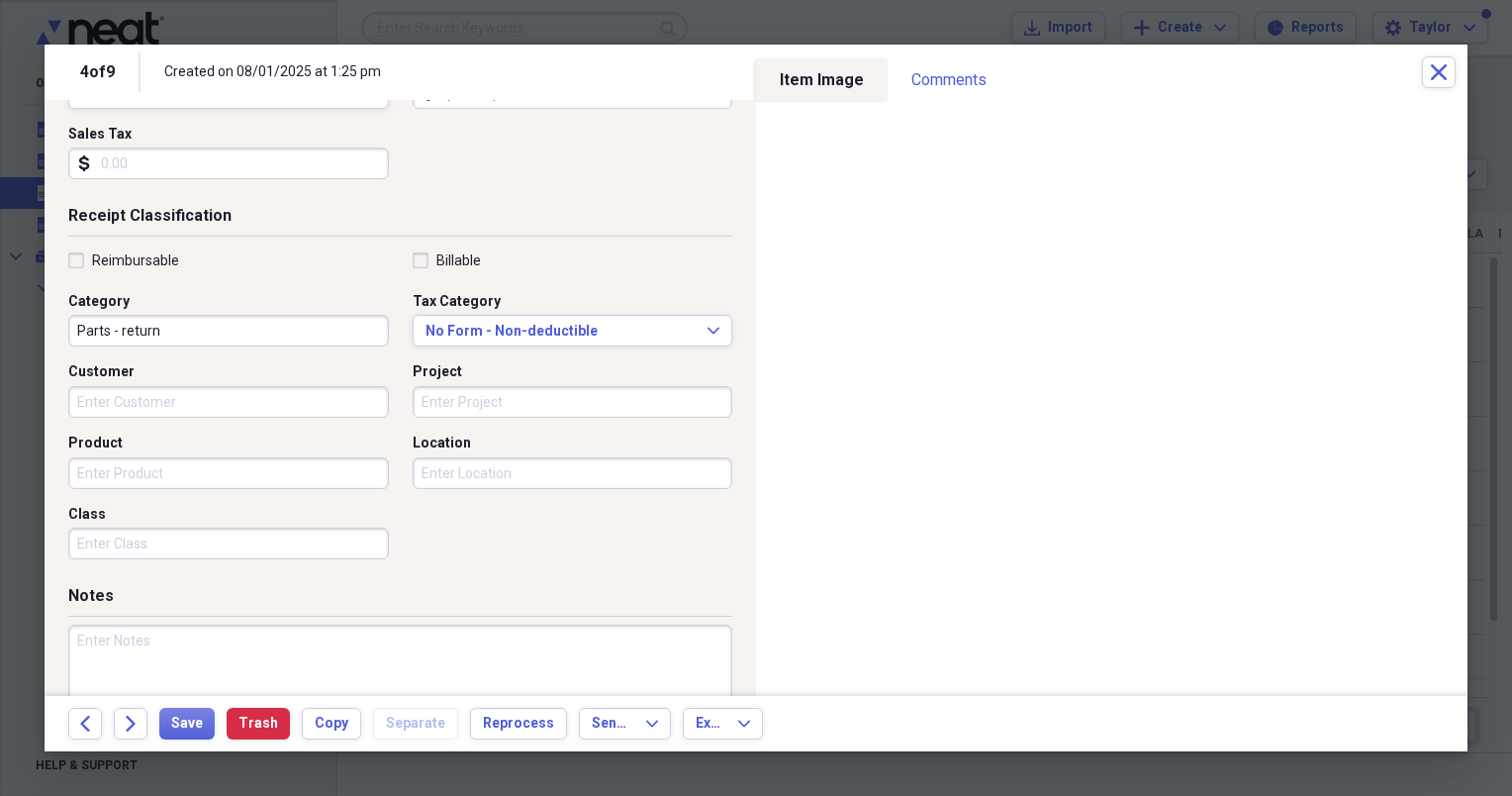 click at bounding box center [400, 689] 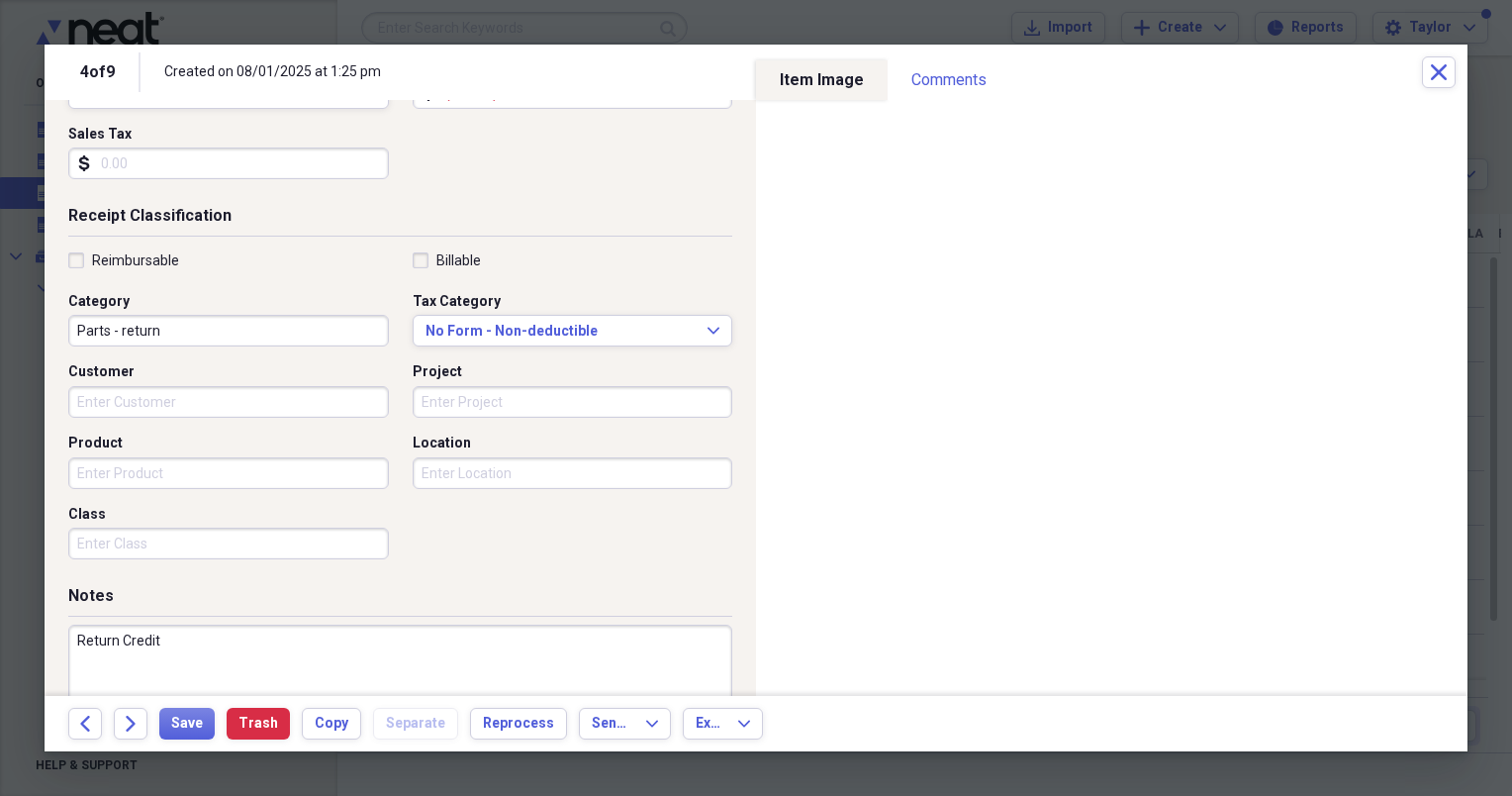 click on "Return Credit" at bounding box center (400, 689) 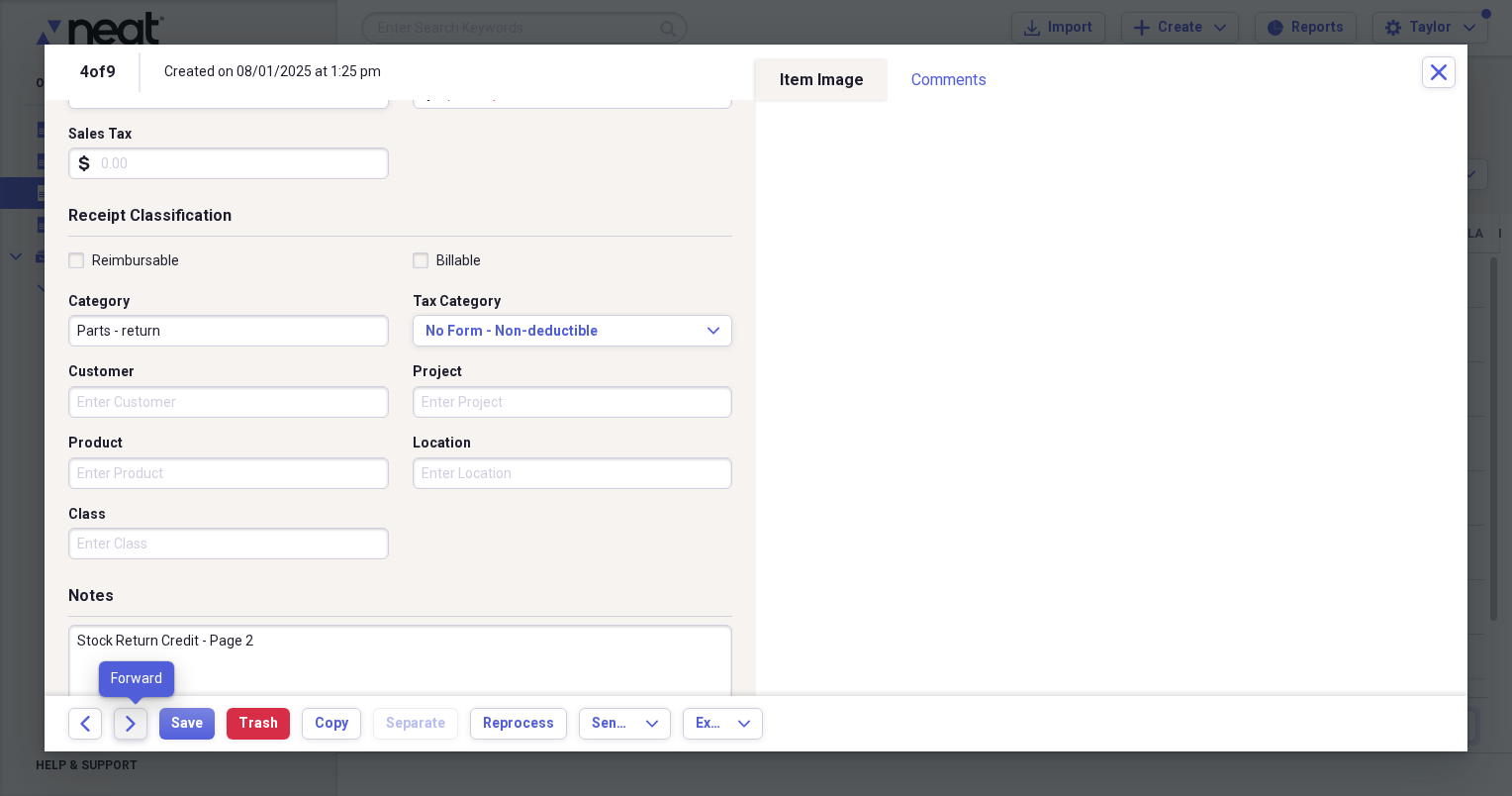 type on "Stock Return Credit - Page 2" 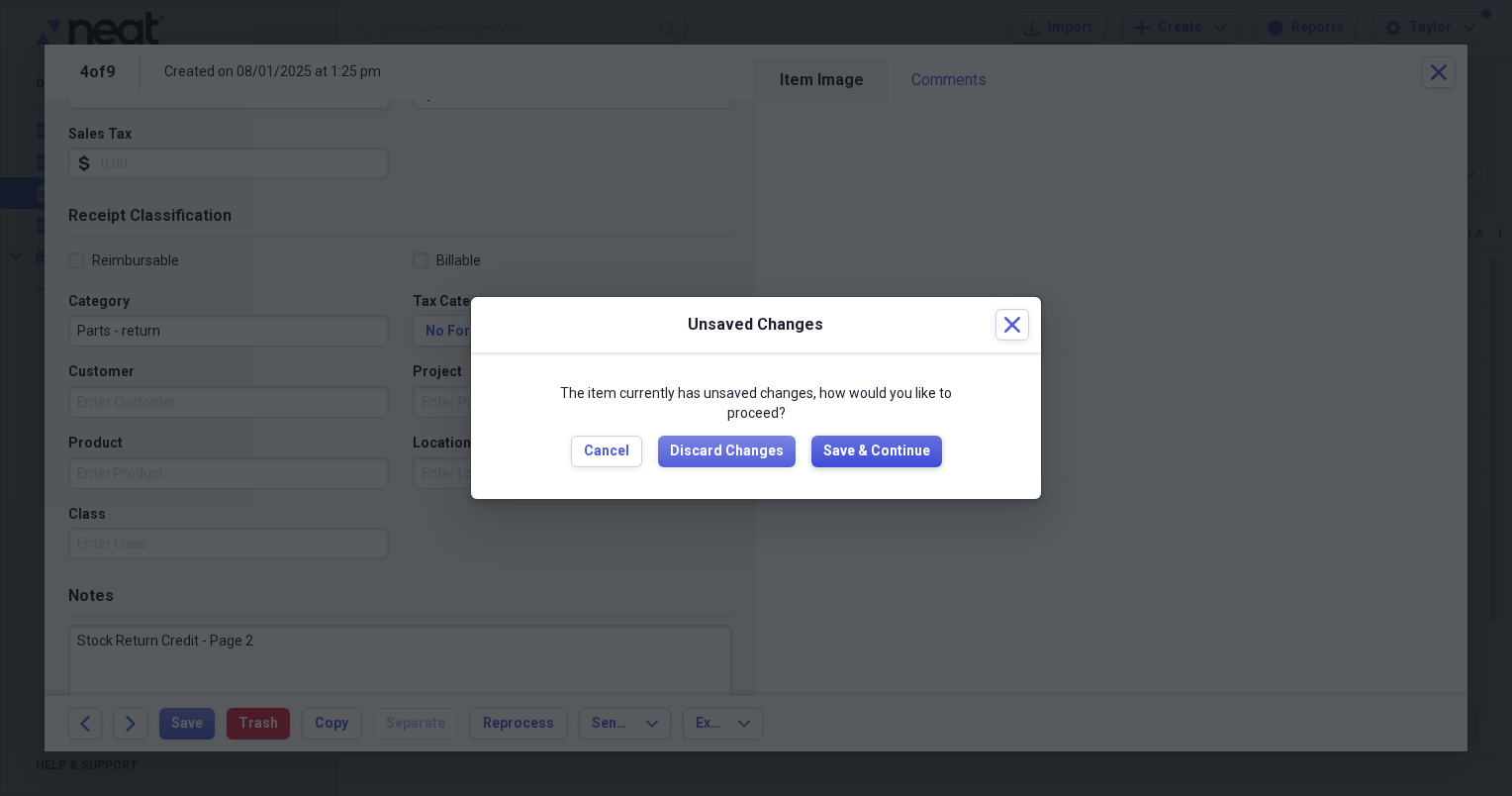 click on "Save & Continue" at bounding box center [877, 451] 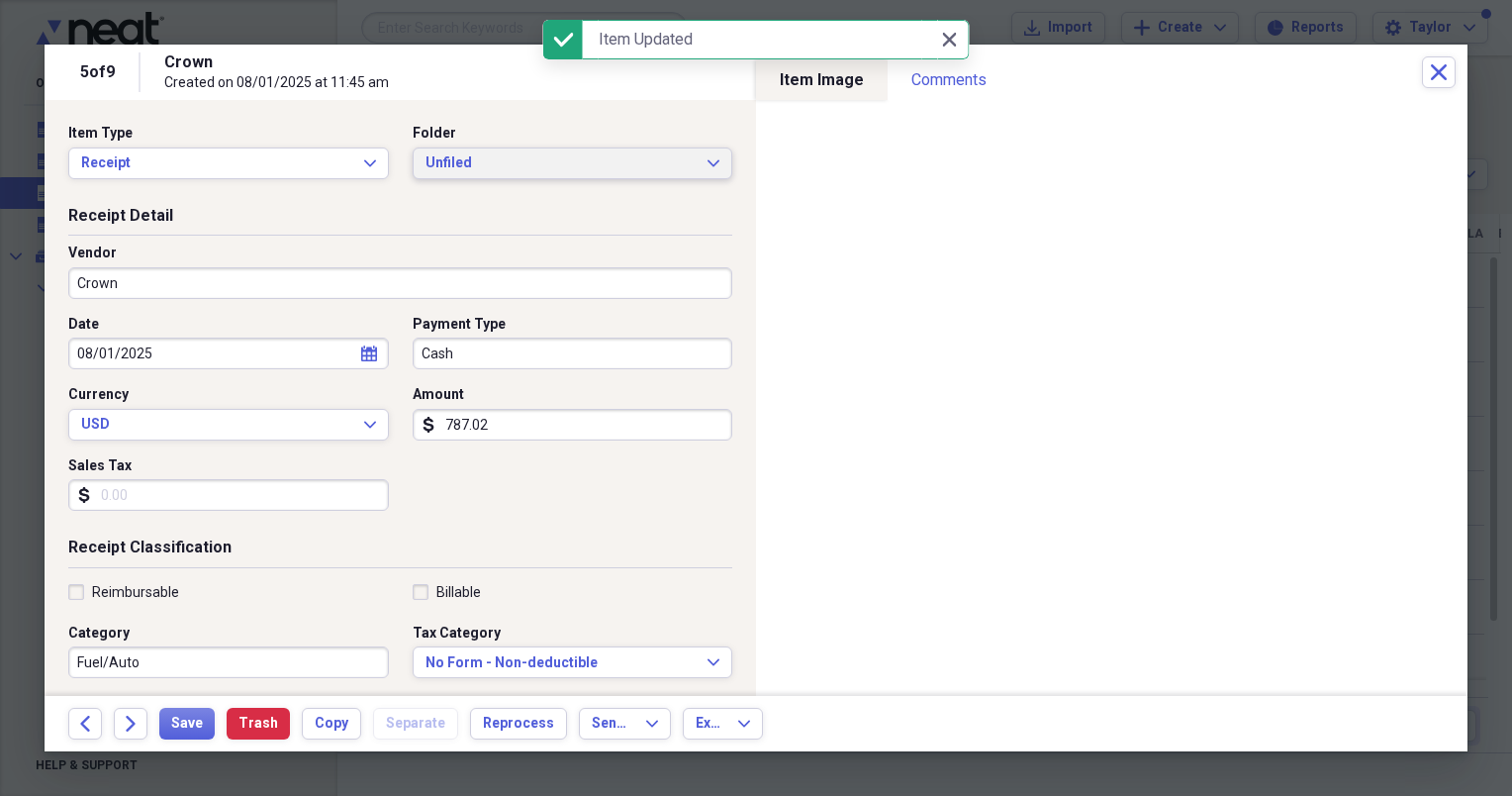 click on "Unfiled" at bounding box center [561, 163] 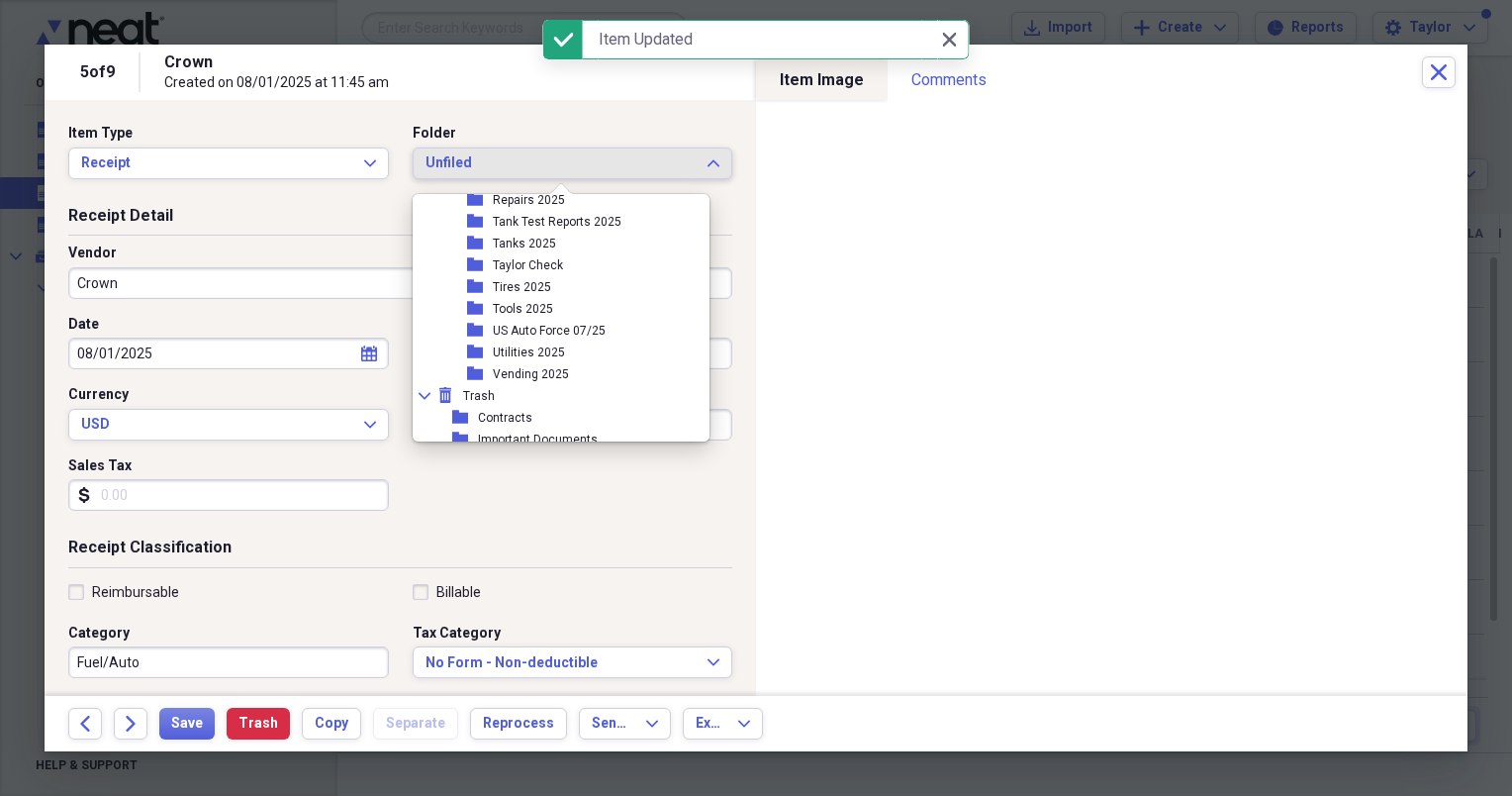 scroll, scrollTop: 501, scrollLeft: 0, axis: vertical 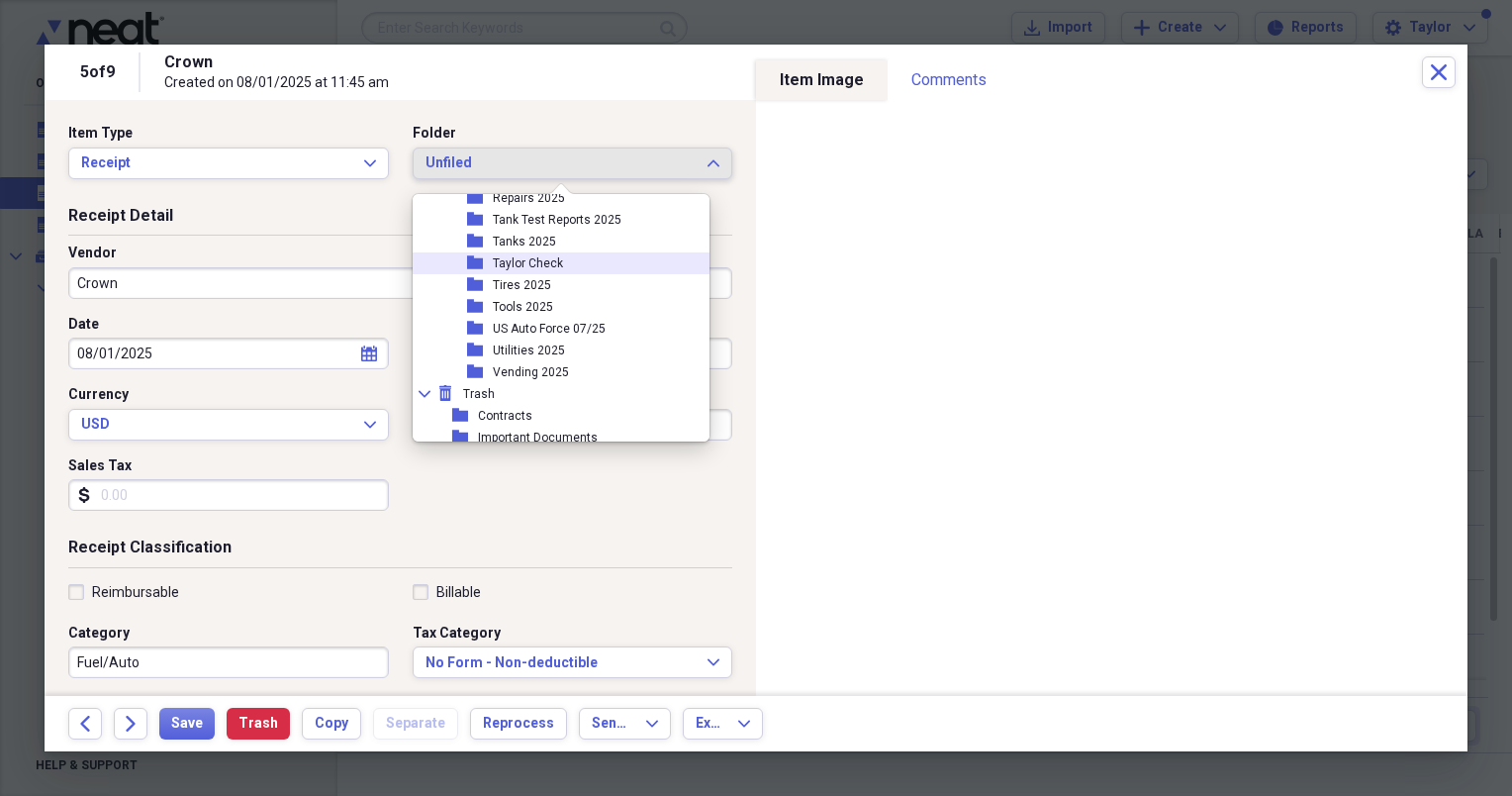 click on "Taylor Check" at bounding box center [527, 263] 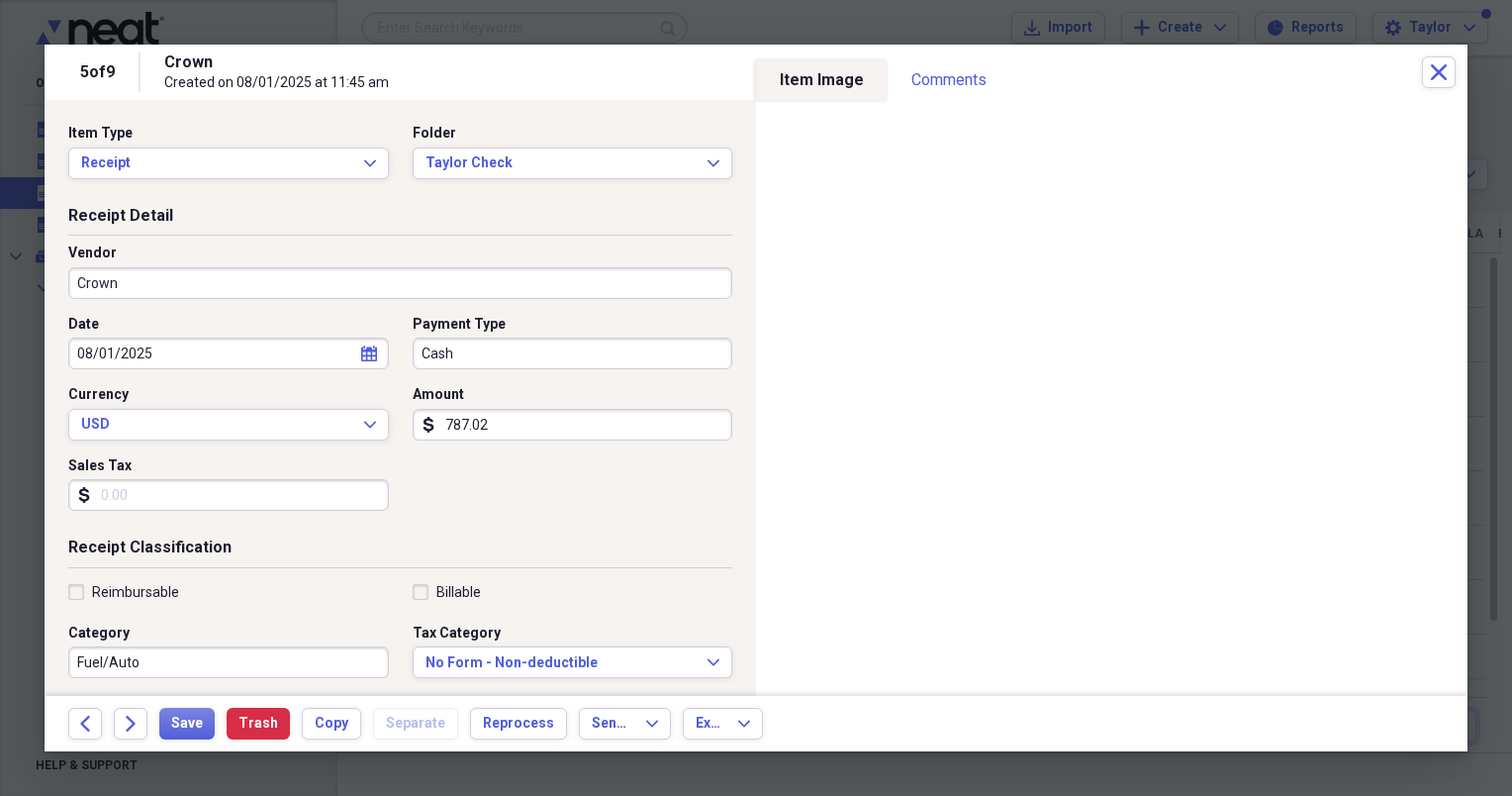 click on "Crown" at bounding box center (400, 283) 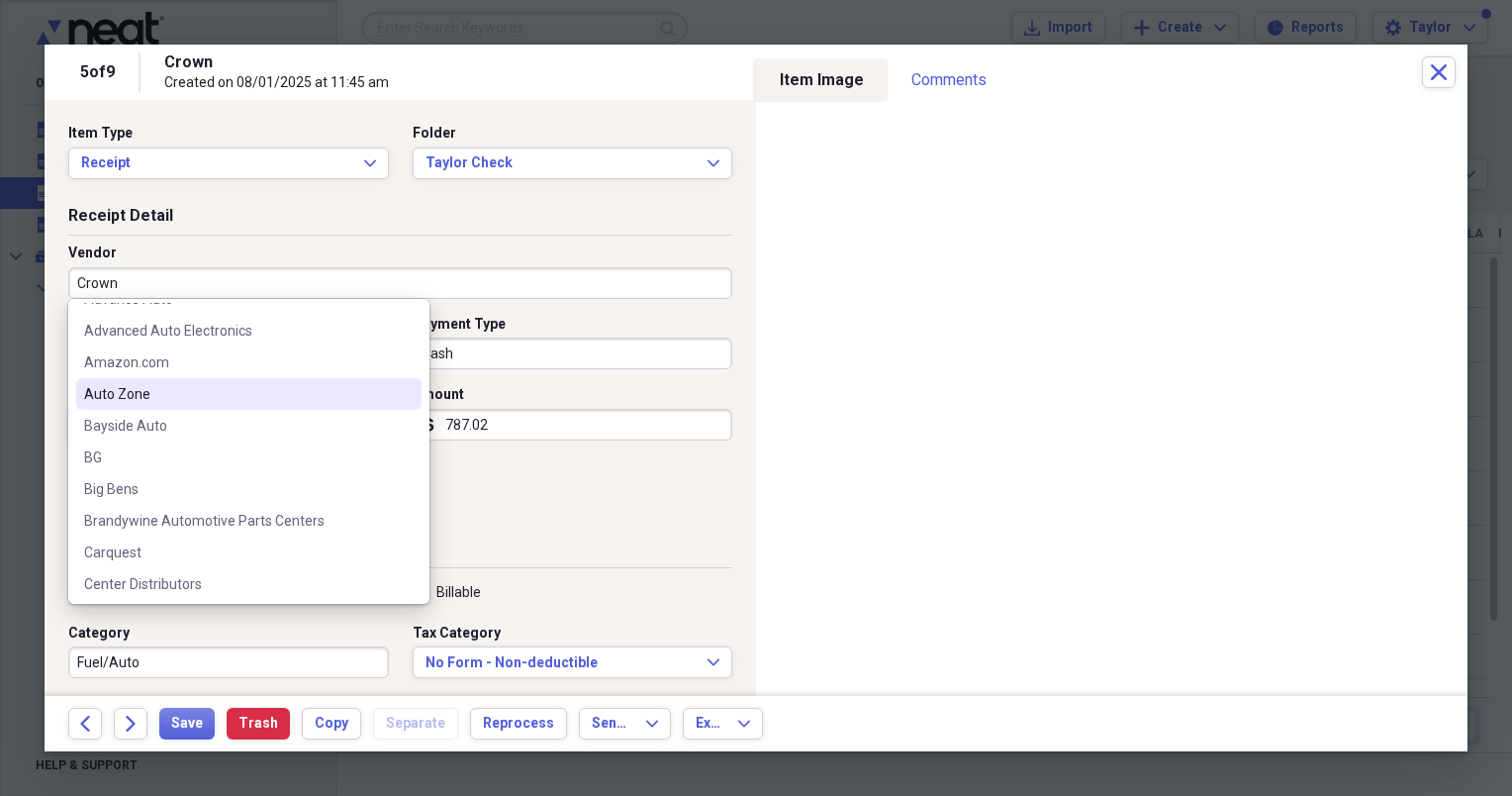 scroll, scrollTop: 123, scrollLeft: 0, axis: vertical 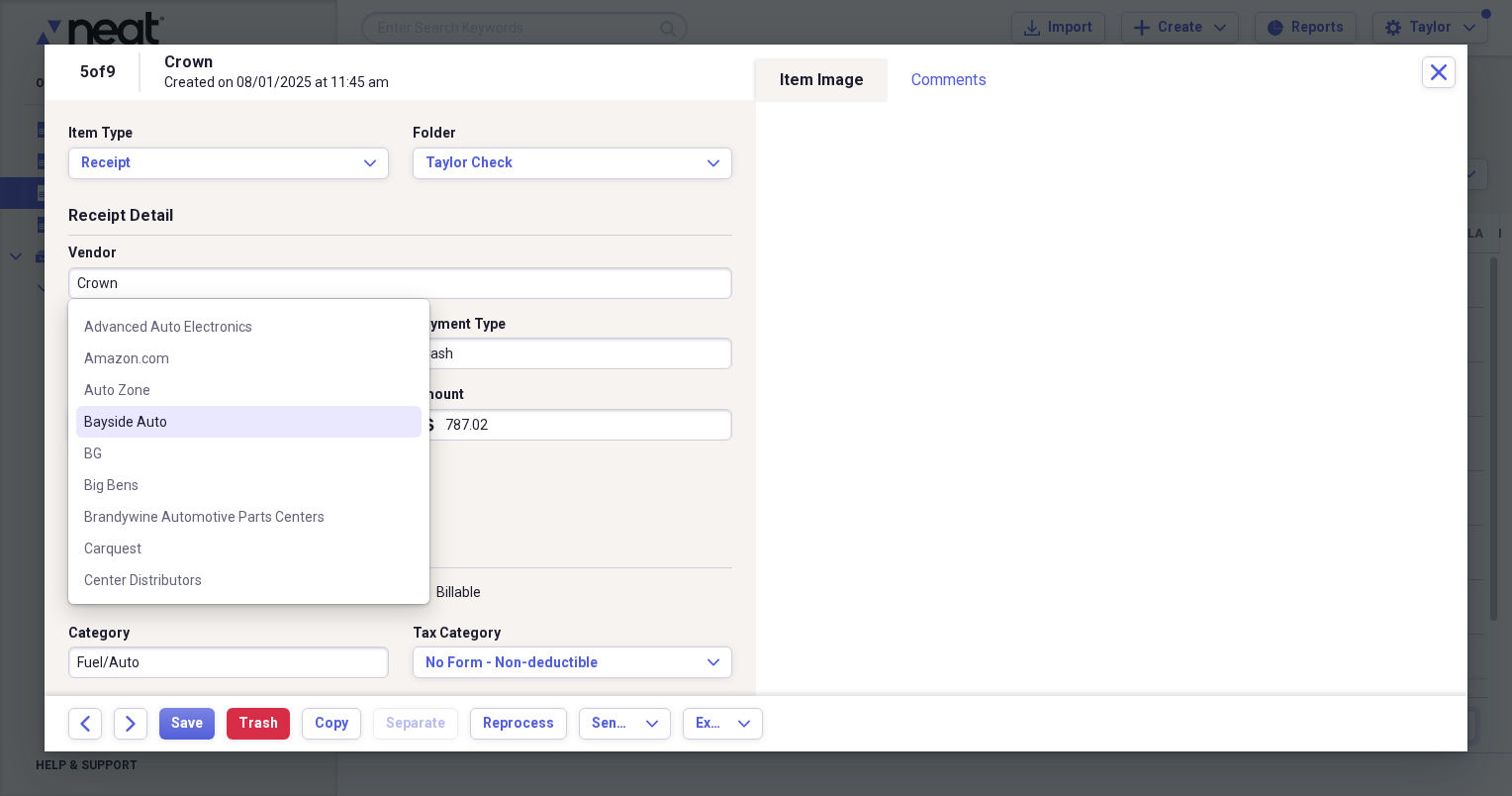 click on "Bayside Auto" at bounding box center [236, 422] 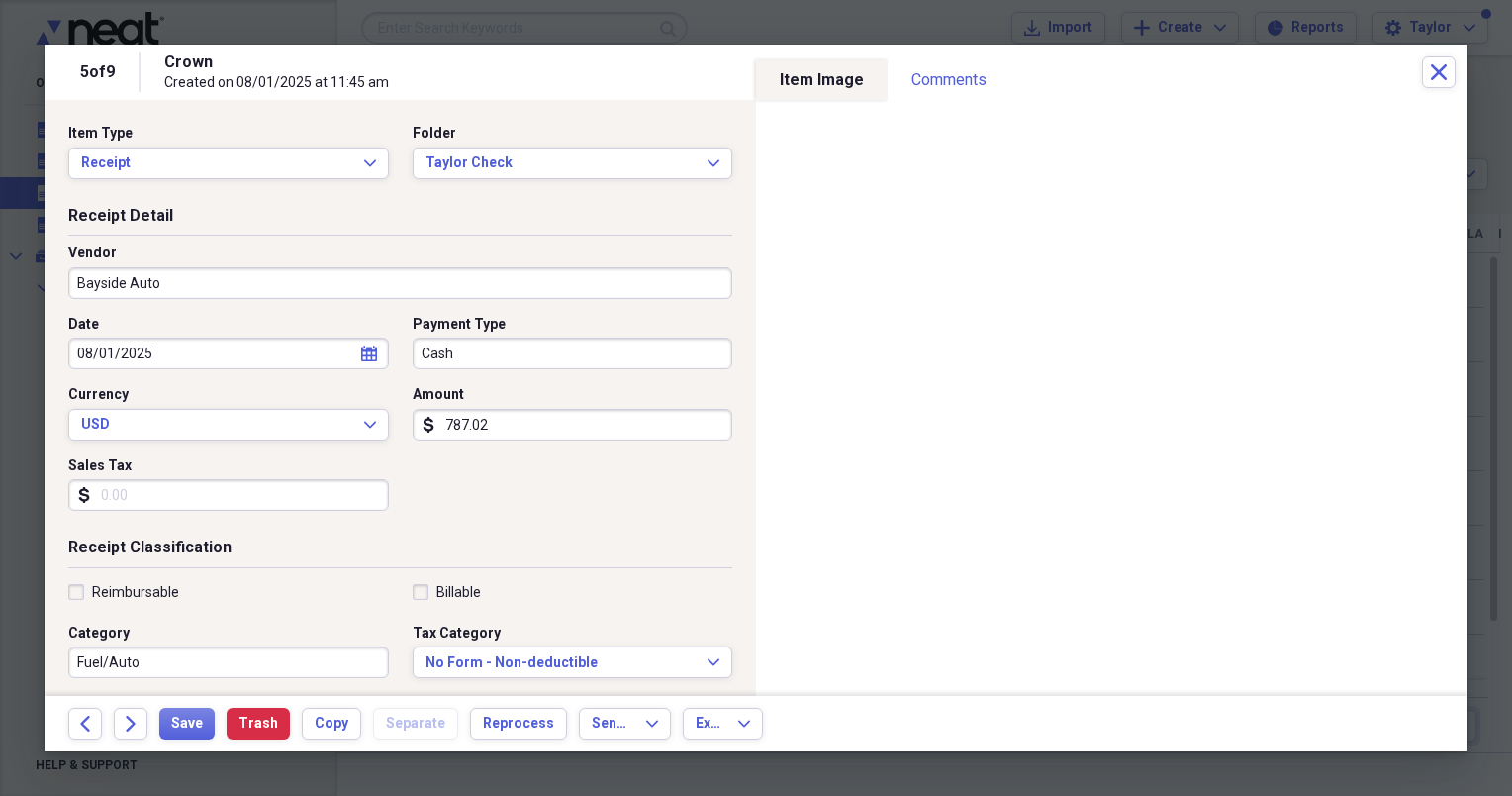 type on "Parts" 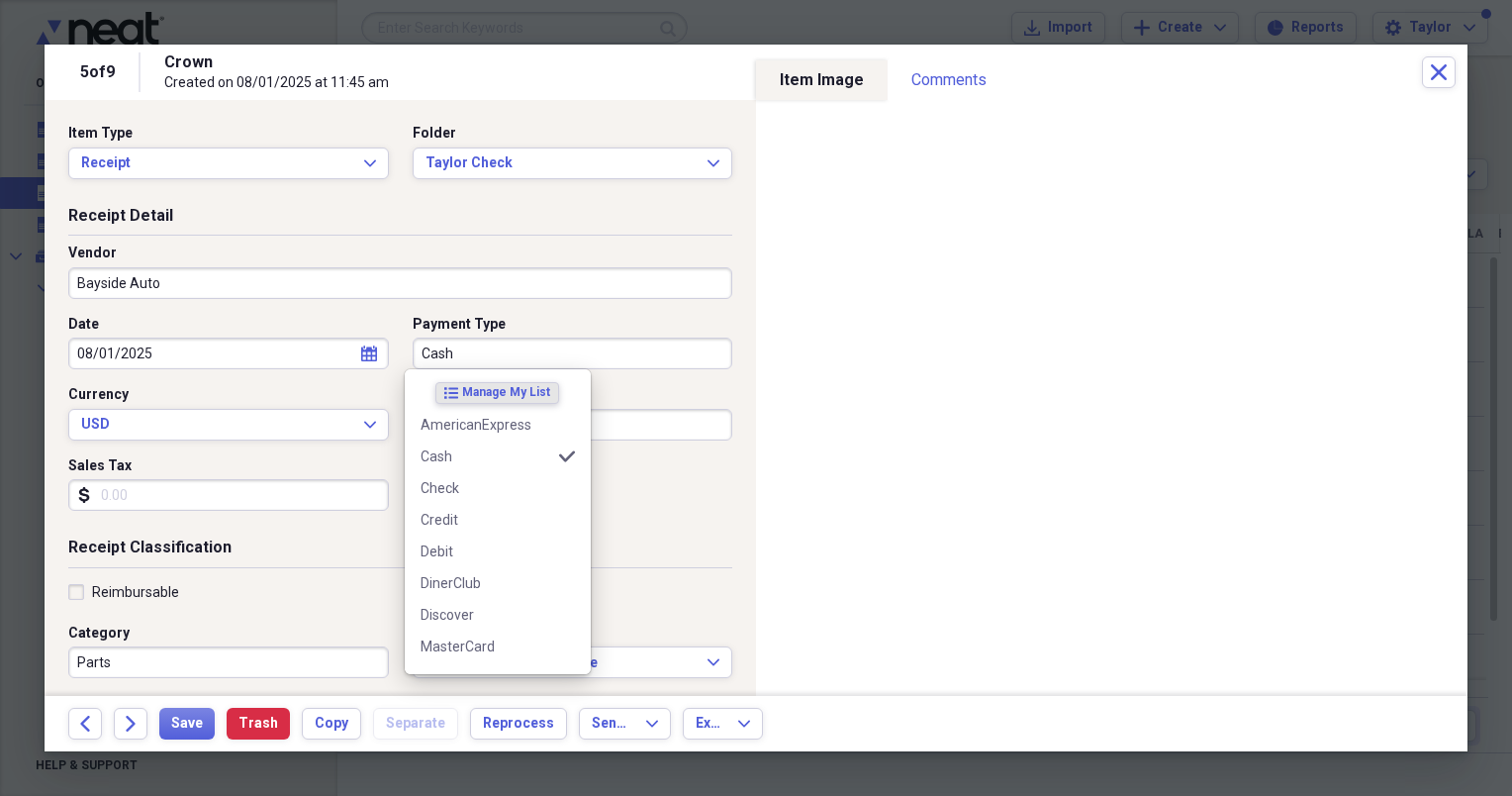 click on "Cash" at bounding box center [573, 353] 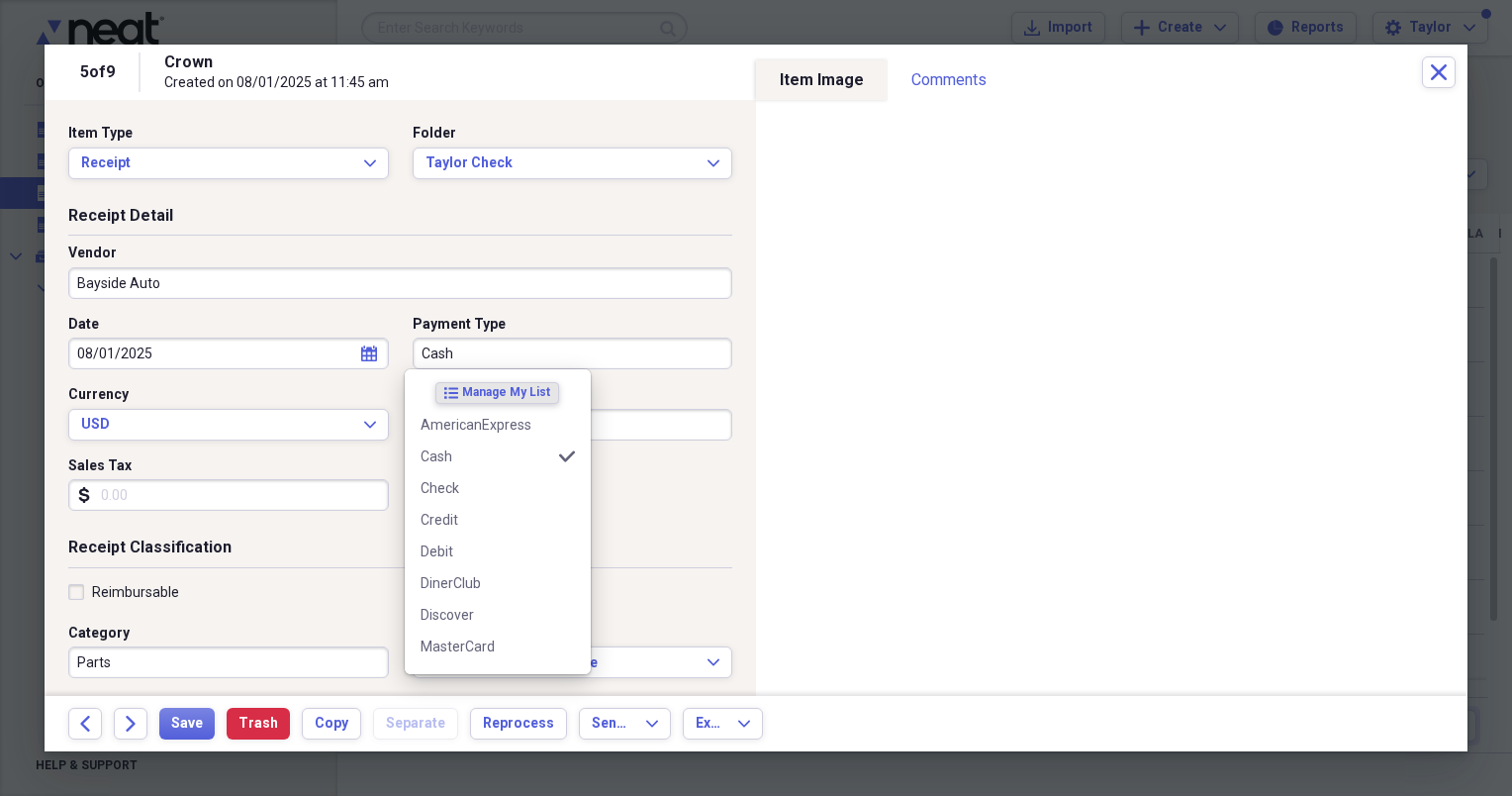 click on "Payment Type" at bounding box center (573, 325) 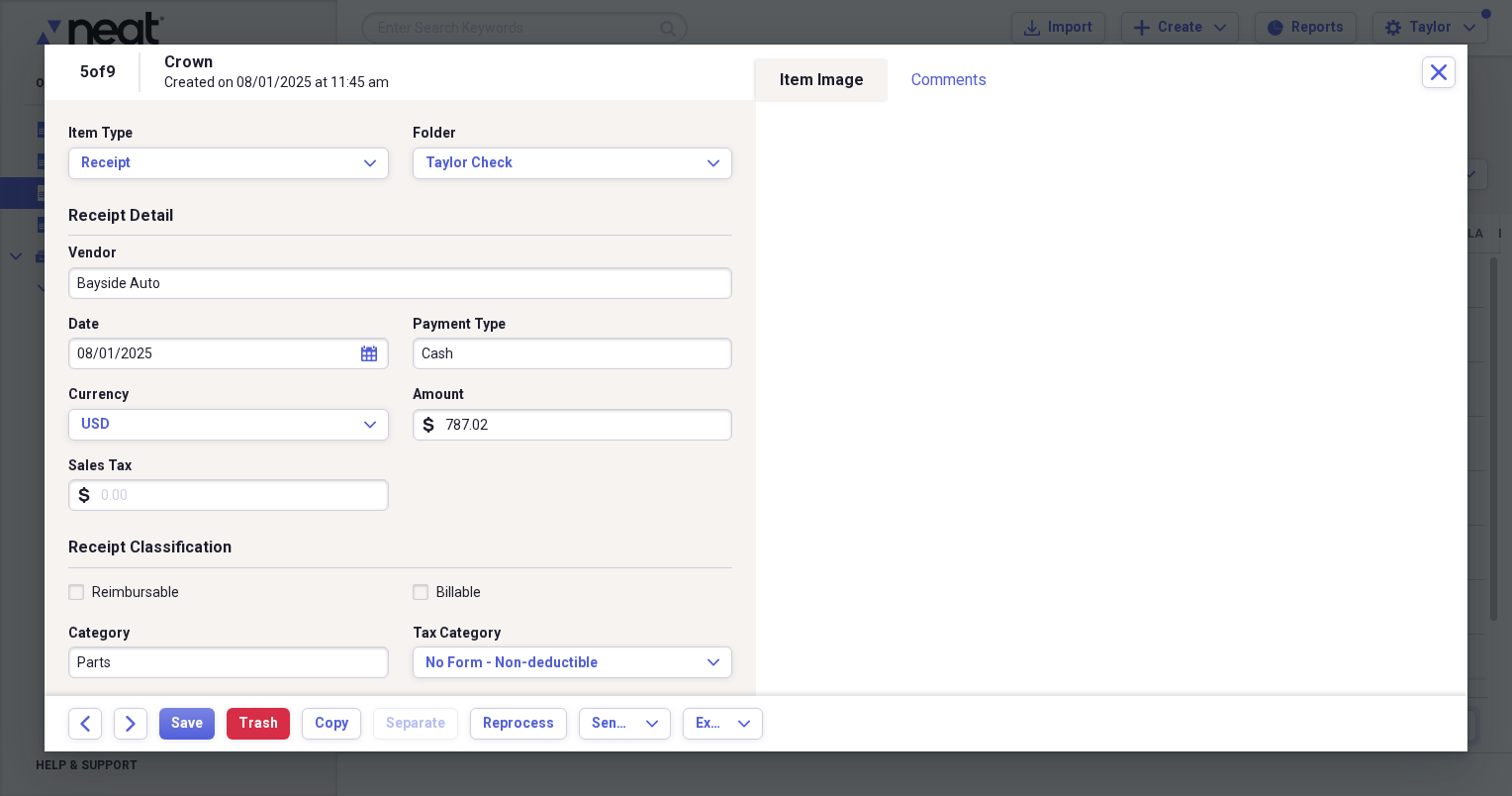 click on "Cash" at bounding box center [573, 353] 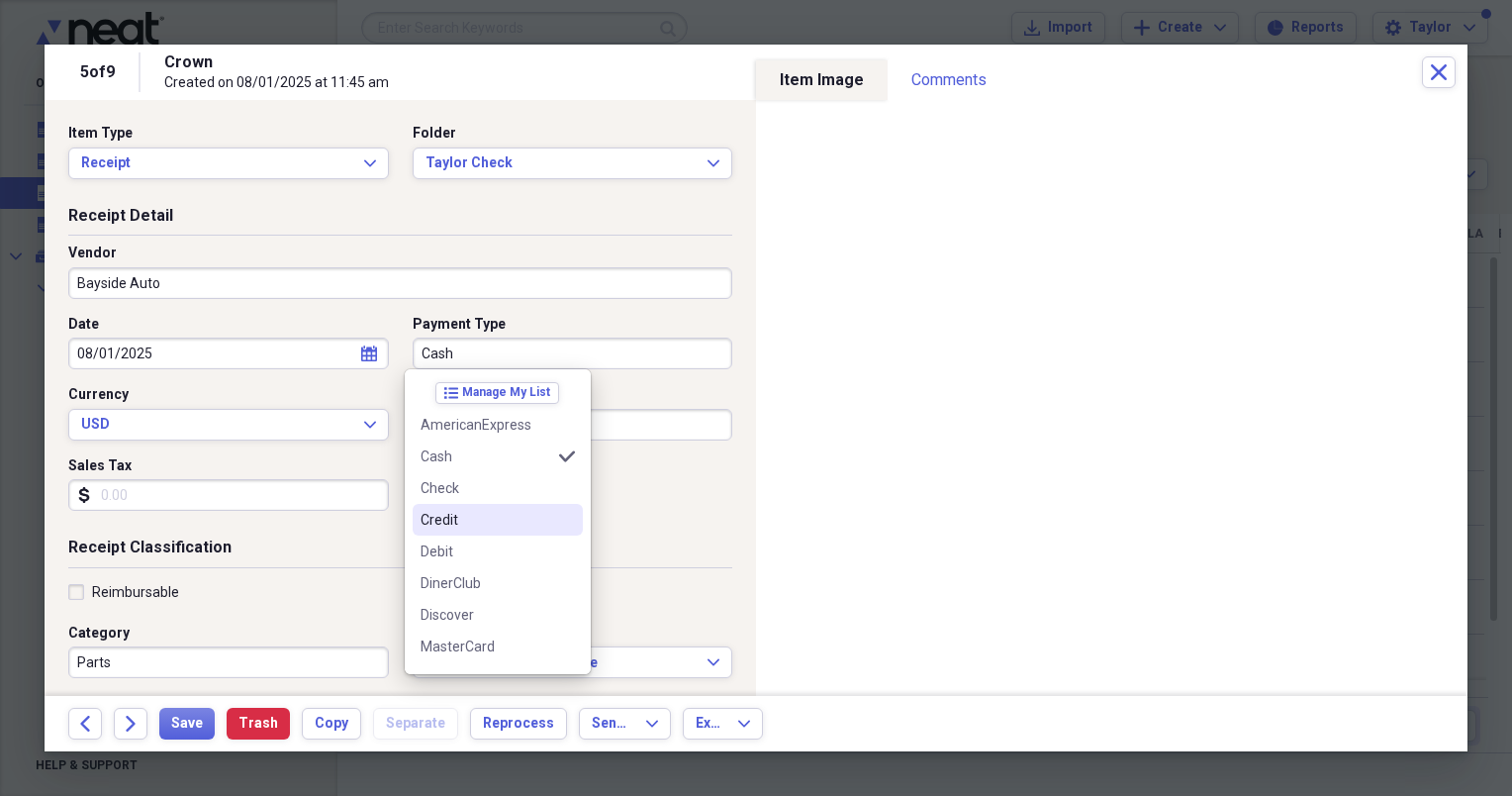 click on "Credit" at bounding box center (486, 520) 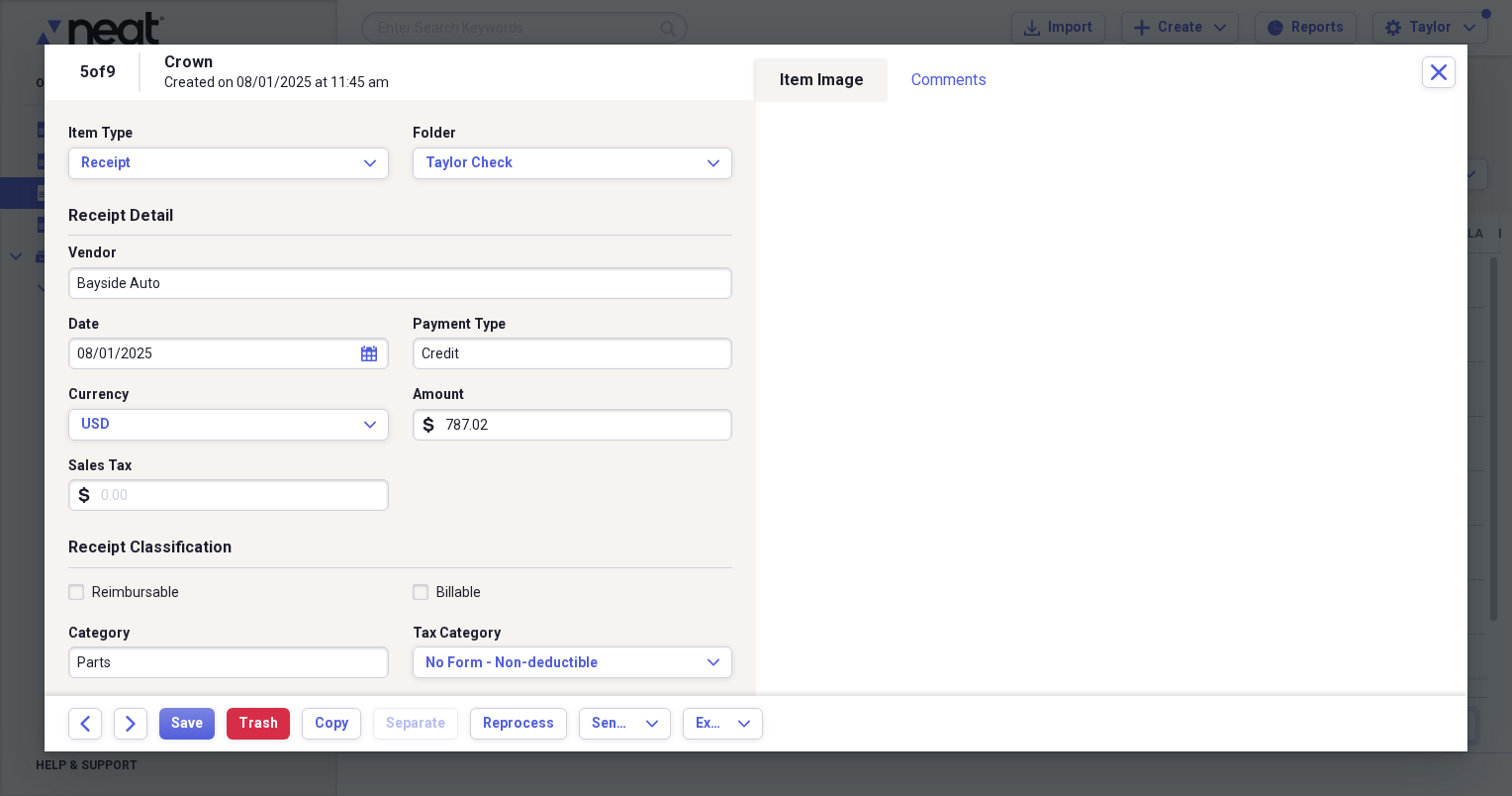 click on "787.02" at bounding box center [573, 425] 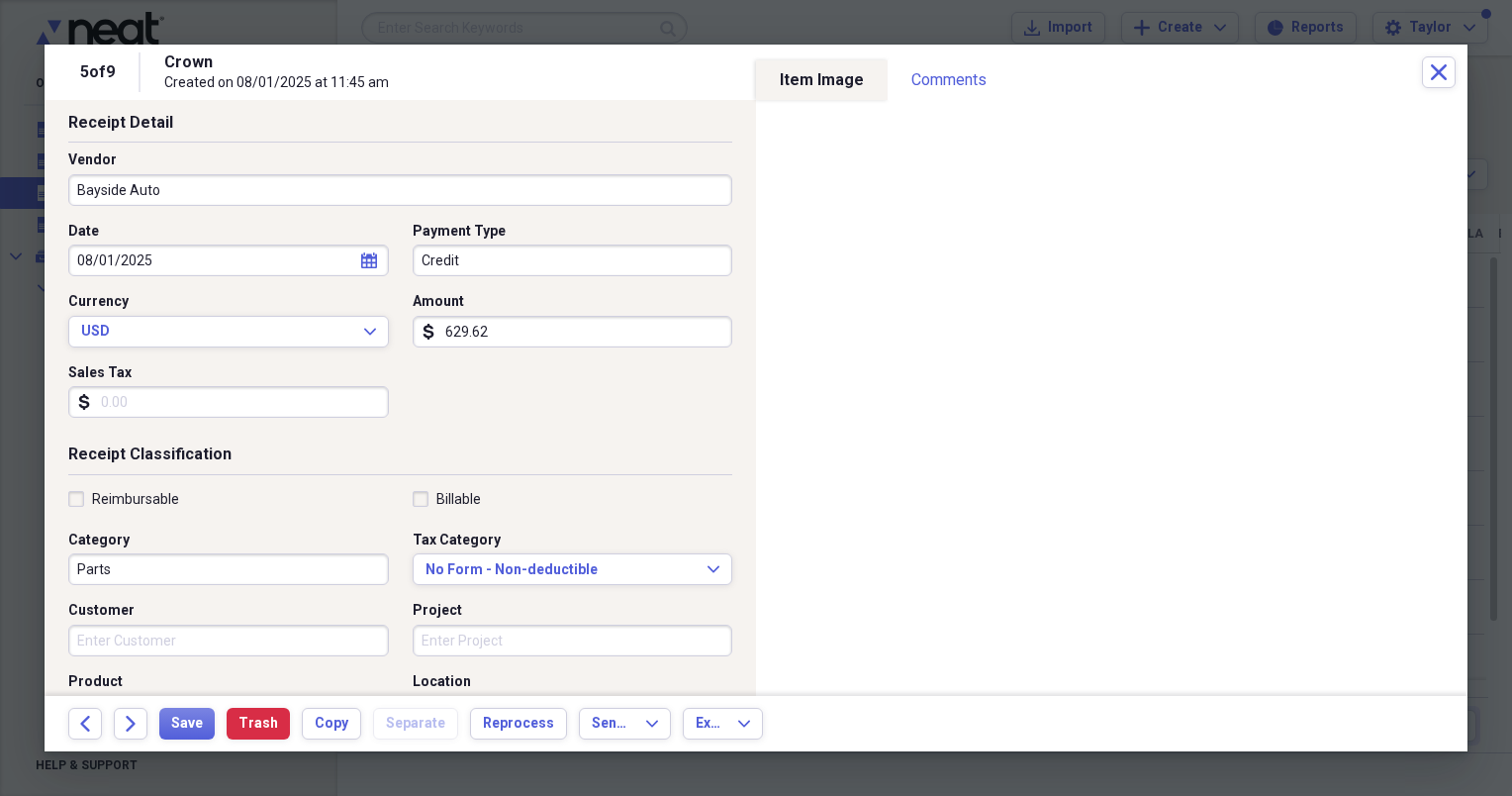 scroll, scrollTop: 107, scrollLeft: 0, axis: vertical 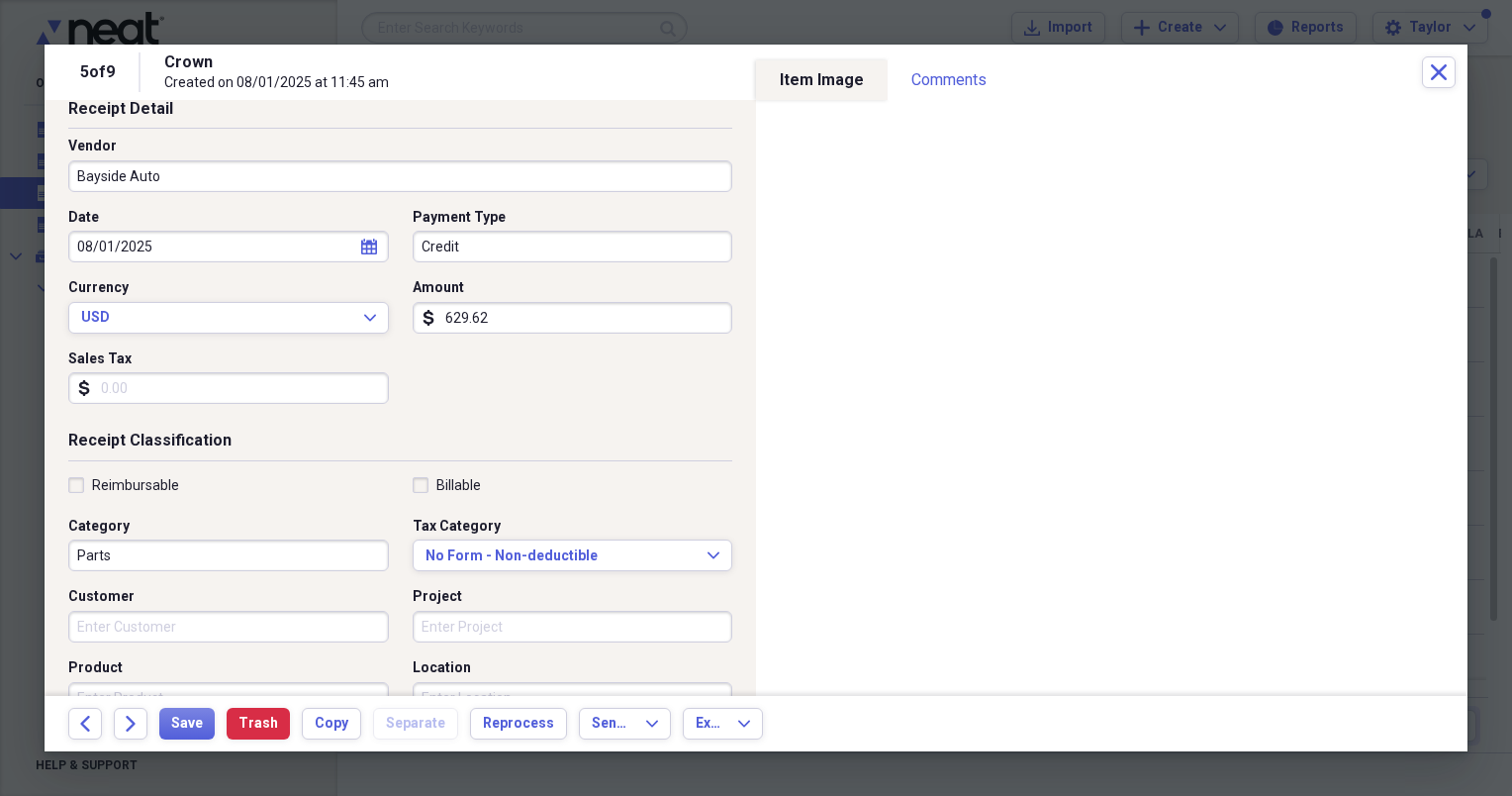 type on "629.62" 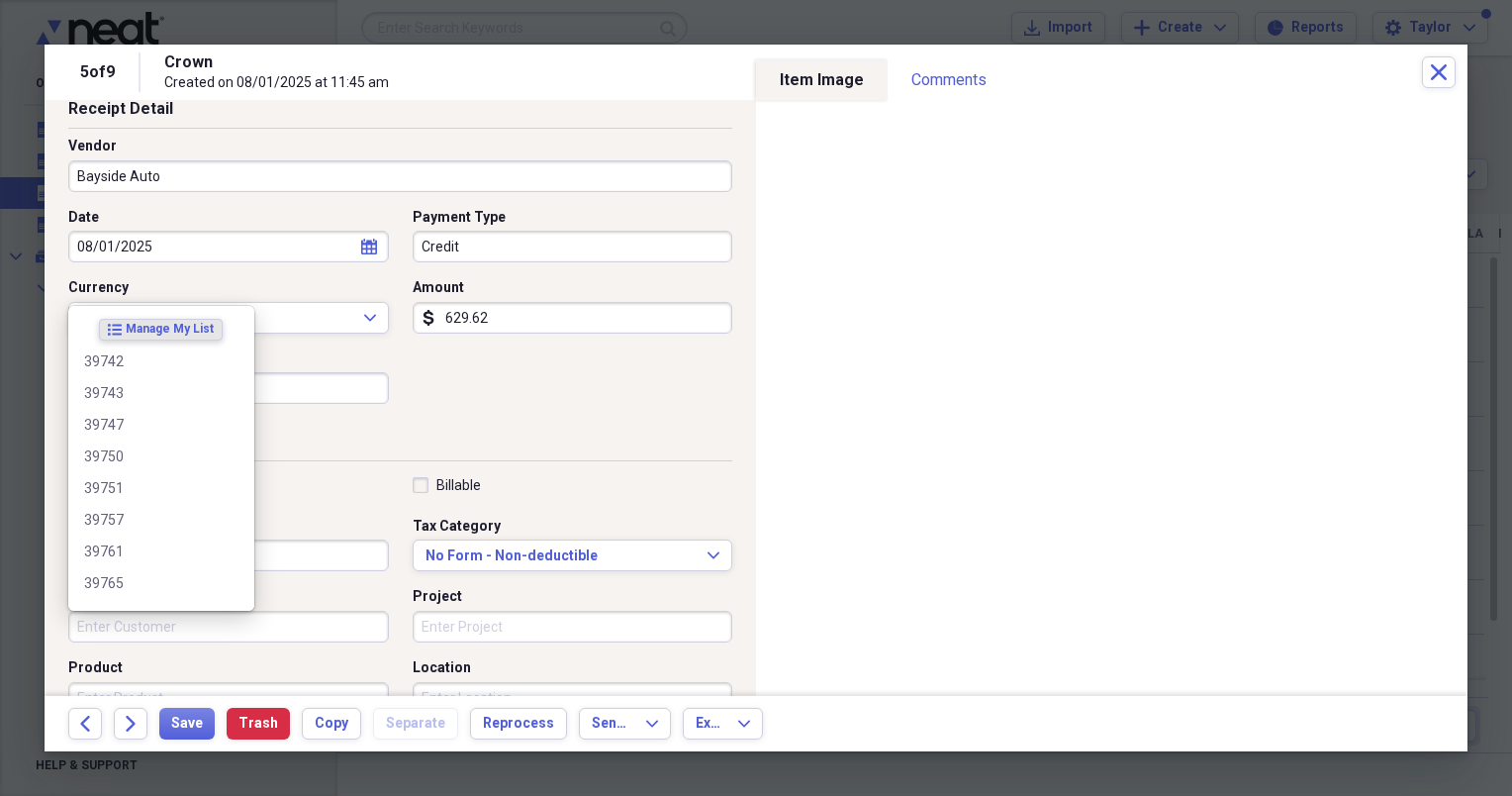 click on "Customer" at bounding box center [229, 627] 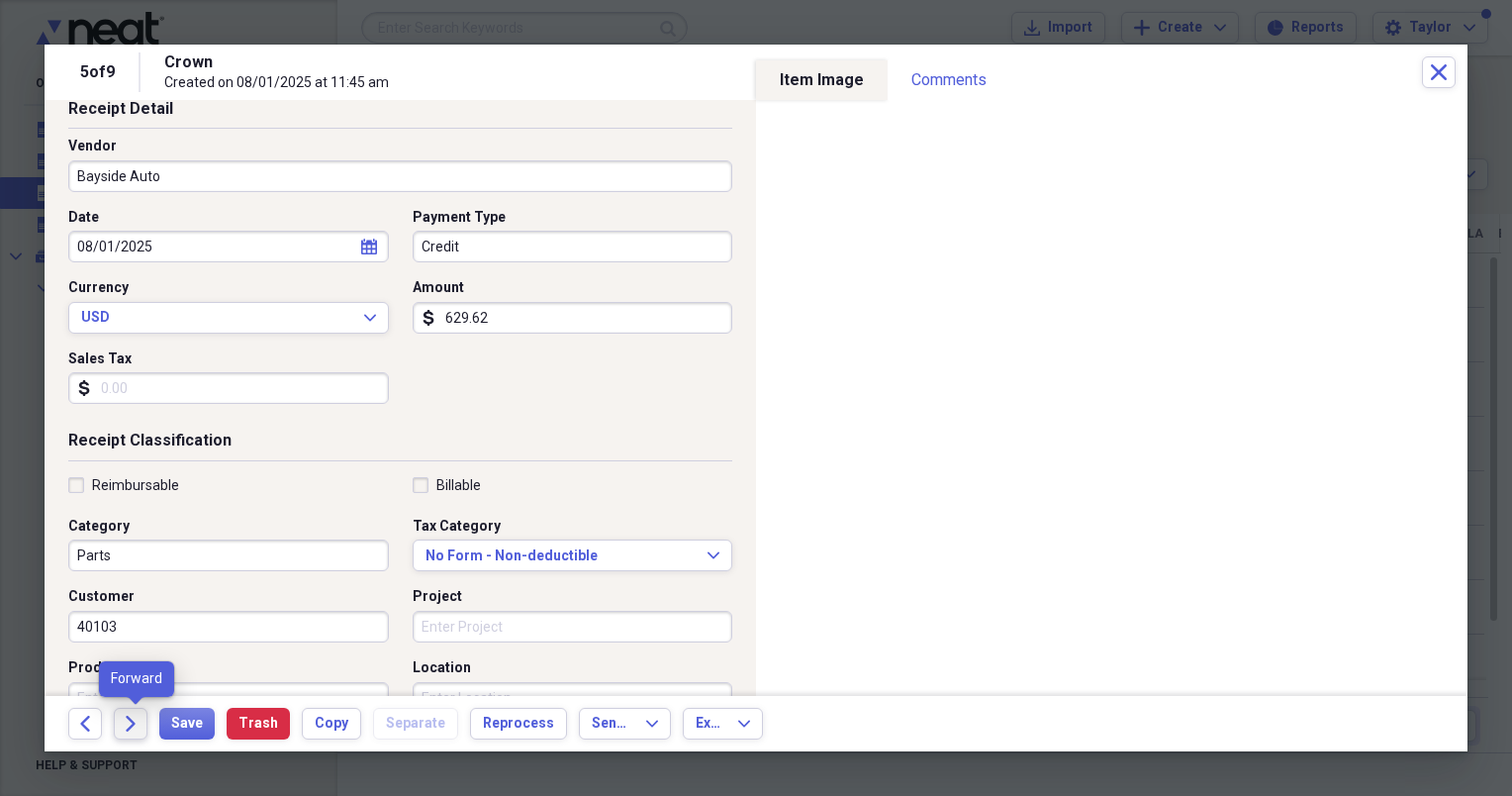 type on "40103" 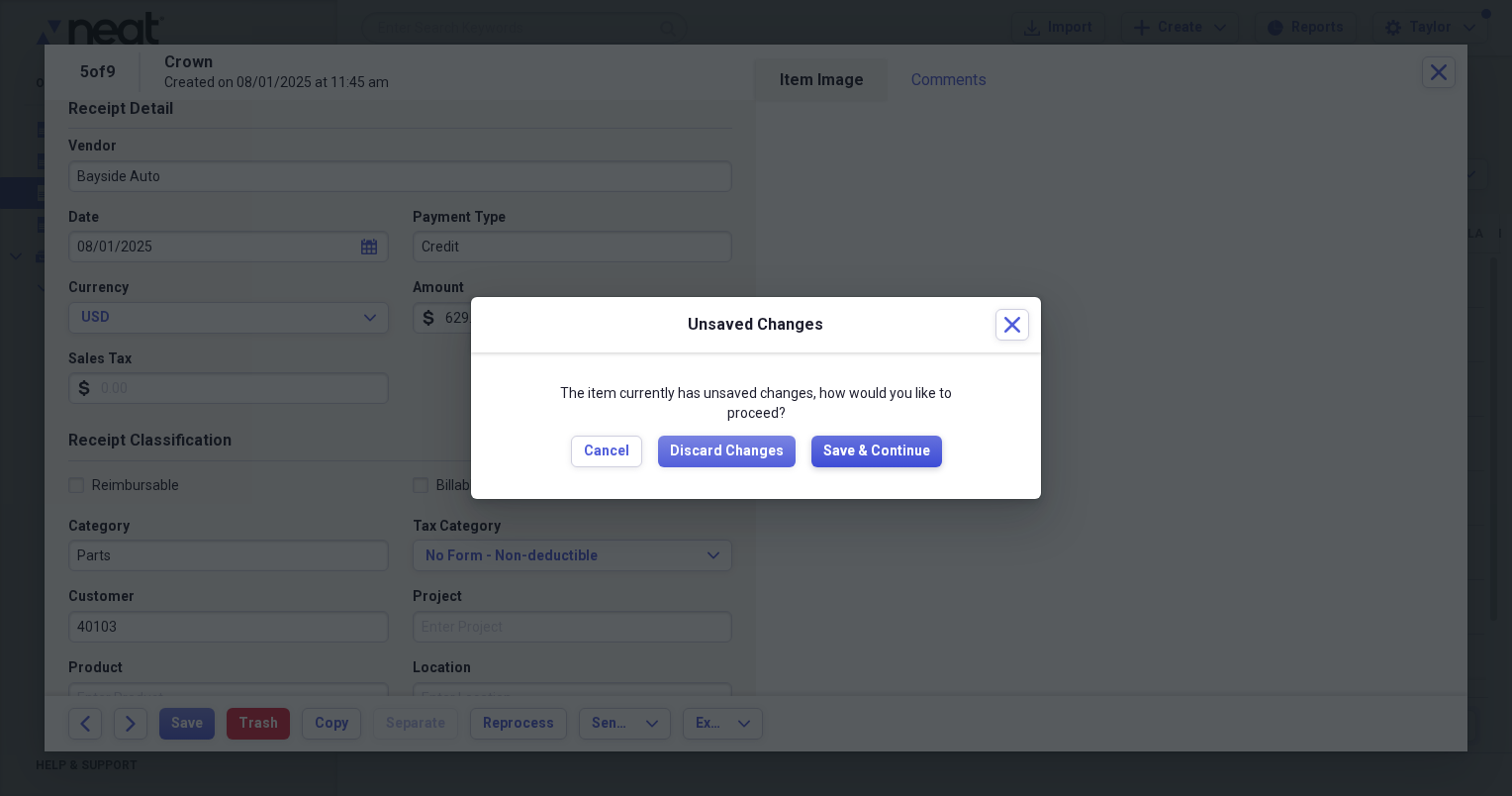 click on "Save & Continue" at bounding box center [877, 451] 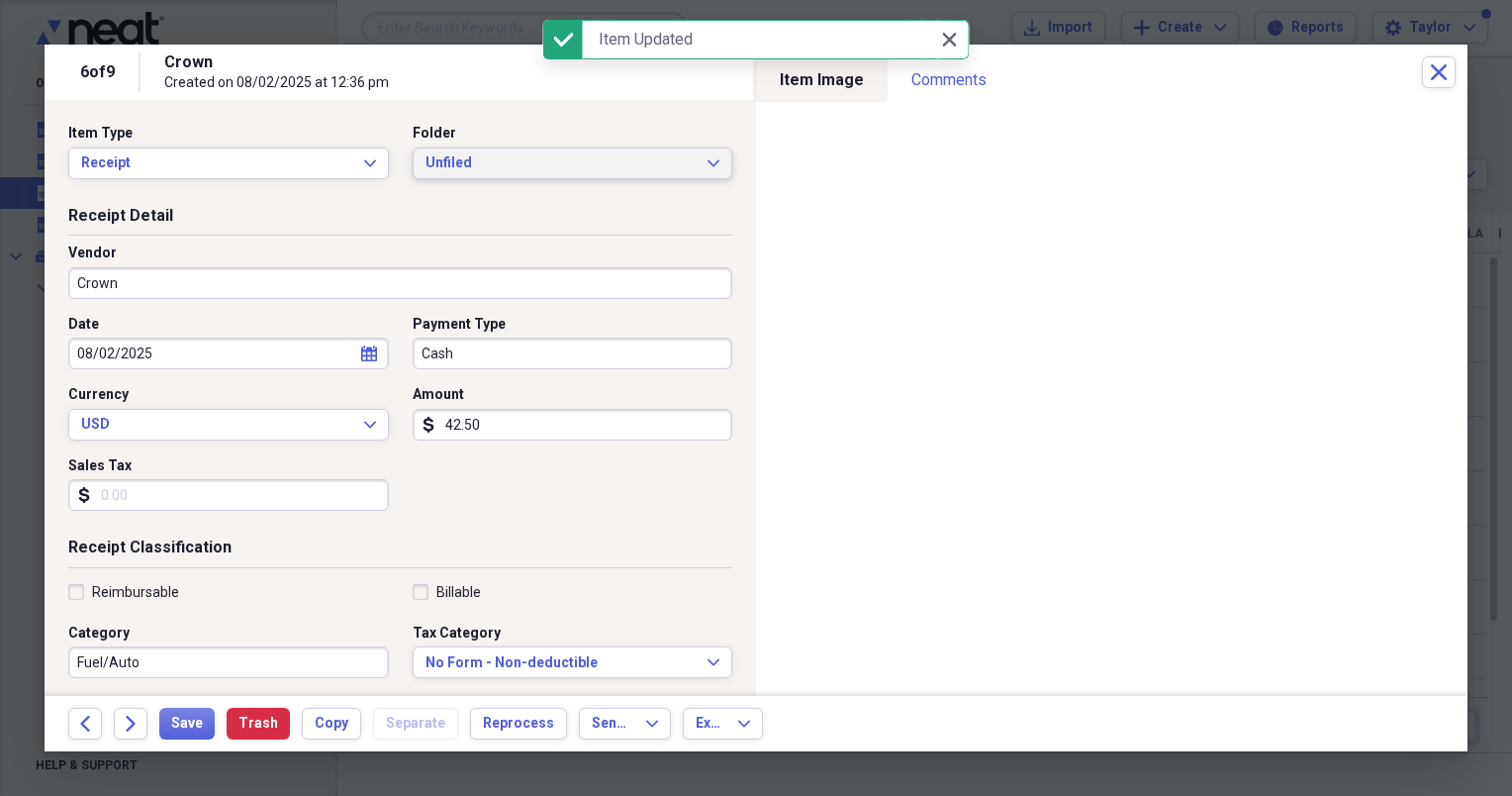click on "Unfiled" at bounding box center [561, 163] 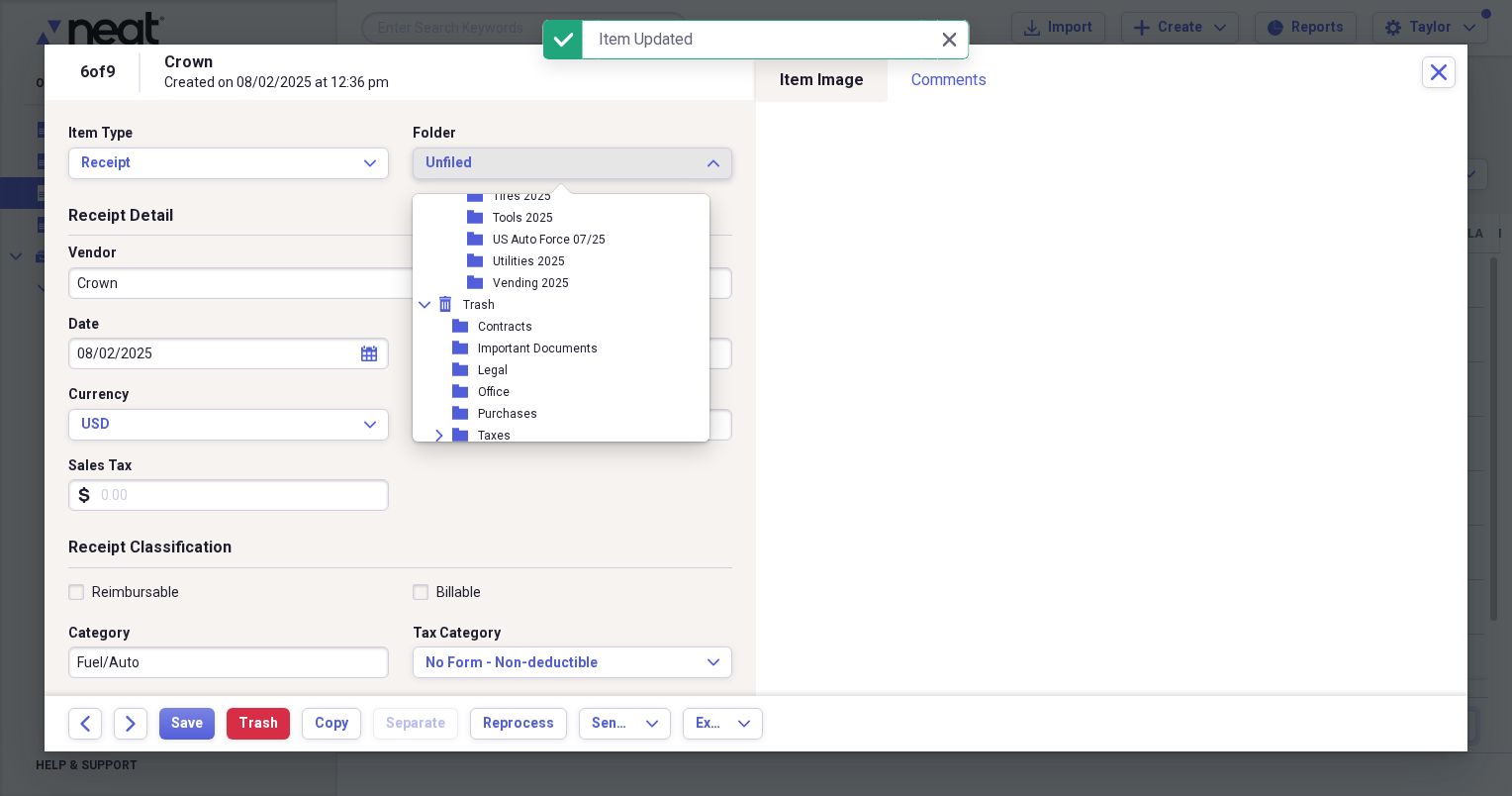 scroll, scrollTop: 594, scrollLeft: 0, axis: vertical 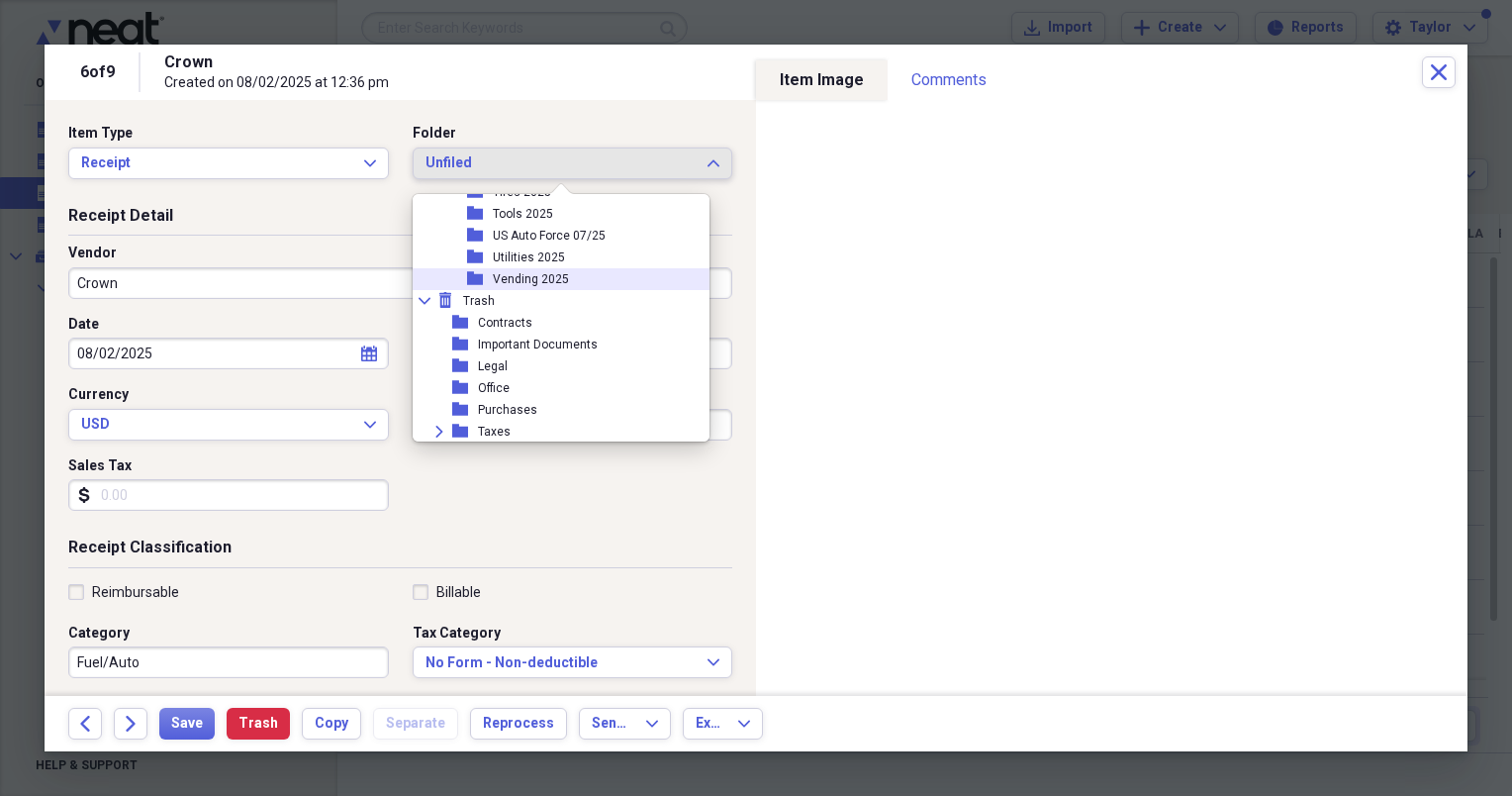 click on "Vending 2025" at bounding box center (530, 279) 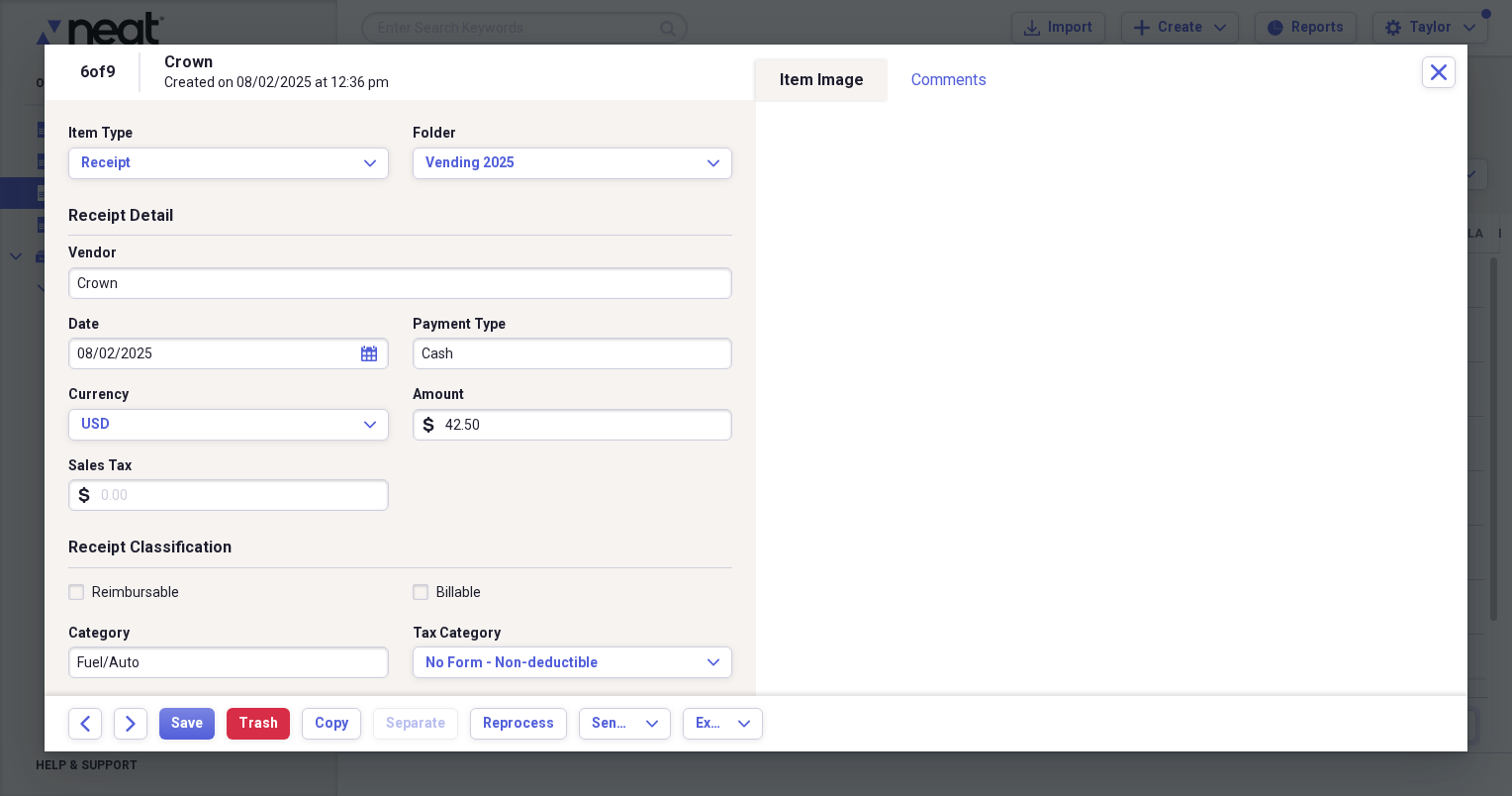 click on "Crown" at bounding box center [400, 283] 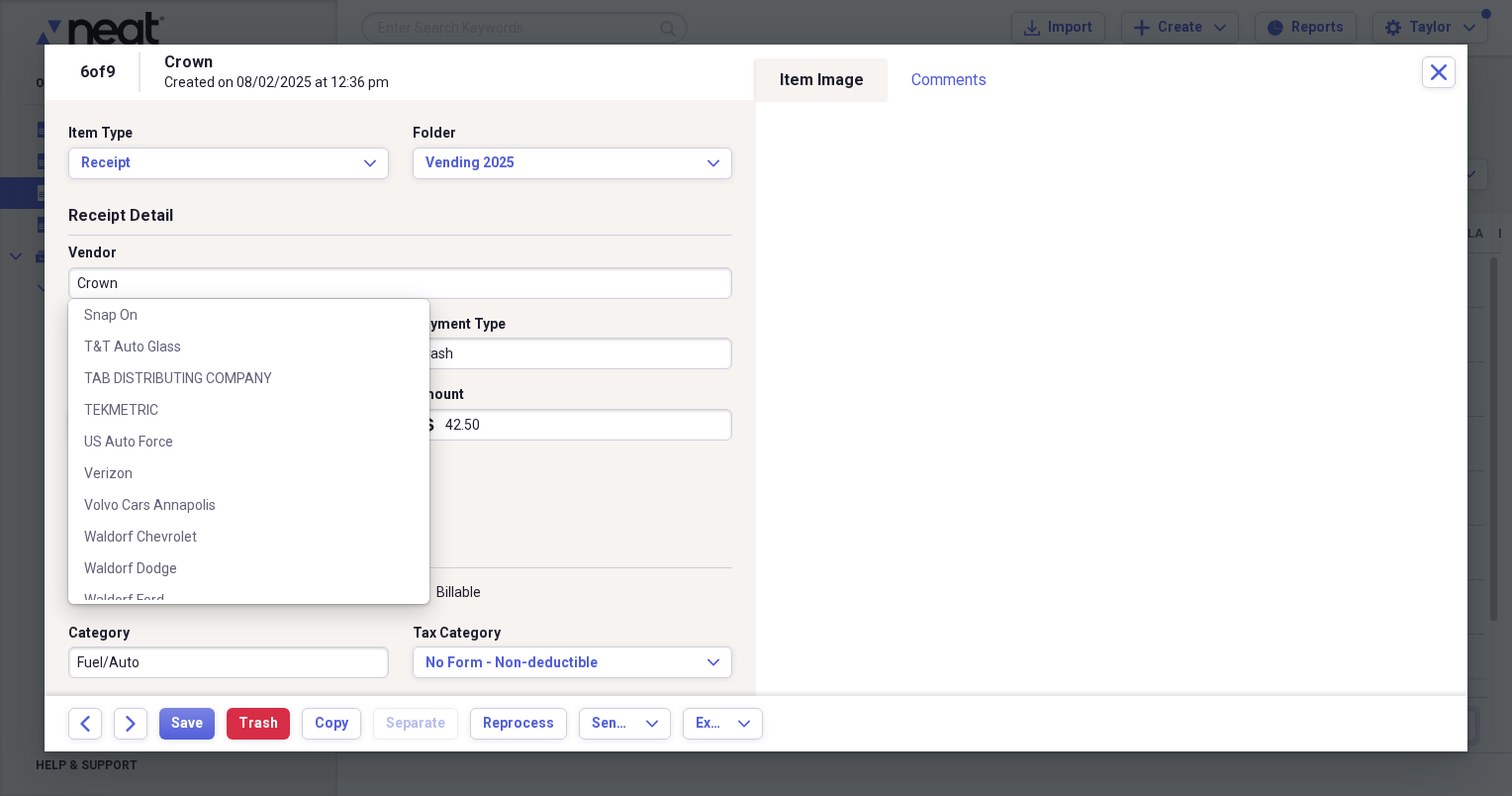 scroll, scrollTop: 1485, scrollLeft: 0, axis: vertical 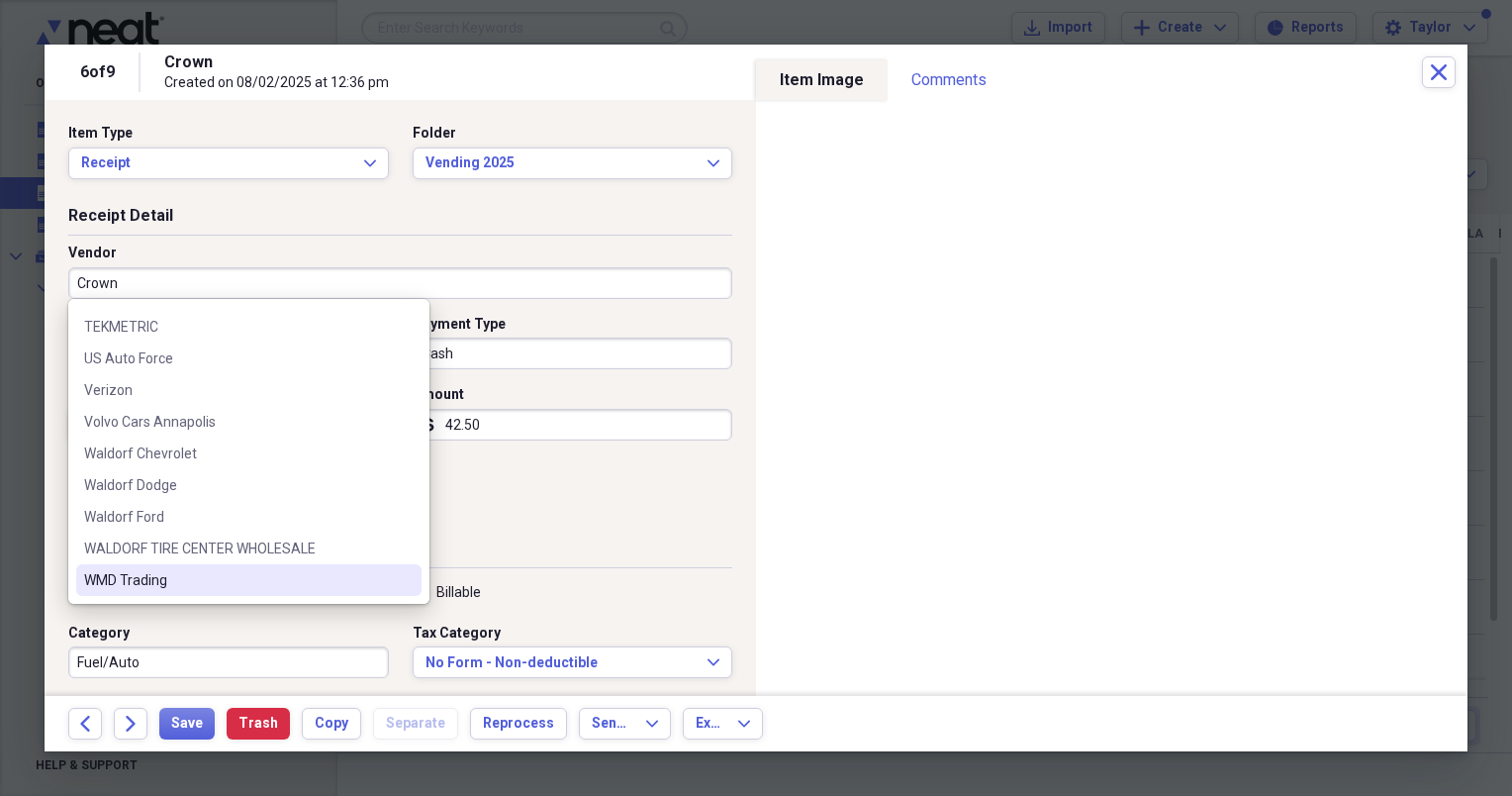 click on "WMD Trading" at bounding box center (248, 580) 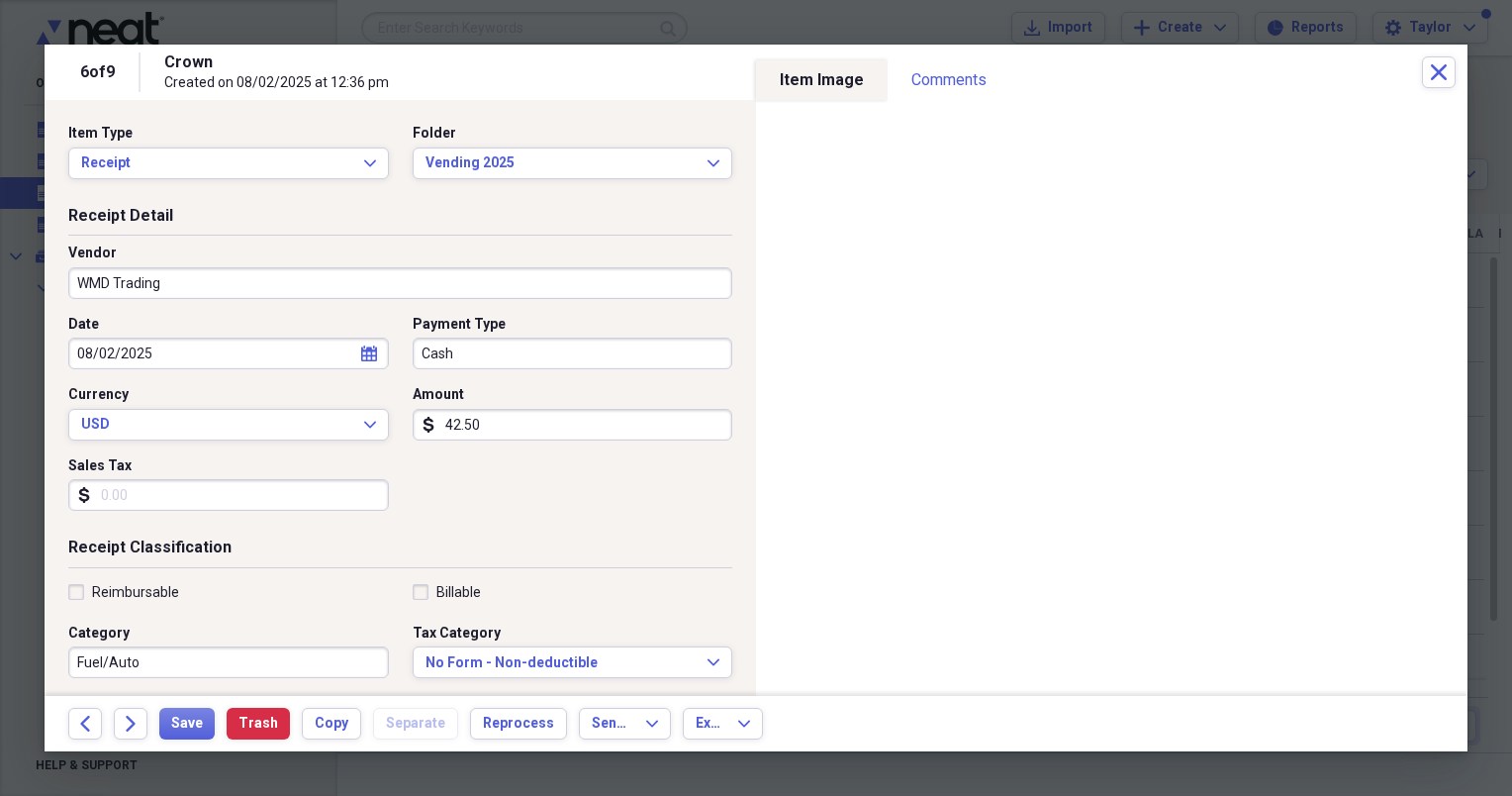type on "Vending" 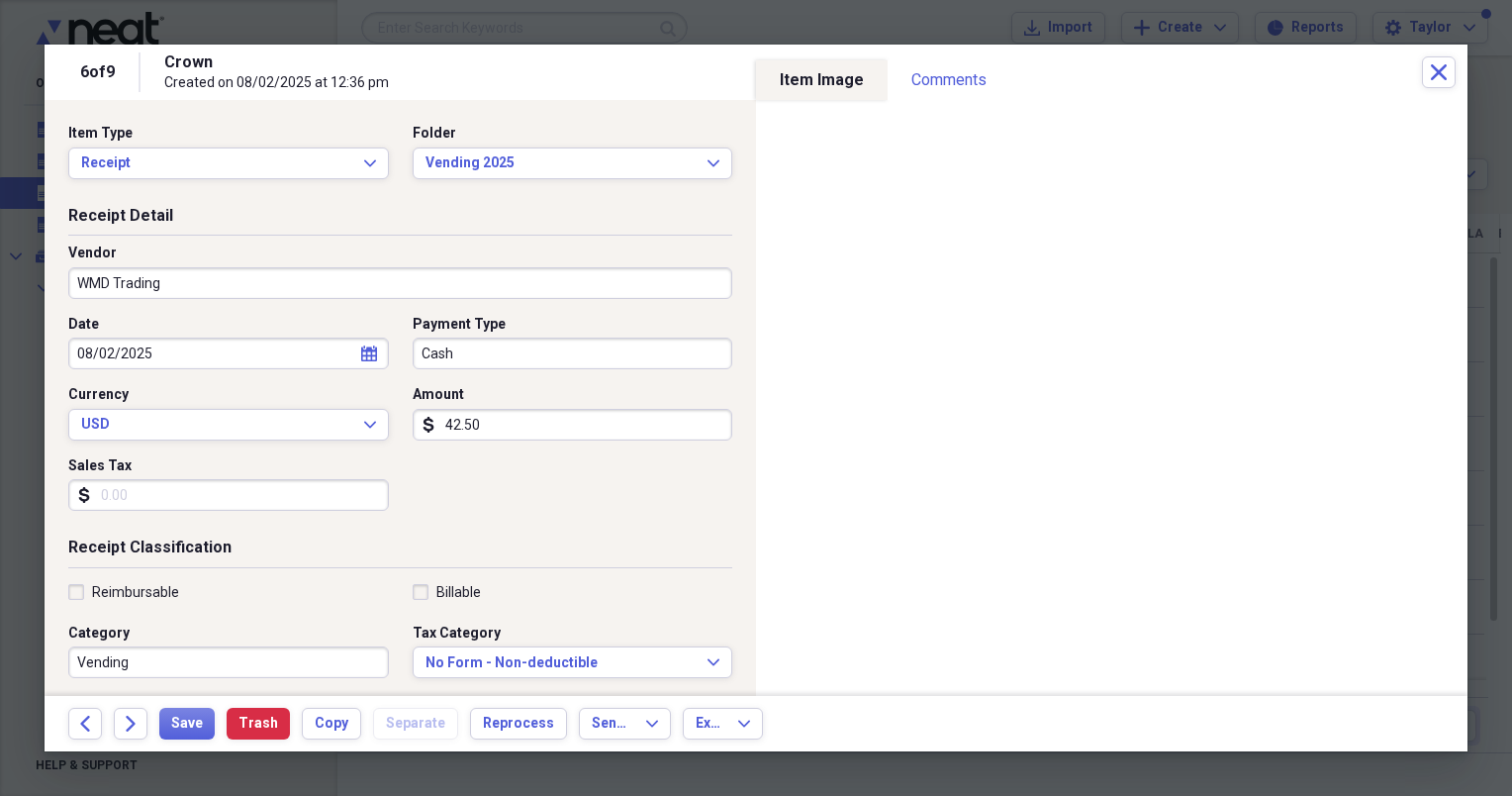 click on "42.50" at bounding box center (573, 425) 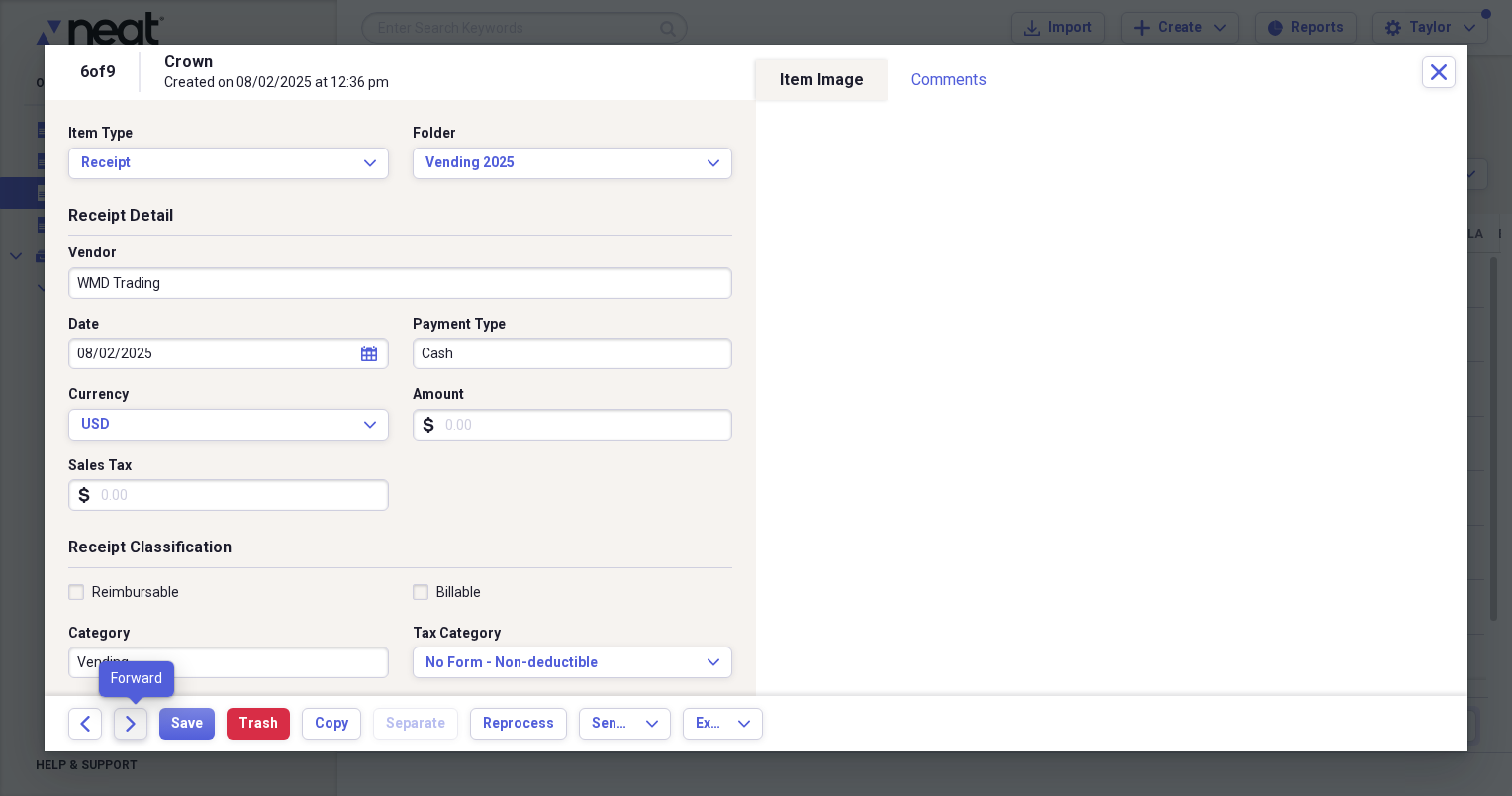 type 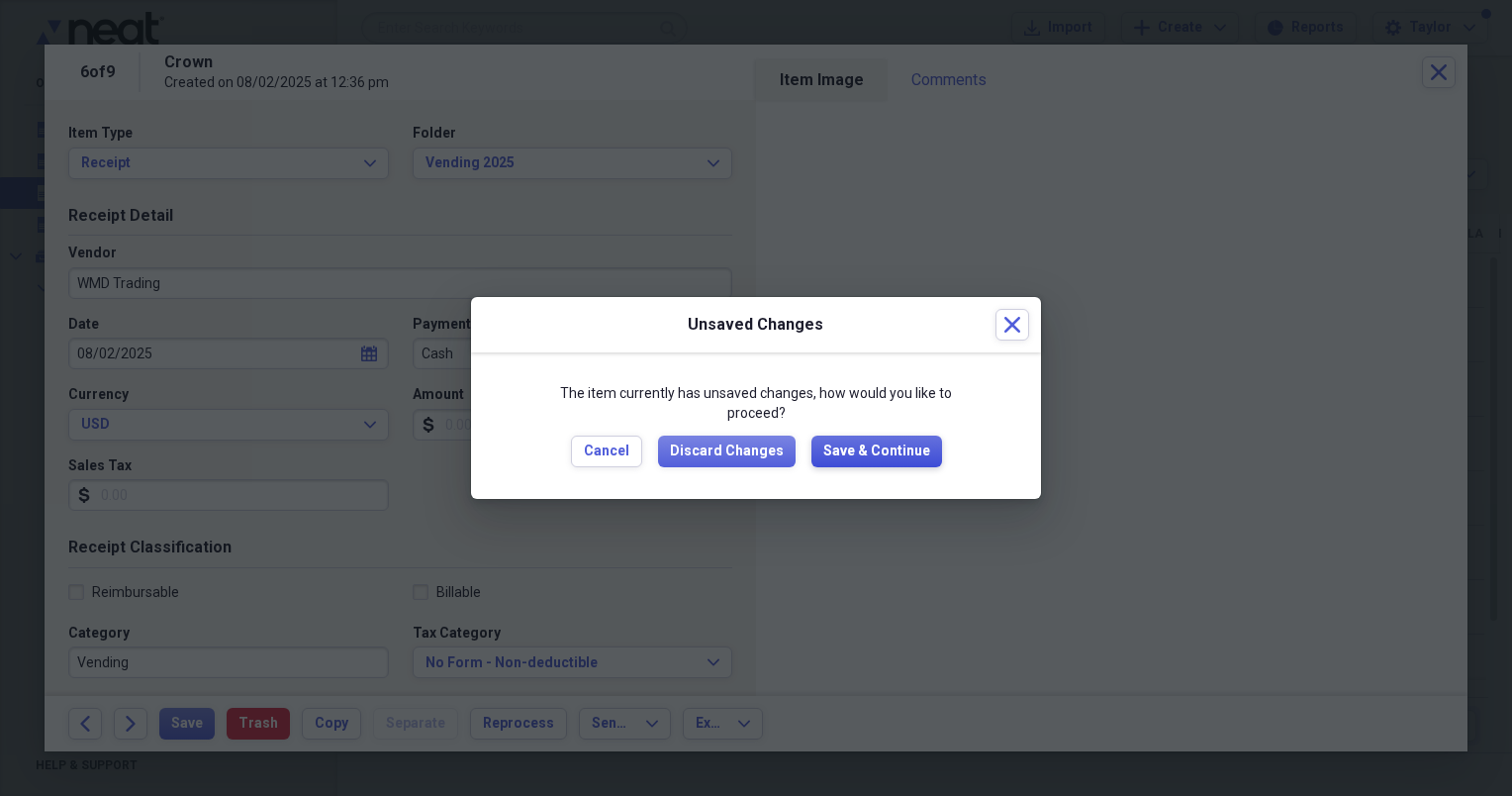 click on "Save & Continue" at bounding box center [877, 451] 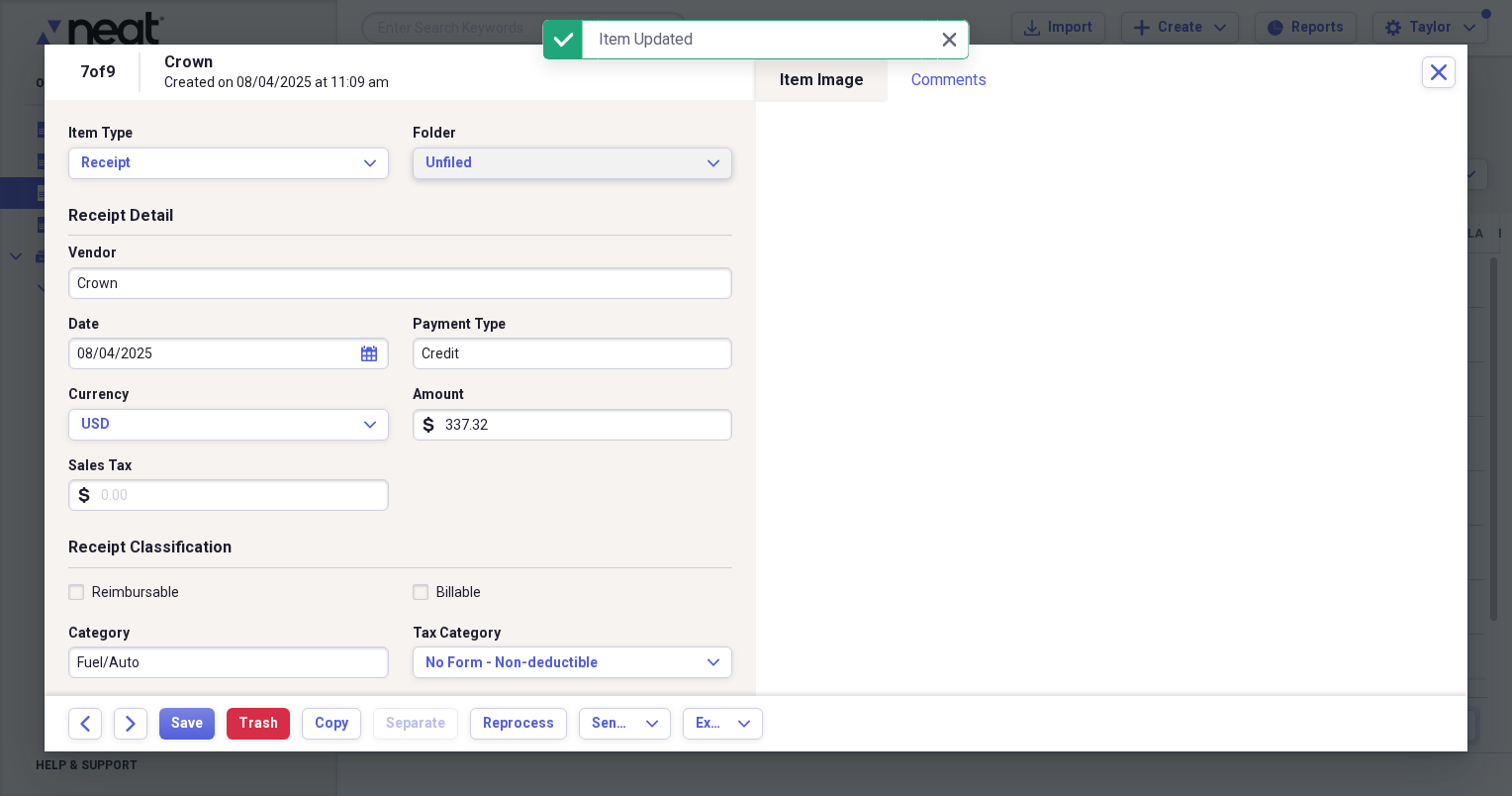 click on "Unfiled" at bounding box center [561, 163] 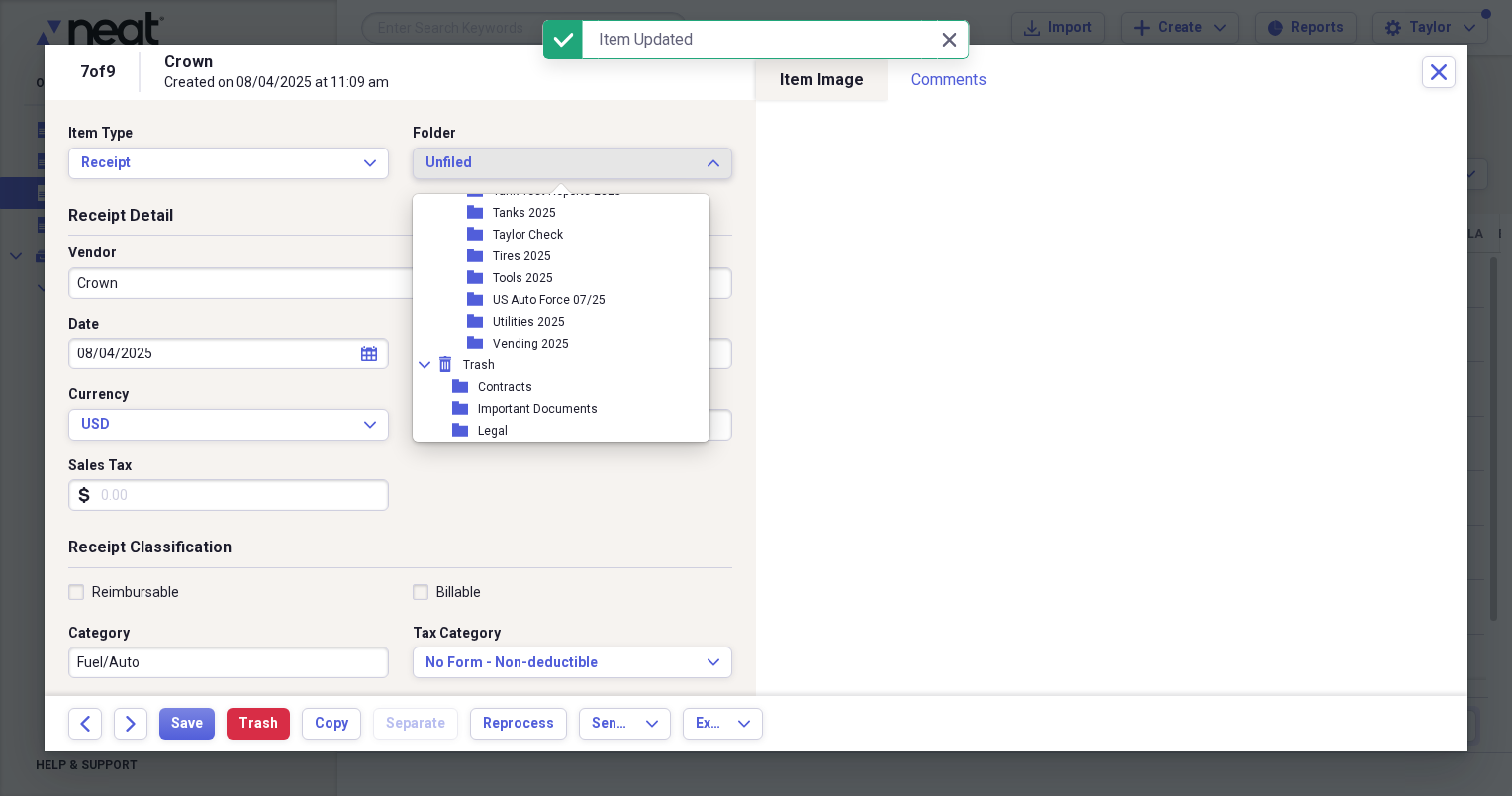 scroll, scrollTop: 530, scrollLeft: 0, axis: vertical 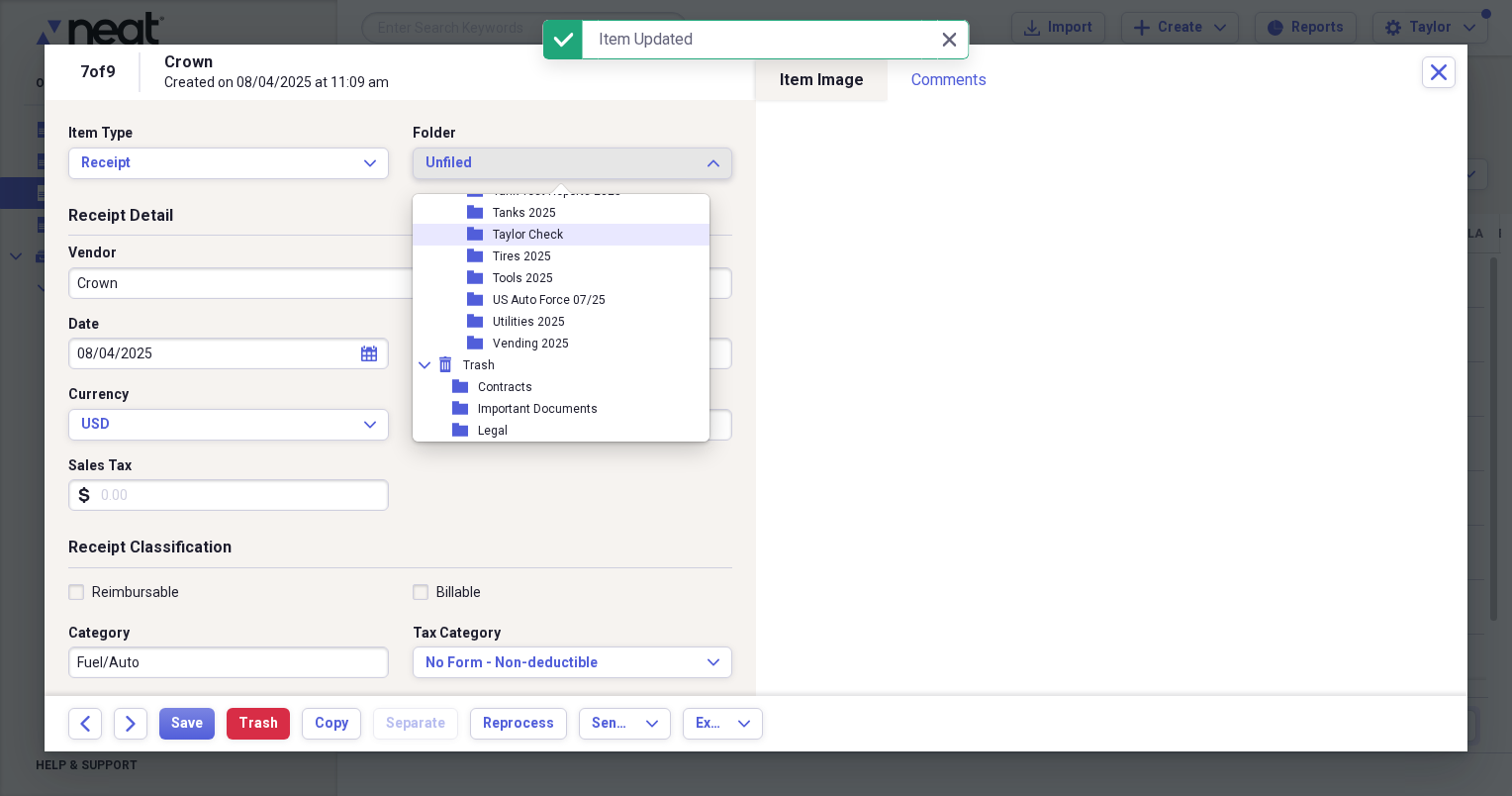 click on "Taylor Check" at bounding box center (527, 235) 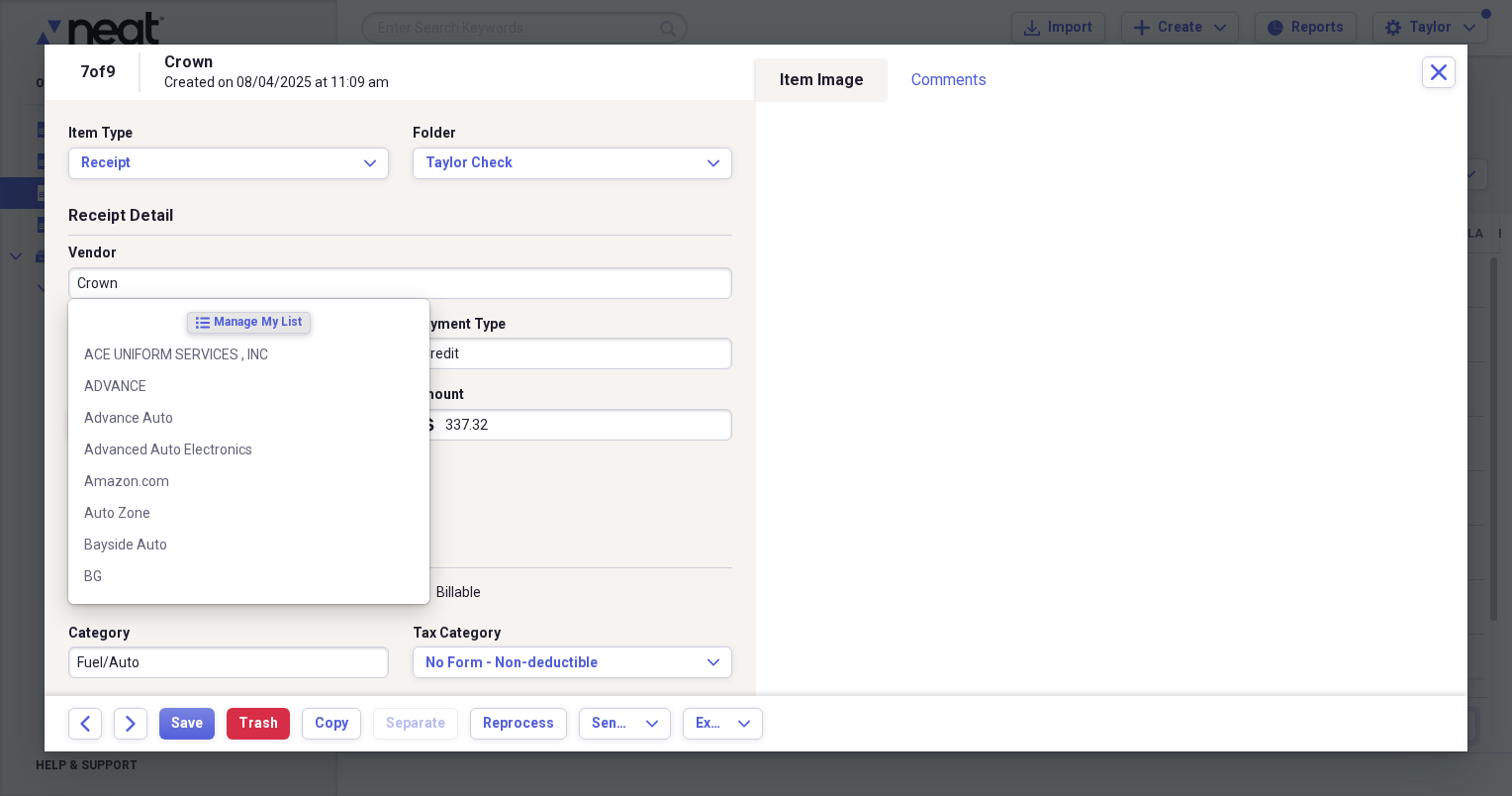 click on "Crown" at bounding box center [400, 283] 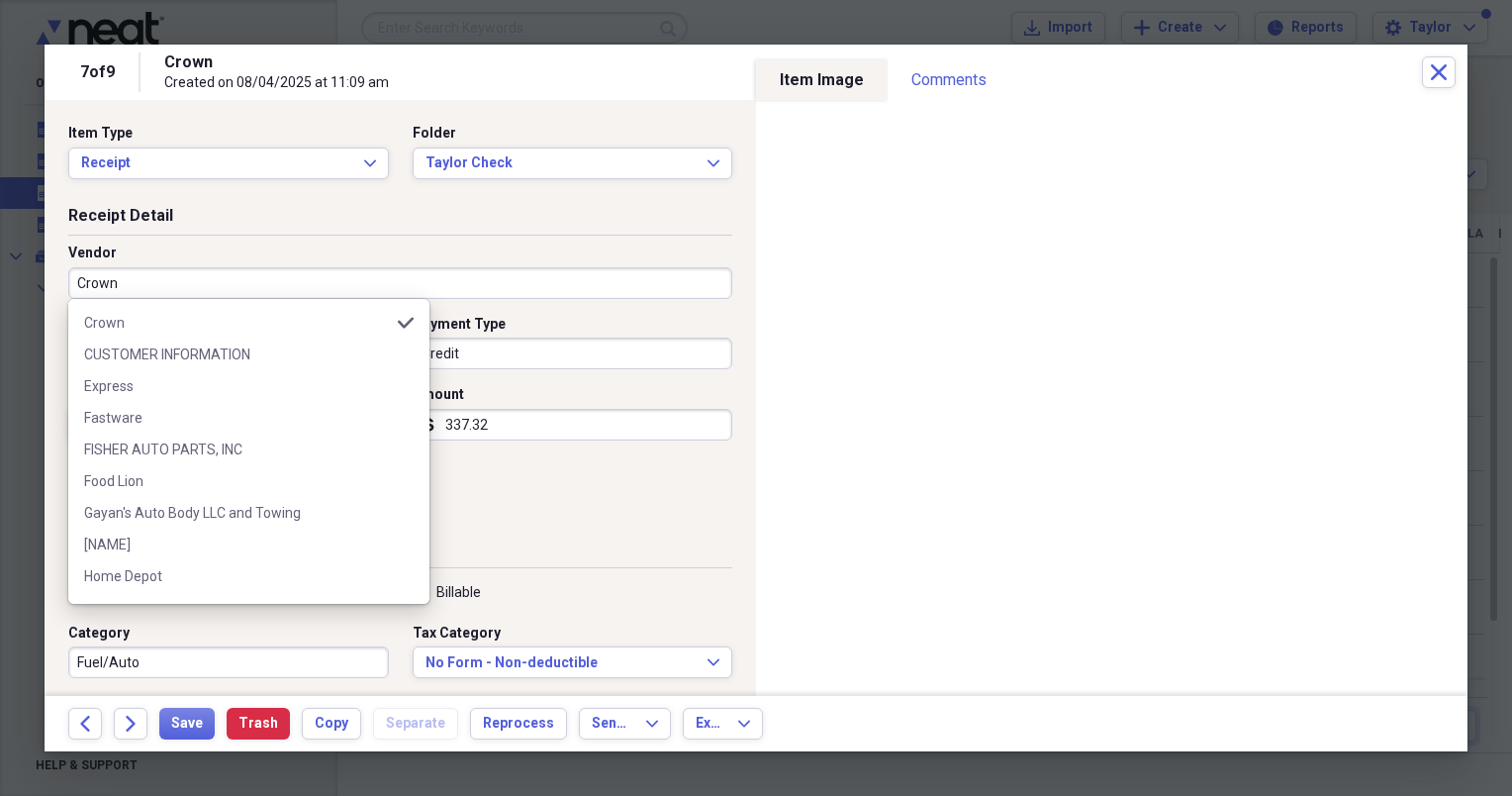 scroll, scrollTop: 507, scrollLeft: 0, axis: vertical 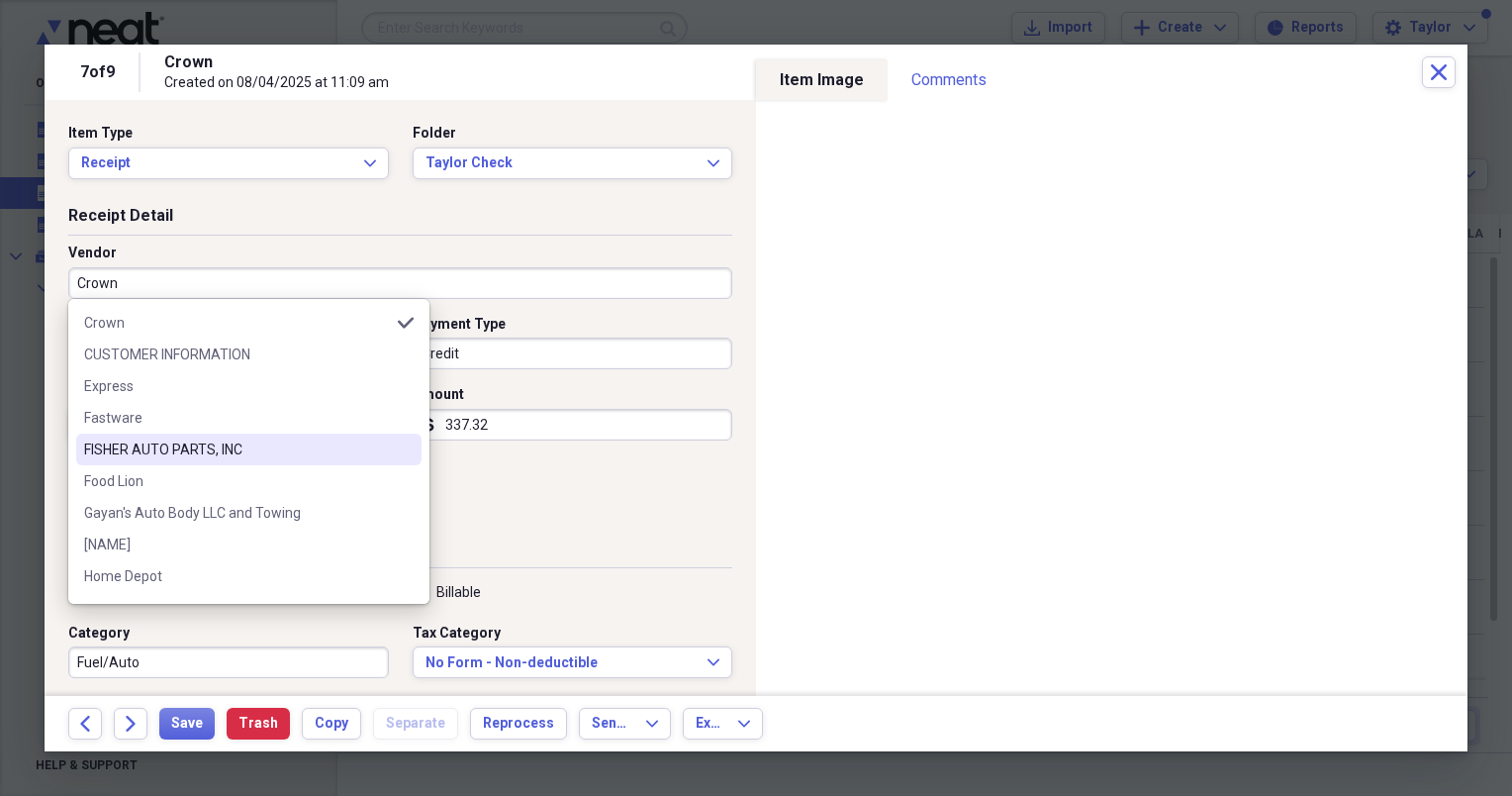 click on "FISHER AUTO PARTS, INC" at bounding box center (236, 449) 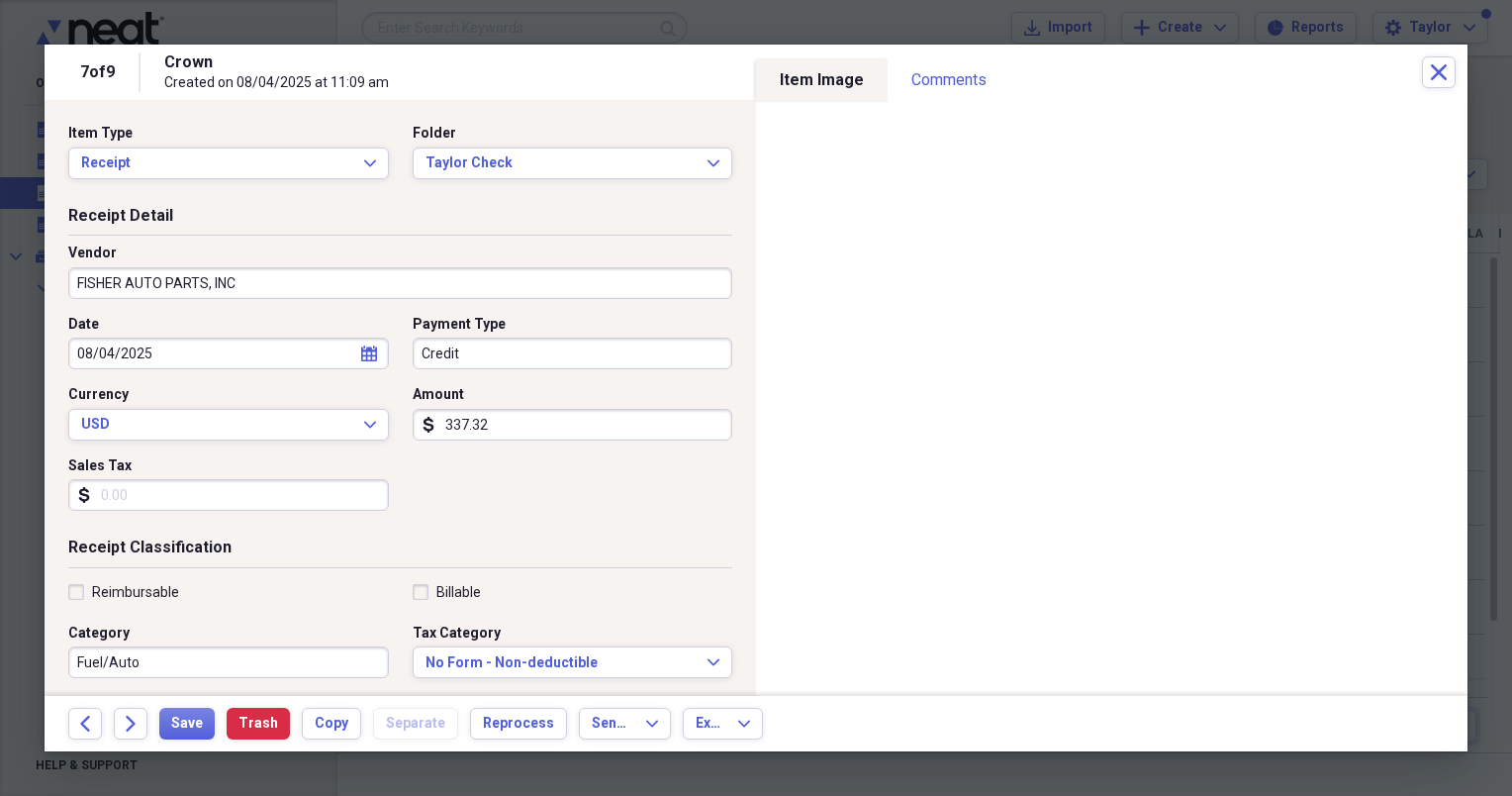 type on "Parts" 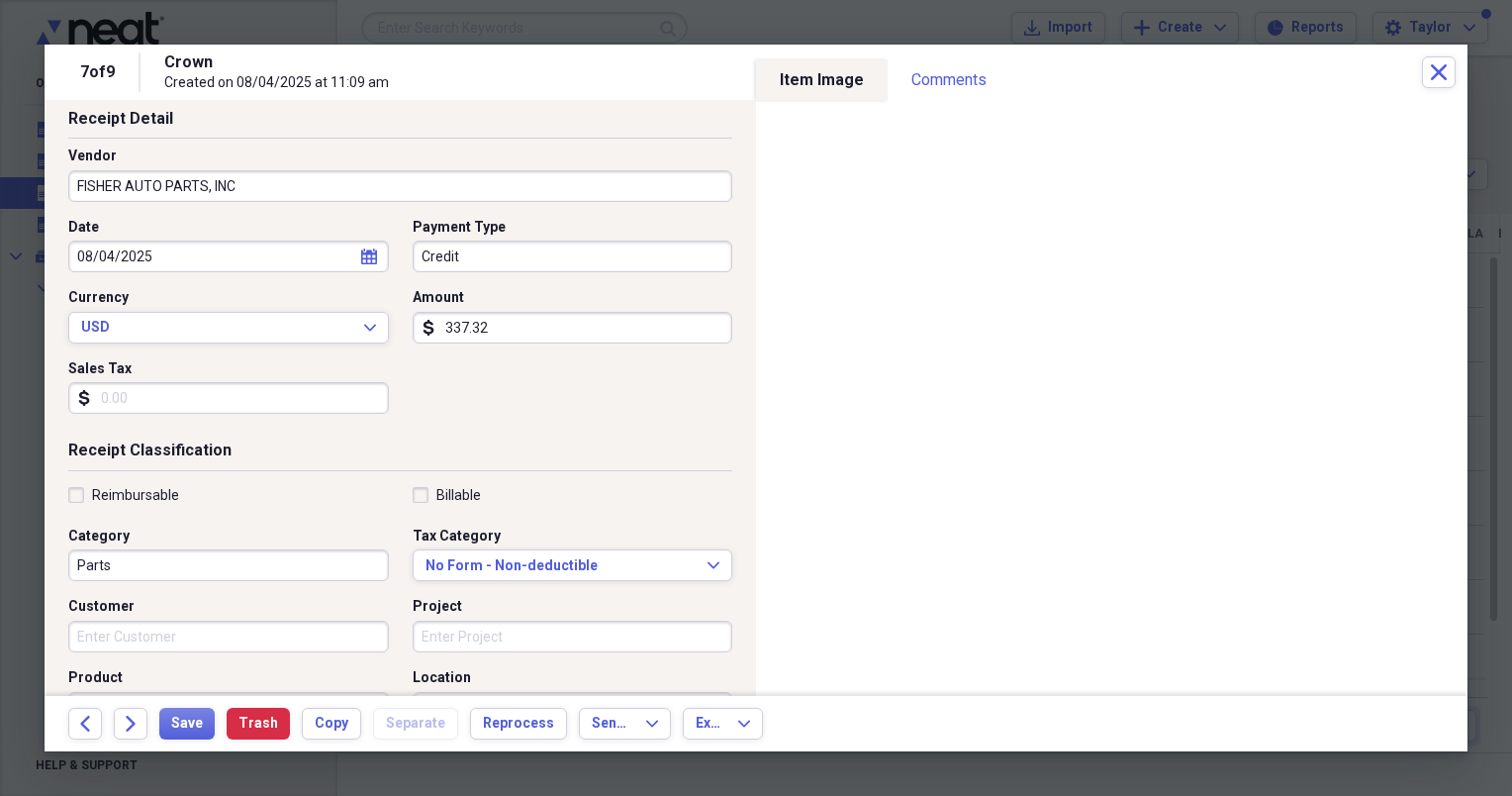 scroll, scrollTop: 99, scrollLeft: 0, axis: vertical 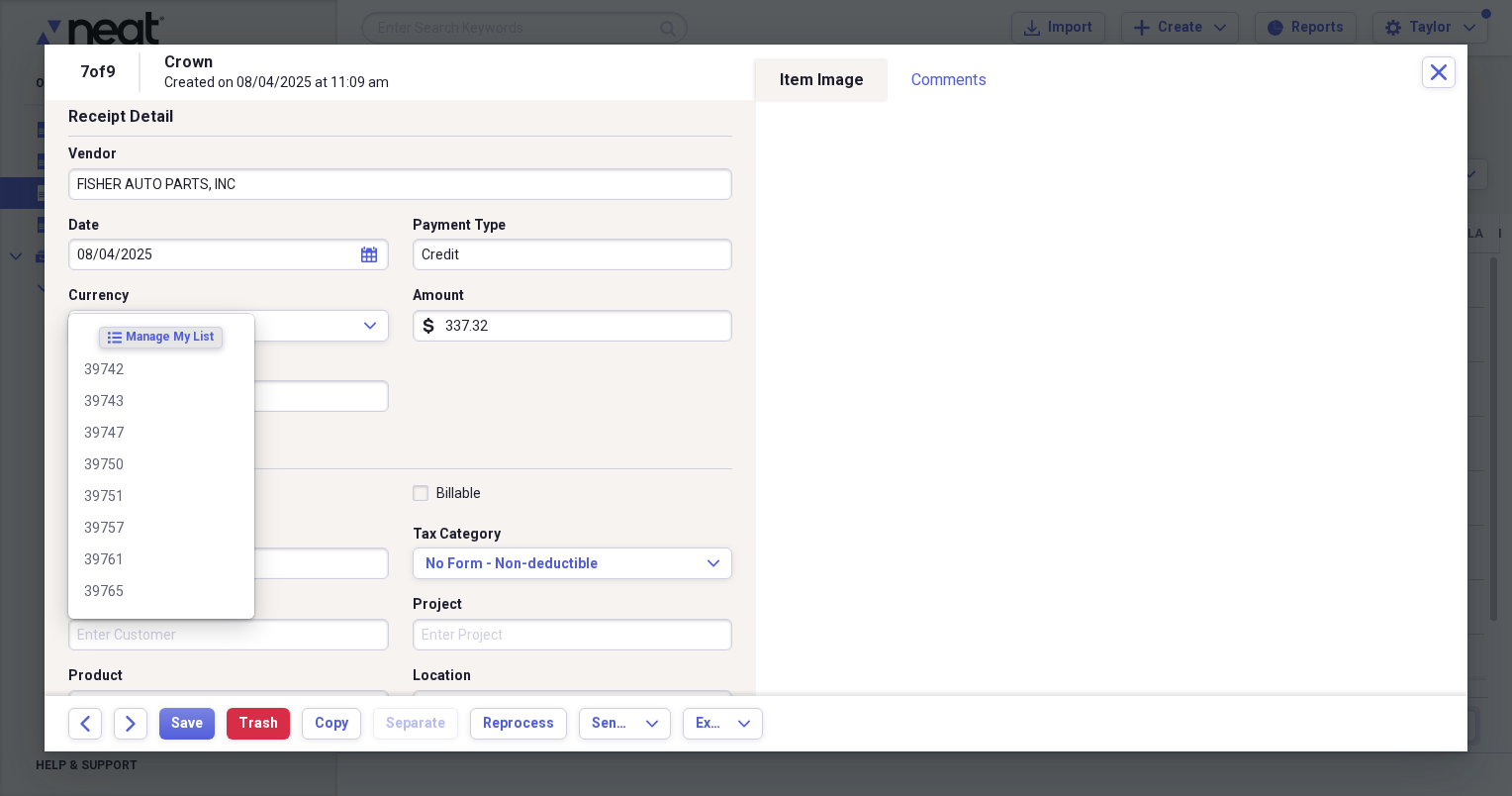 click on "Customer" at bounding box center (229, 635) 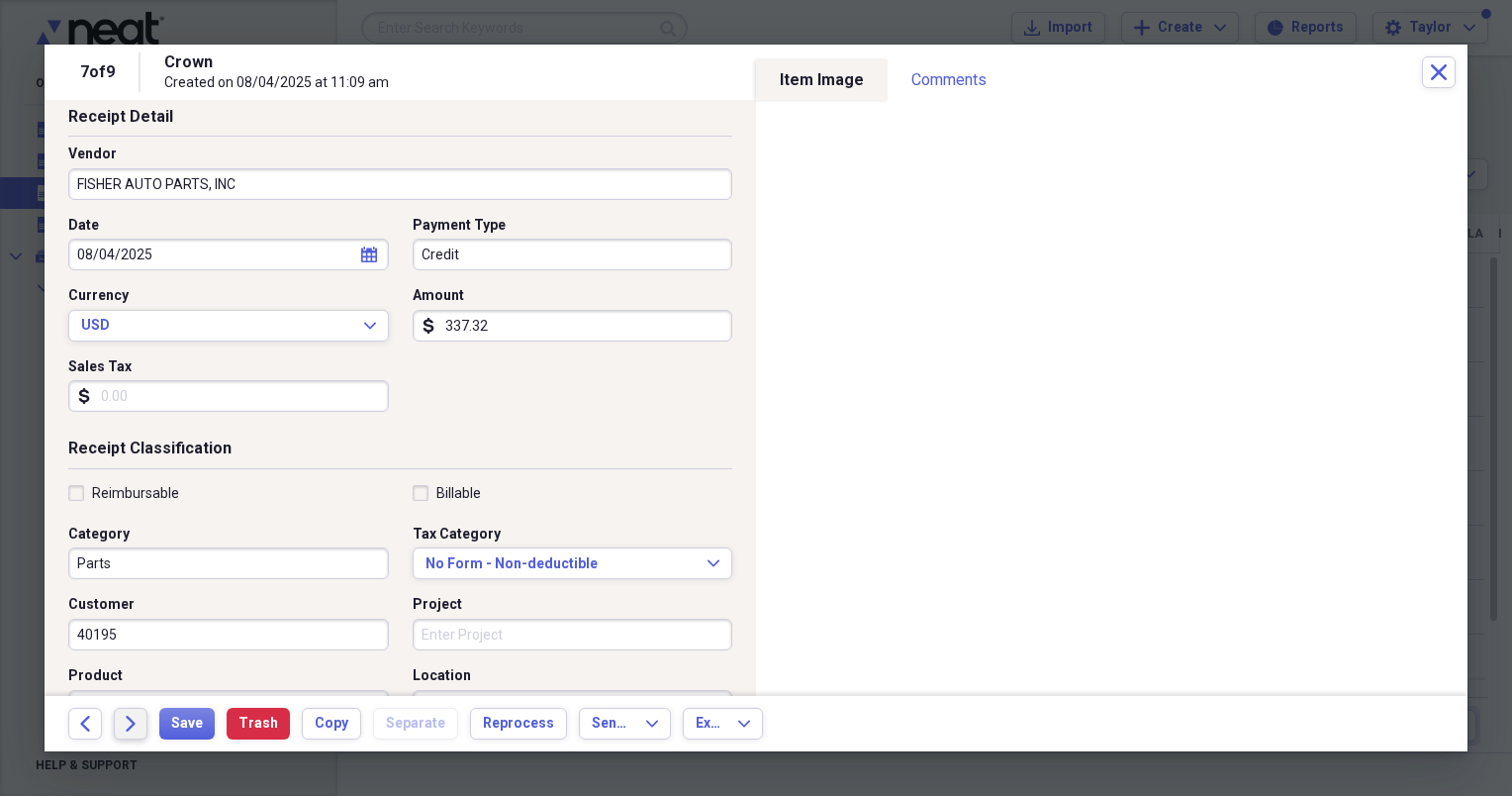 type on "40195" 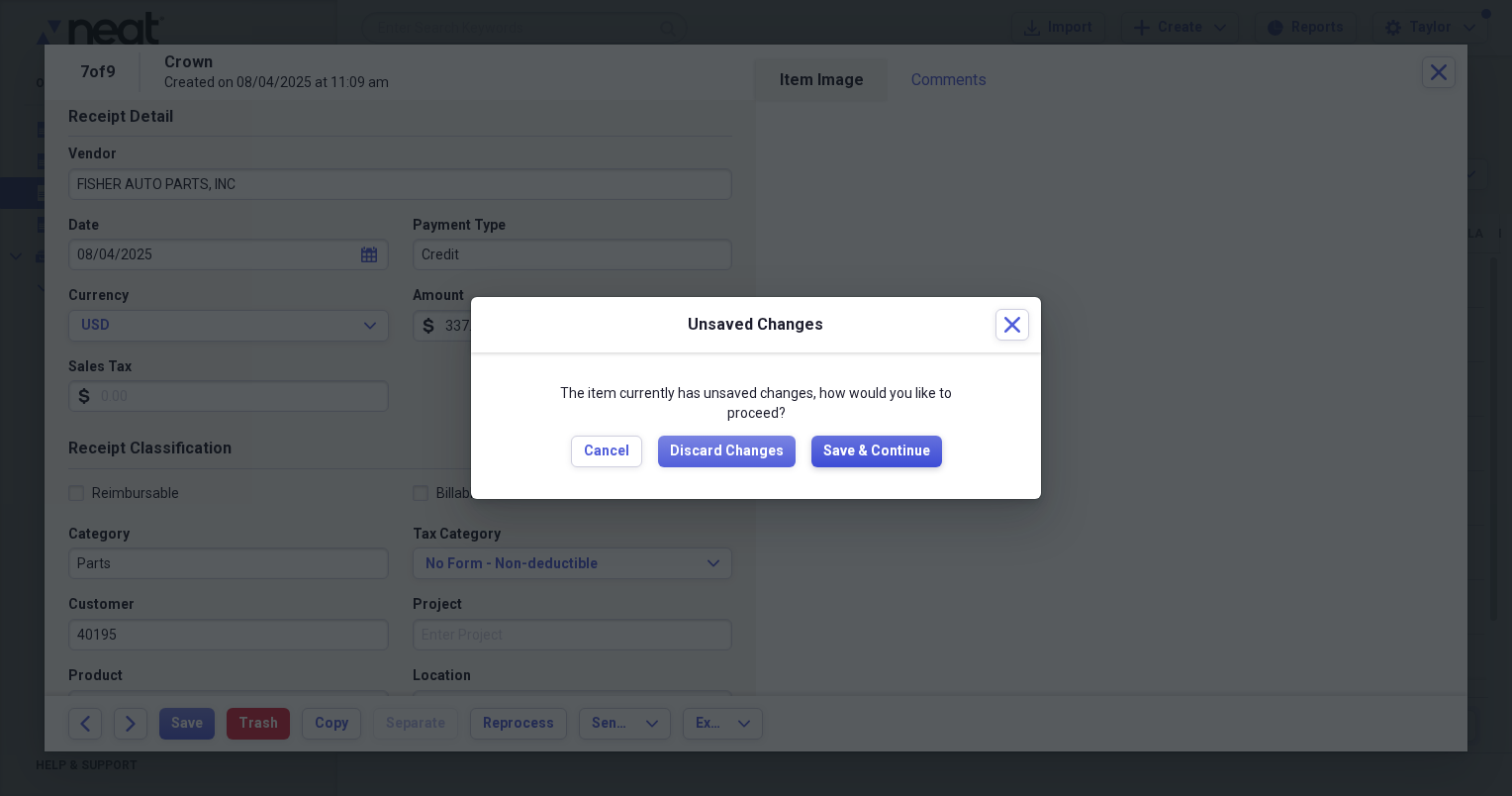 click on "Save & Continue" at bounding box center [877, 451] 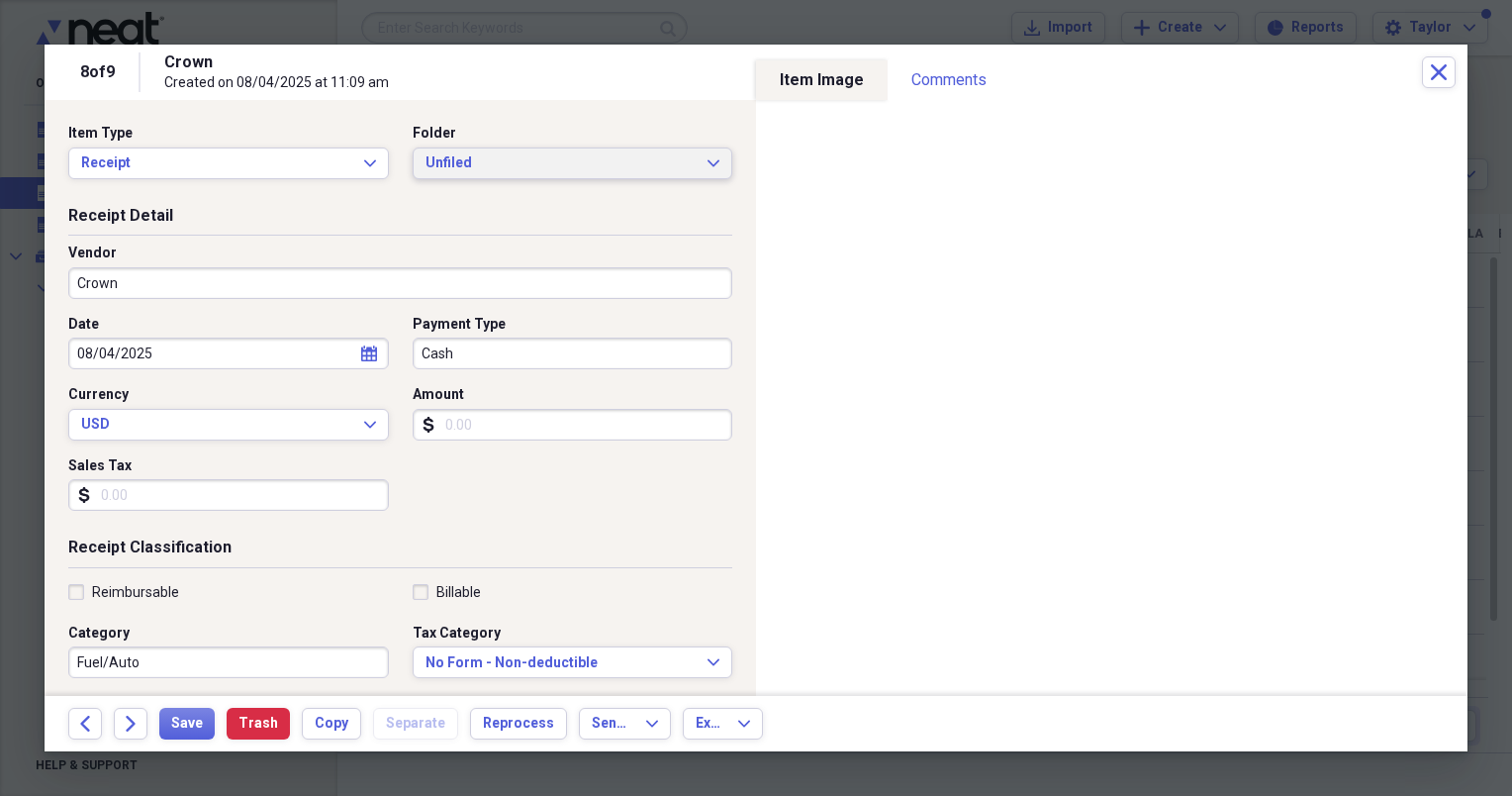 click on "Unfiled" at bounding box center (561, 163) 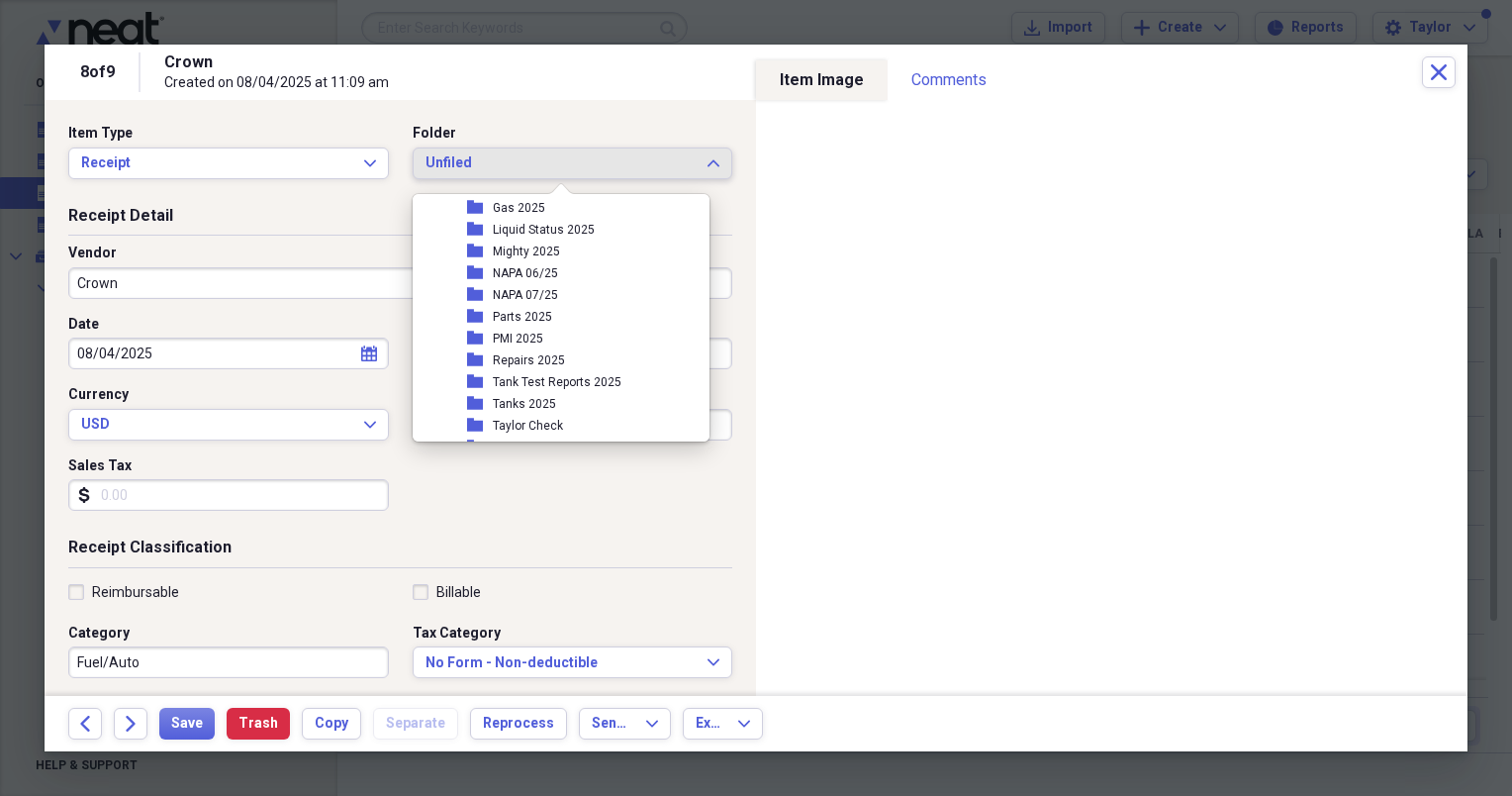 scroll, scrollTop: 343, scrollLeft: 0, axis: vertical 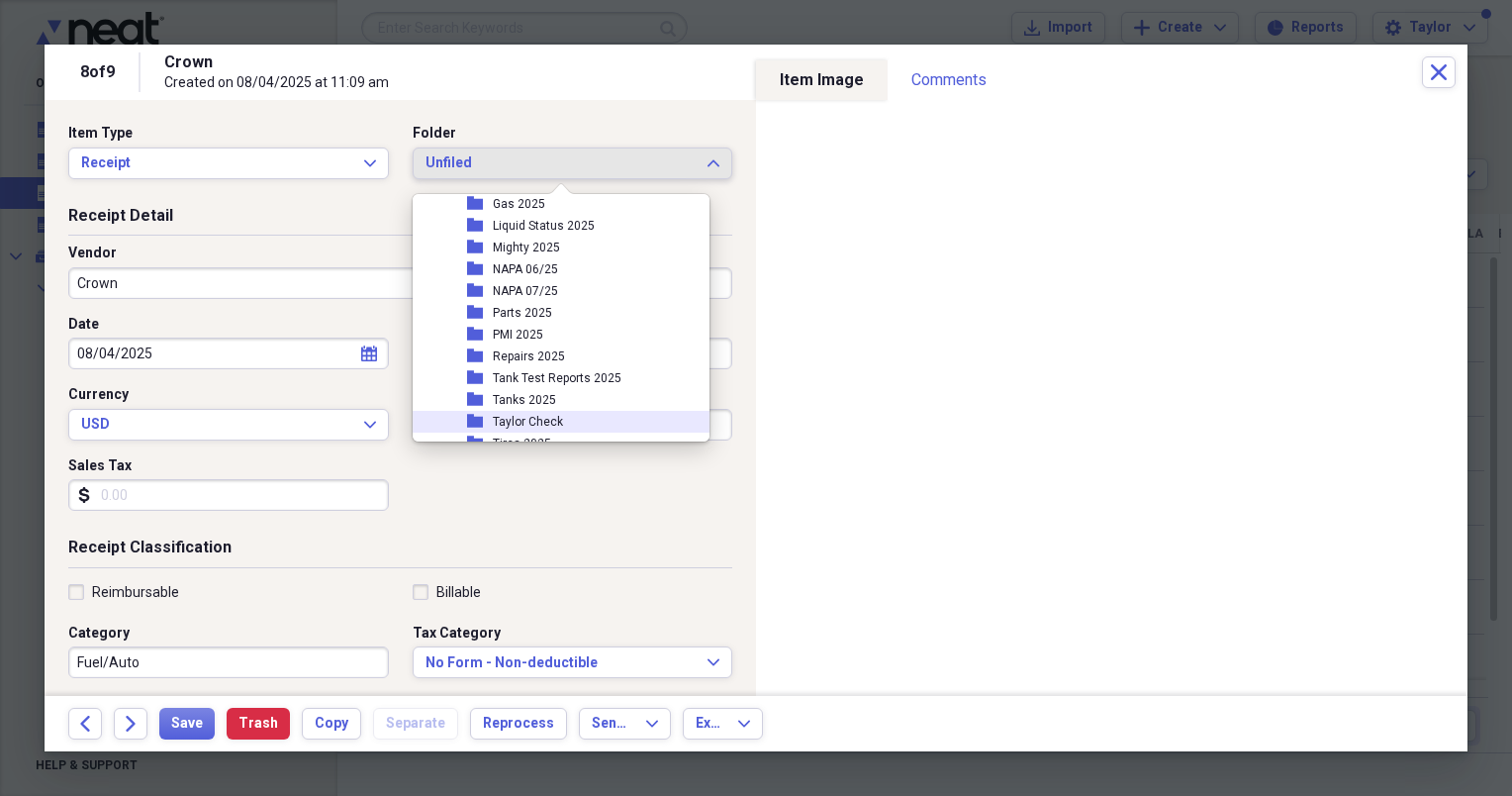 click on "Taylor Check" at bounding box center [527, 422] 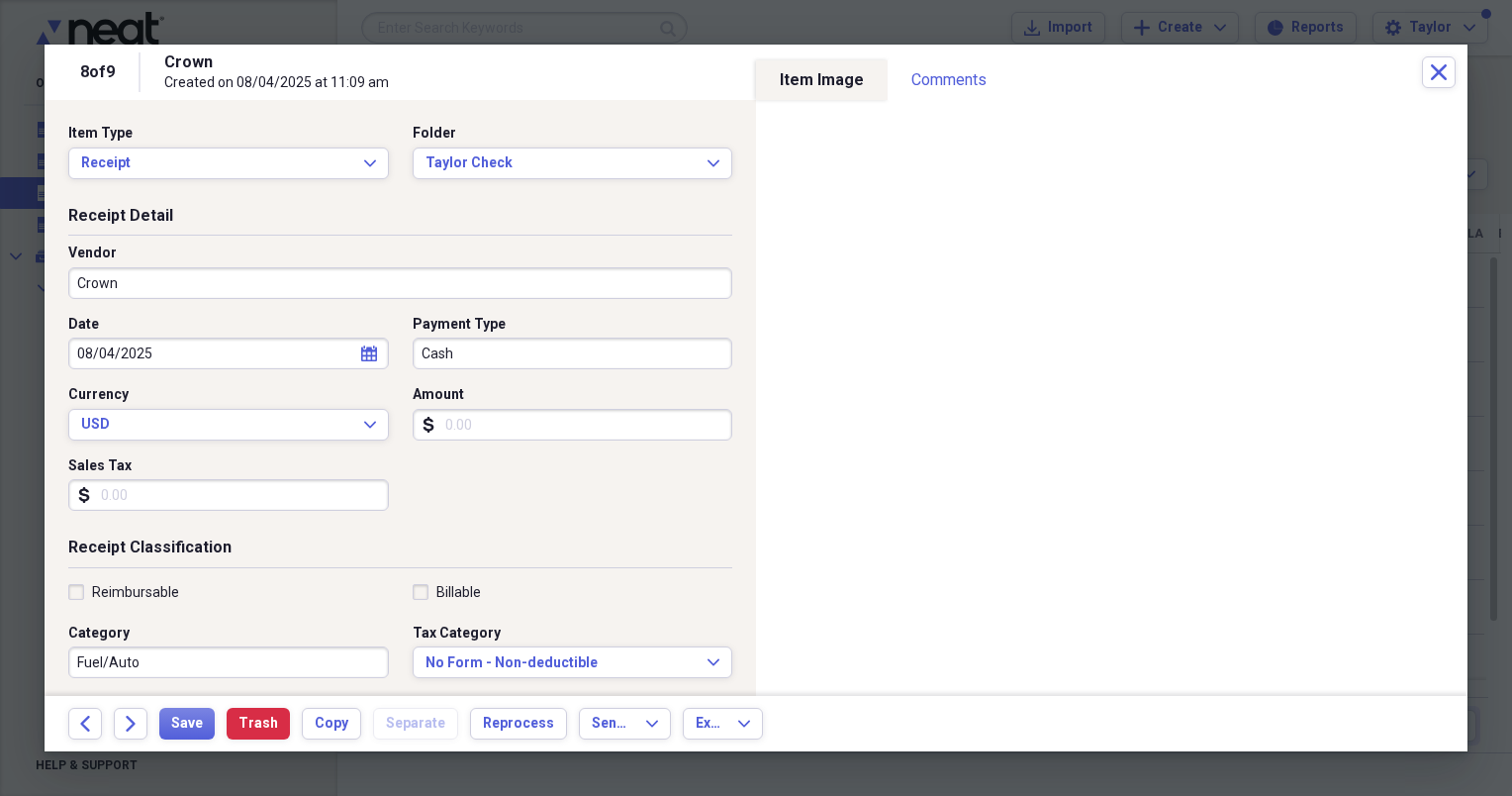 click on "Crown" at bounding box center [400, 283] 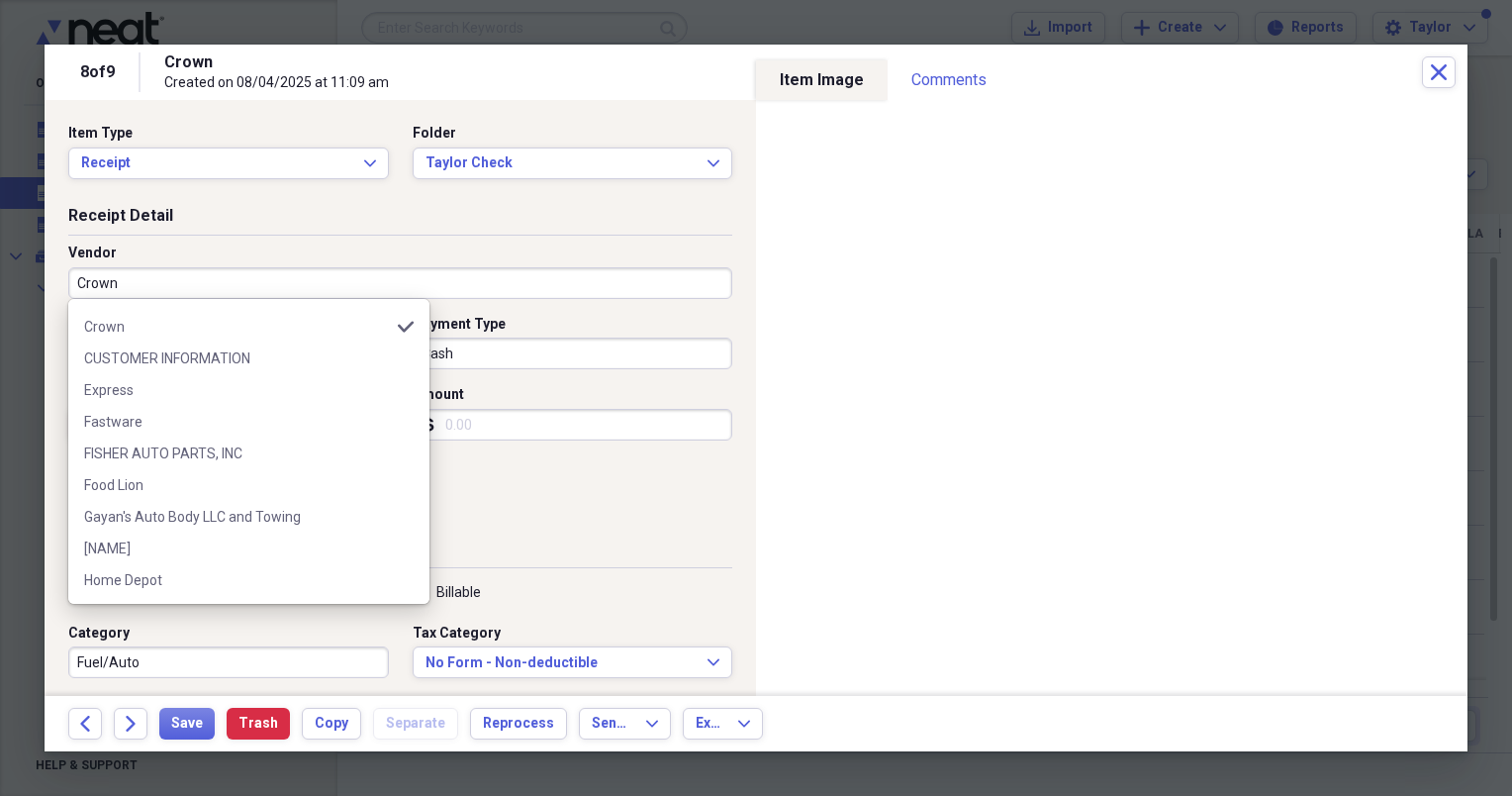 scroll, scrollTop: 503, scrollLeft: 0, axis: vertical 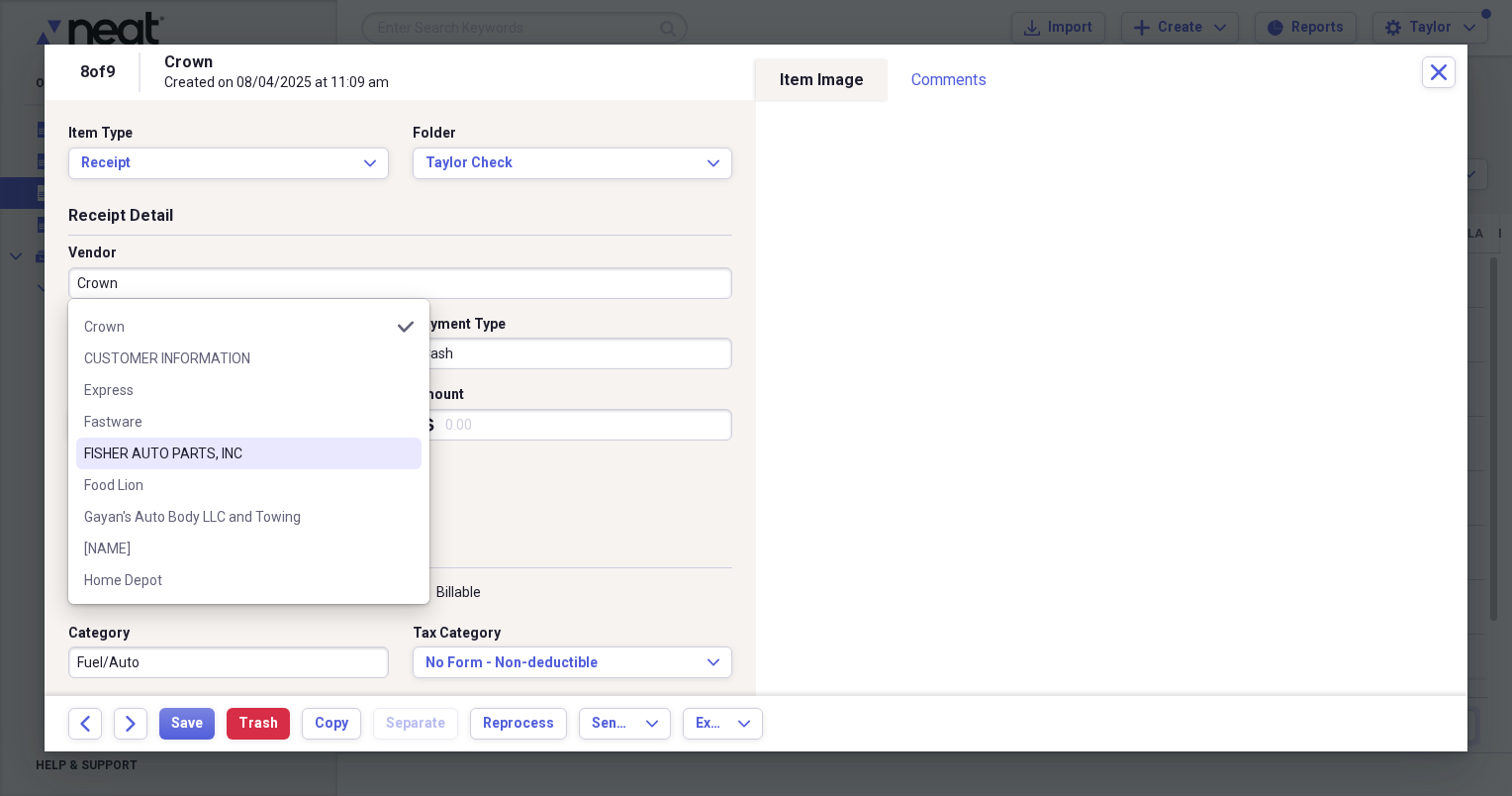 click on "FISHER AUTO PARTS, INC" at bounding box center (236, 453) 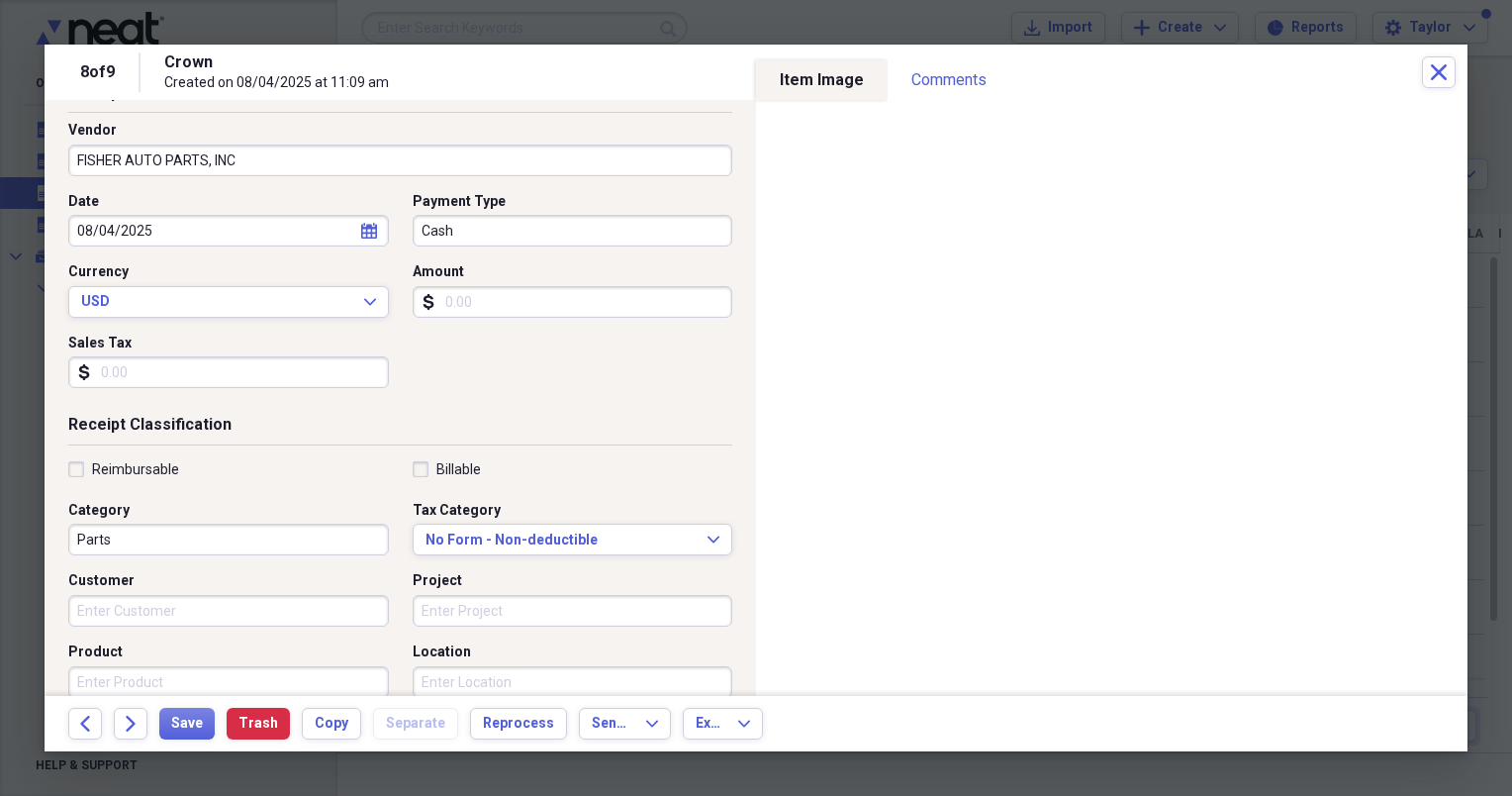 scroll, scrollTop: 149, scrollLeft: 0, axis: vertical 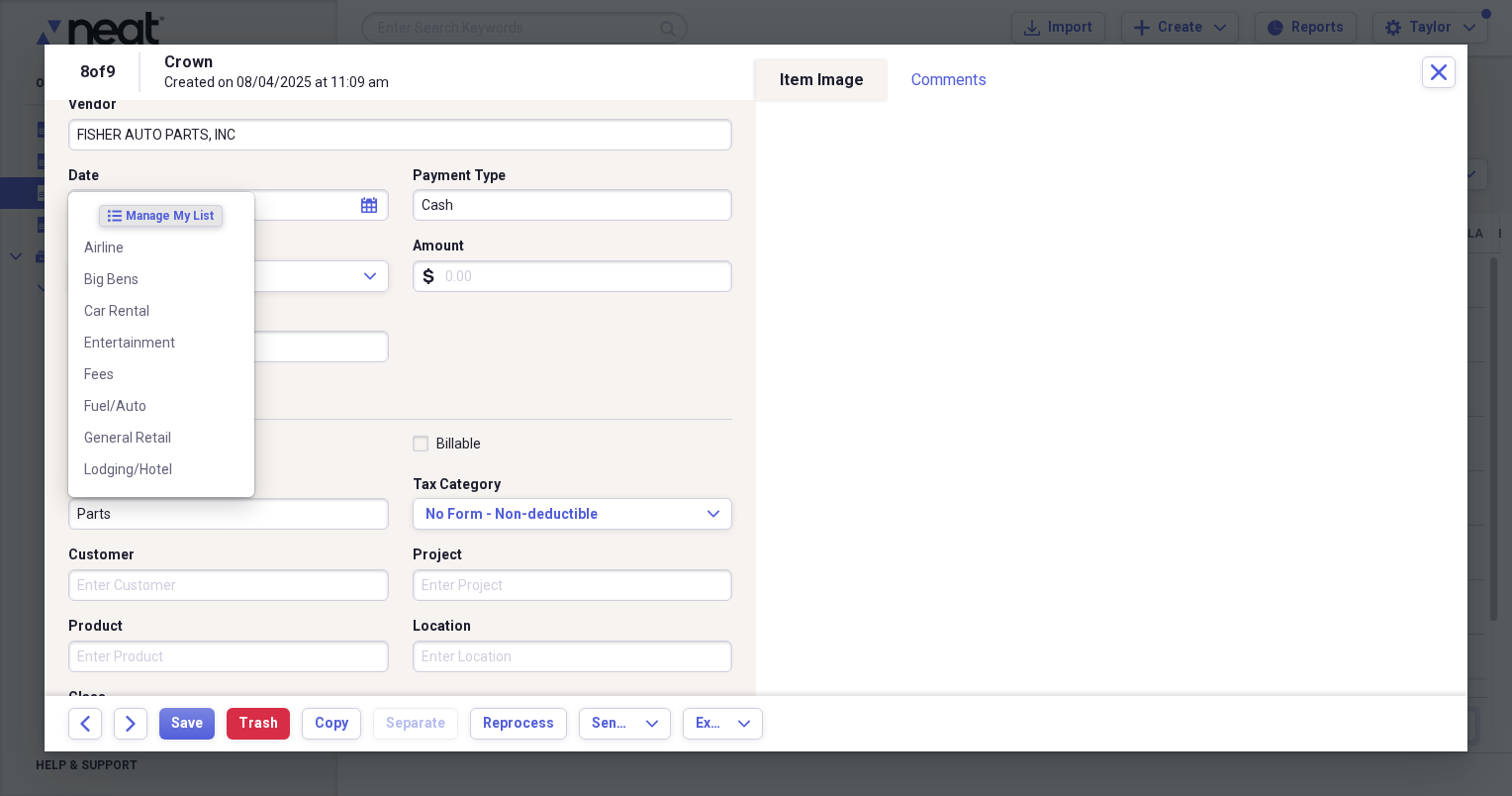 click on "Parts" at bounding box center (229, 514) 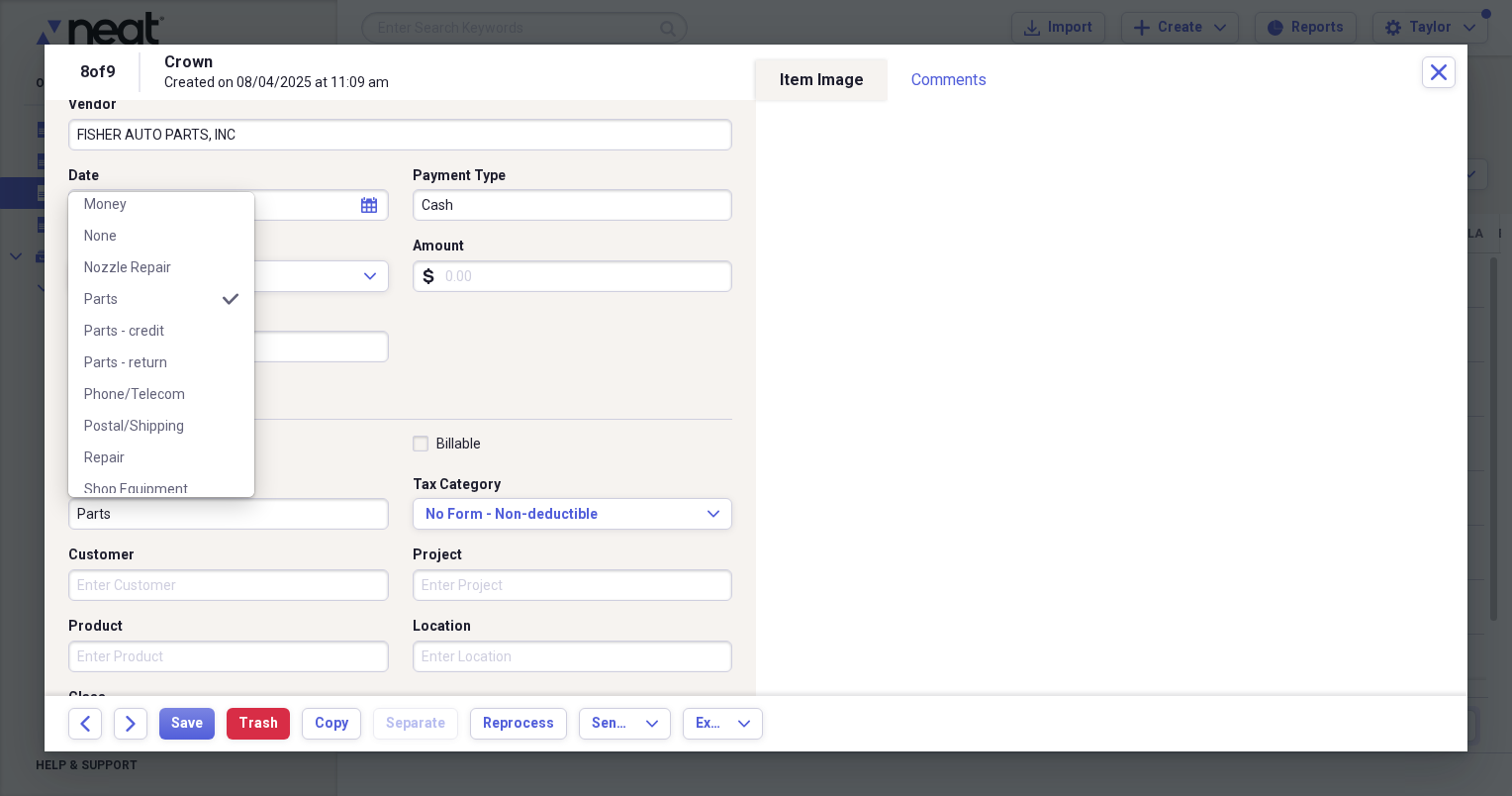 scroll, scrollTop: 331, scrollLeft: 0, axis: vertical 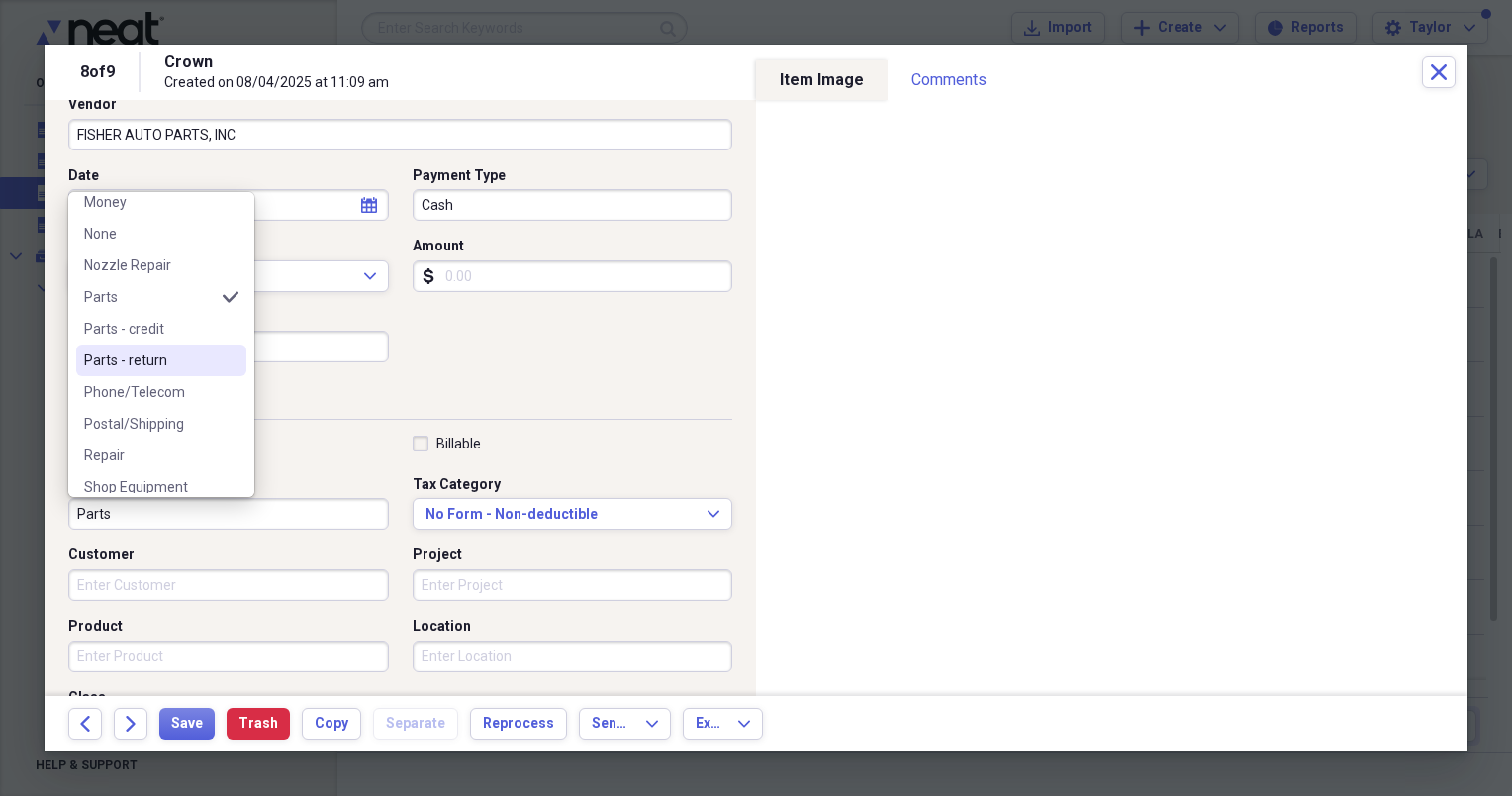 click on "Parts - return" at bounding box center [149, 360] 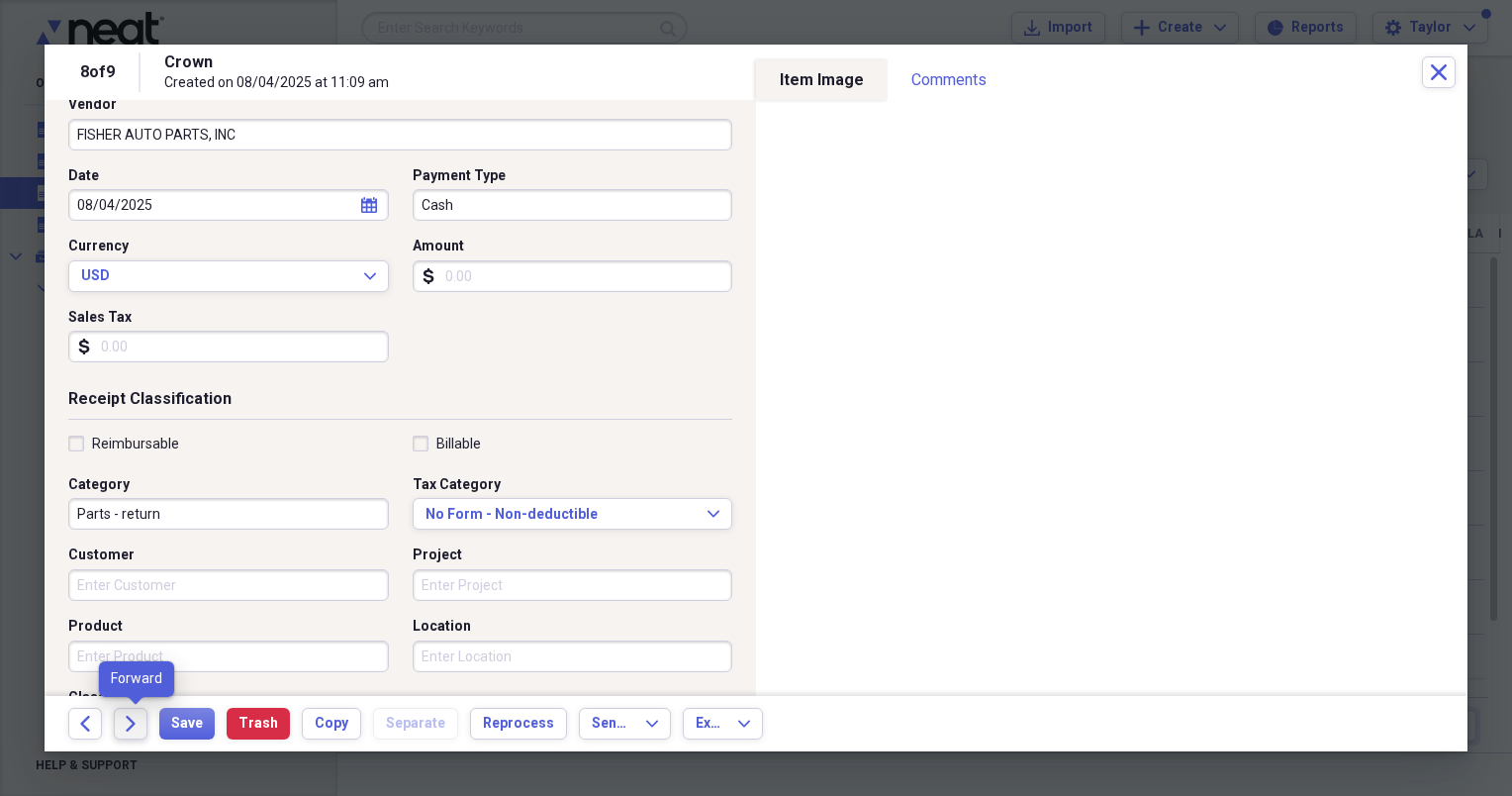 click on "Forward" at bounding box center (131, 724) 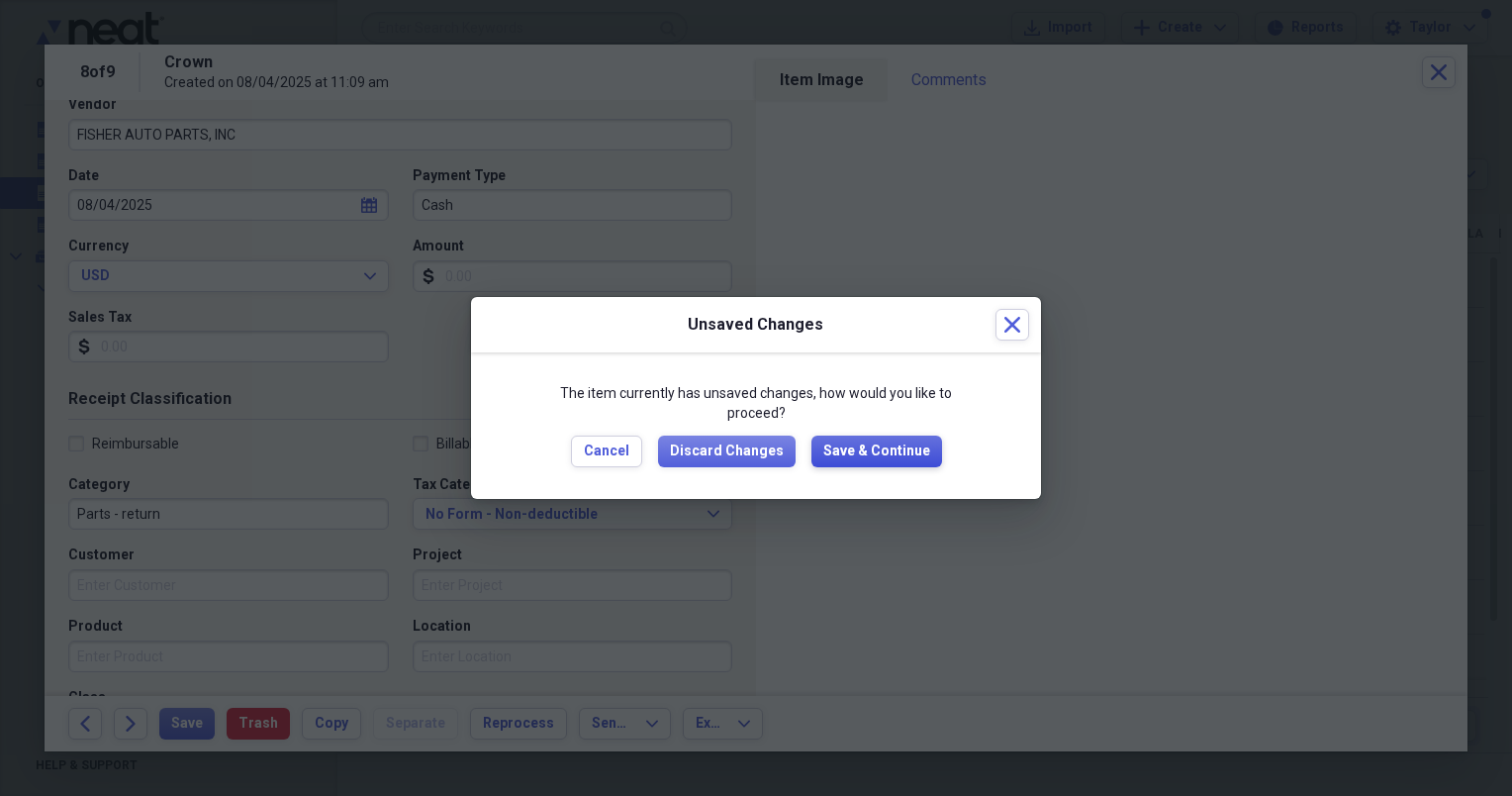 click on "Save & Continue" at bounding box center (877, 451) 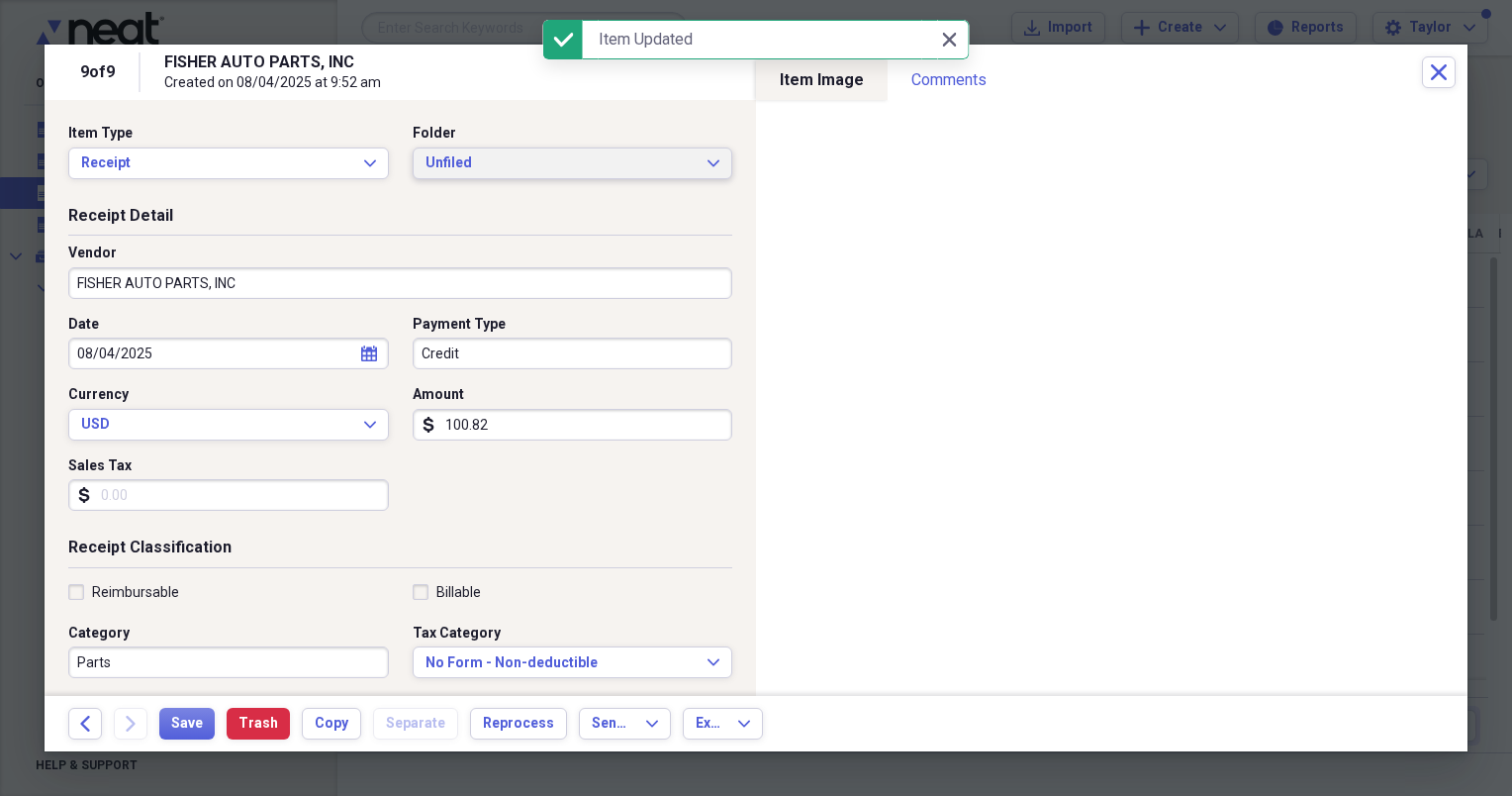 click on "Unfiled" at bounding box center (561, 163) 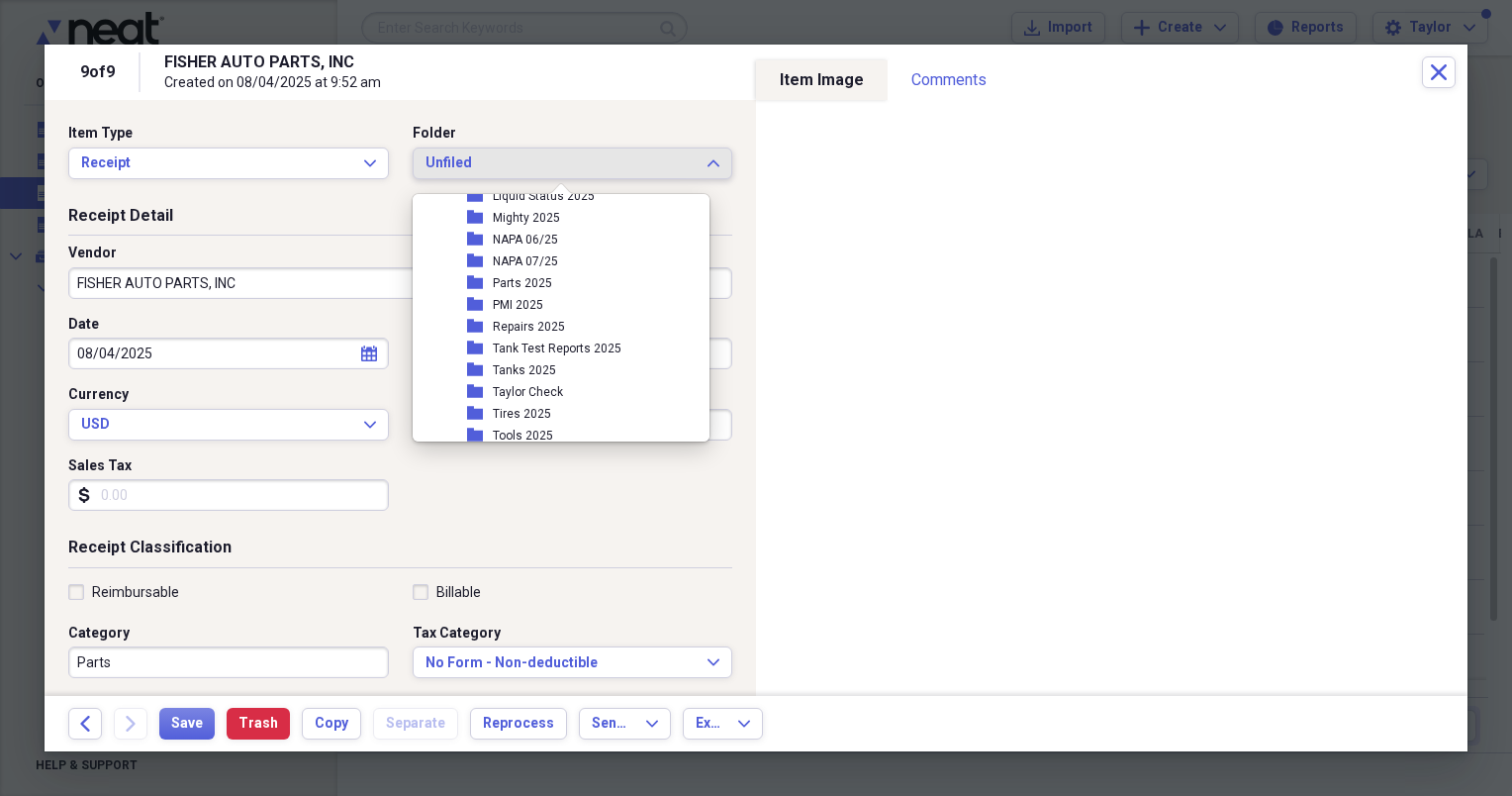 scroll, scrollTop: 376, scrollLeft: 0, axis: vertical 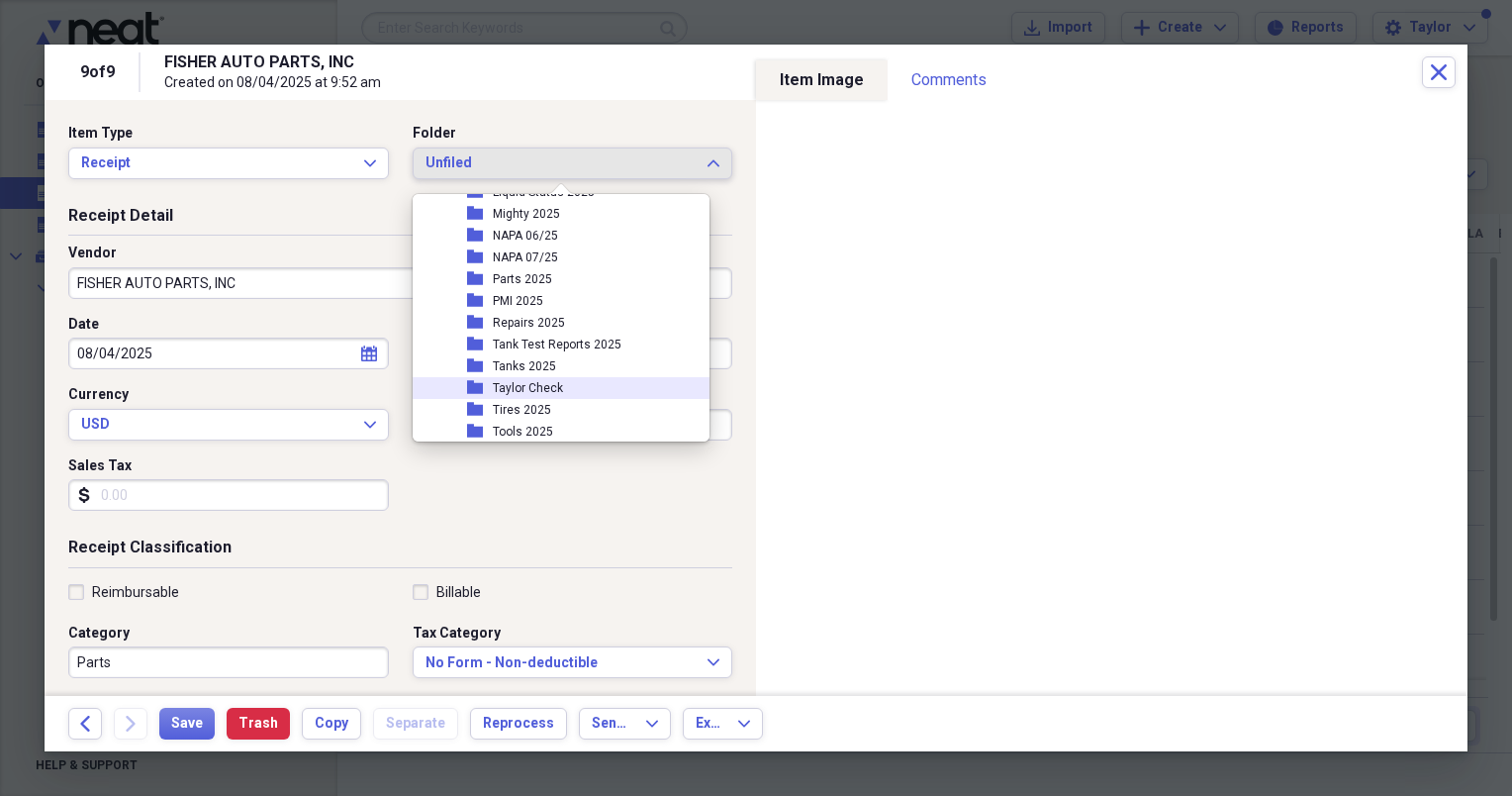 click on "Taylor Check" at bounding box center [527, 388] 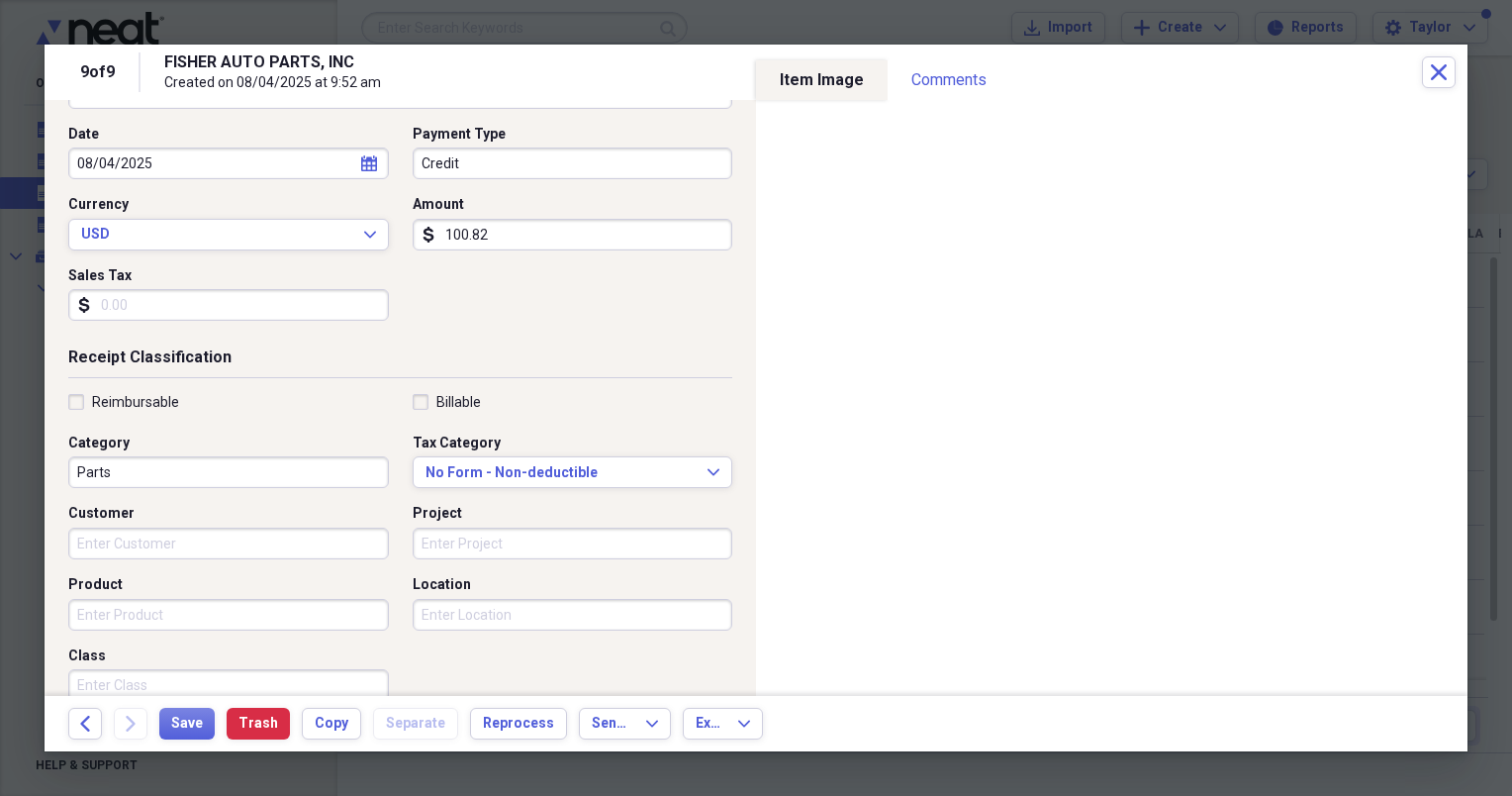scroll, scrollTop: 202, scrollLeft: 0, axis: vertical 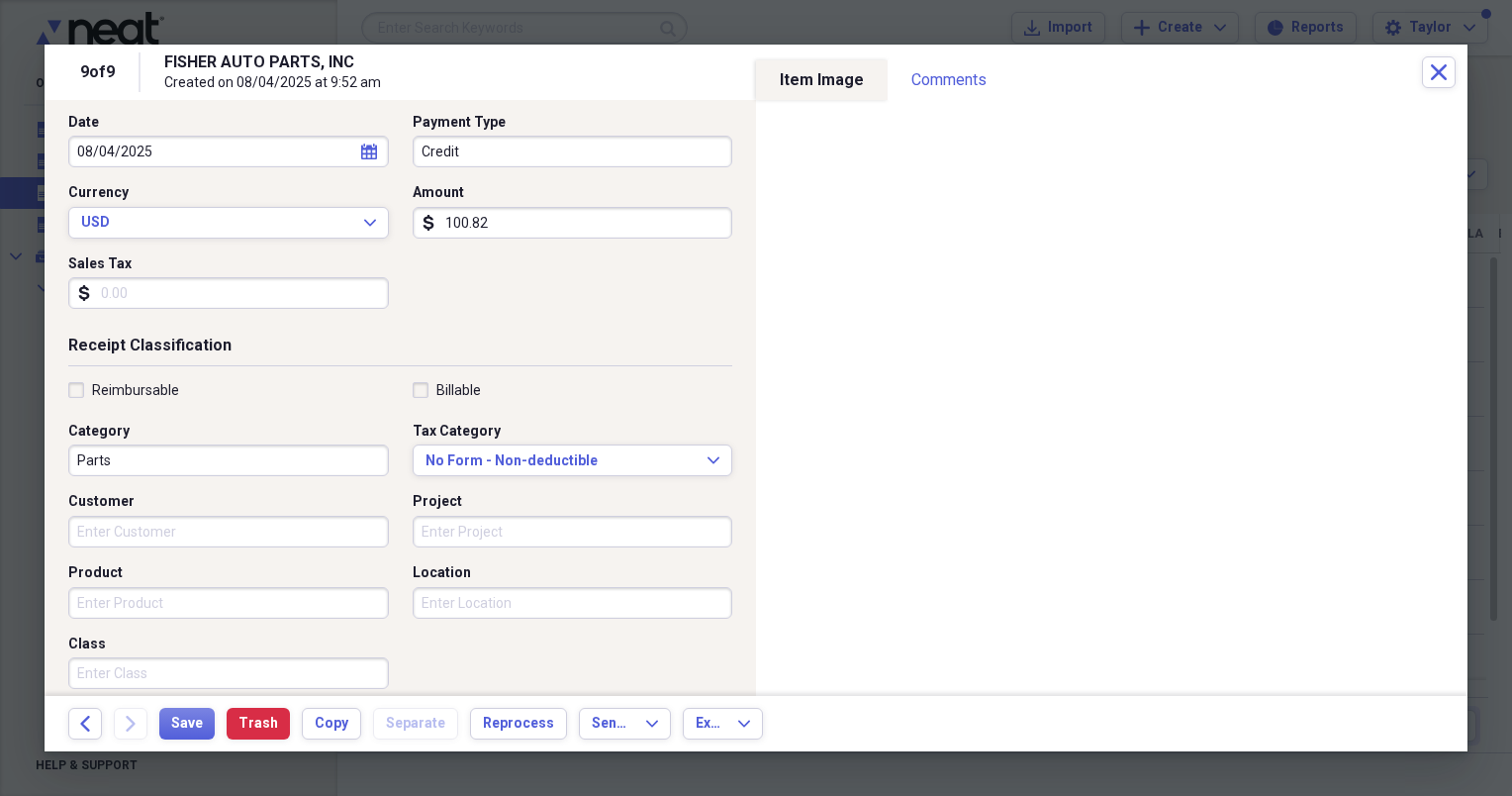 click on "Customer" at bounding box center [229, 532] 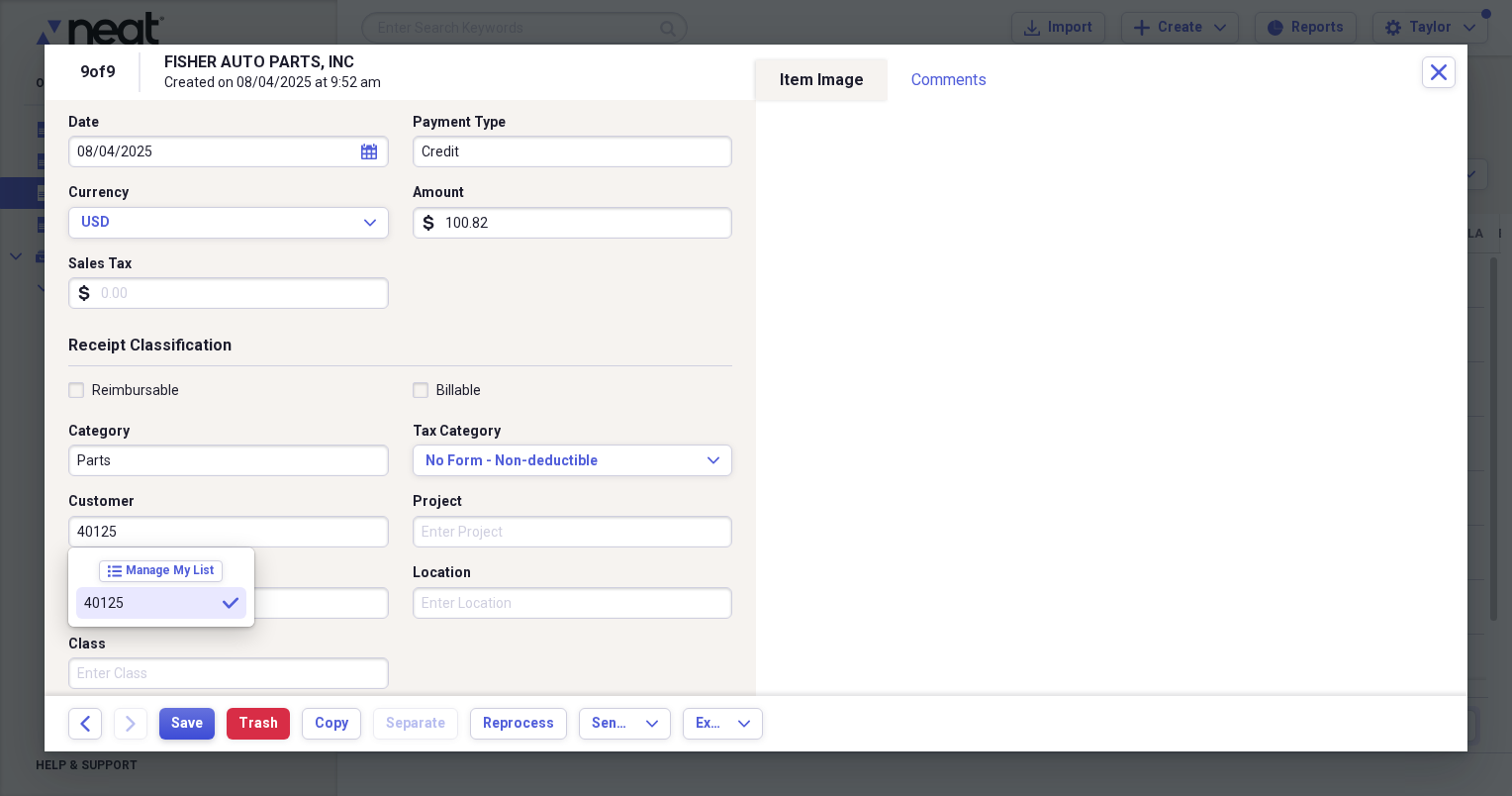 type on "40125" 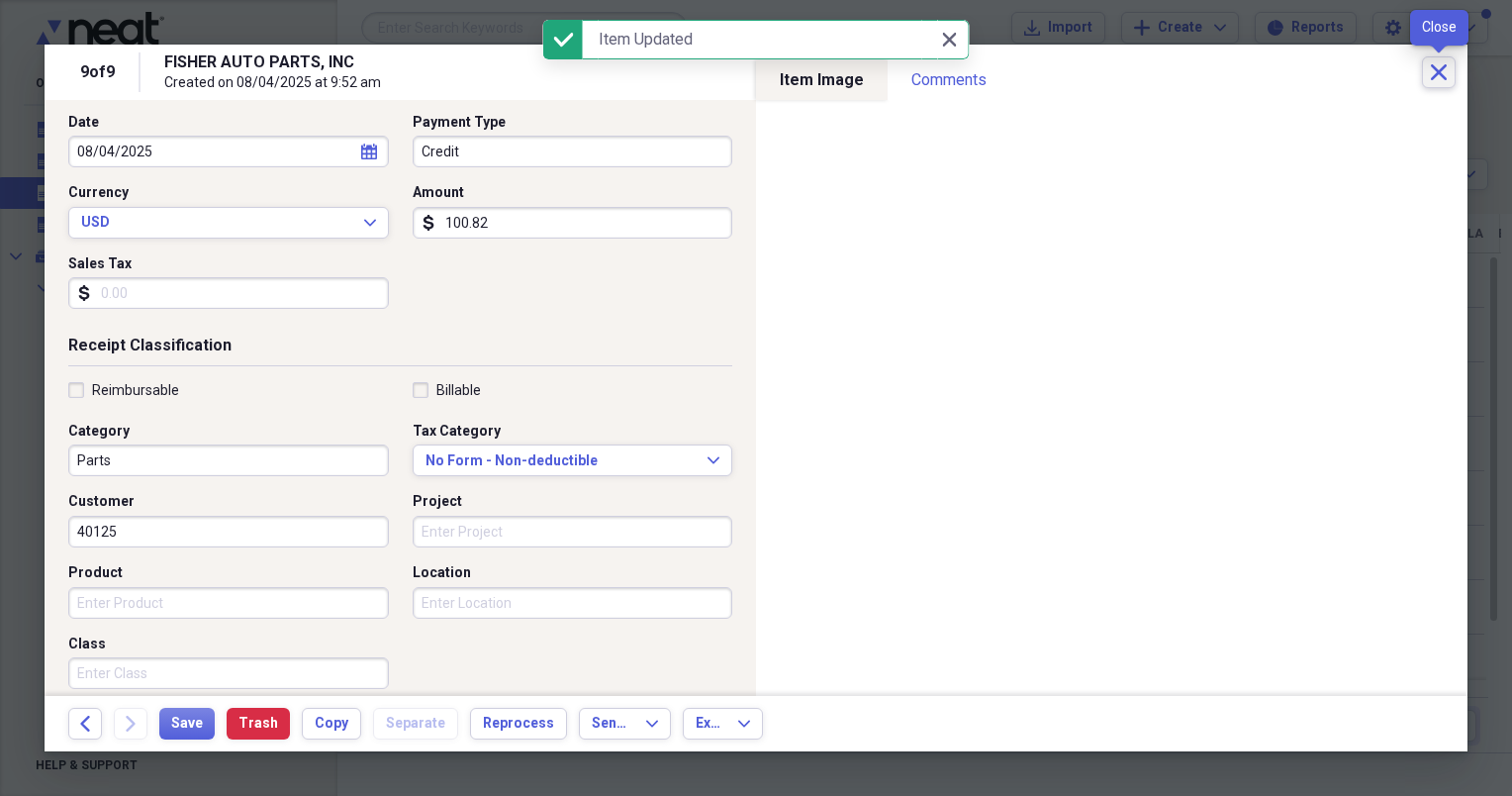 click on "Close" 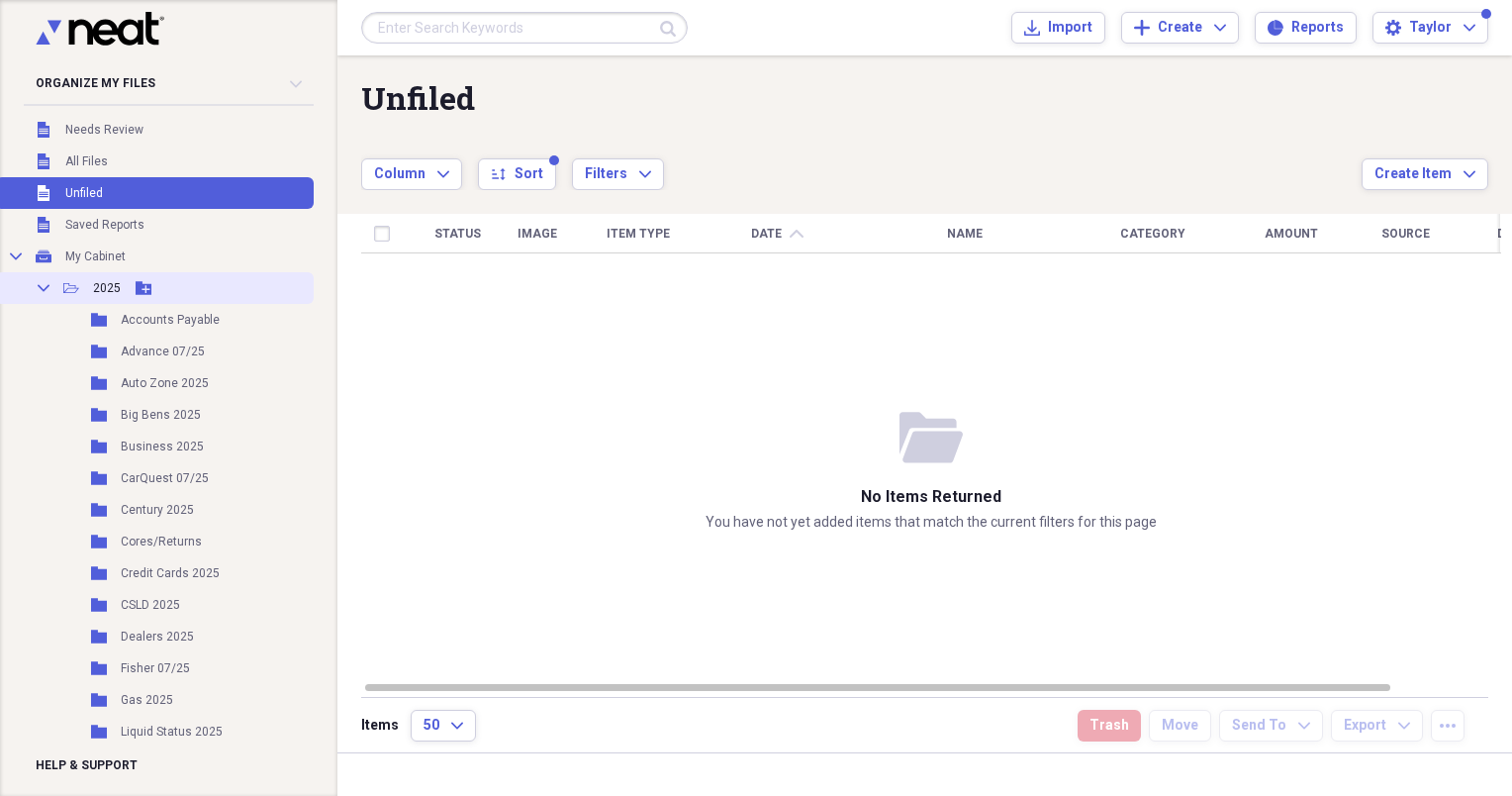 click 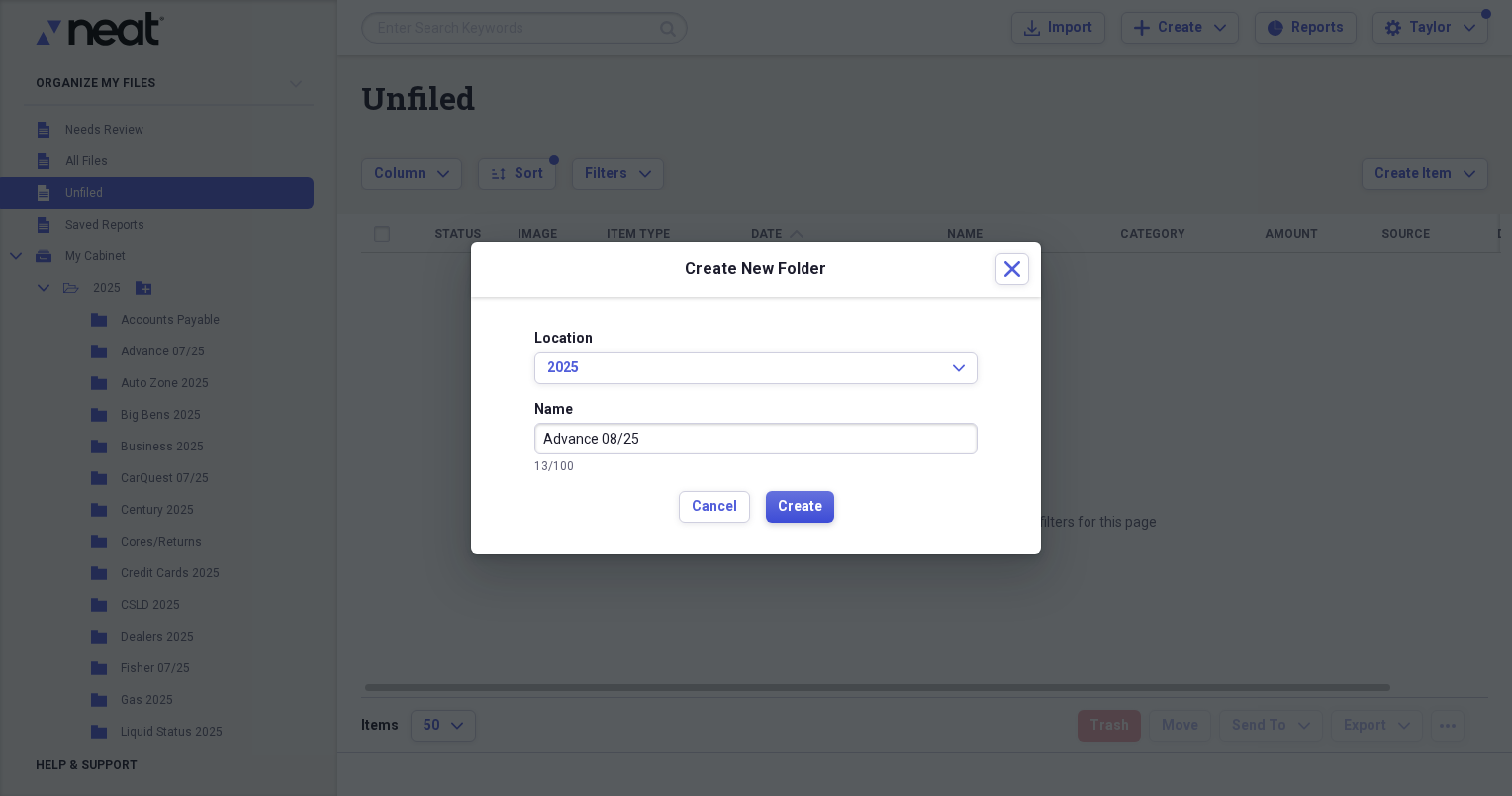 type on "Advance 08/25" 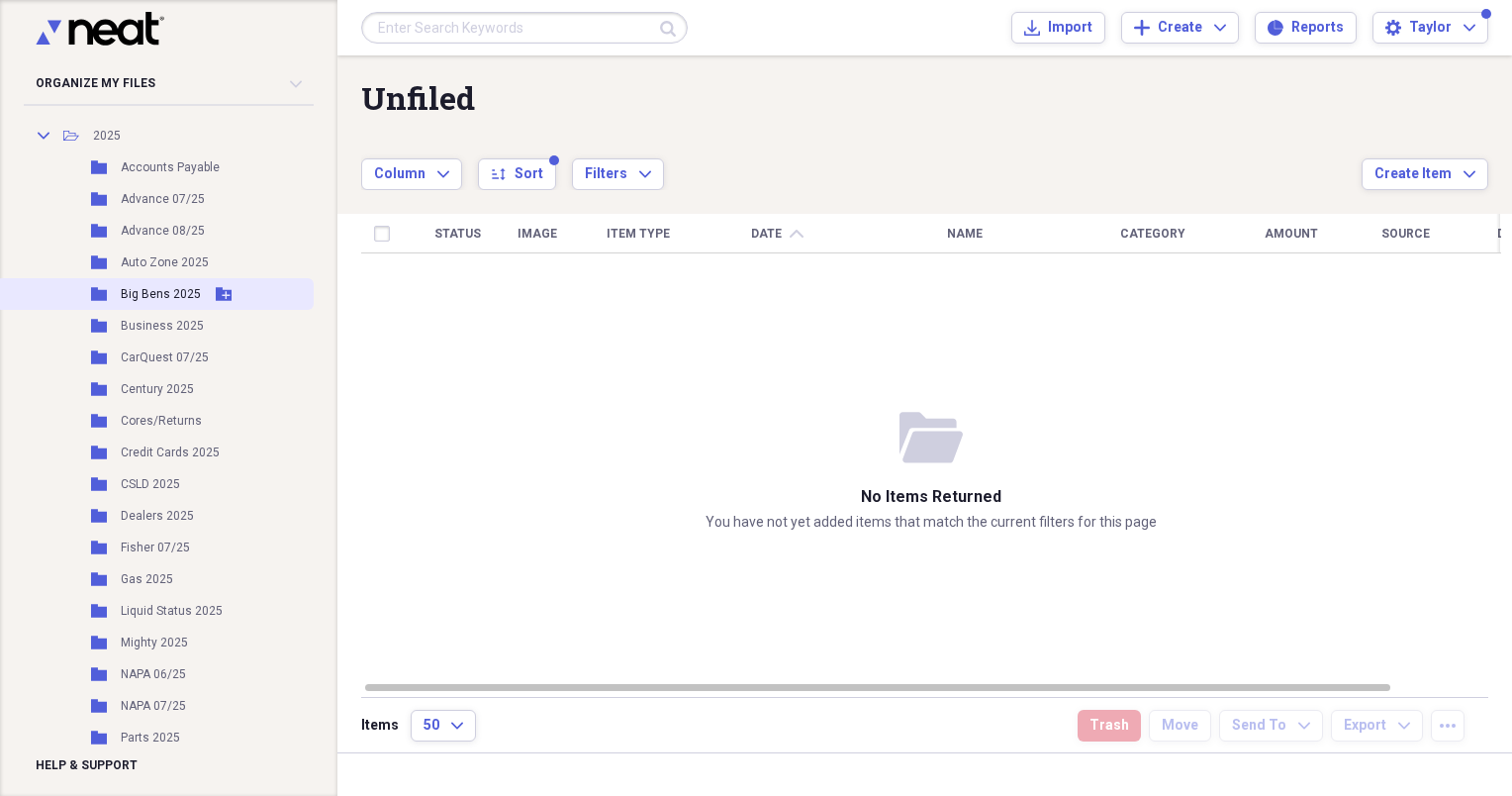 scroll, scrollTop: 162, scrollLeft: 0, axis: vertical 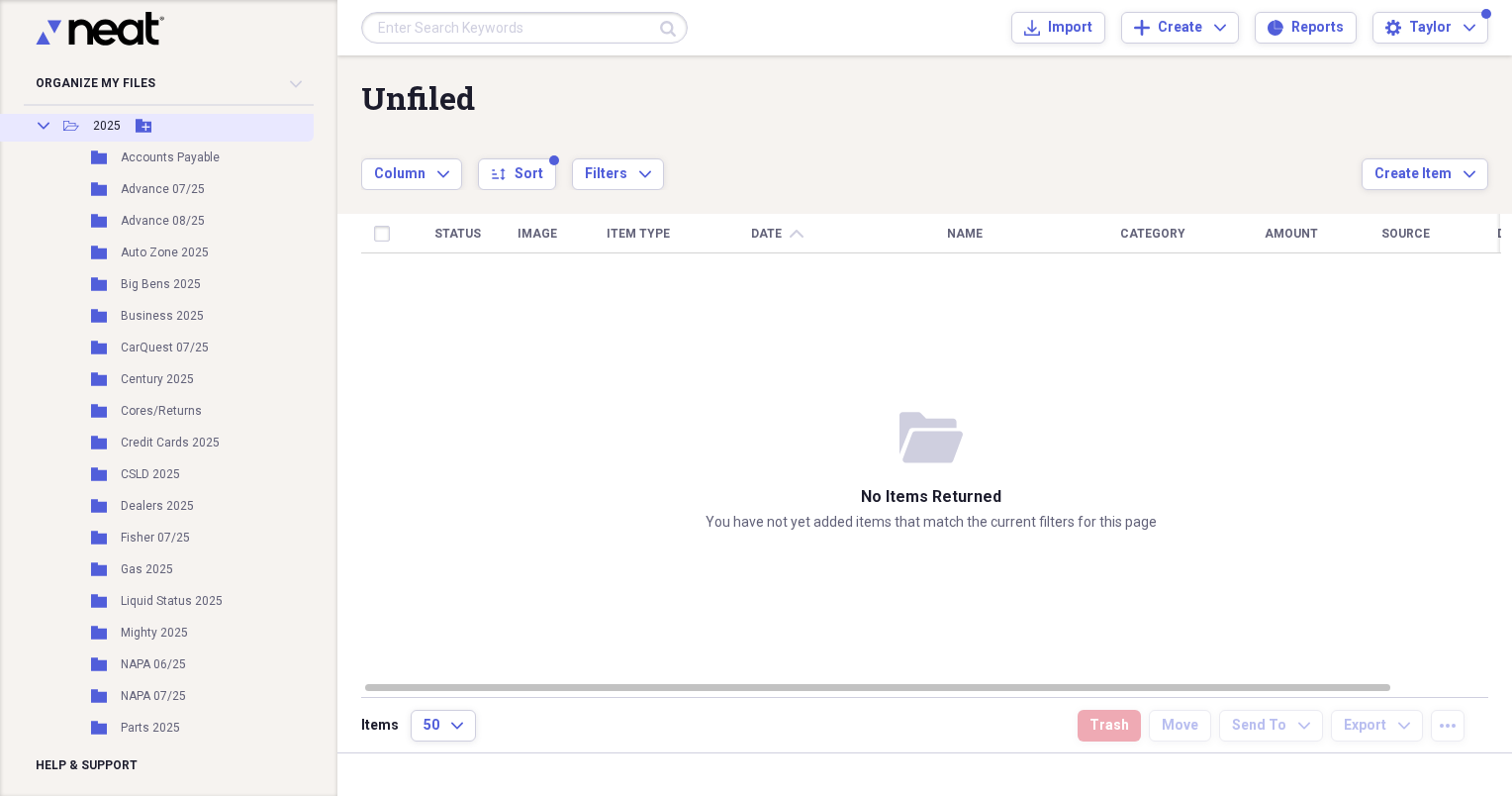 click 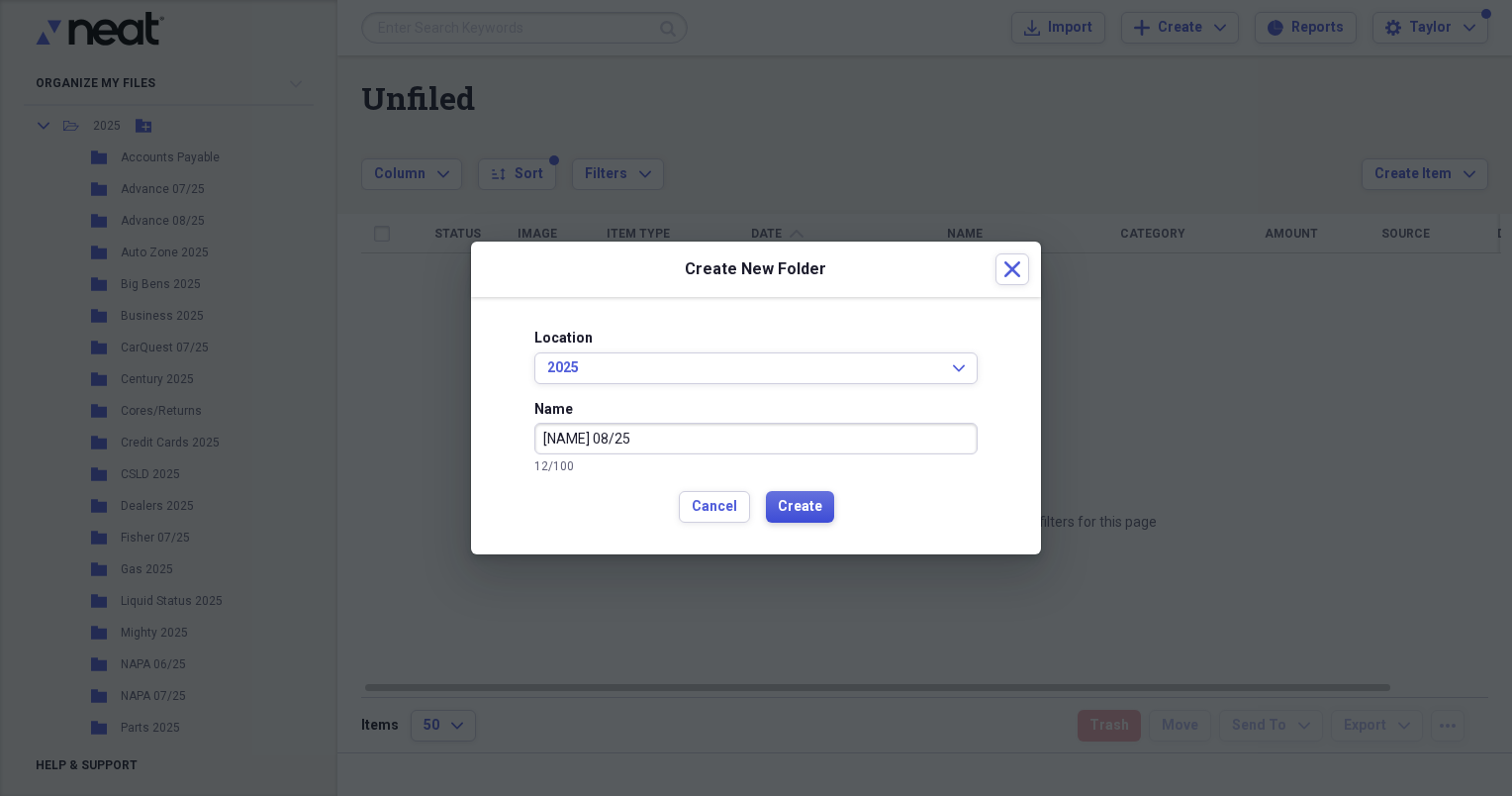 type on "[NAME] 08/25" 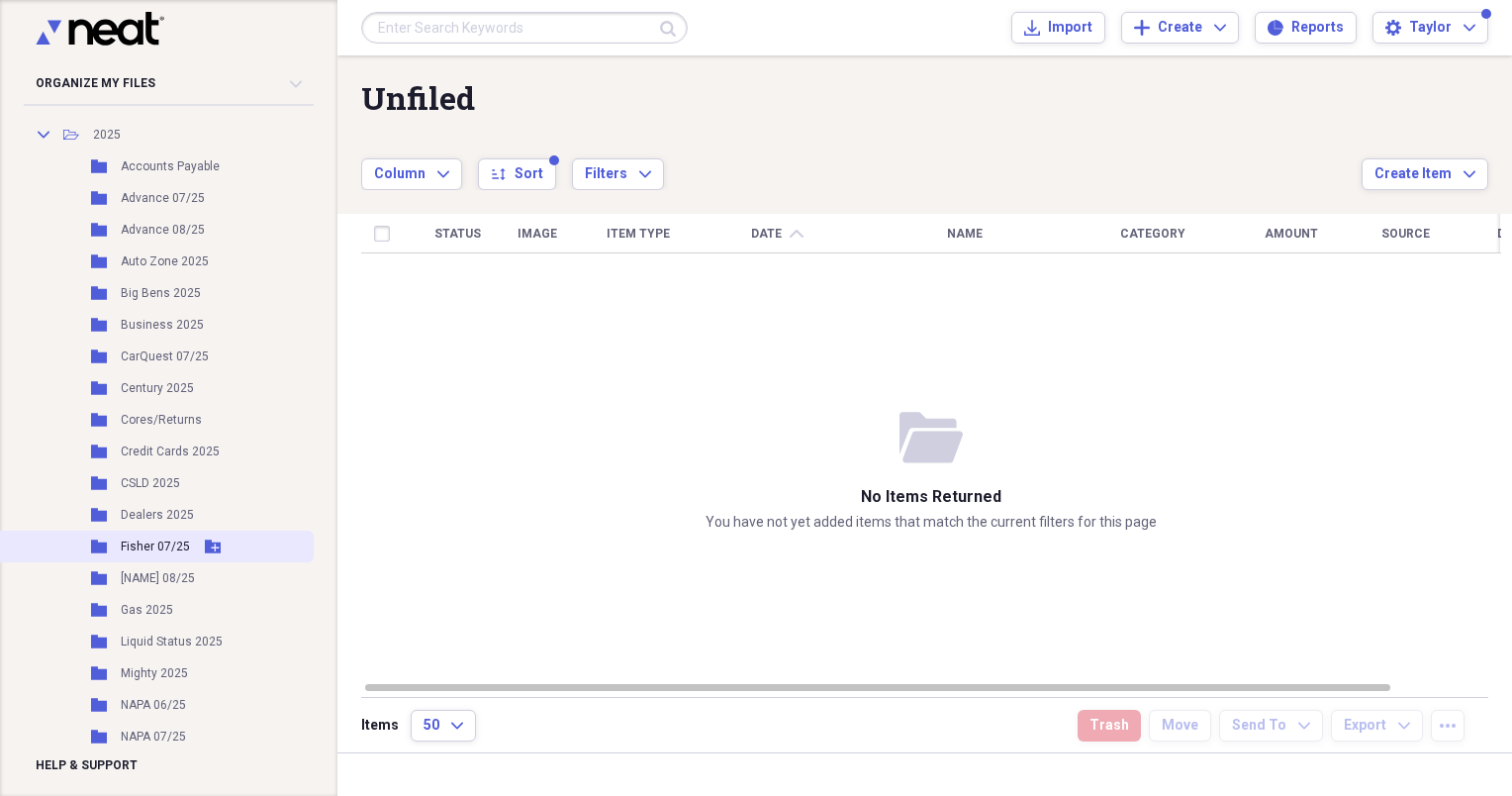 scroll, scrollTop: 150, scrollLeft: 0, axis: vertical 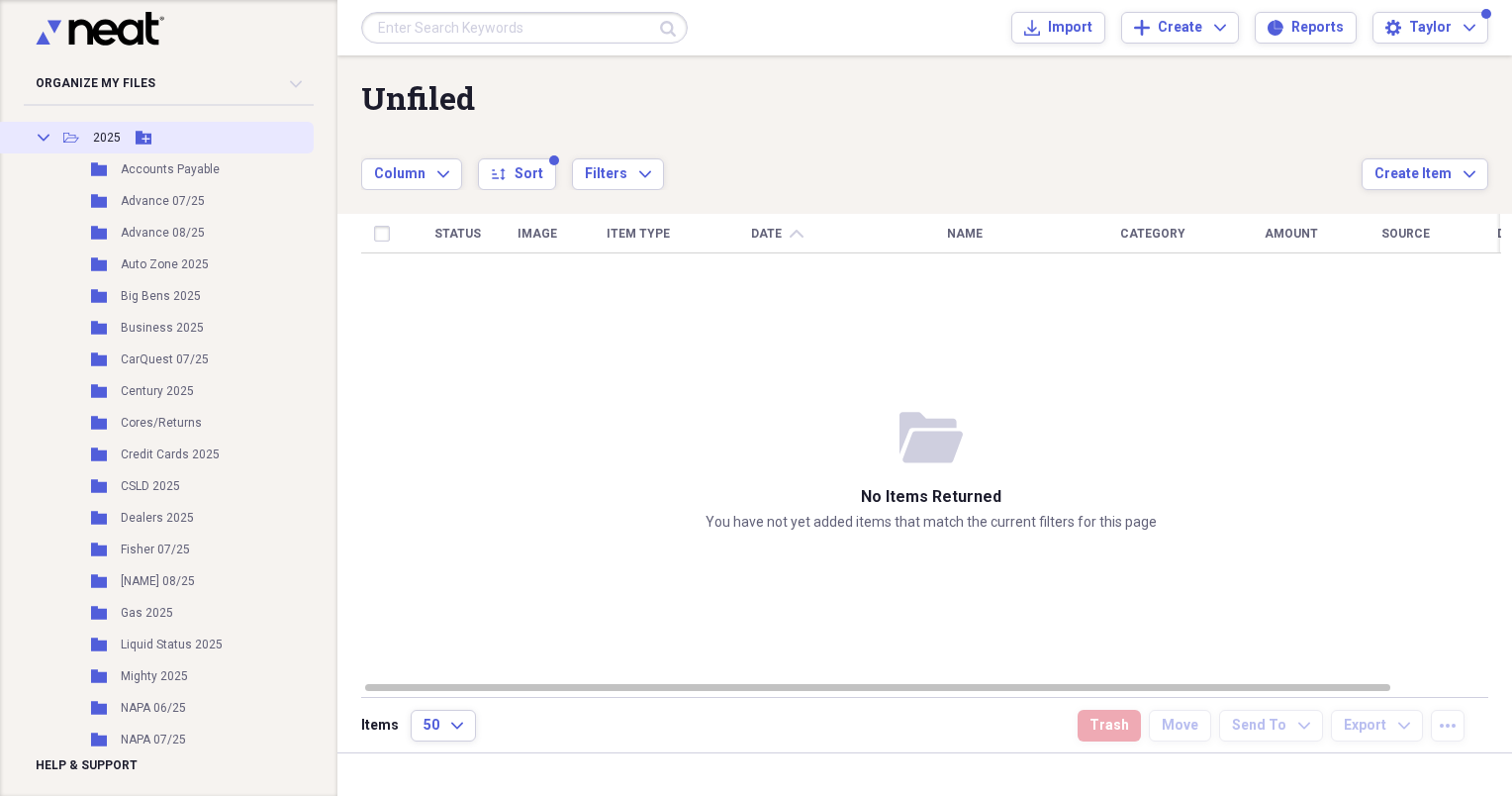 click on "Add Folder" 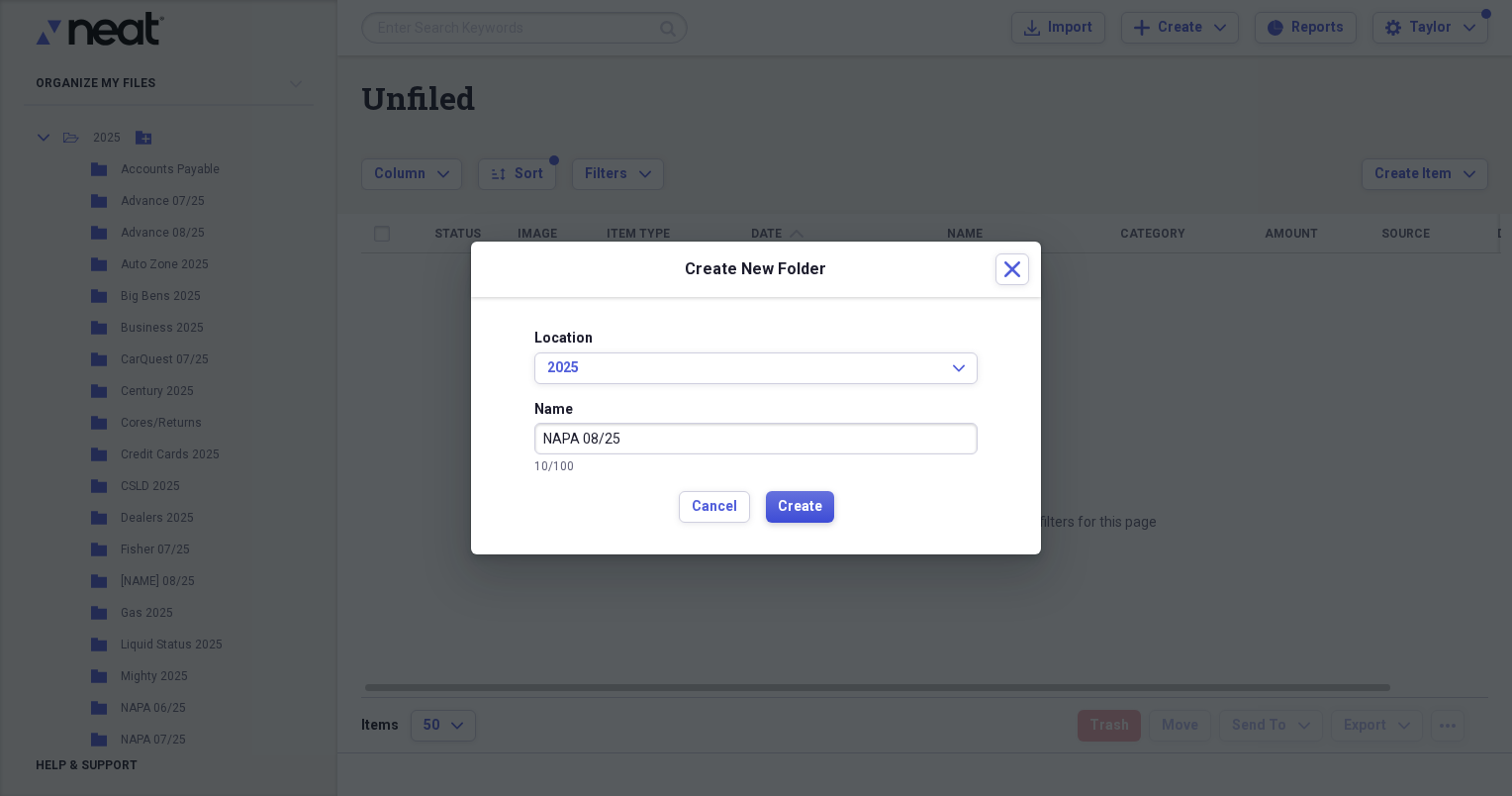 type on "NAPA 08/25" 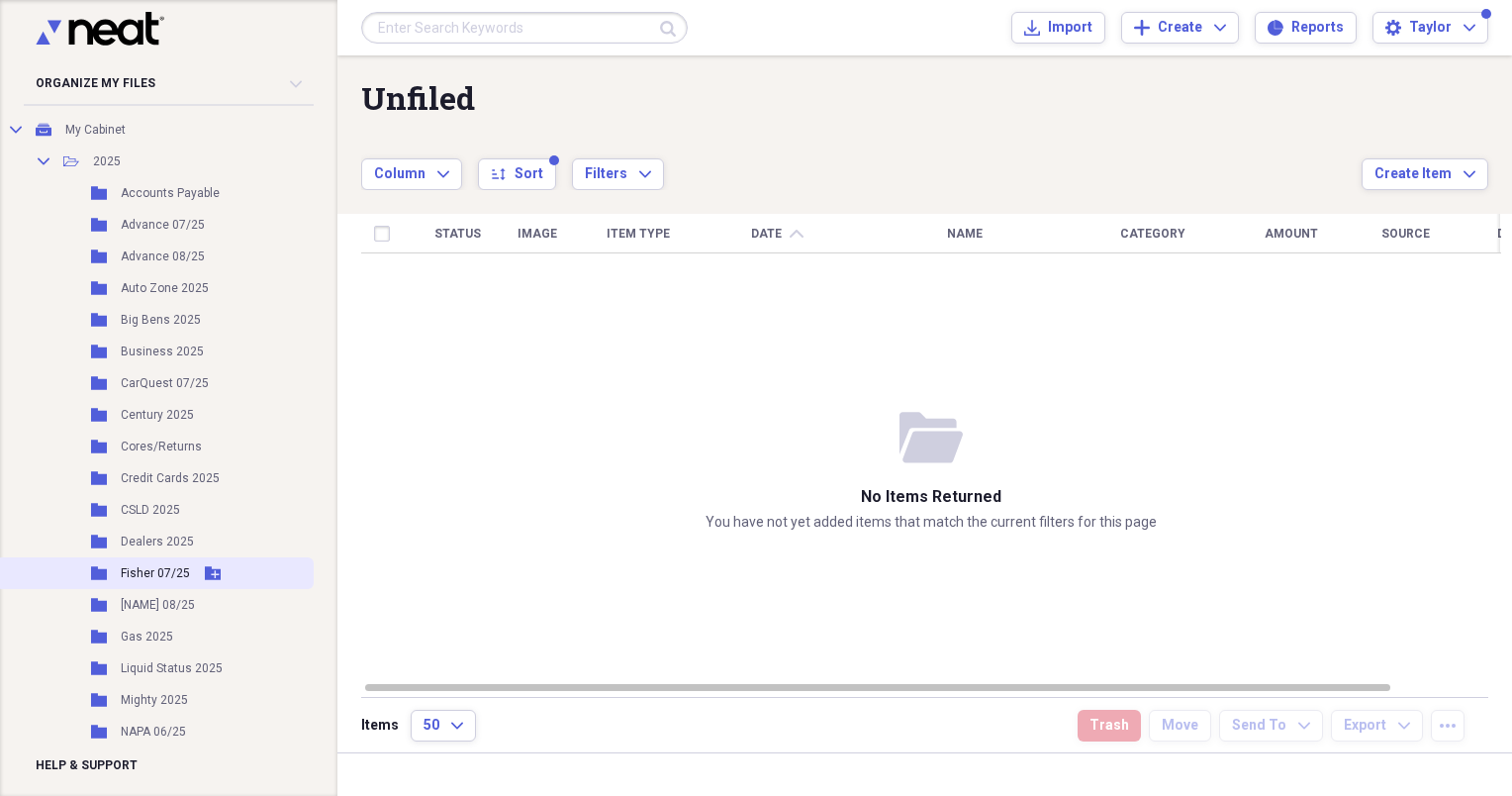 scroll, scrollTop: 126, scrollLeft: 0, axis: vertical 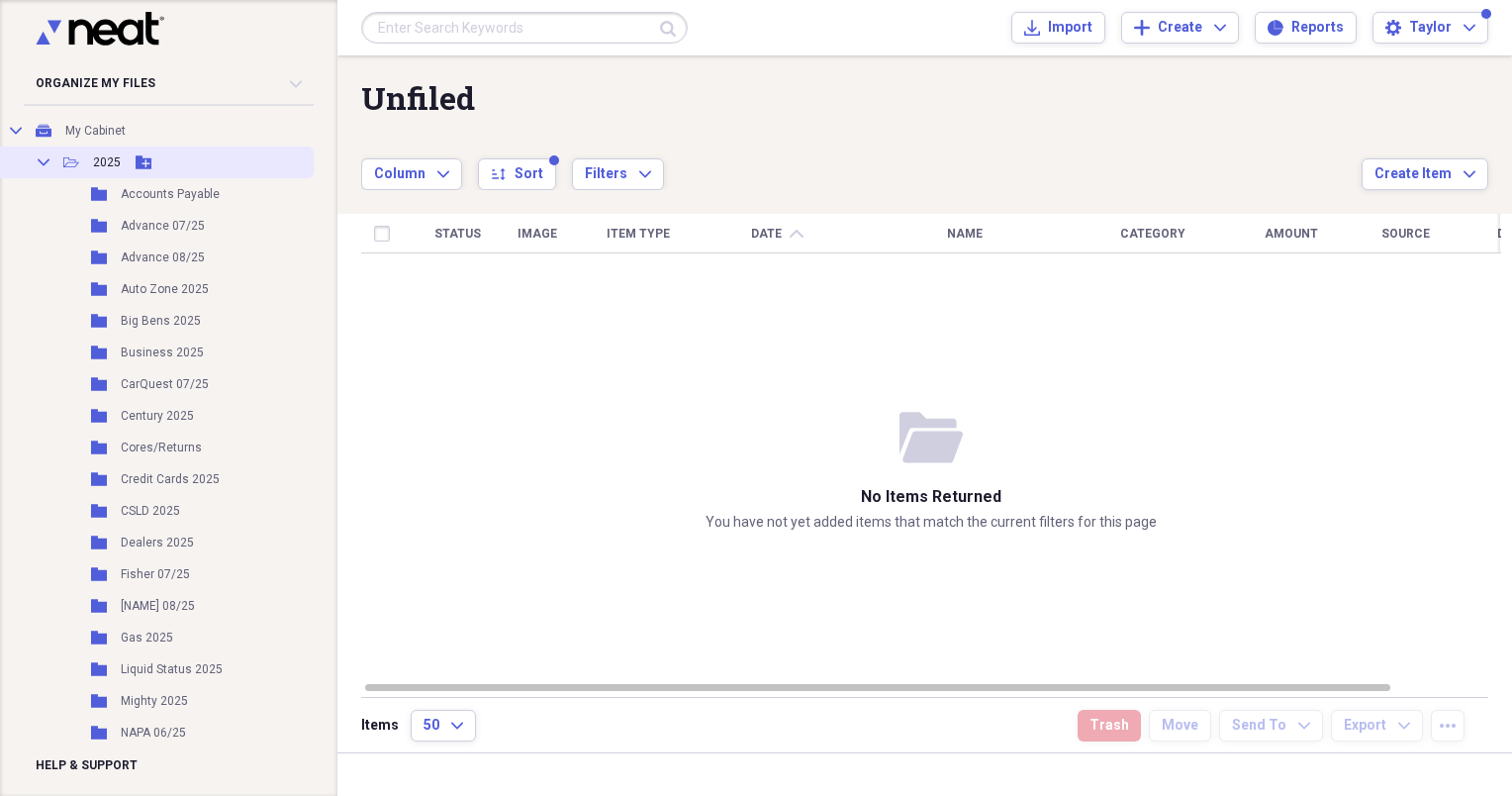 click 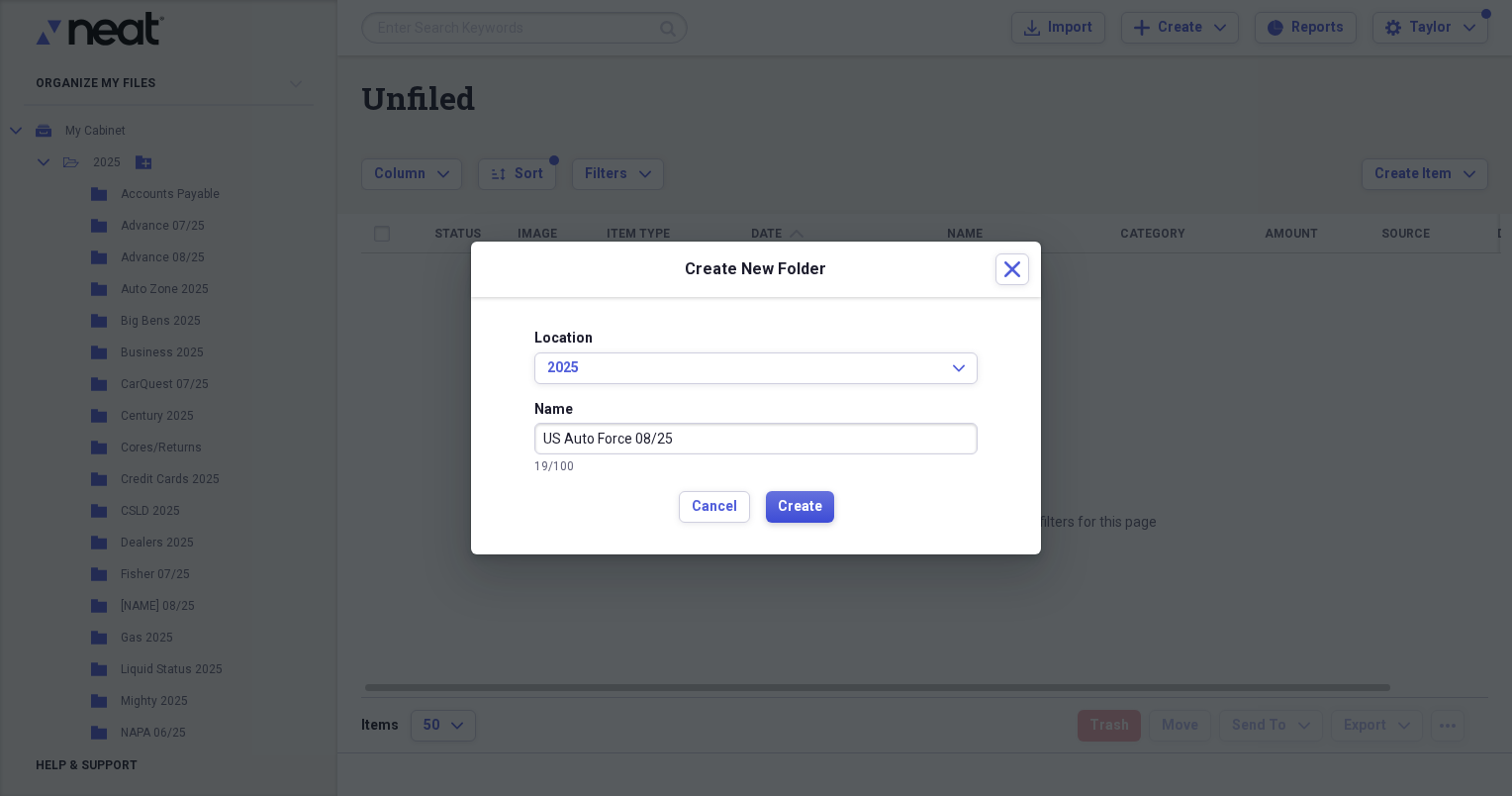 type on "US Auto Force 08/25" 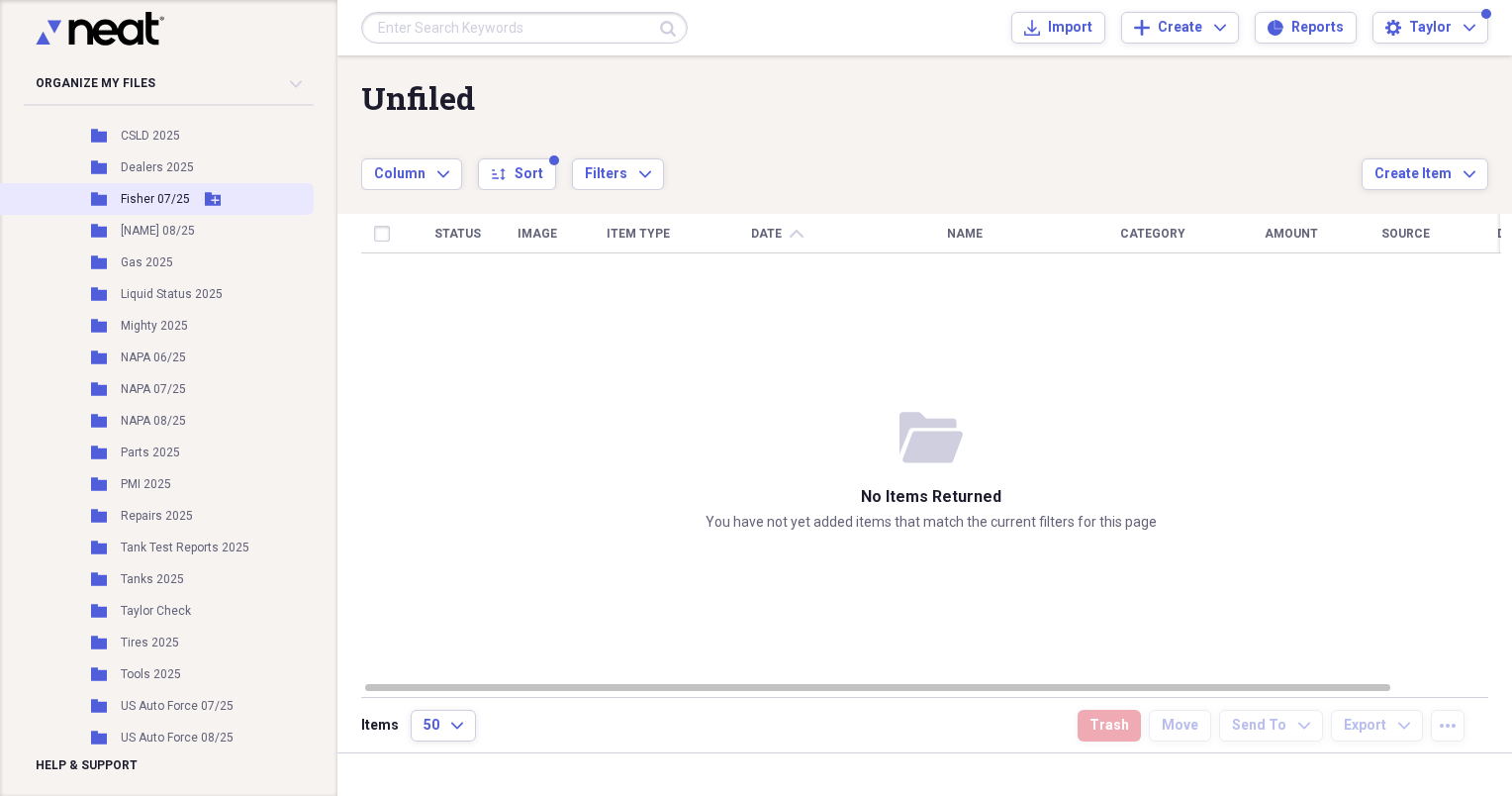 scroll, scrollTop: 502, scrollLeft: 0, axis: vertical 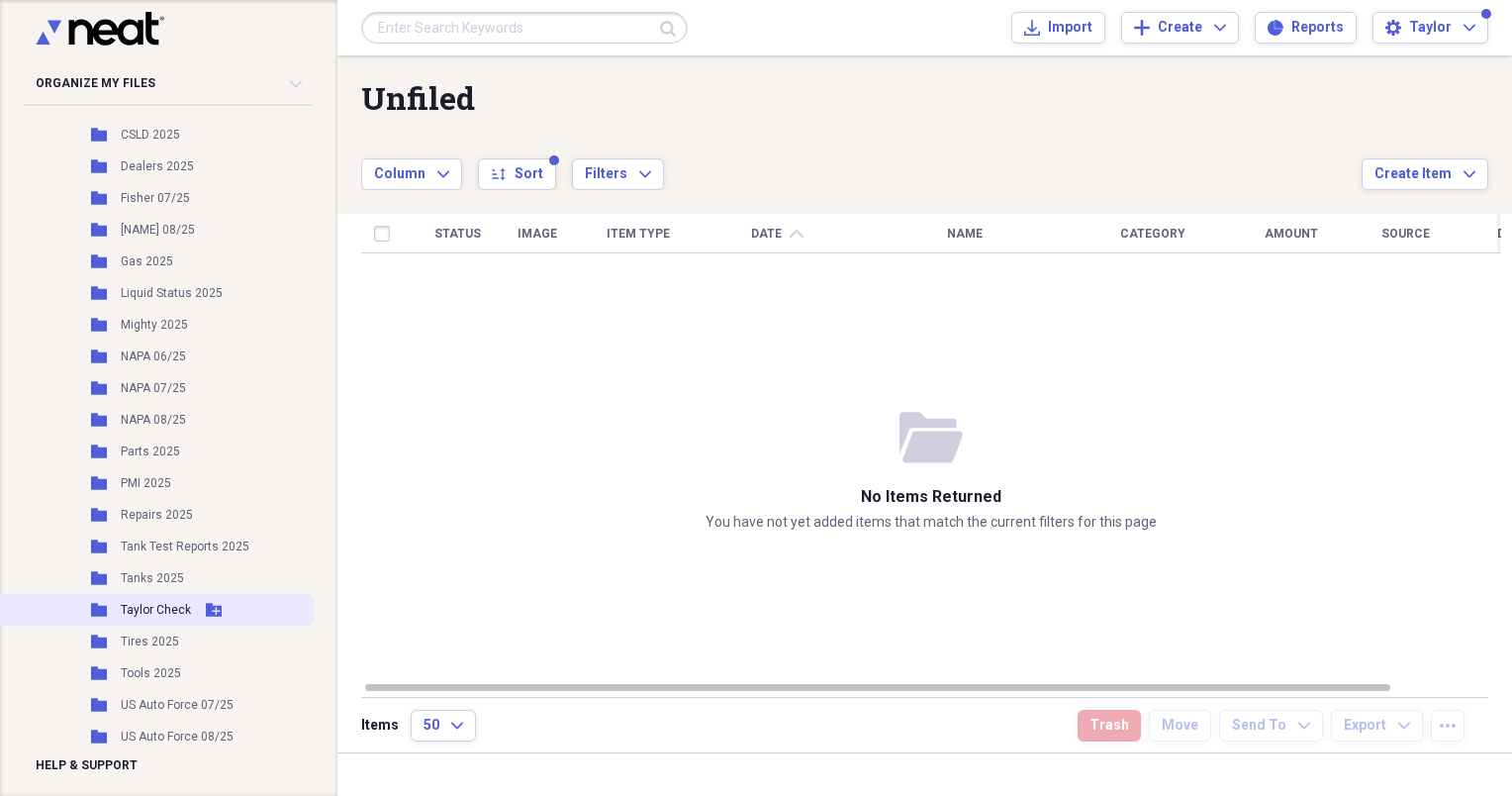 click on "Taylor Check" at bounding box center [155, 610] 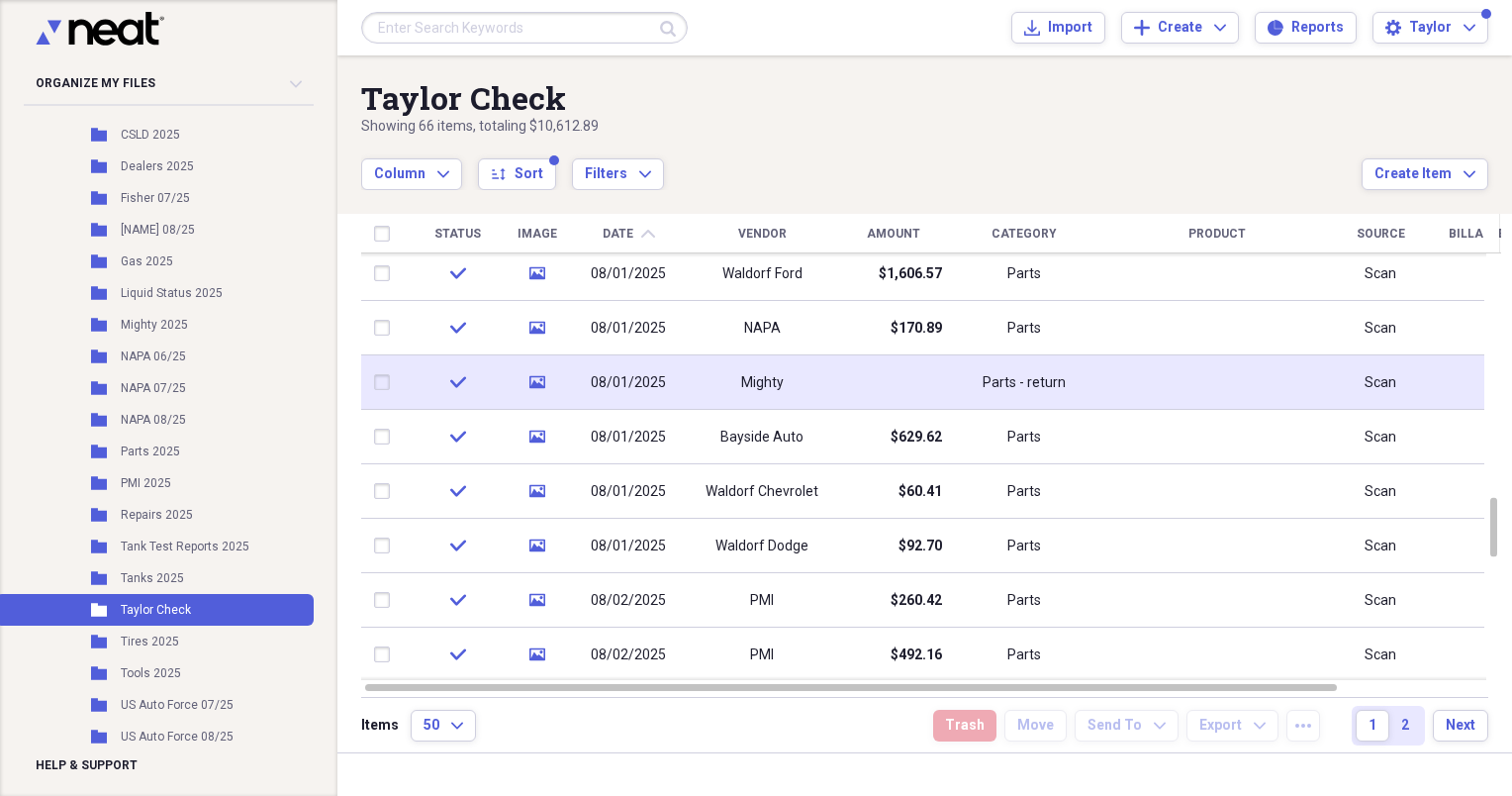click at bounding box center (893, 382) 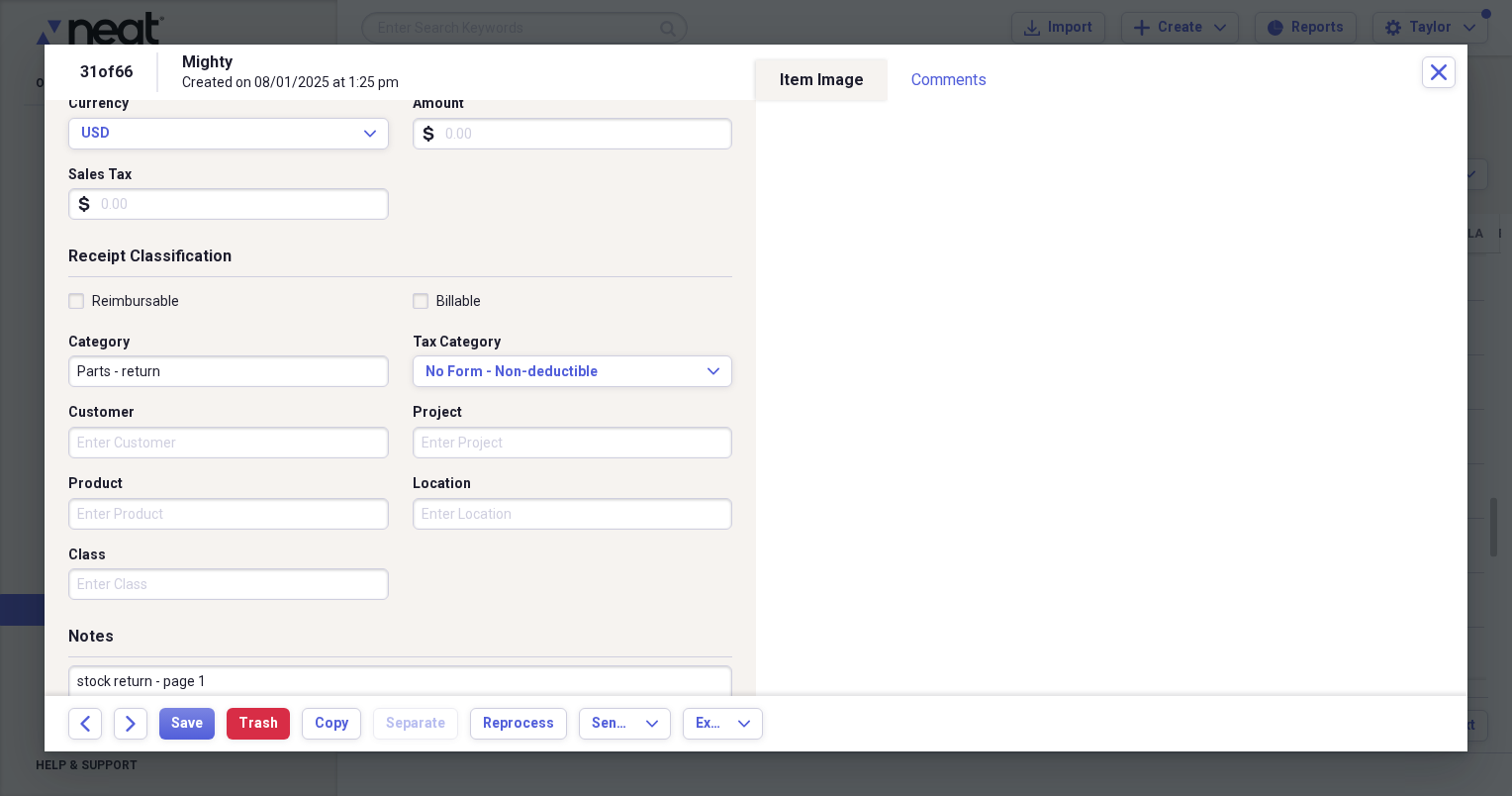 scroll, scrollTop: 0, scrollLeft: 0, axis: both 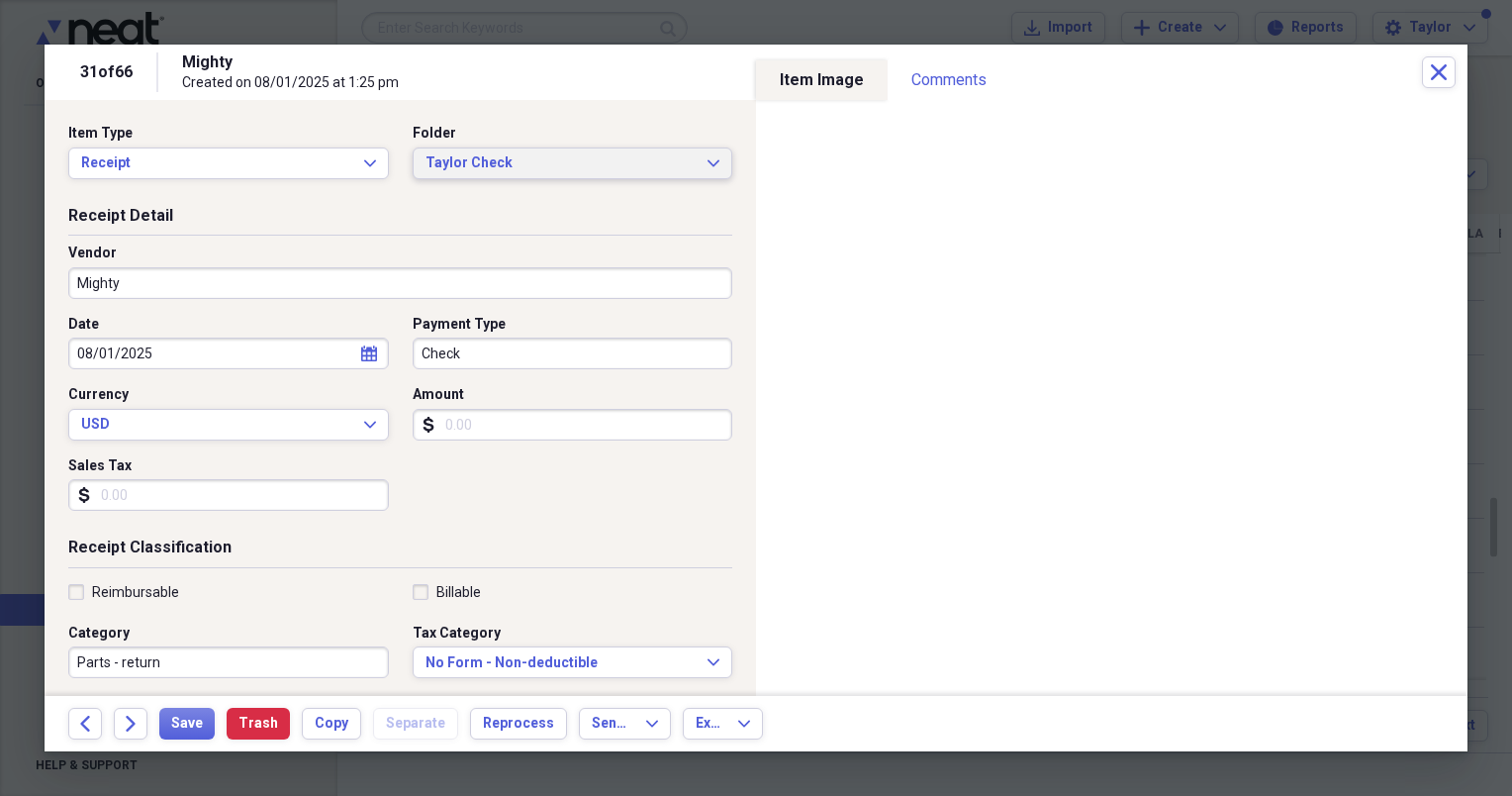 click on "Taylor Check" at bounding box center [561, 163] 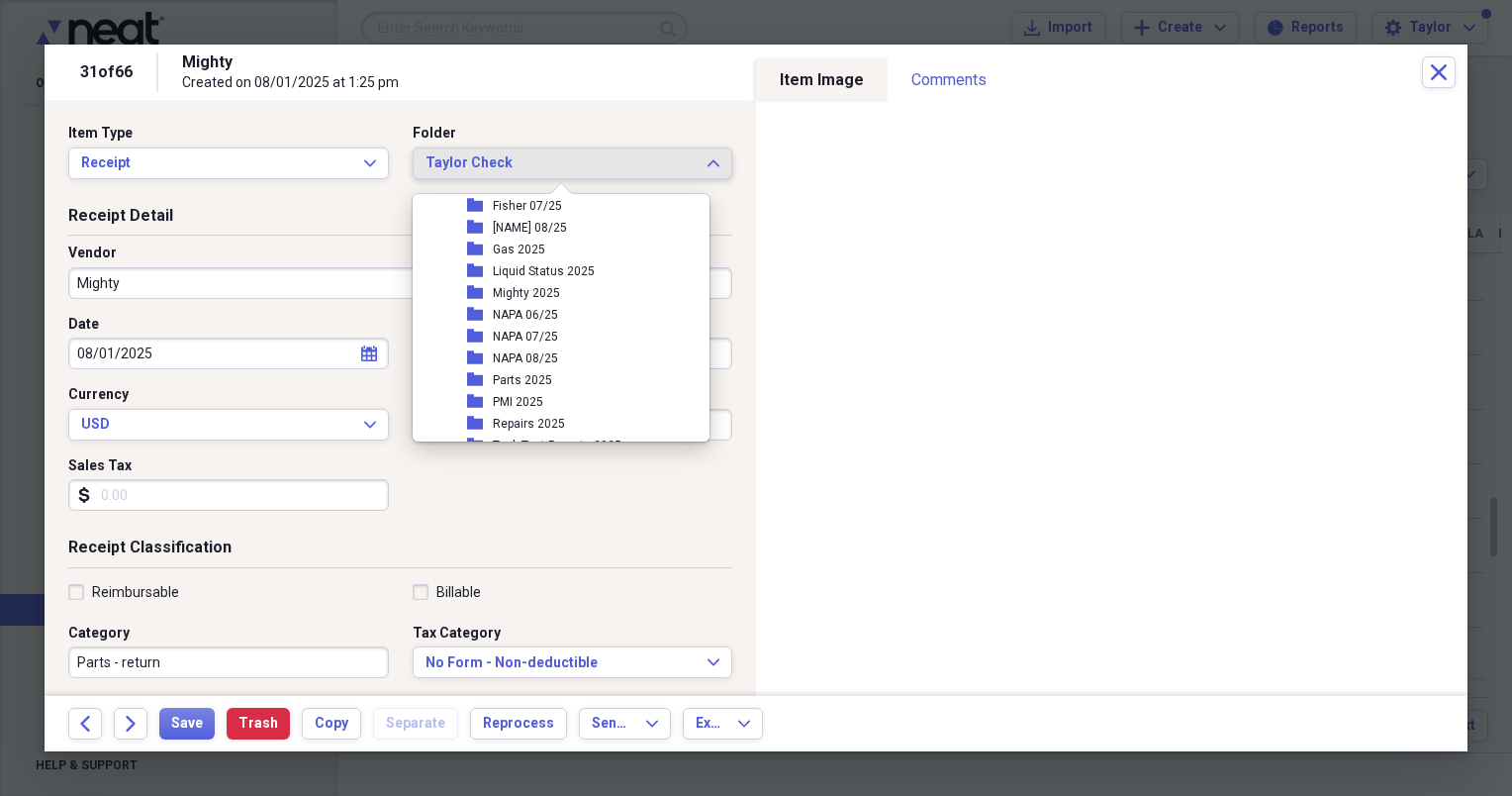 scroll, scrollTop: 336, scrollLeft: 0, axis: vertical 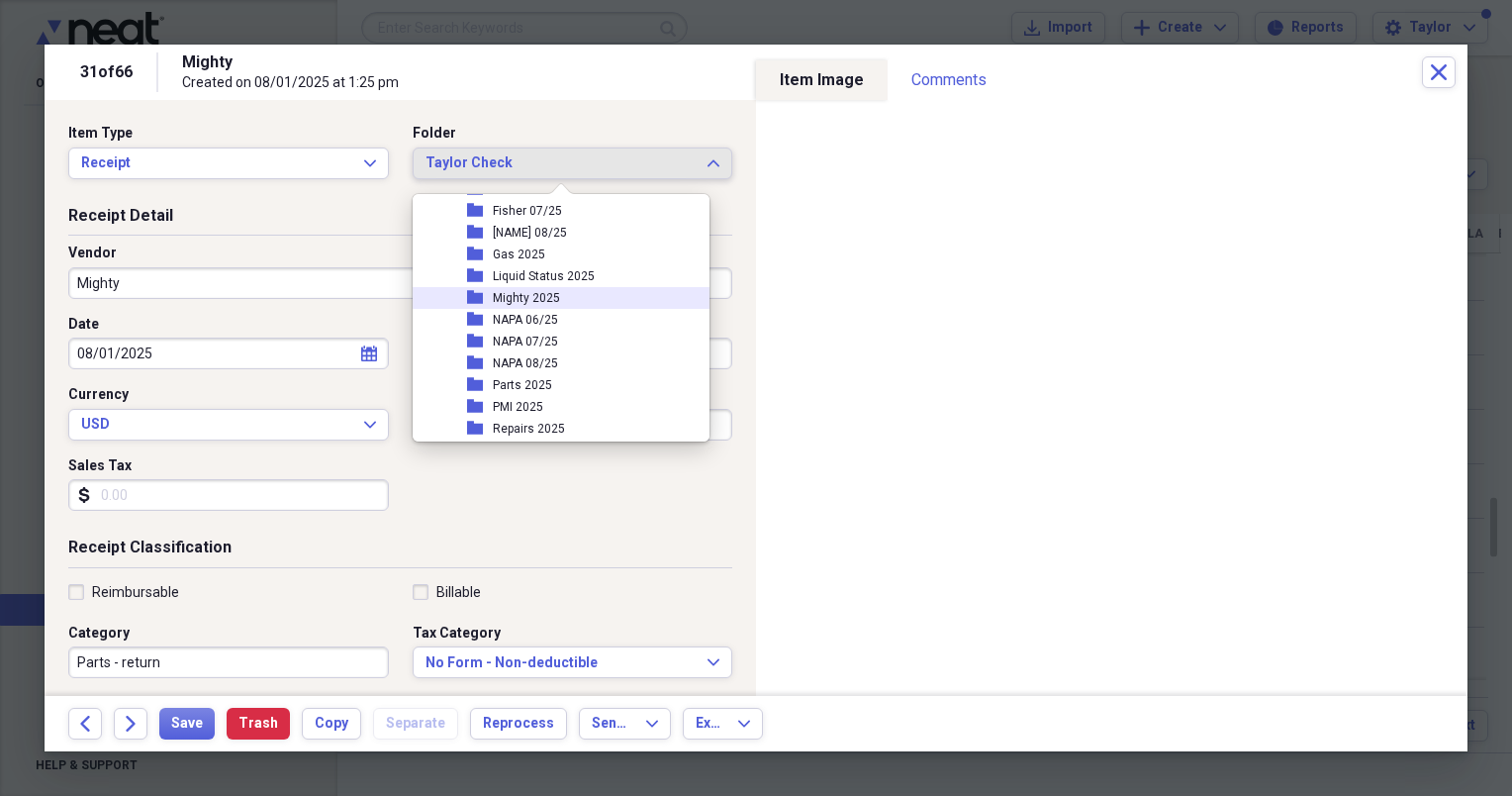 click on "Mighty 2025" at bounding box center [526, 298] 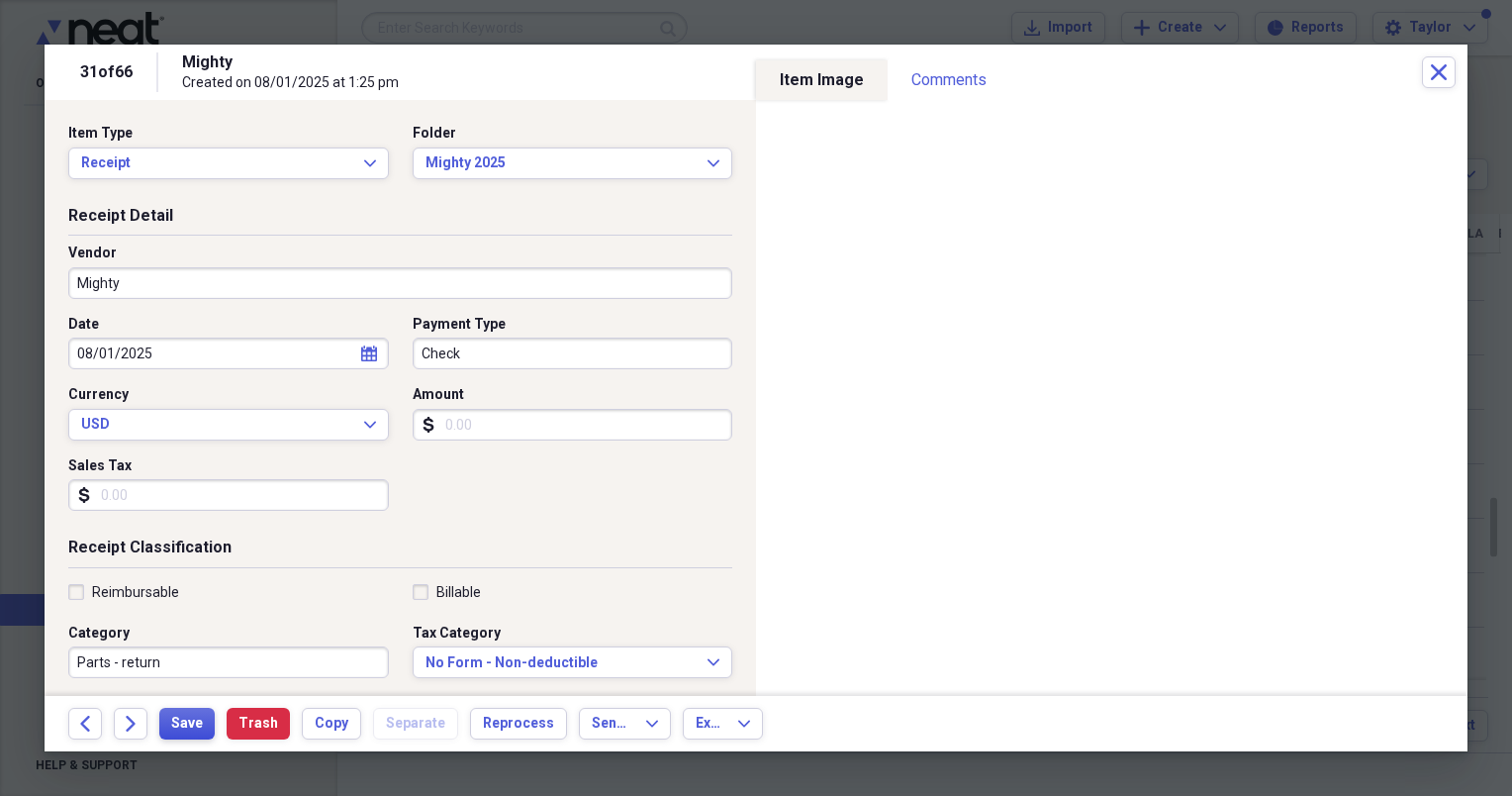 click on "Save" at bounding box center [187, 724] 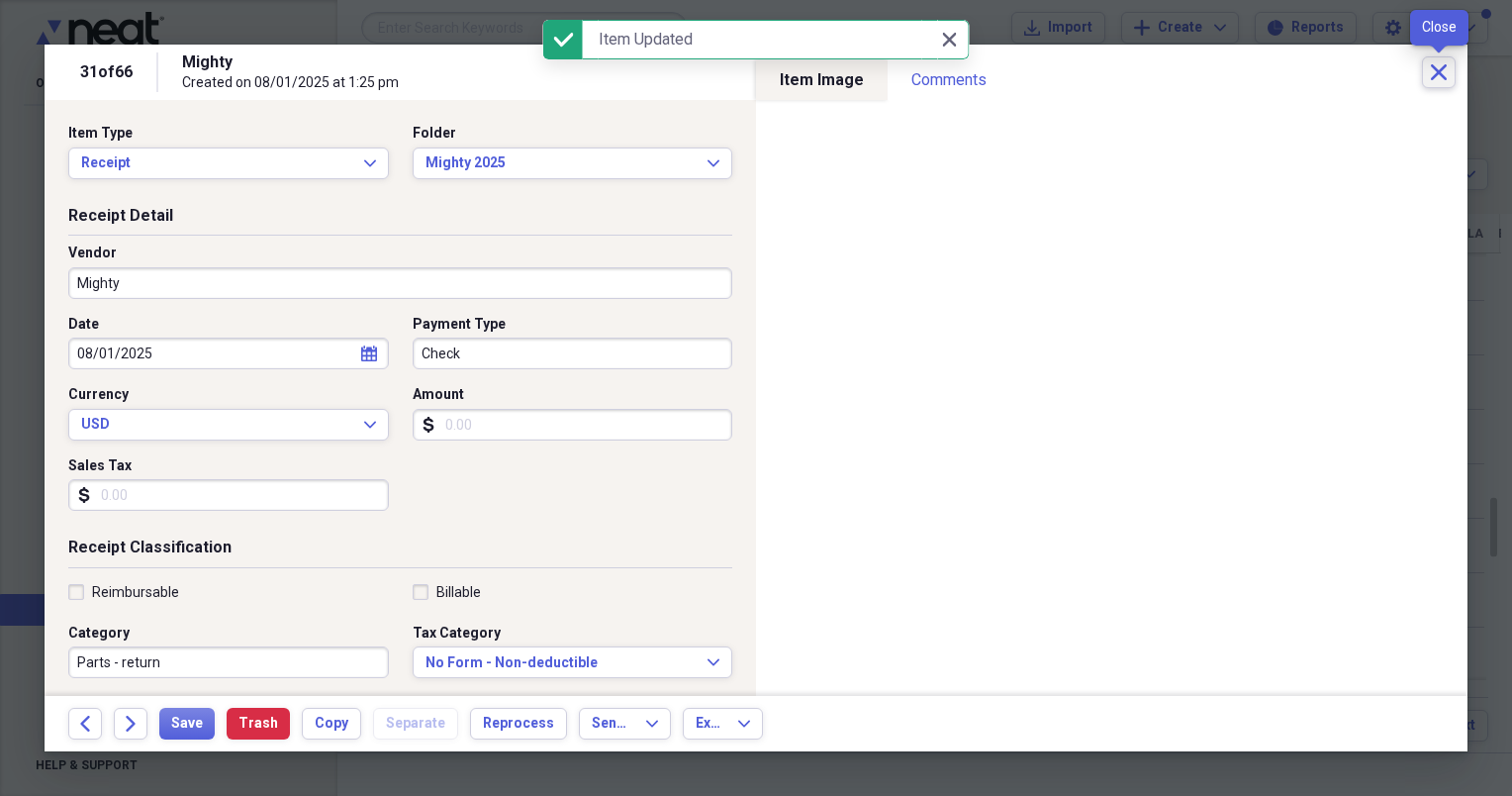 click on "Close" 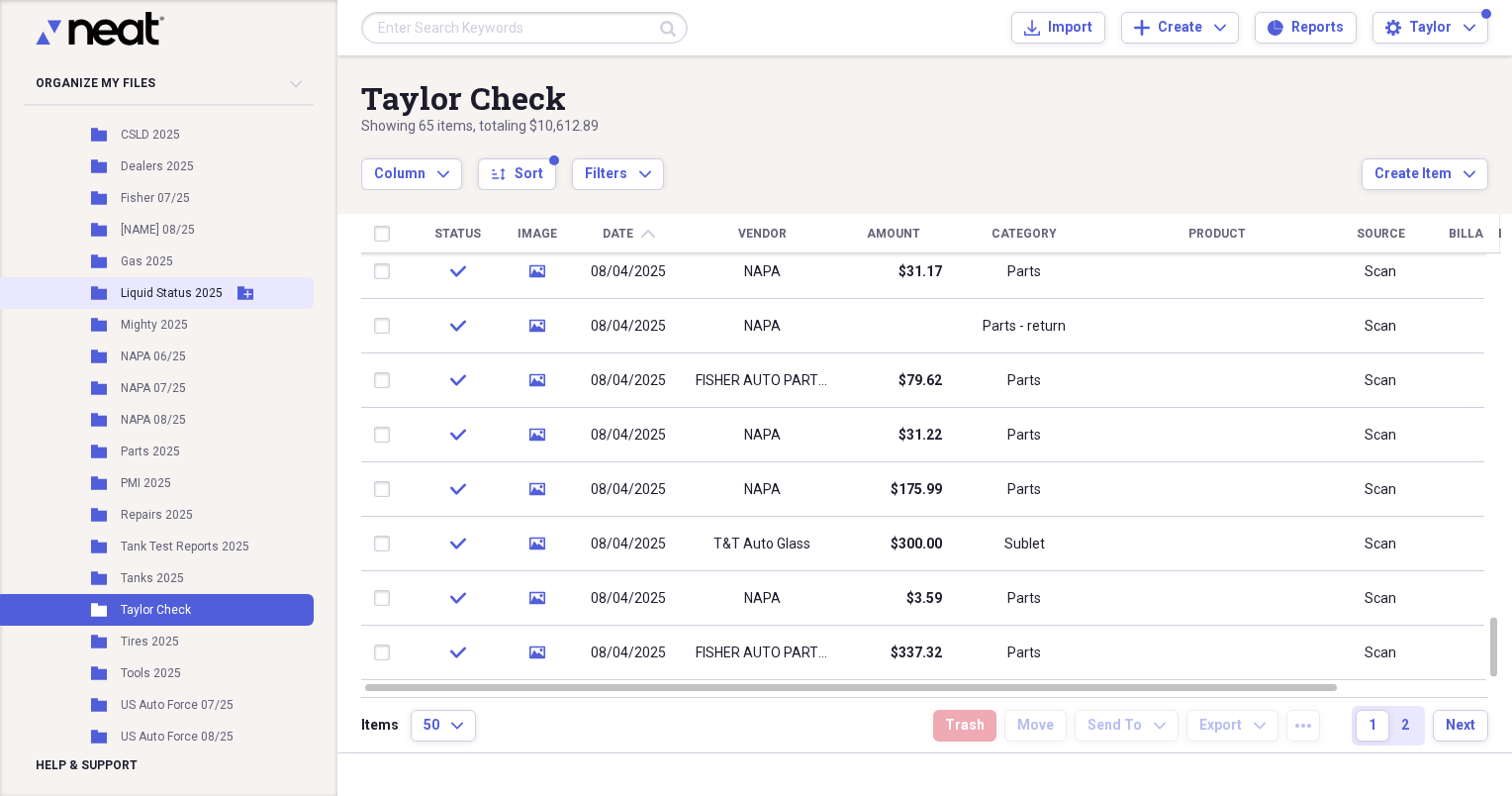 click on "Liquid Status 2025" at bounding box center [171, 293] 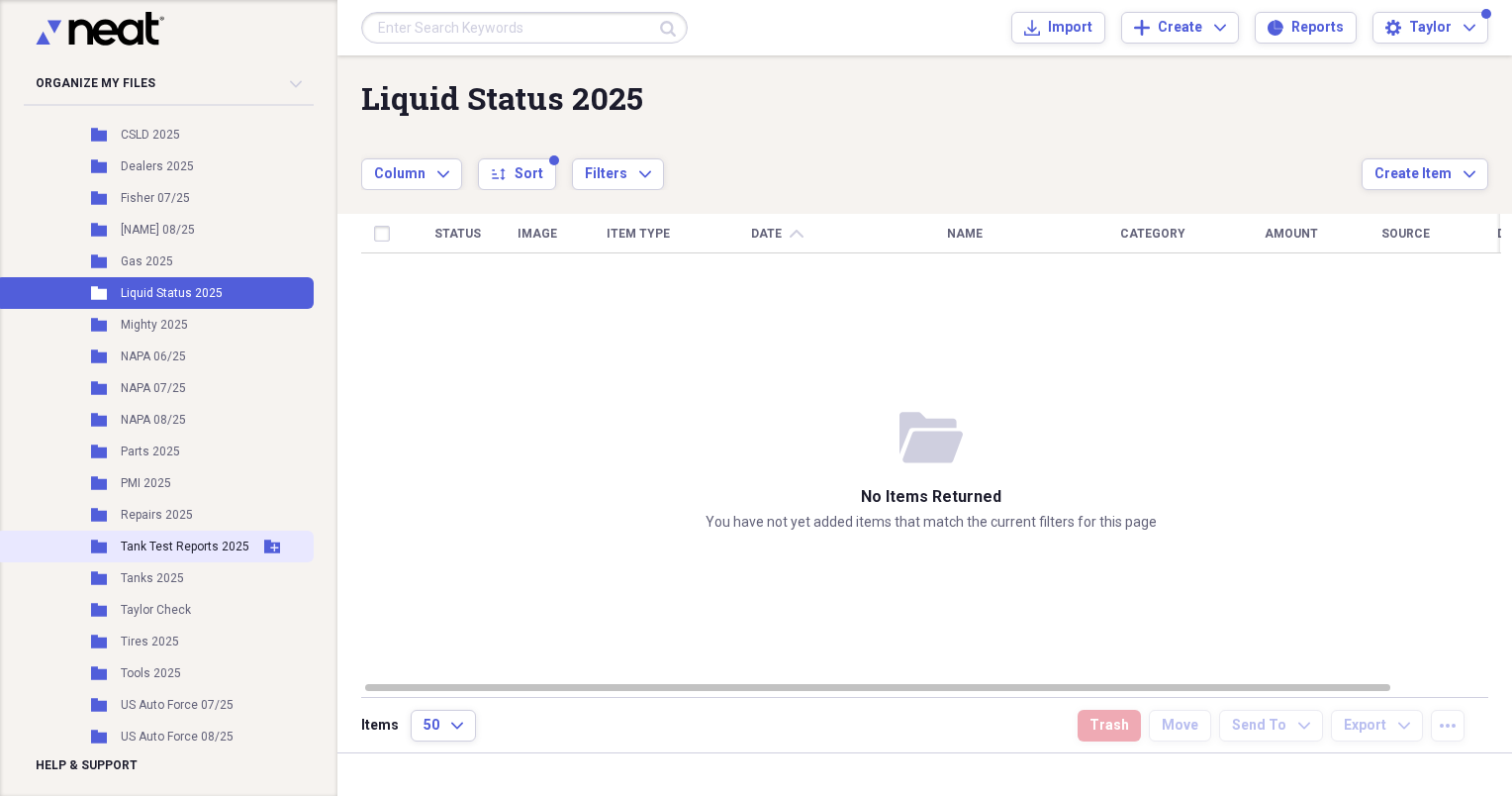 click on "Tank Test Reports 2025" at bounding box center [185, 547] 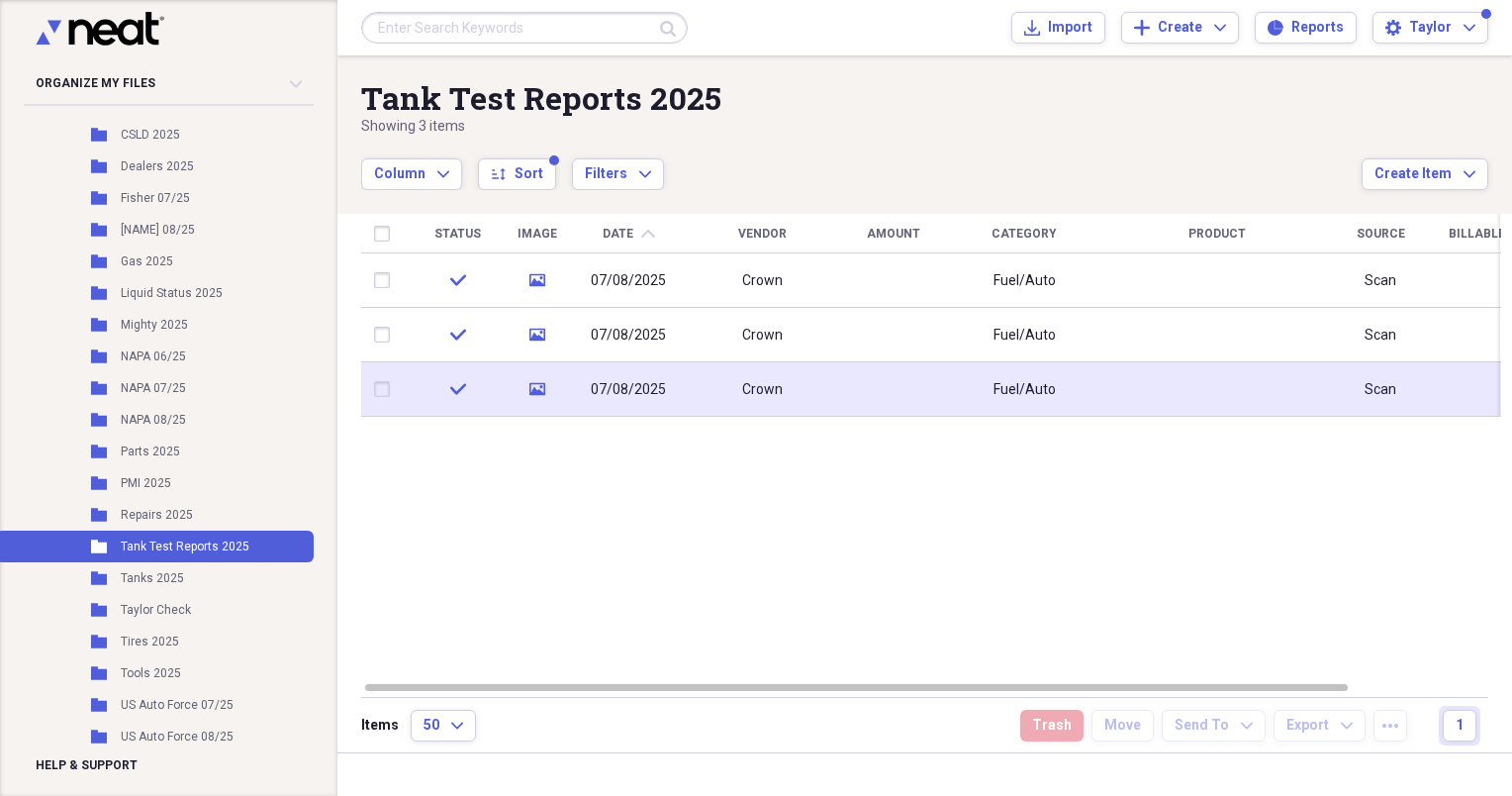 click on "Crown" at bounding box center [762, 389] 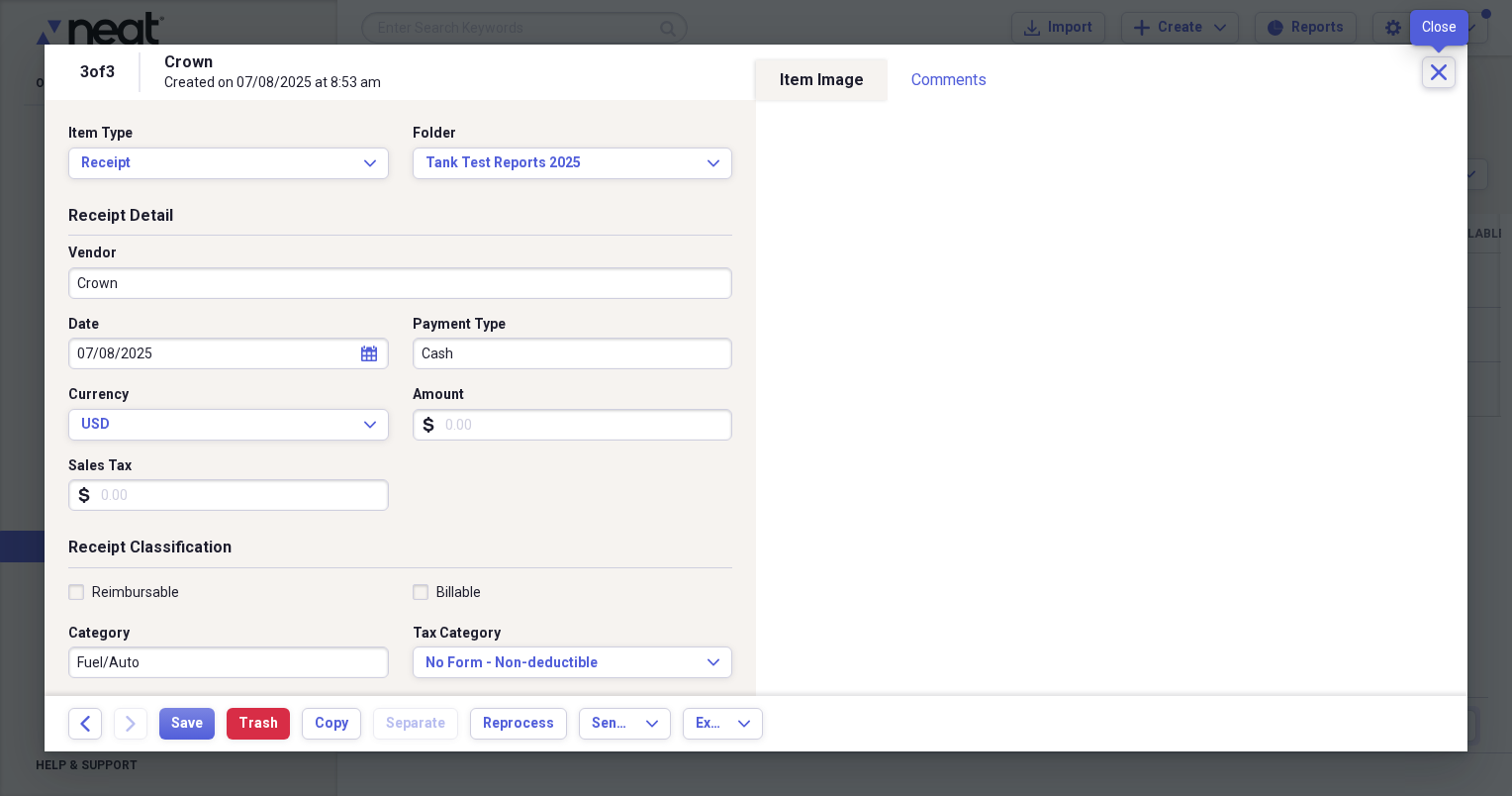 click 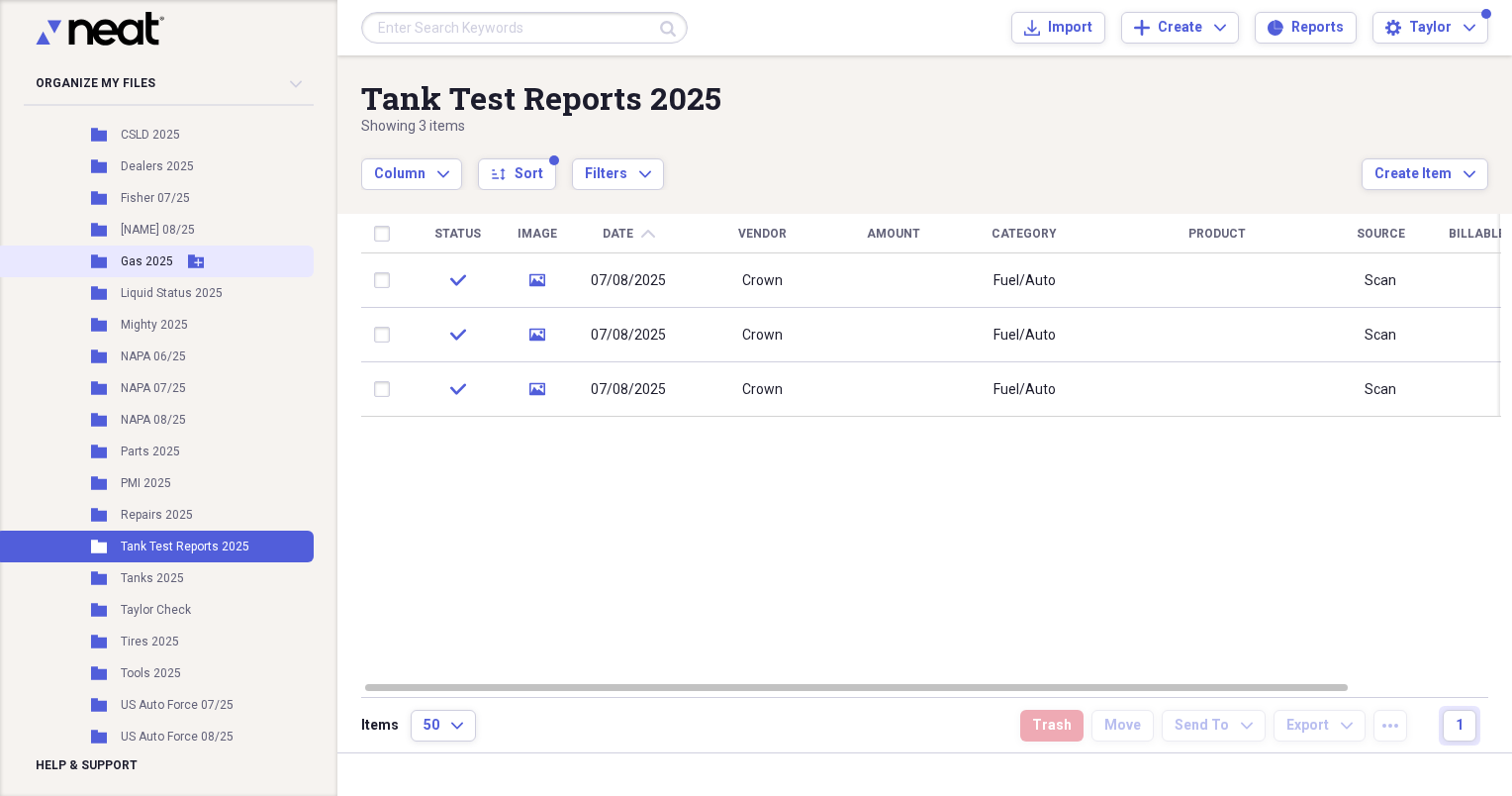 click on "Gas 2025" at bounding box center (146, 261) 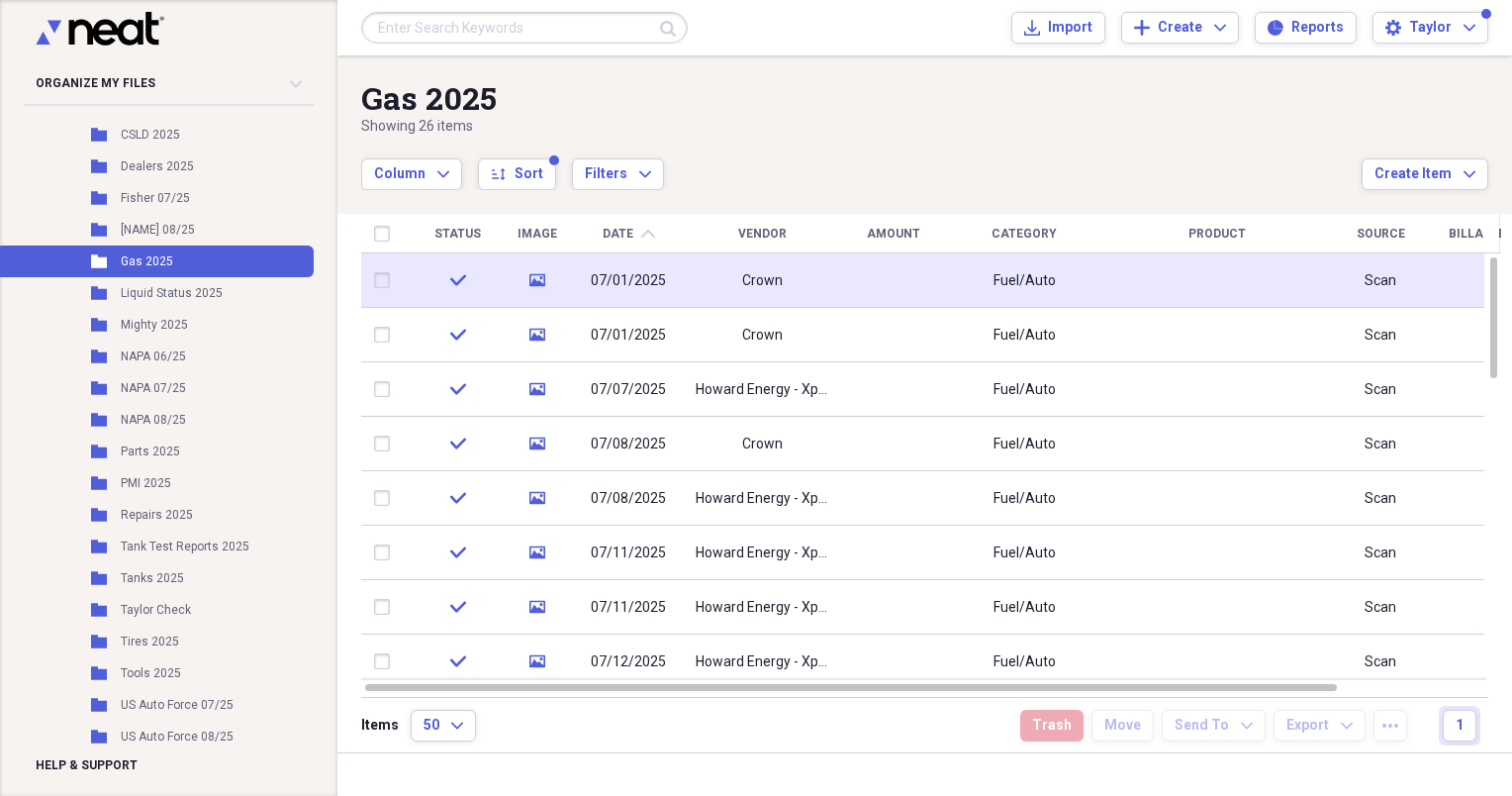 click on "Crown" at bounding box center (762, 280) 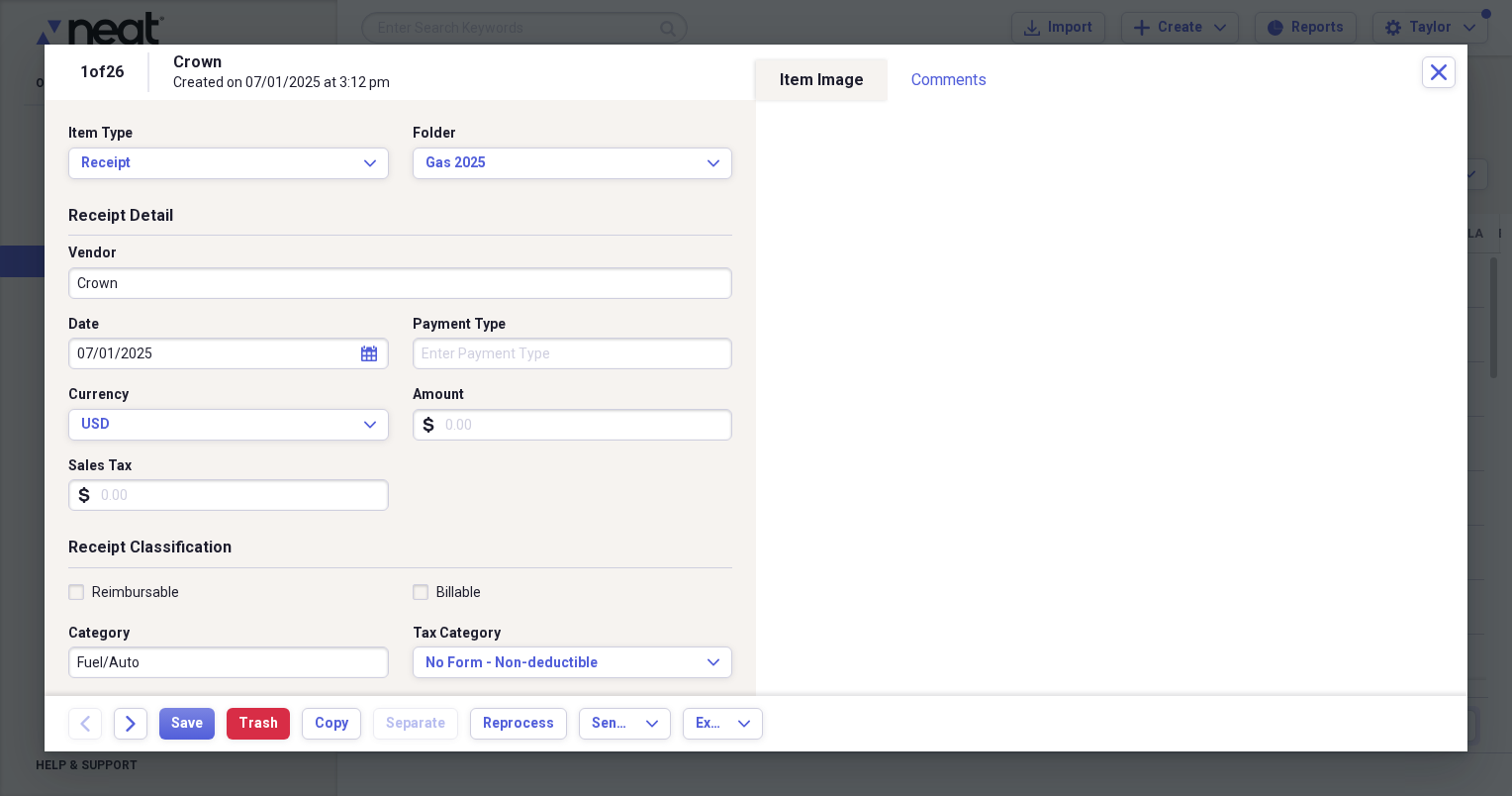 click on "Crown" at bounding box center (400, 283) 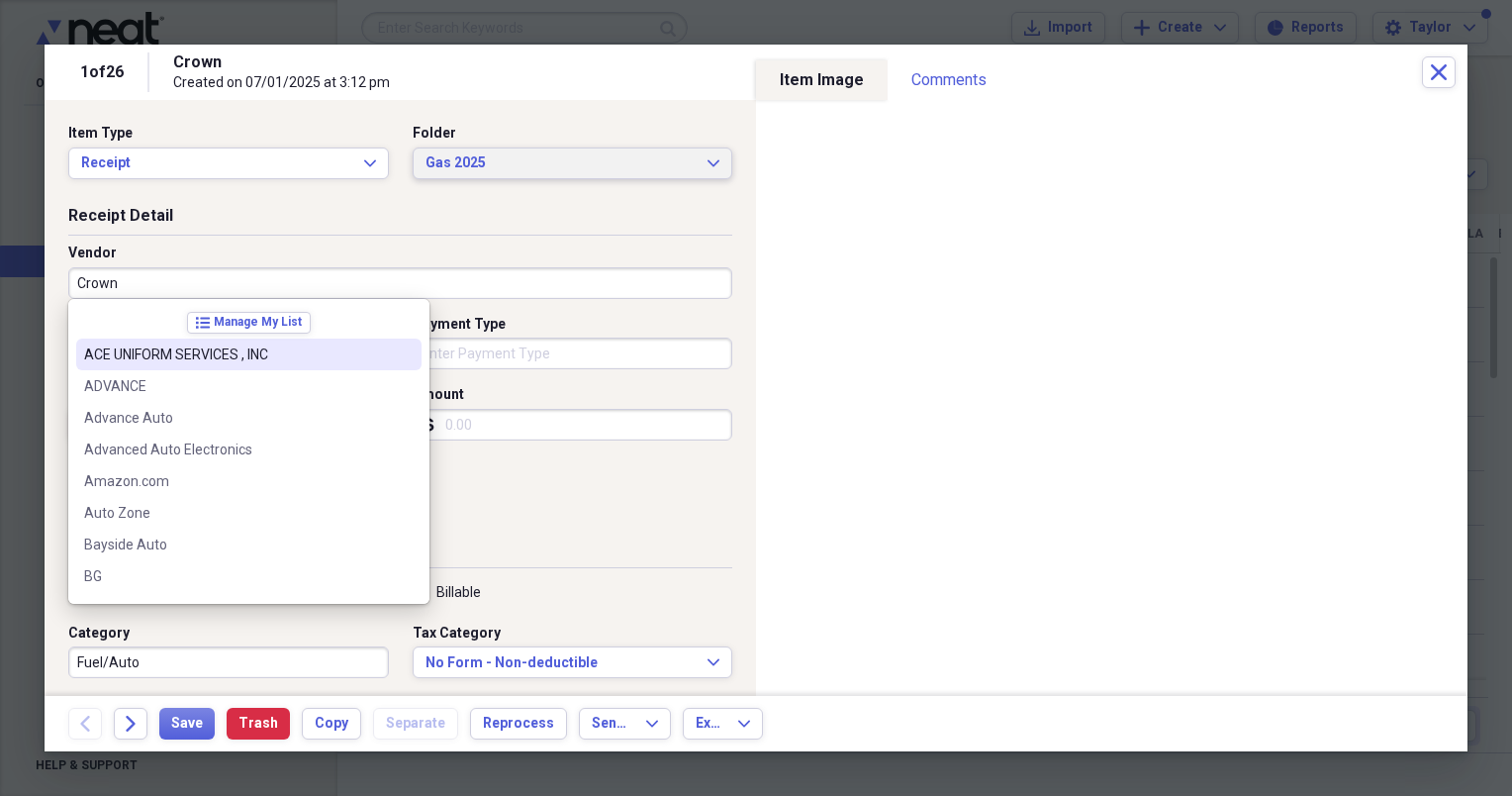 click on "Gas 2025" at bounding box center [561, 163] 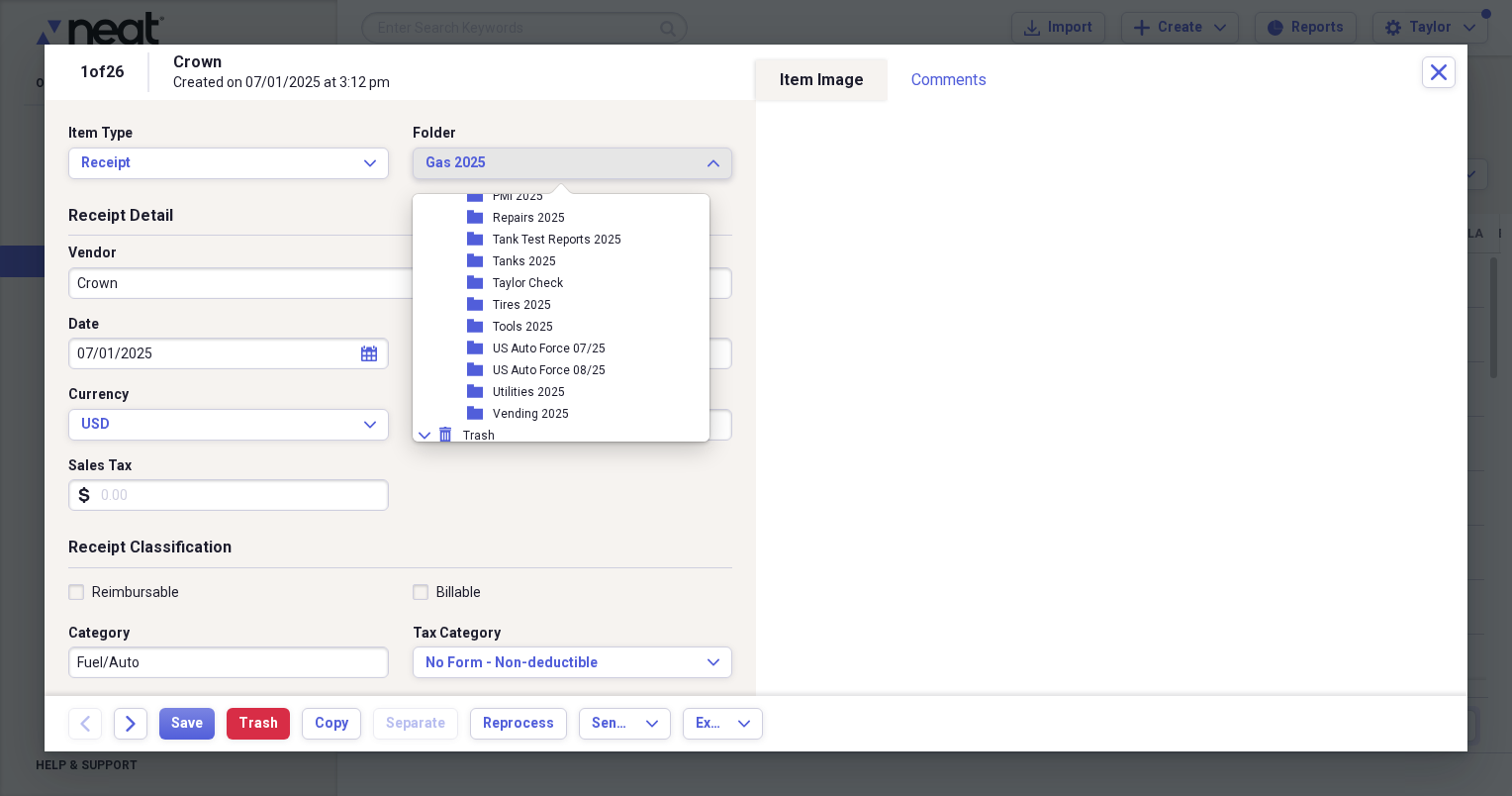 scroll, scrollTop: 558, scrollLeft: 0, axis: vertical 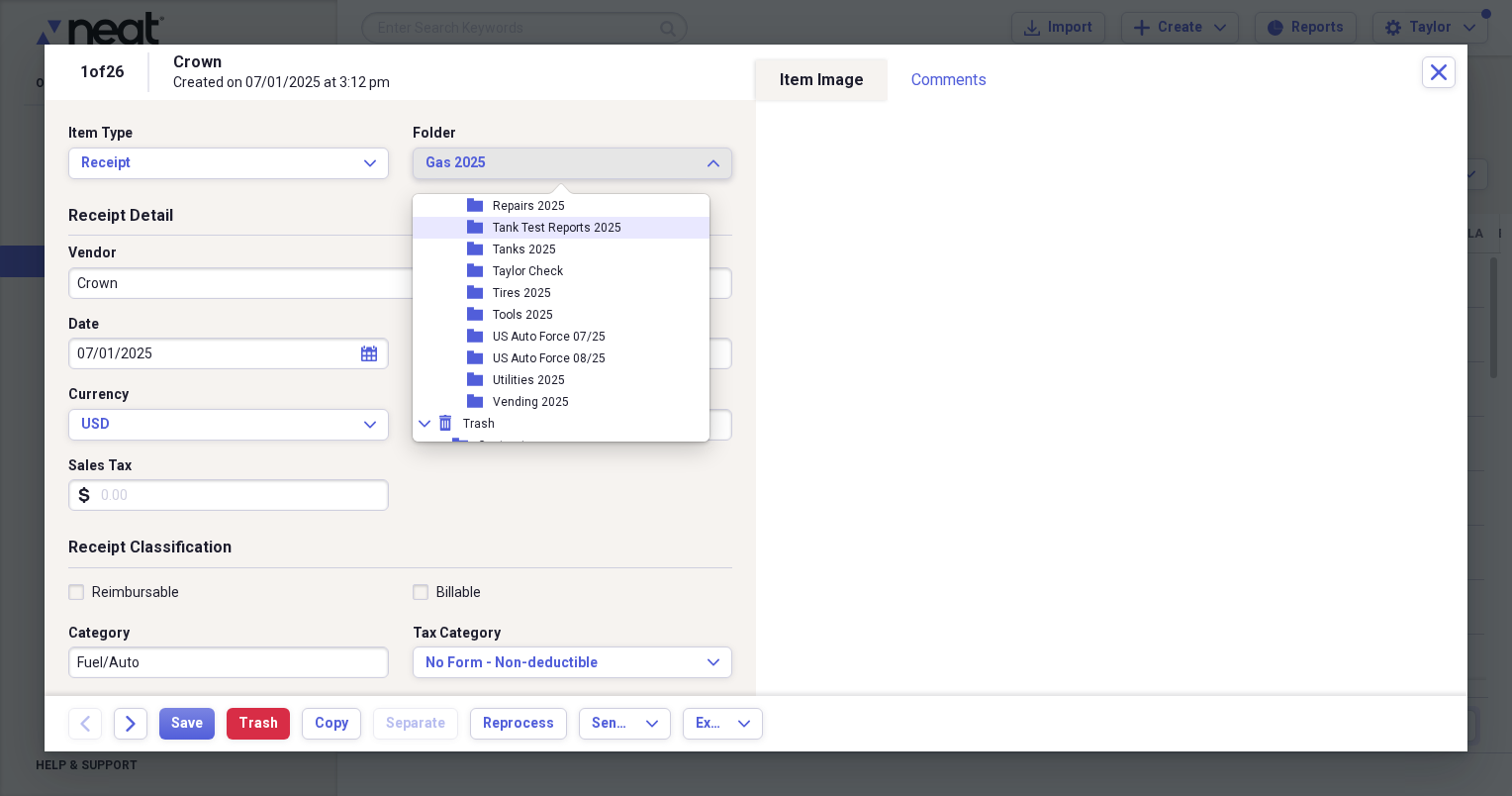 click on "Tank Test Reports 2025" at bounding box center (557, 228) 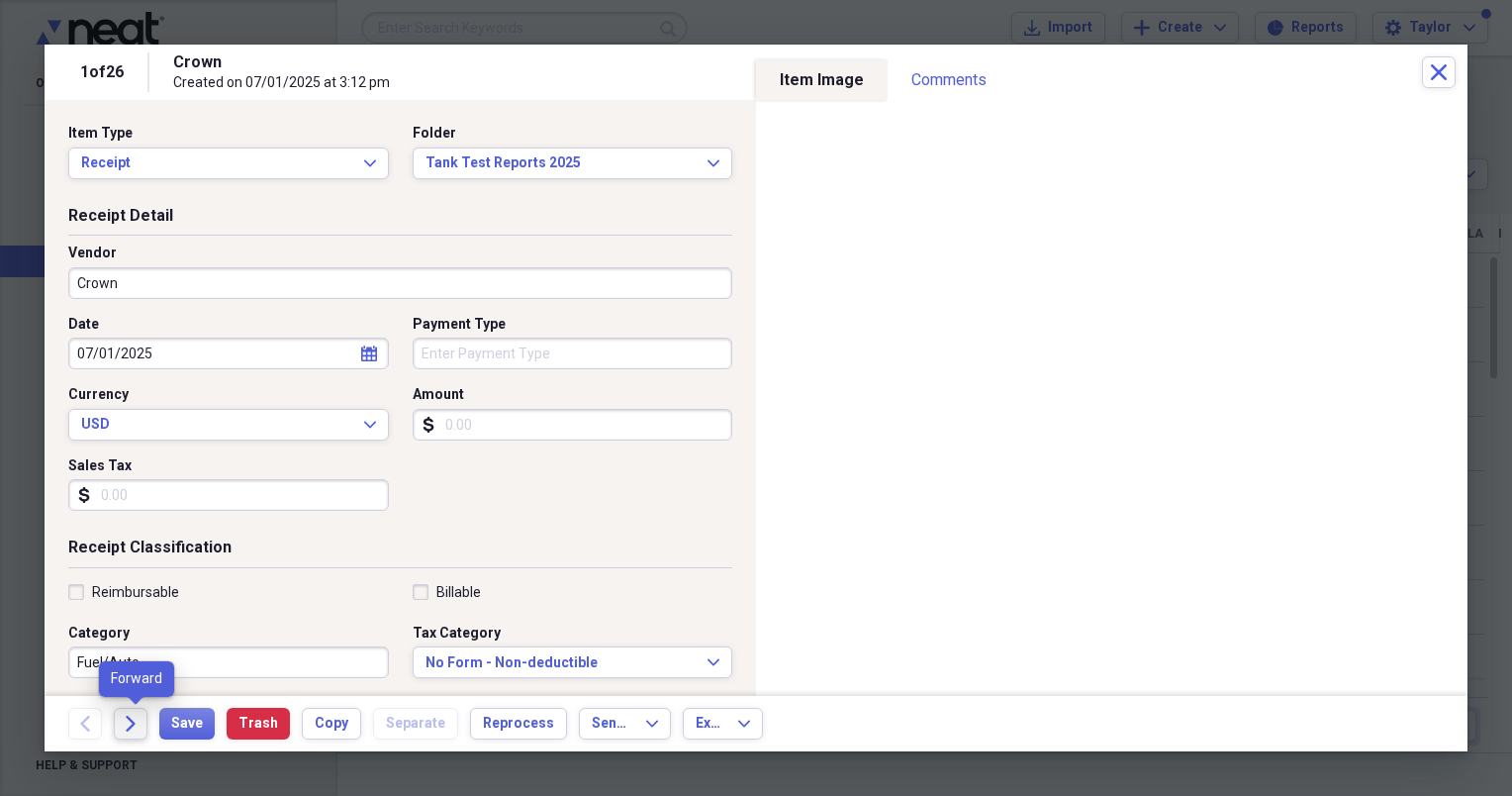 click on "Forward" 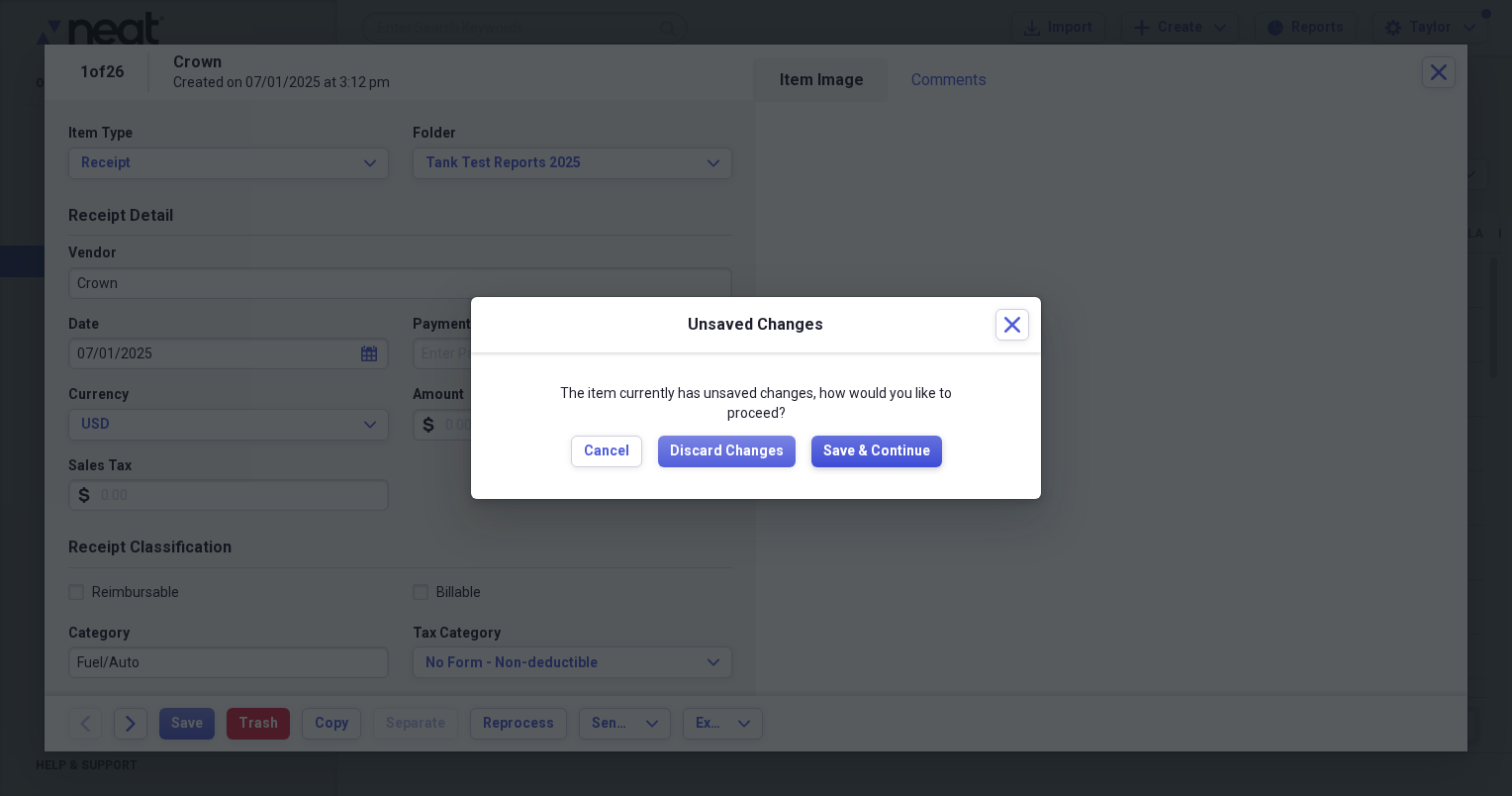 click on "Save & Continue" at bounding box center [877, 451] 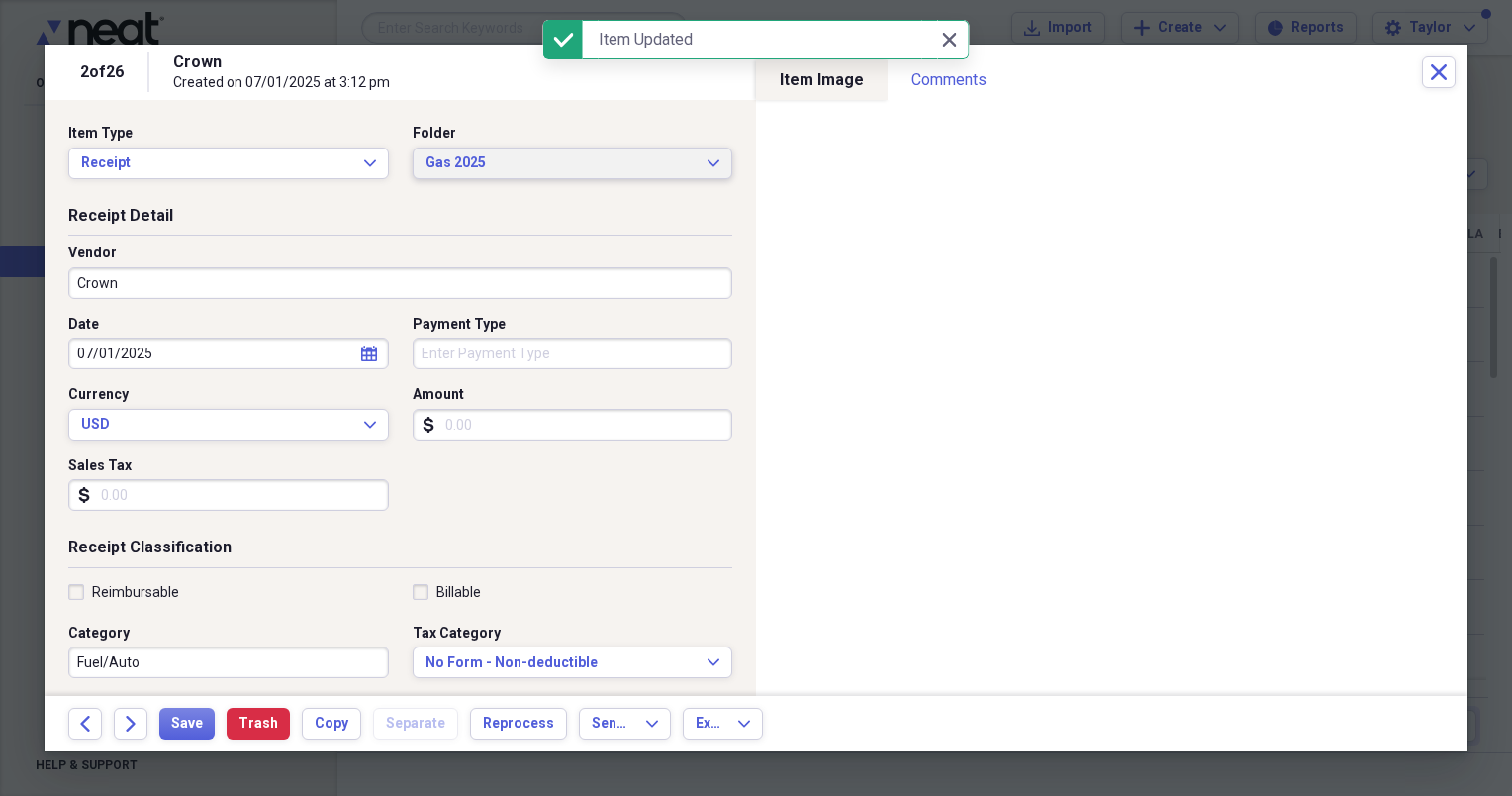 click on "Gas 2025" at bounding box center (561, 163) 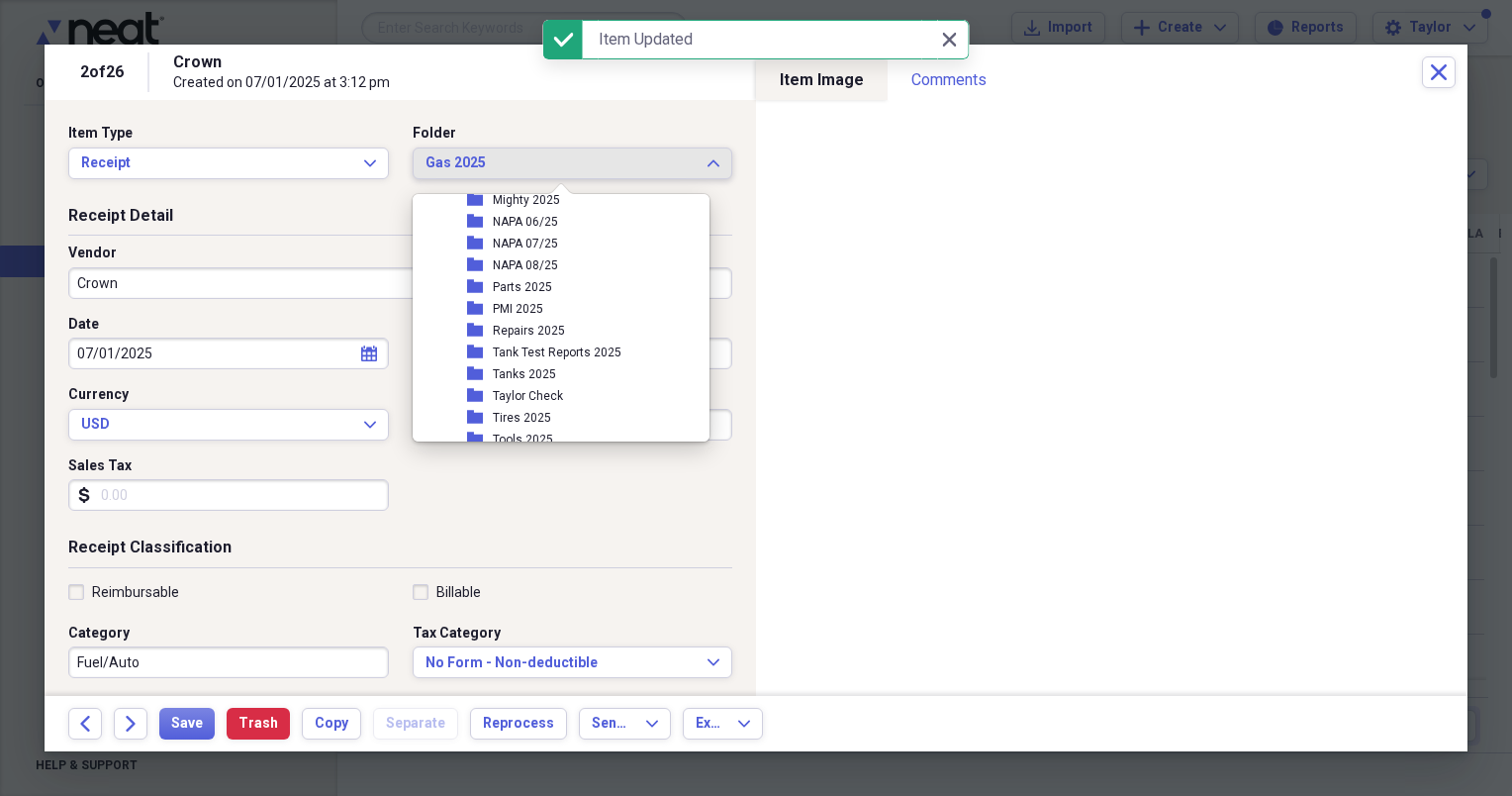 scroll, scrollTop: 445, scrollLeft: 0, axis: vertical 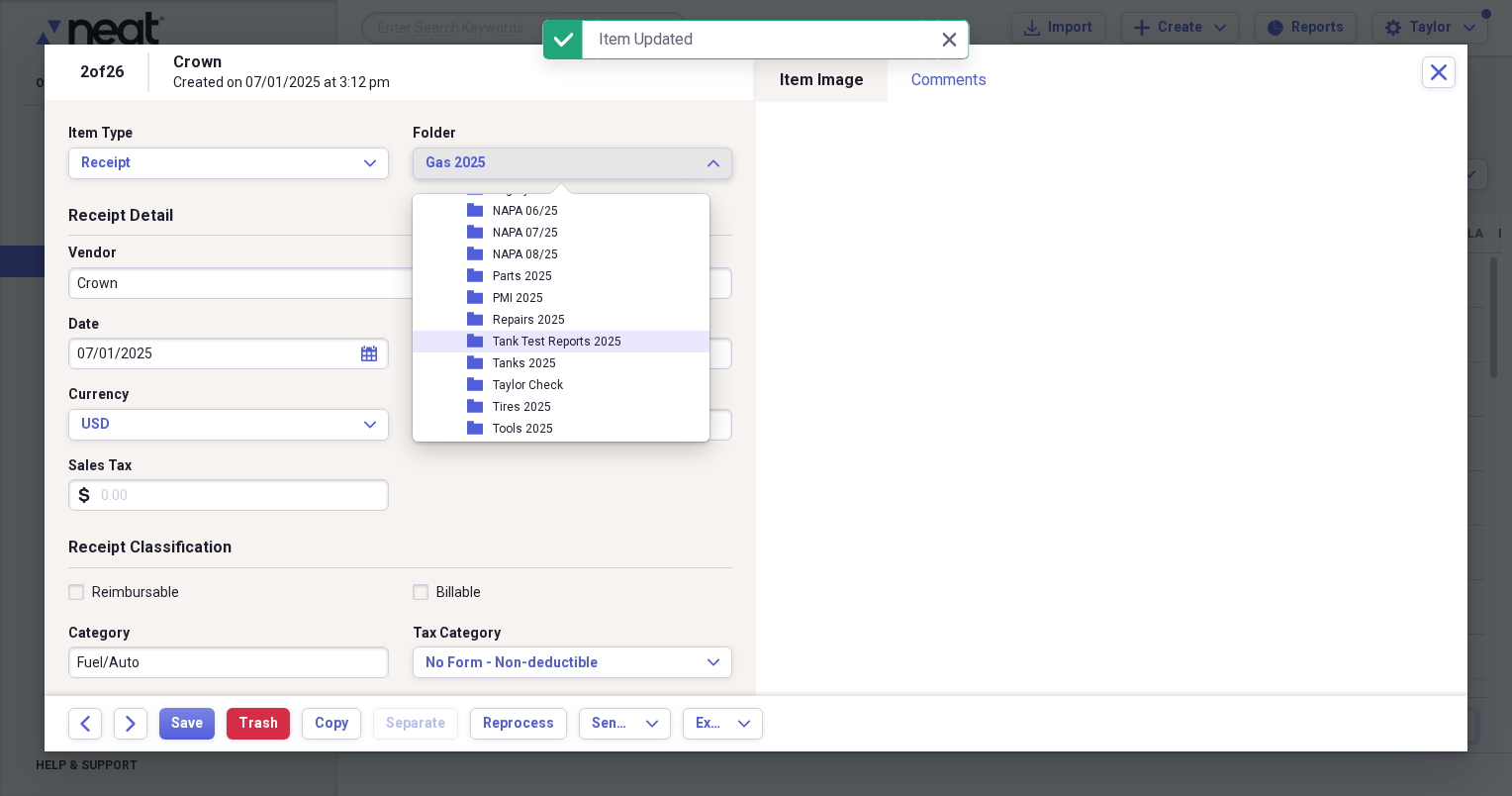 click on "Tank Test Reports 2025" at bounding box center (557, 342) 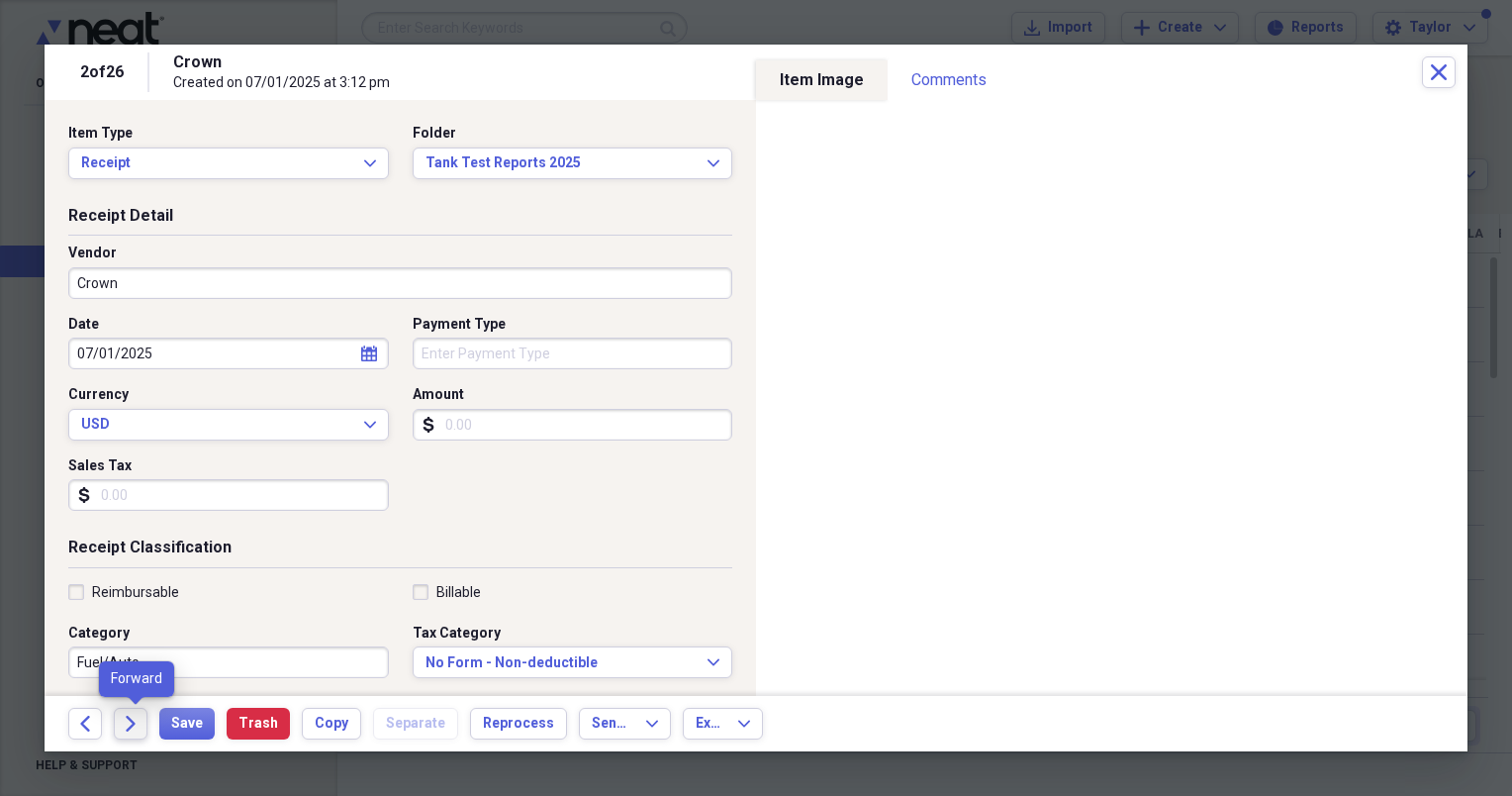 click on "Forward" 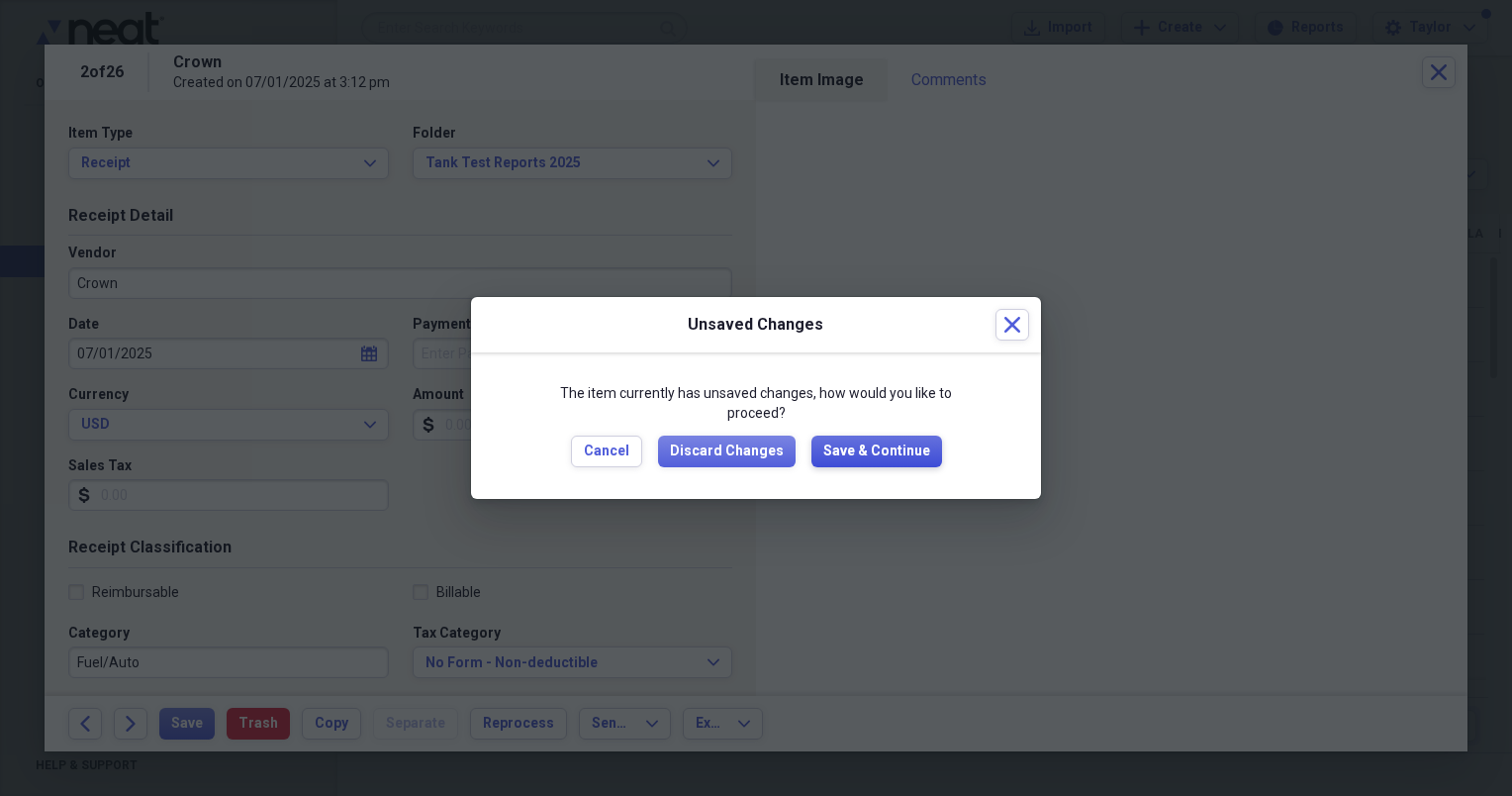 click on "Save & Continue" at bounding box center [877, 451] 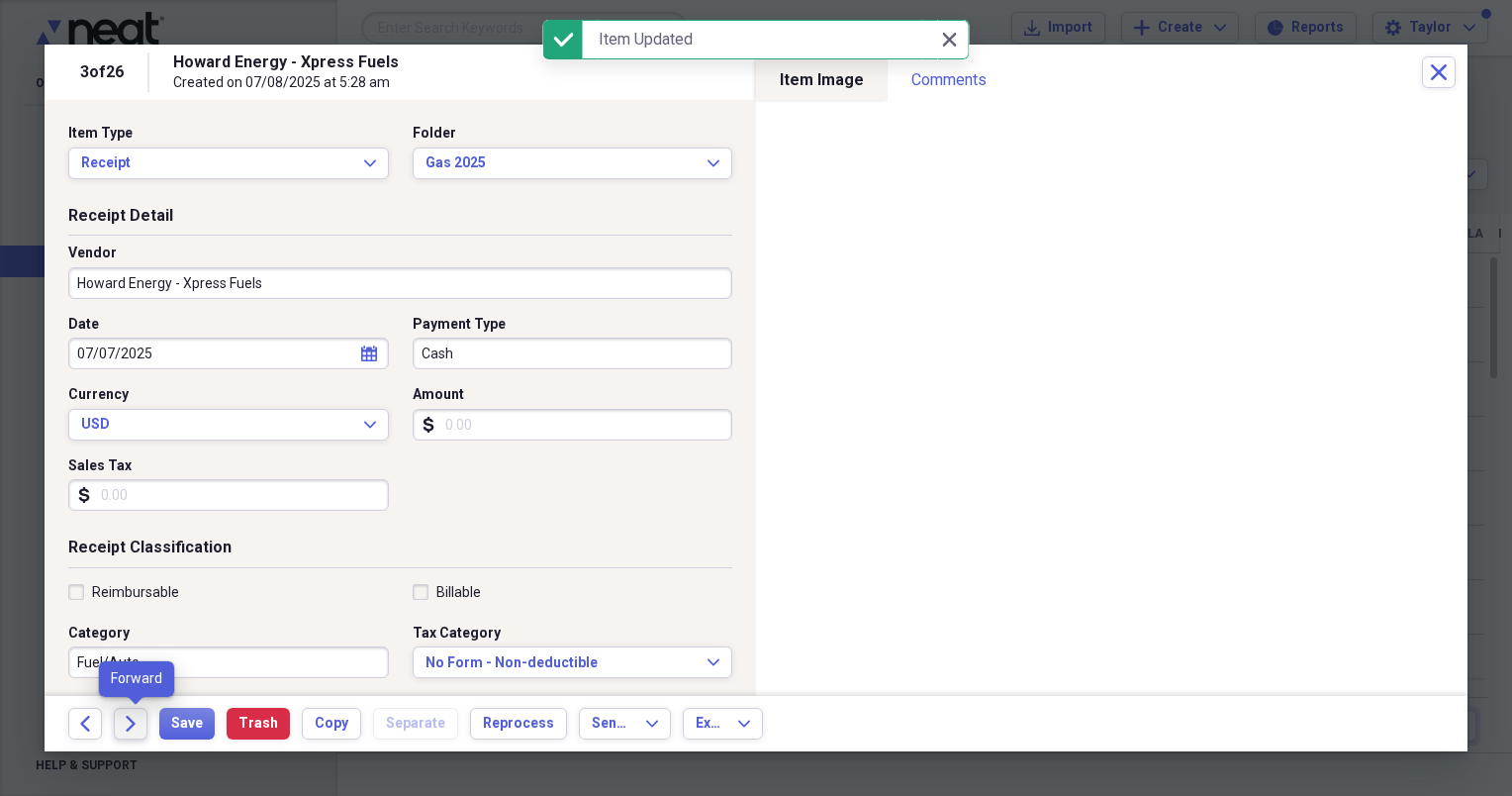 click on "Forward" 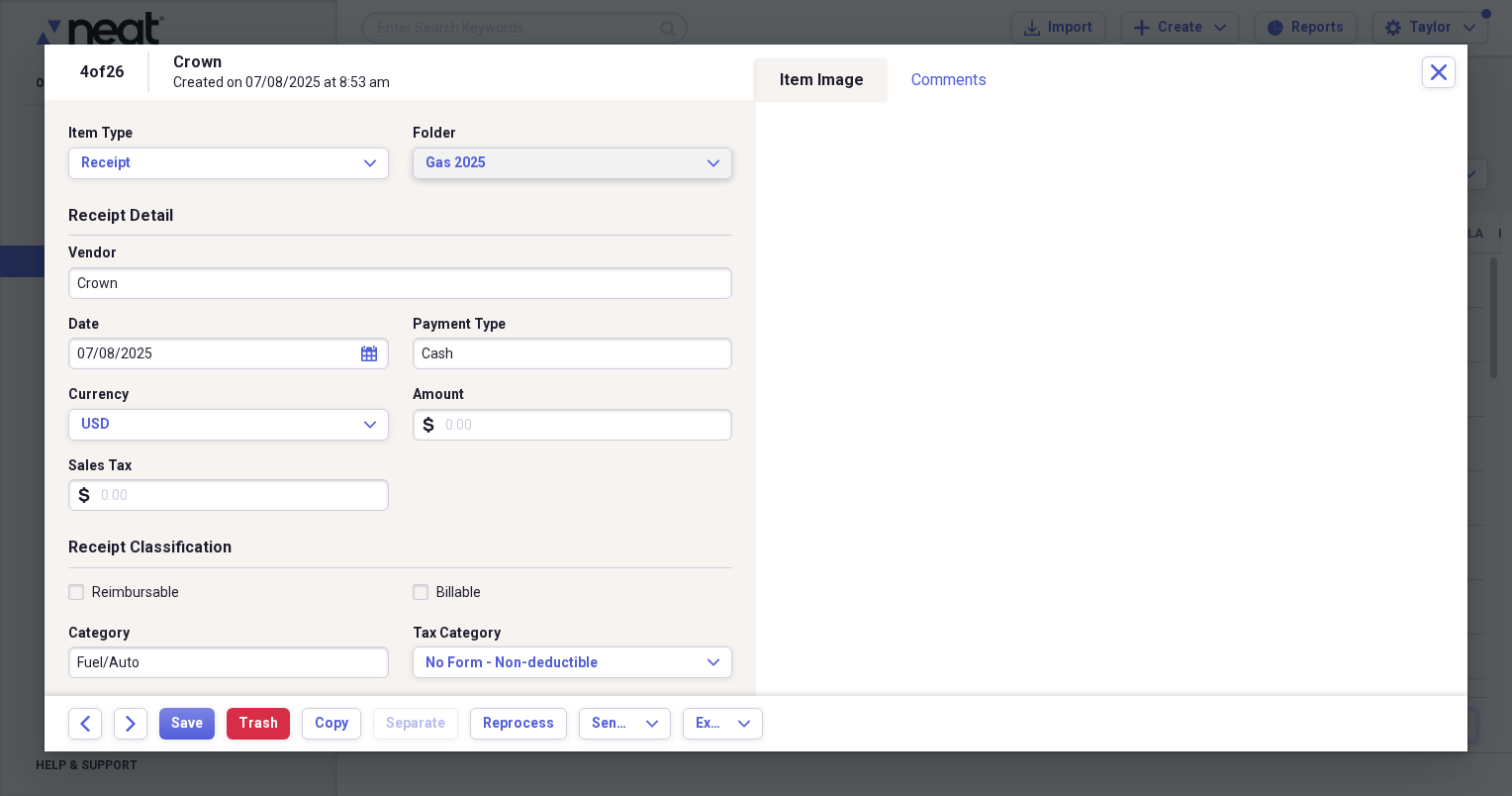 click on "Gas 2025" at bounding box center (561, 163) 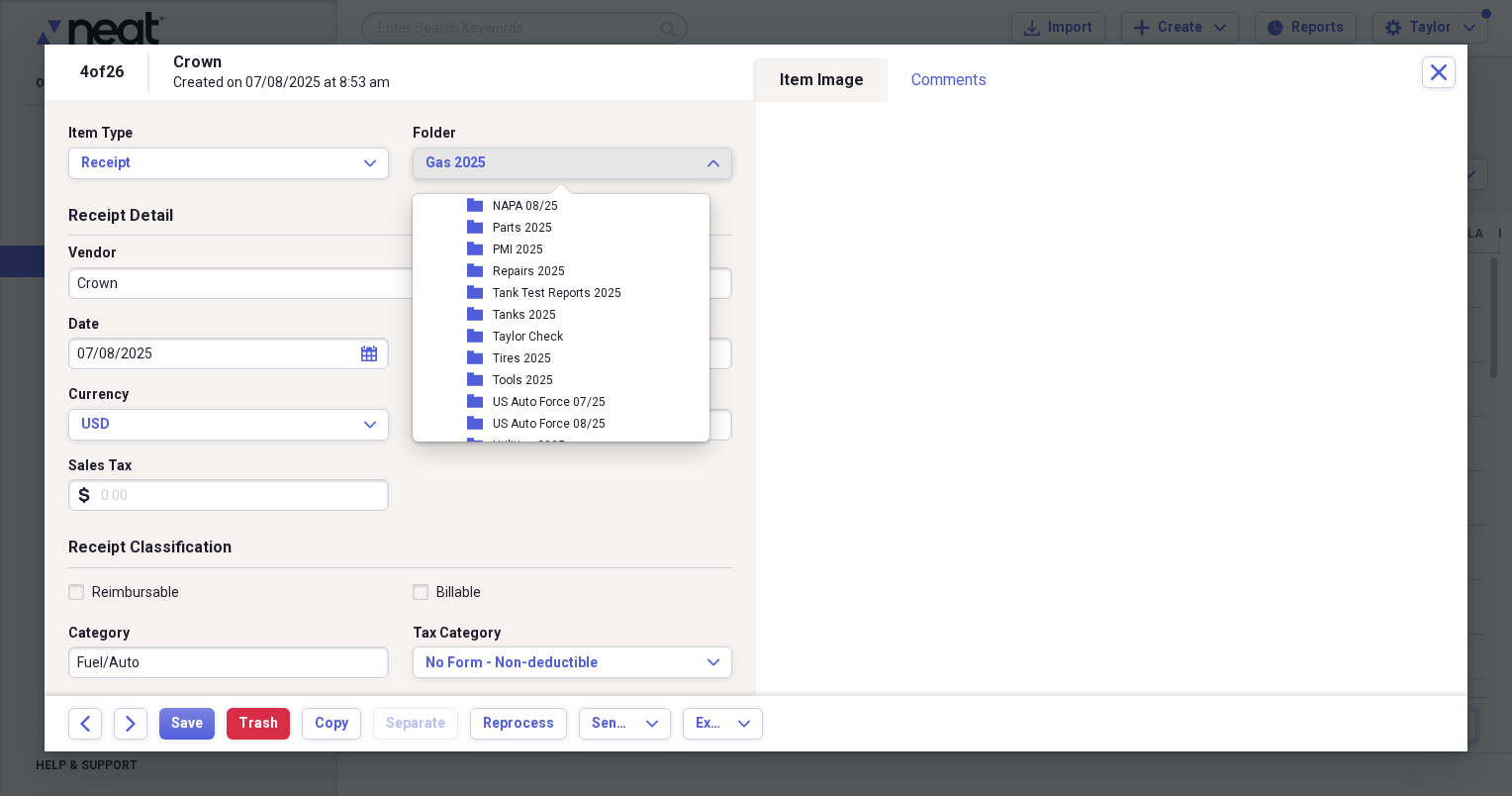 scroll, scrollTop: 498, scrollLeft: 0, axis: vertical 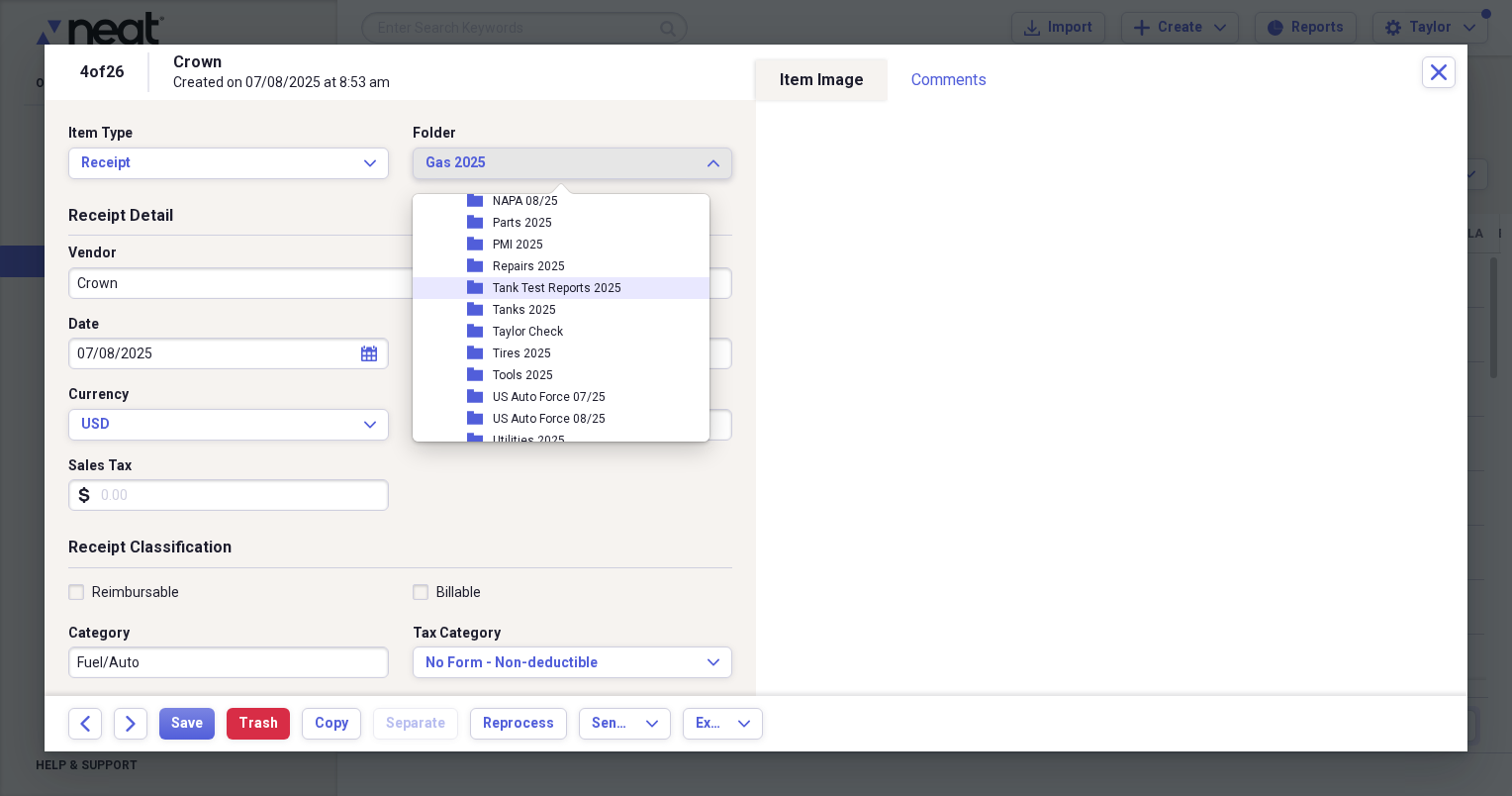 click on "Tank Test Reports 2025" at bounding box center (557, 288) 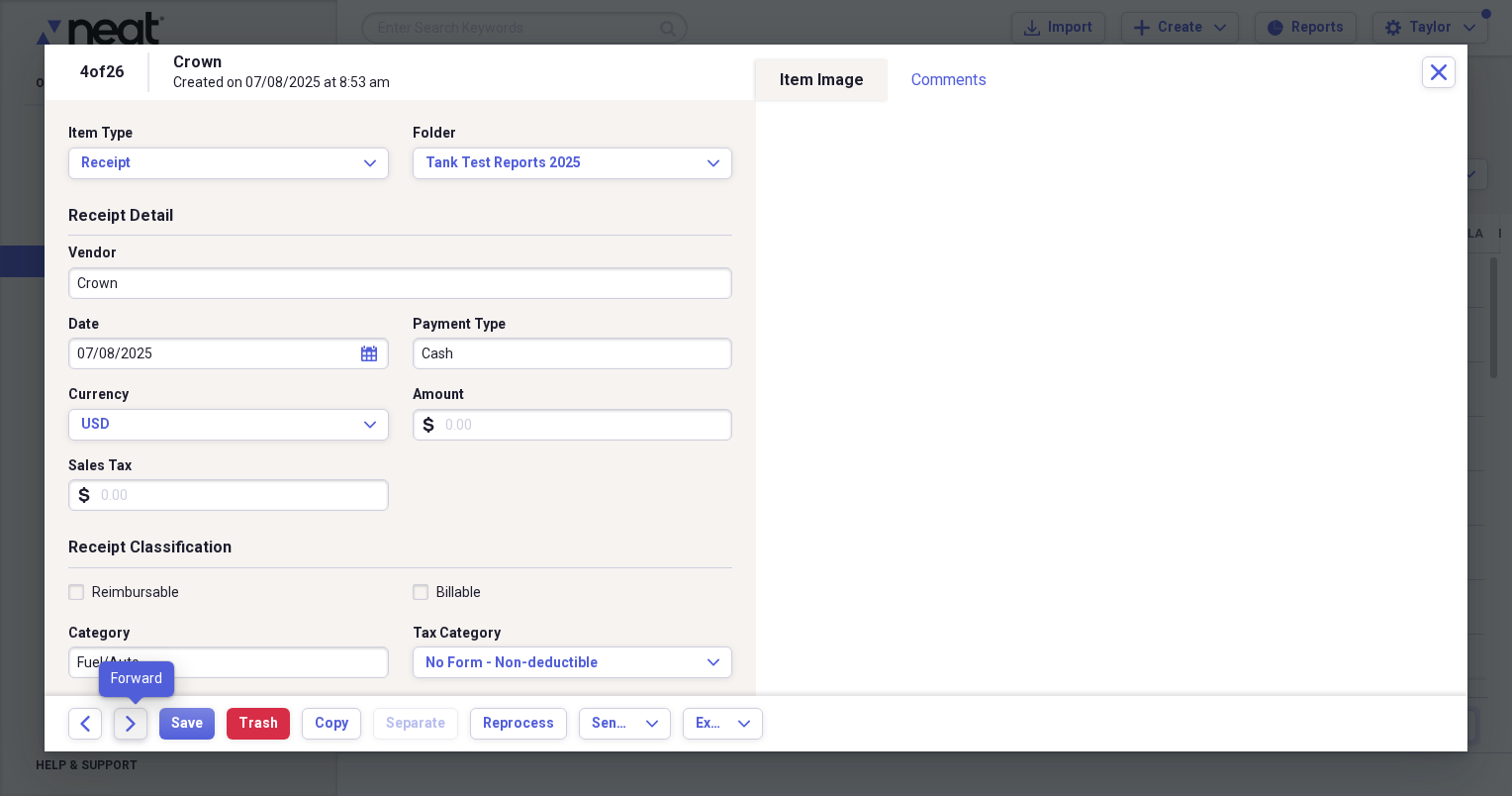 click 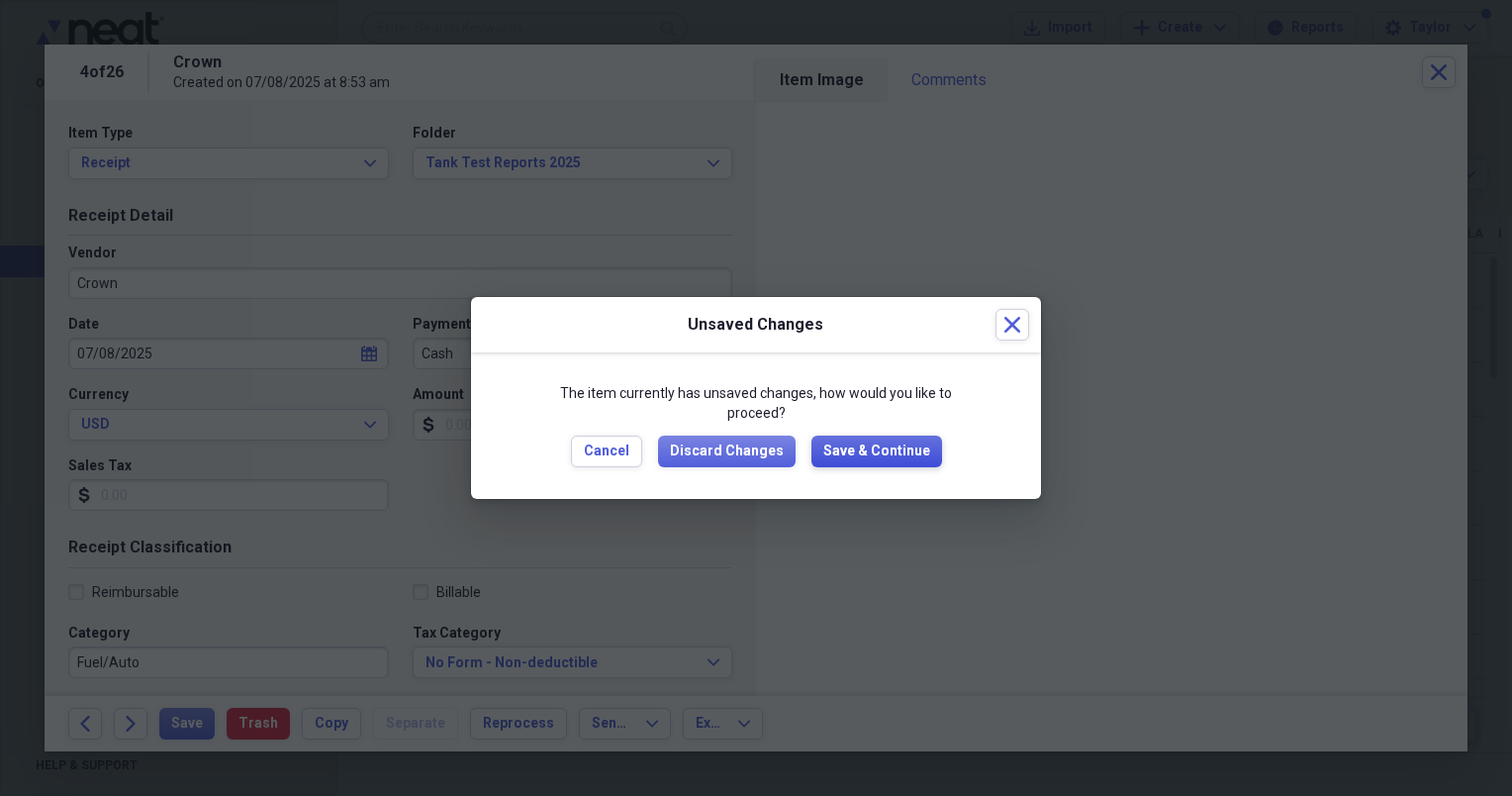 click on "Save & Continue" at bounding box center [877, 451] 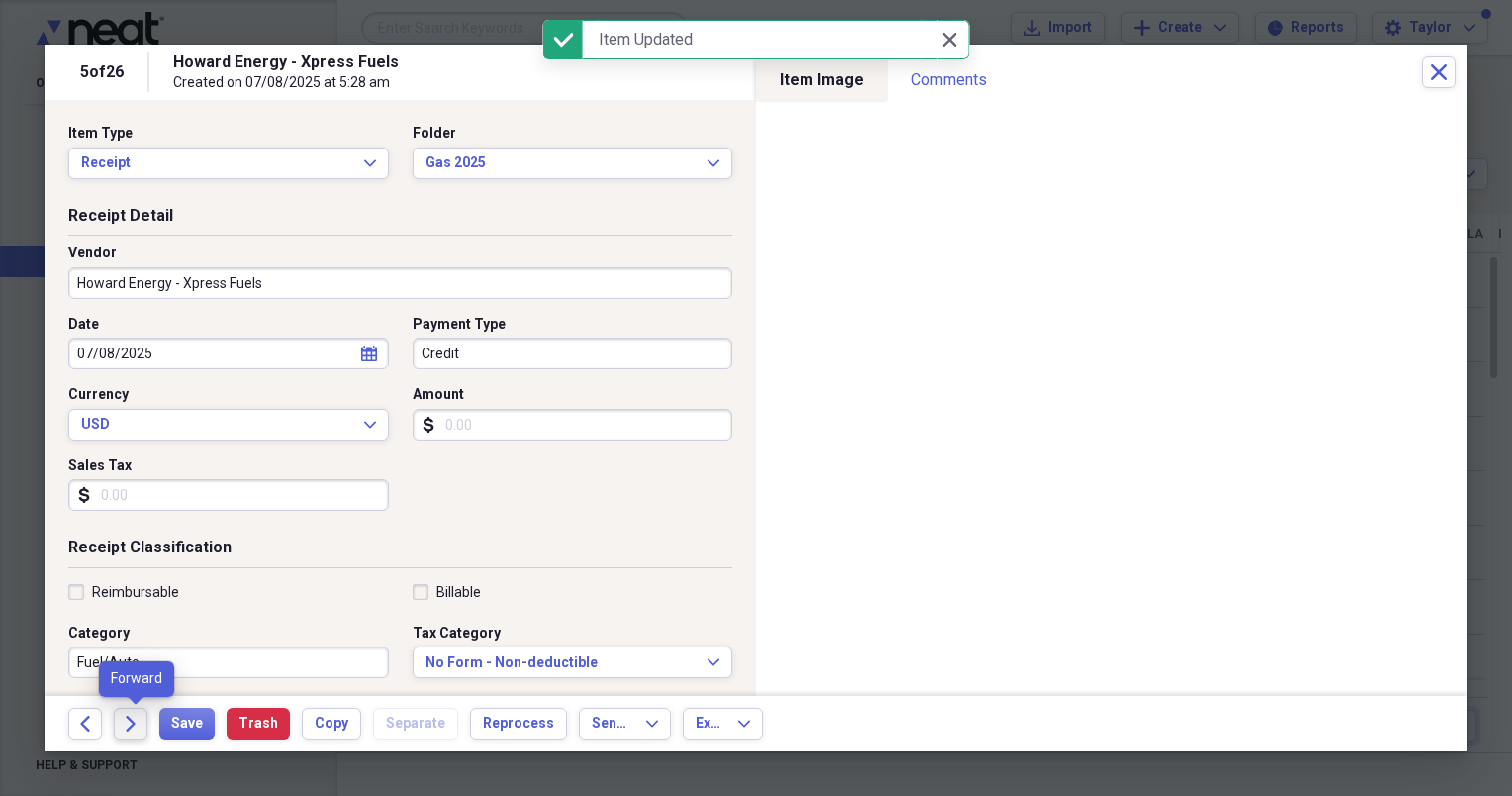 click on "Forward" 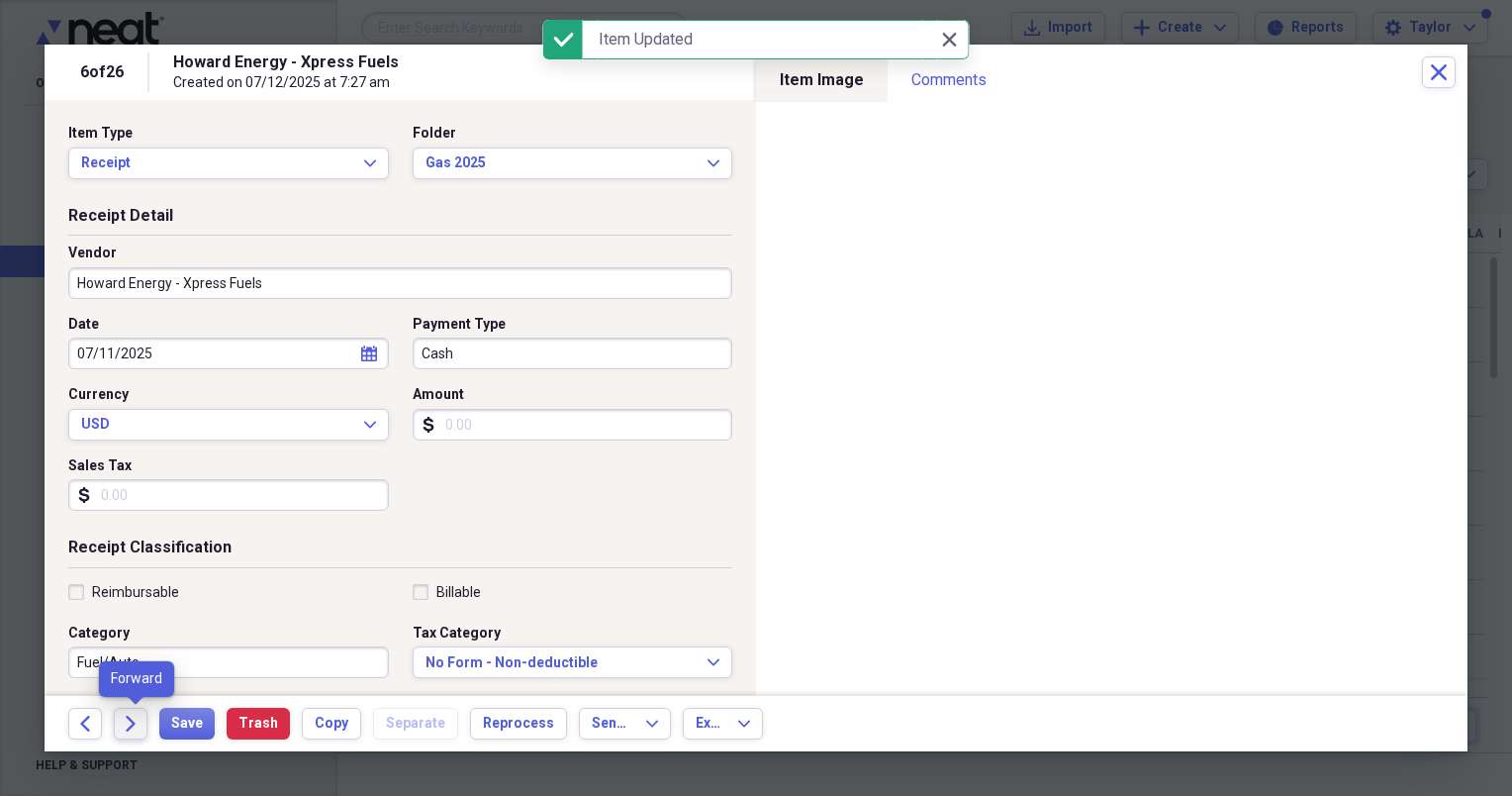 click on "Forward" 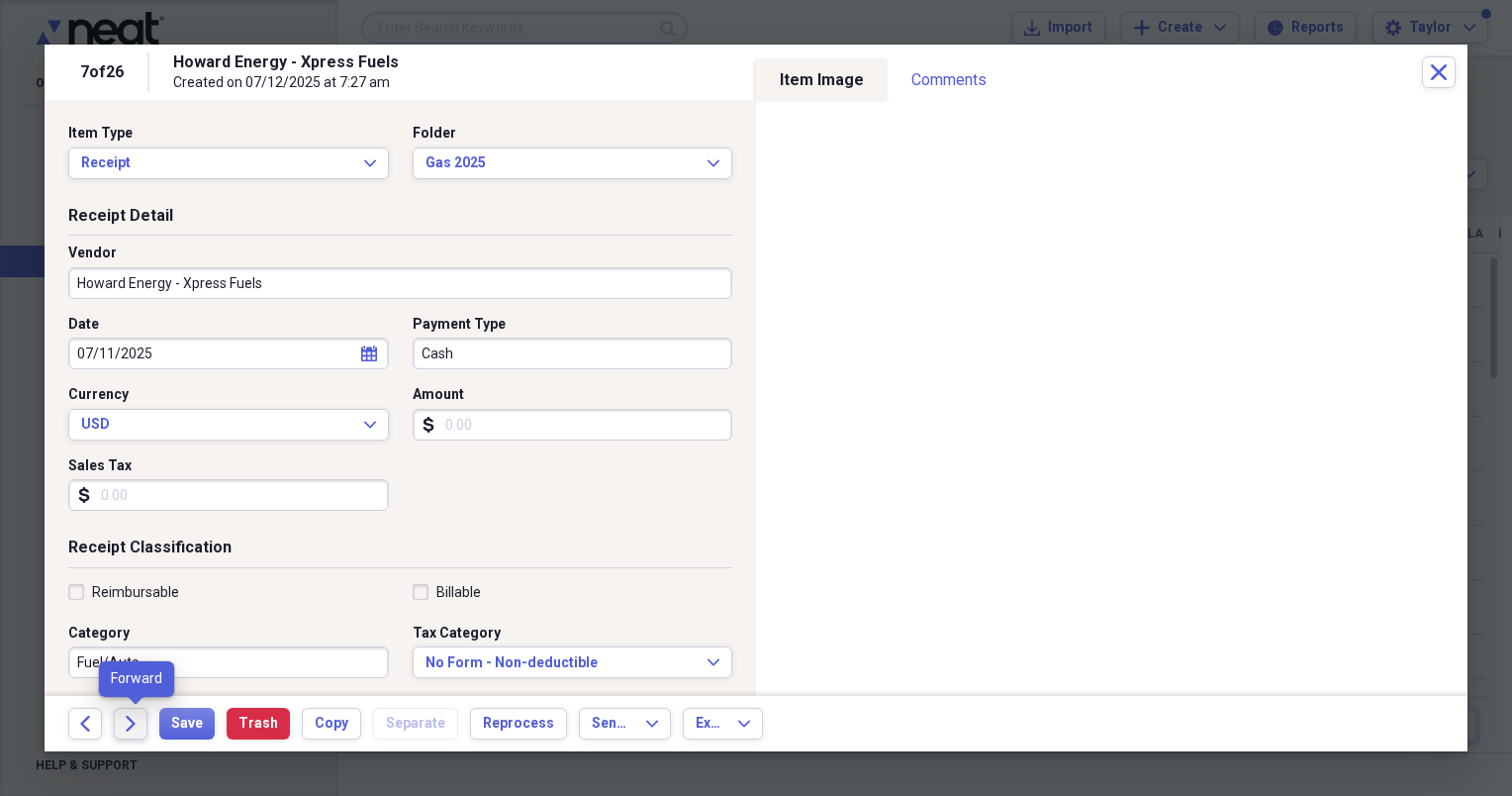click on "Forward" 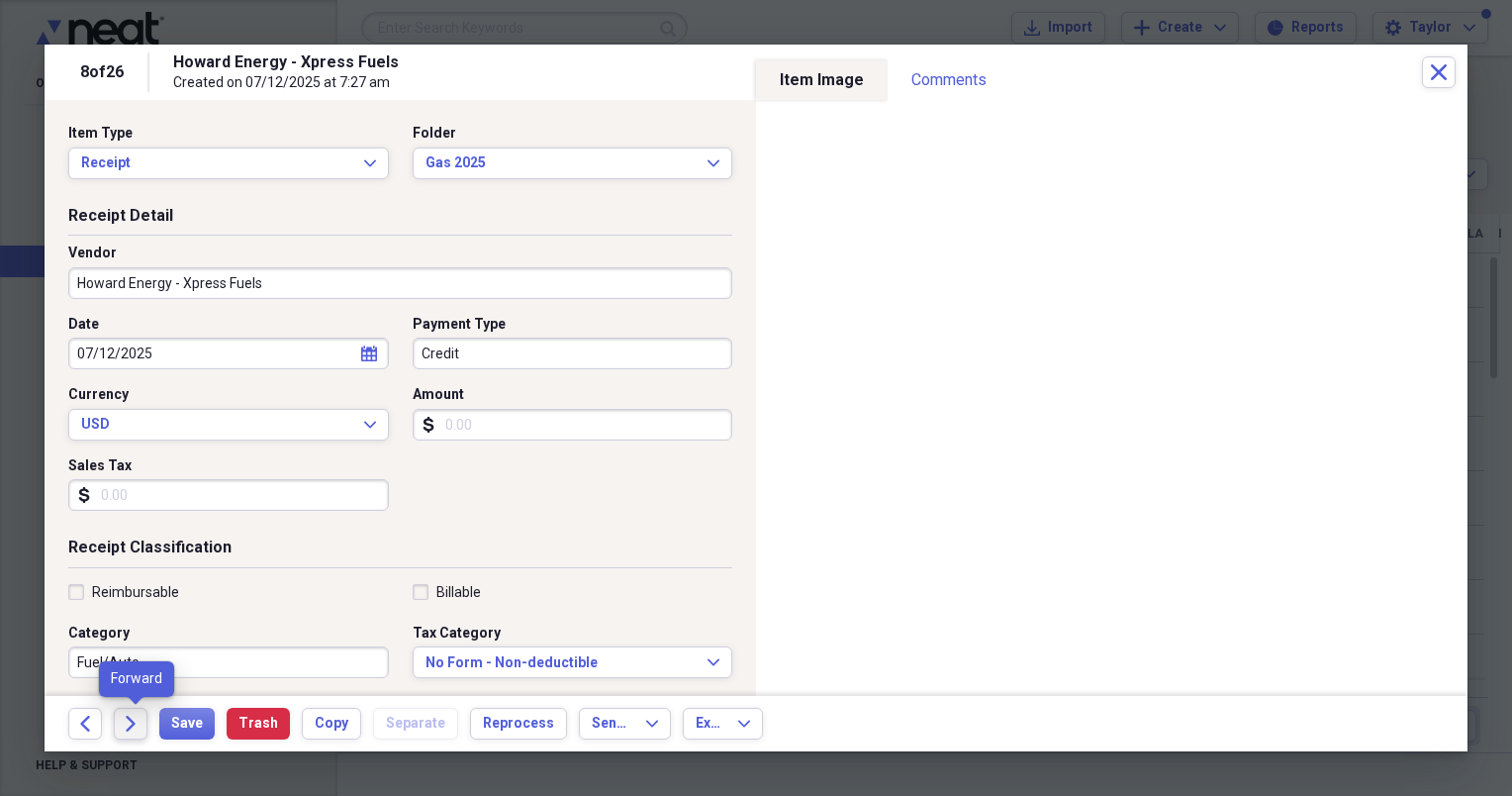 click on "Forward" 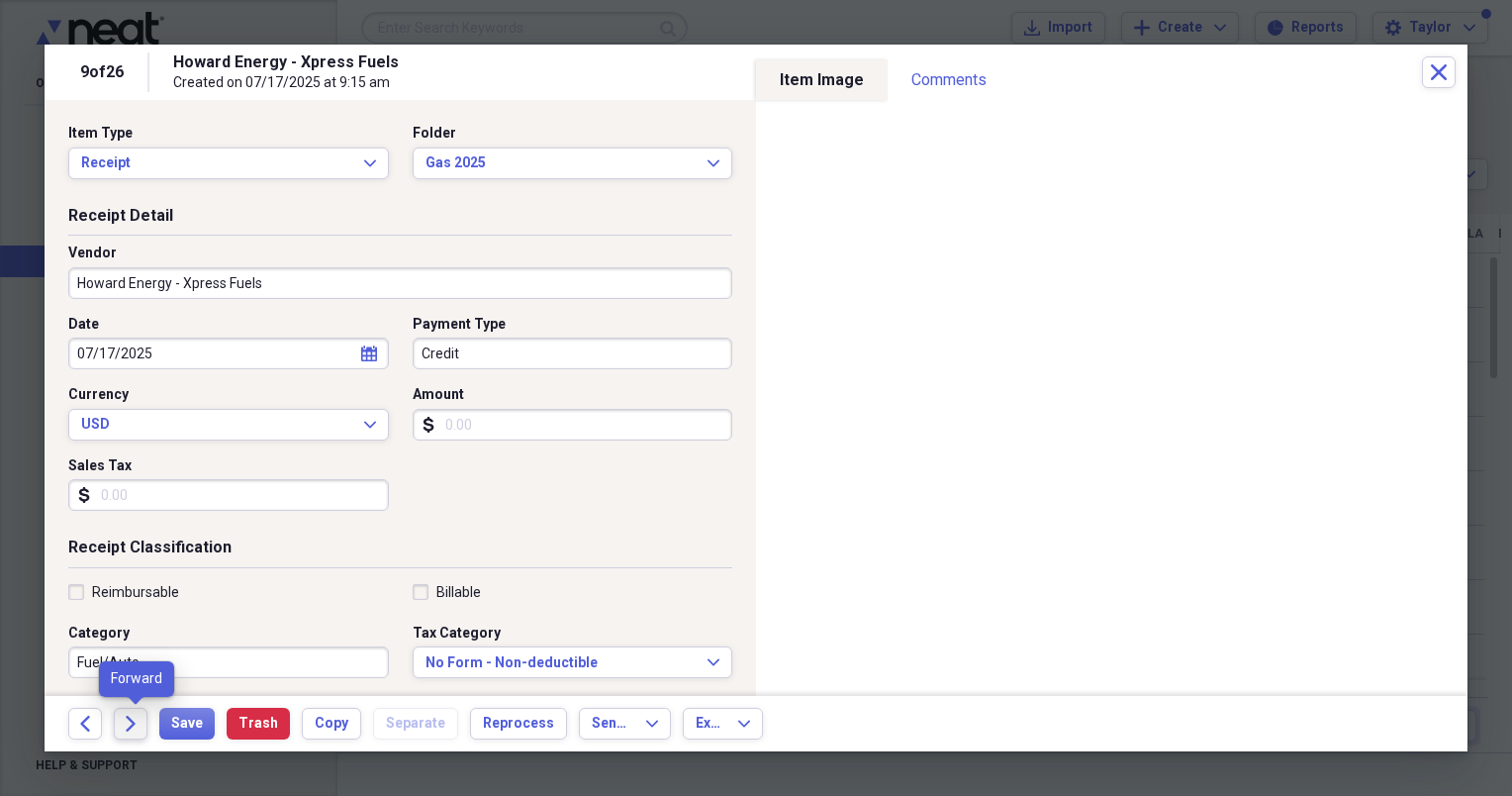 click on "Forward" 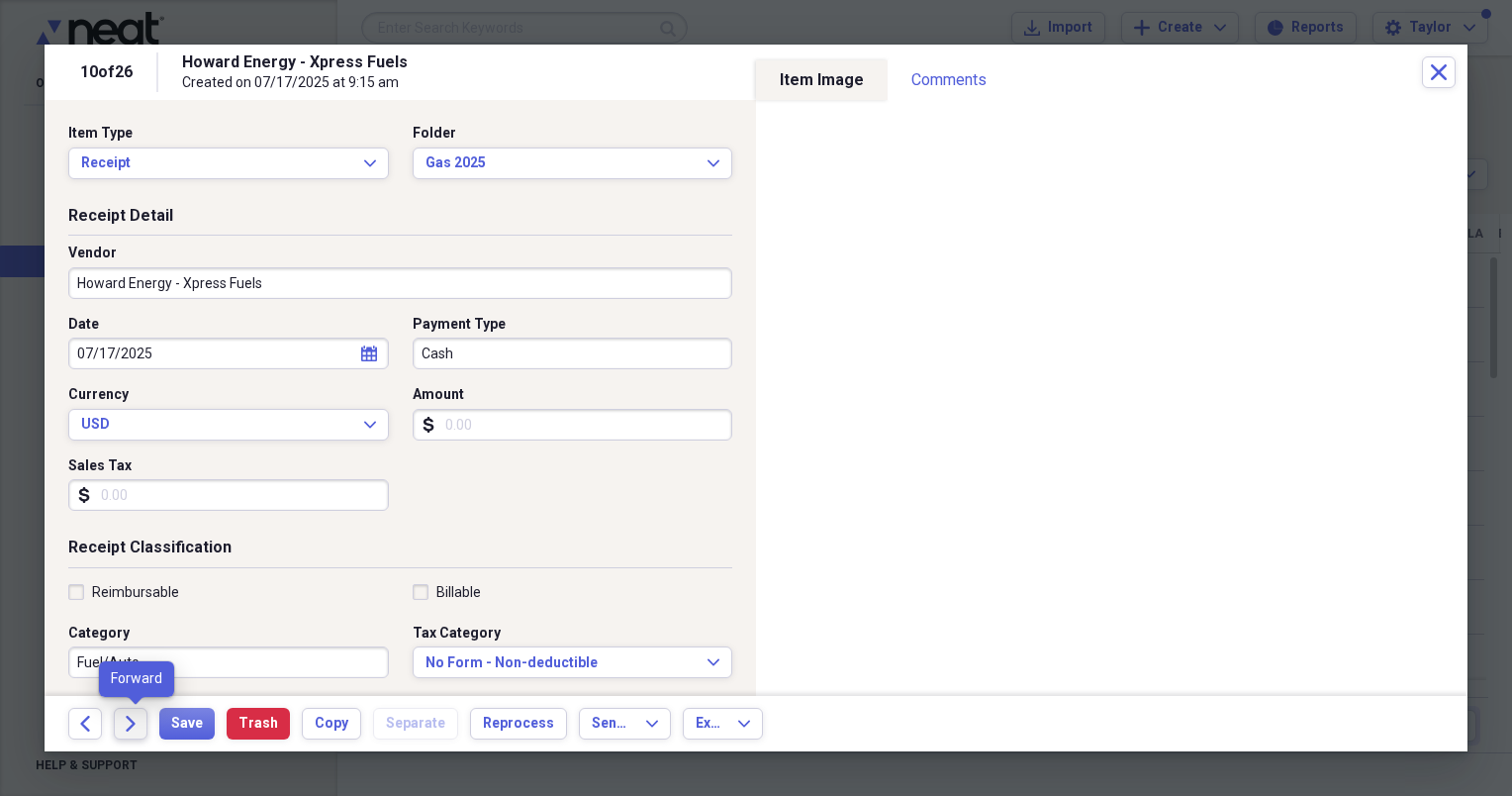click on "Forward" 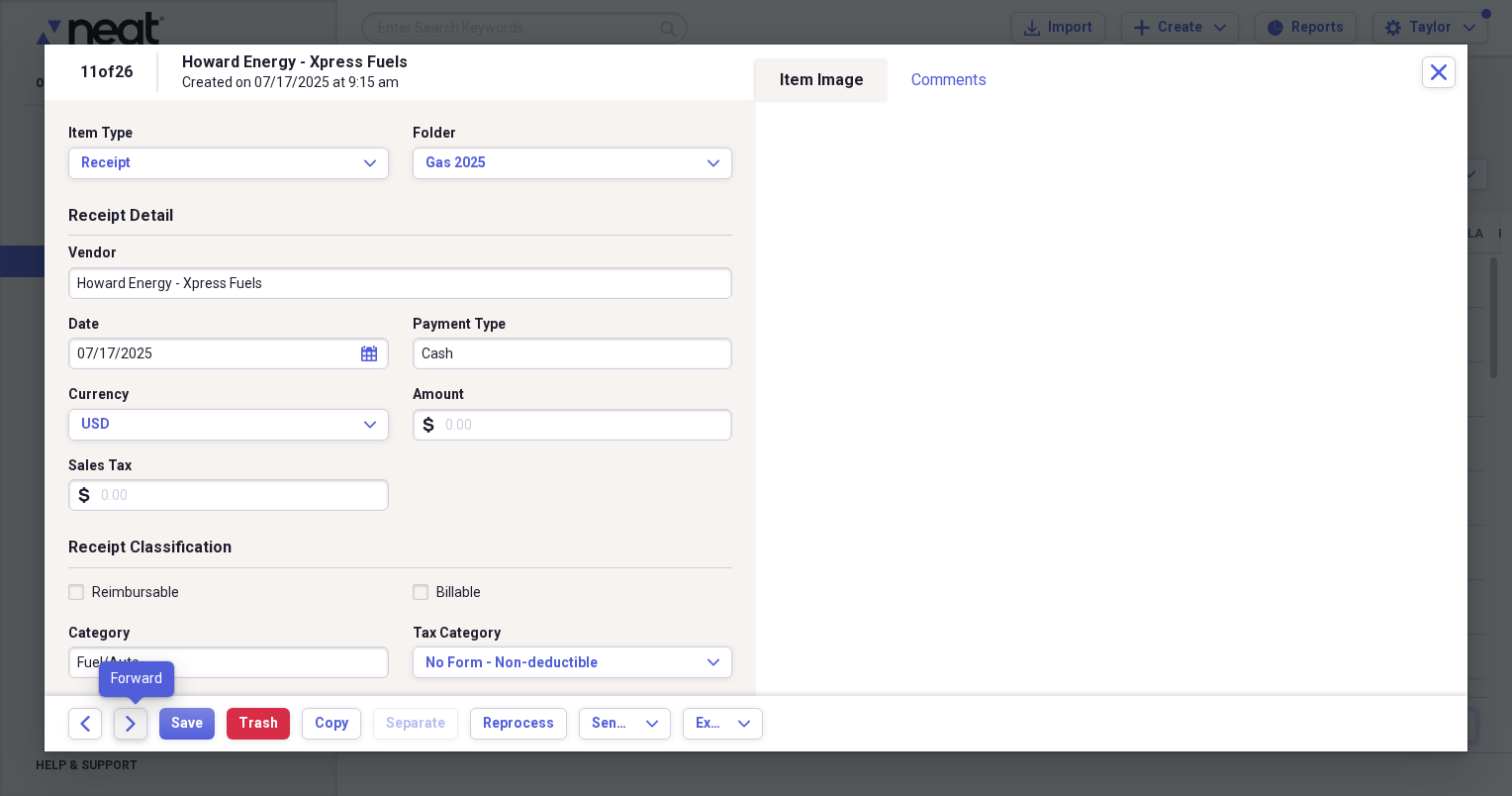 click on "Forward" 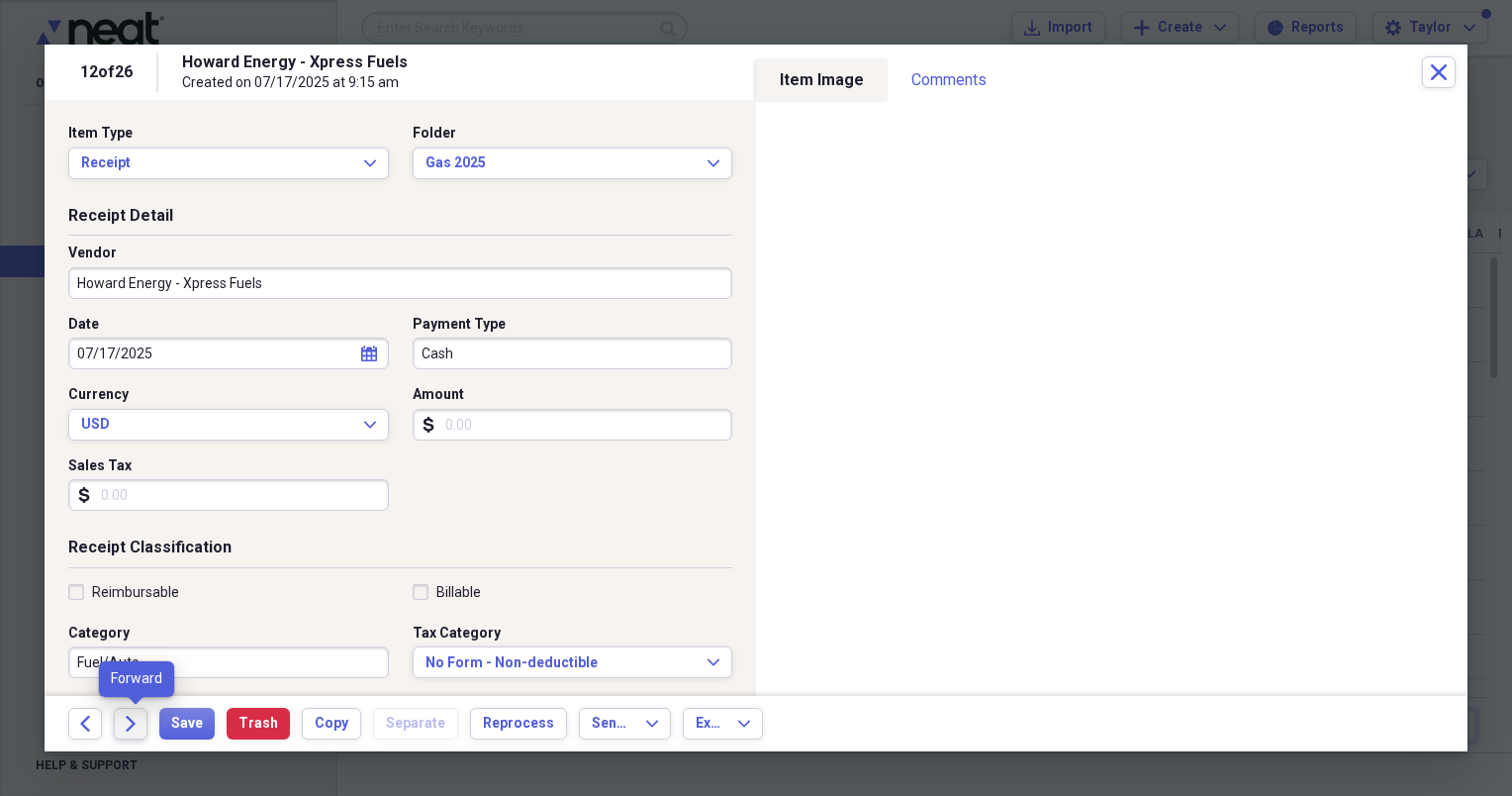 click on "Forward" 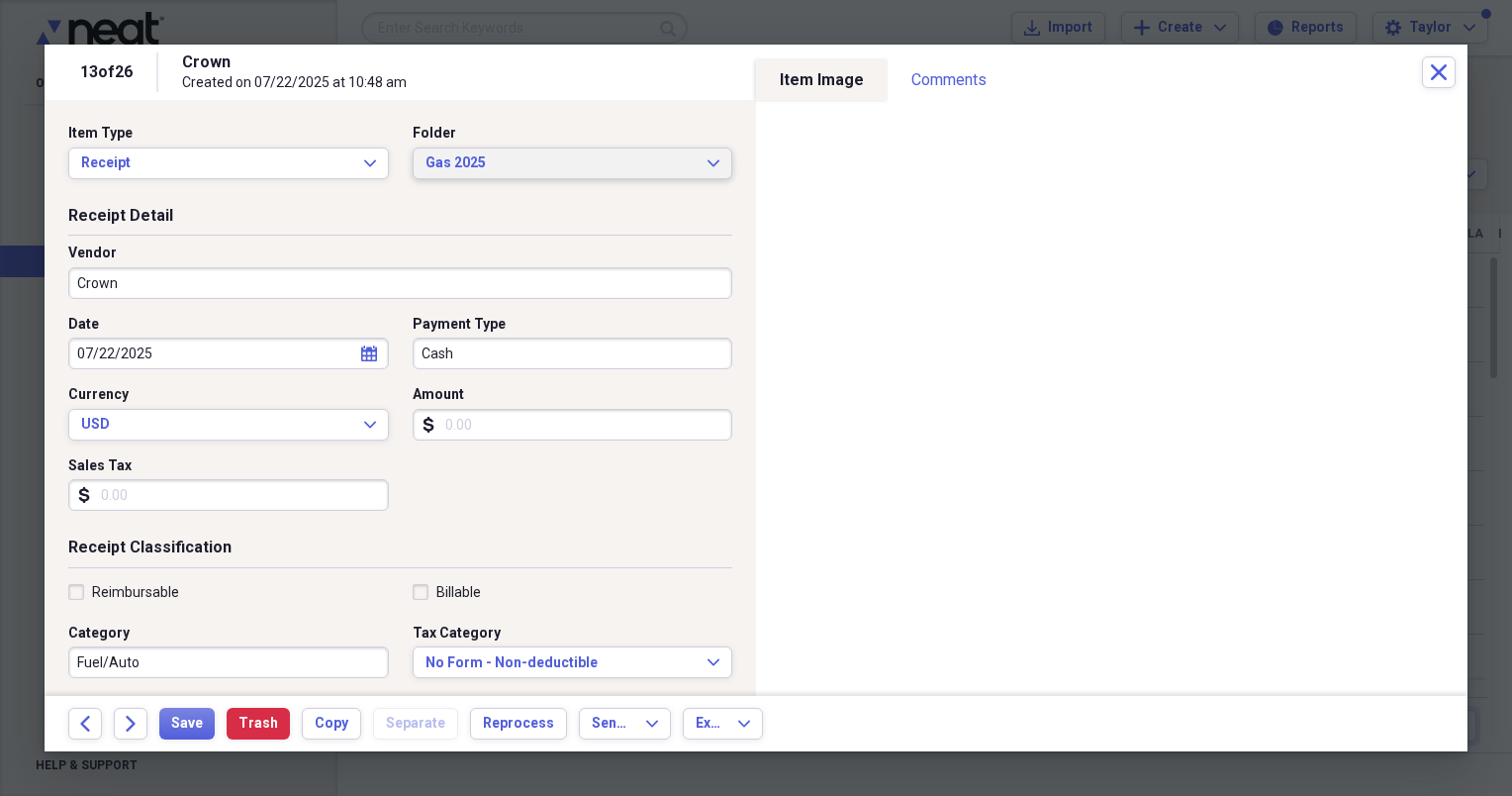 click on "Gas 2025 Expand" at bounding box center (573, 163) 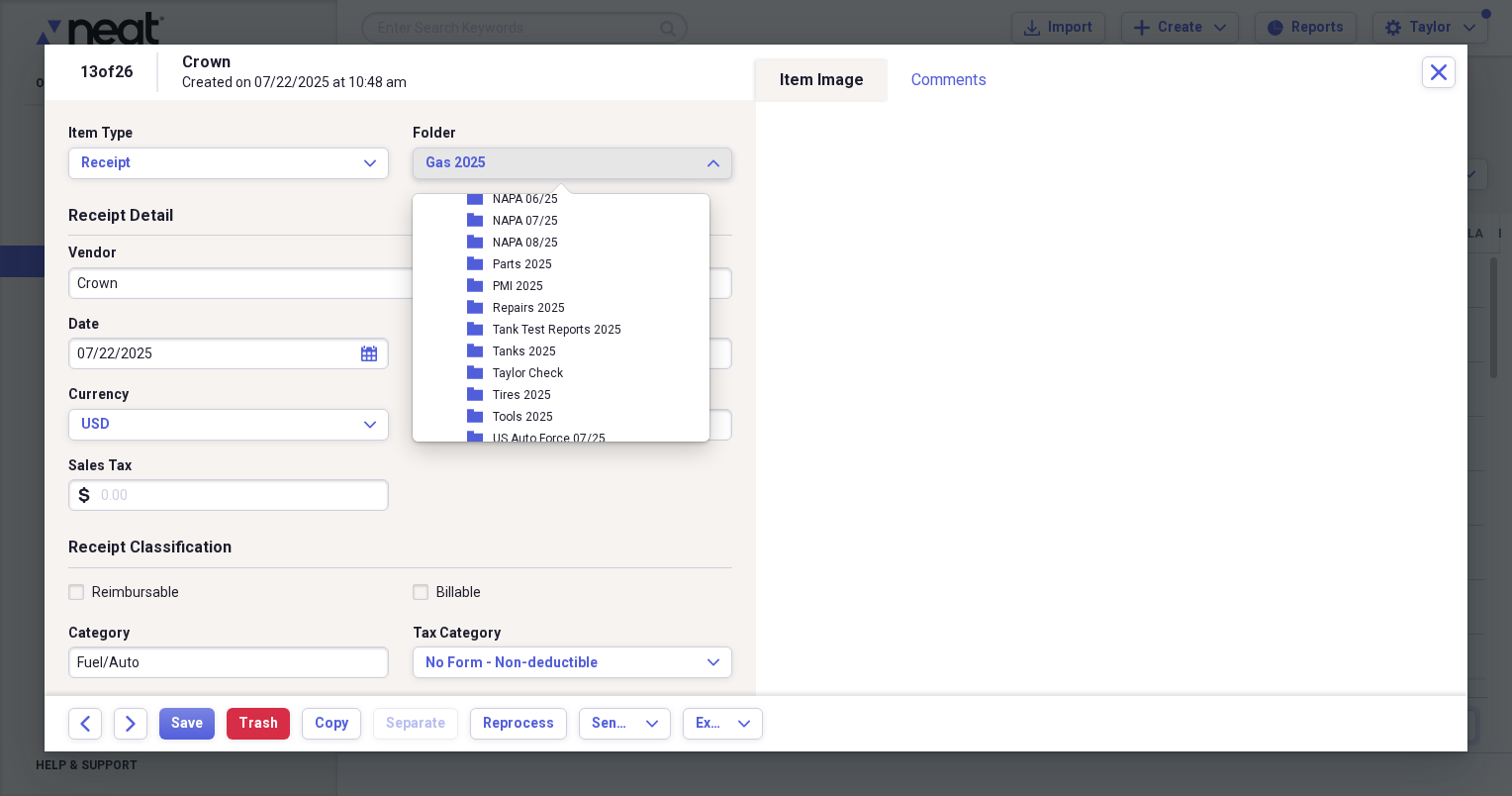 scroll, scrollTop: 457, scrollLeft: 0, axis: vertical 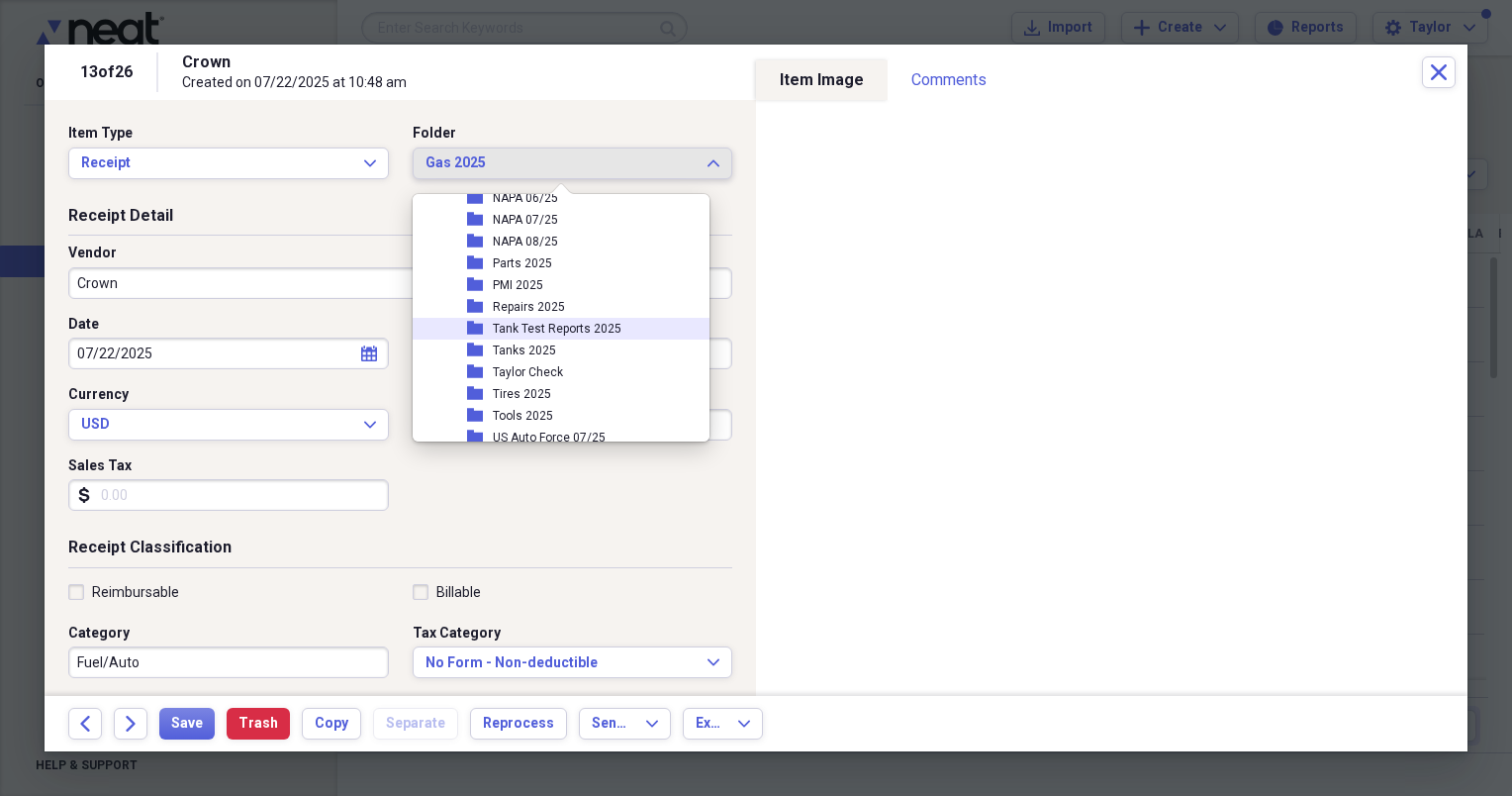 click on "Tank Test Reports 2025" at bounding box center [557, 329] 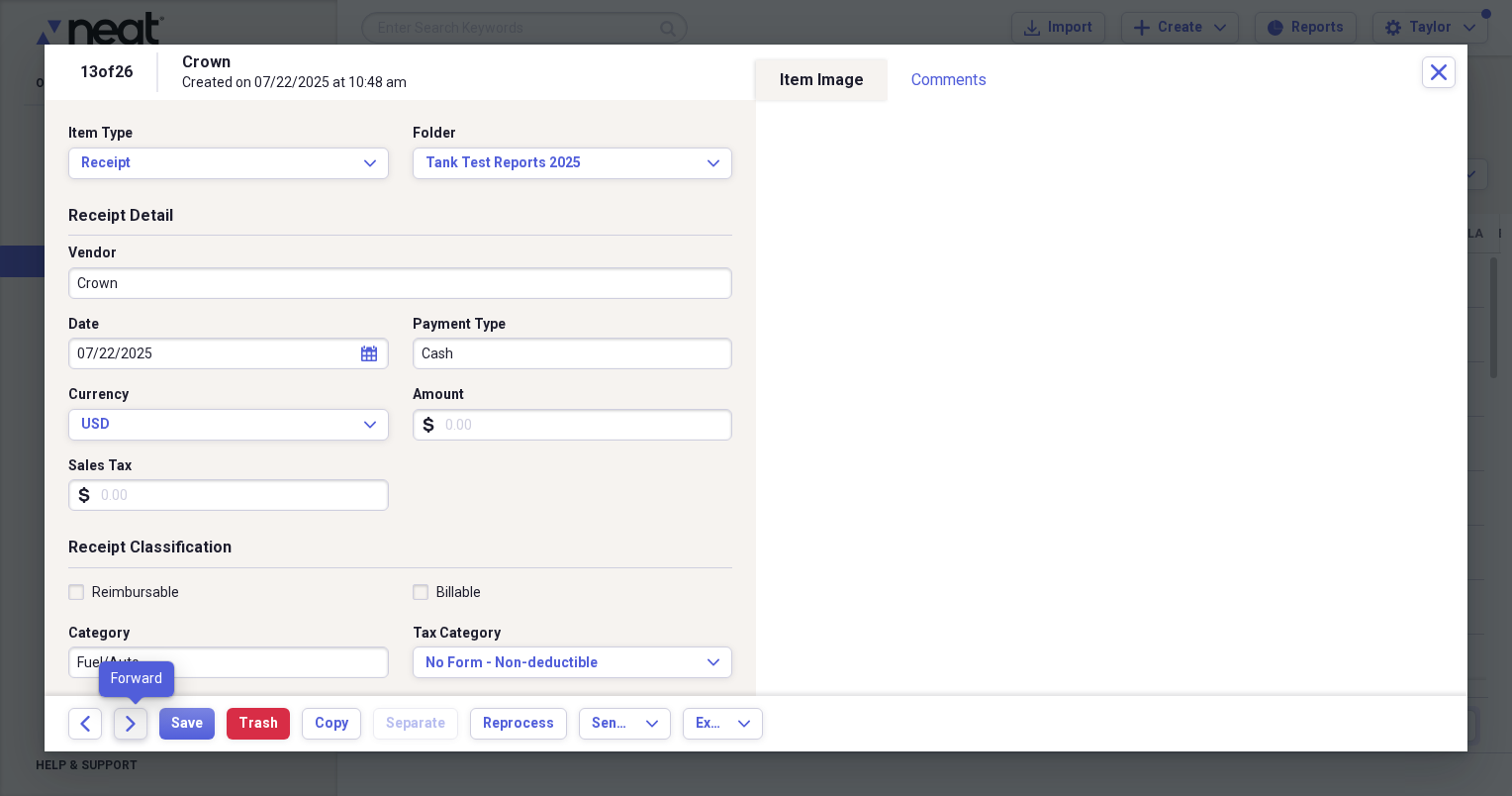 click on "Forward" 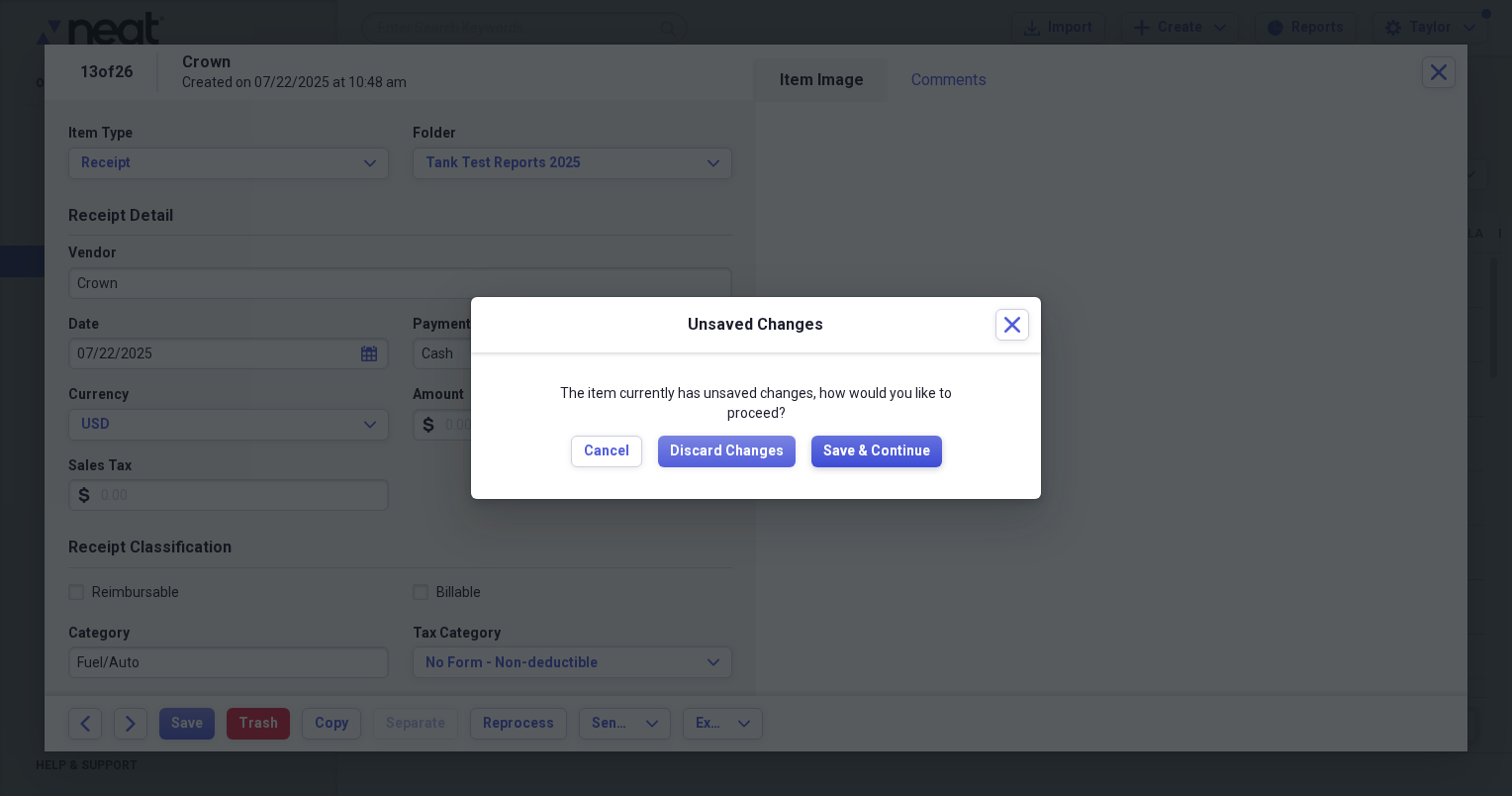 click on "Save & Continue" at bounding box center [877, 451] 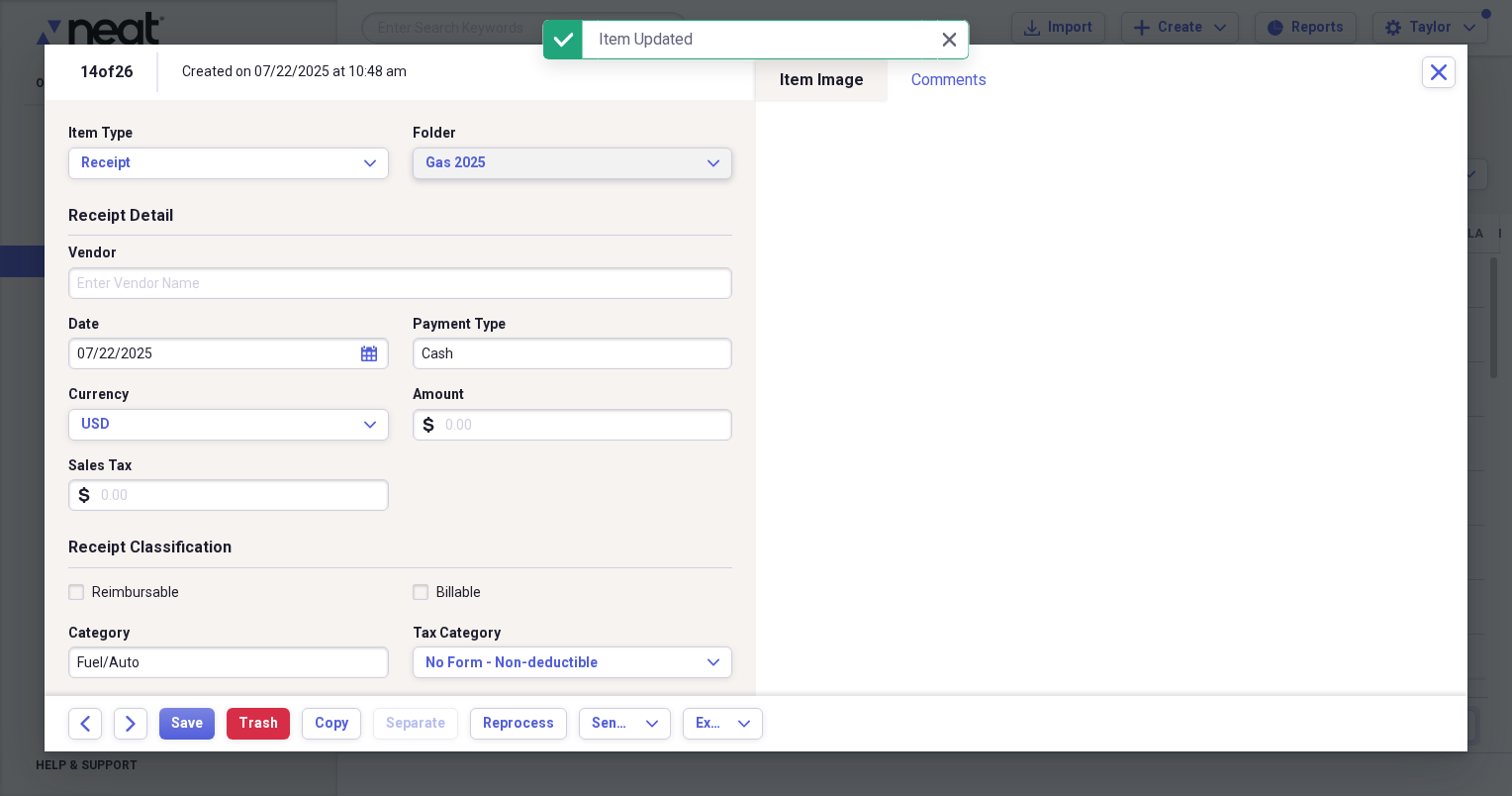 click on "Gas 2025" at bounding box center [561, 163] 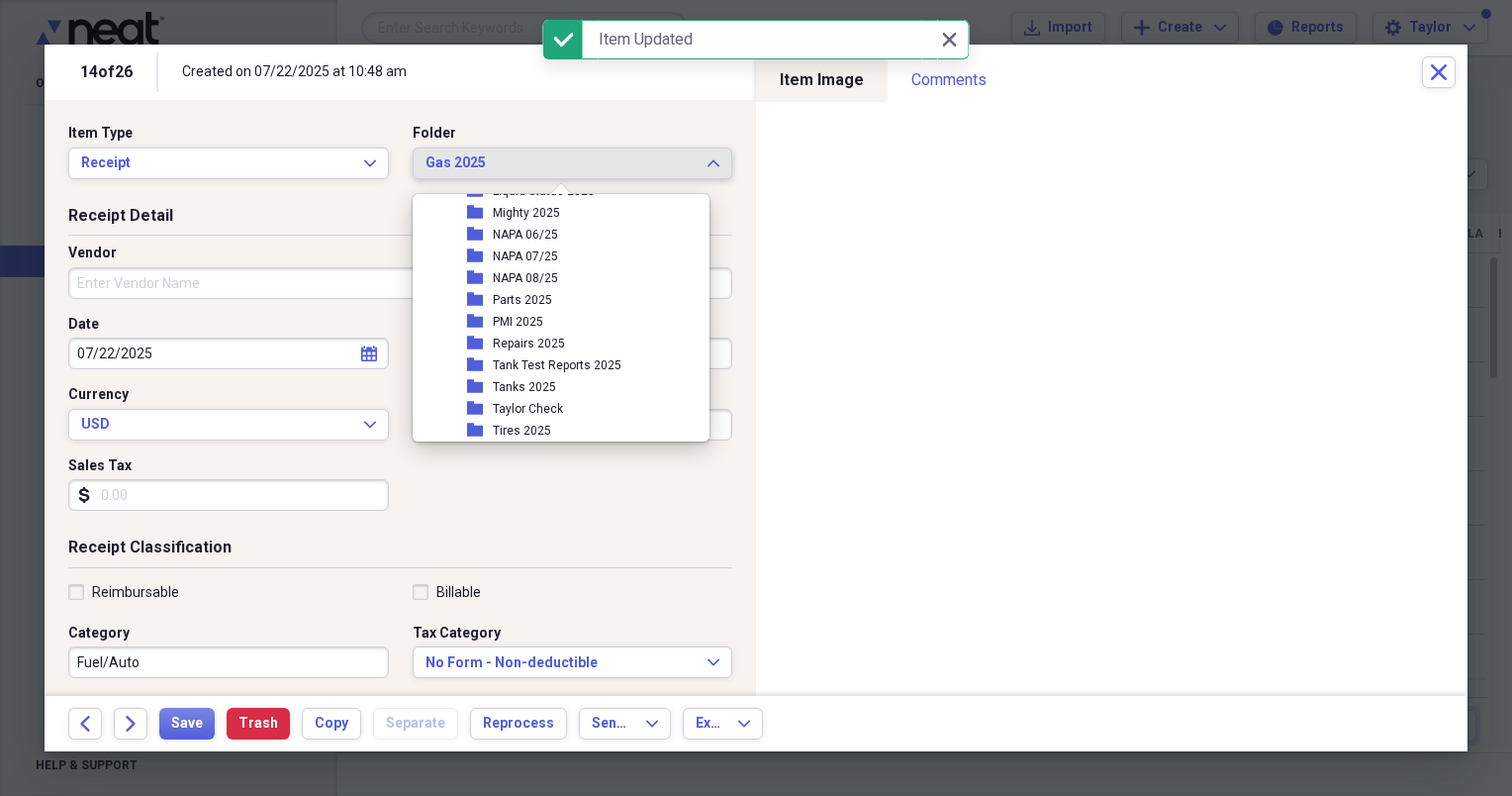 scroll, scrollTop: 441, scrollLeft: 0, axis: vertical 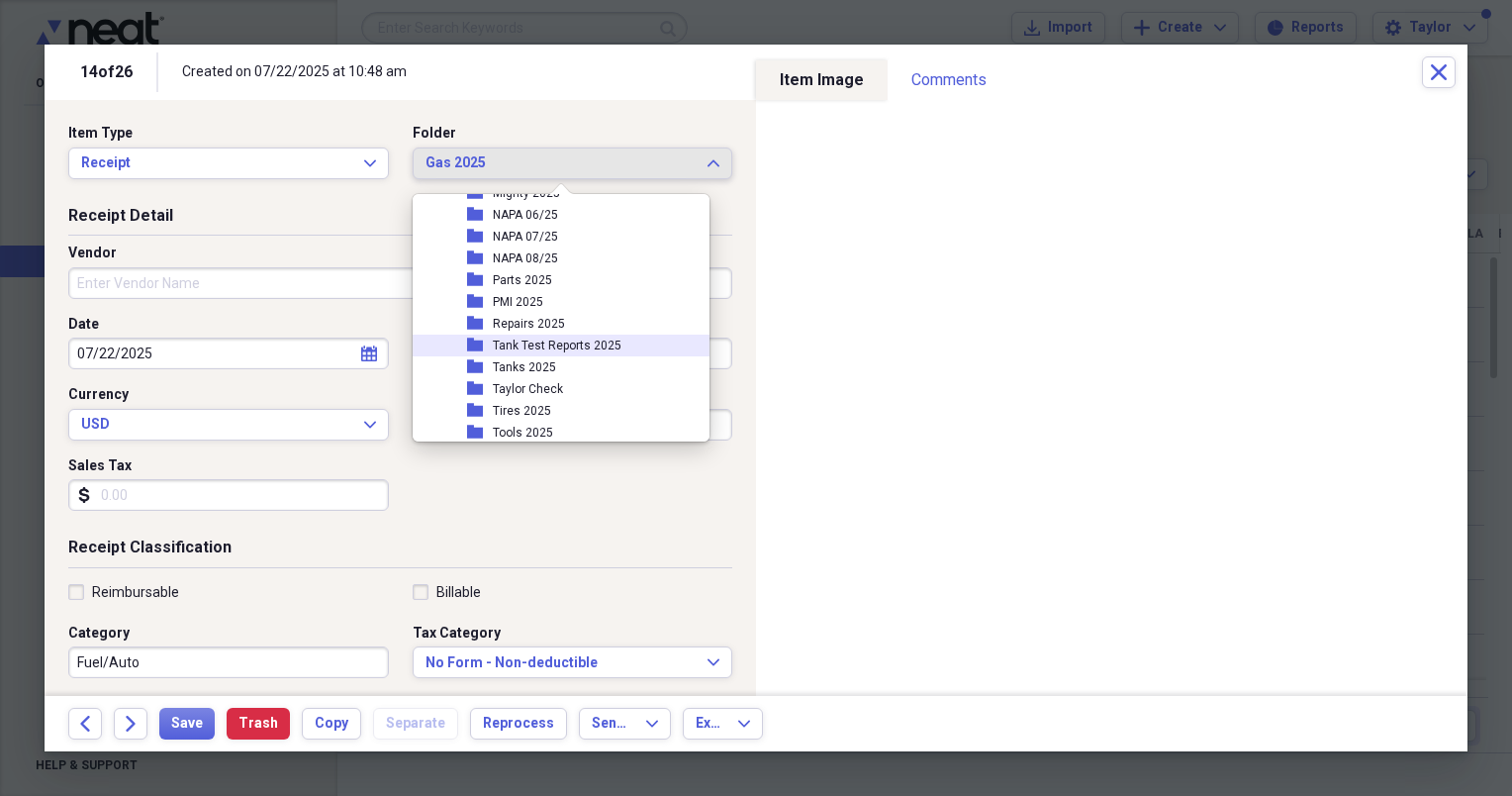 click on "Tank Test Reports 2025" at bounding box center [557, 346] 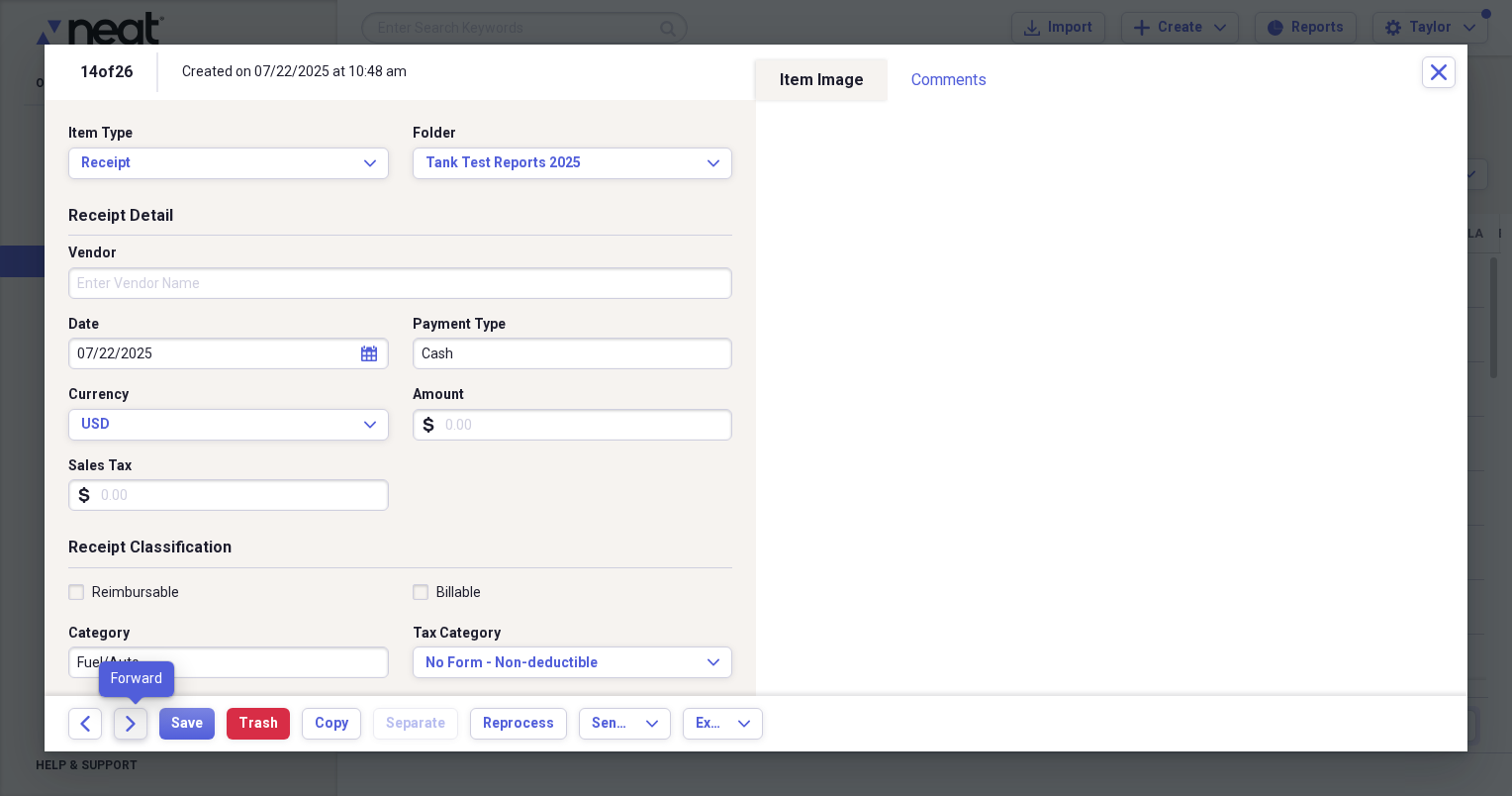 click on "Forward" 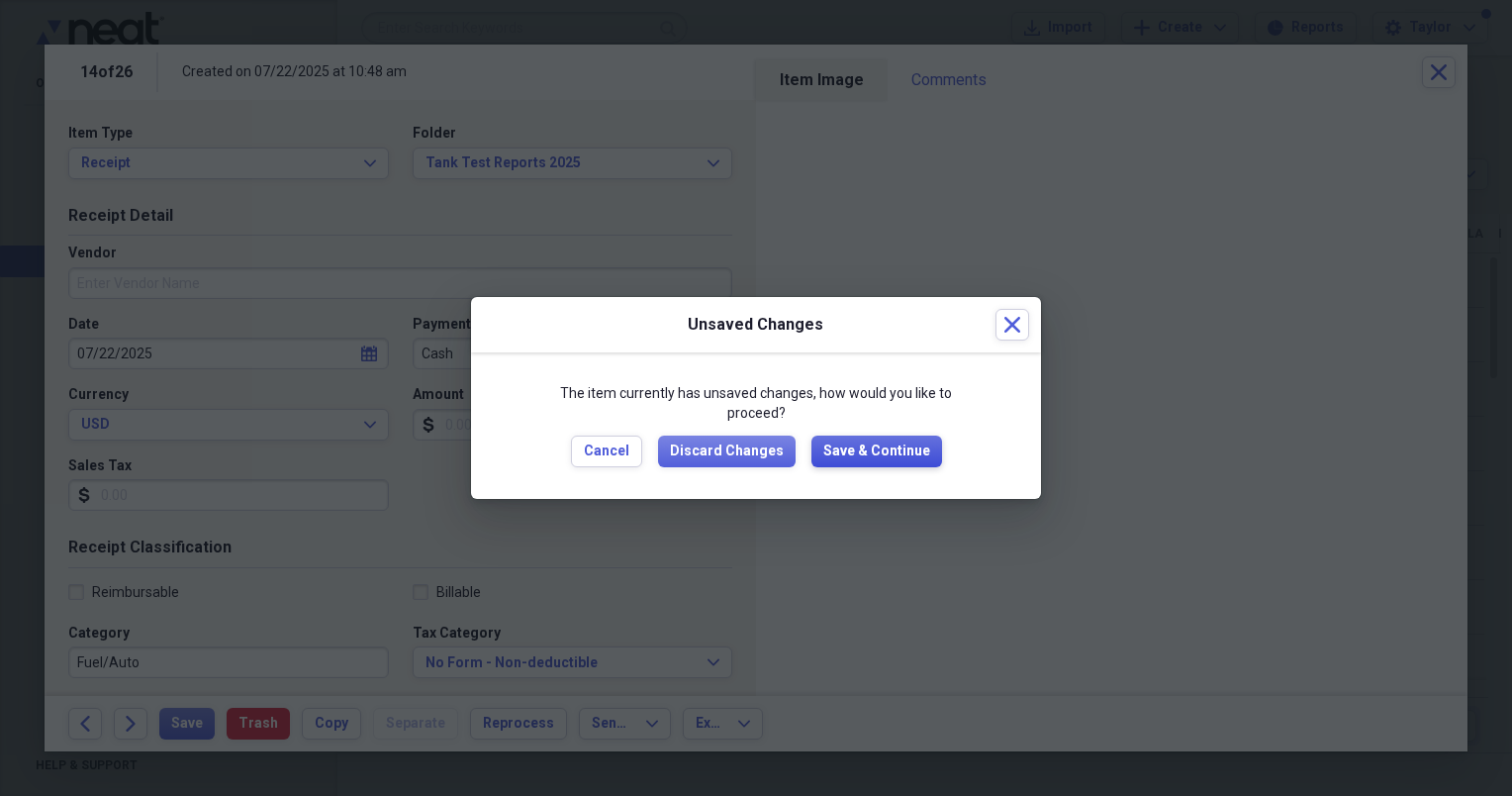 click on "Save & Continue" at bounding box center [877, 451] 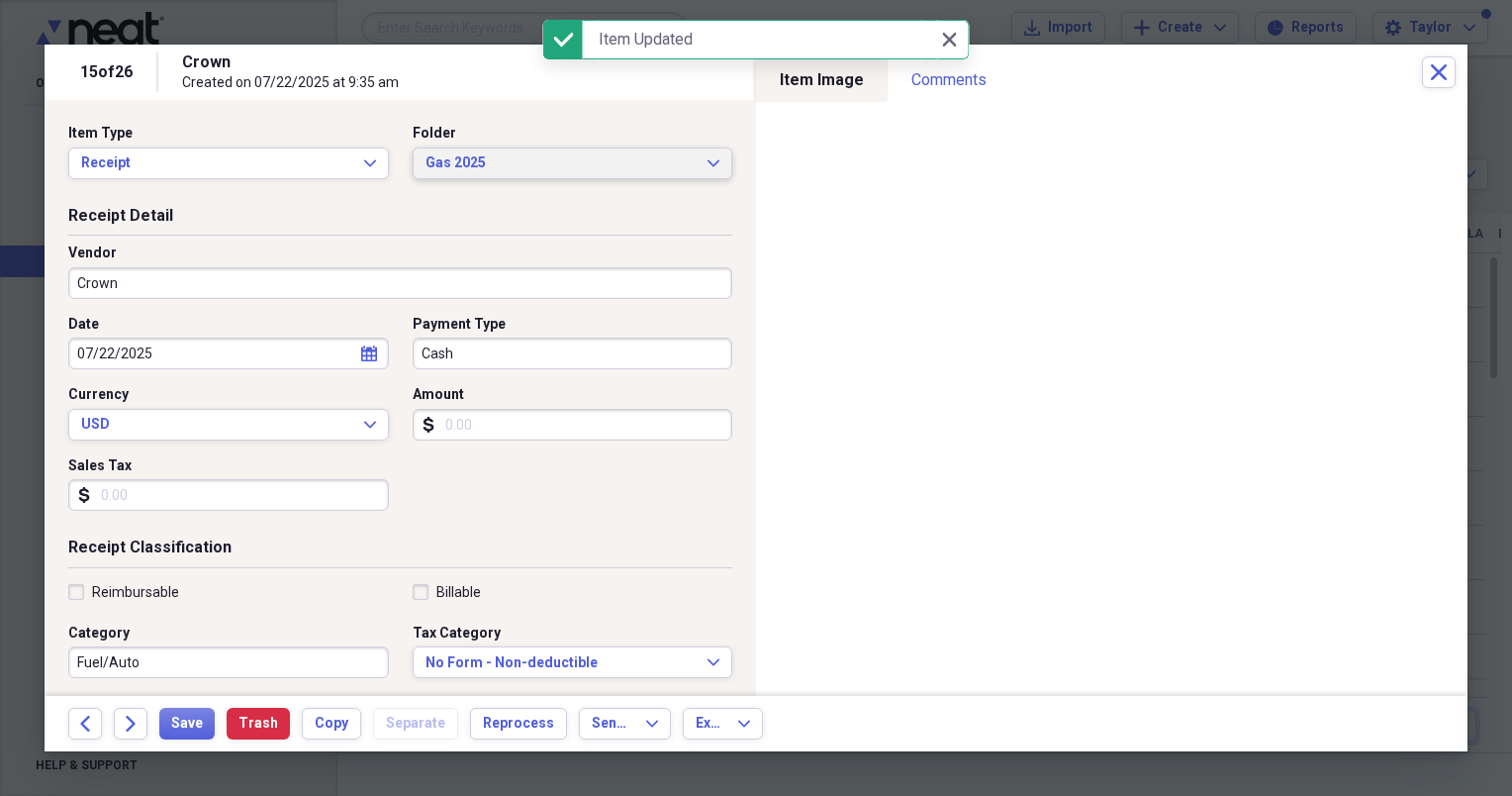 click on "Gas 2025" at bounding box center [561, 163] 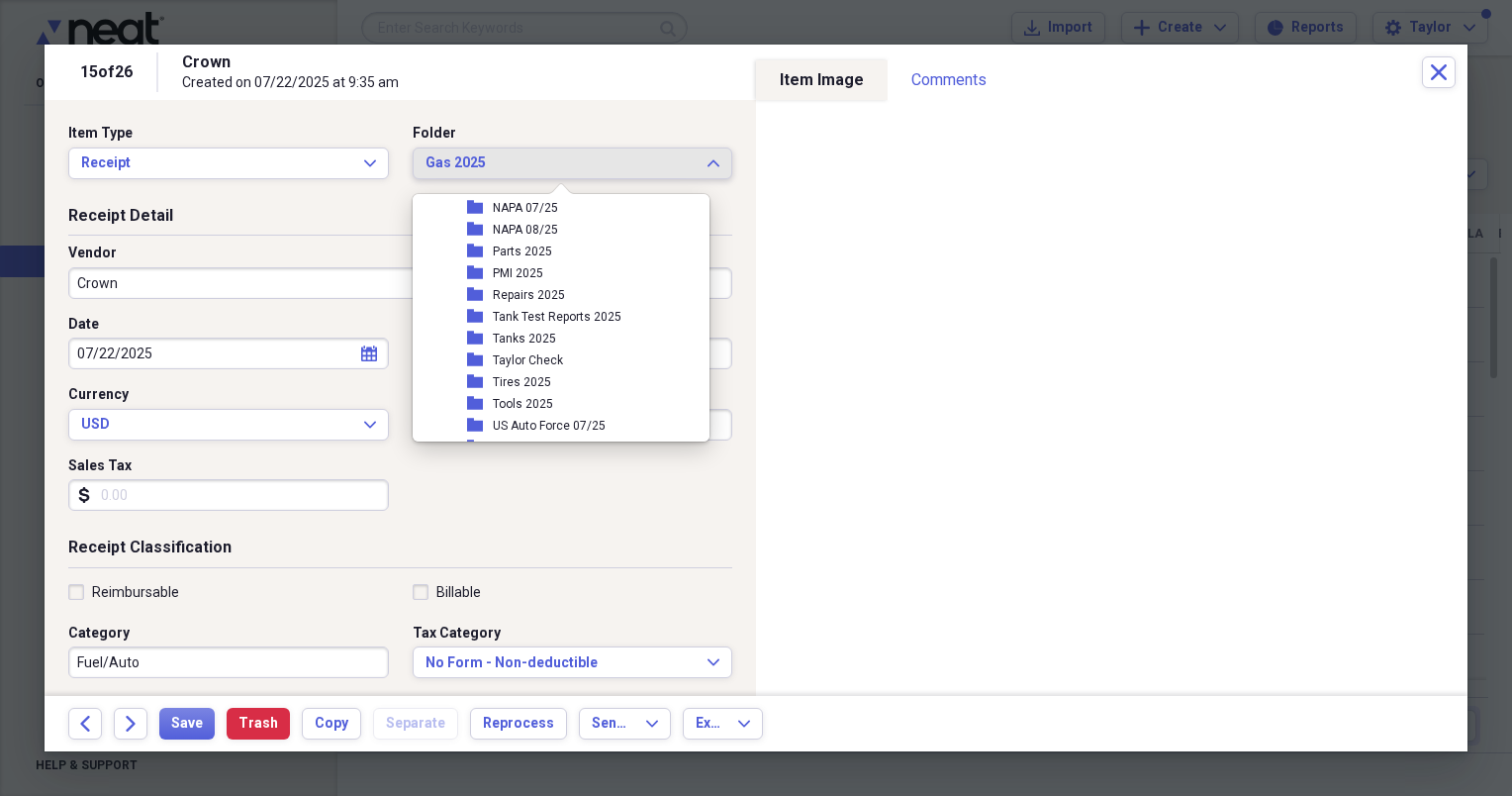 scroll, scrollTop: 482, scrollLeft: 0, axis: vertical 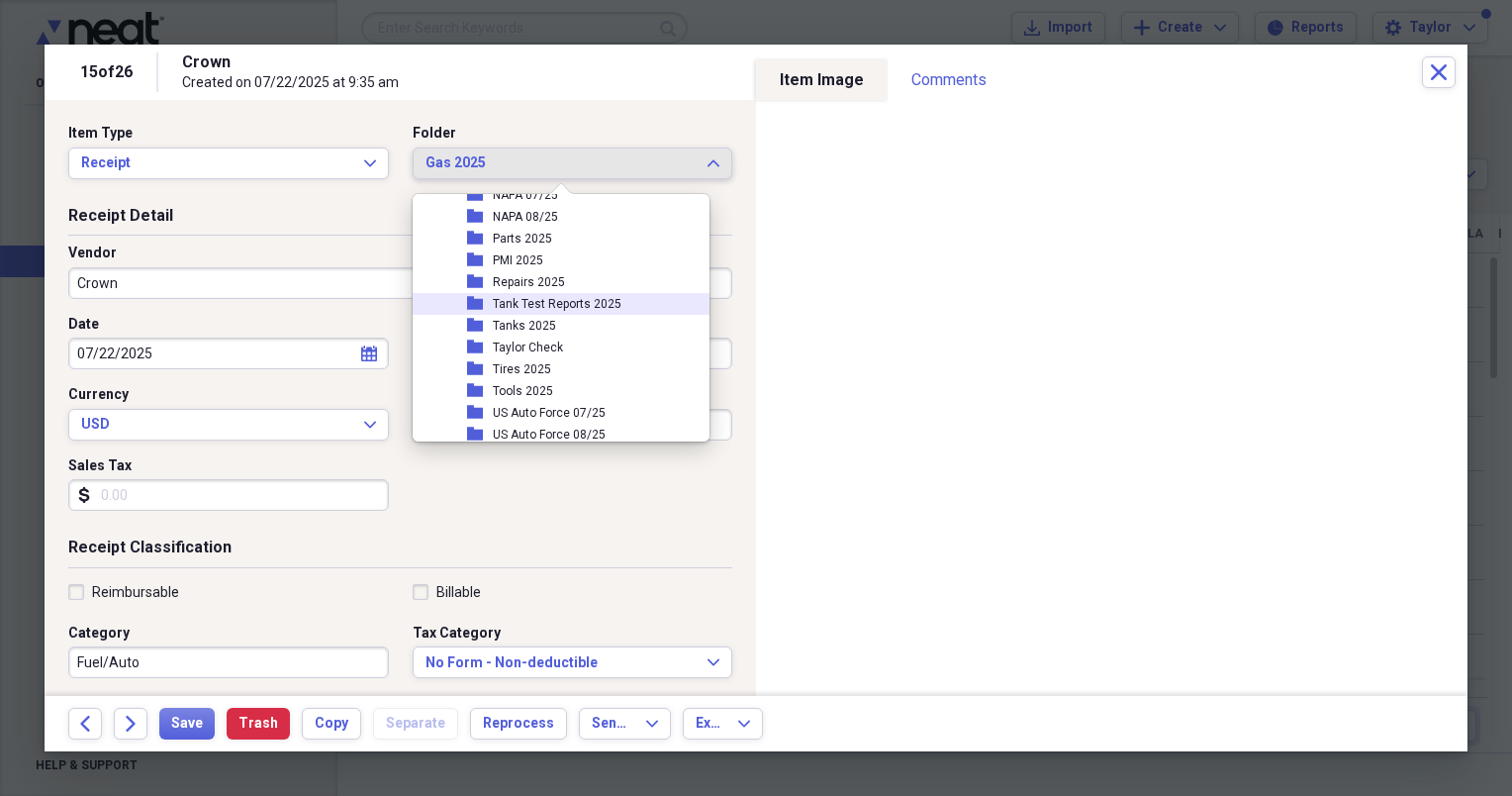 click on "Tank Test Reports 2025" at bounding box center [557, 304] 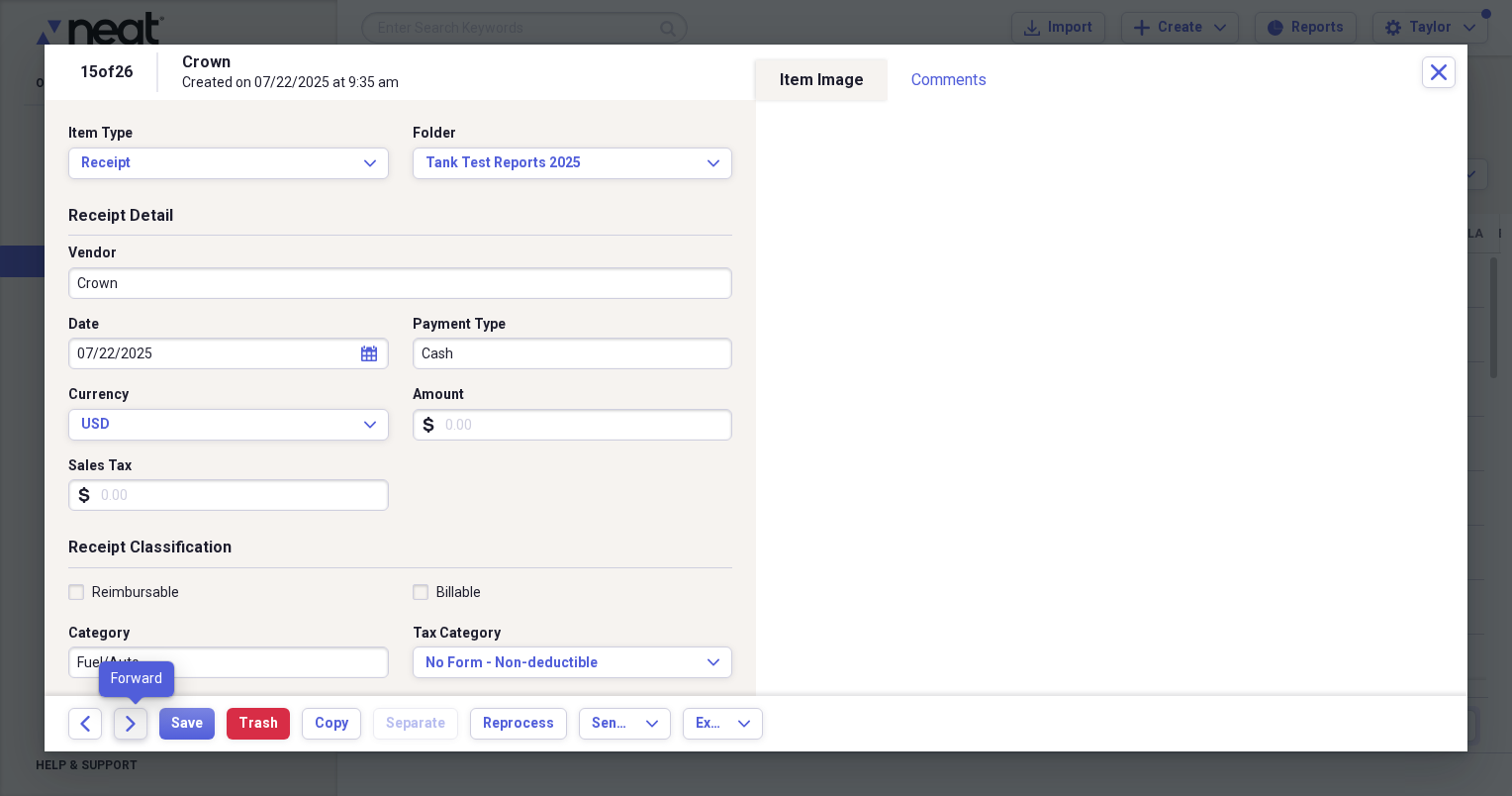 click on "Forward" at bounding box center [131, 724] 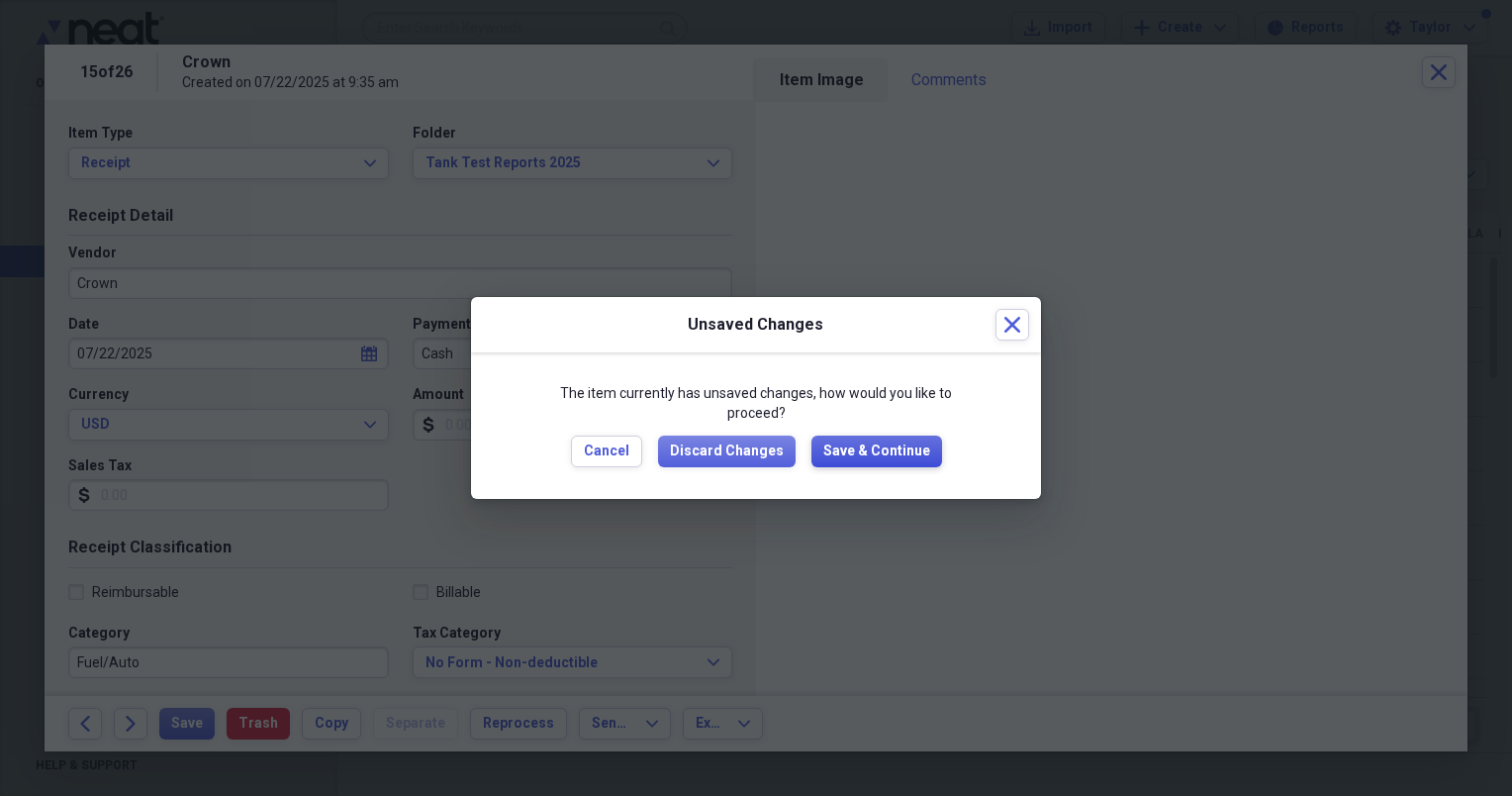 click on "Save & Continue" at bounding box center (877, 451) 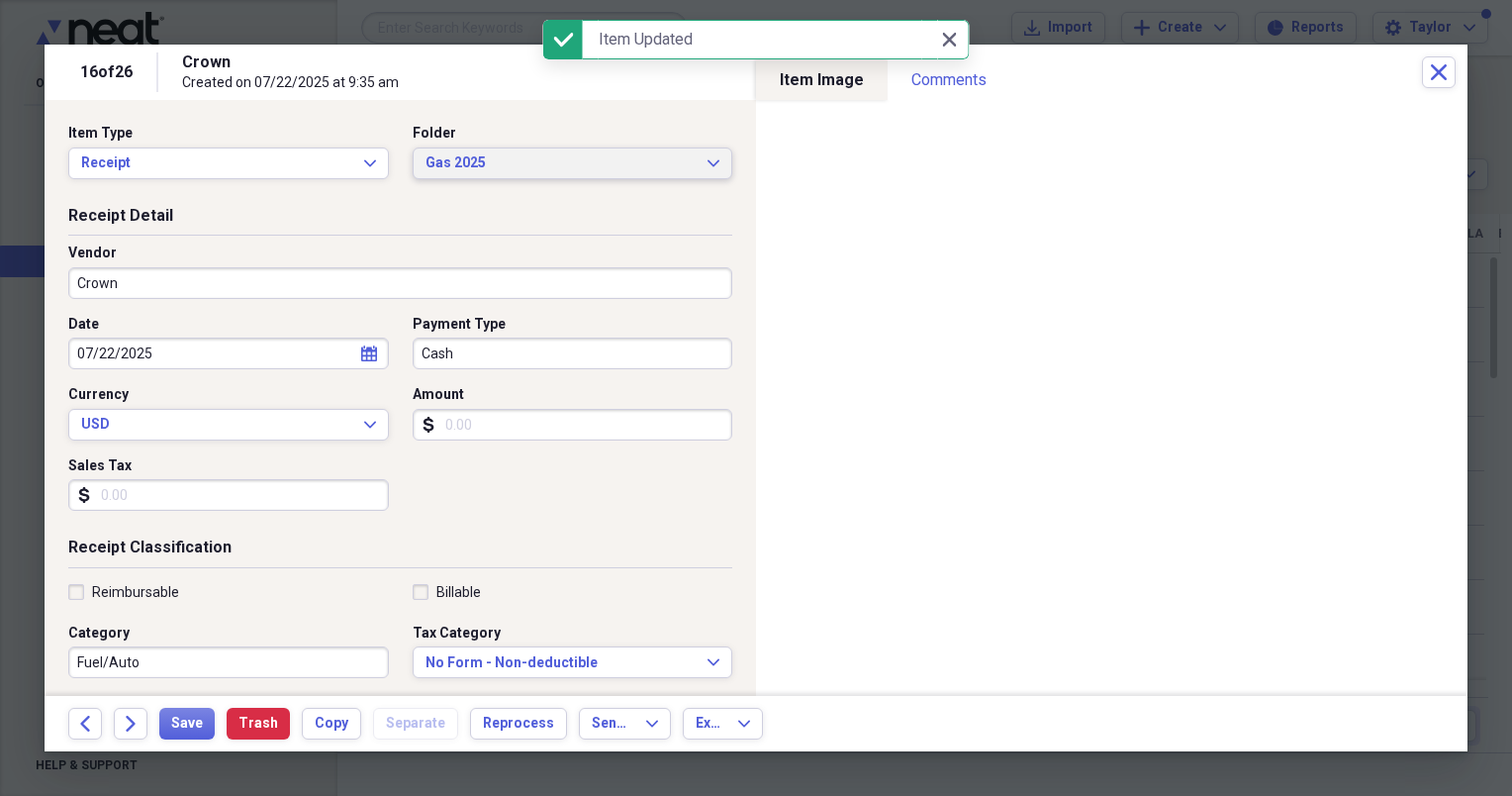 click on "Gas 2025" at bounding box center [561, 163] 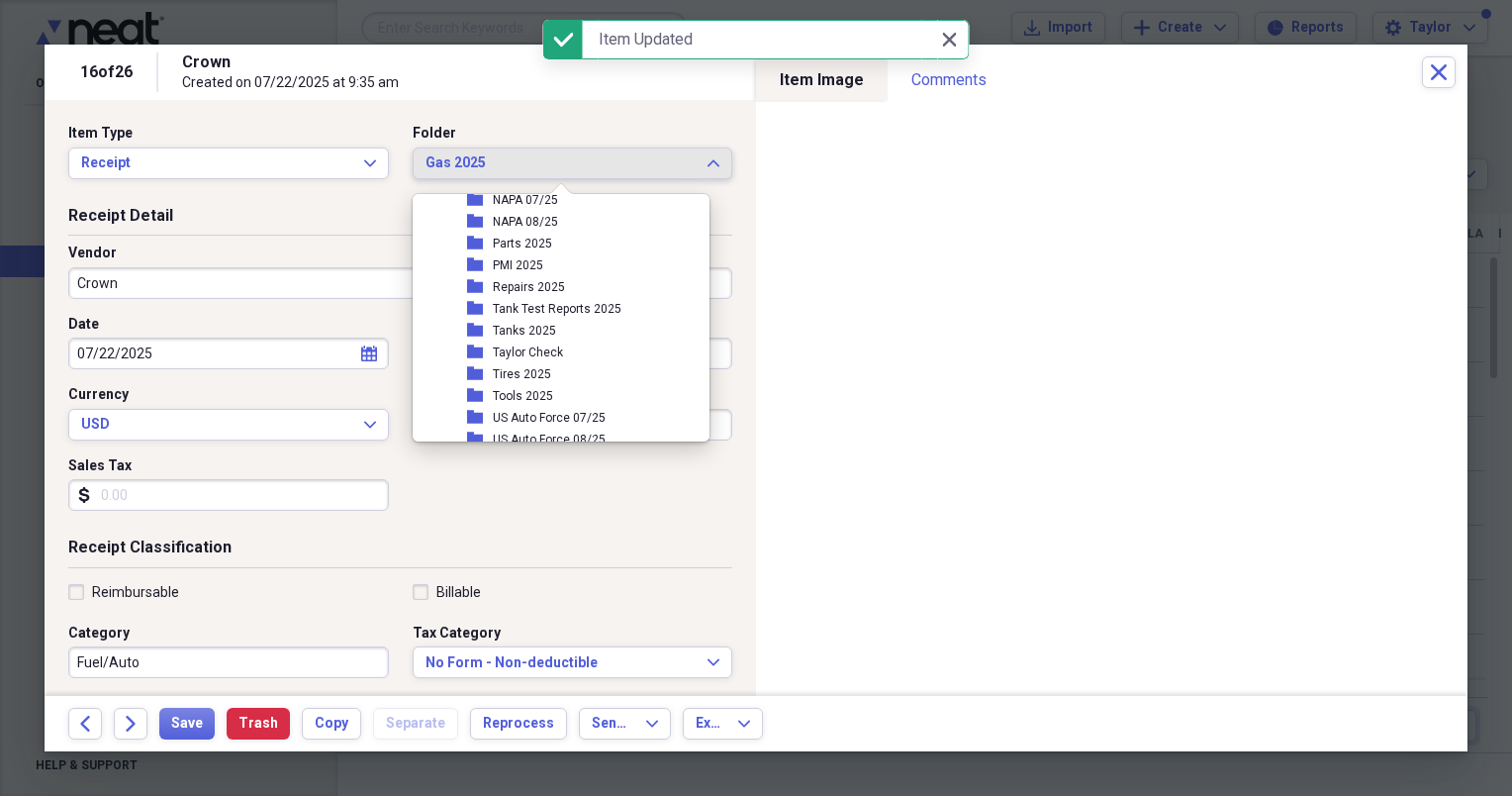 scroll, scrollTop: 485, scrollLeft: 0, axis: vertical 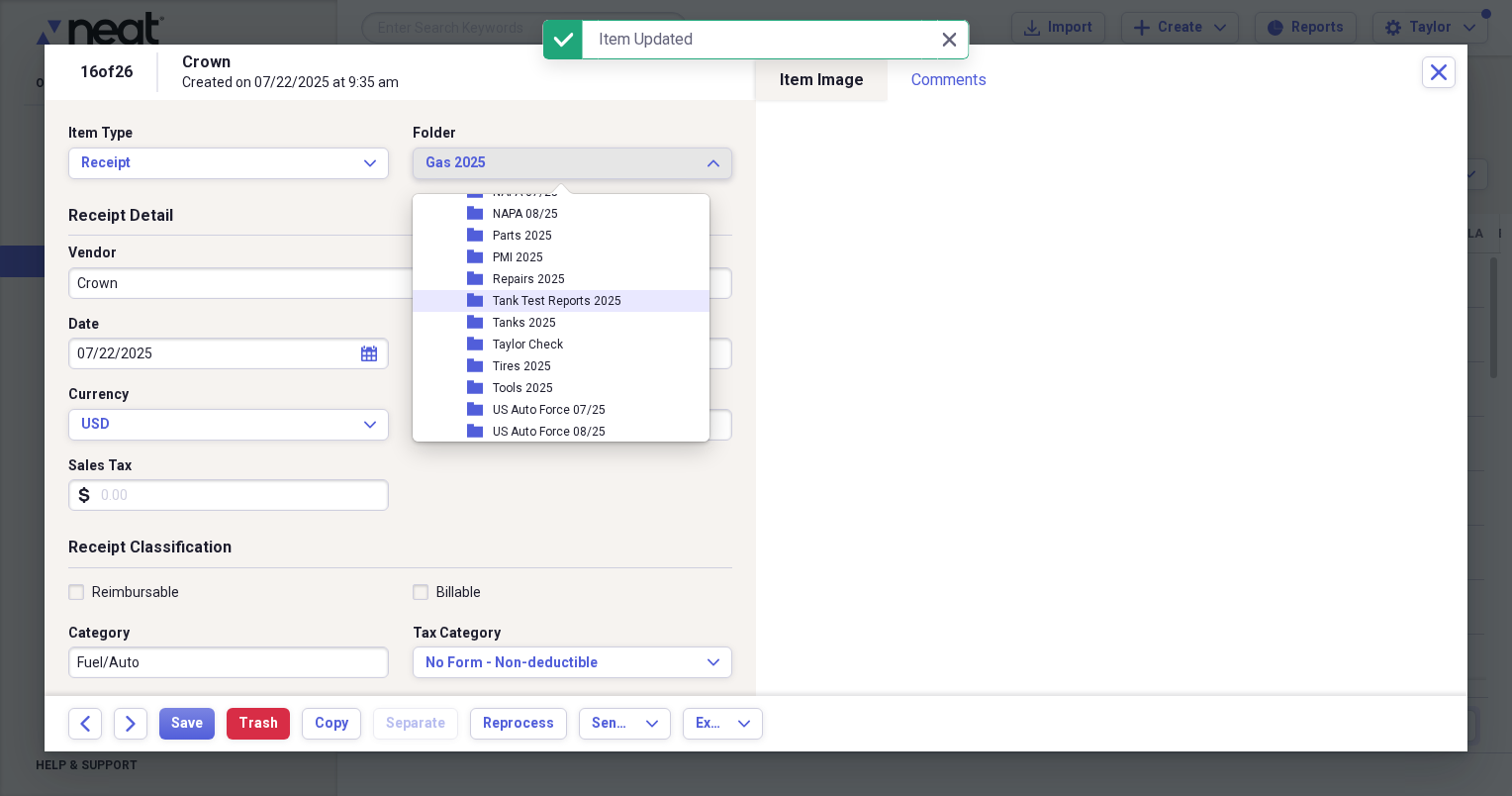 click on "Tank Test Reports 2025" at bounding box center [557, 301] 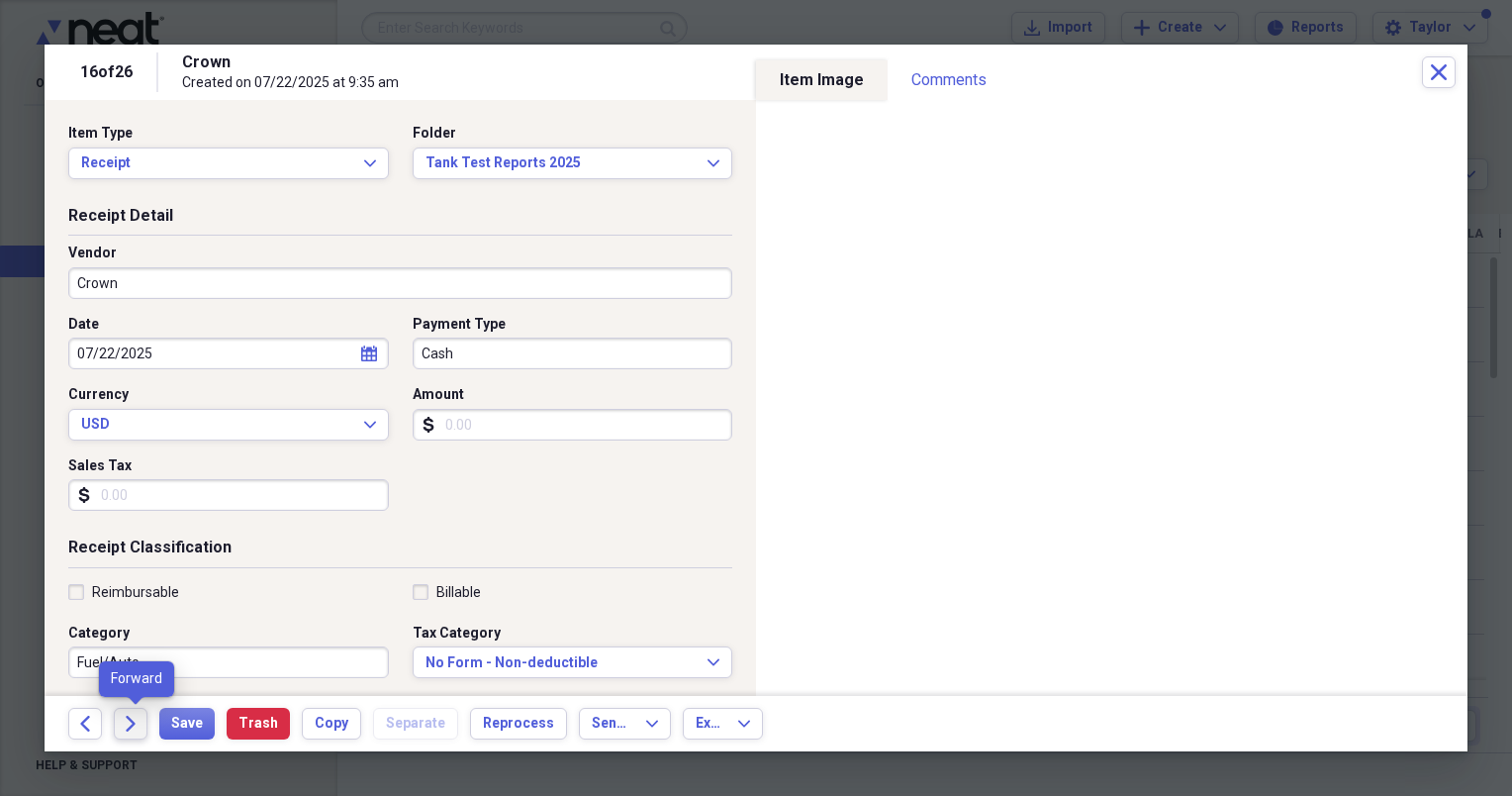 click on "Forward" at bounding box center (131, 724) 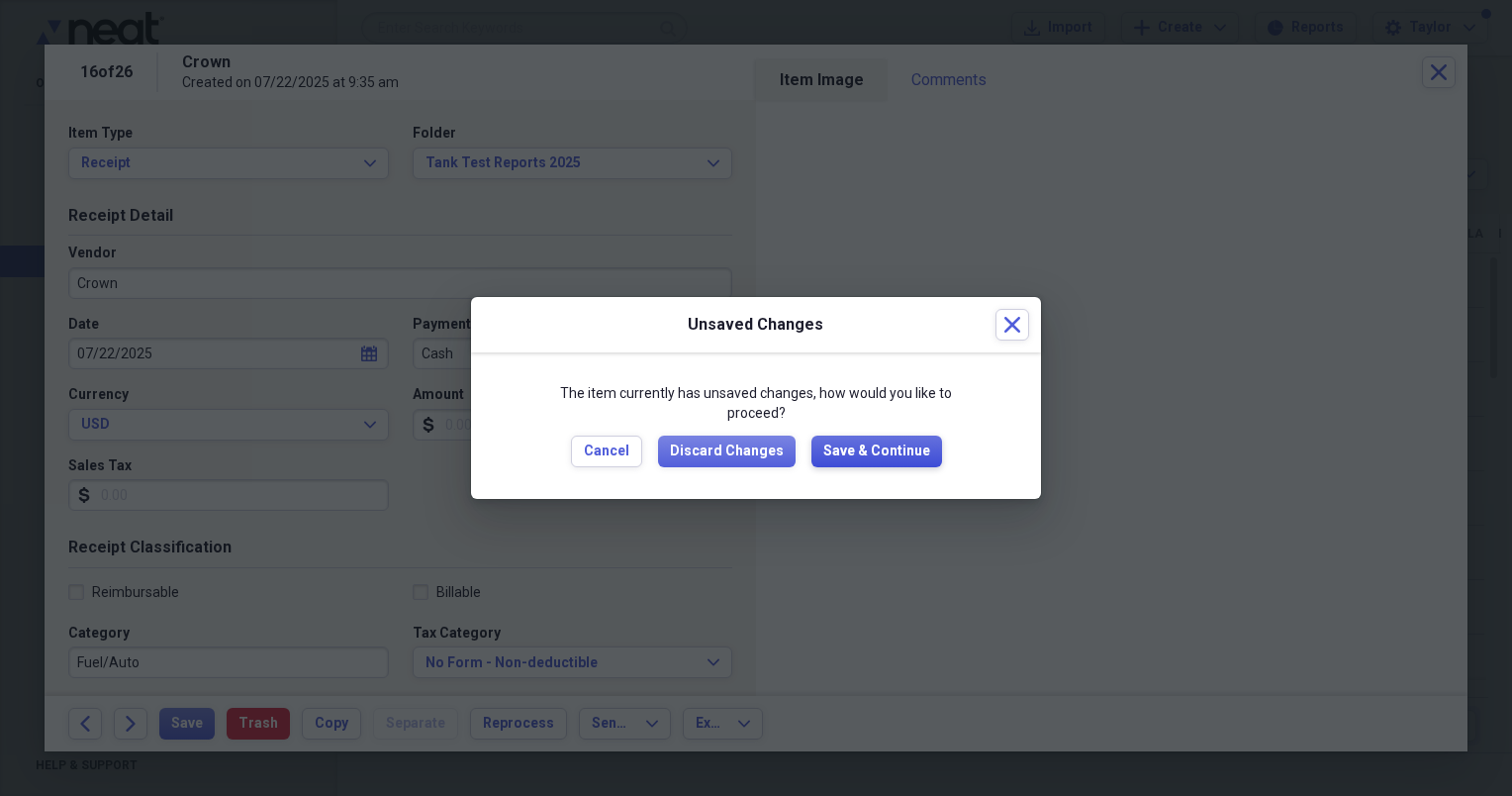 click on "Save & Continue" at bounding box center [877, 451] 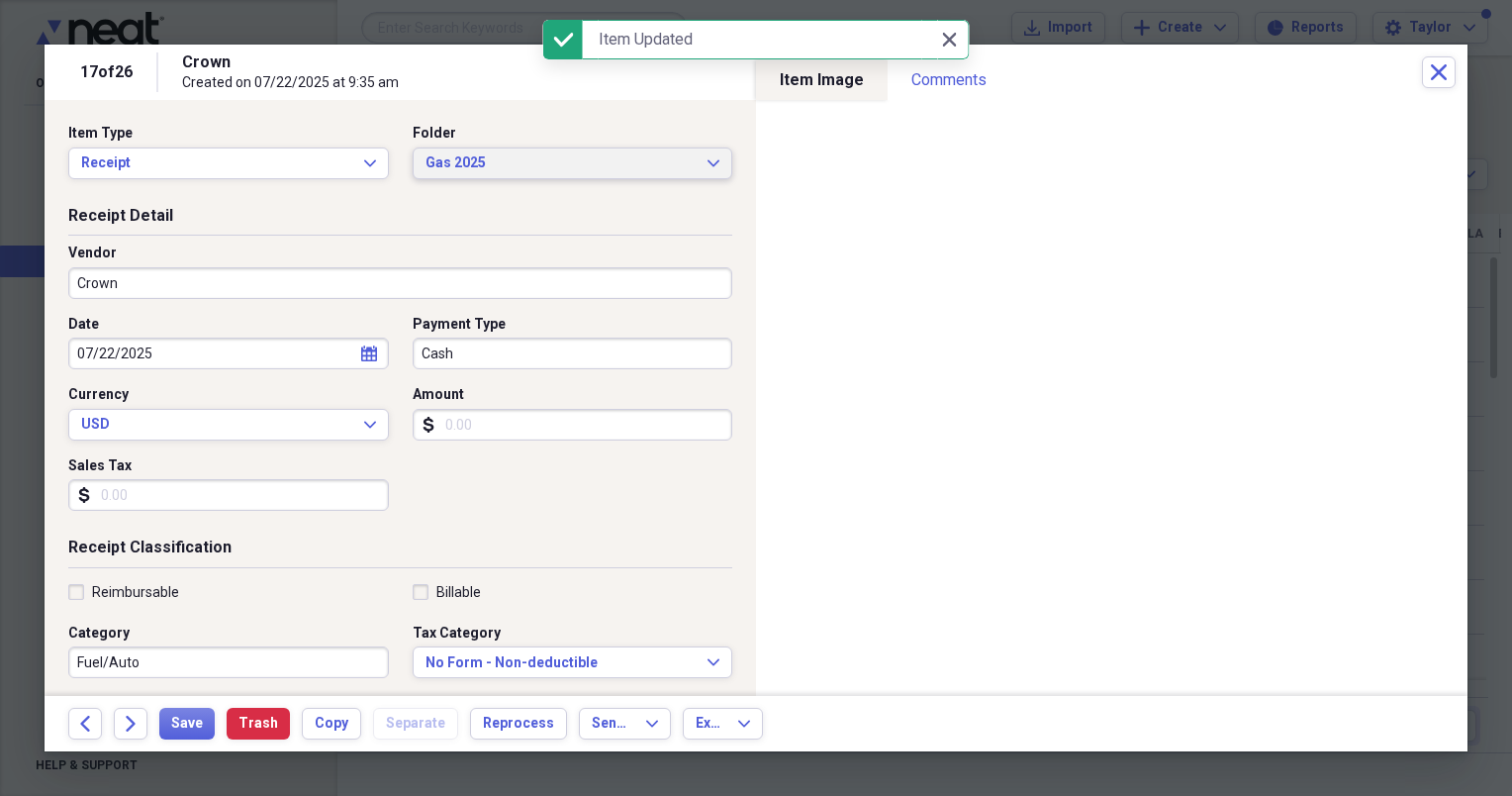 click on "Gas 2025 Expand" at bounding box center (573, 163) 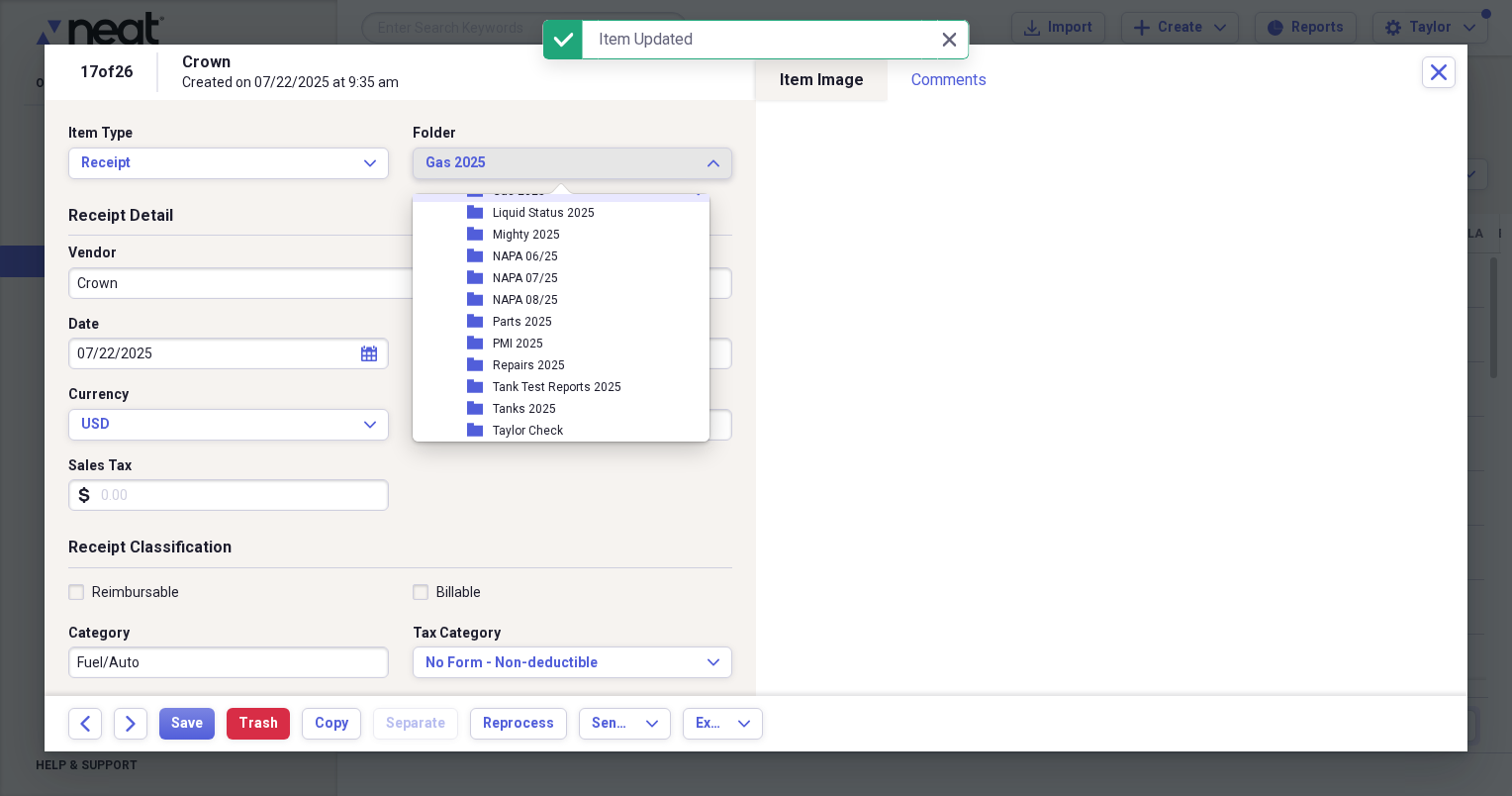 scroll, scrollTop: 405, scrollLeft: 0, axis: vertical 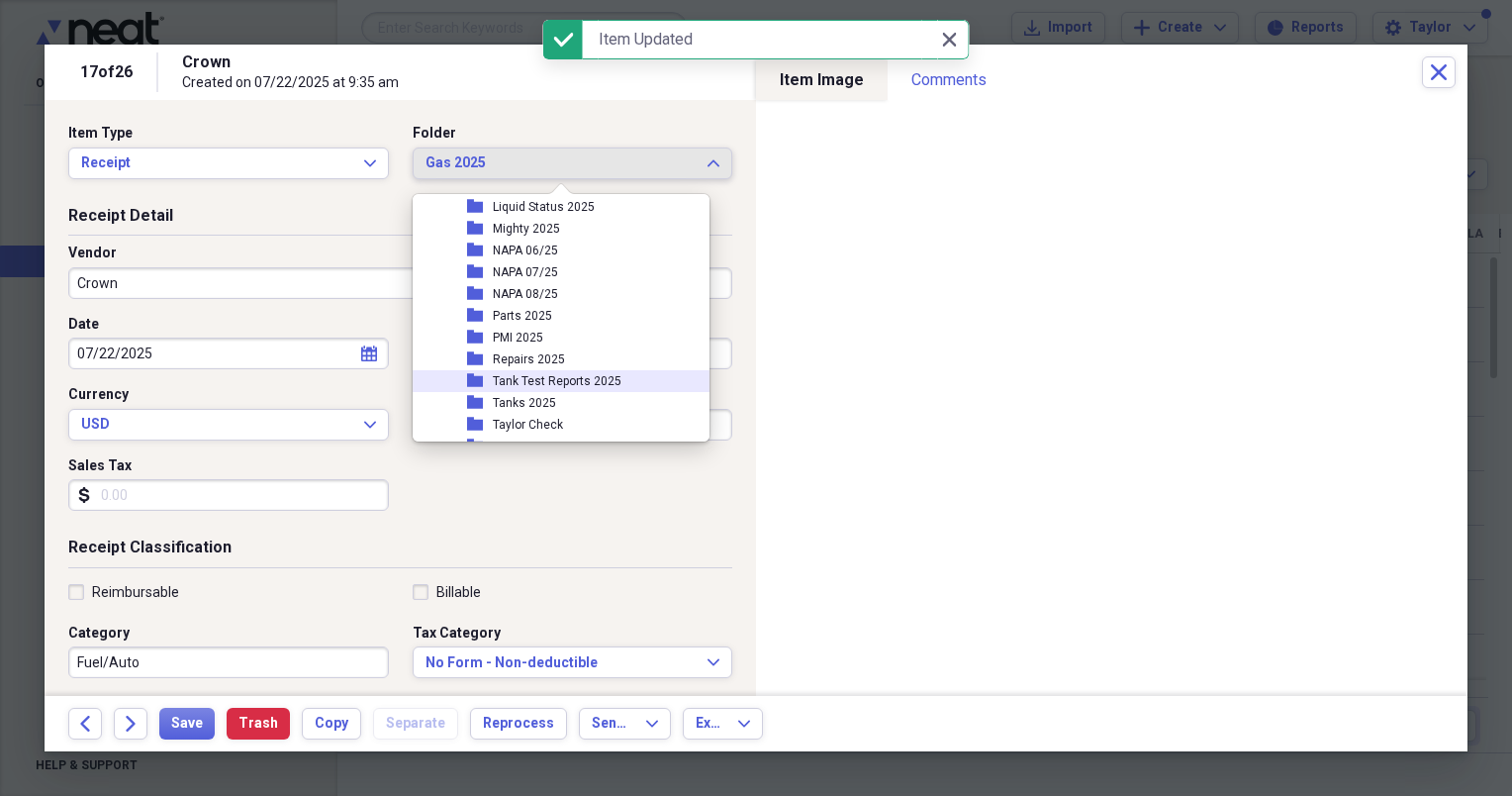 click on "Tank Test Reports 2025" at bounding box center (557, 381) 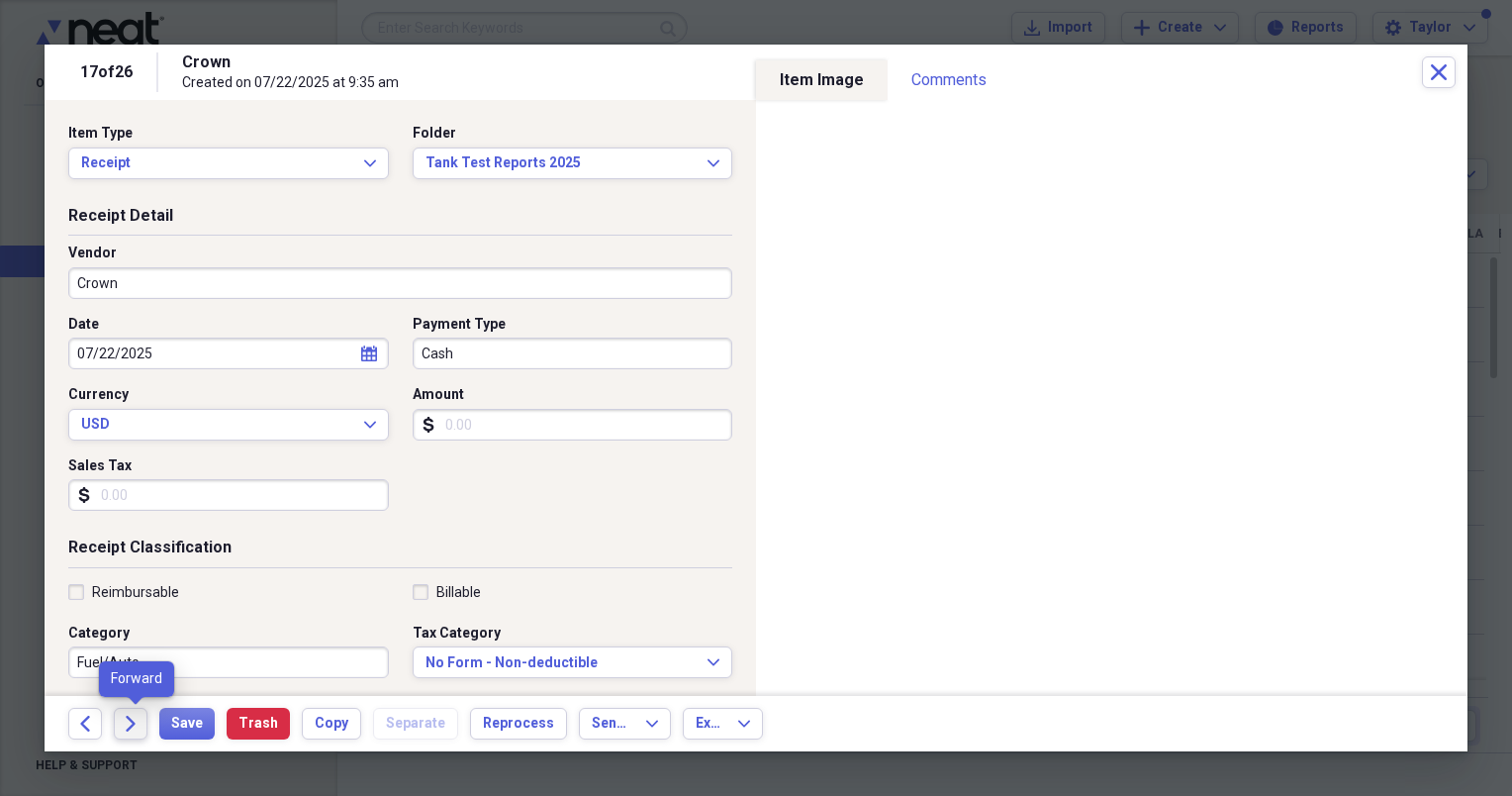 click 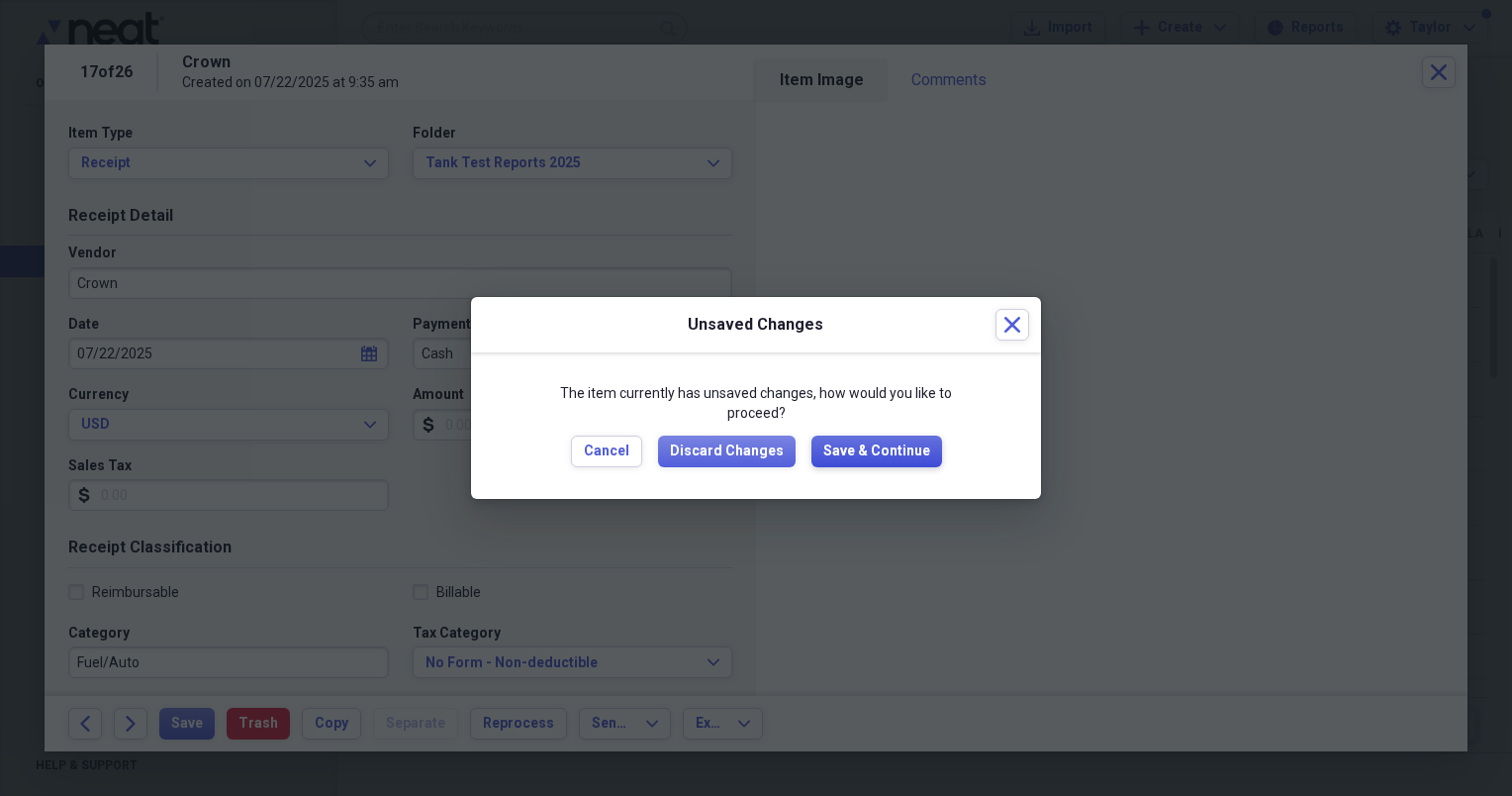 click on "Save & Continue" at bounding box center [877, 451] 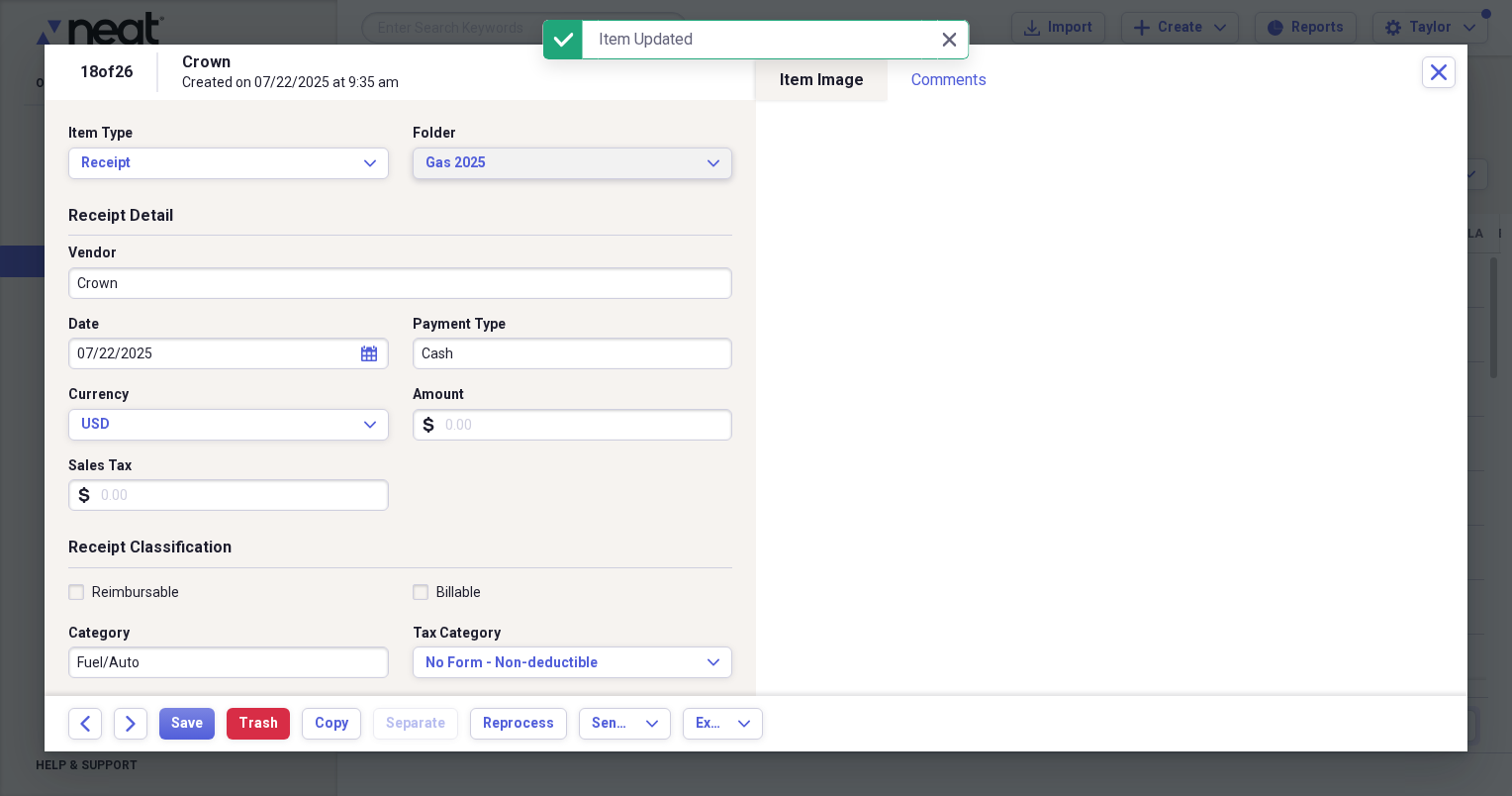click on "Gas 2025" at bounding box center (561, 163) 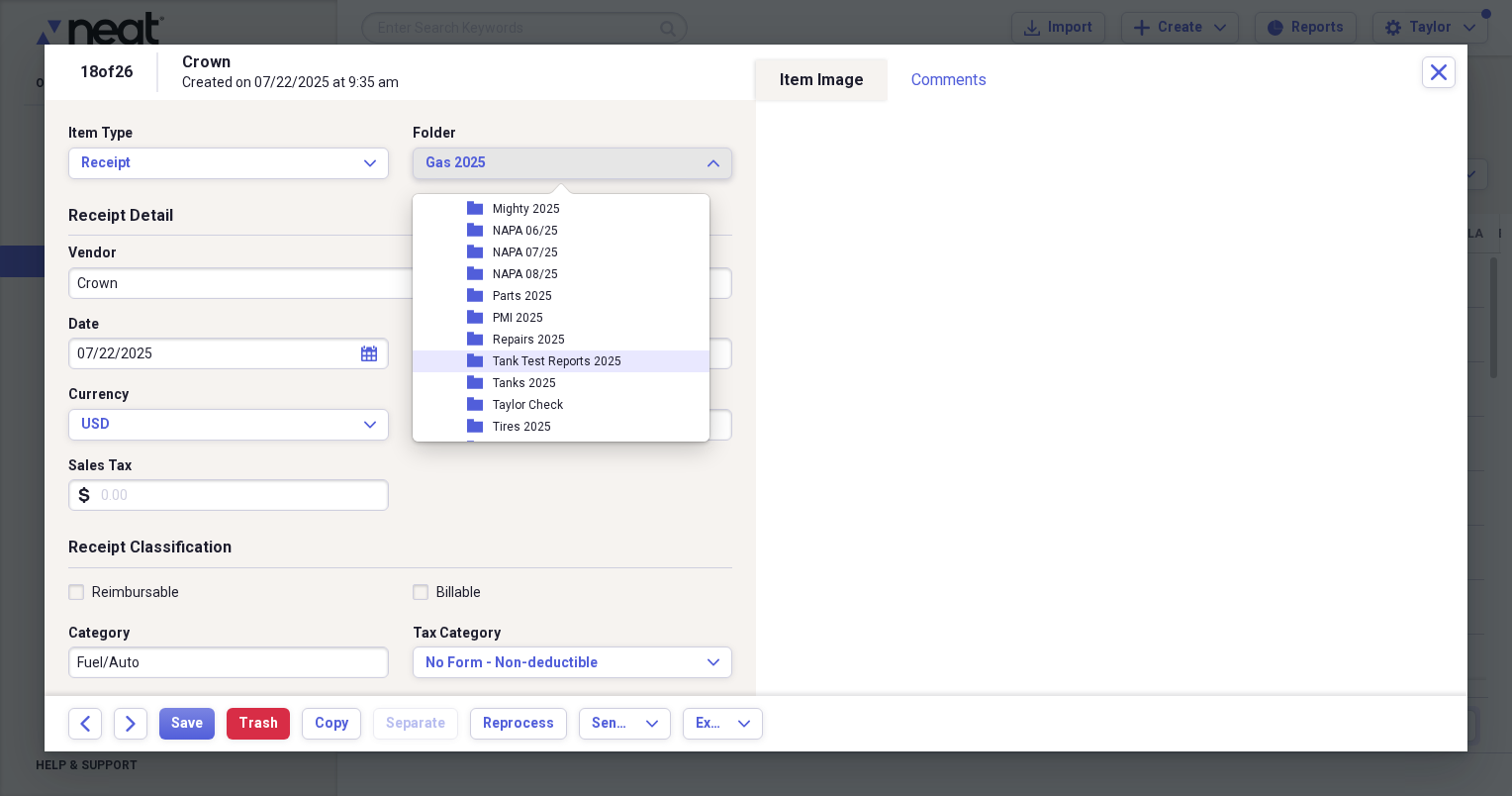 scroll, scrollTop: 427, scrollLeft: 0, axis: vertical 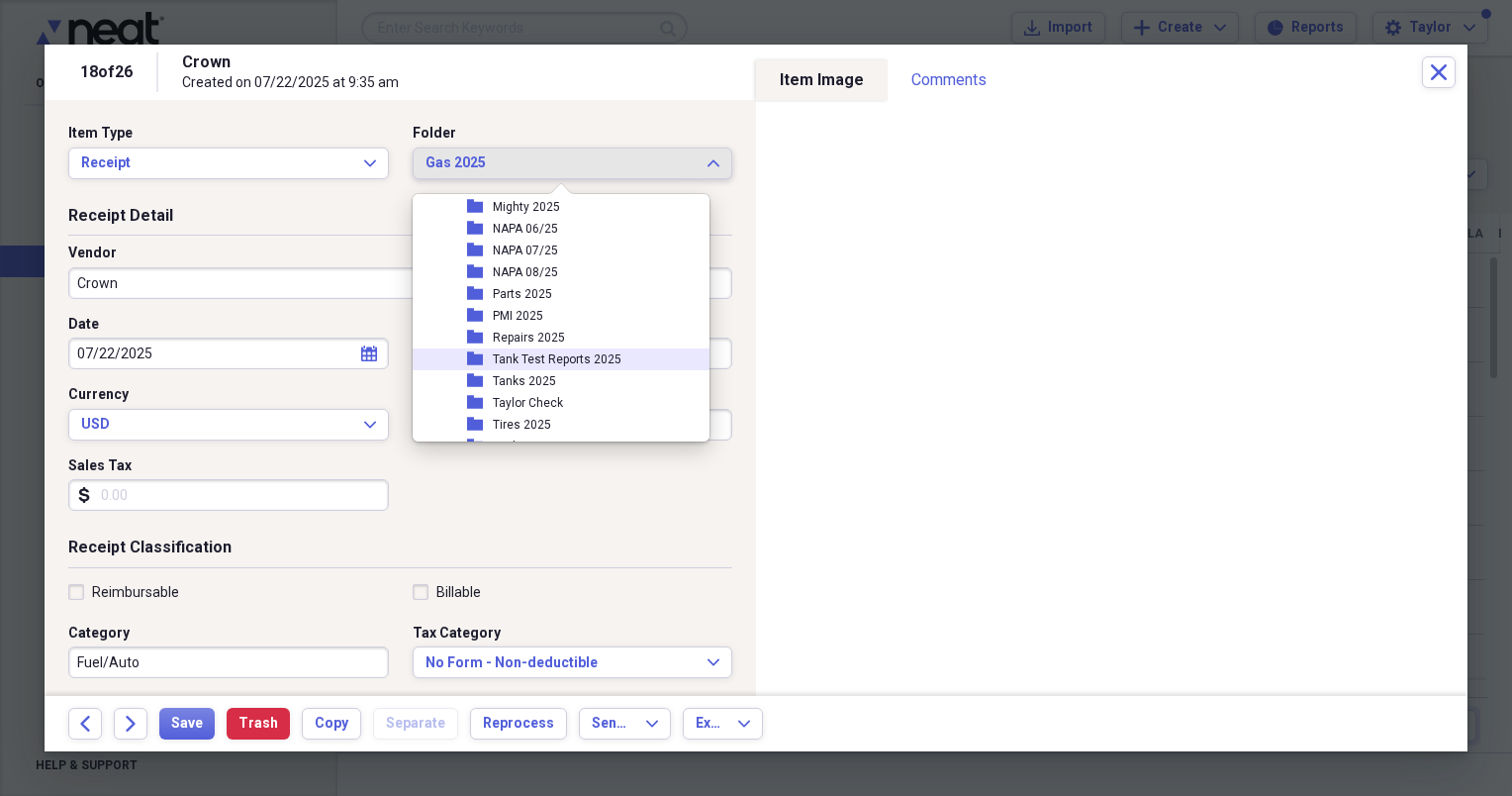 click on "Tank Test Reports 2025" at bounding box center [557, 359] 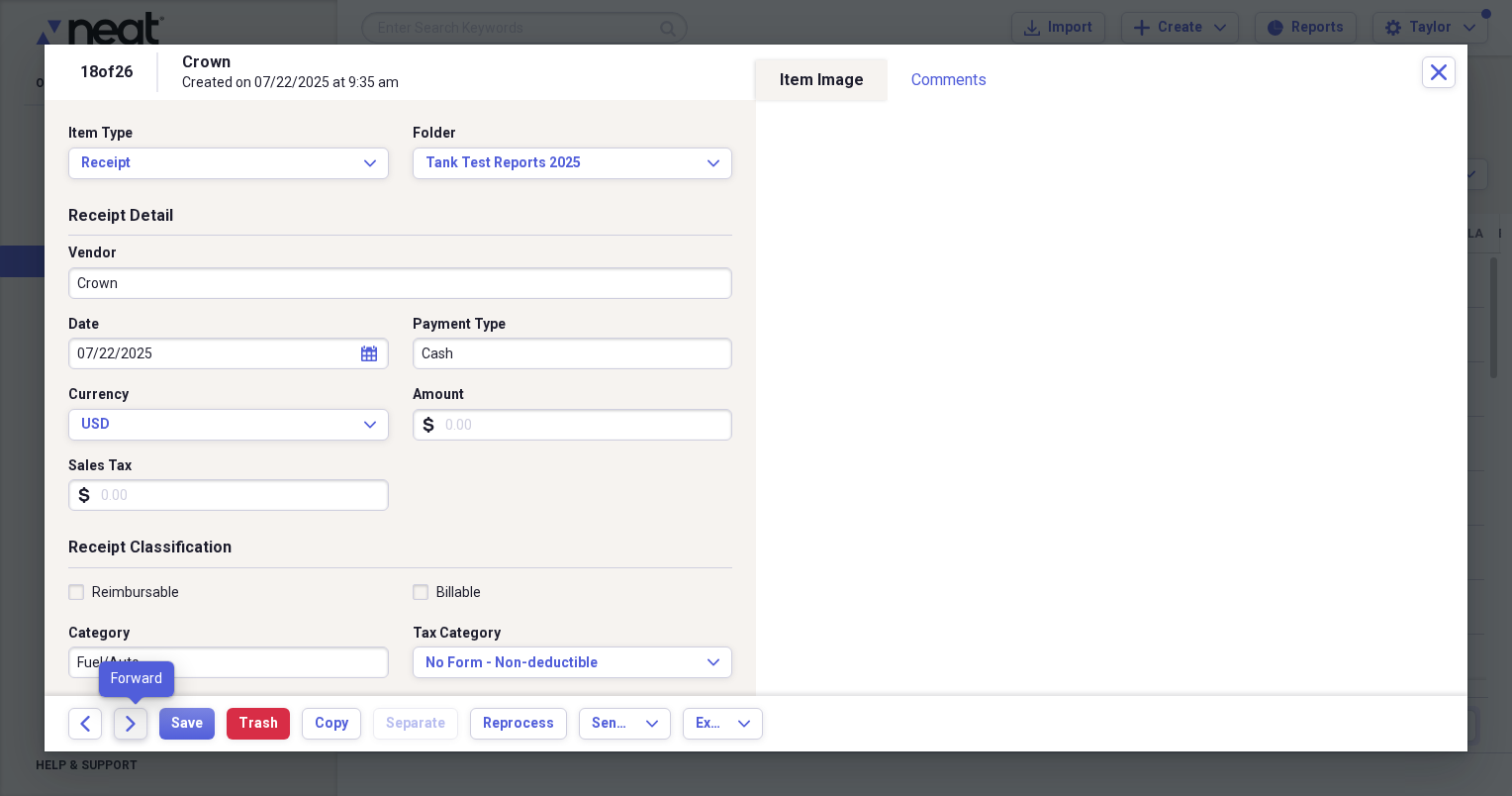 click 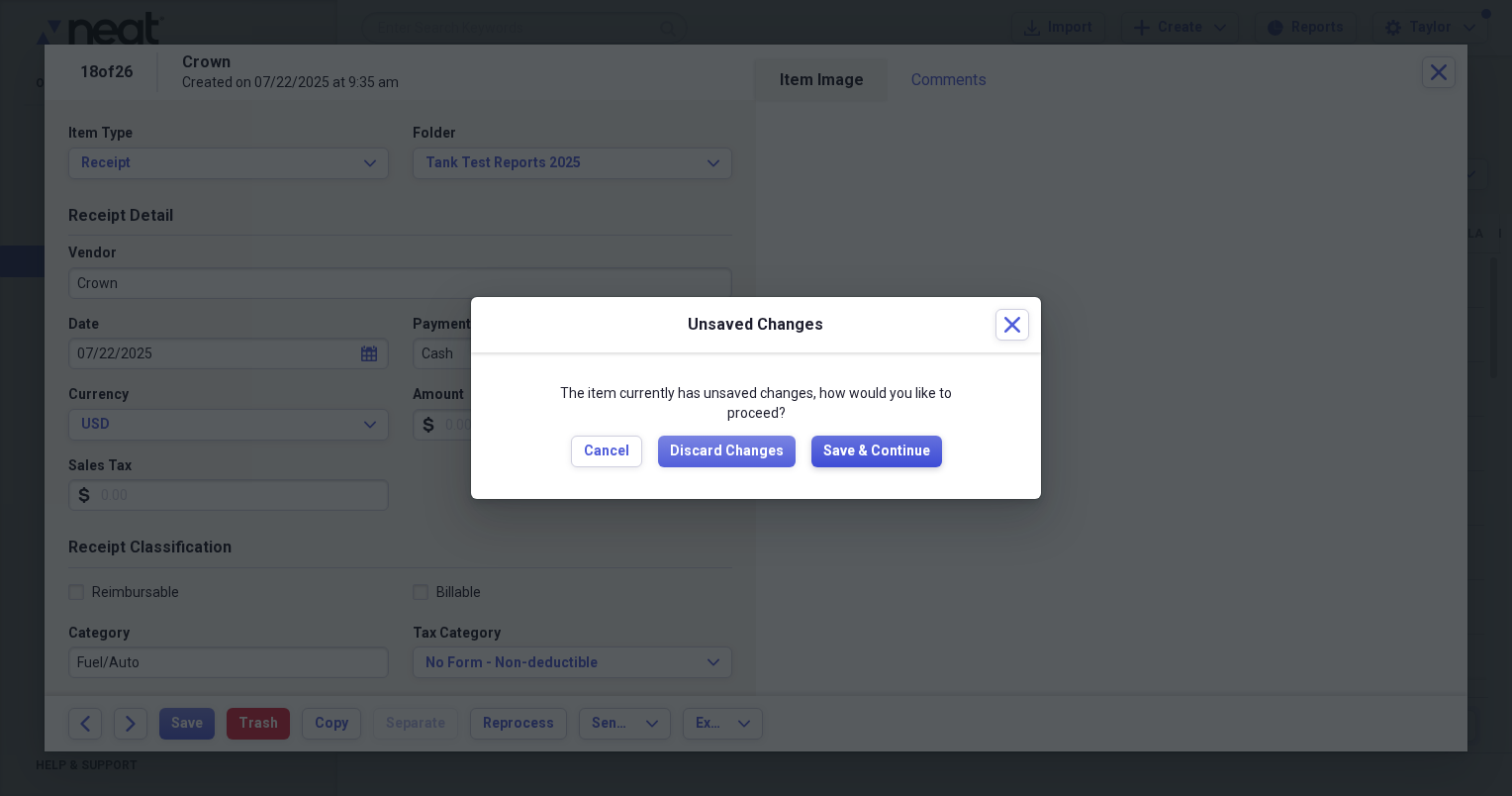 click on "Save & Continue" at bounding box center [877, 451] 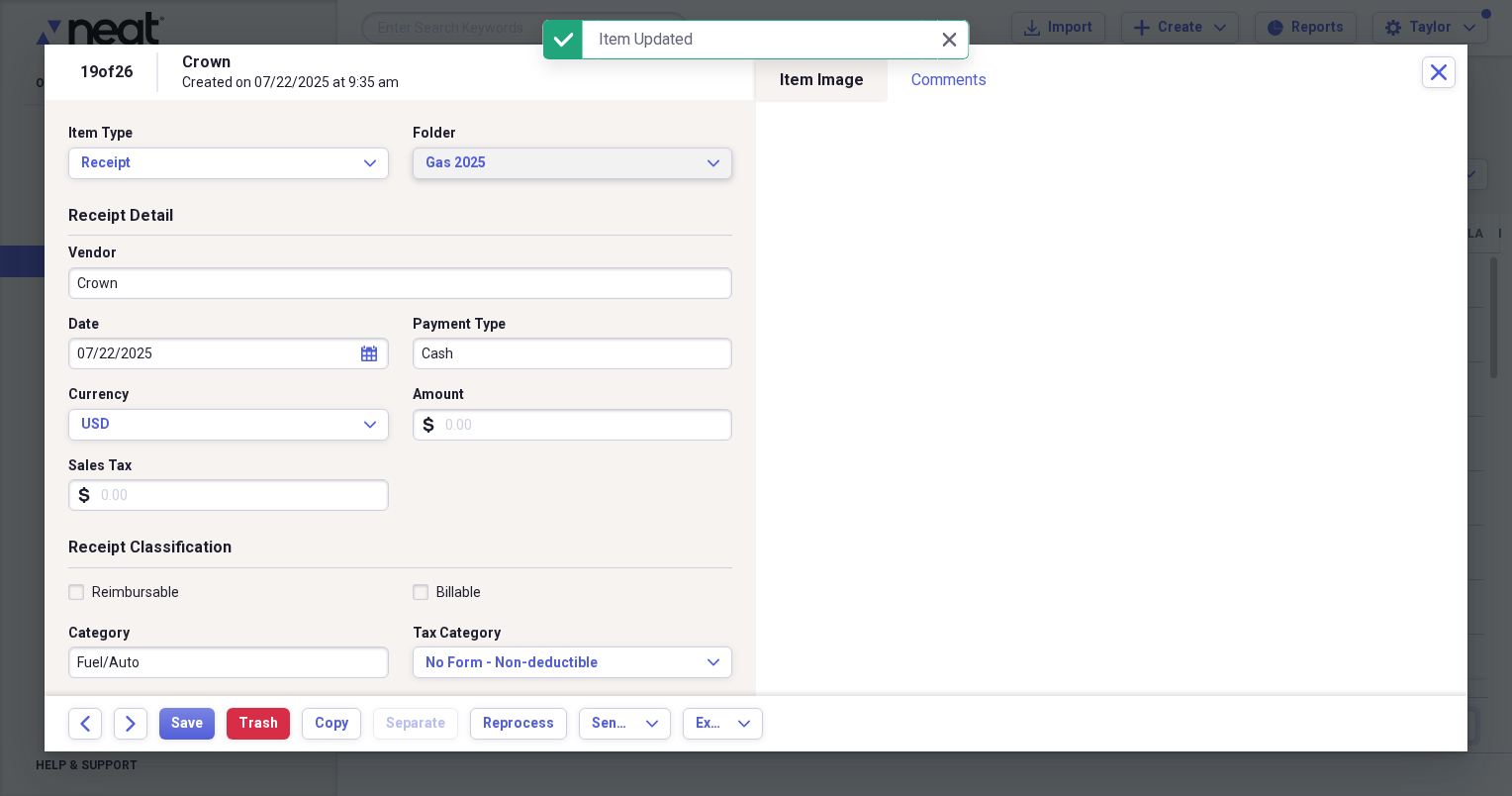 click on "Gas 2025 Expand" at bounding box center [573, 163] 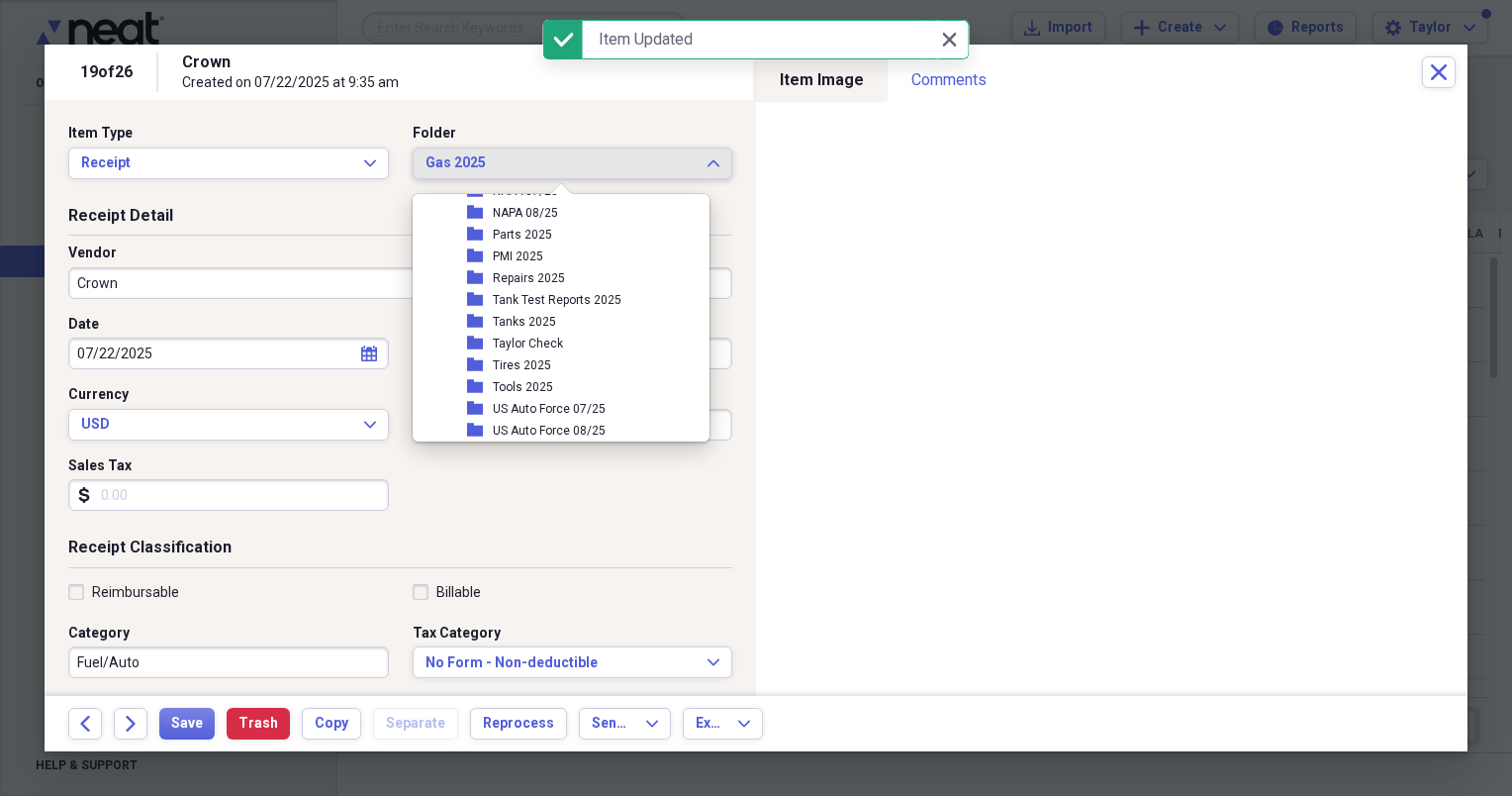 scroll, scrollTop: 491, scrollLeft: 0, axis: vertical 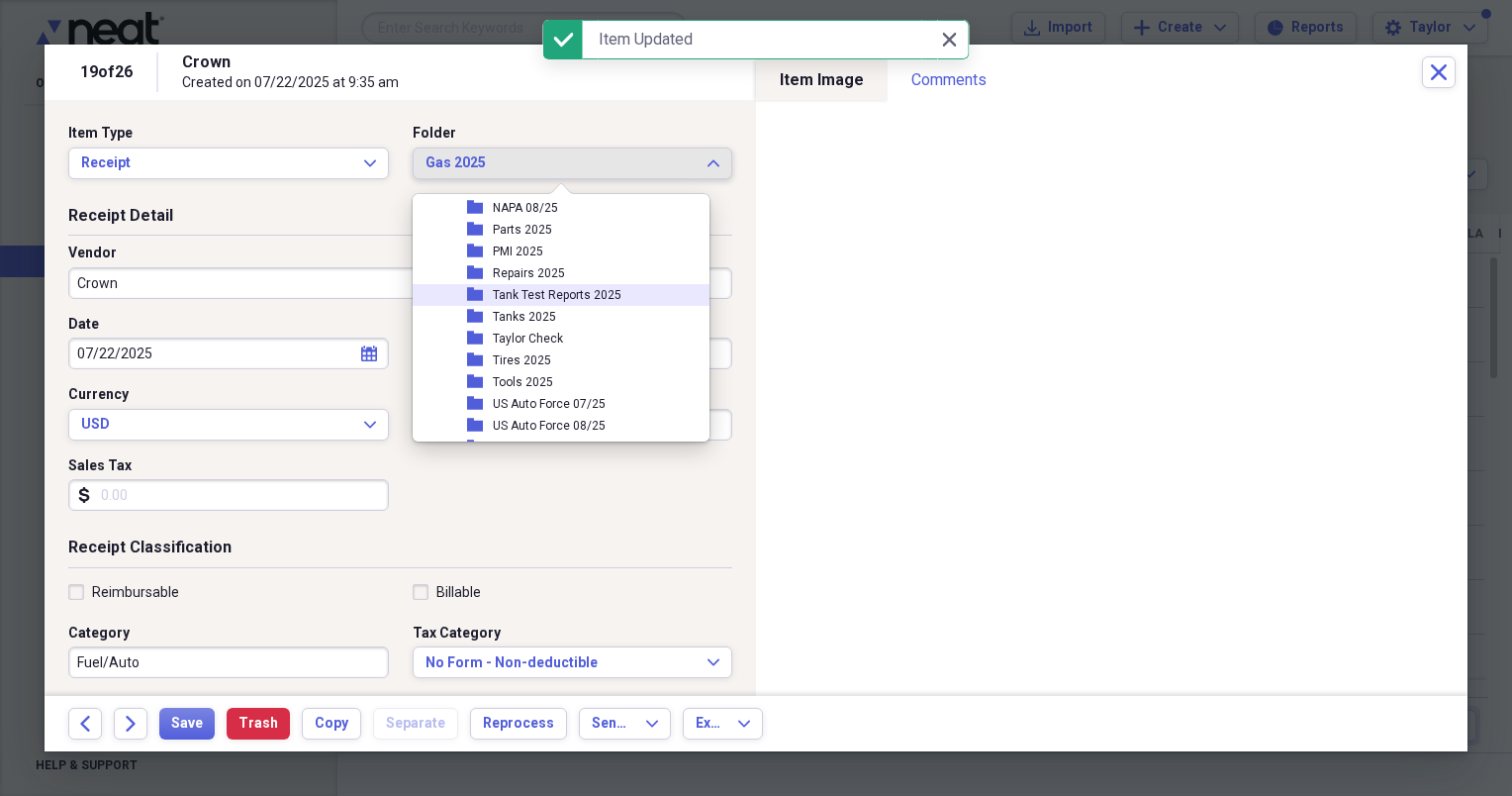 click on "Tank Test Reports 2025" at bounding box center (557, 295) 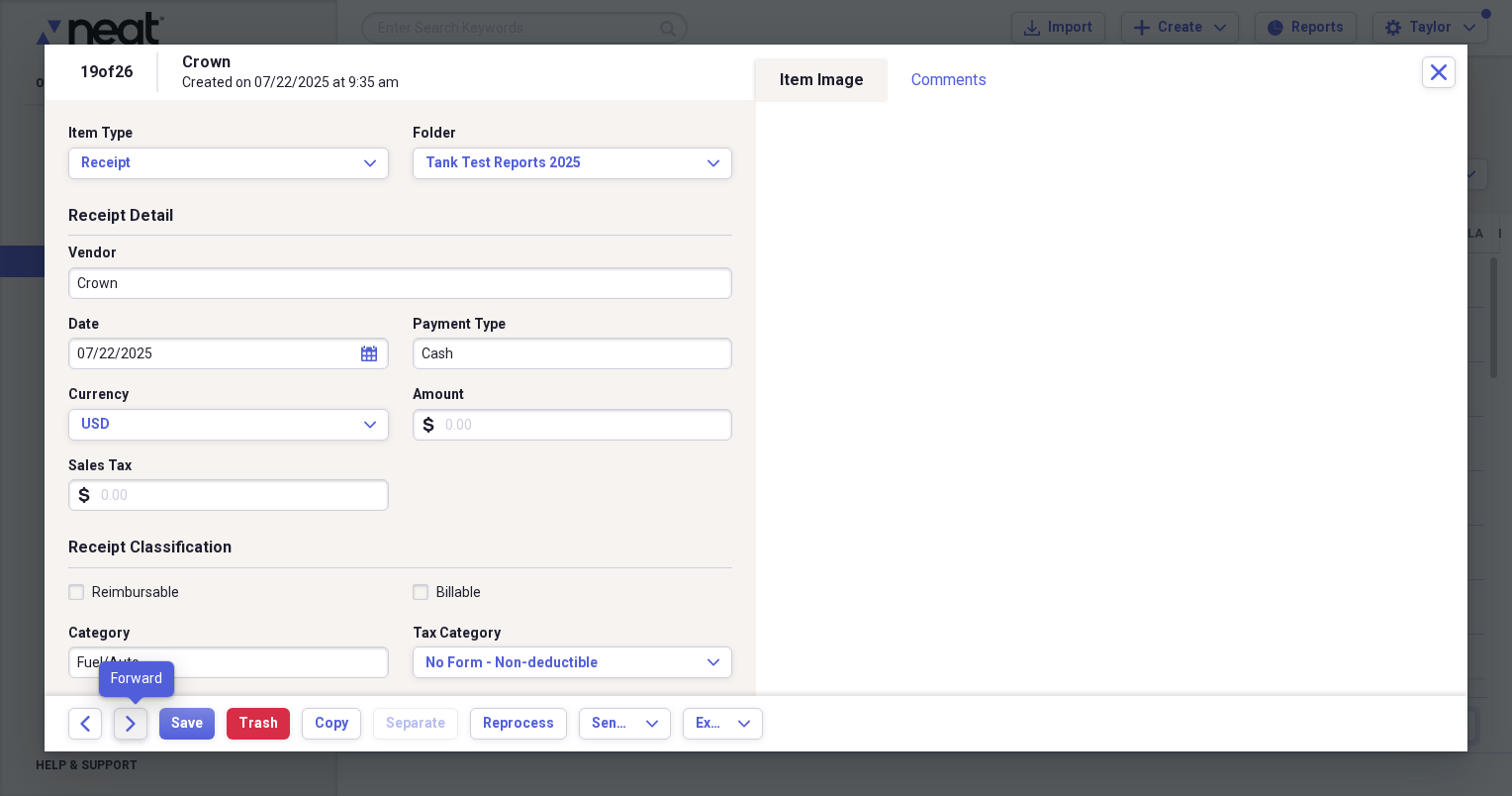 click on "Forward" 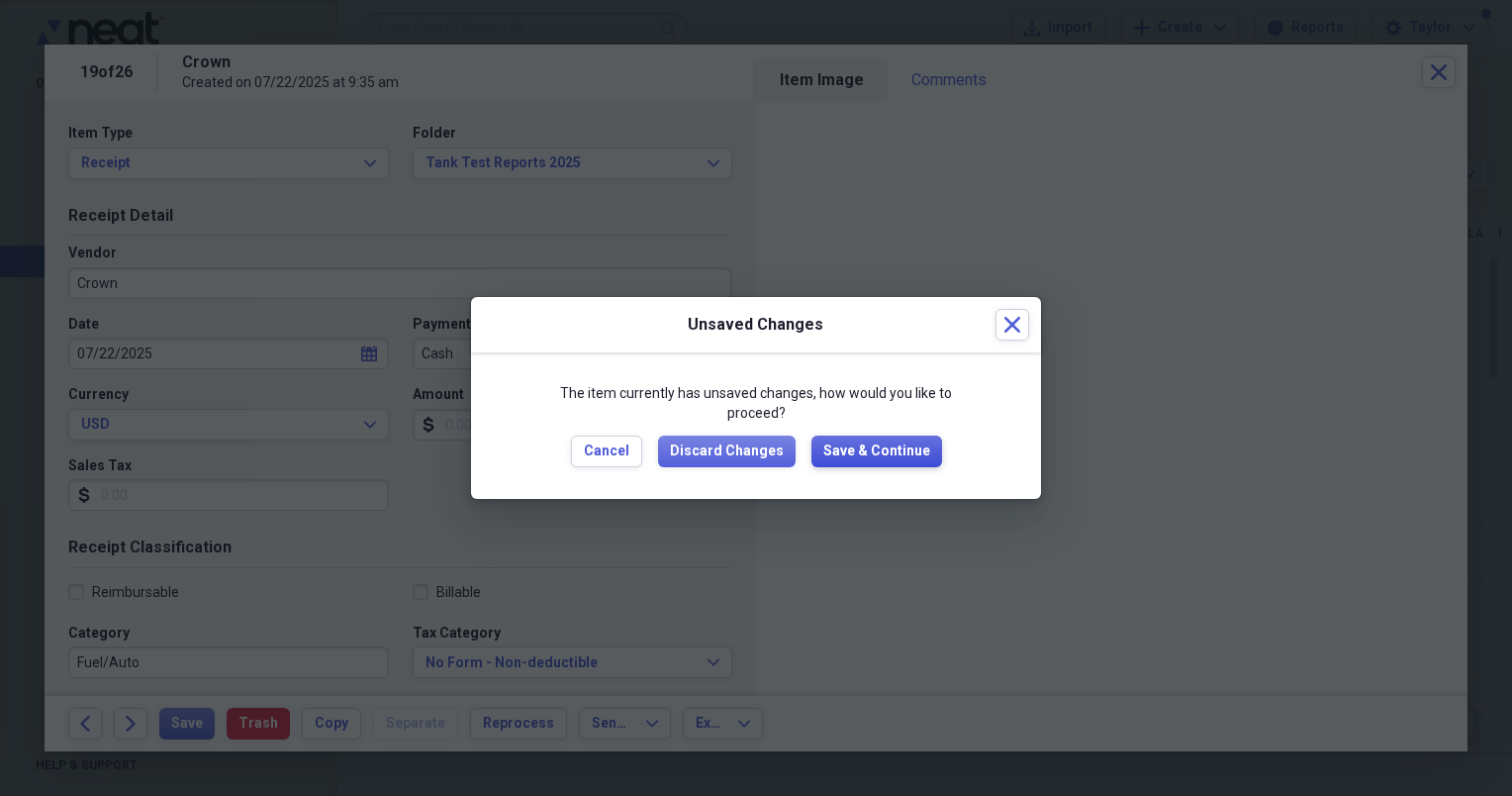 click on "Save & Continue" at bounding box center [877, 451] 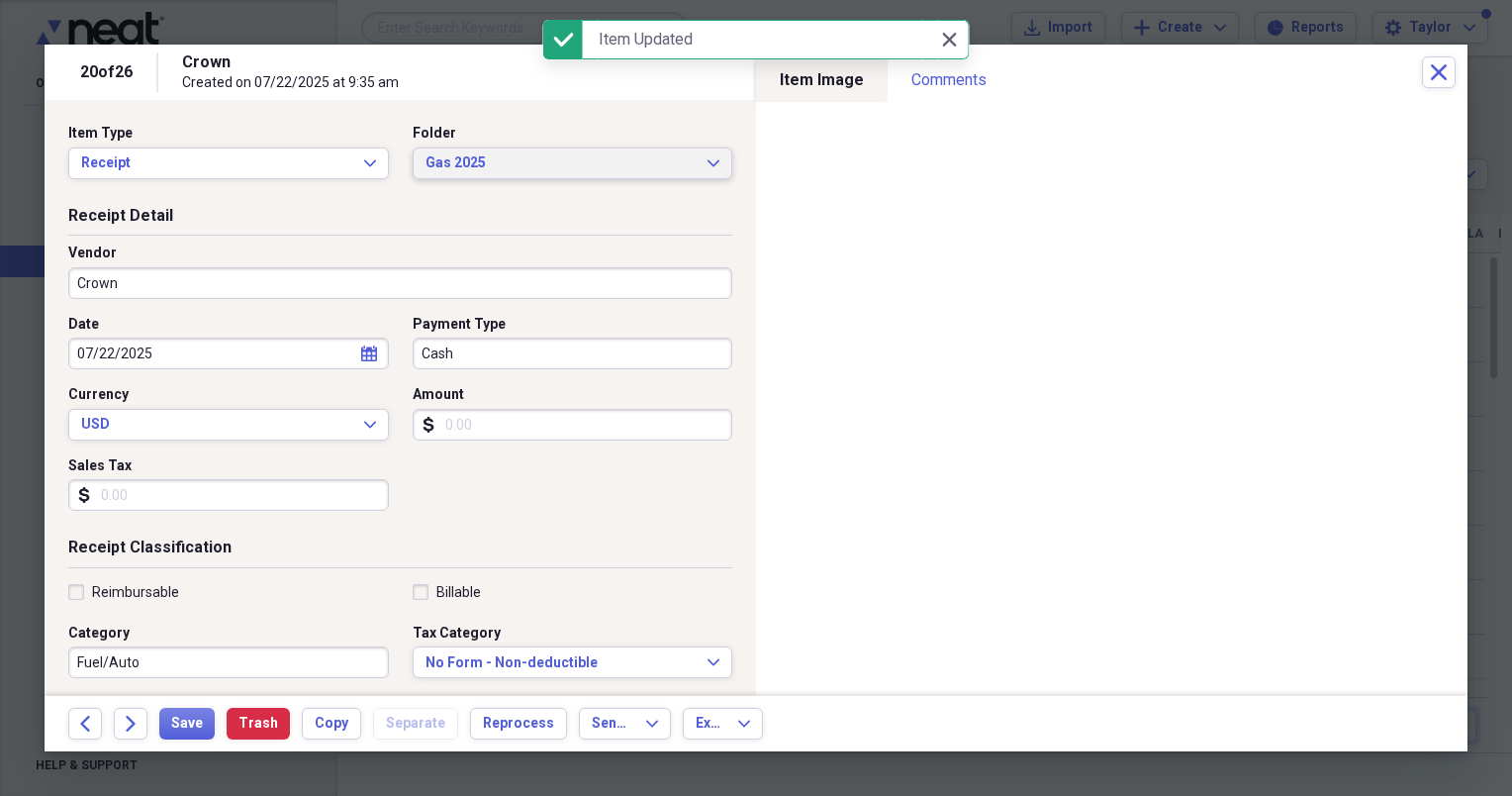 click on "Gas 2025" at bounding box center (561, 163) 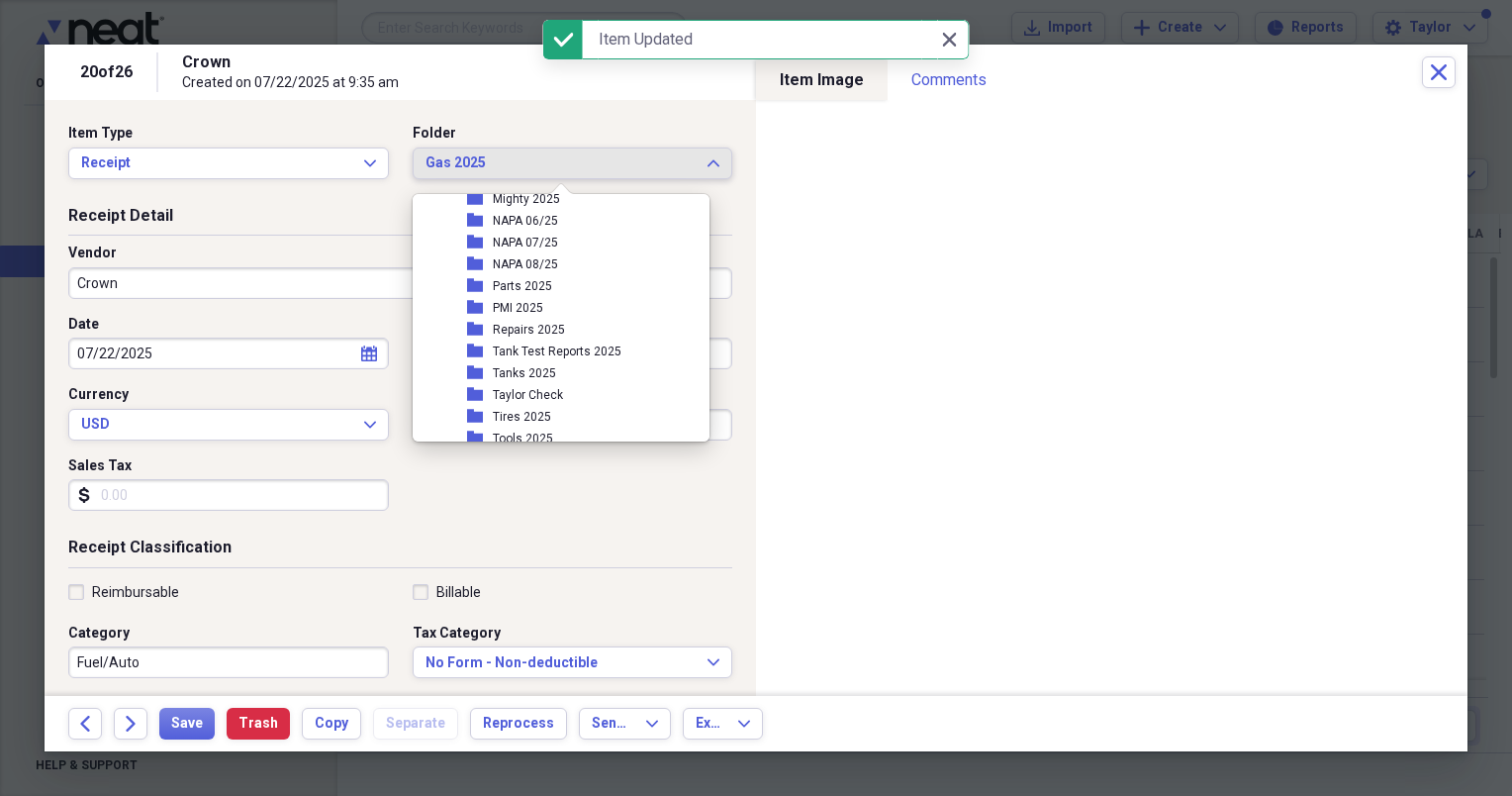 scroll, scrollTop: 474, scrollLeft: 0, axis: vertical 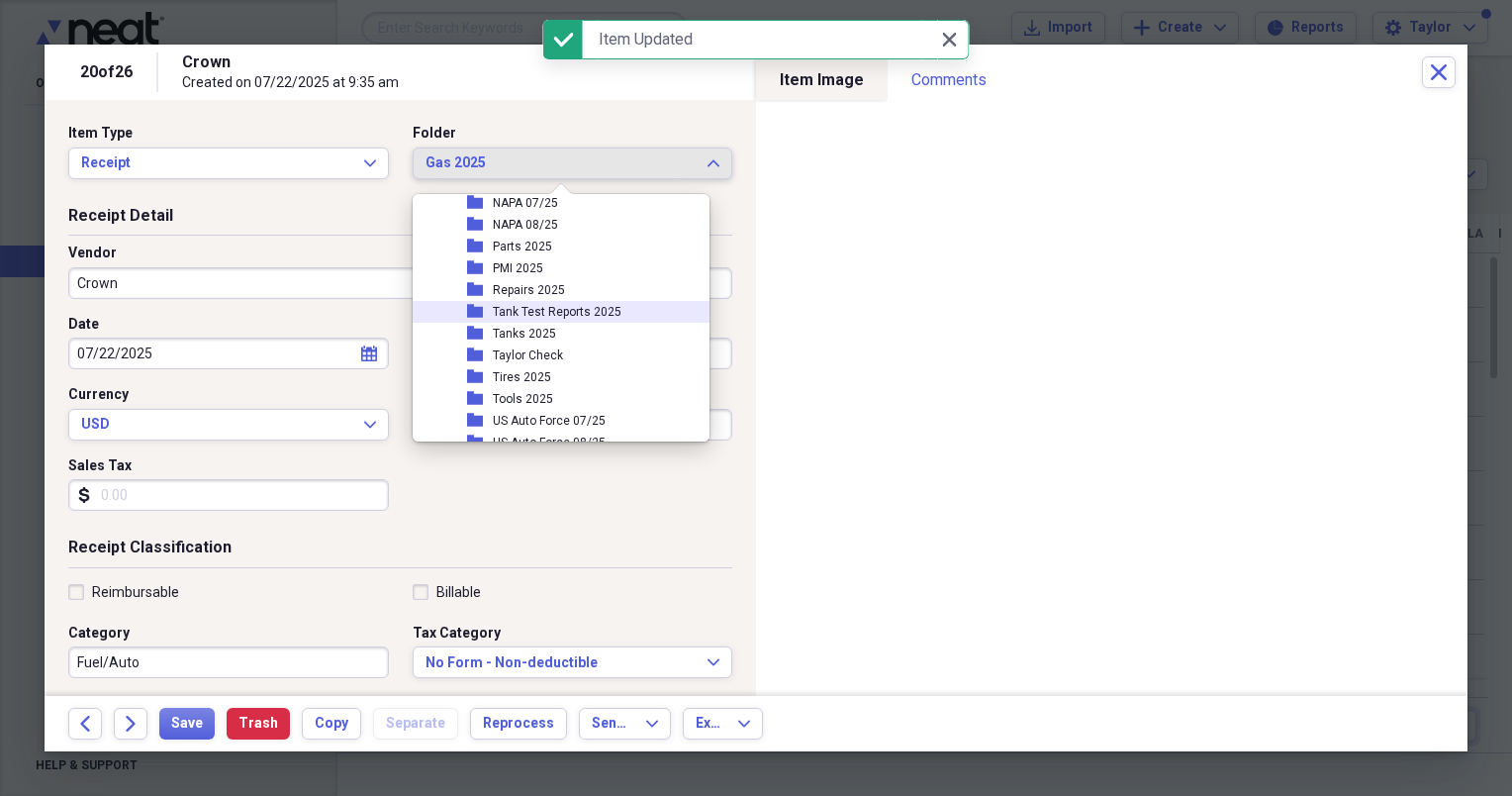 click on "Tank Test Reports 2025" at bounding box center [557, 312] 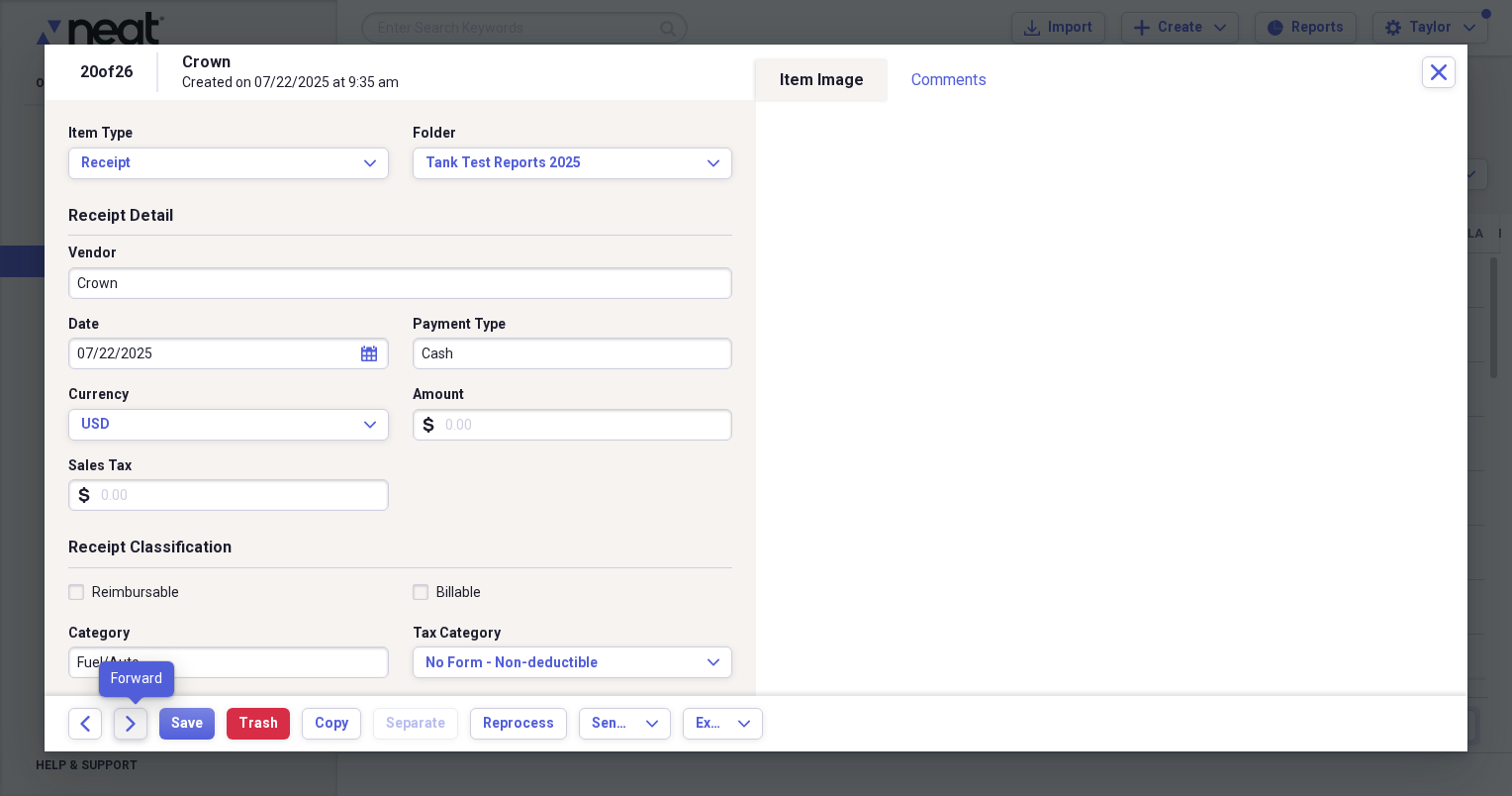 click on "Forward" at bounding box center [131, 724] 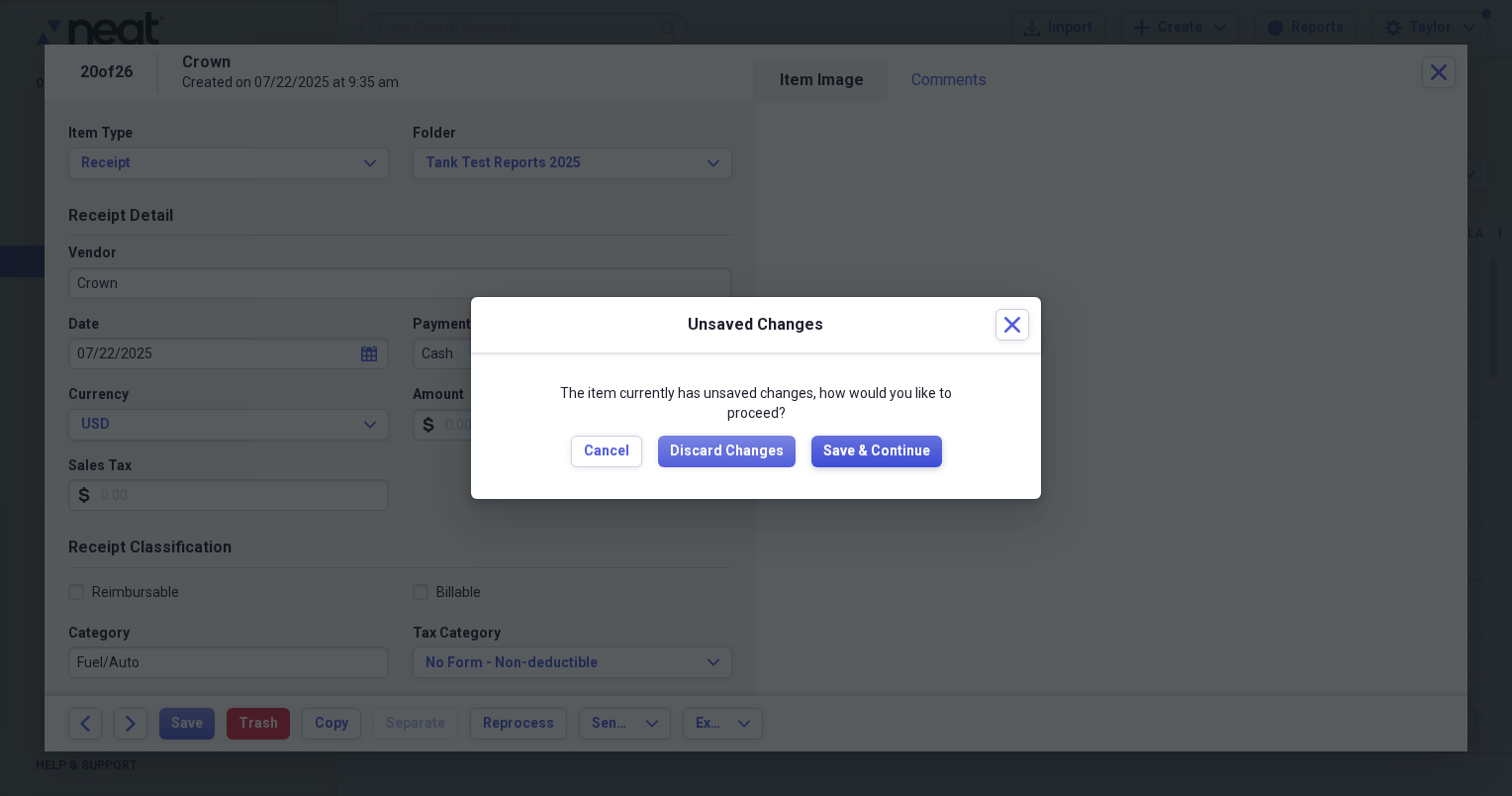 click on "Save & Continue" at bounding box center (877, 451) 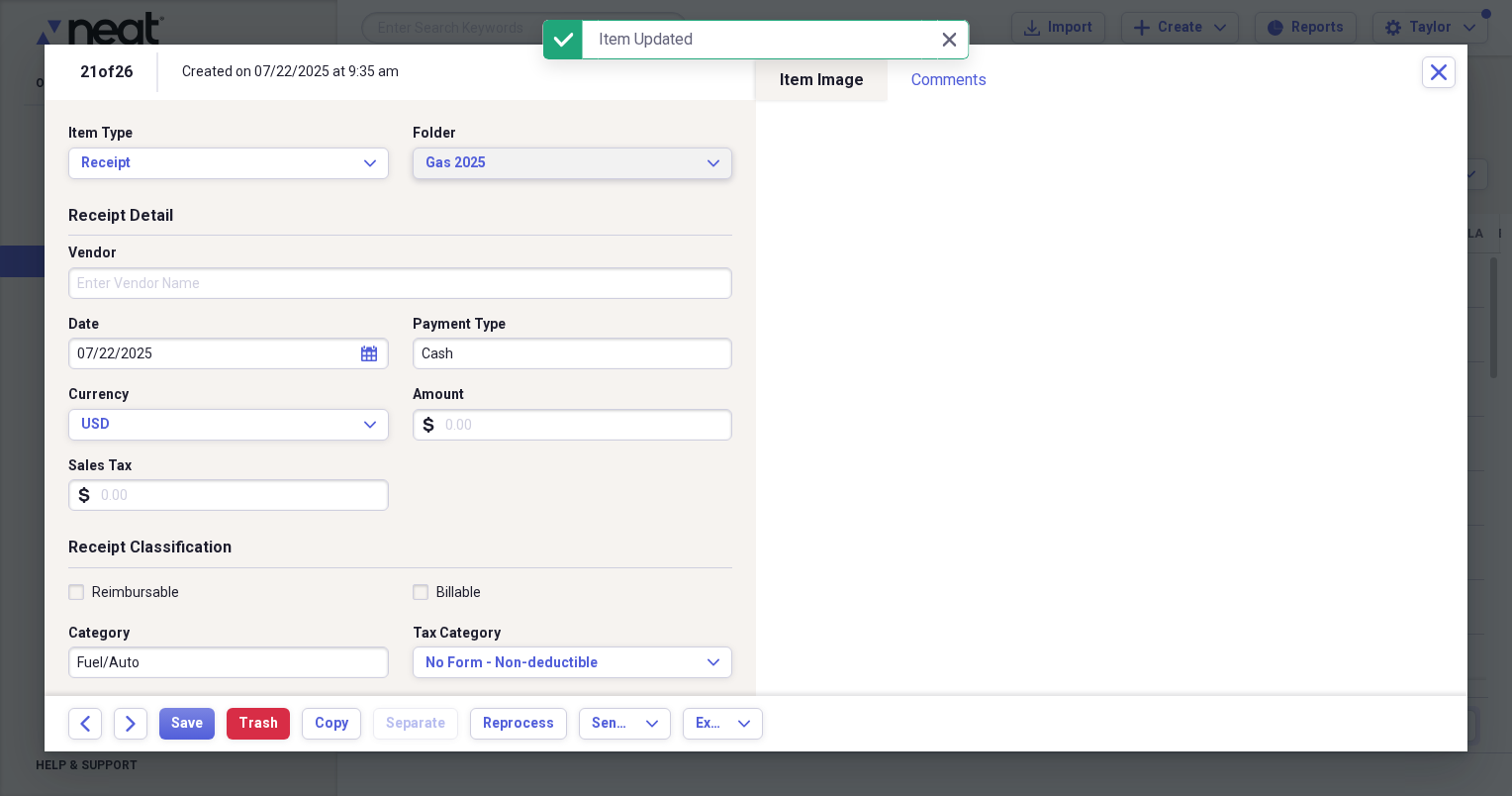 click on "Gas 2025" at bounding box center (561, 163) 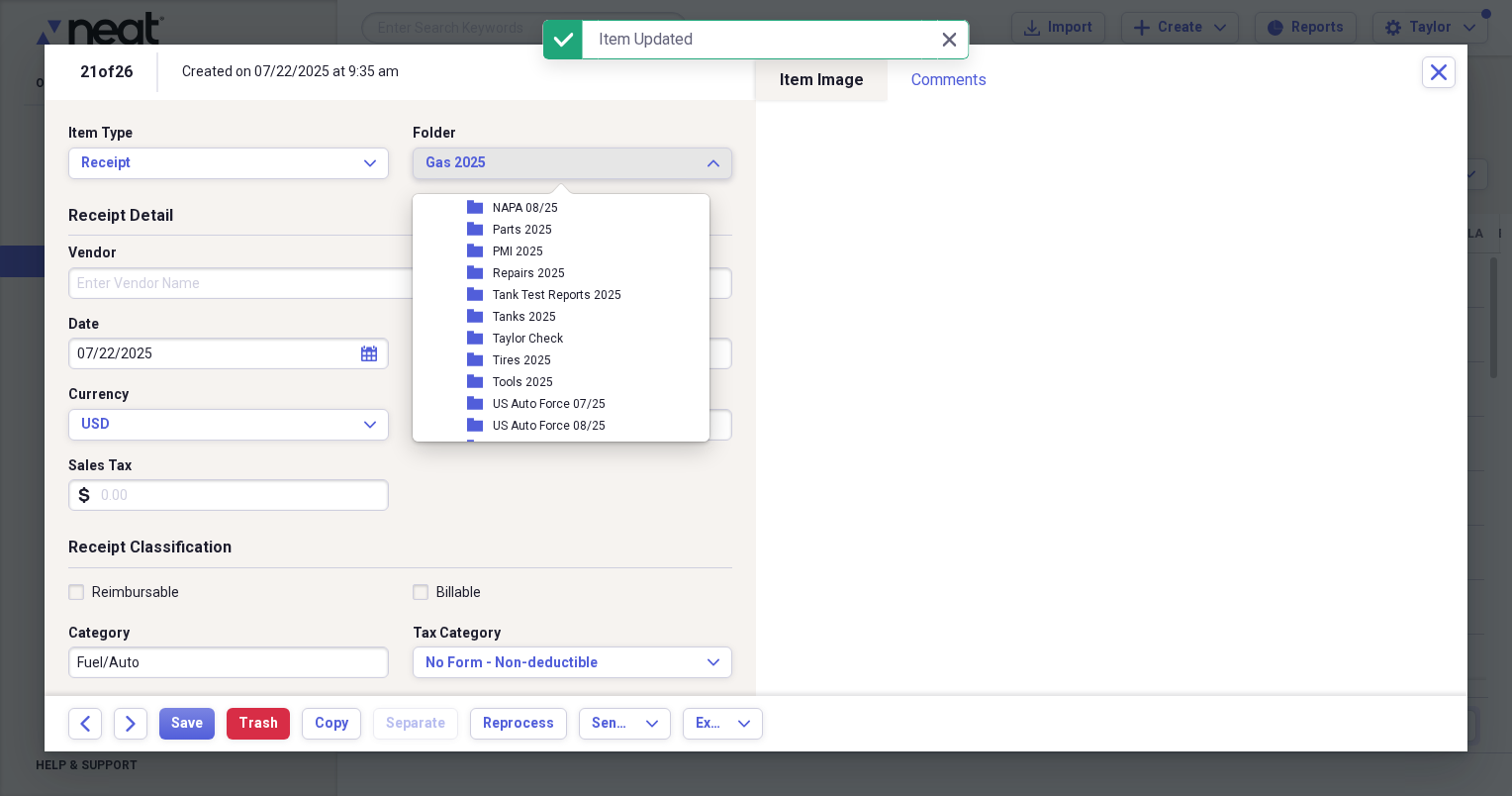 scroll, scrollTop: 492, scrollLeft: 0, axis: vertical 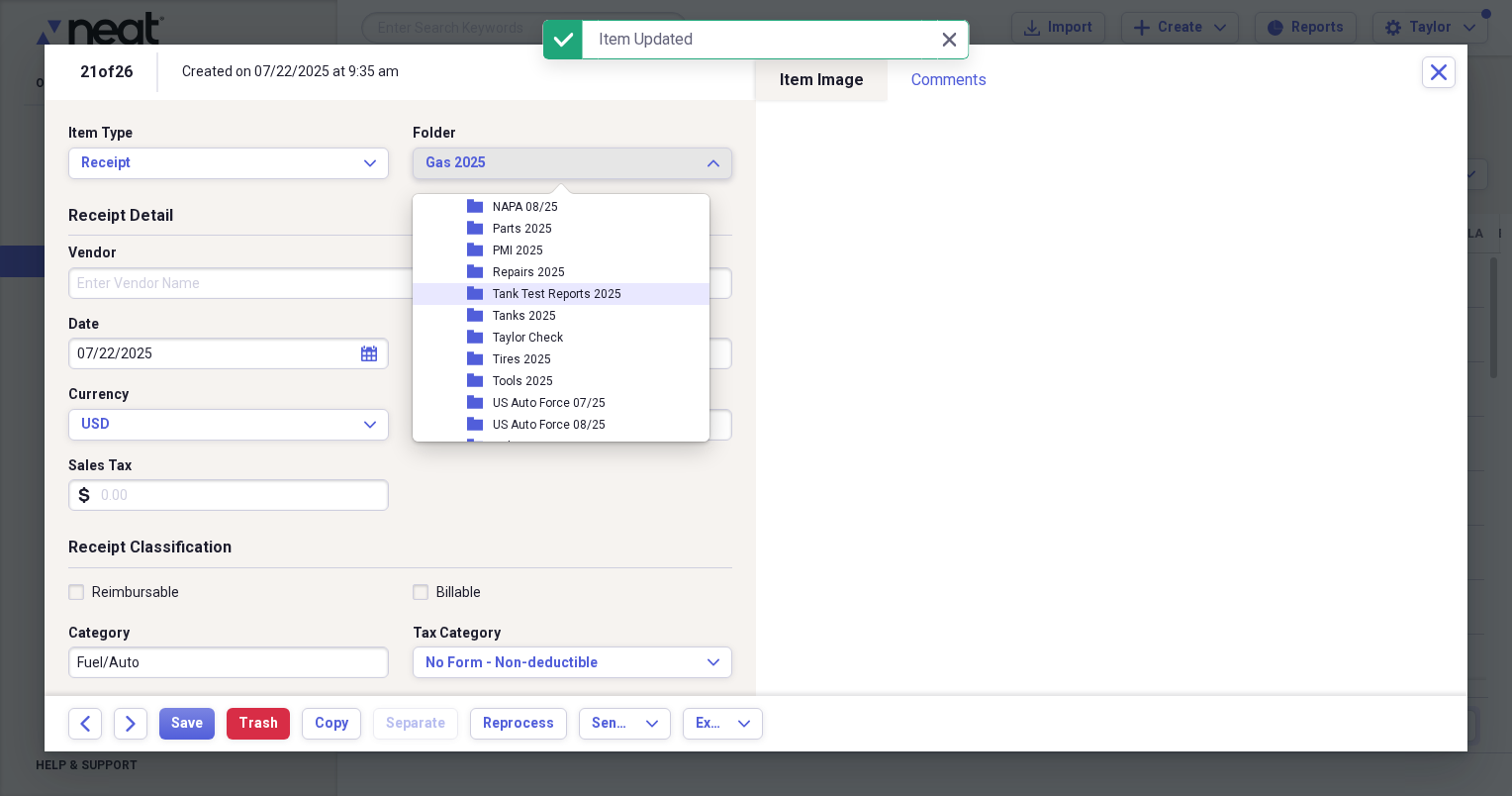 click on "Tank Test Reports 2025" at bounding box center (557, 294) 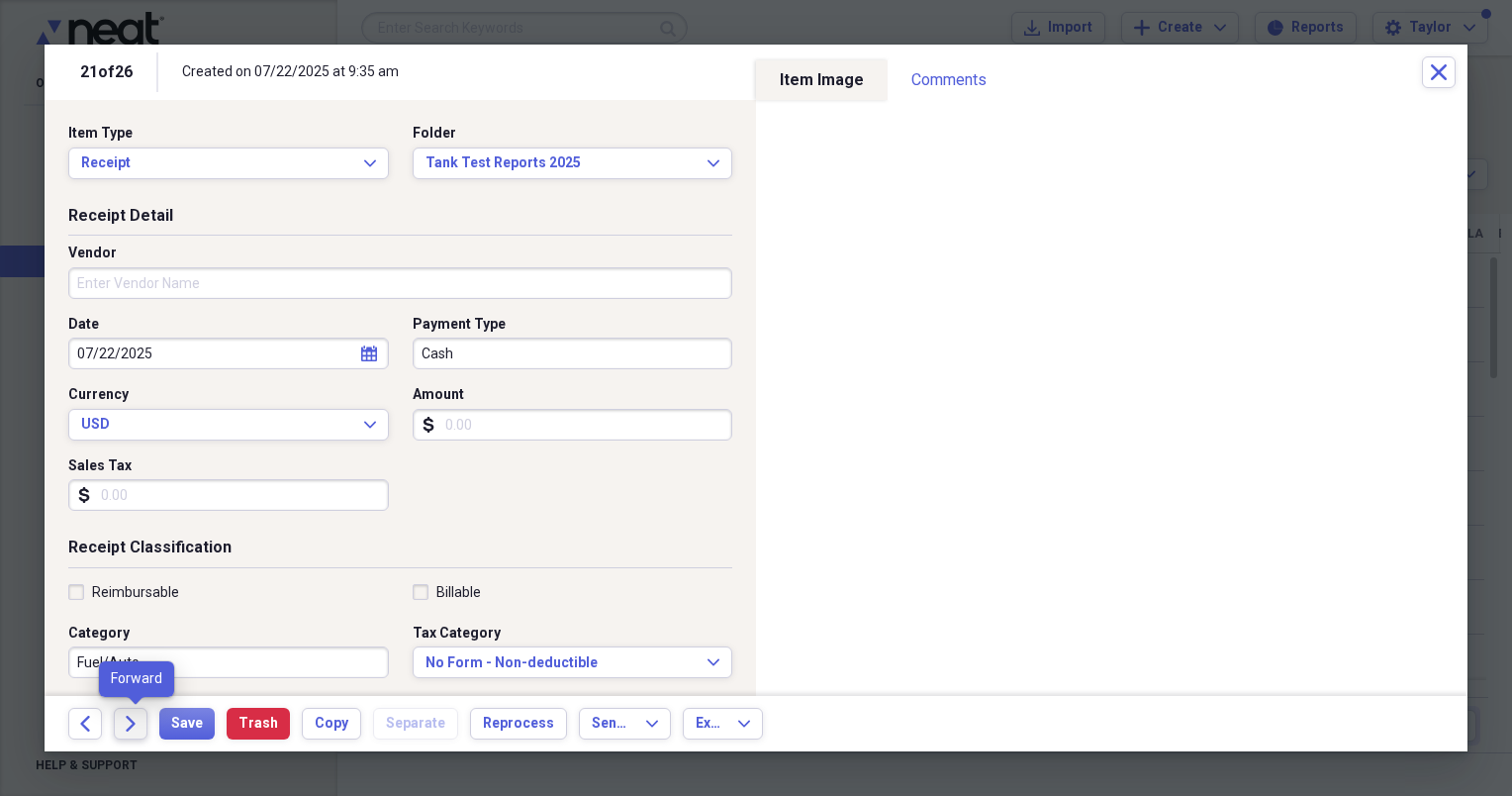 click on "Forward" at bounding box center [131, 724] 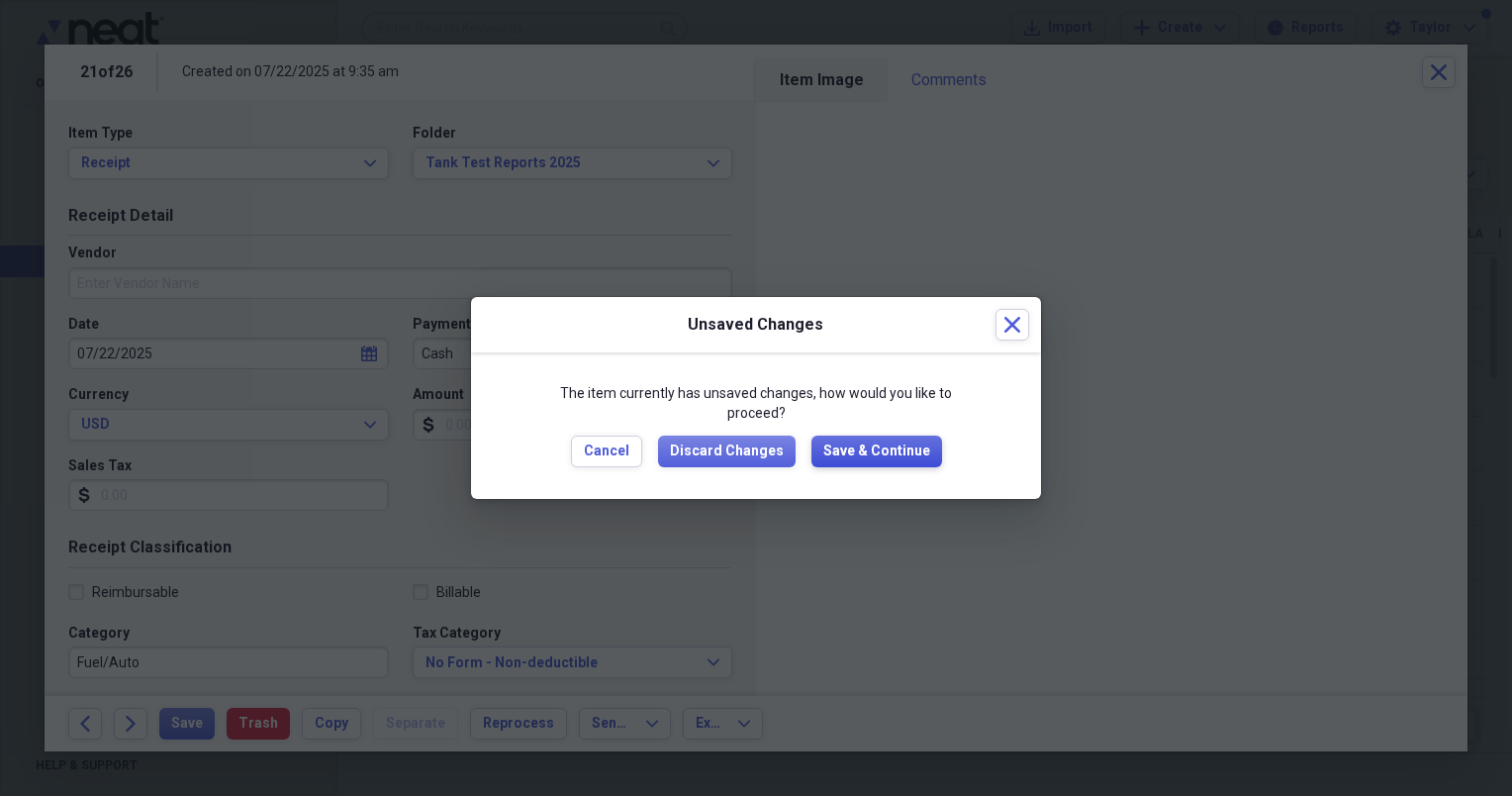 click on "Save & Continue" at bounding box center [877, 451] 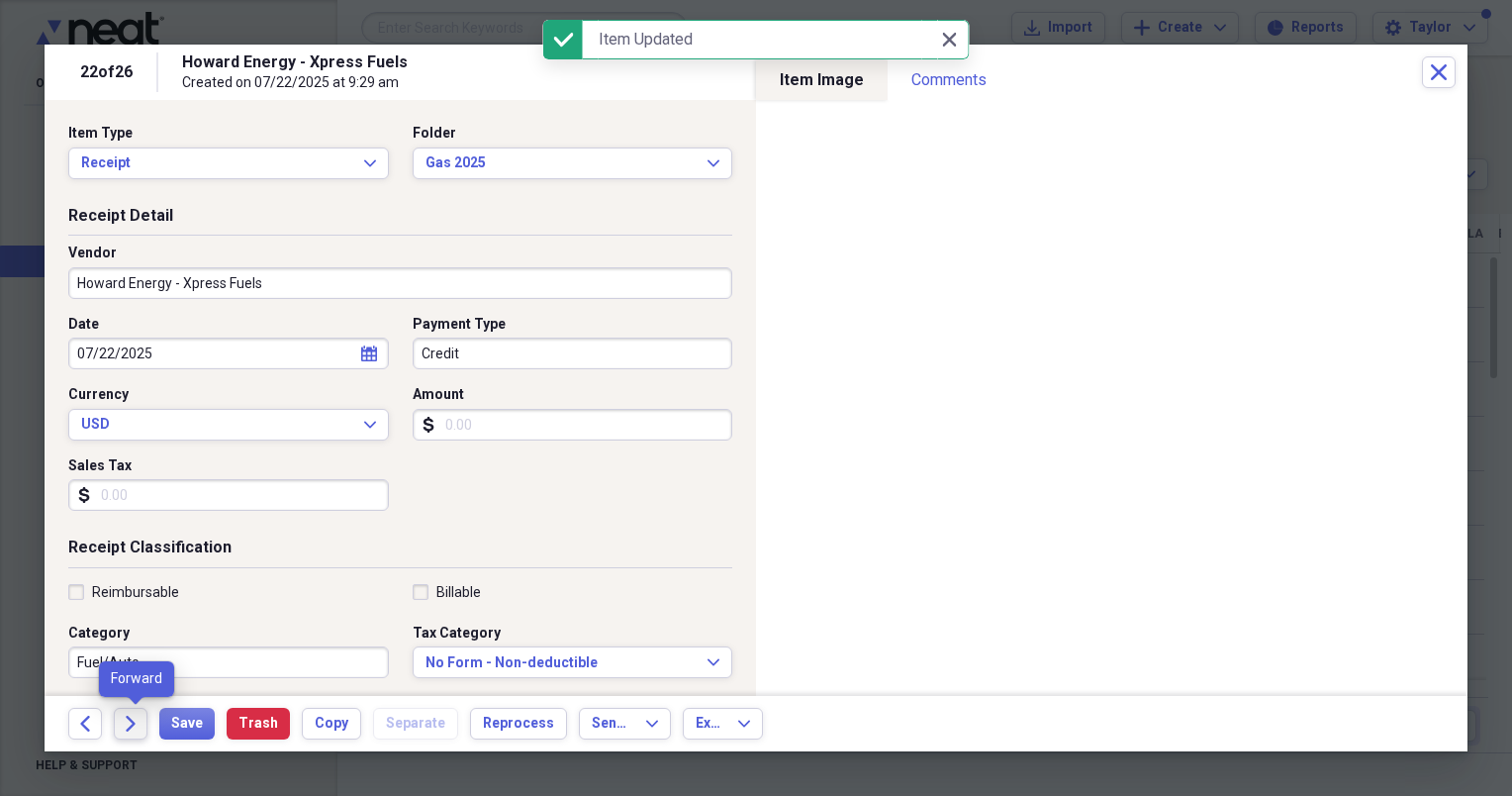 click 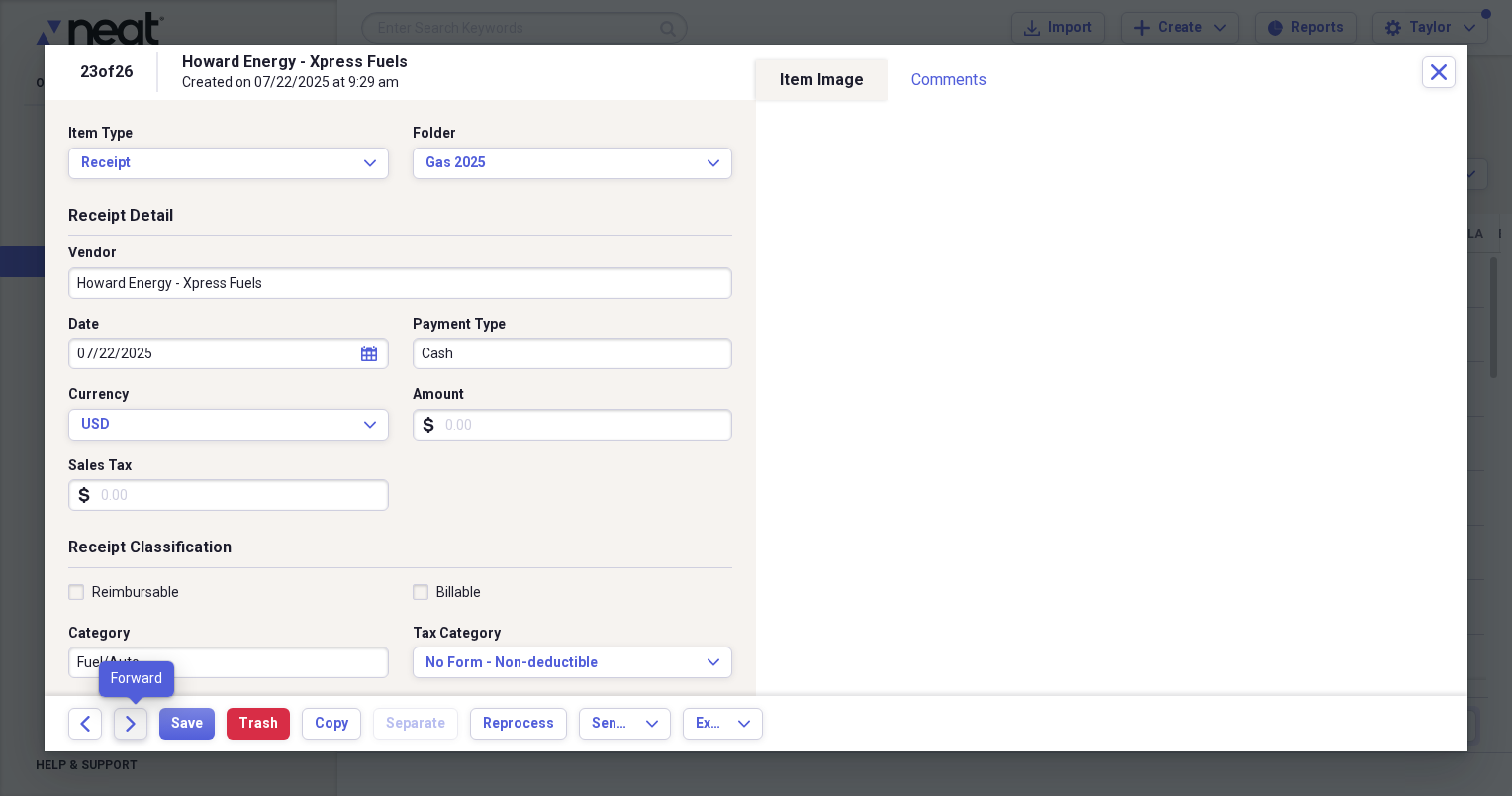 click 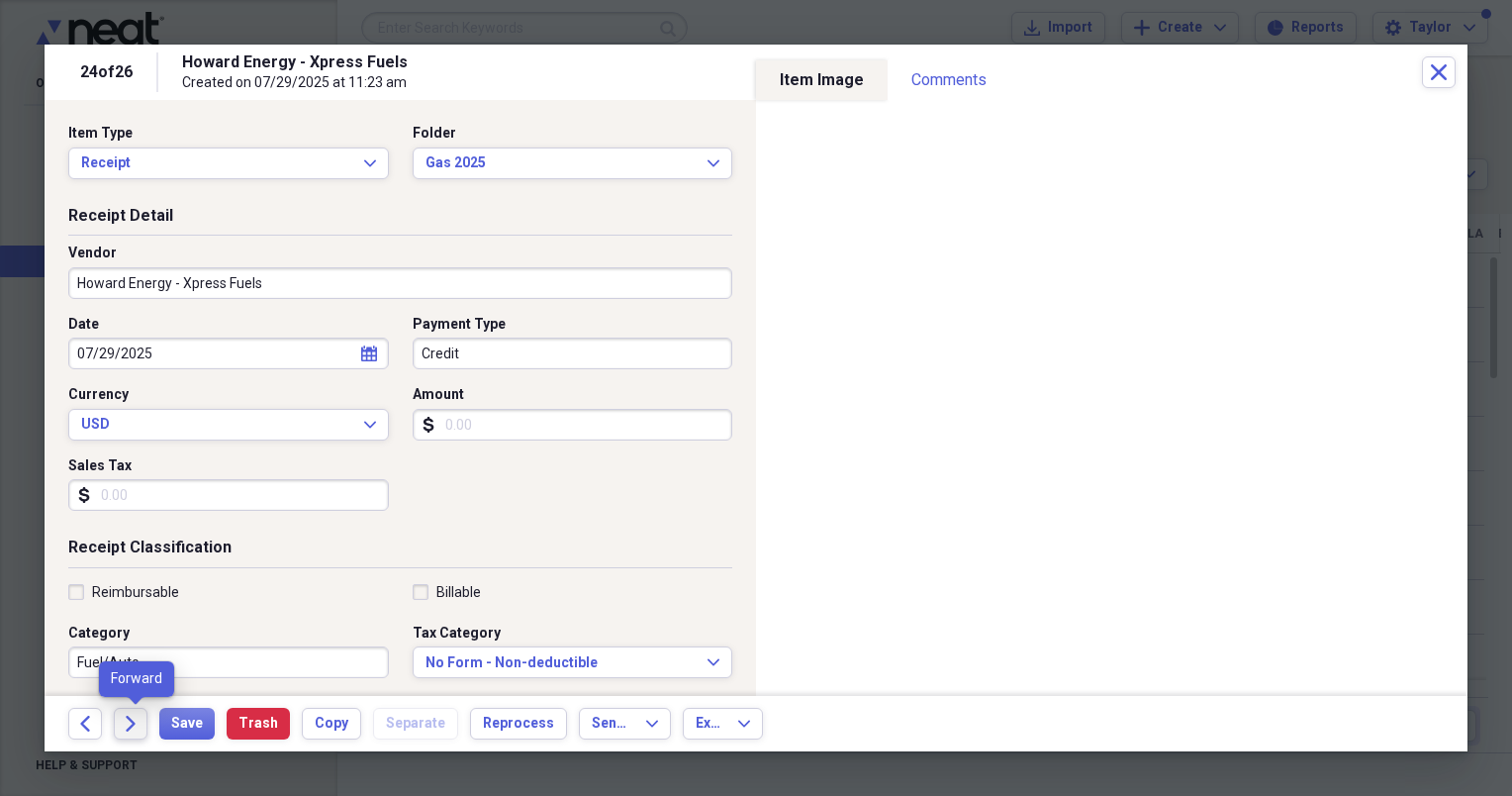 click 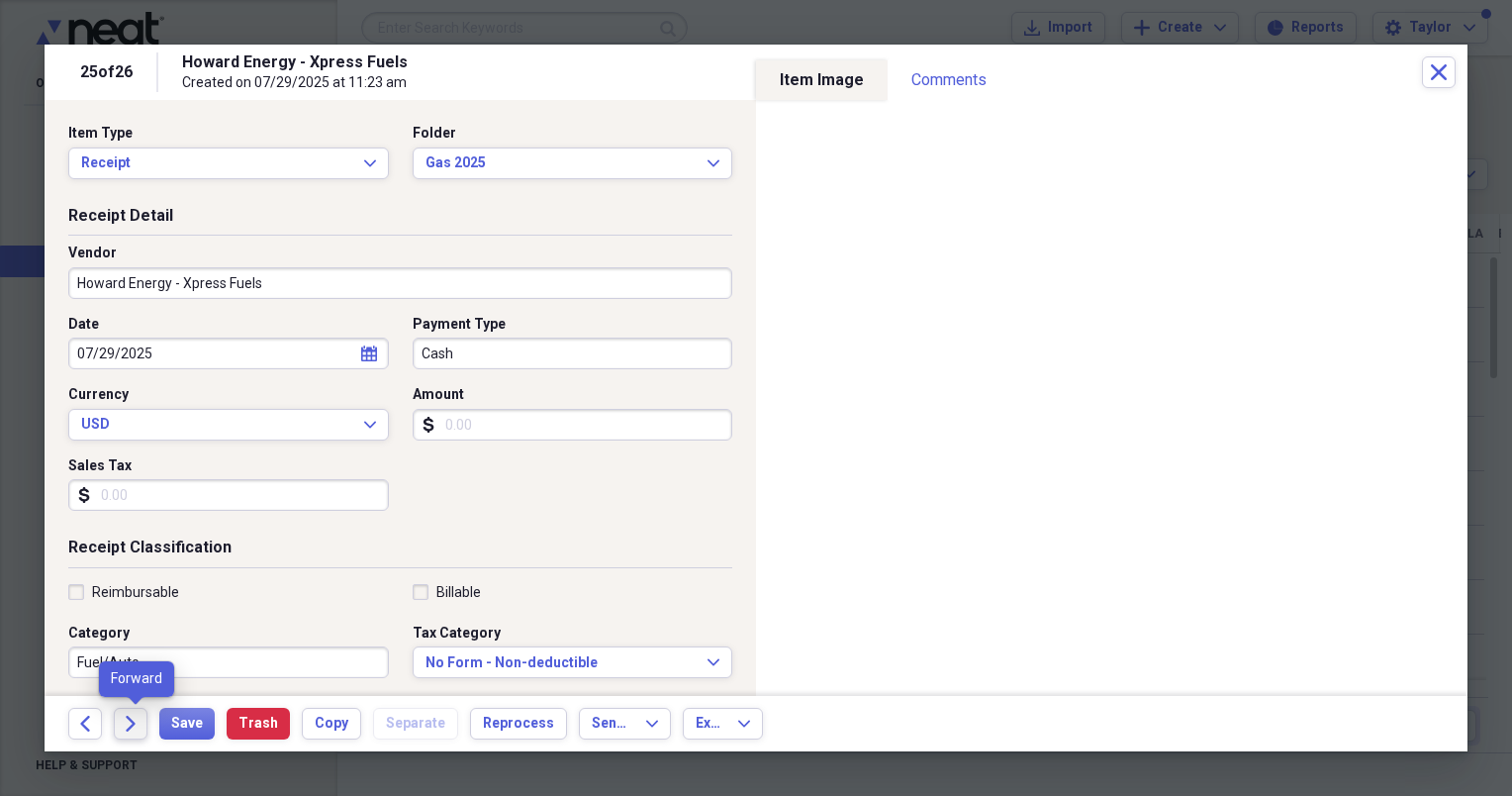 click 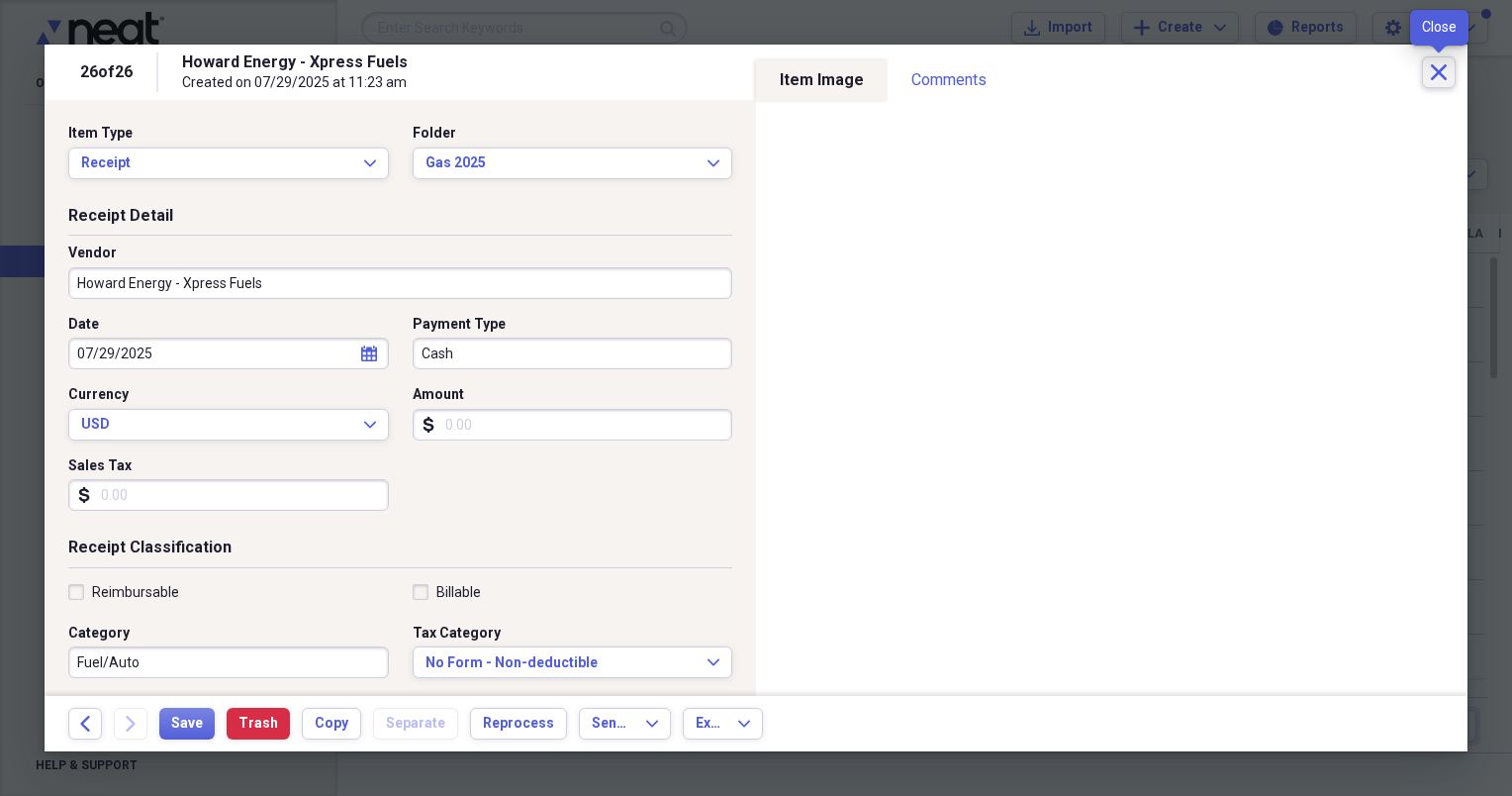 click on "Close" at bounding box center (1439, 72) 